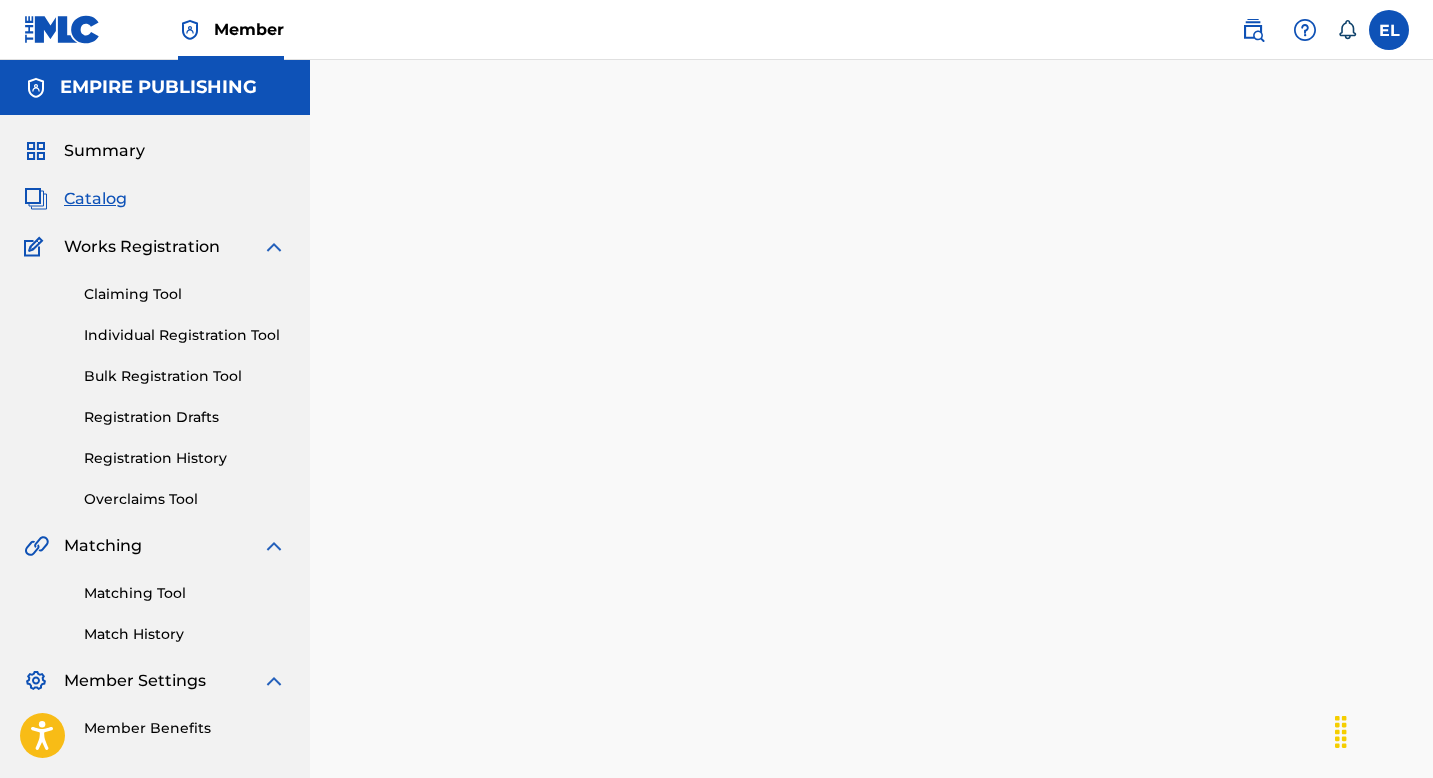 scroll, scrollTop: 0, scrollLeft: 0, axis: both 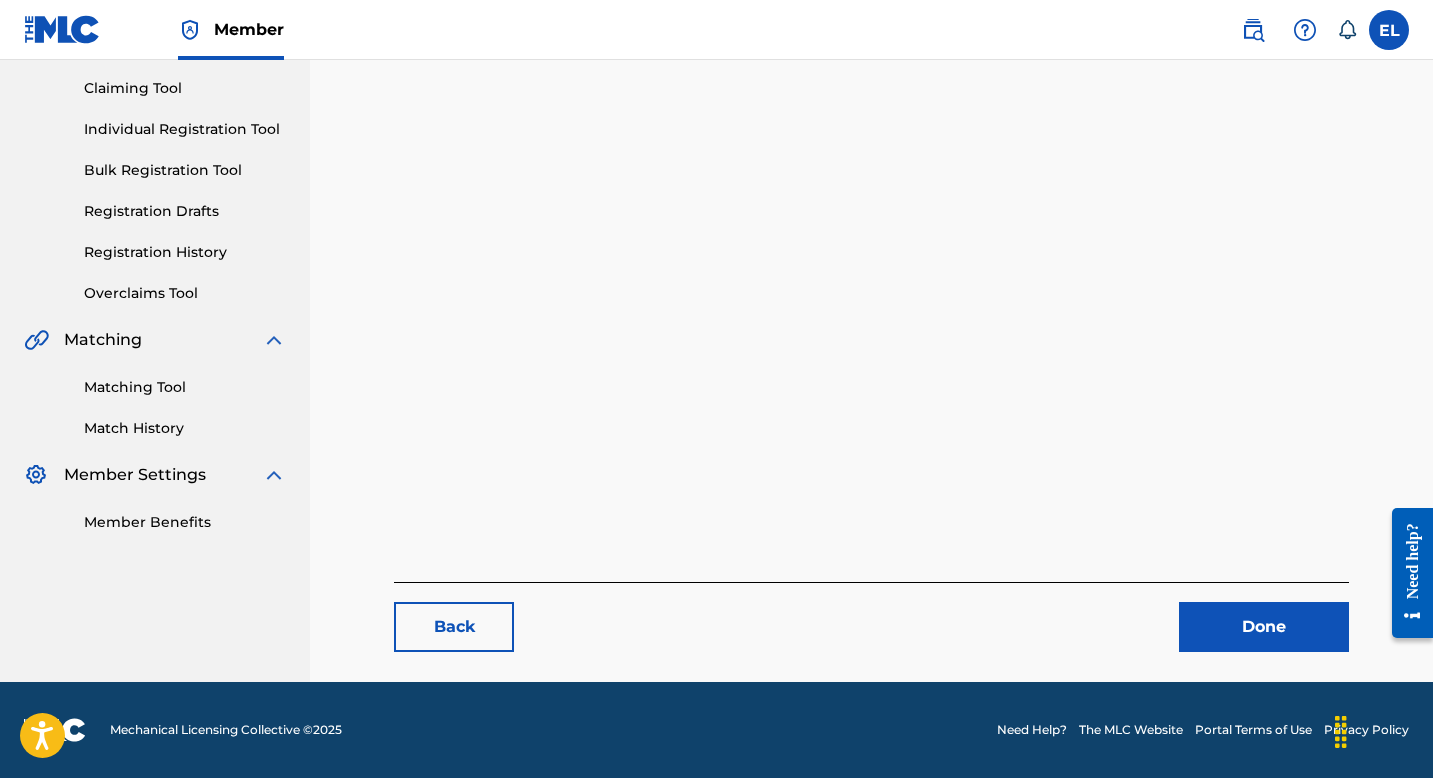 click on "Done" at bounding box center (1264, 627) 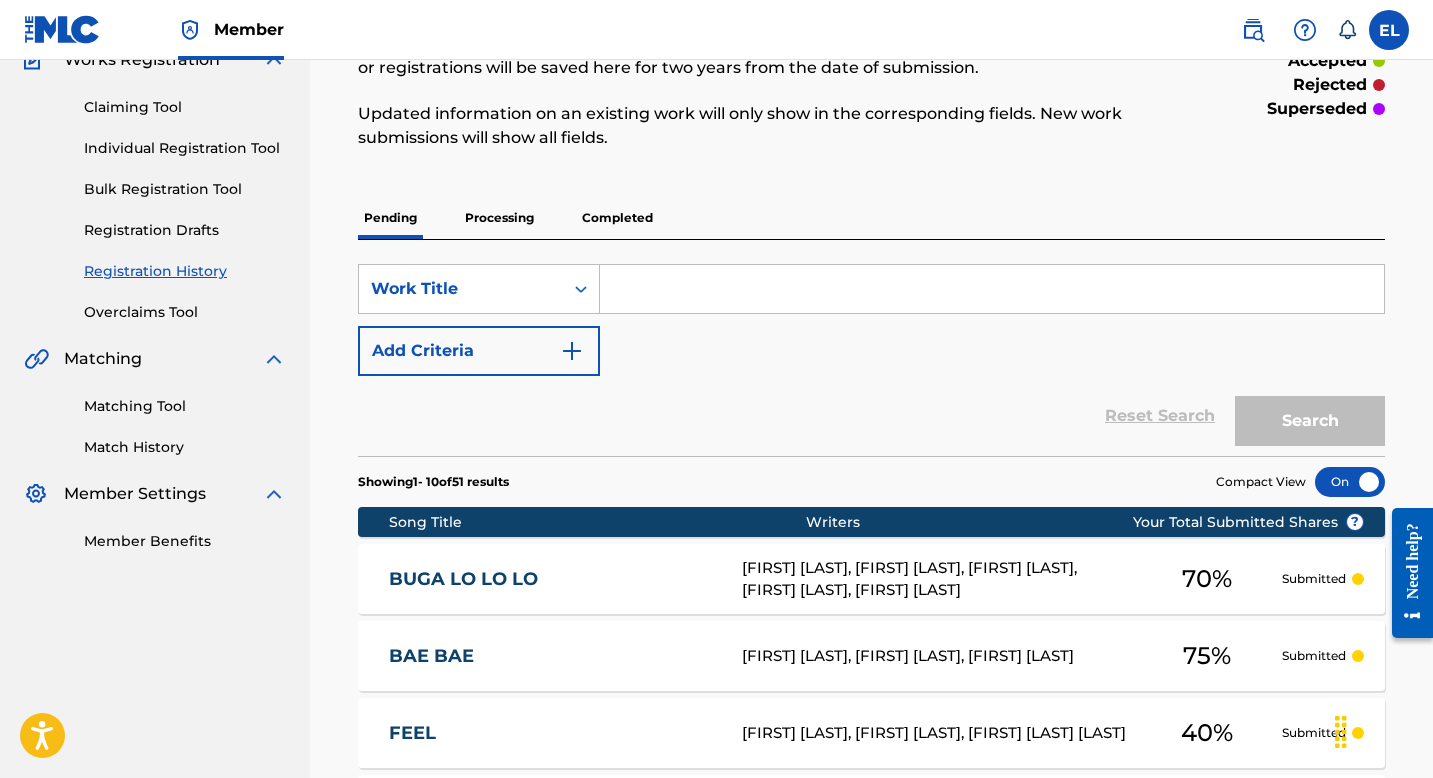 scroll, scrollTop: 227, scrollLeft: 0, axis: vertical 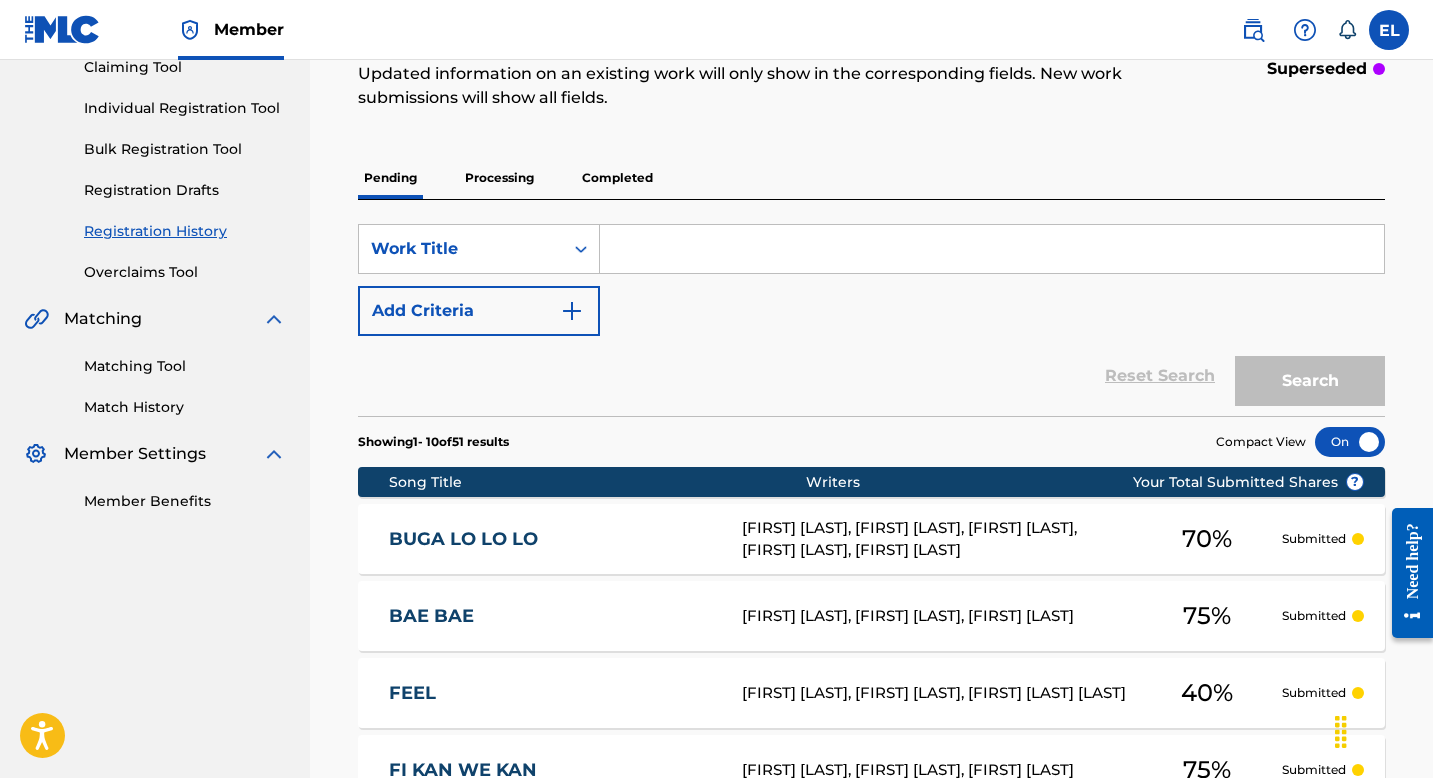 click on "Matching Tool" at bounding box center [185, 366] 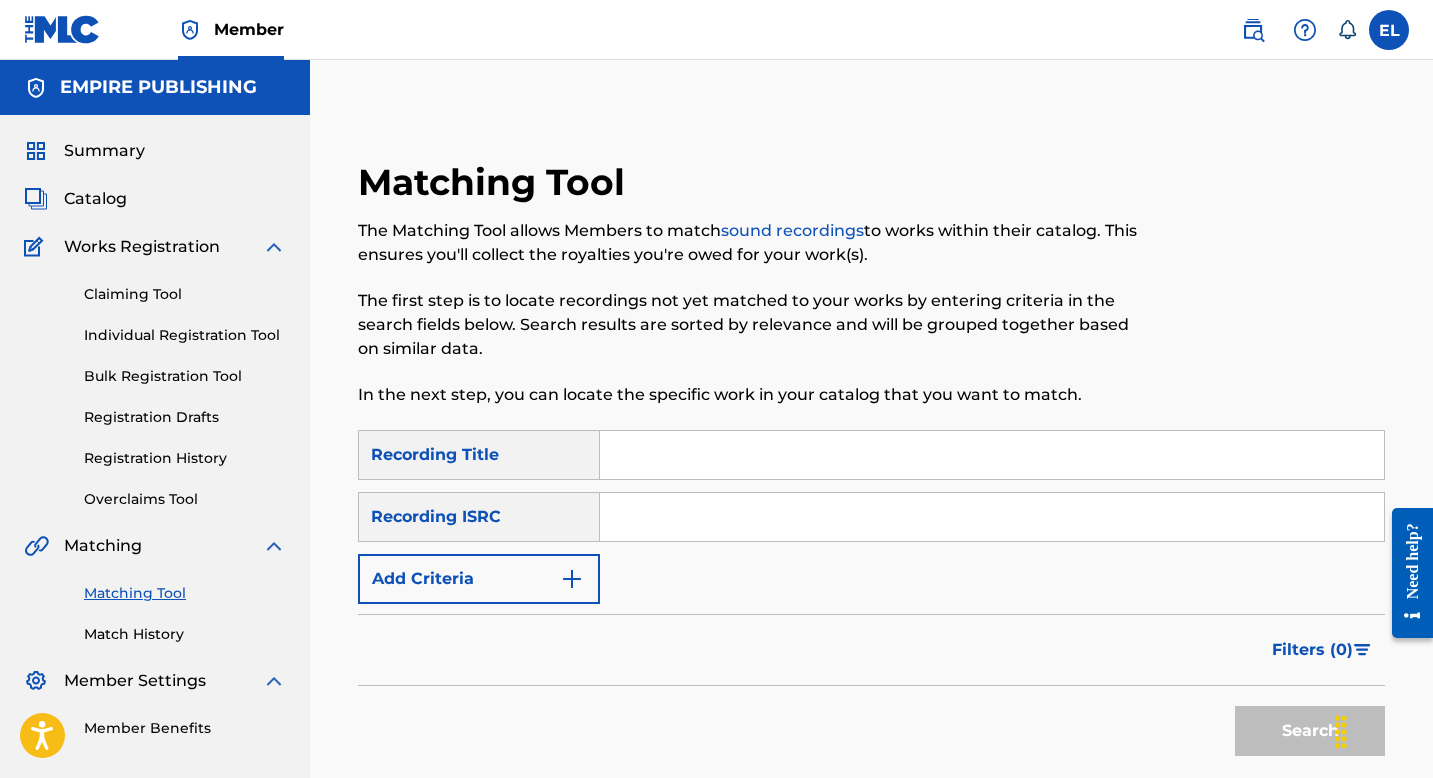 scroll, scrollTop: 196, scrollLeft: 0, axis: vertical 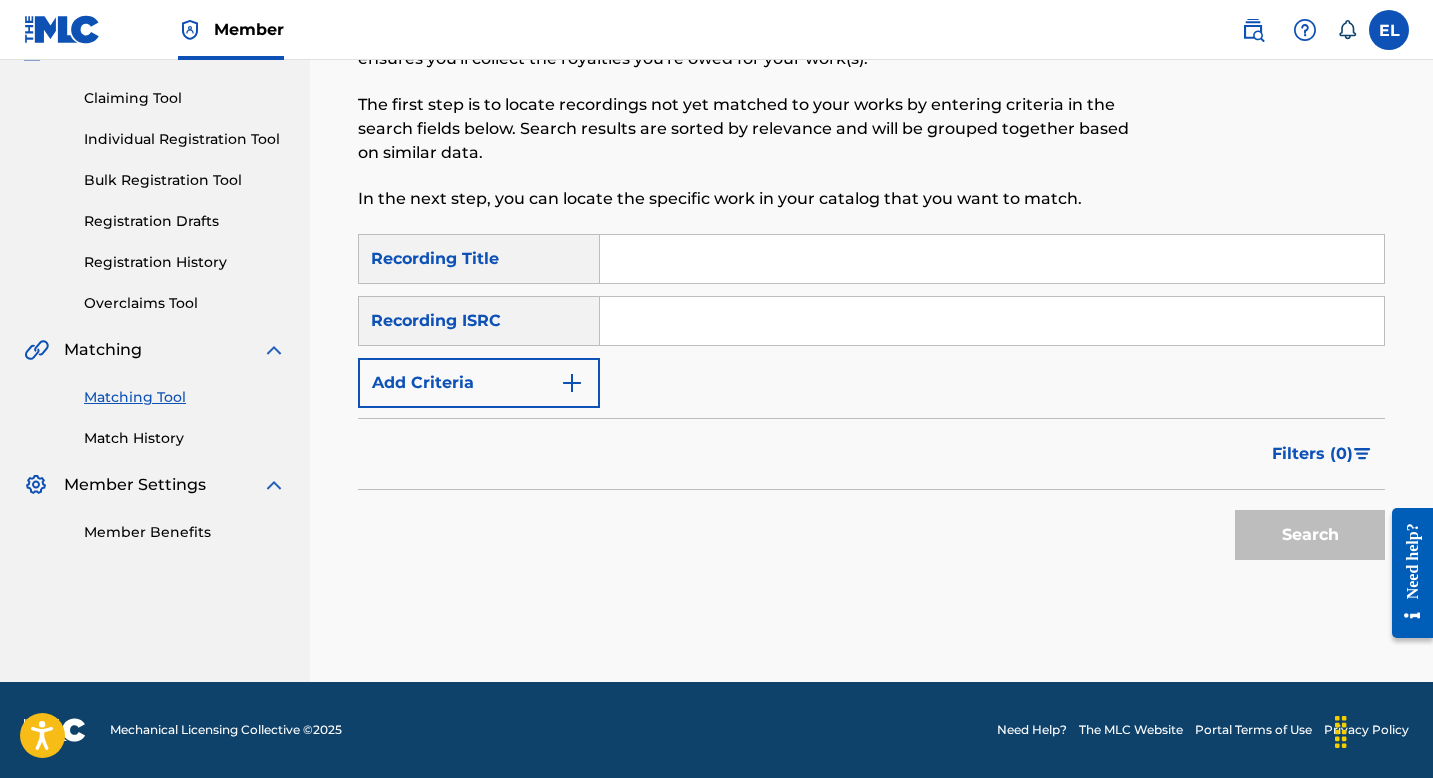 click on "Registration History" at bounding box center (185, 262) 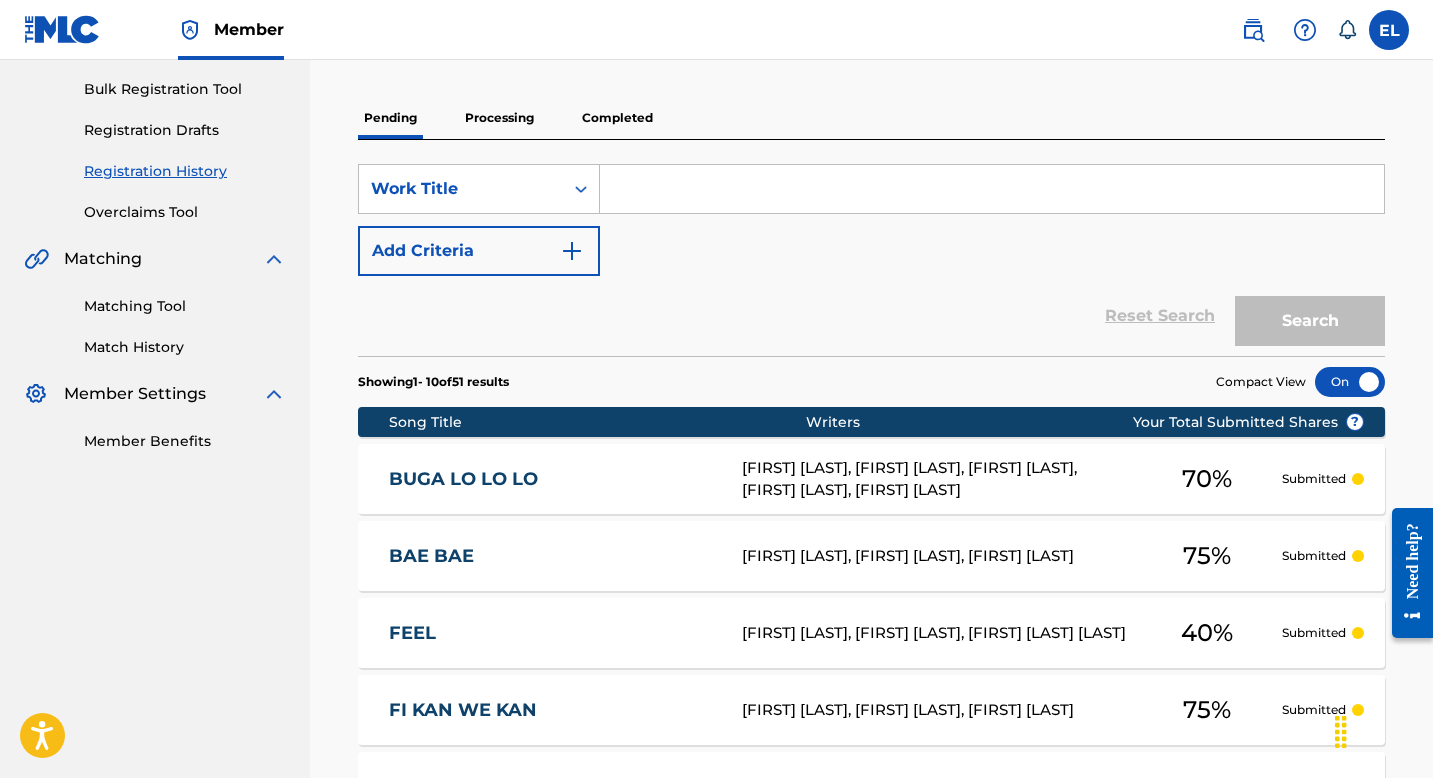 scroll, scrollTop: 406, scrollLeft: 0, axis: vertical 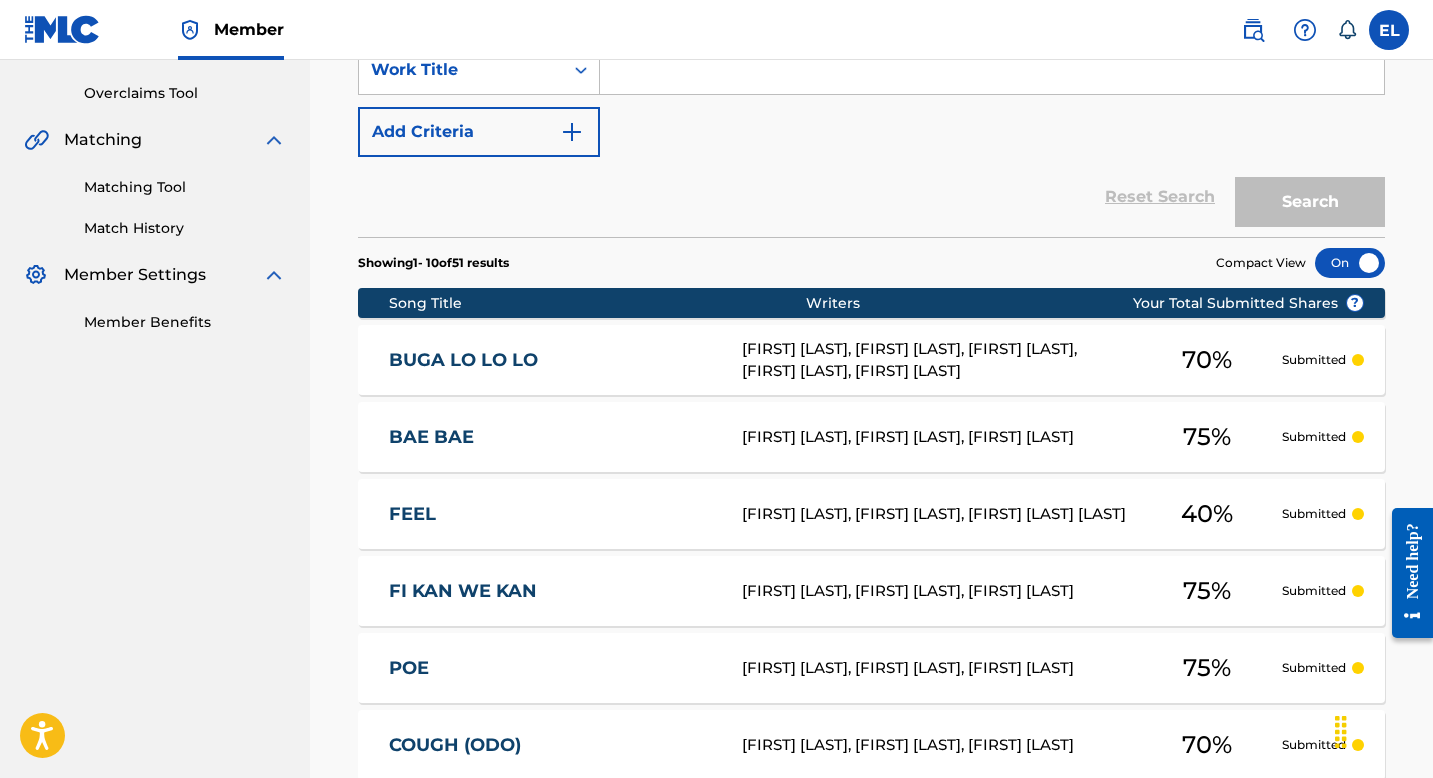 click on "BUGA LO LO LO BB23MD ADEWALE ADEOLA, OLUWATOBILOBA DANIEL ANIDUGBE, DANIEL SHEKWOYEMI, MARCEL AKUNWATA, AUGUSTINE KELECHI 70 %   Submitted" at bounding box center (871, 360) 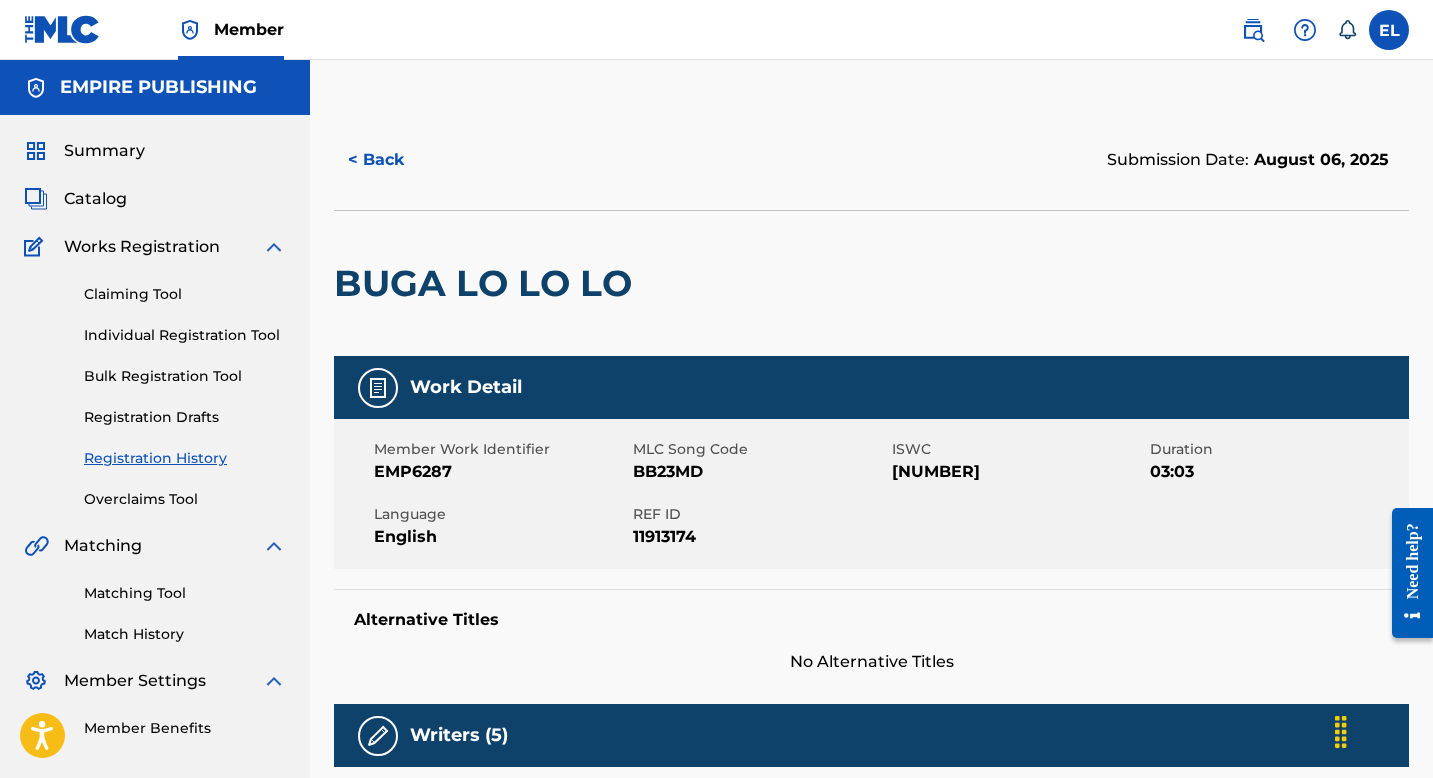click on "BB23MD" at bounding box center [760, 472] 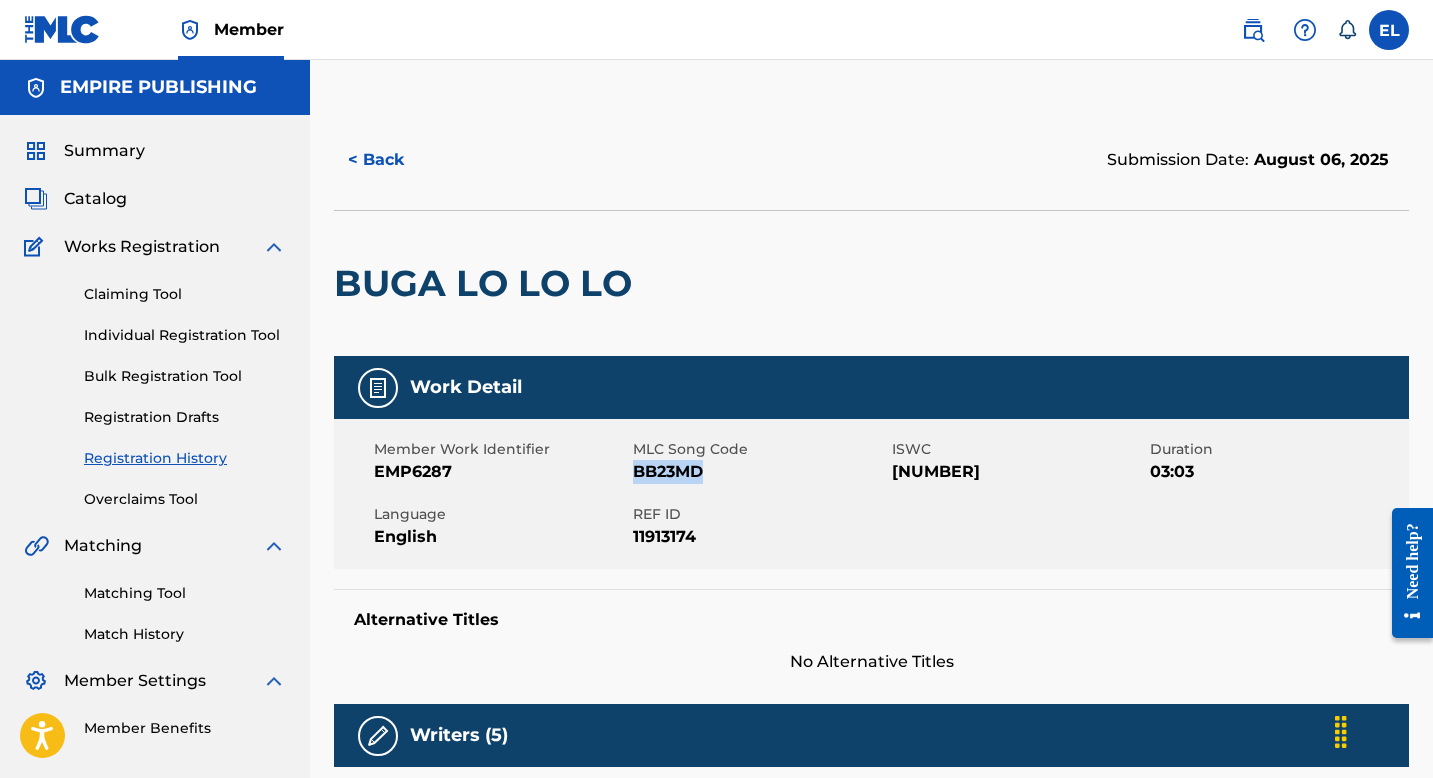 click on "BB23MD" at bounding box center (760, 472) 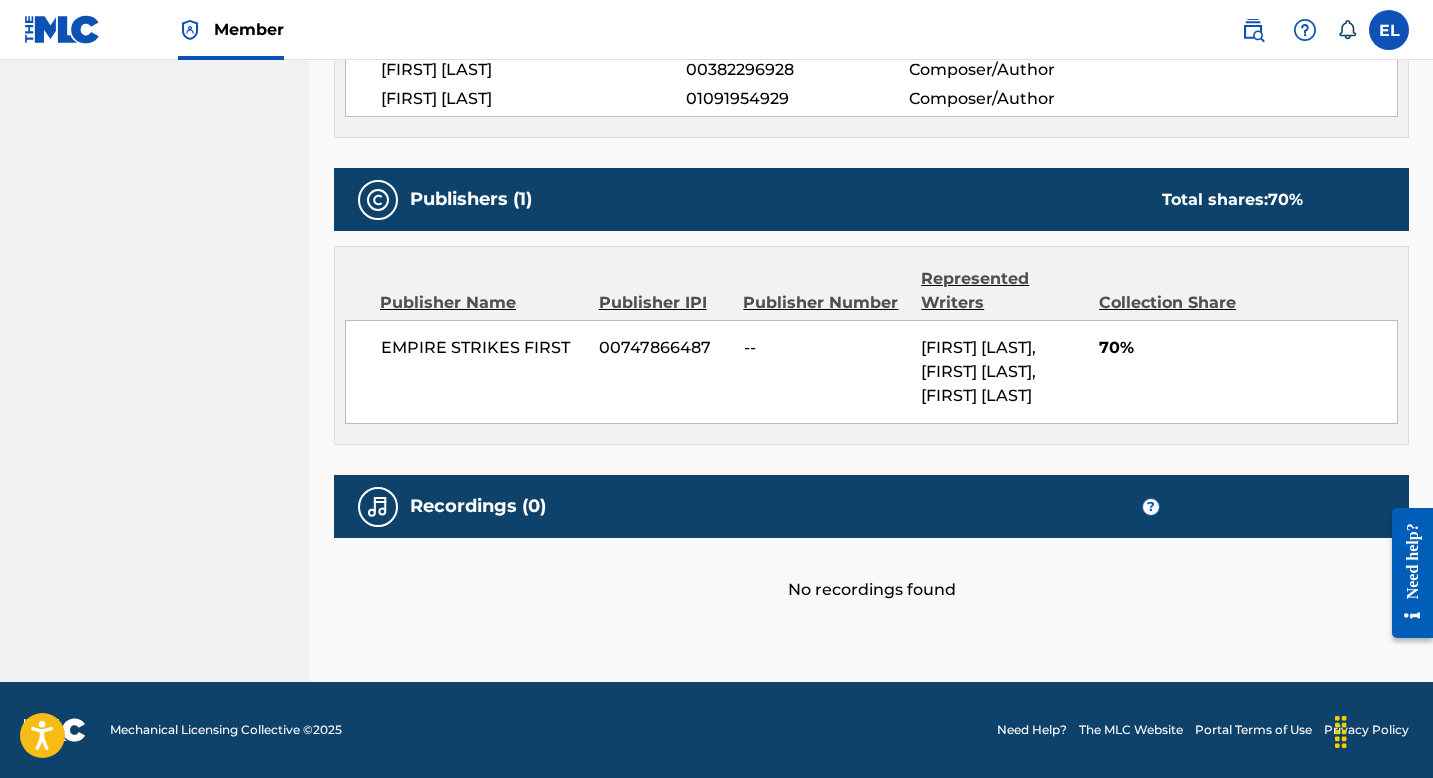 scroll, scrollTop: 0, scrollLeft: 0, axis: both 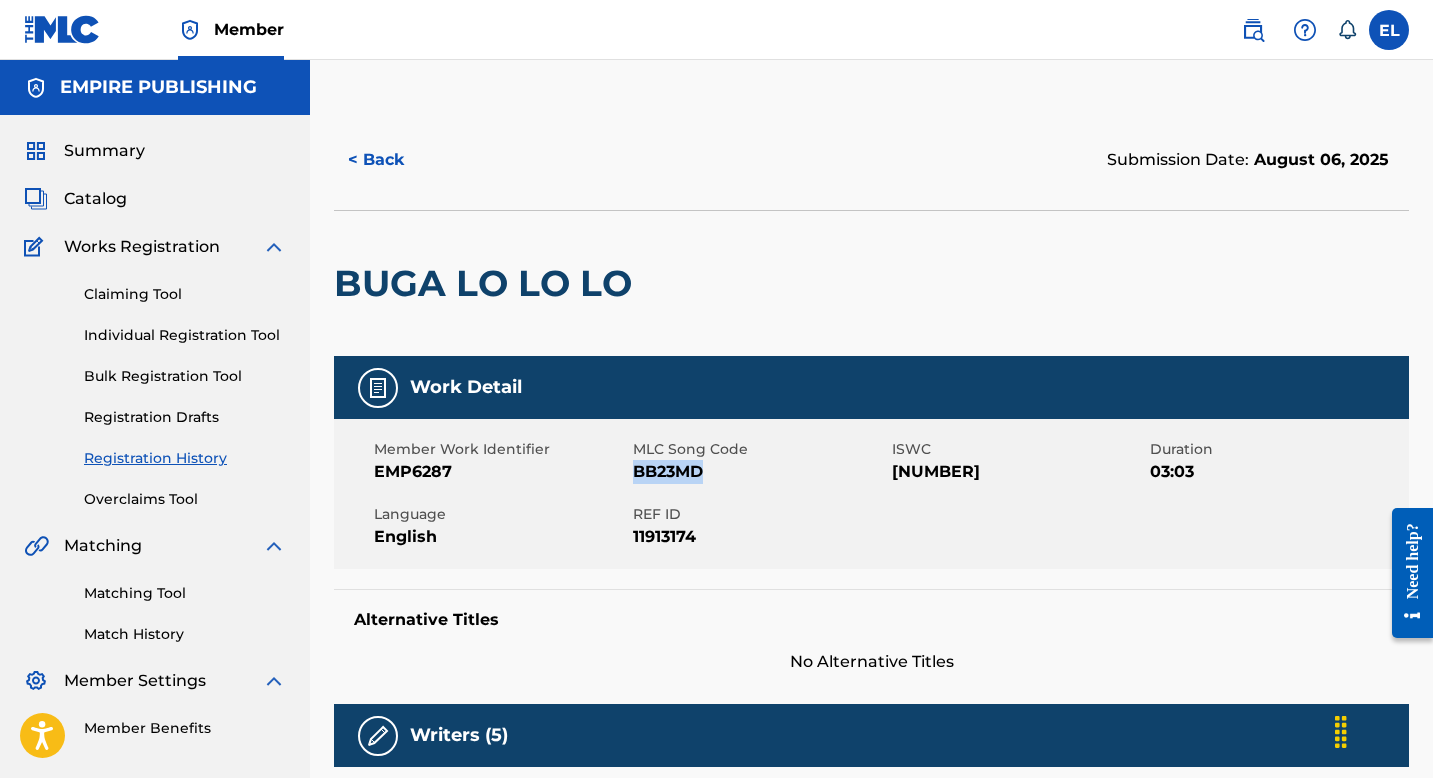 click on "Catalog" at bounding box center (95, 199) 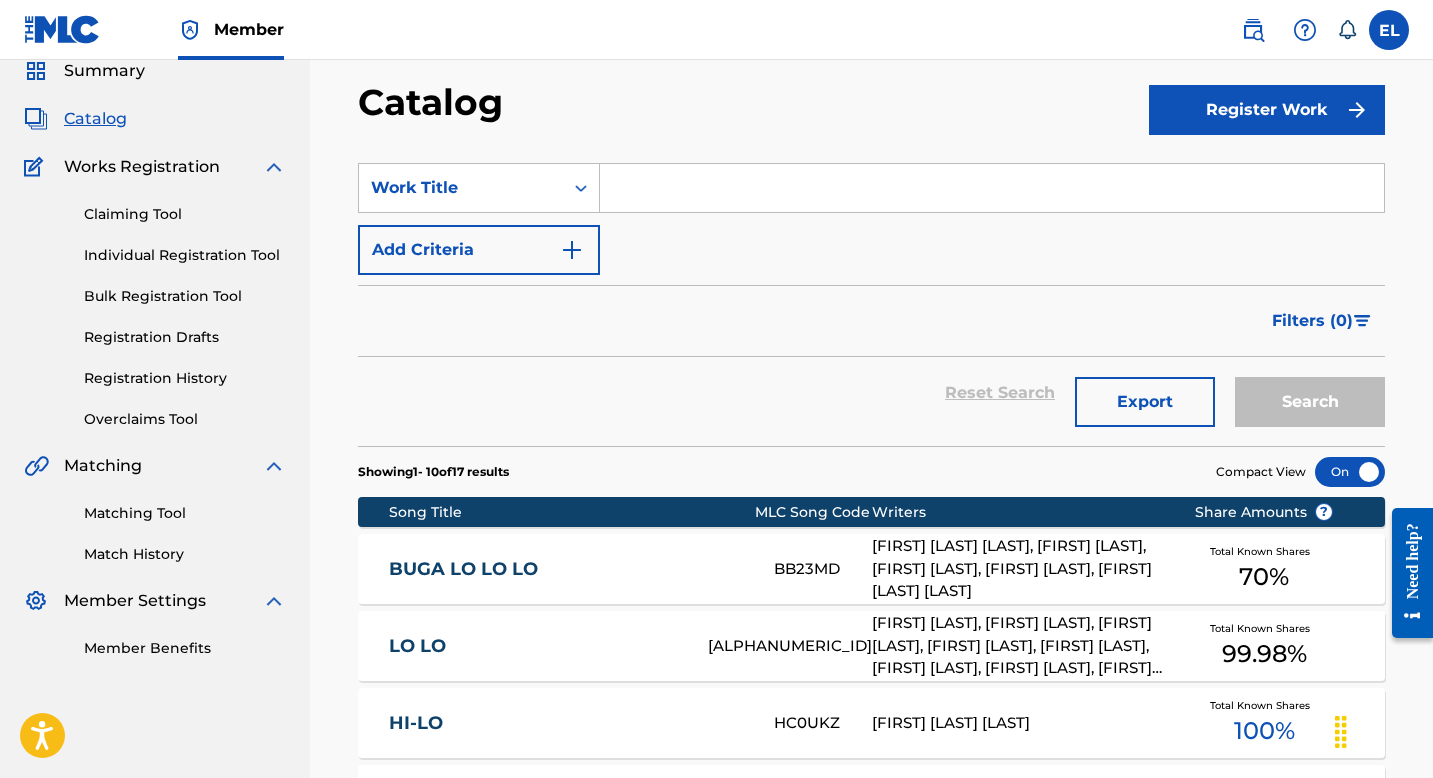 scroll, scrollTop: 81, scrollLeft: 0, axis: vertical 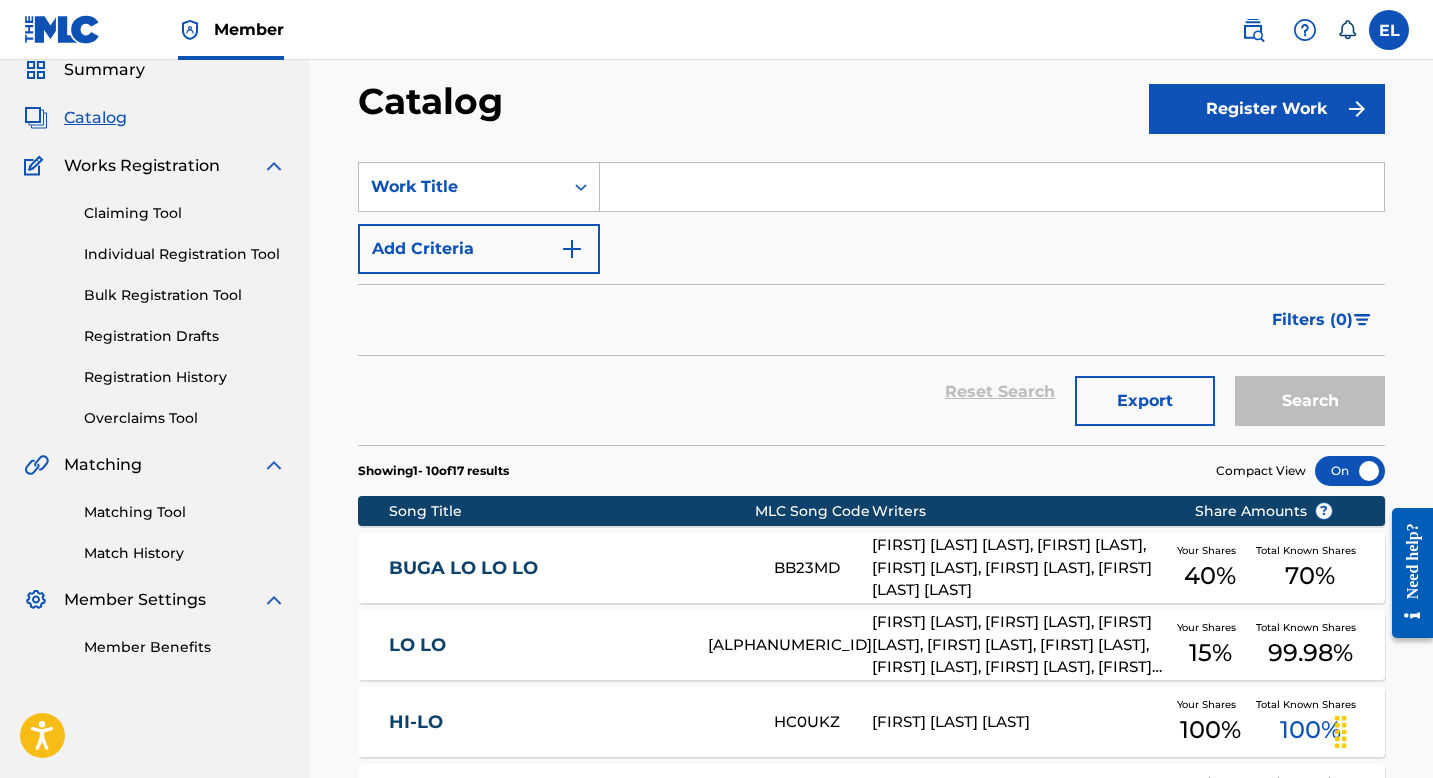 click on "BUGA LO LO LO" at bounding box center [568, 568] 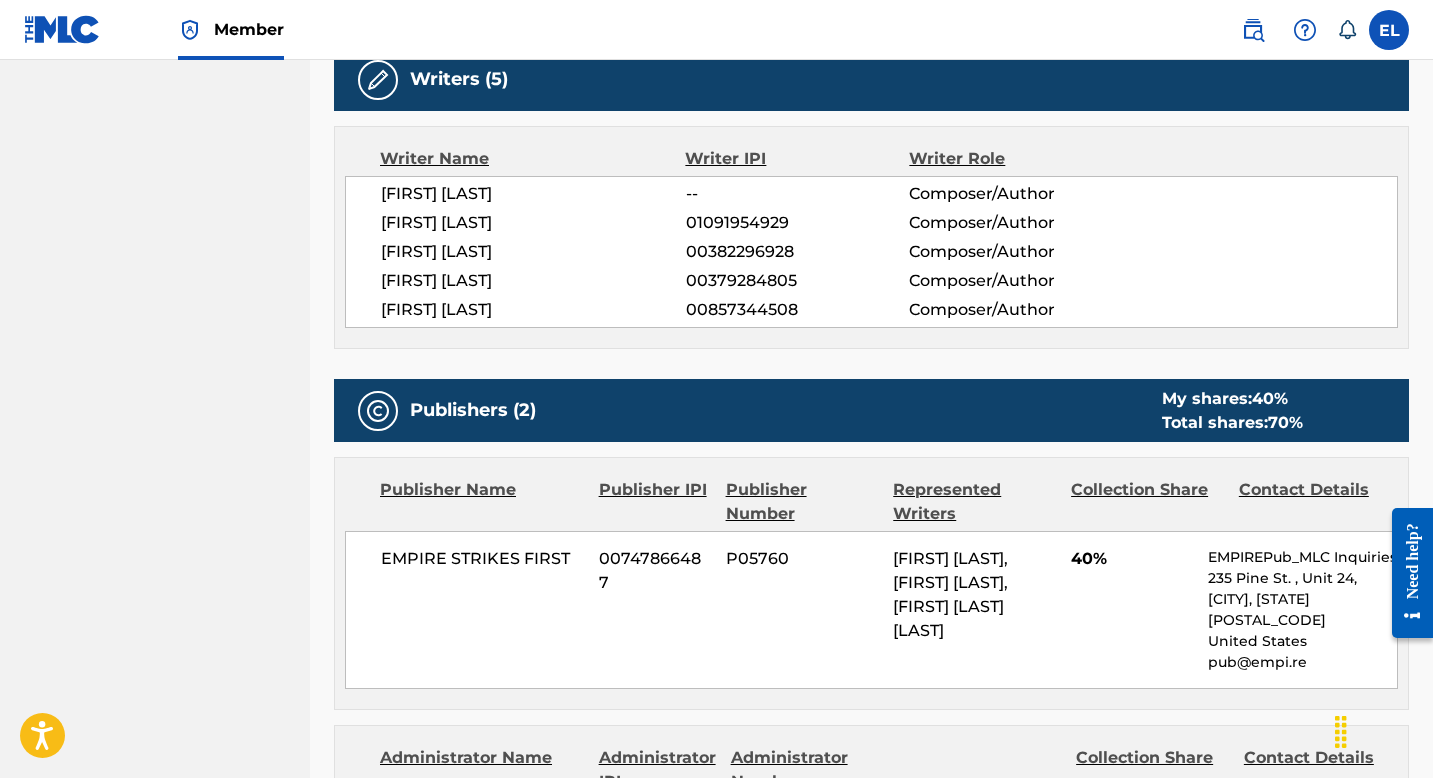 scroll, scrollTop: 0, scrollLeft: 0, axis: both 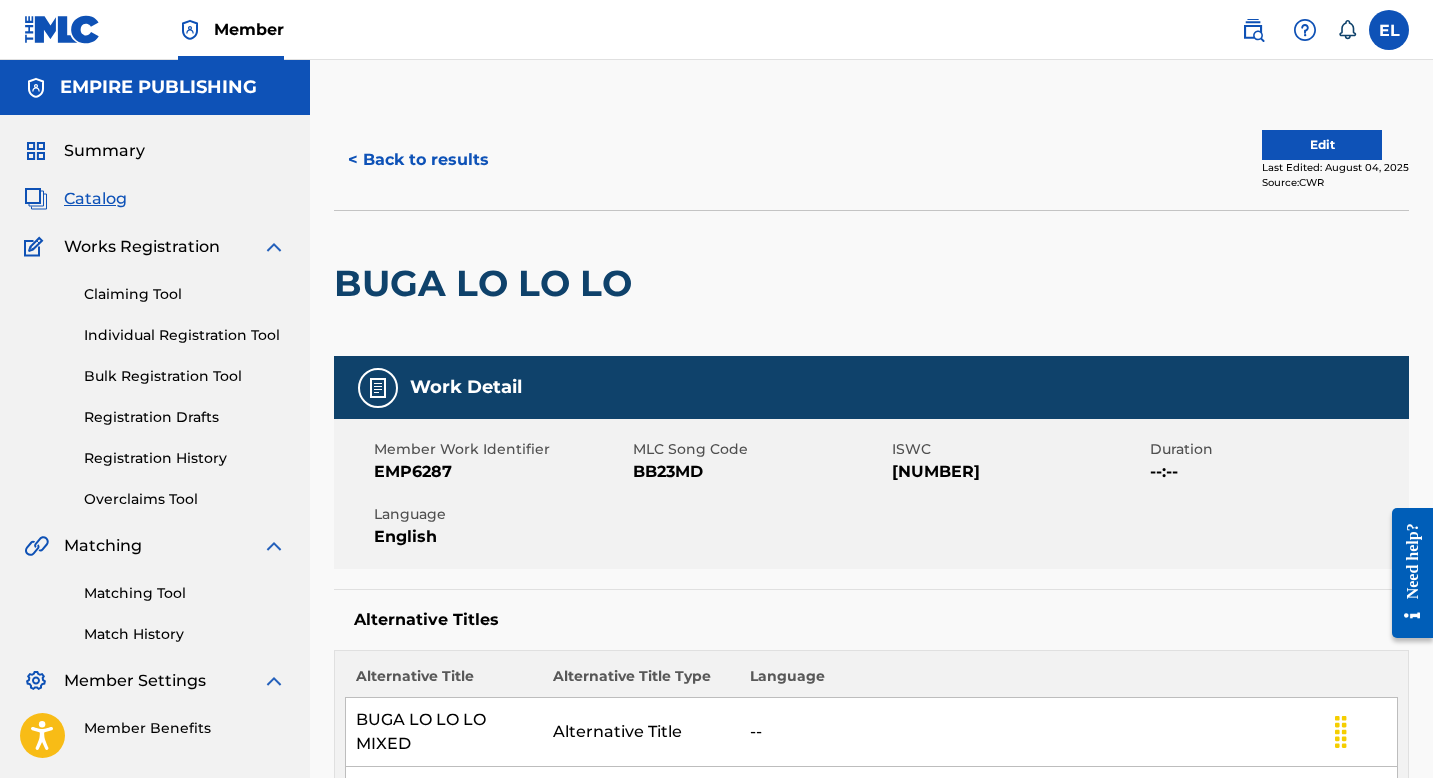 click on "Catalog" at bounding box center (95, 199) 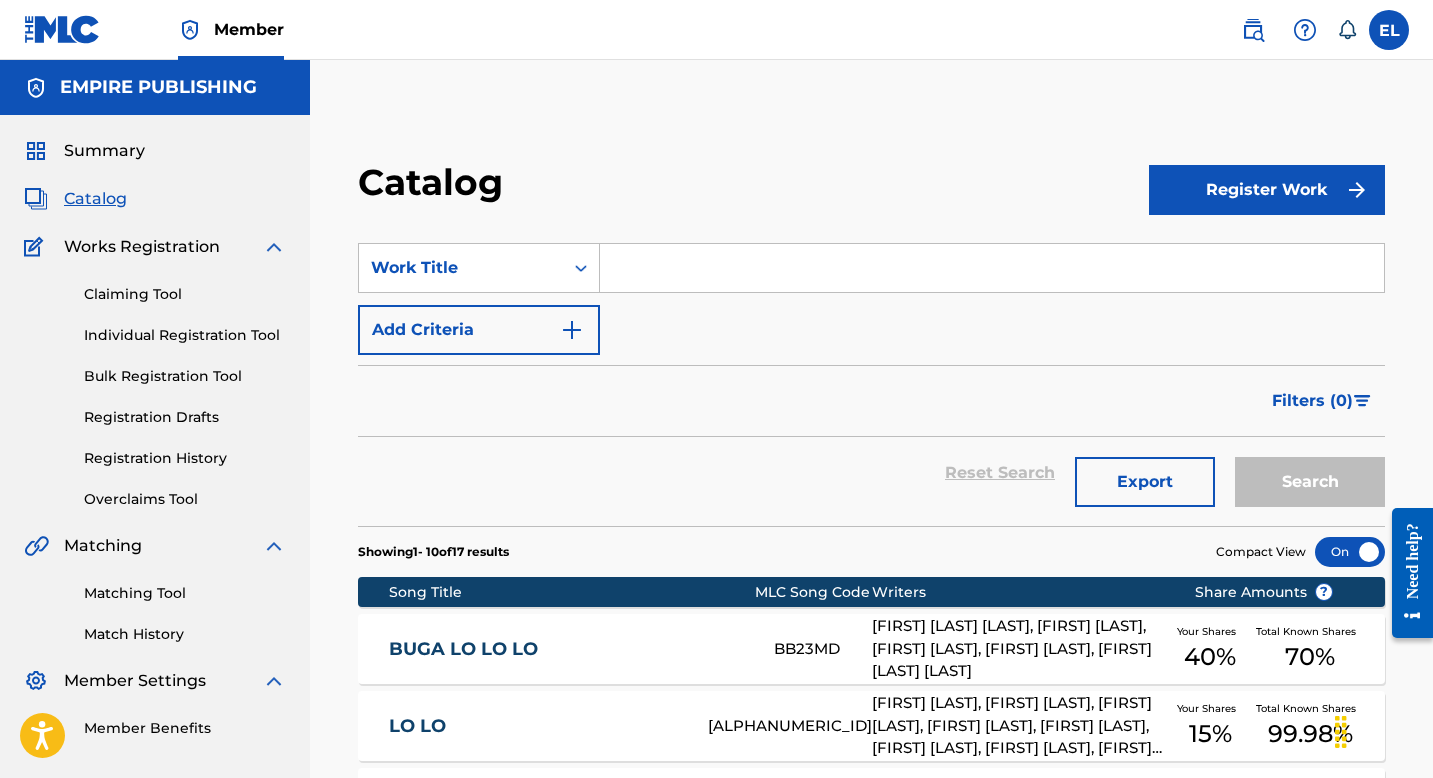 click at bounding box center [992, 268] 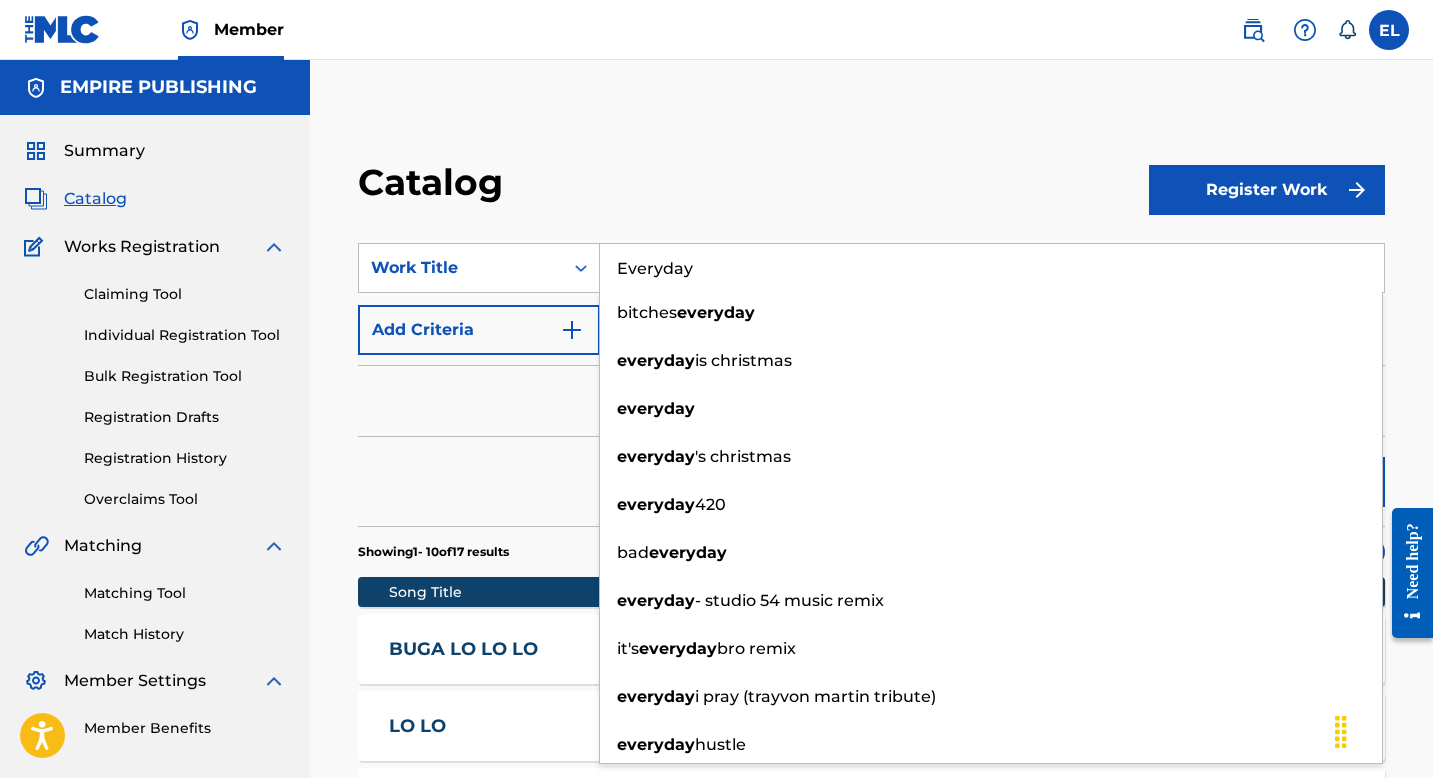 type on "Everyday" 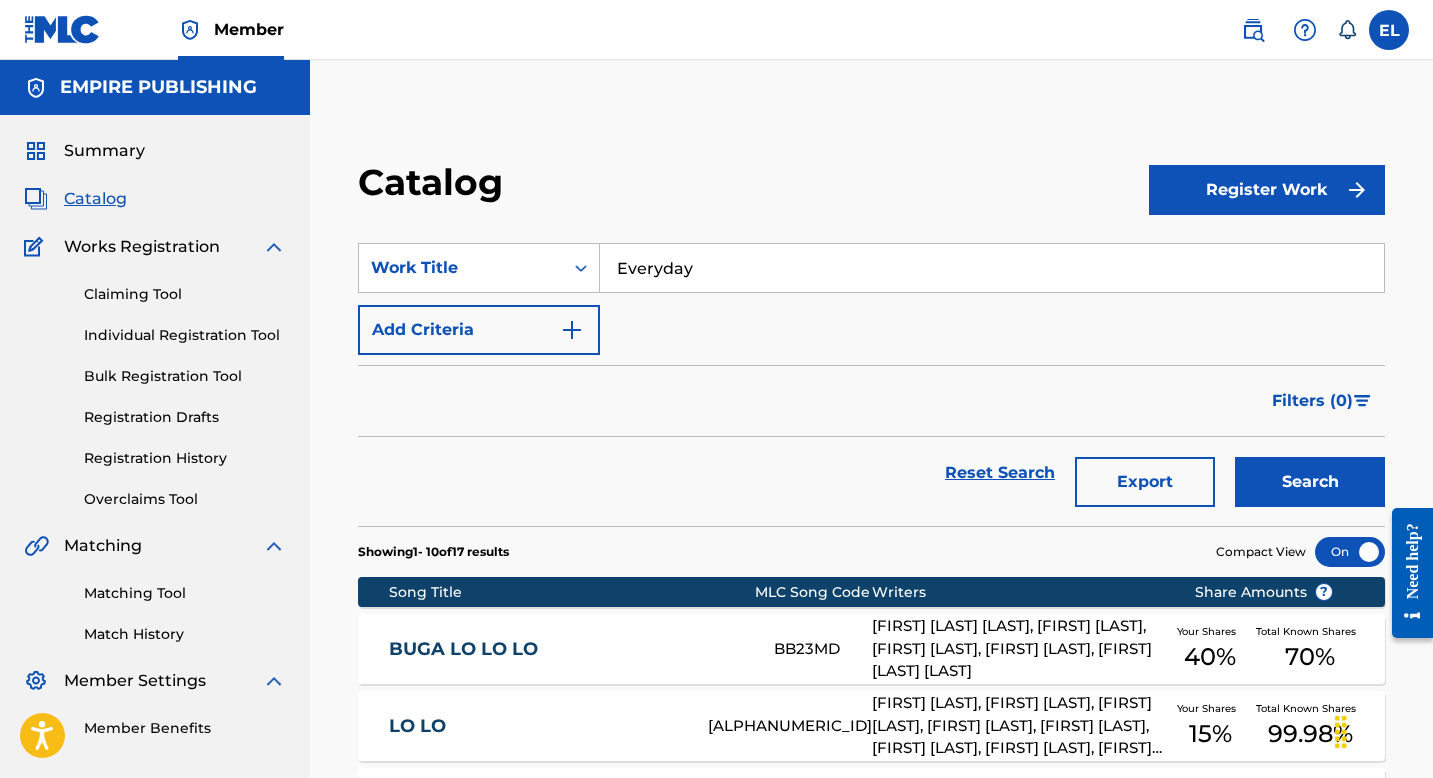 click on "Search" at bounding box center [1310, 482] 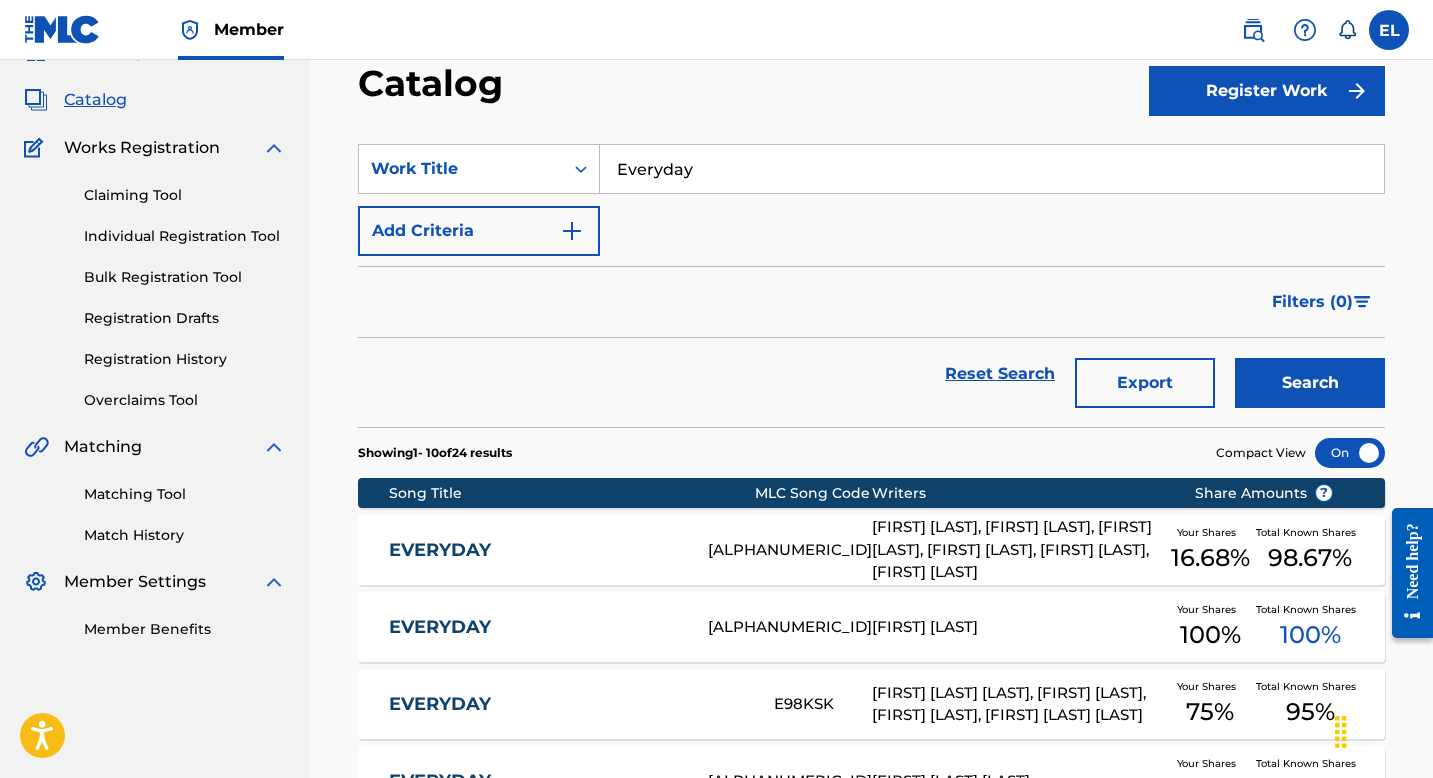 scroll, scrollTop: 184, scrollLeft: 0, axis: vertical 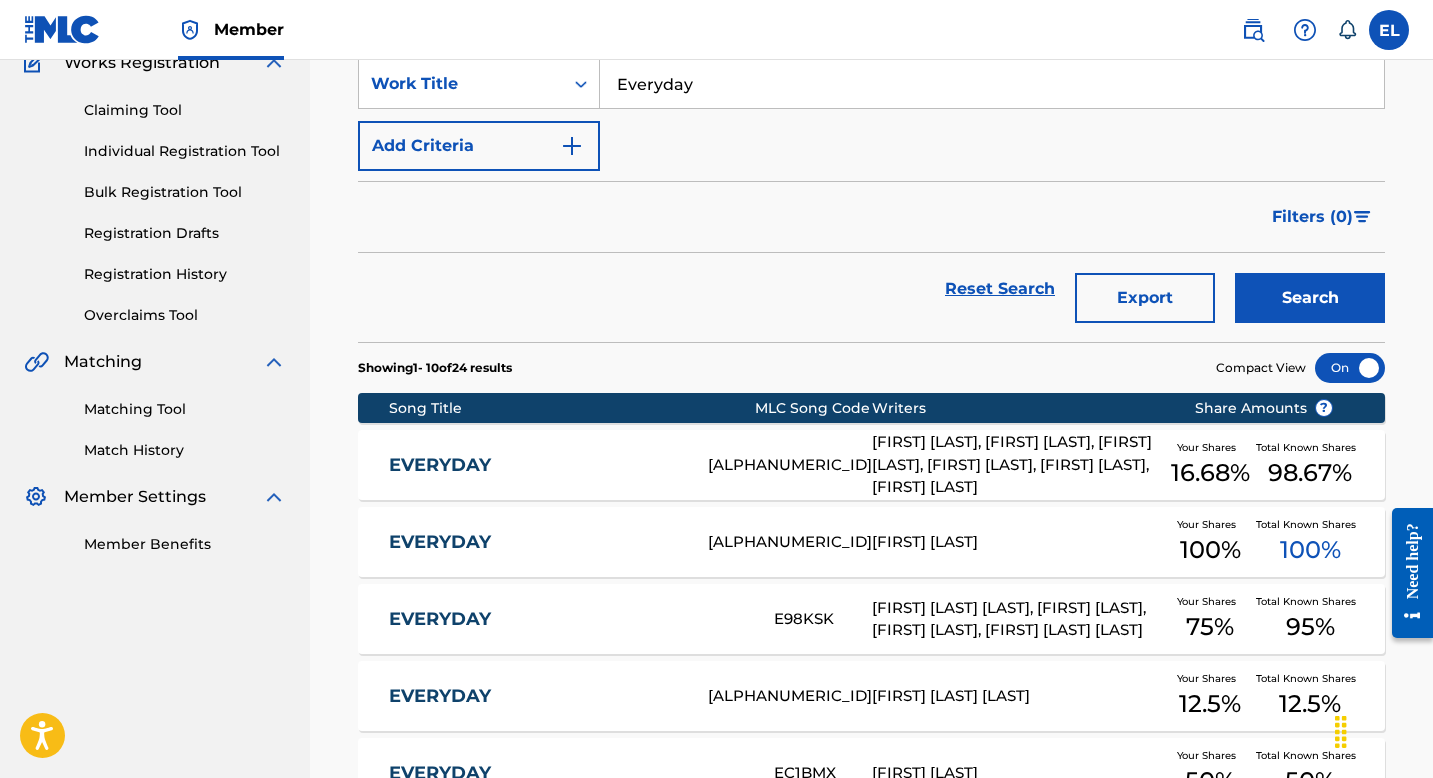 click on "EVERYDAY" at bounding box center [568, 619] 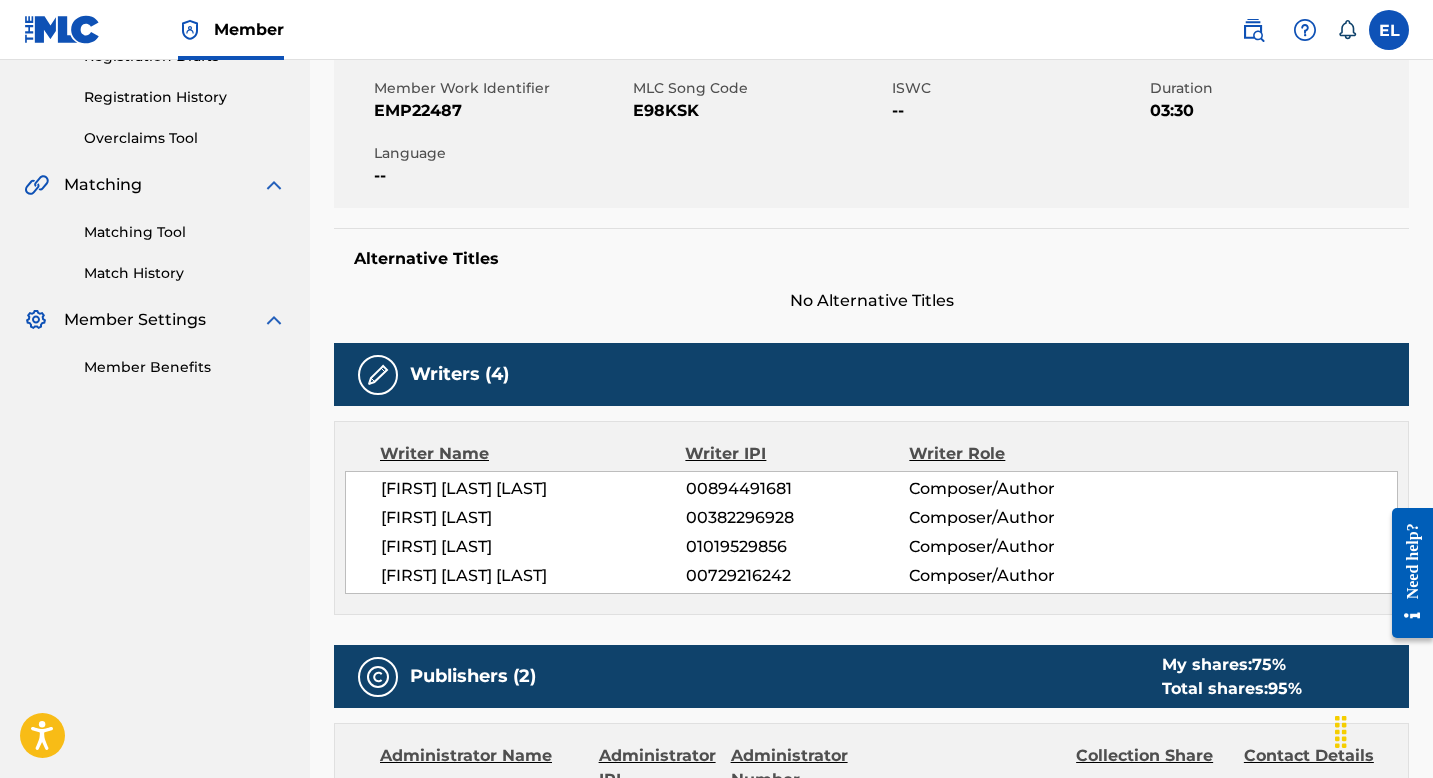 scroll, scrollTop: 0, scrollLeft: 0, axis: both 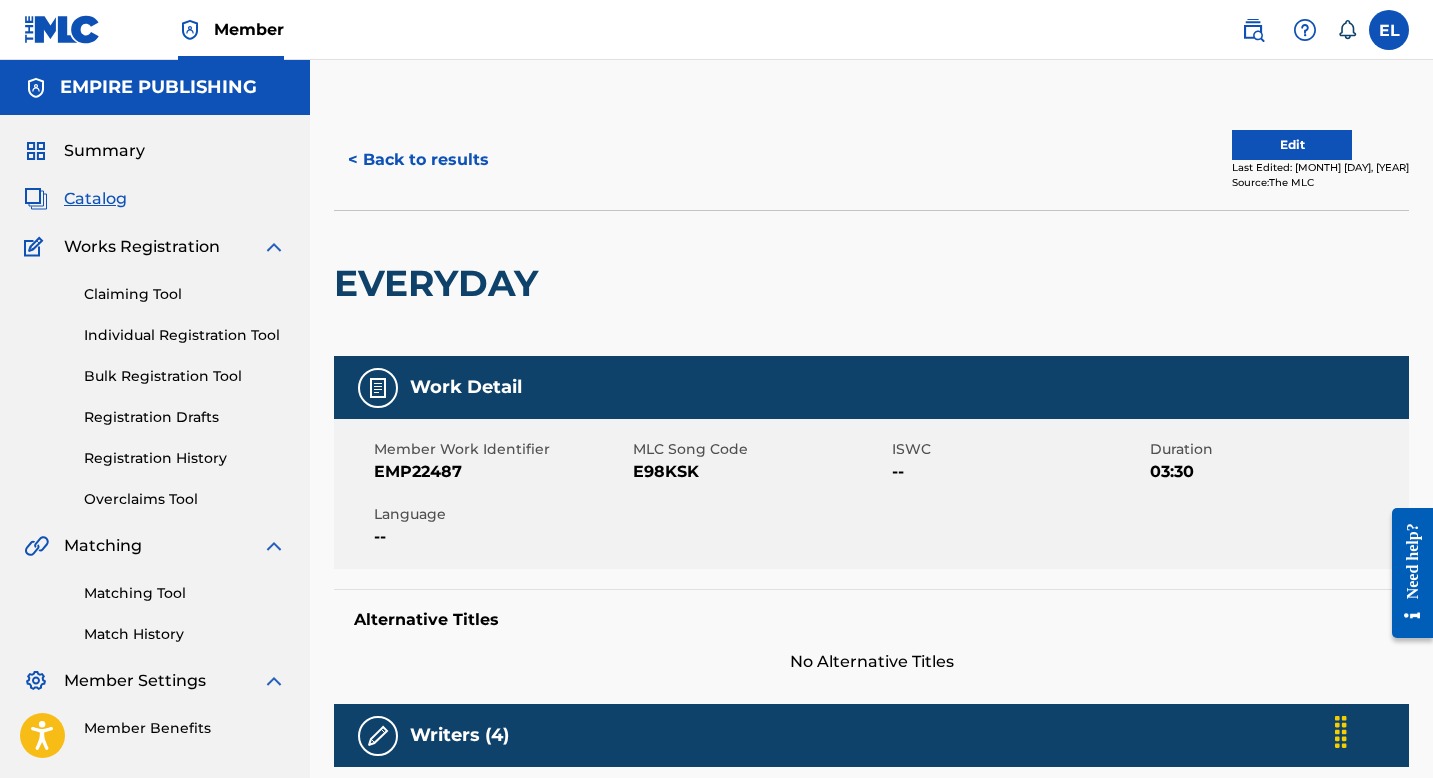 click on "Edit" at bounding box center [1292, 145] 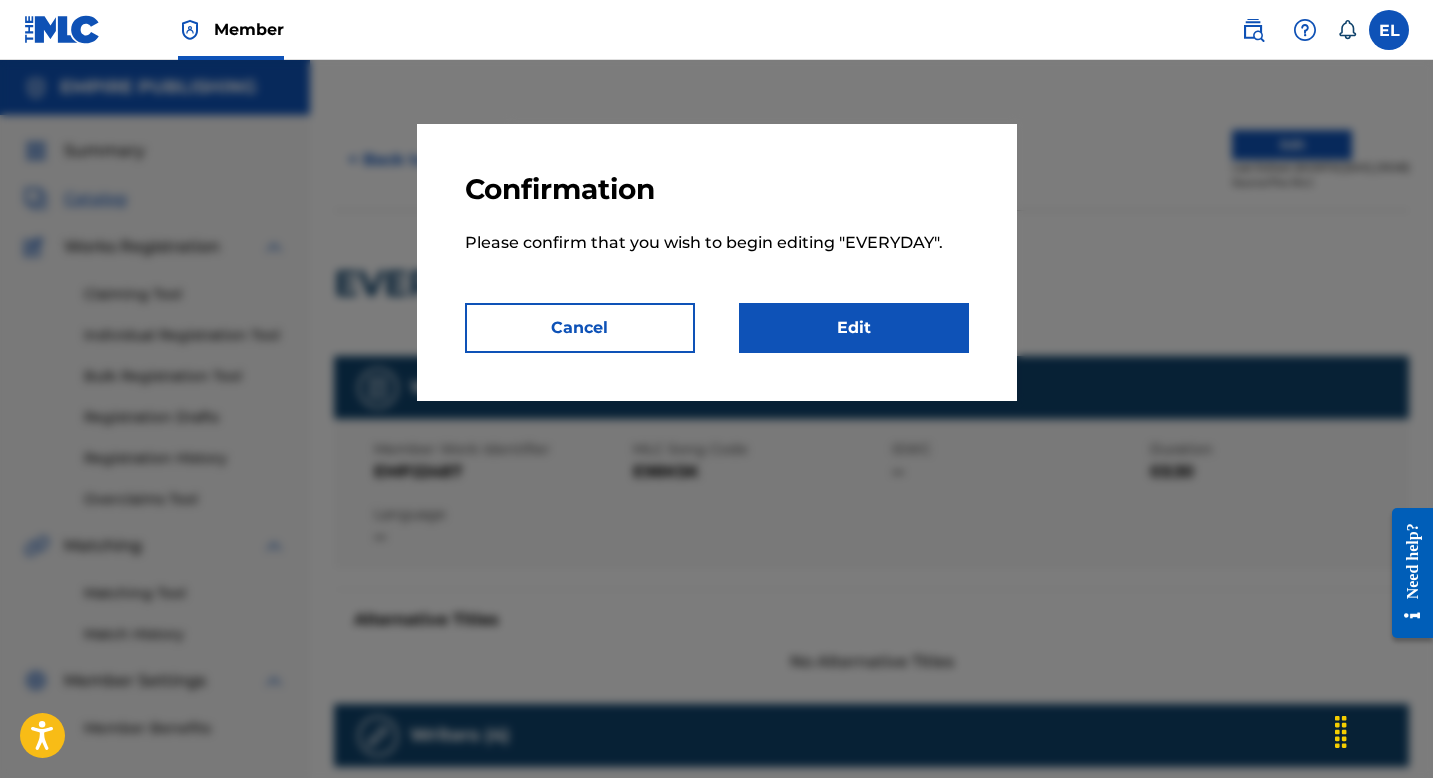 click on "Edit" at bounding box center (854, 328) 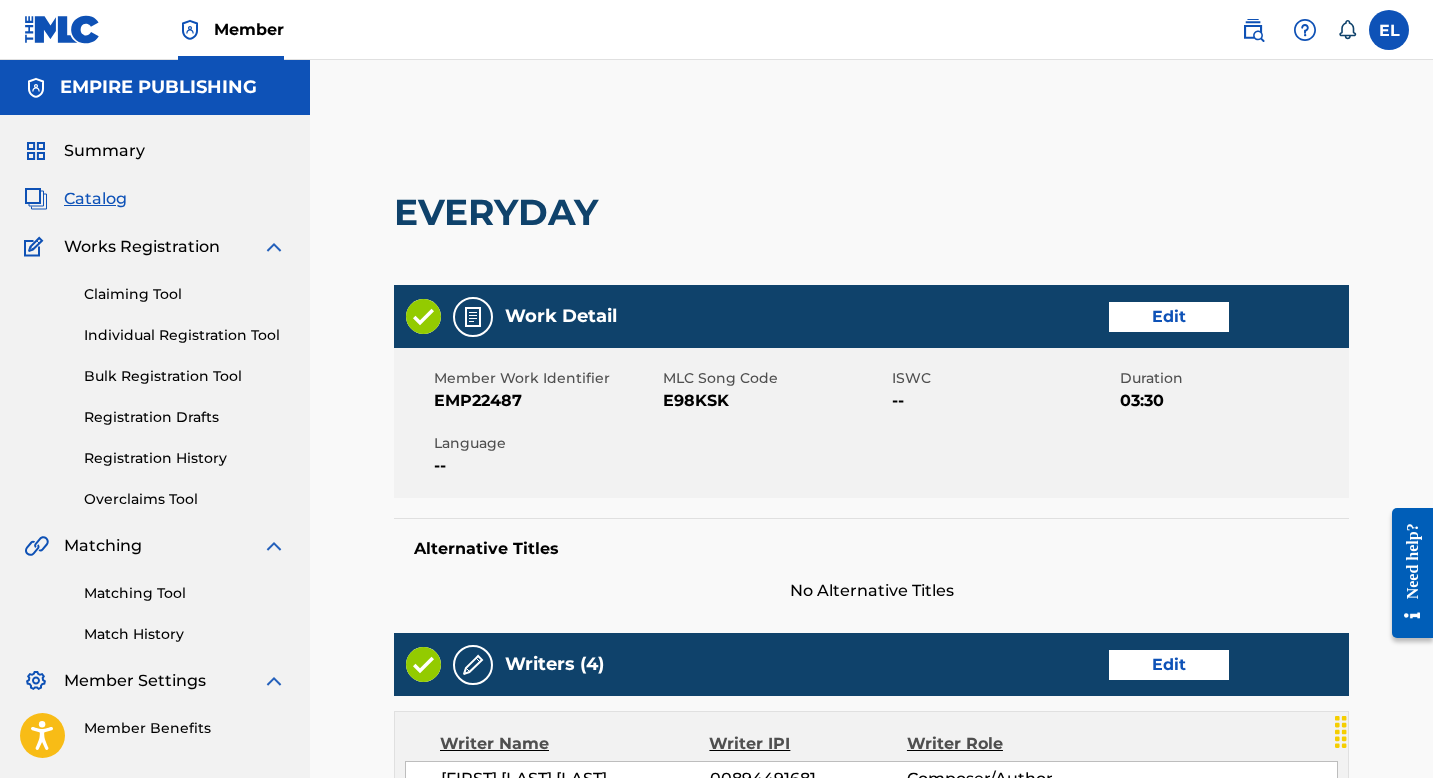 click on "Edit" at bounding box center [1169, 317] 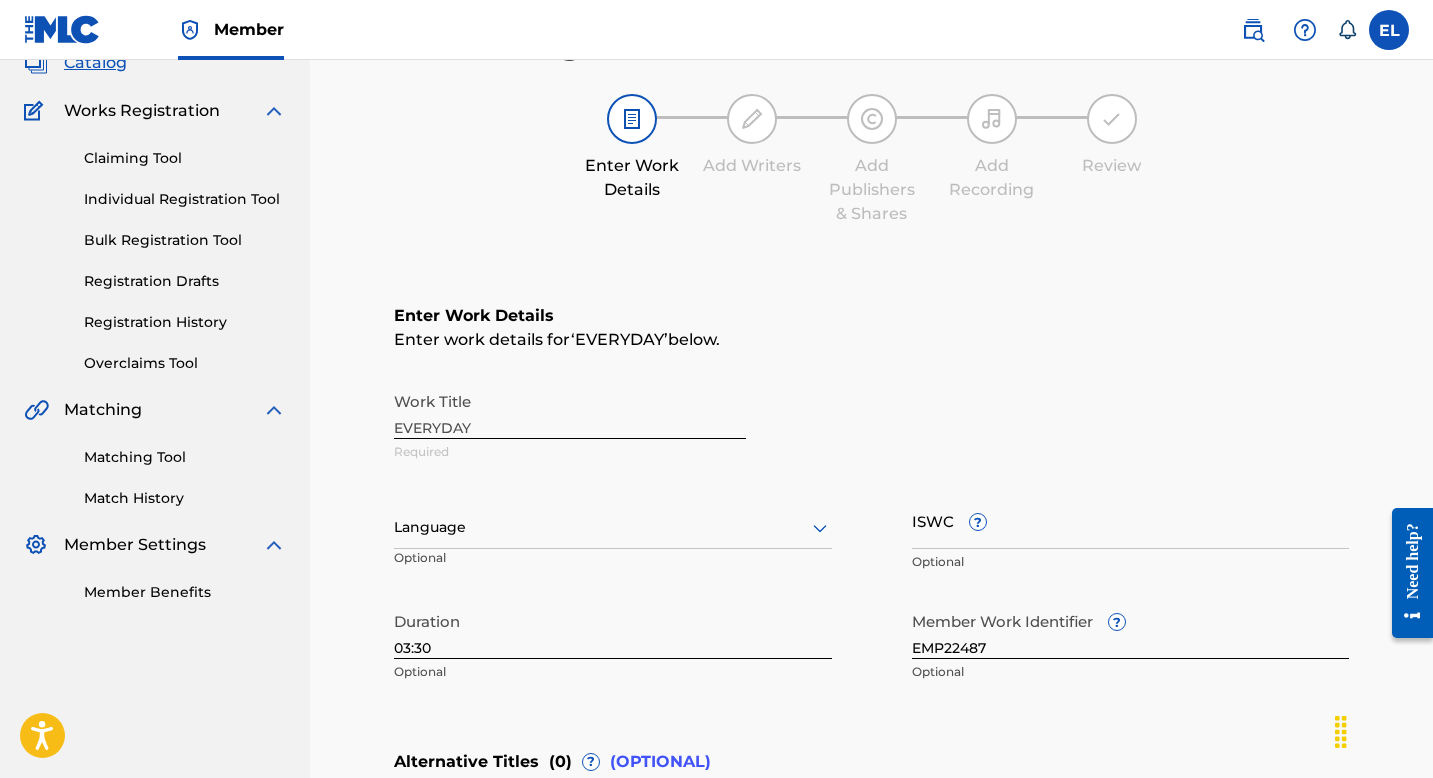 scroll, scrollTop: 182, scrollLeft: 0, axis: vertical 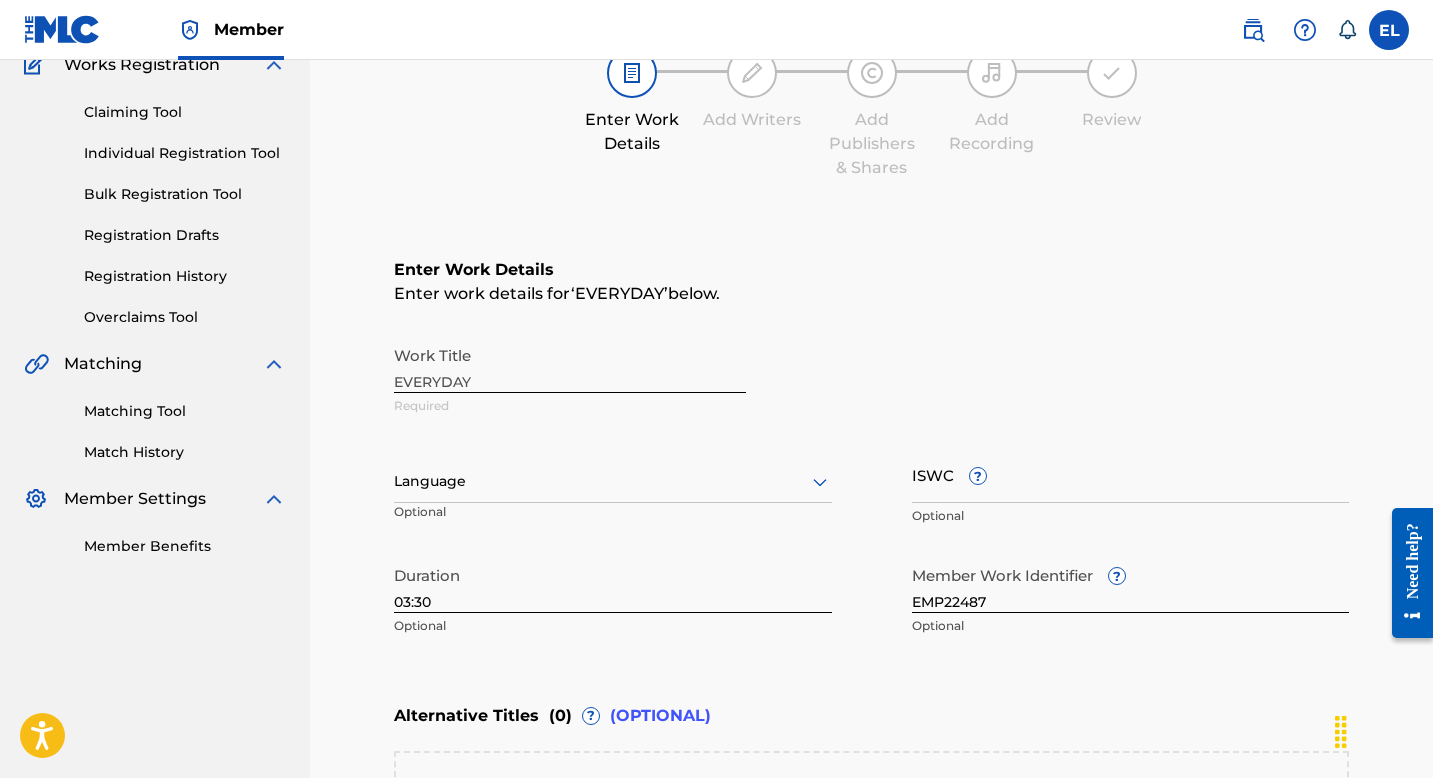 click at bounding box center (613, 481) 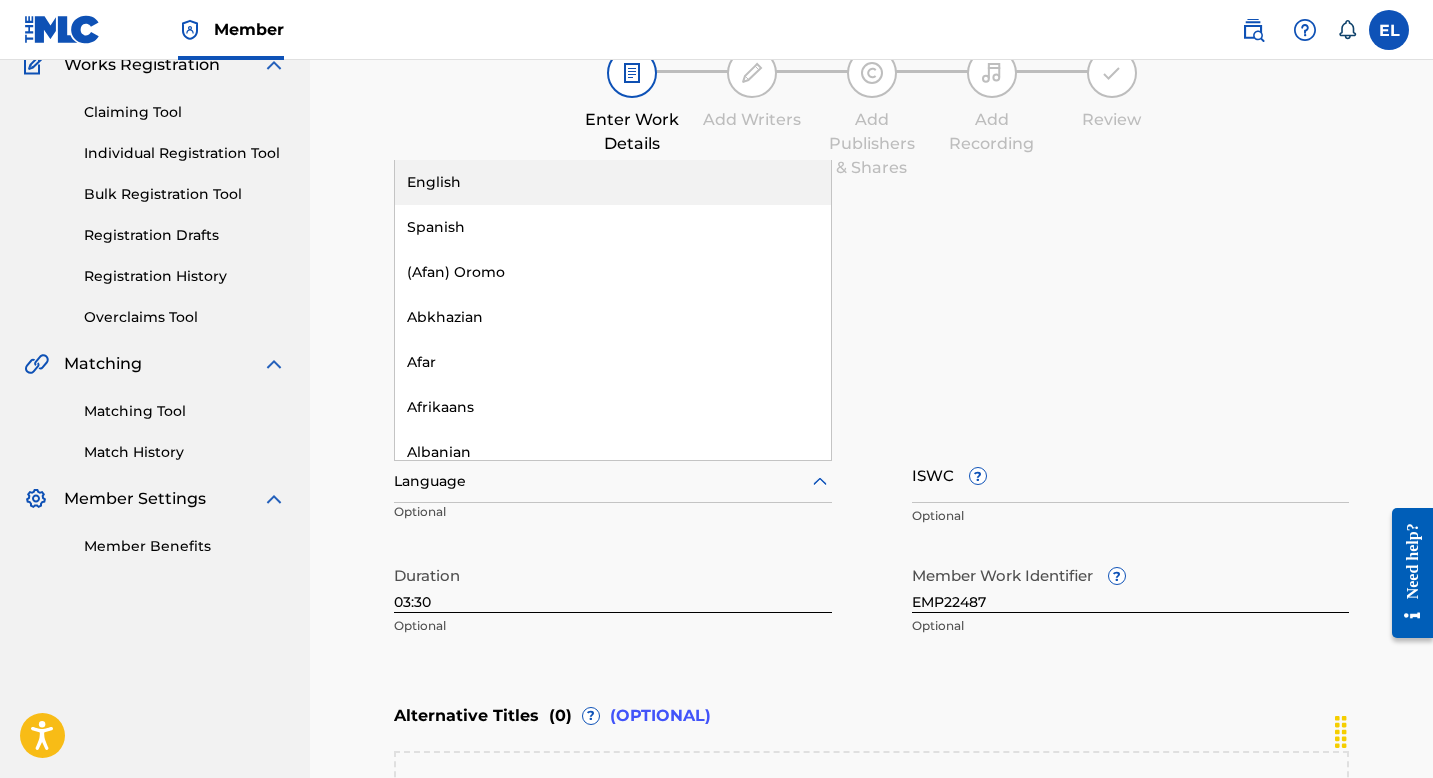 click on "English" at bounding box center (613, 182) 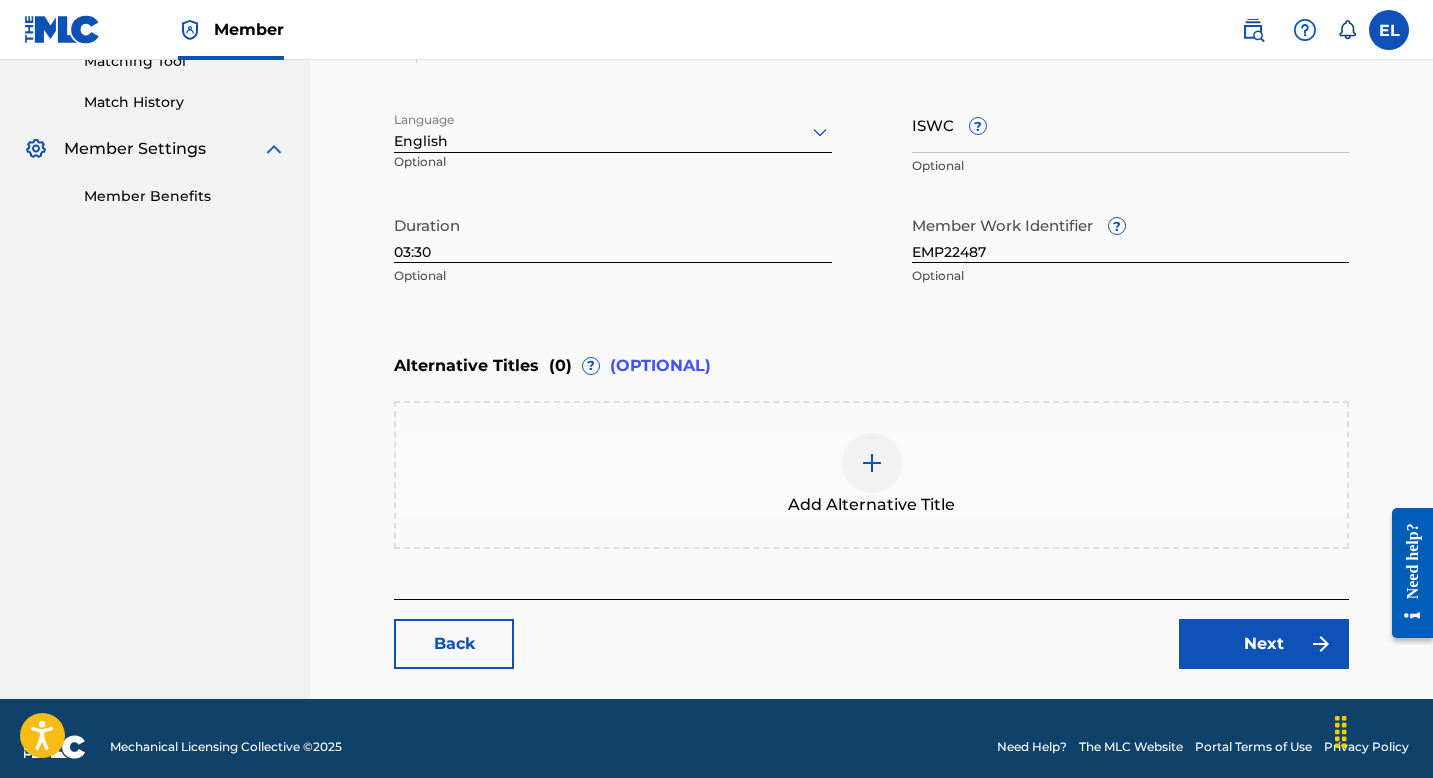 scroll, scrollTop: 548, scrollLeft: 0, axis: vertical 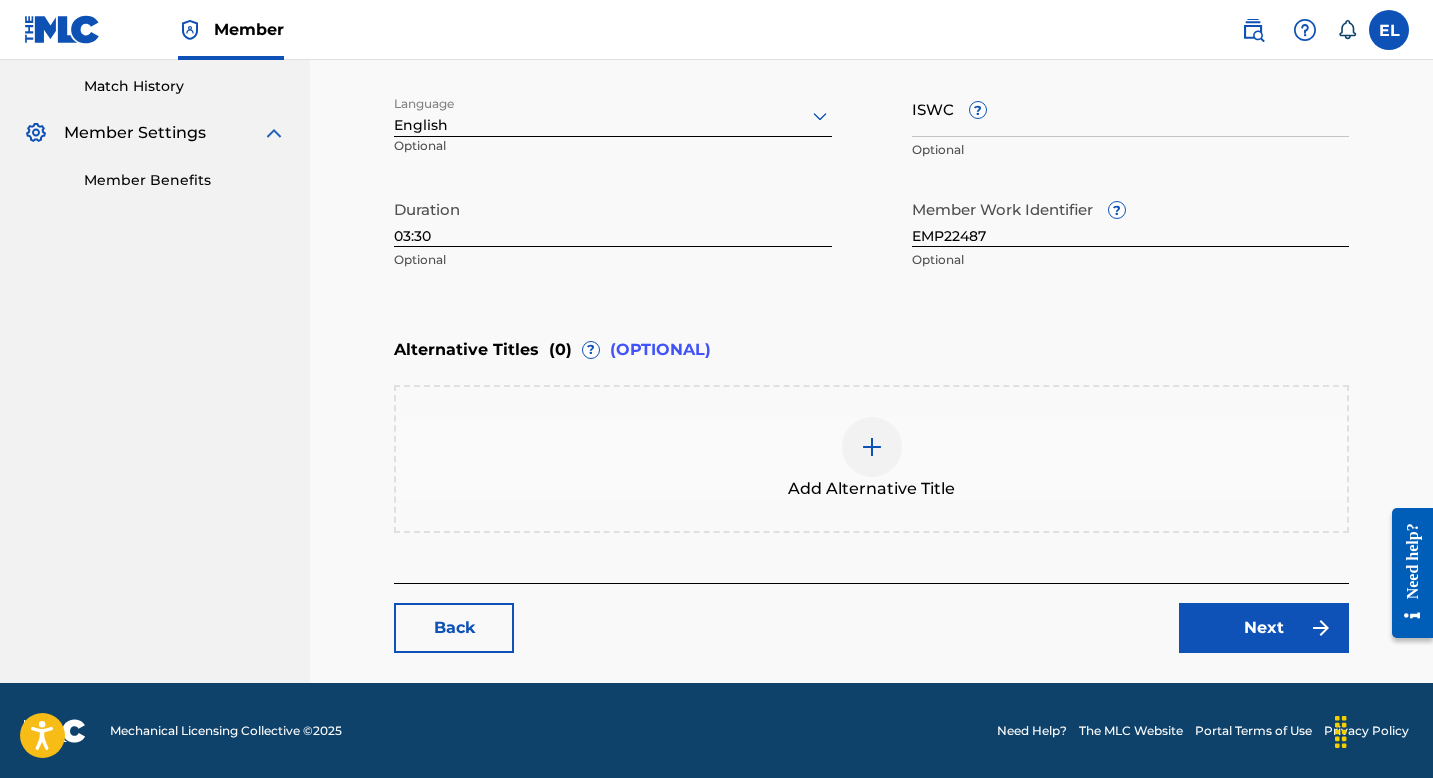 click on "Next" at bounding box center (1264, 628) 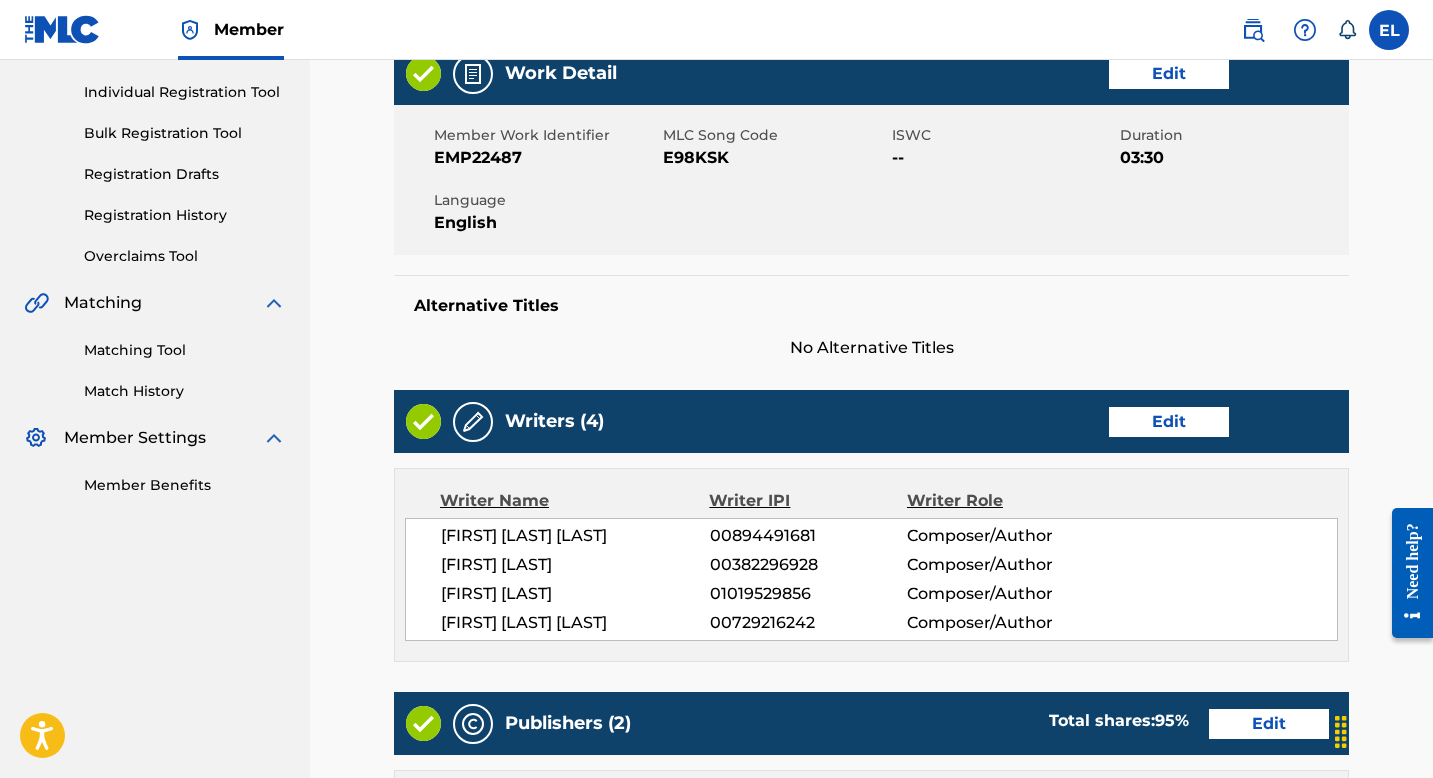 scroll, scrollTop: 30, scrollLeft: 0, axis: vertical 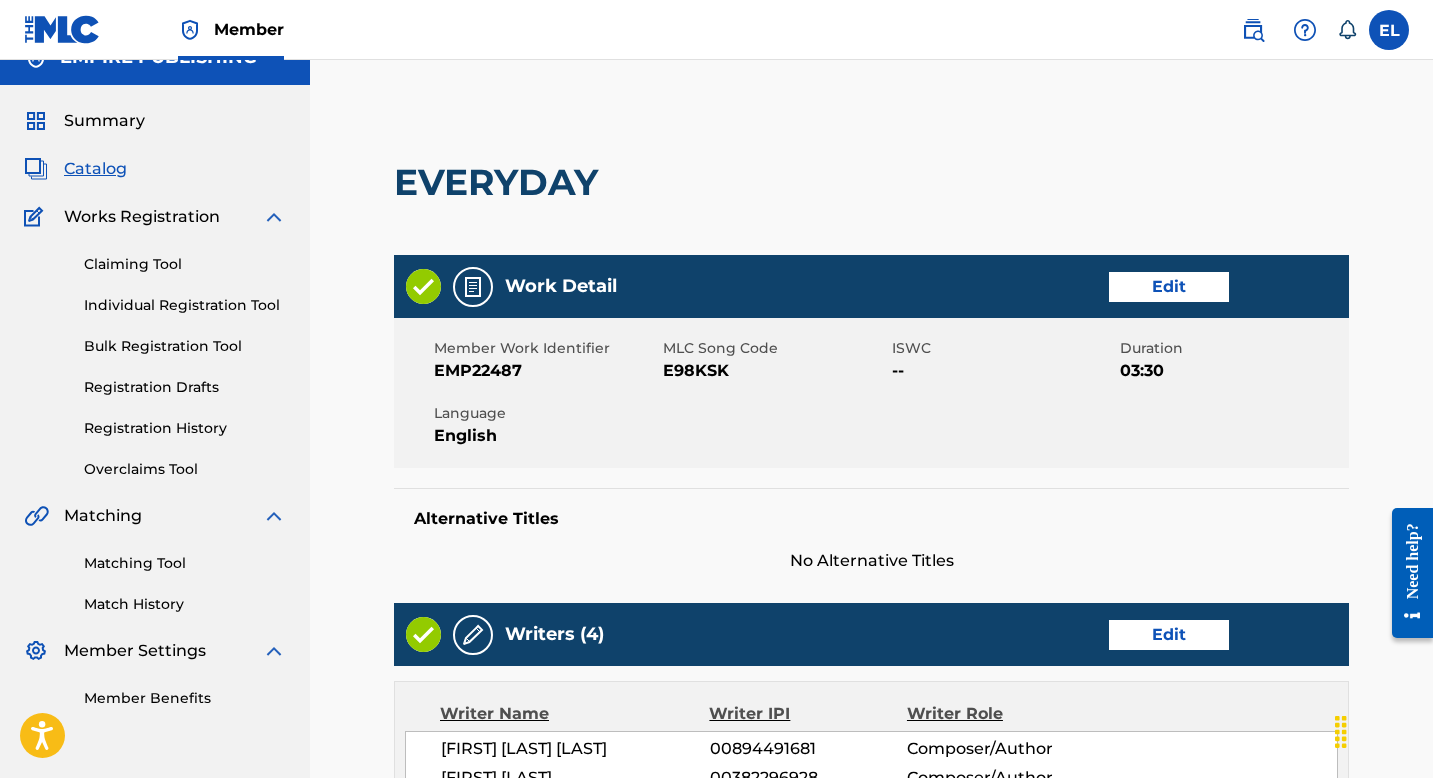 click on "E98KSK" at bounding box center [775, 371] 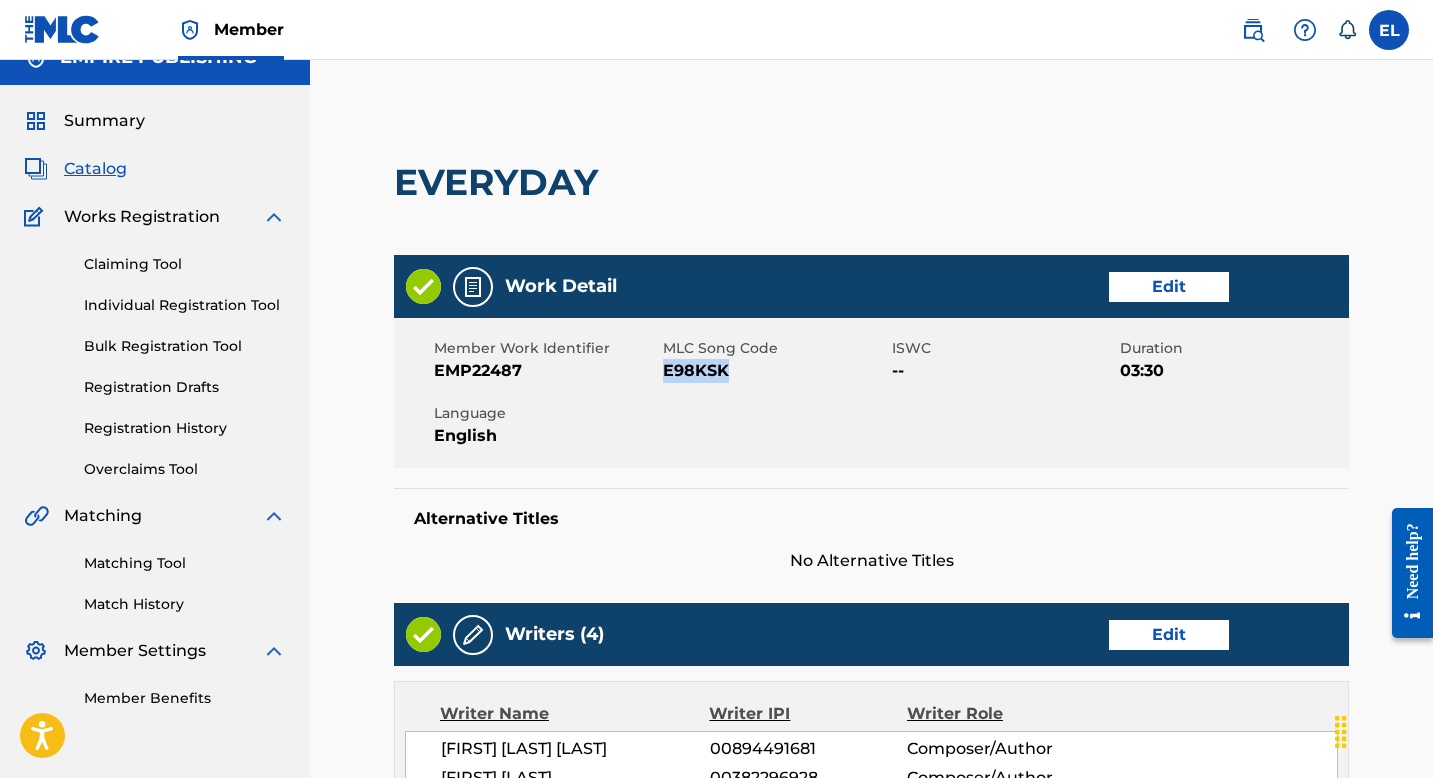 click on "E98KSK" at bounding box center (775, 371) 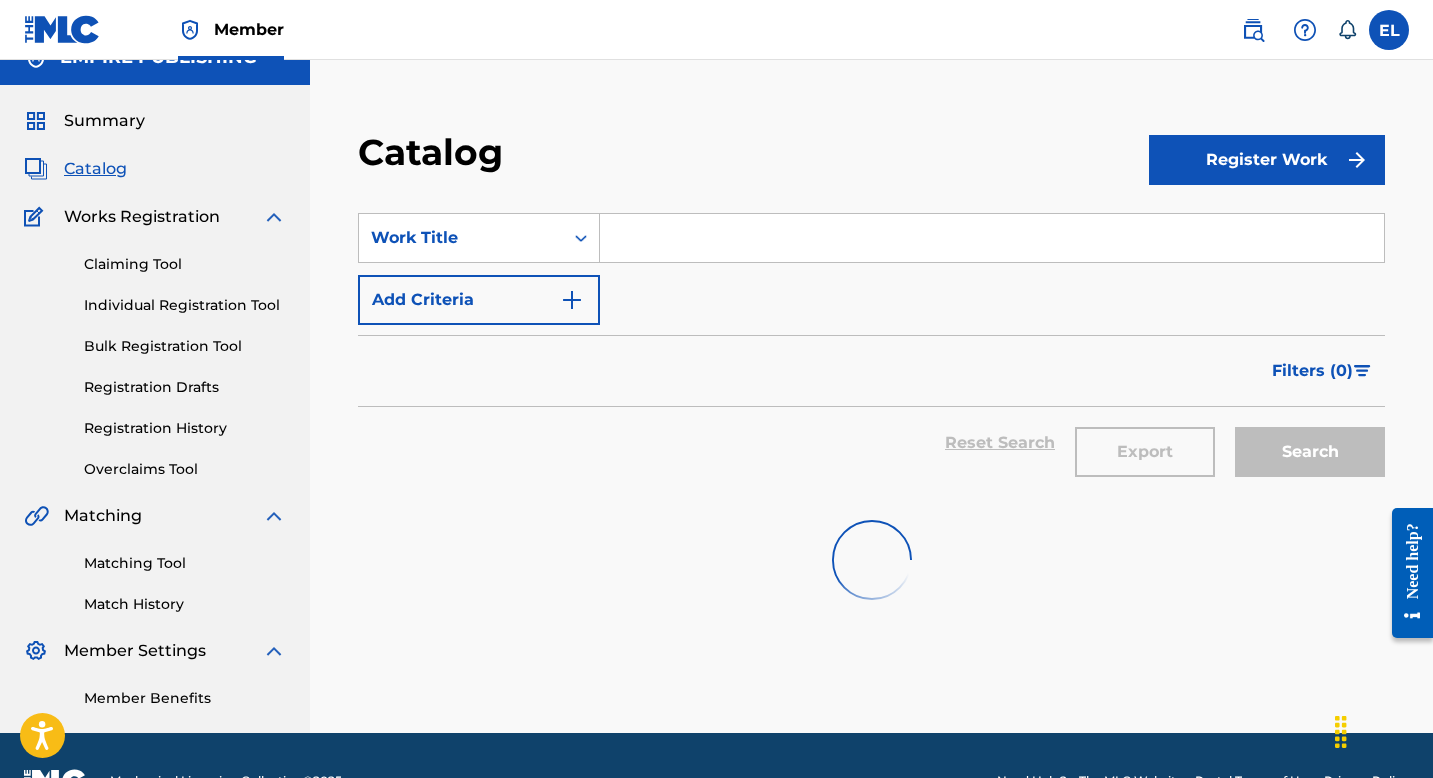 scroll, scrollTop: 0, scrollLeft: 0, axis: both 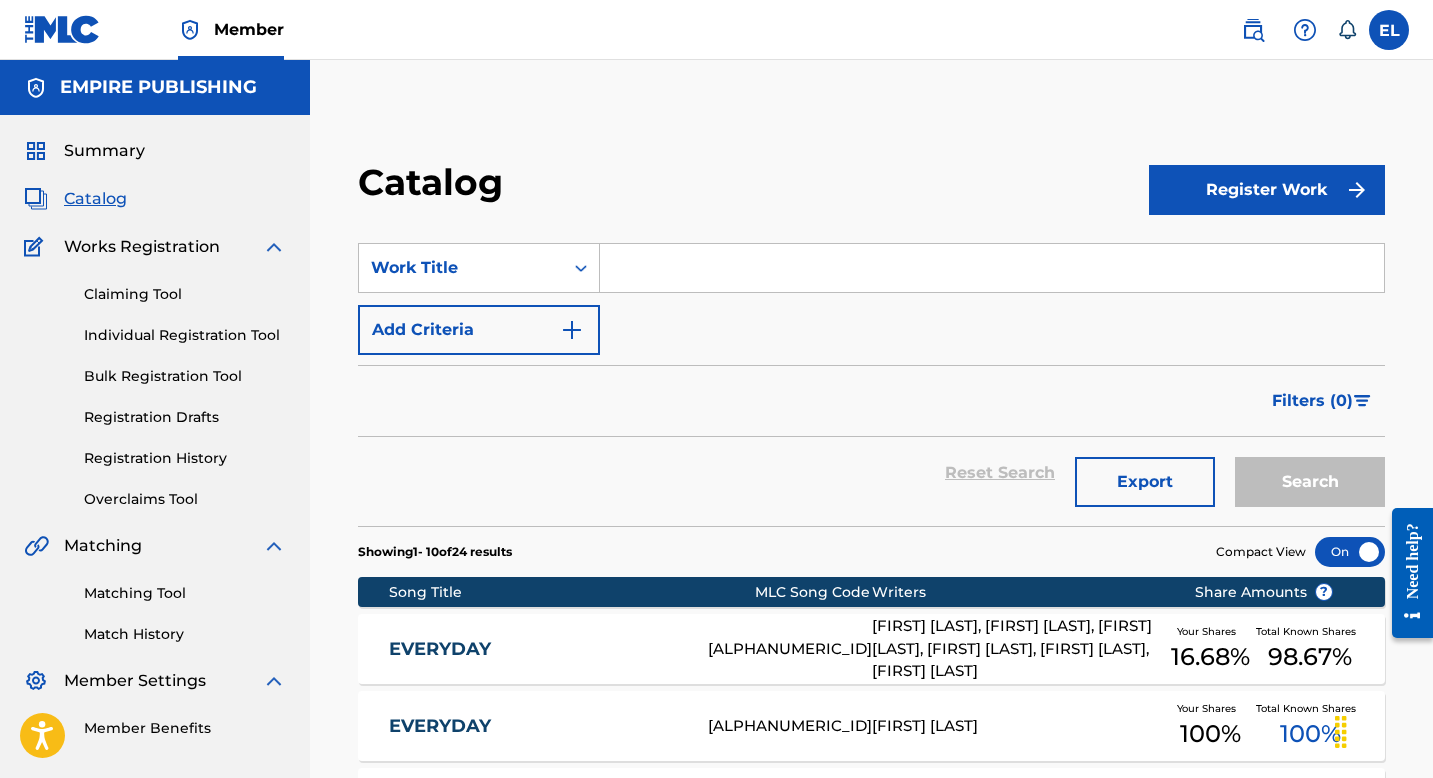 drag, startPoint x: 730, startPoint y: 277, endPoint x: 828, endPoint y: 311, distance: 103.73042 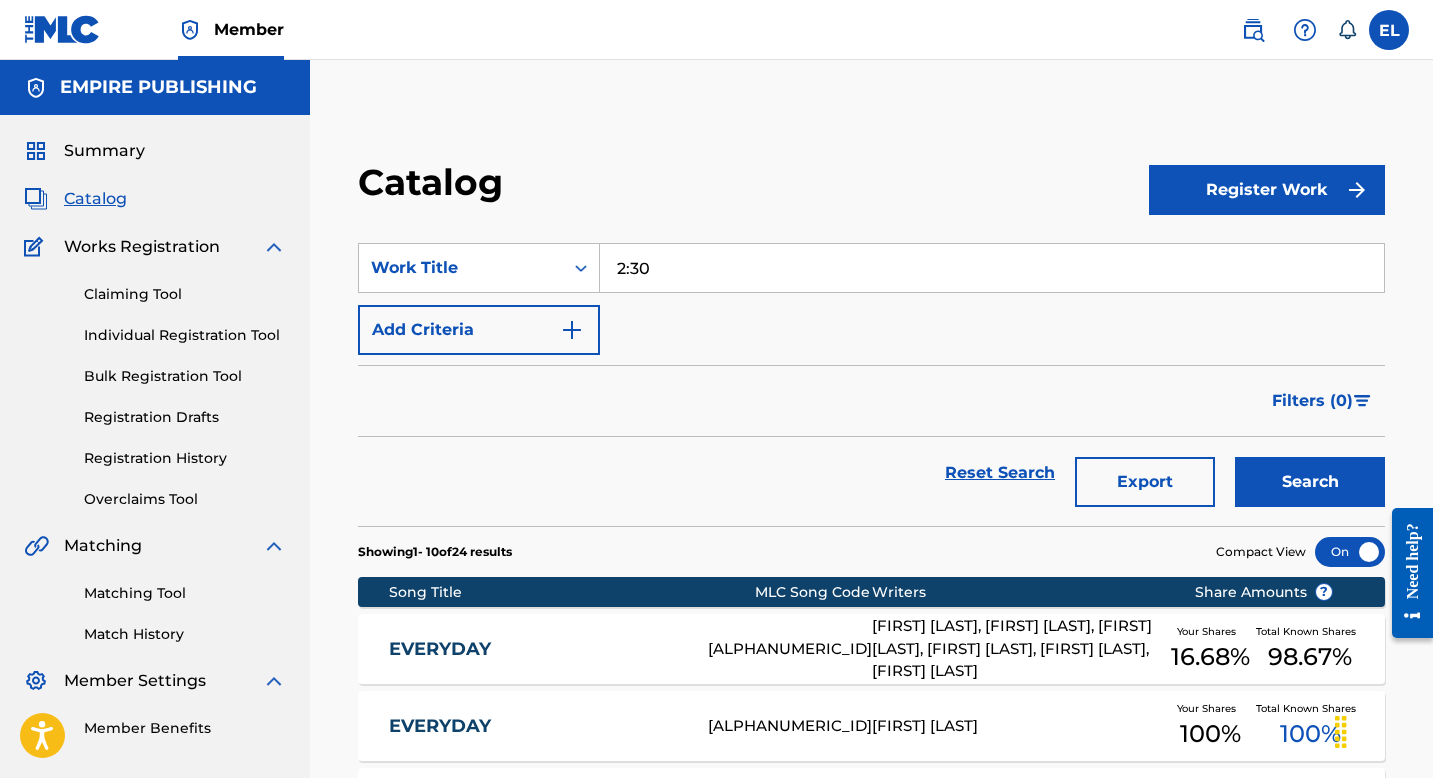 type on "2:30" 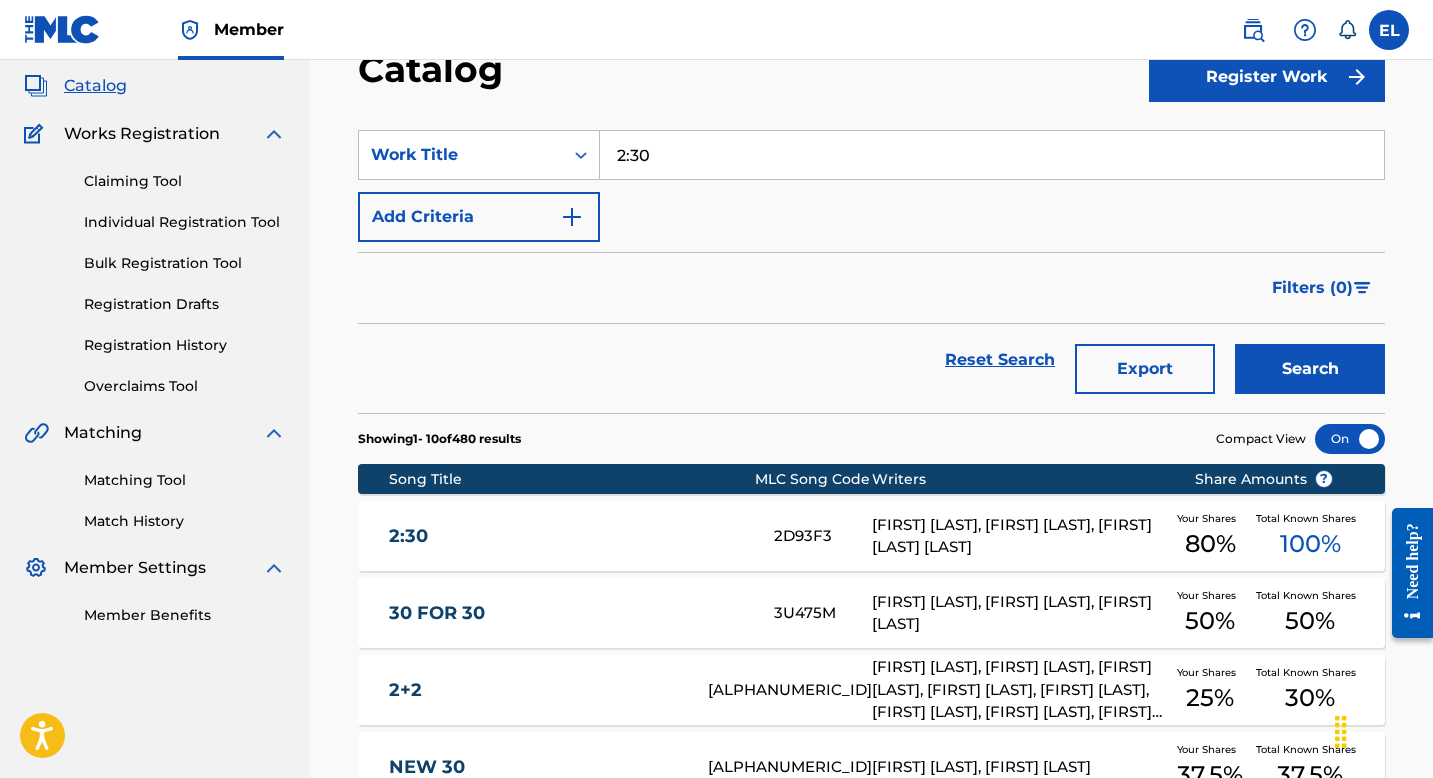 scroll, scrollTop: 168, scrollLeft: 0, axis: vertical 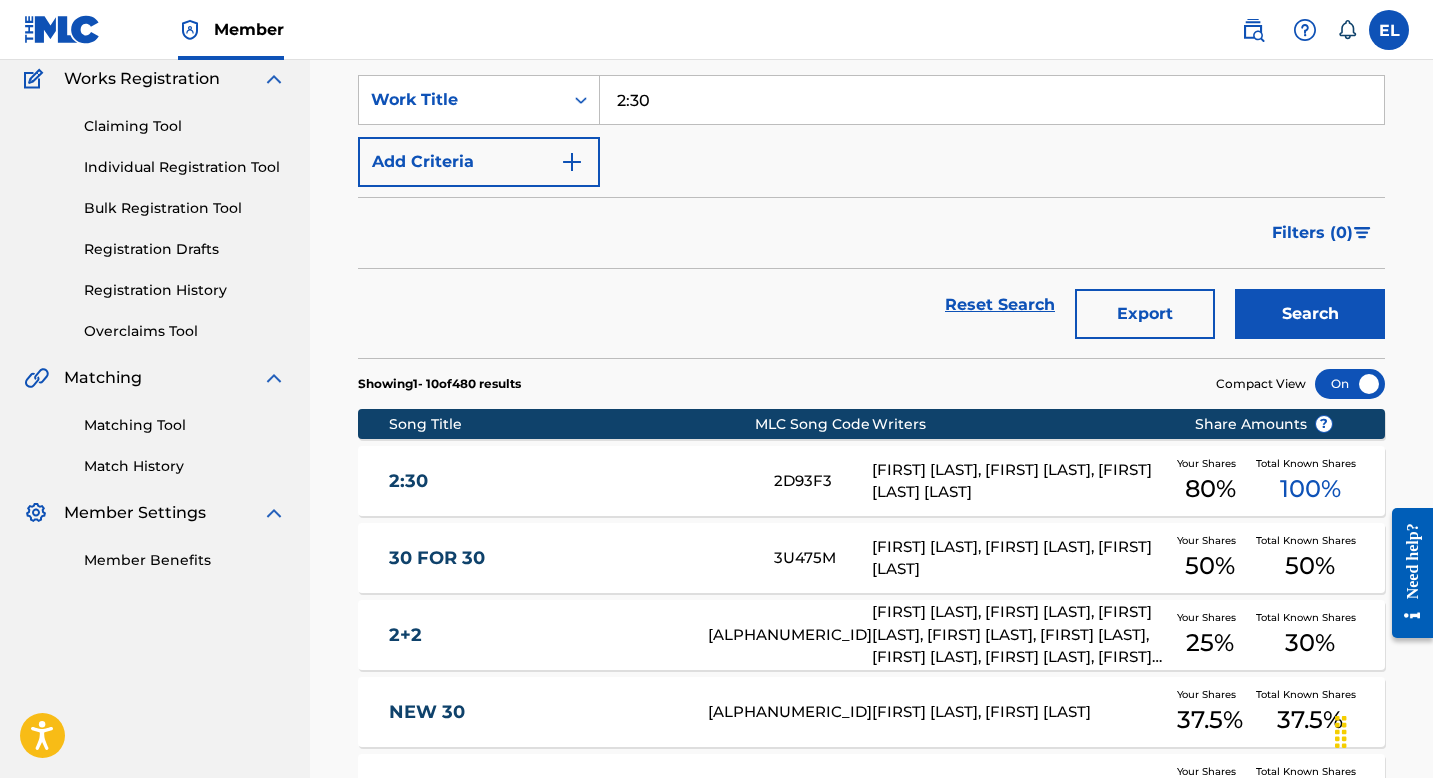 click on "2:30" at bounding box center [568, 481] 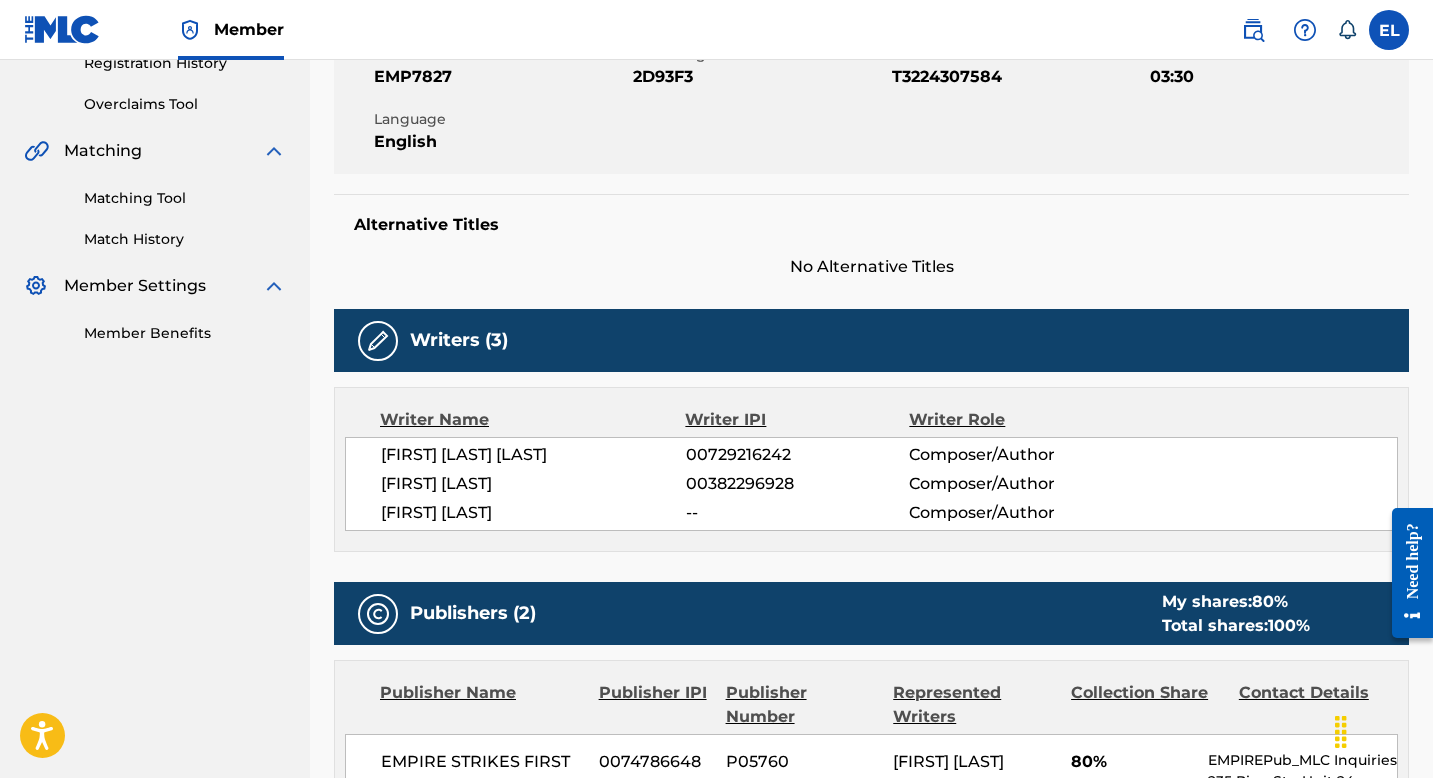 scroll, scrollTop: 52, scrollLeft: 0, axis: vertical 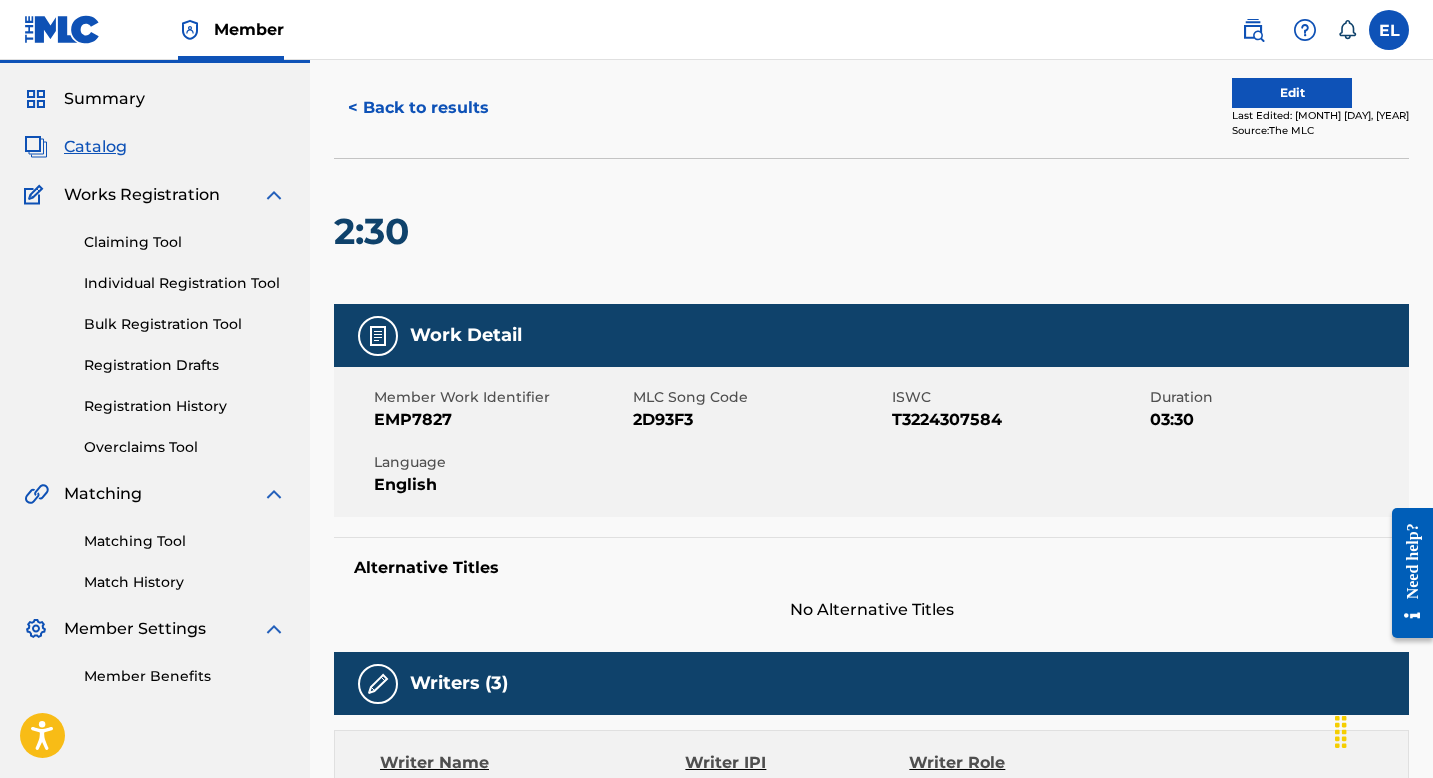click on "Edit" at bounding box center [1292, 93] 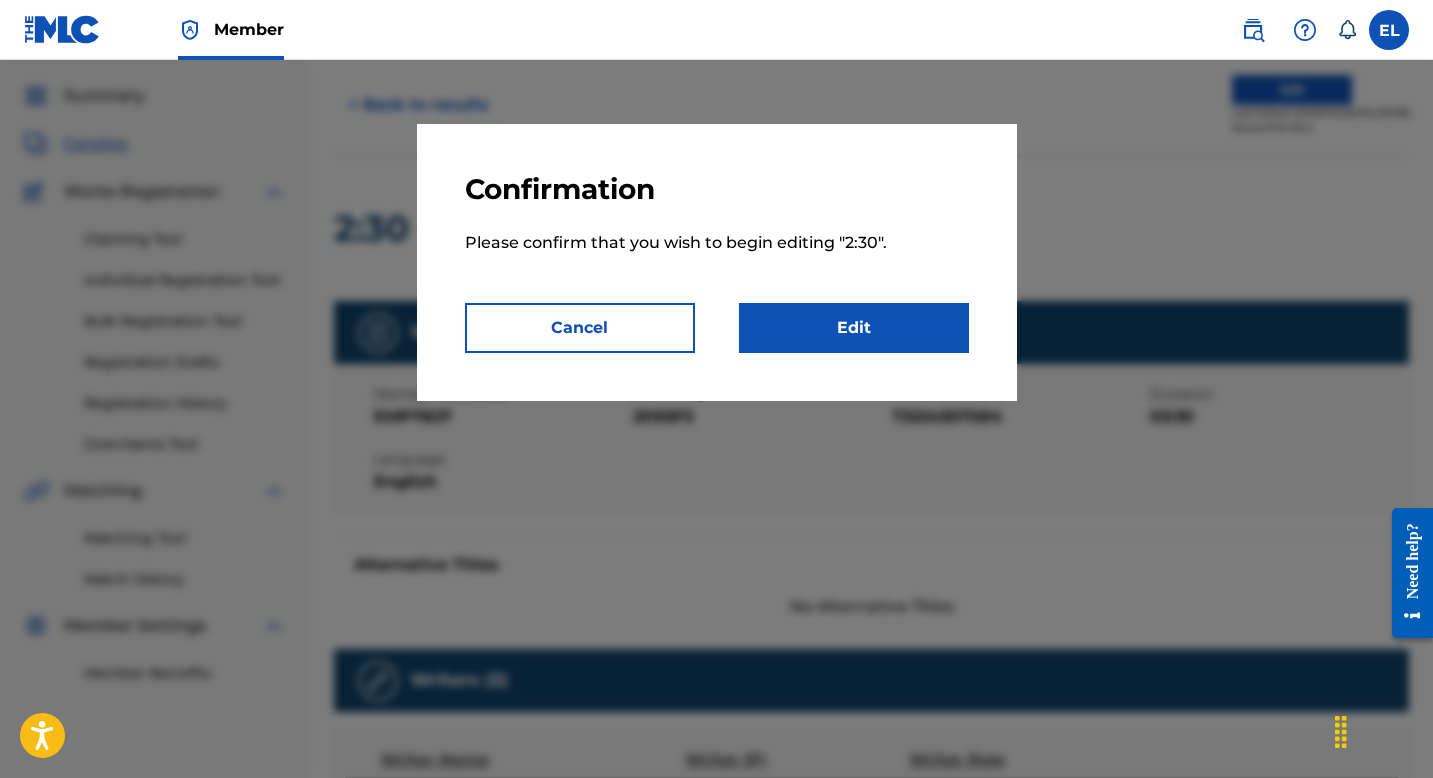 scroll, scrollTop: 56, scrollLeft: 0, axis: vertical 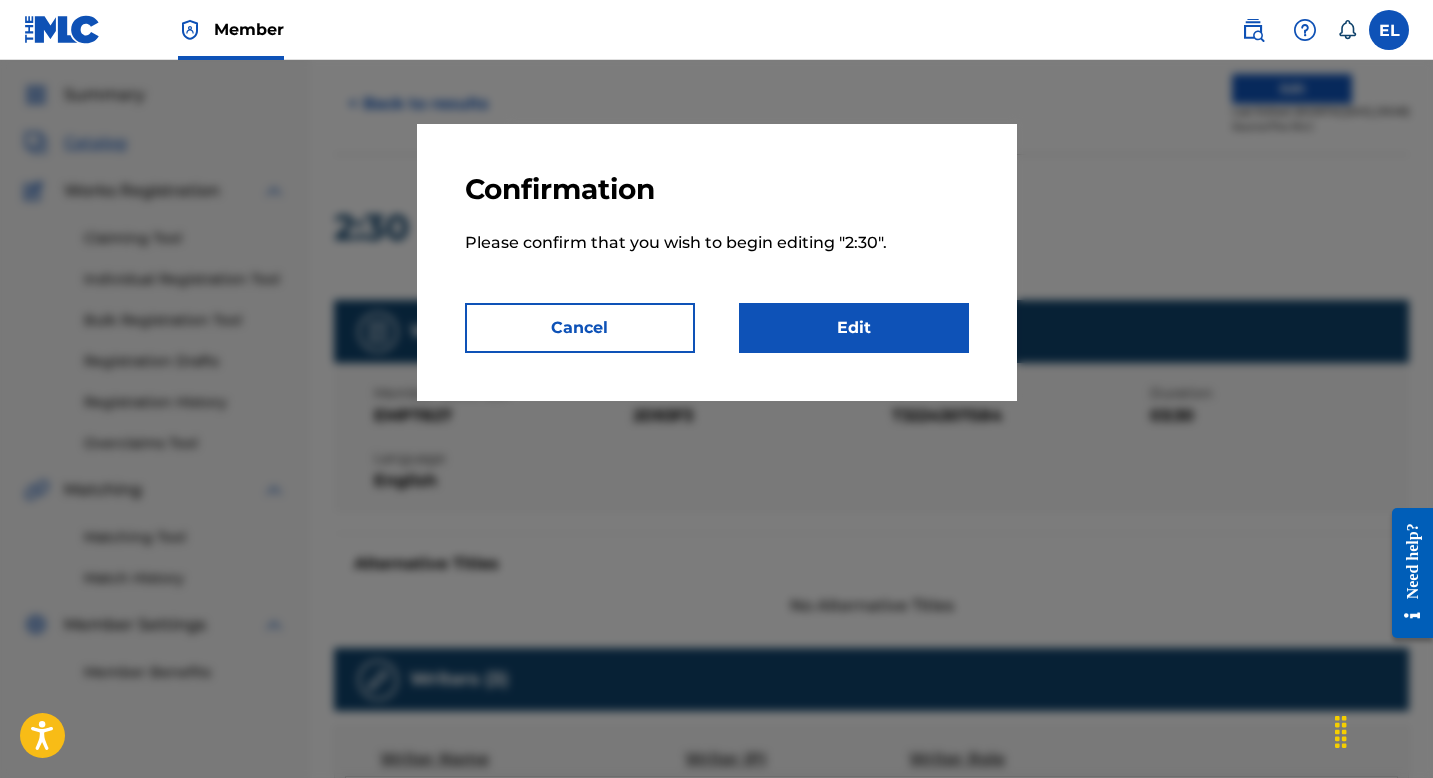 click on "Edit" at bounding box center (854, 328) 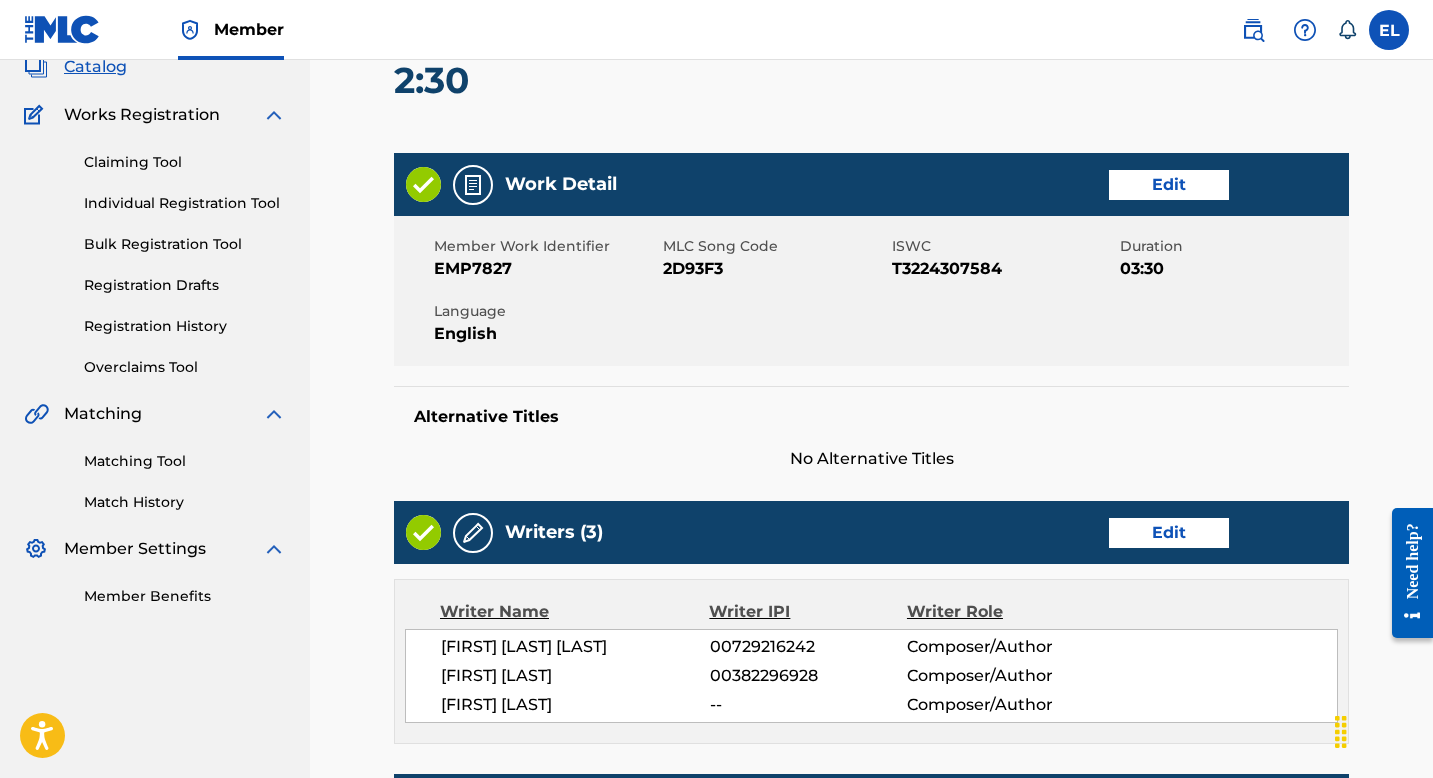 scroll, scrollTop: 391, scrollLeft: 0, axis: vertical 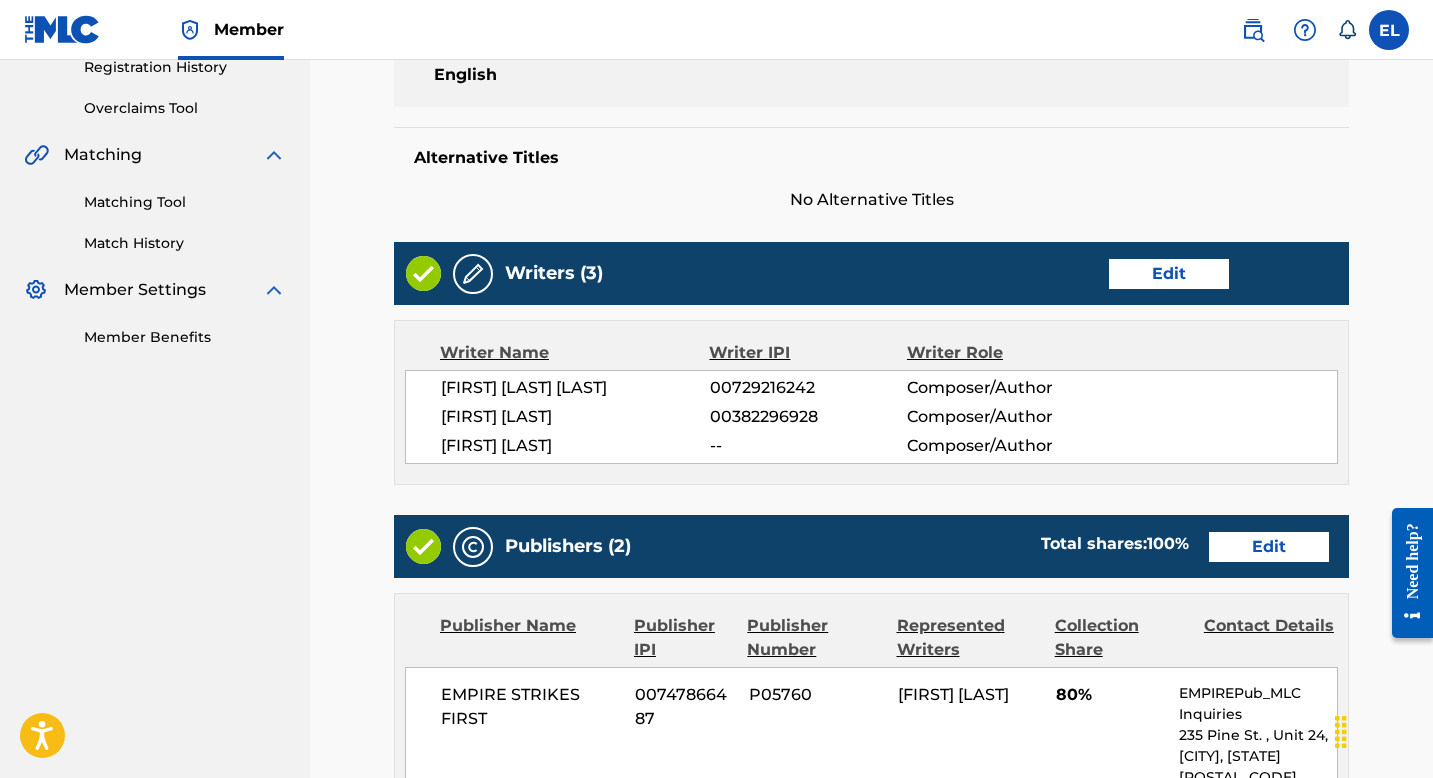 click on "Edit" at bounding box center [1169, 274] 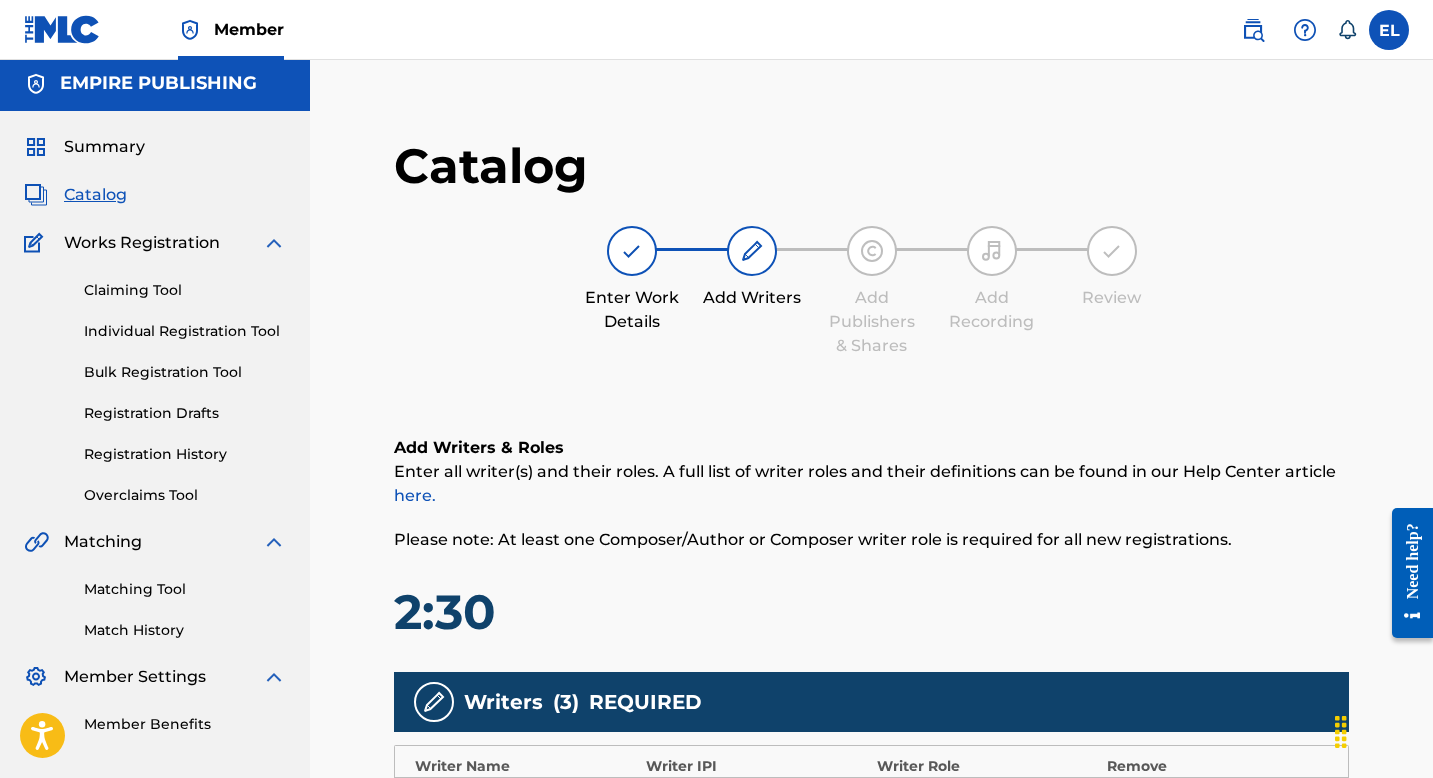 scroll, scrollTop: 636, scrollLeft: 0, axis: vertical 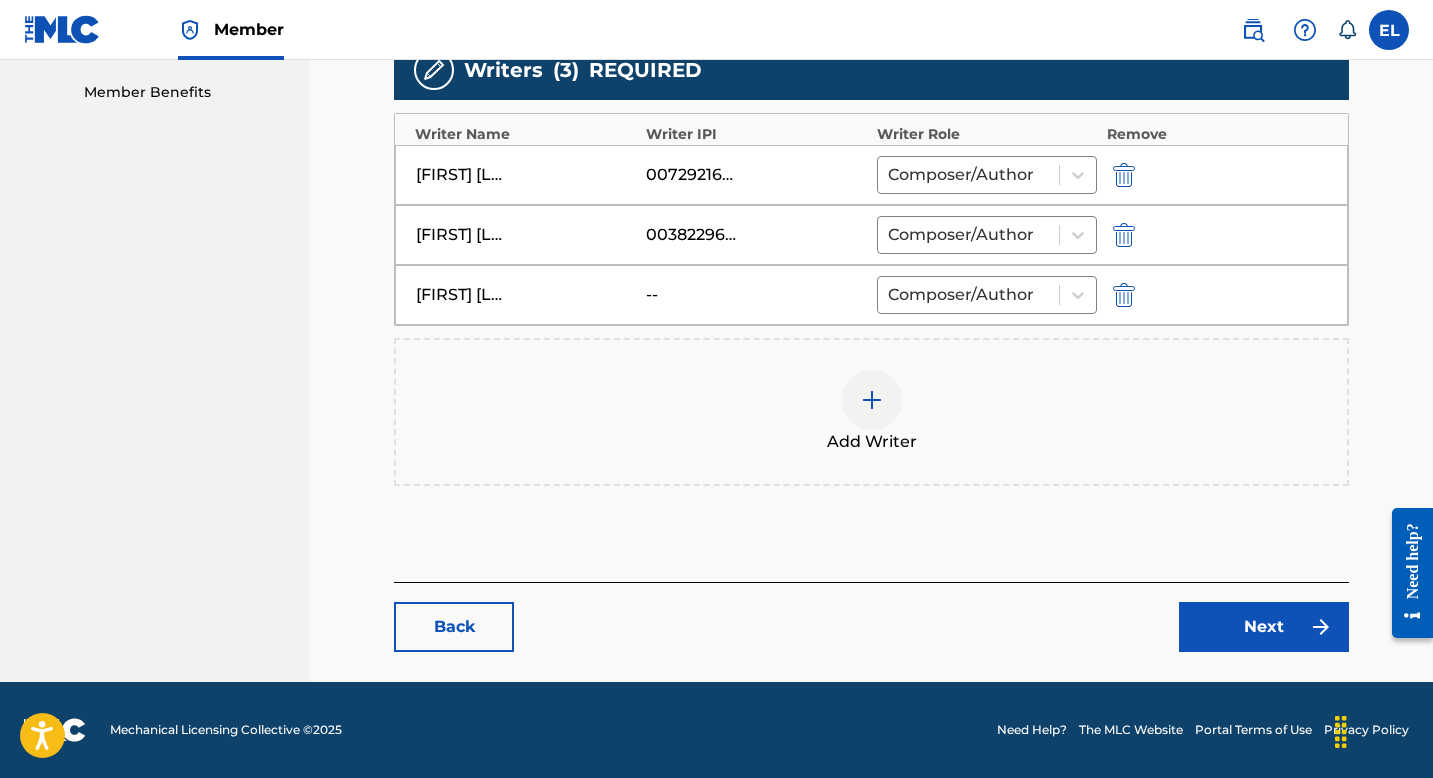 click at bounding box center (1124, 295) 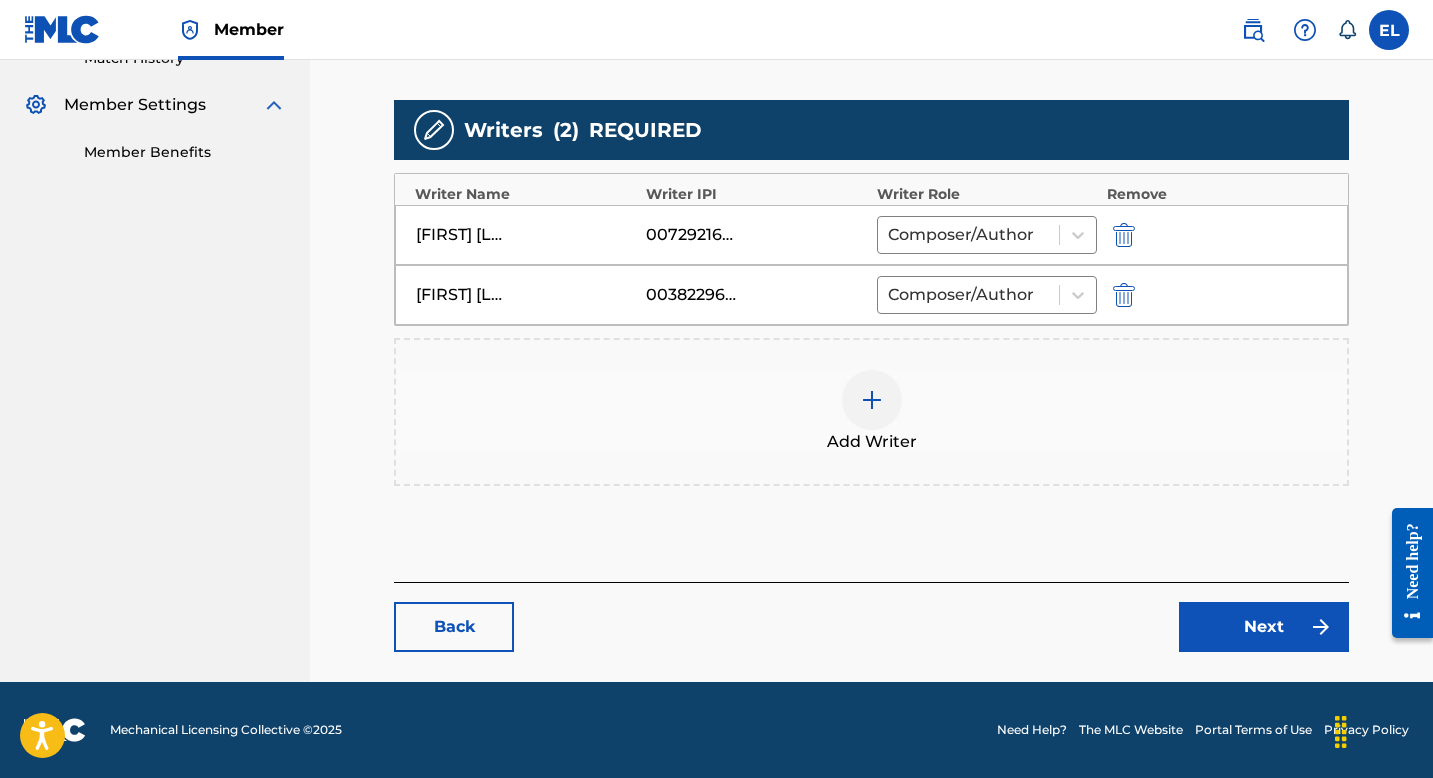 scroll, scrollTop: 576, scrollLeft: 0, axis: vertical 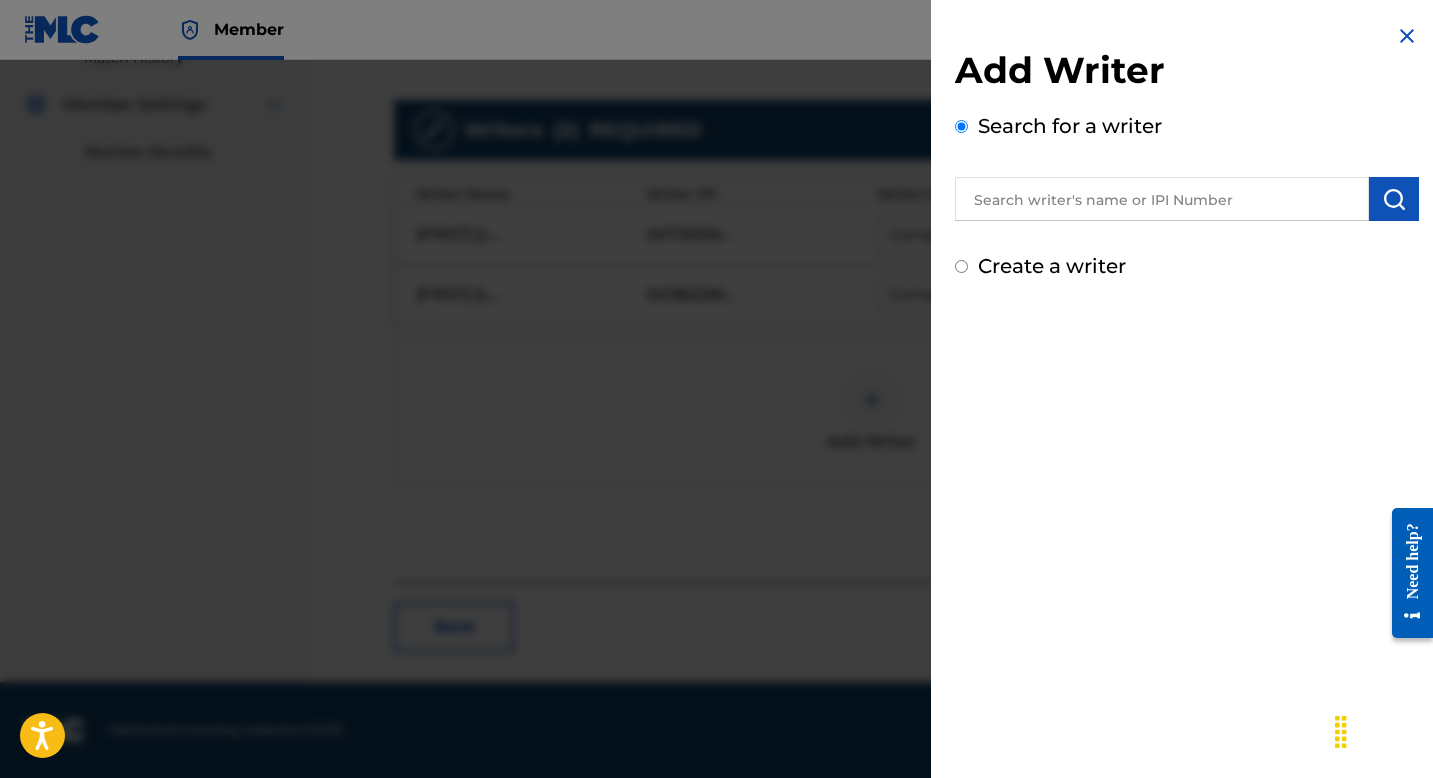 click at bounding box center (1162, 199) 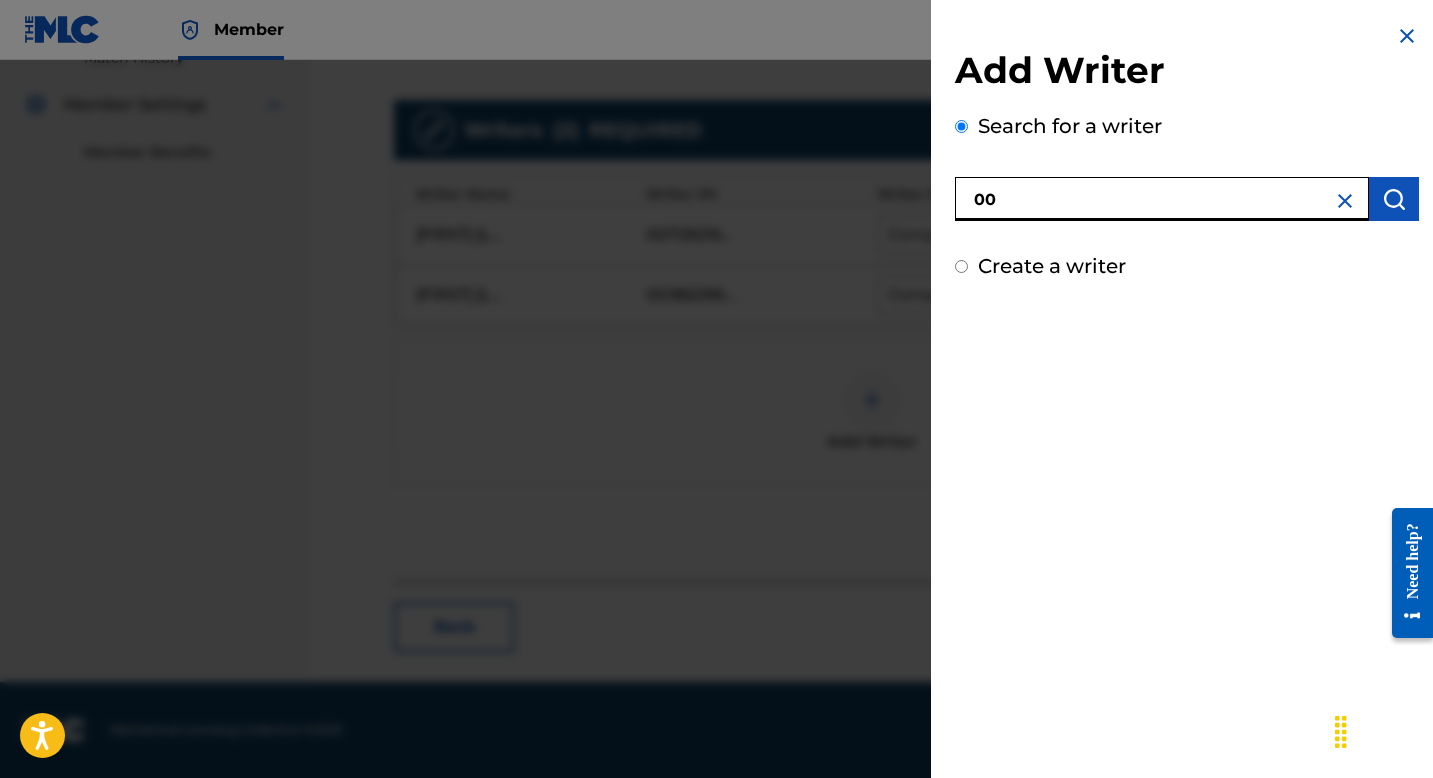 paste on "1056697133" 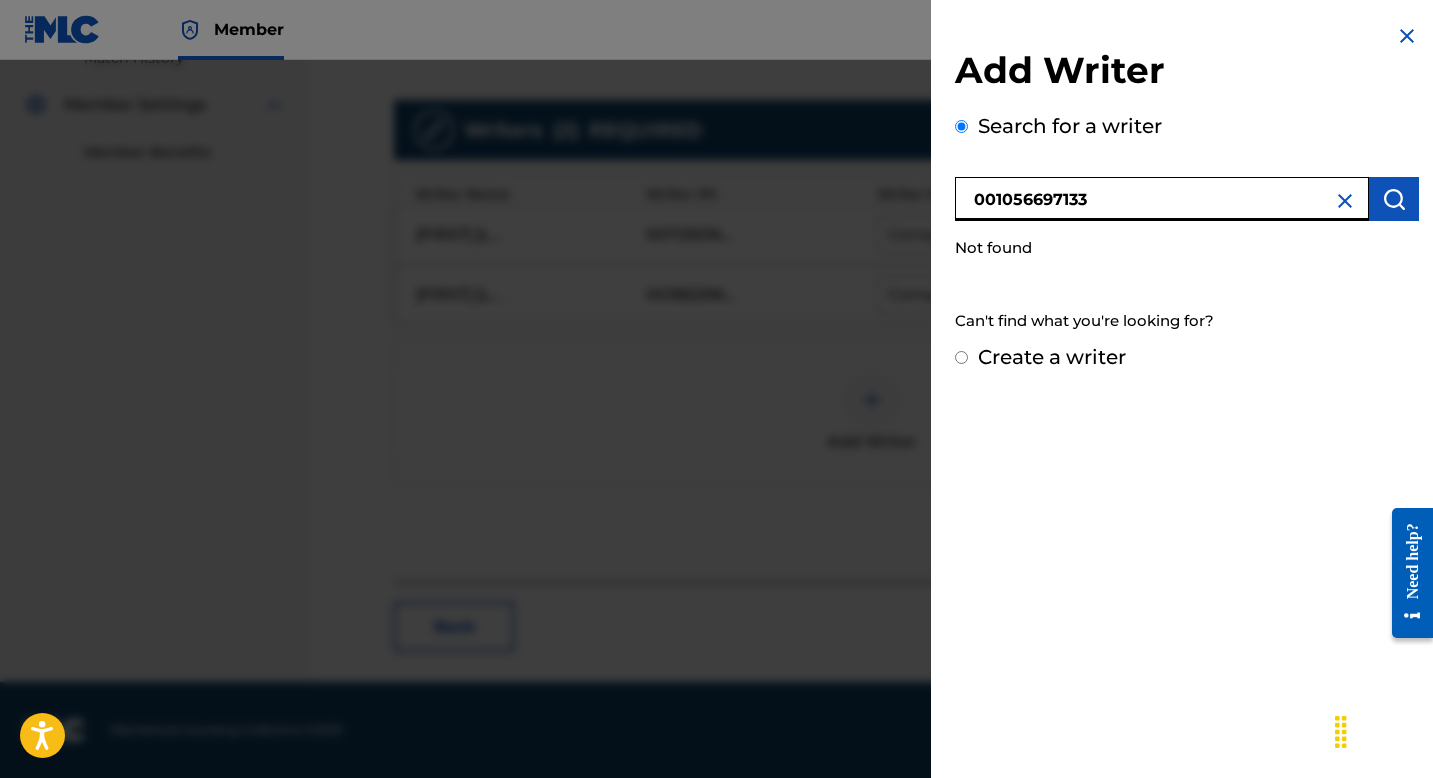 click on "001056697133" at bounding box center [1162, 199] 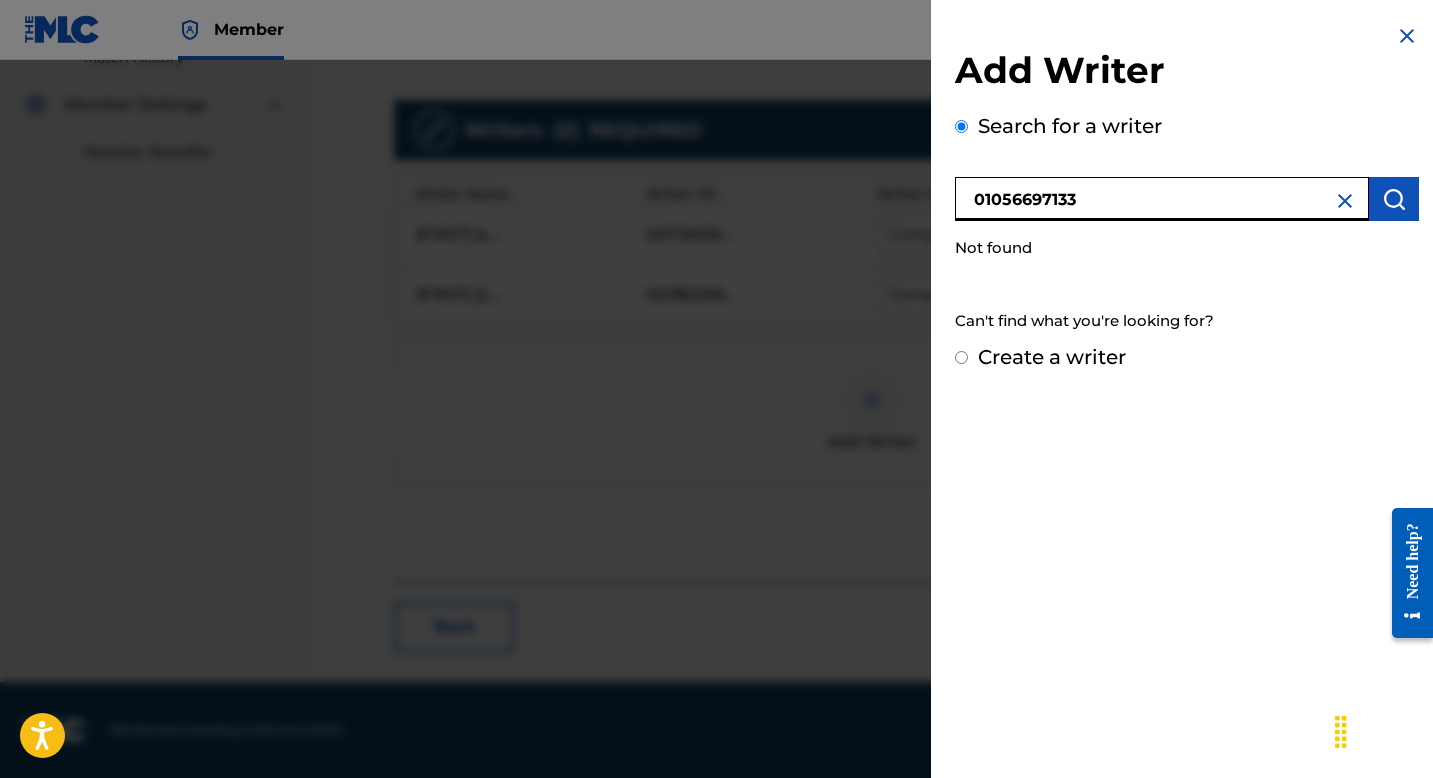 type on "01056697133" 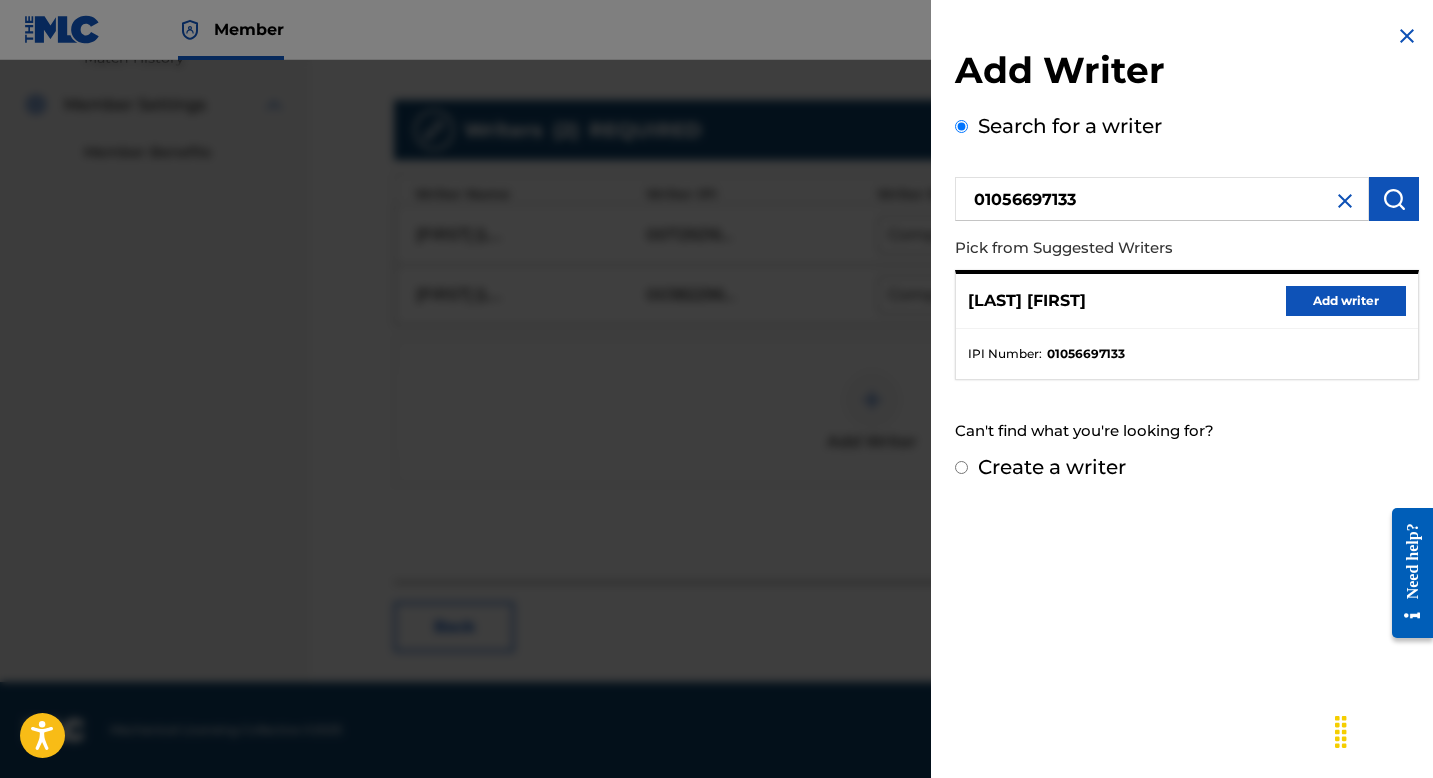 click on "Add writer" at bounding box center (1346, 301) 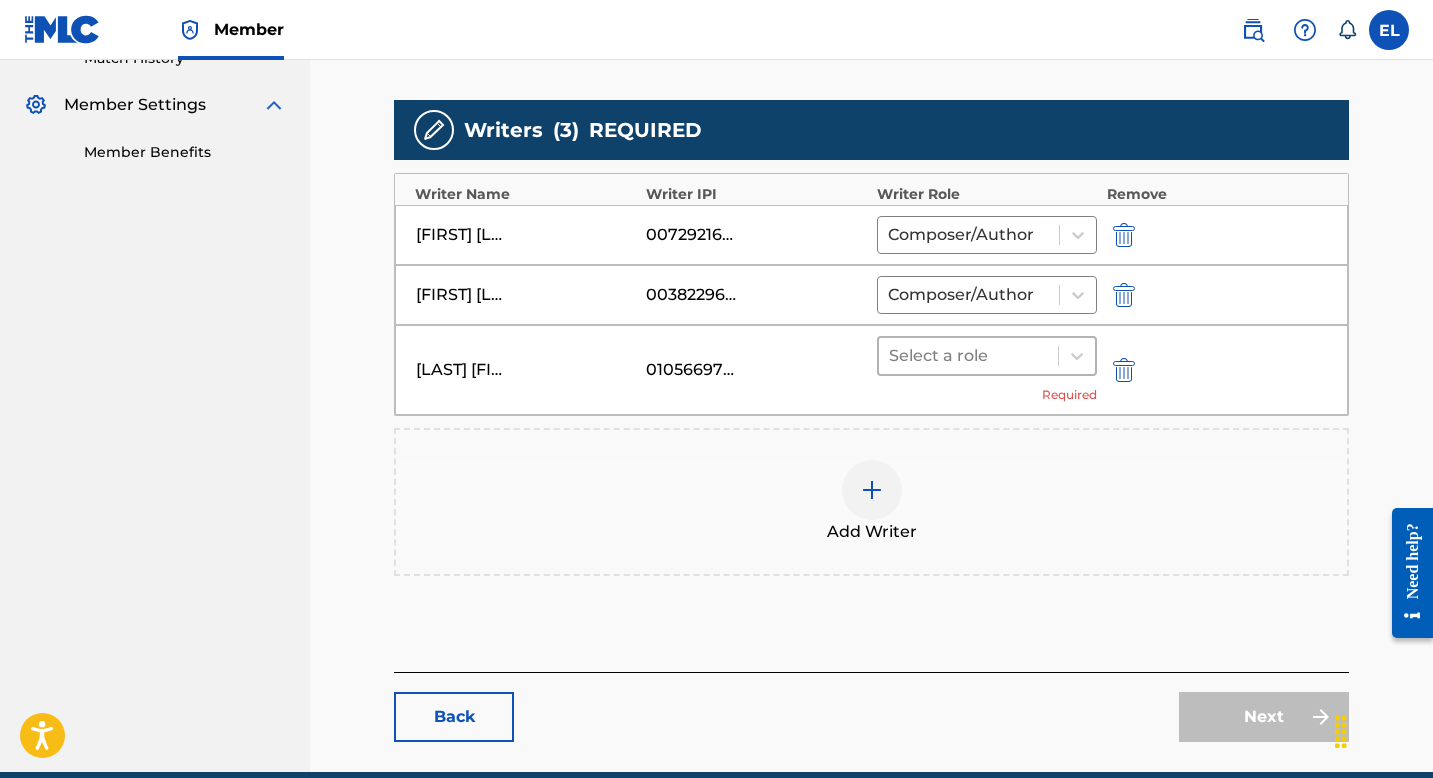 click at bounding box center (968, 356) 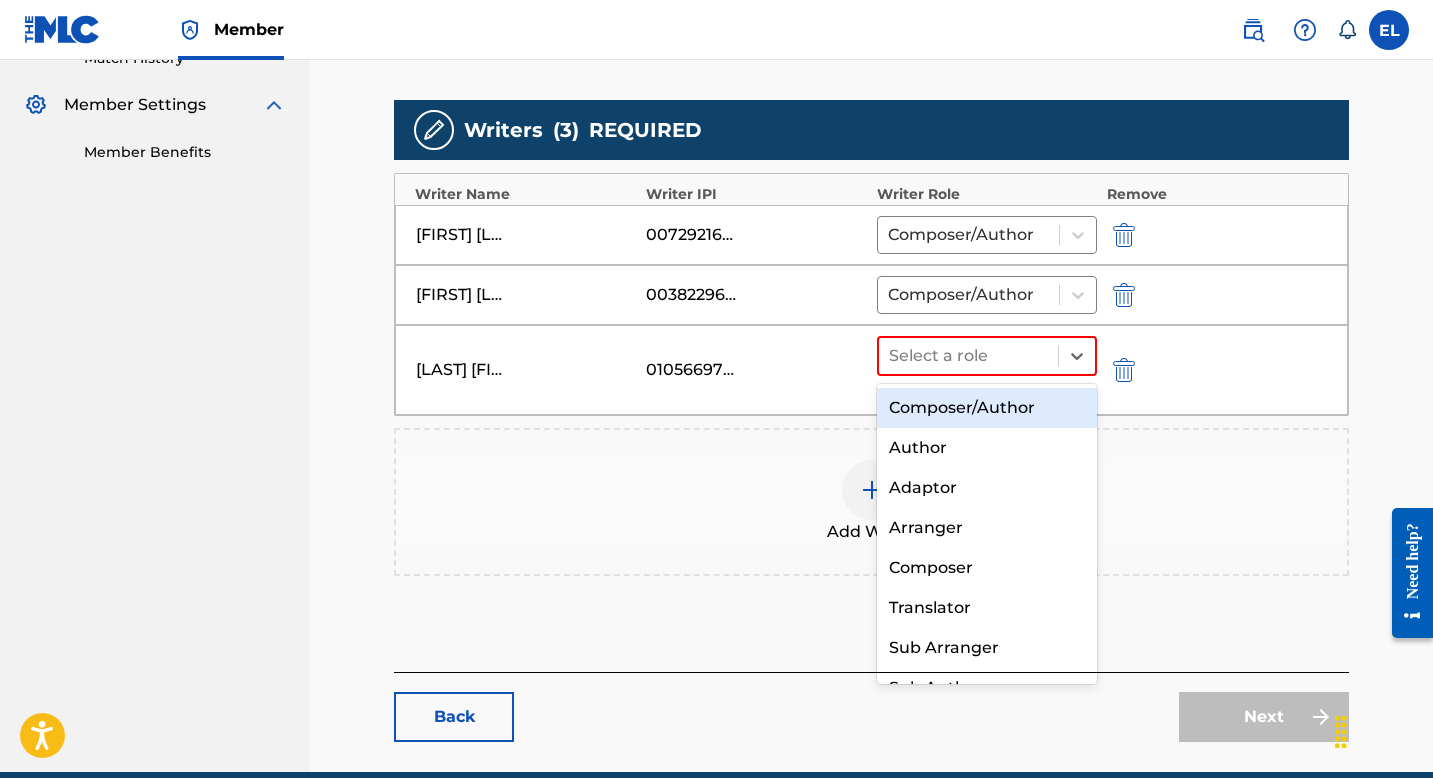 click on "Composer/Author" at bounding box center (987, 408) 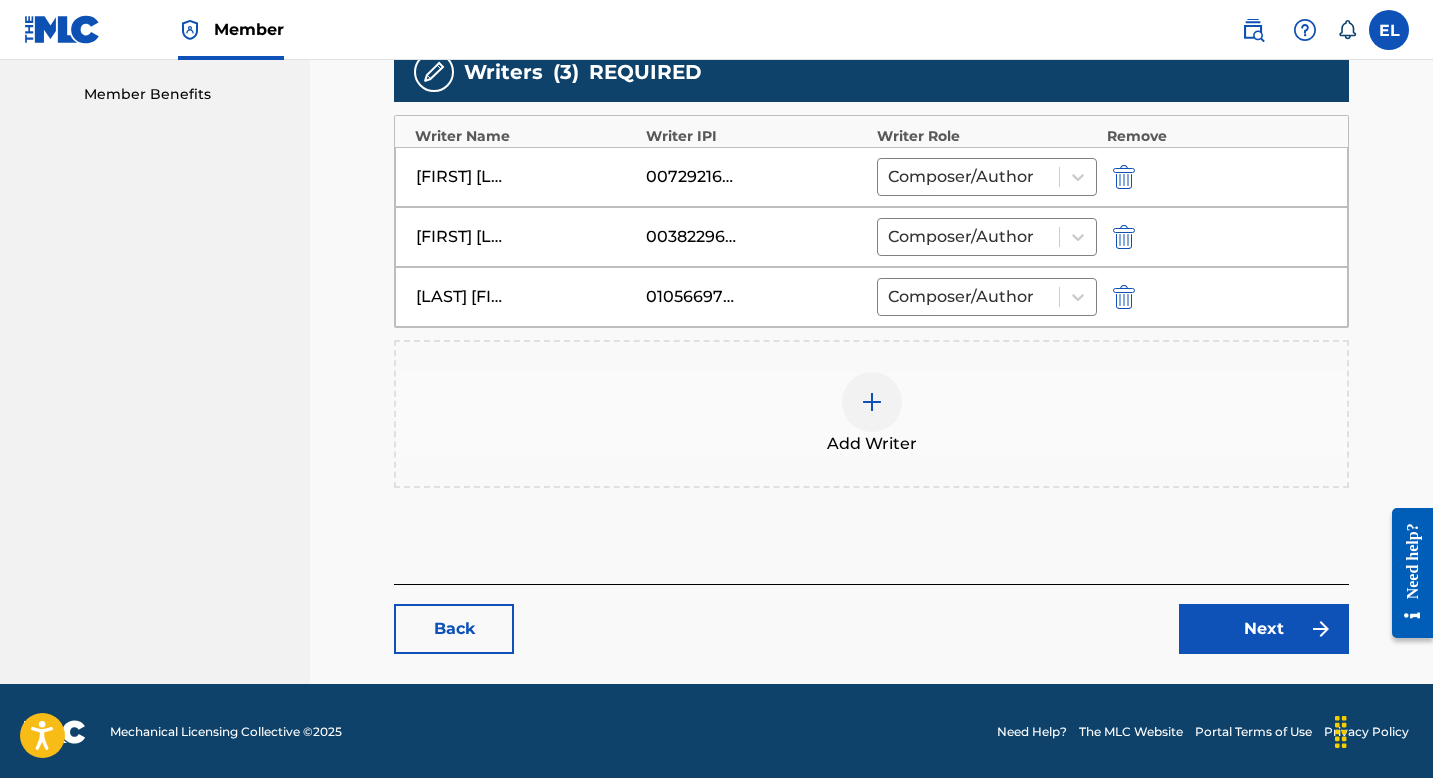 scroll, scrollTop: 636, scrollLeft: 0, axis: vertical 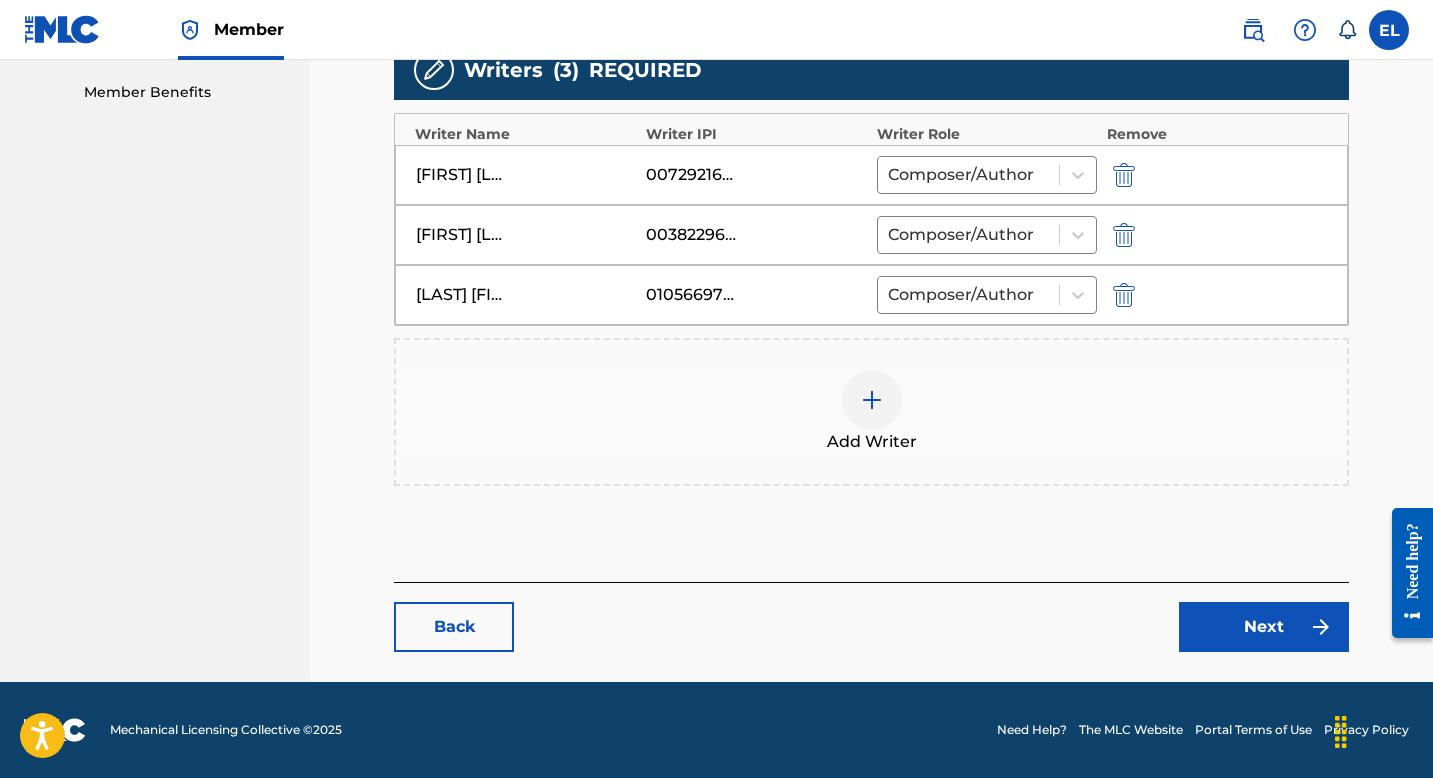 click on "Next" at bounding box center (1264, 627) 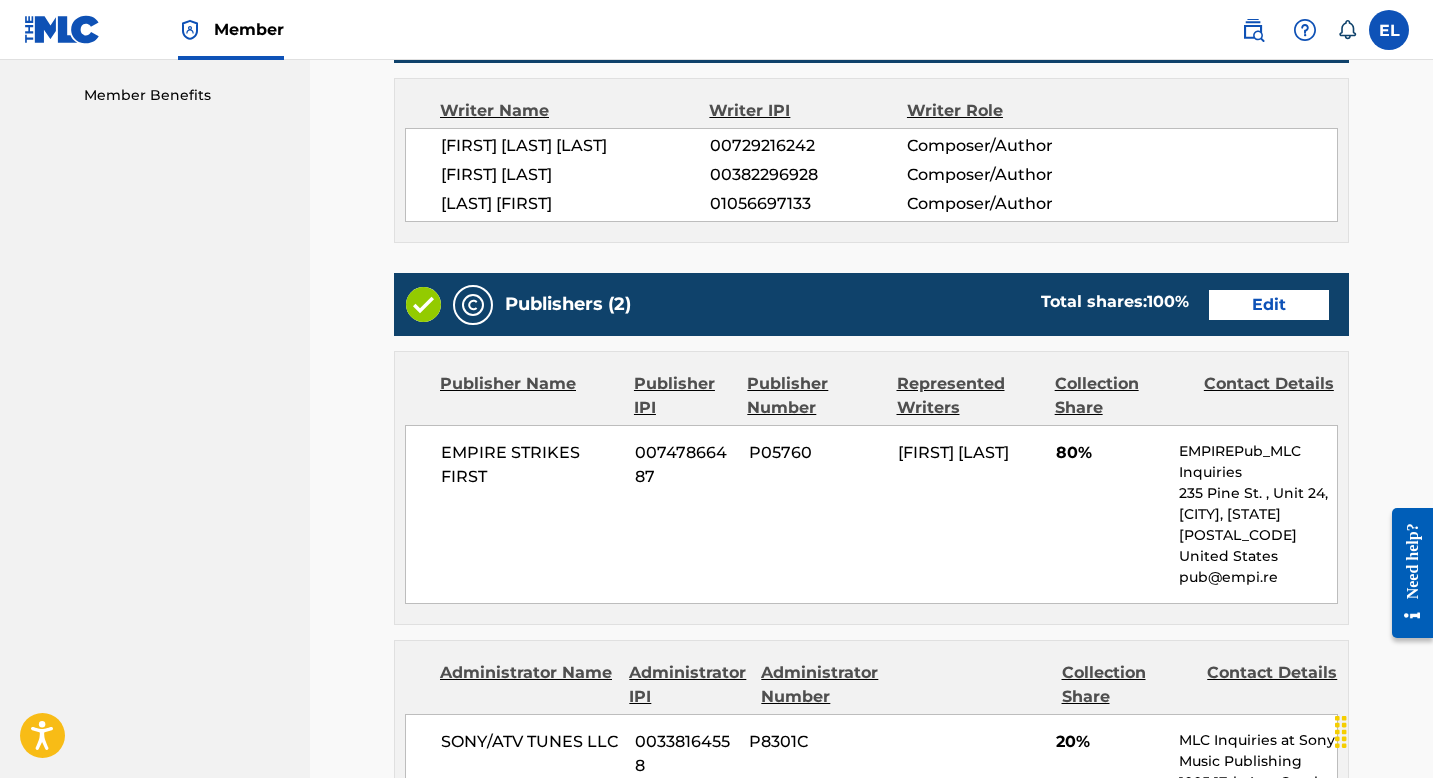 scroll, scrollTop: 631, scrollLeft: 0, axis: vertical 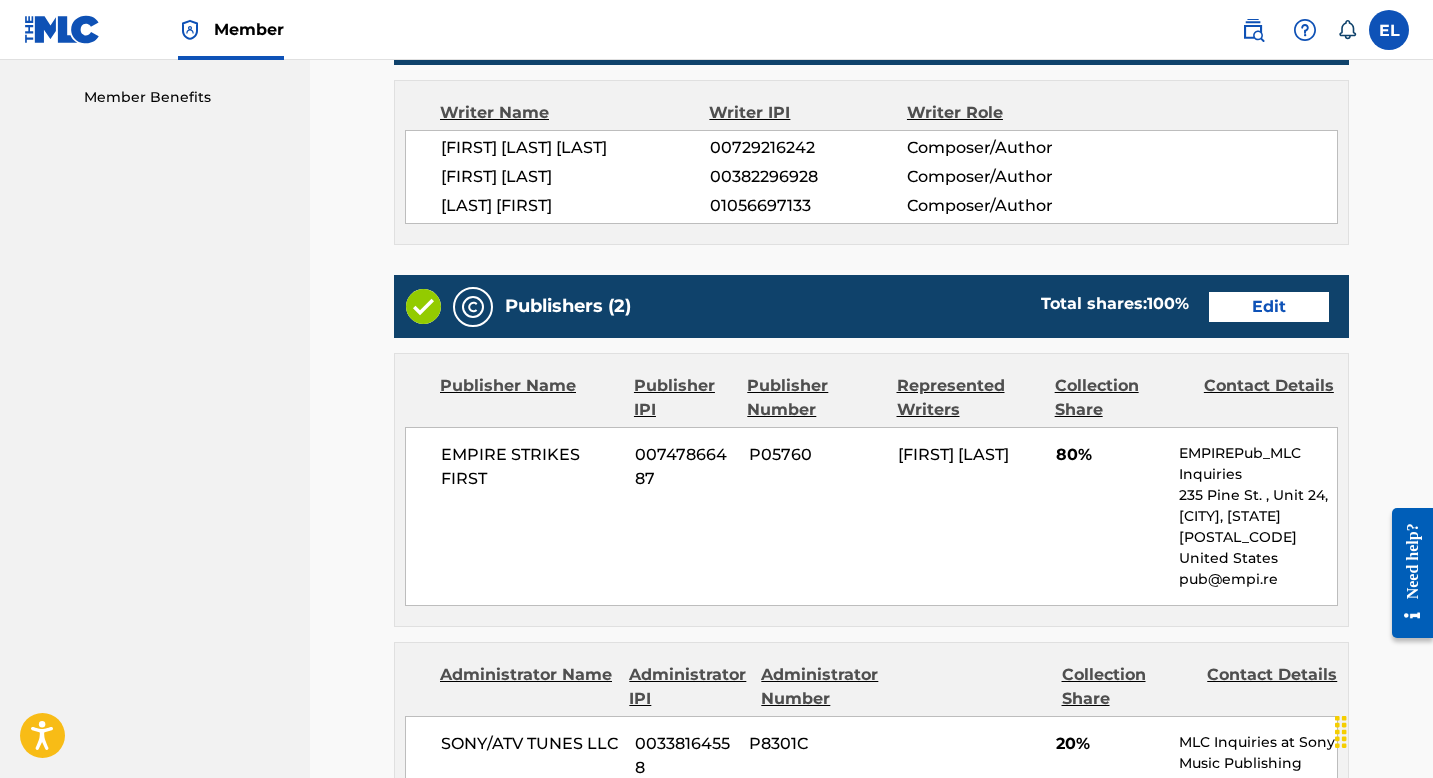 click on "Edit" at bounding box center (1269, 307) 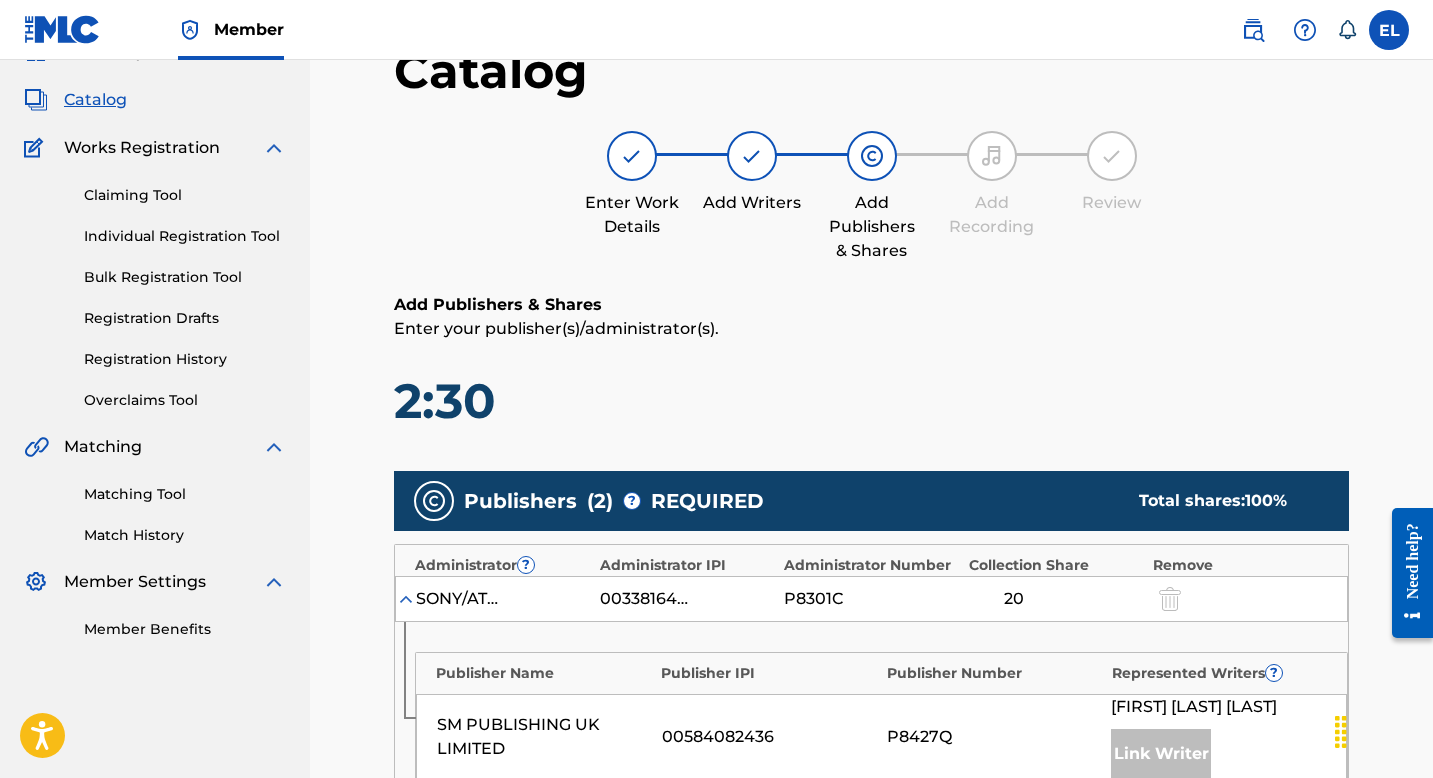 scroll, scrollTop: 661, scrollLeft: 0, axis: vertical 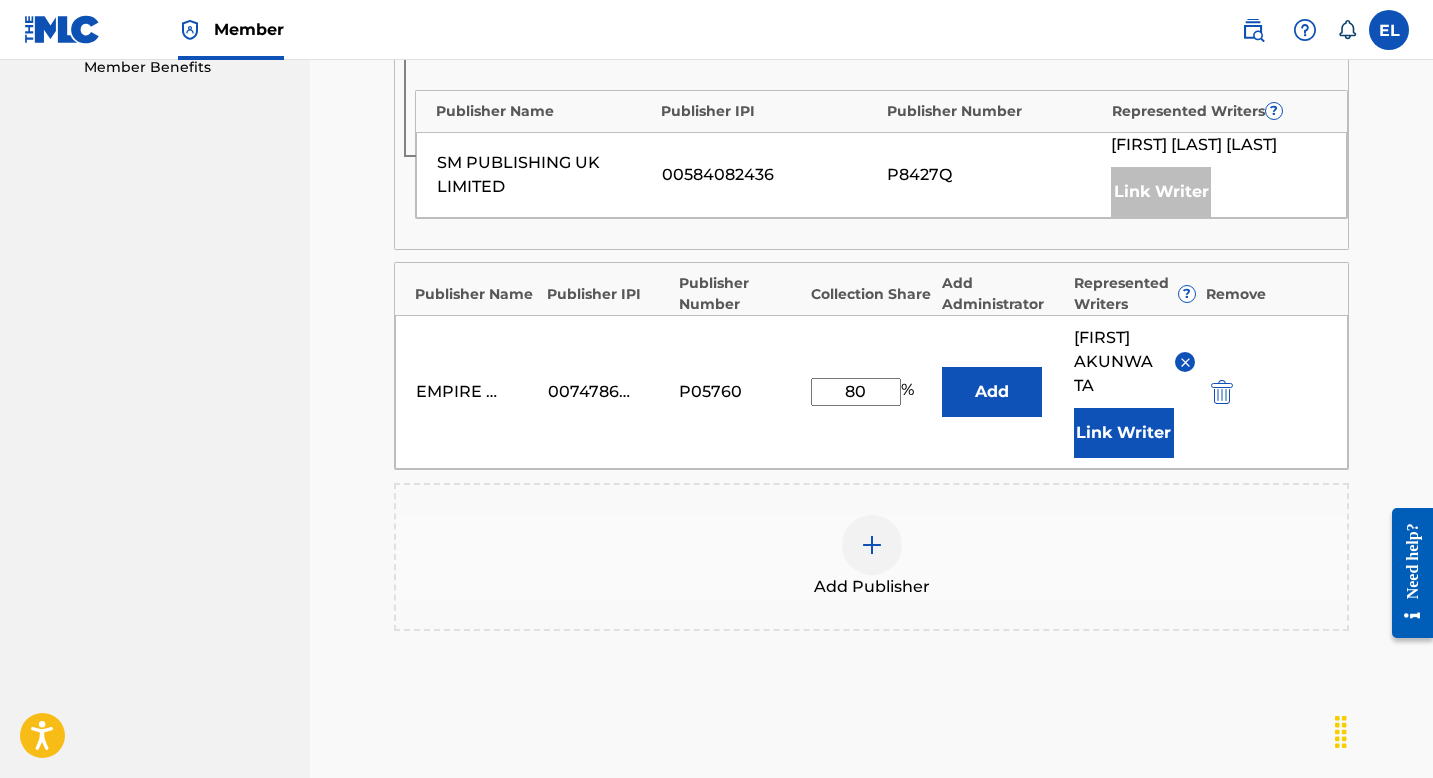 click on "Link Writer" at bounding box center (1124, 433) 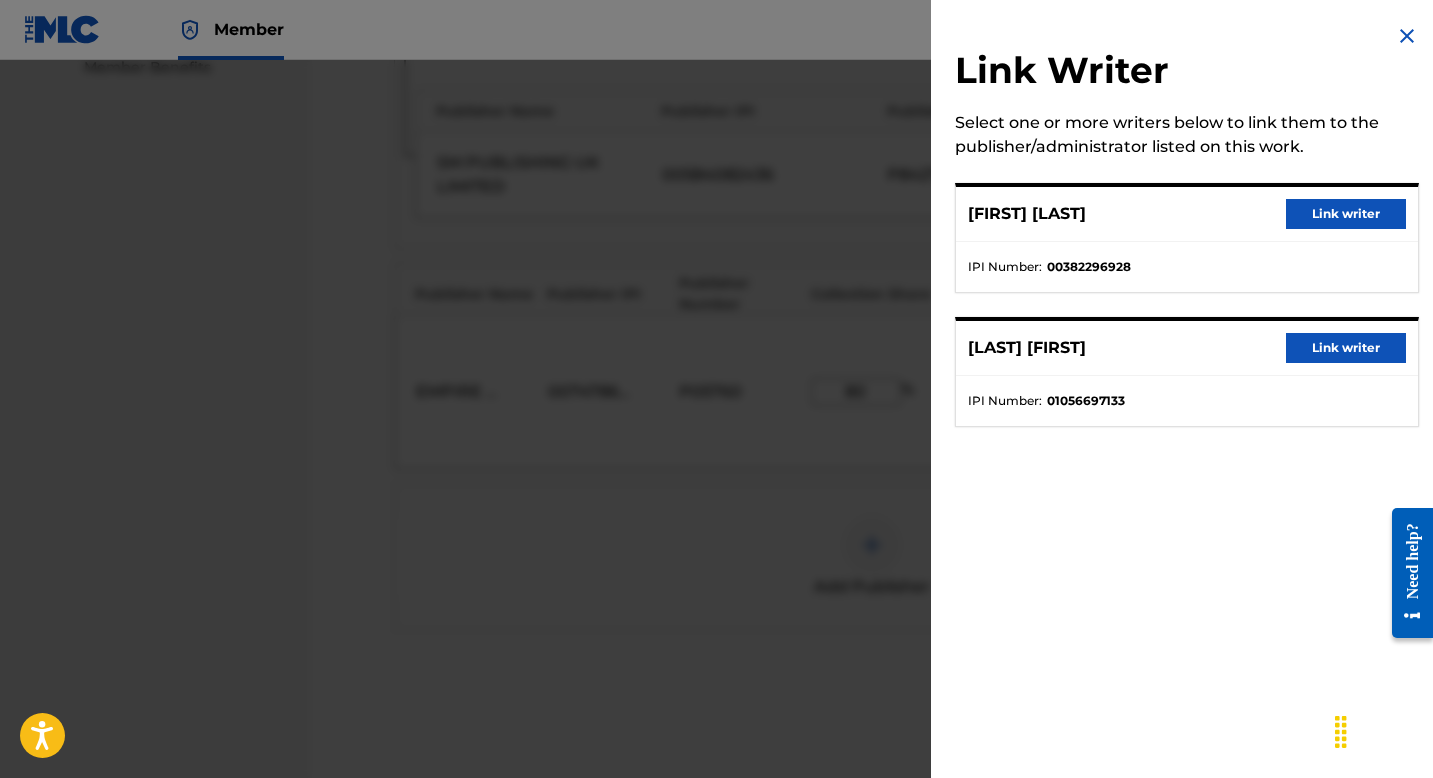 click on "Link writer" at bounding box center (1346, 348) 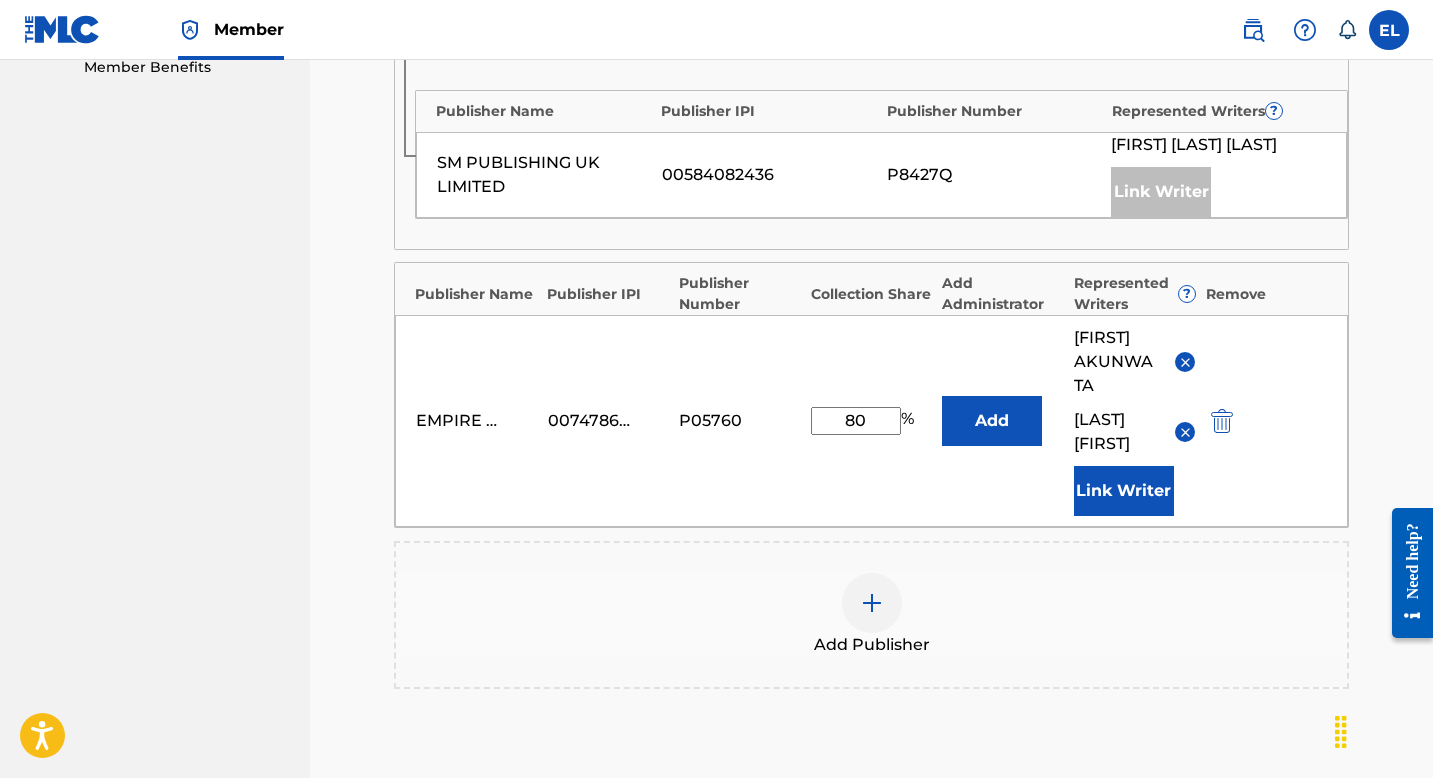click at bounding box center [1185, 362] 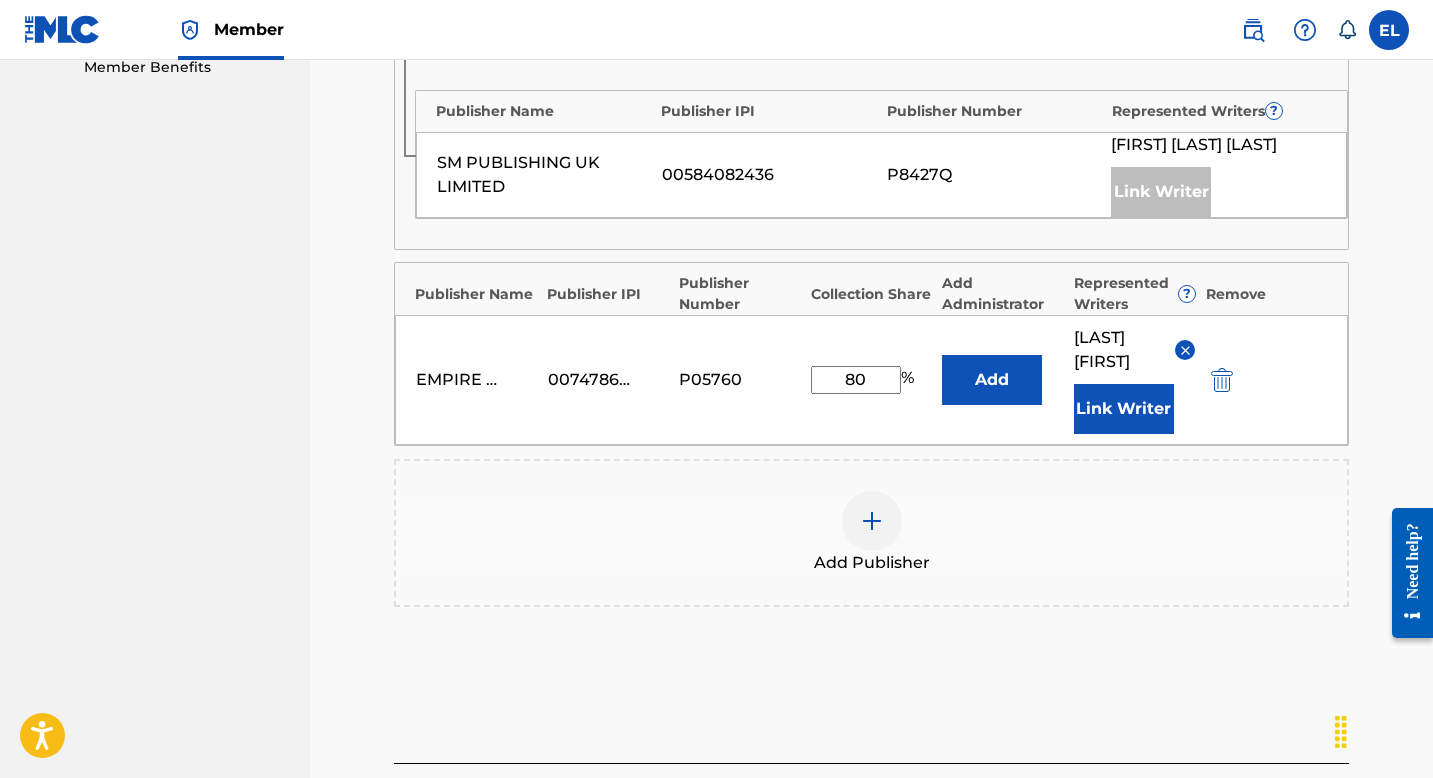 click on "Link Writer" at bounding box center [1124, 409] 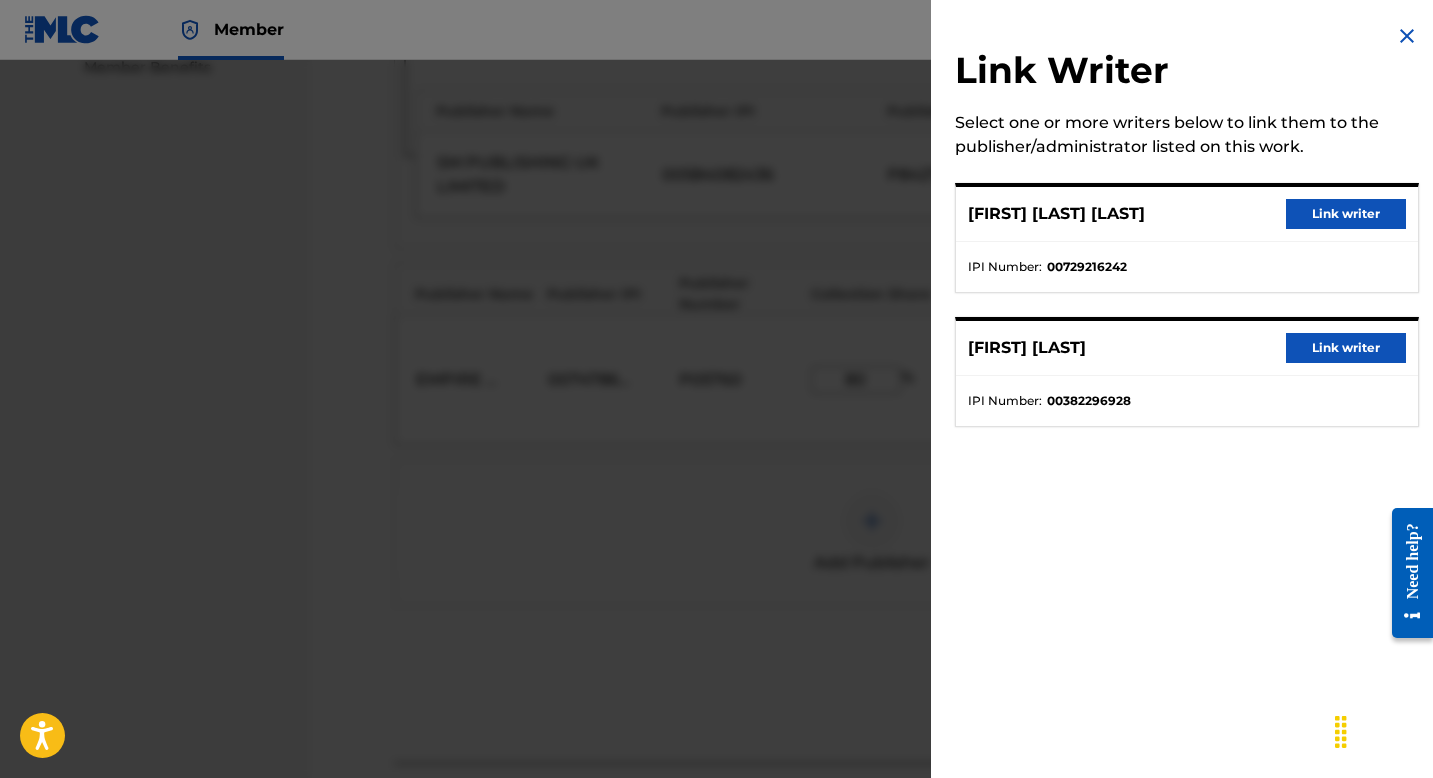 click on "Link writer" at bounding box center (1346, 348) 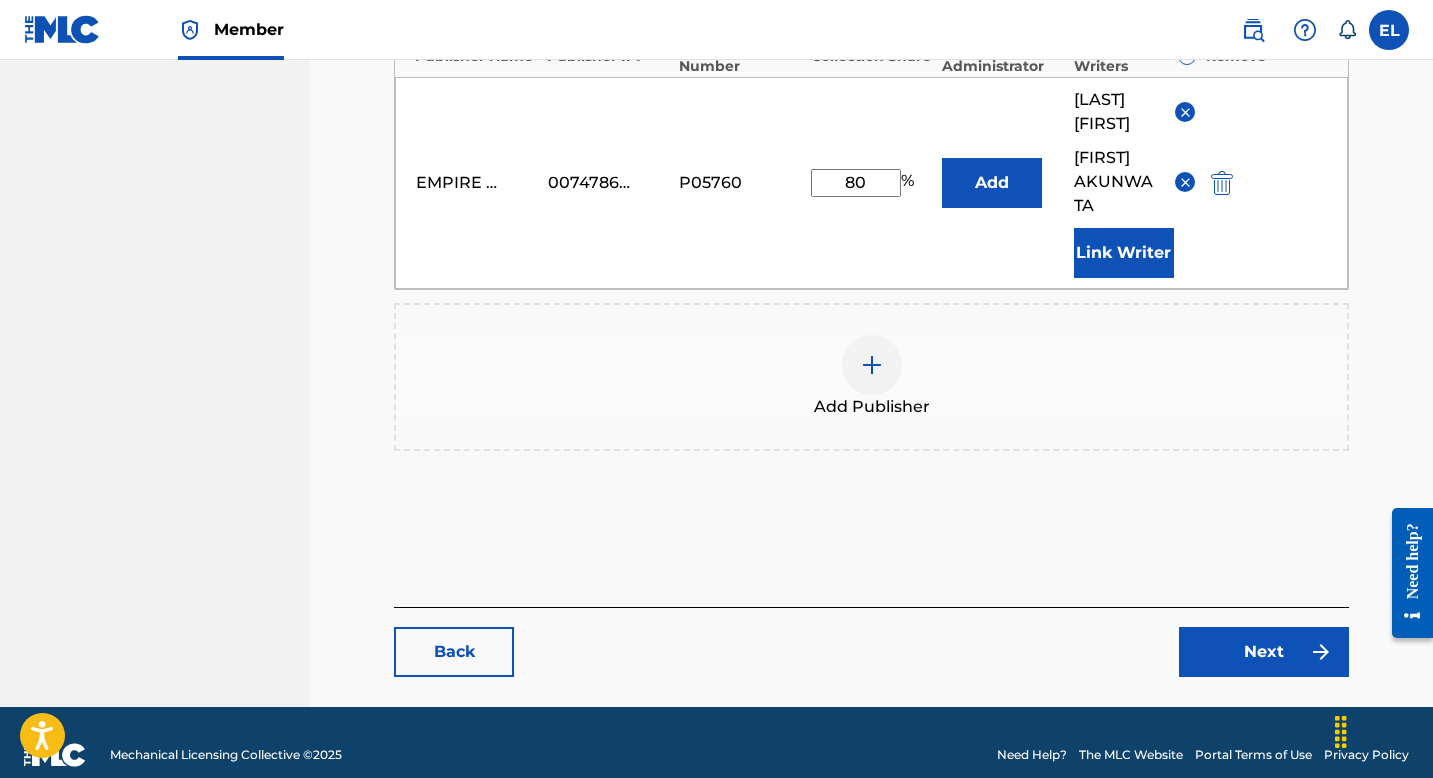 scroll, scrollTop: 947, scrollLeft: 0, axis: vertical 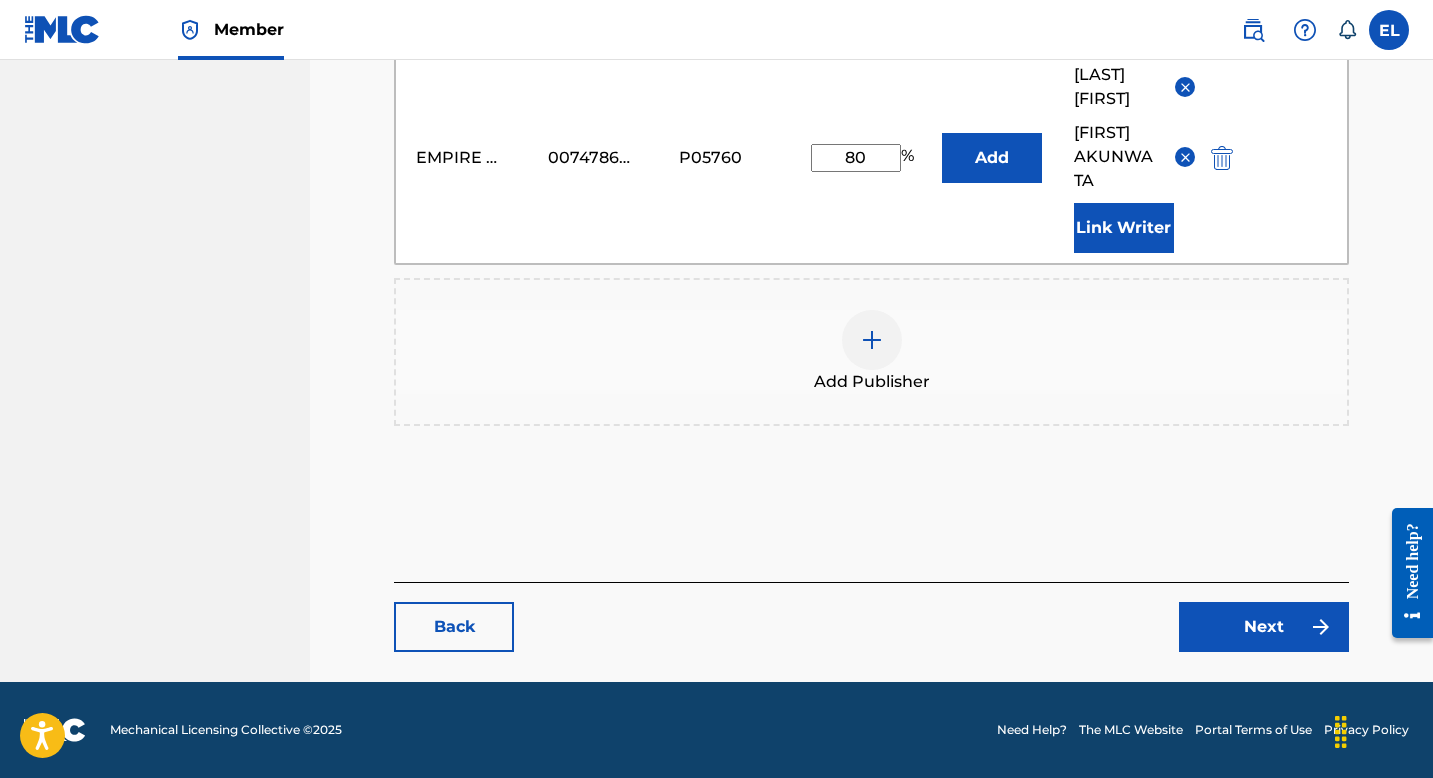 click on "Next" at bounding box center (1264, 627) 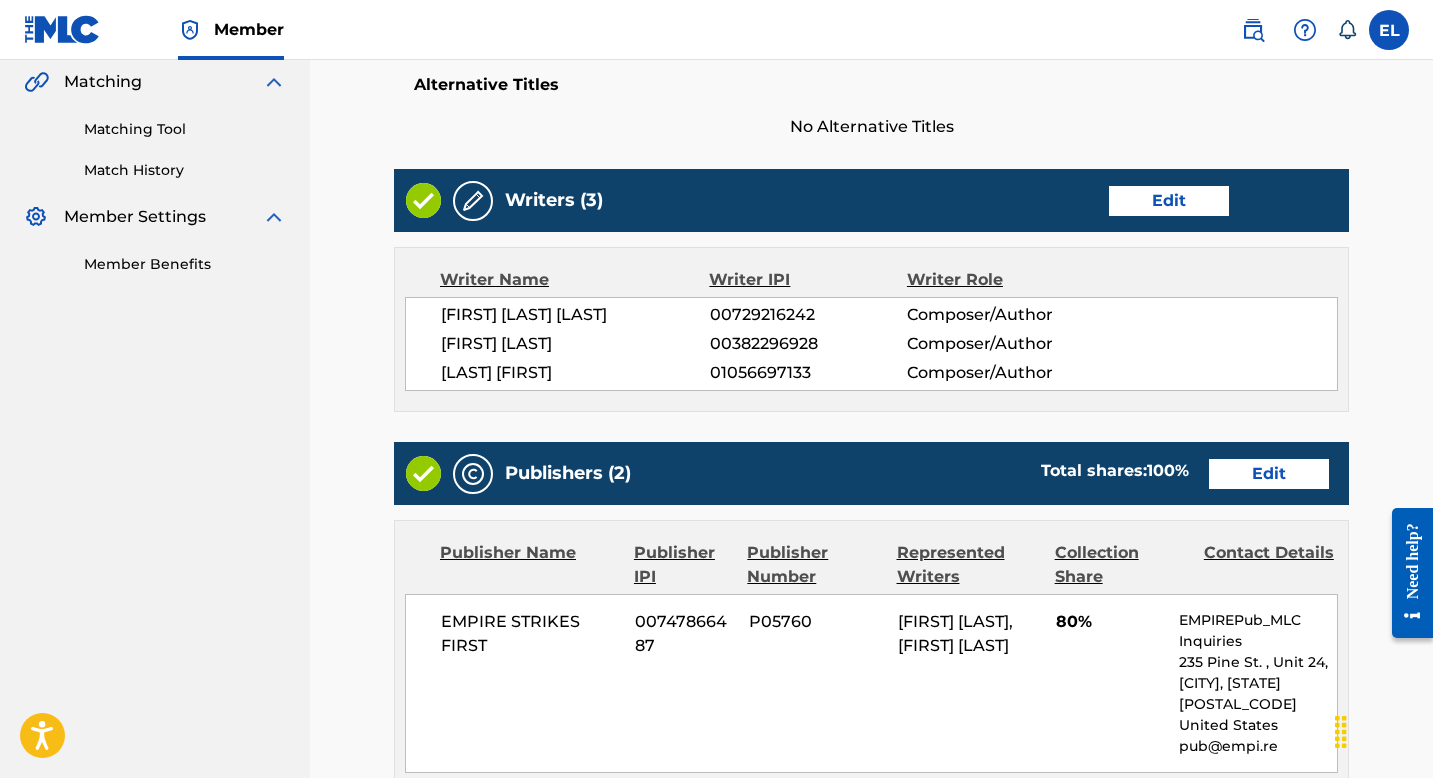 scroll, scrollTop: 105, scrollLeft: 0, axis: vertical 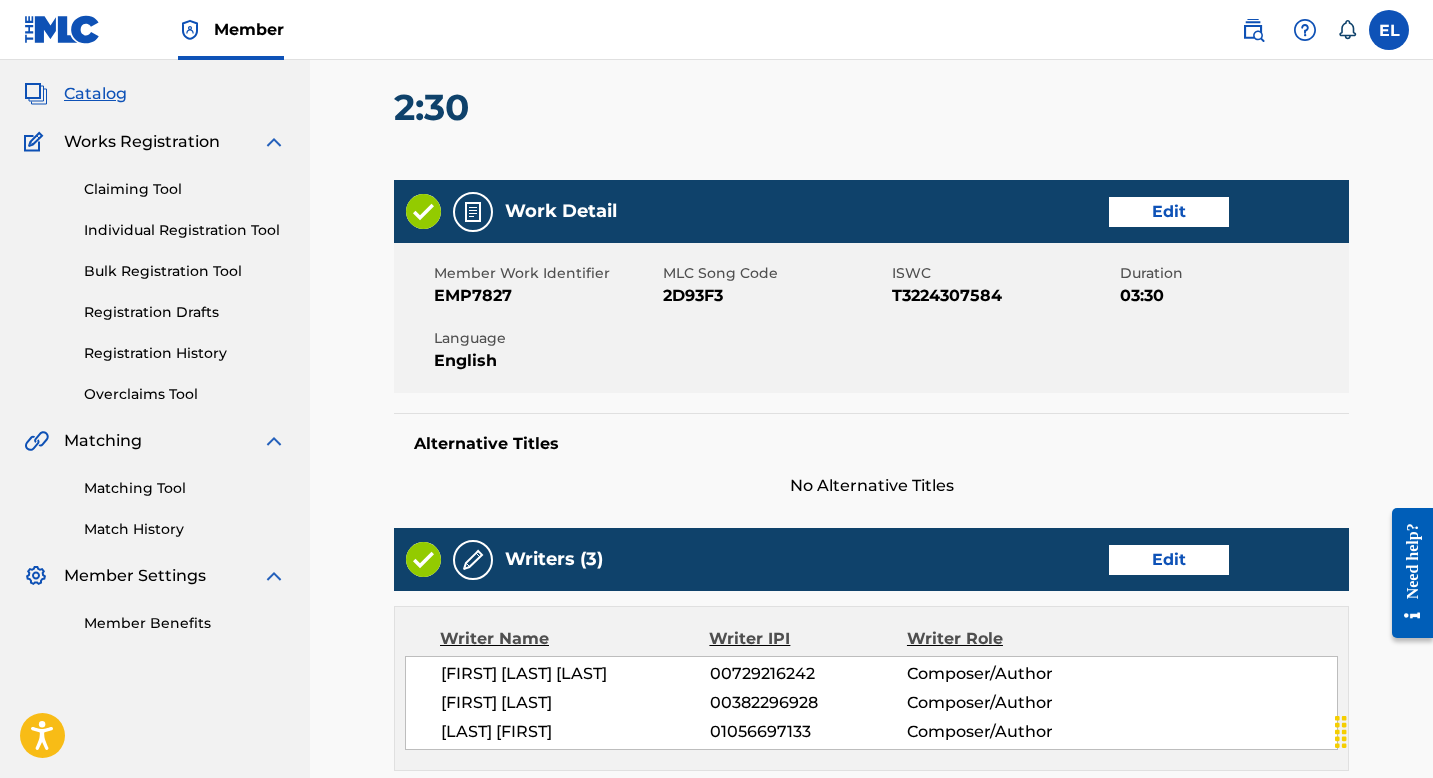 click on "2D93F3" at bounding box center (775, 296) 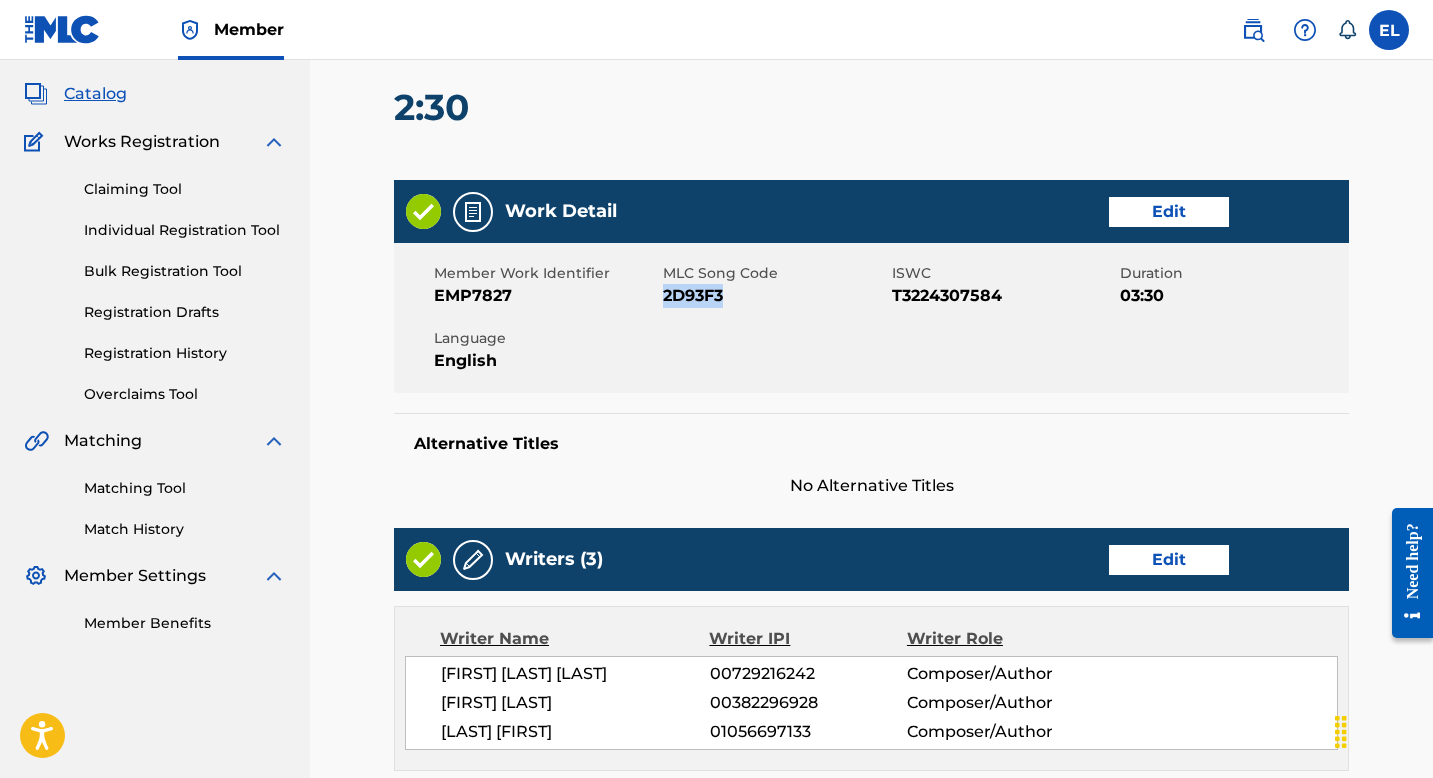 click on "2D93F3" at bounding box center [775, 296] 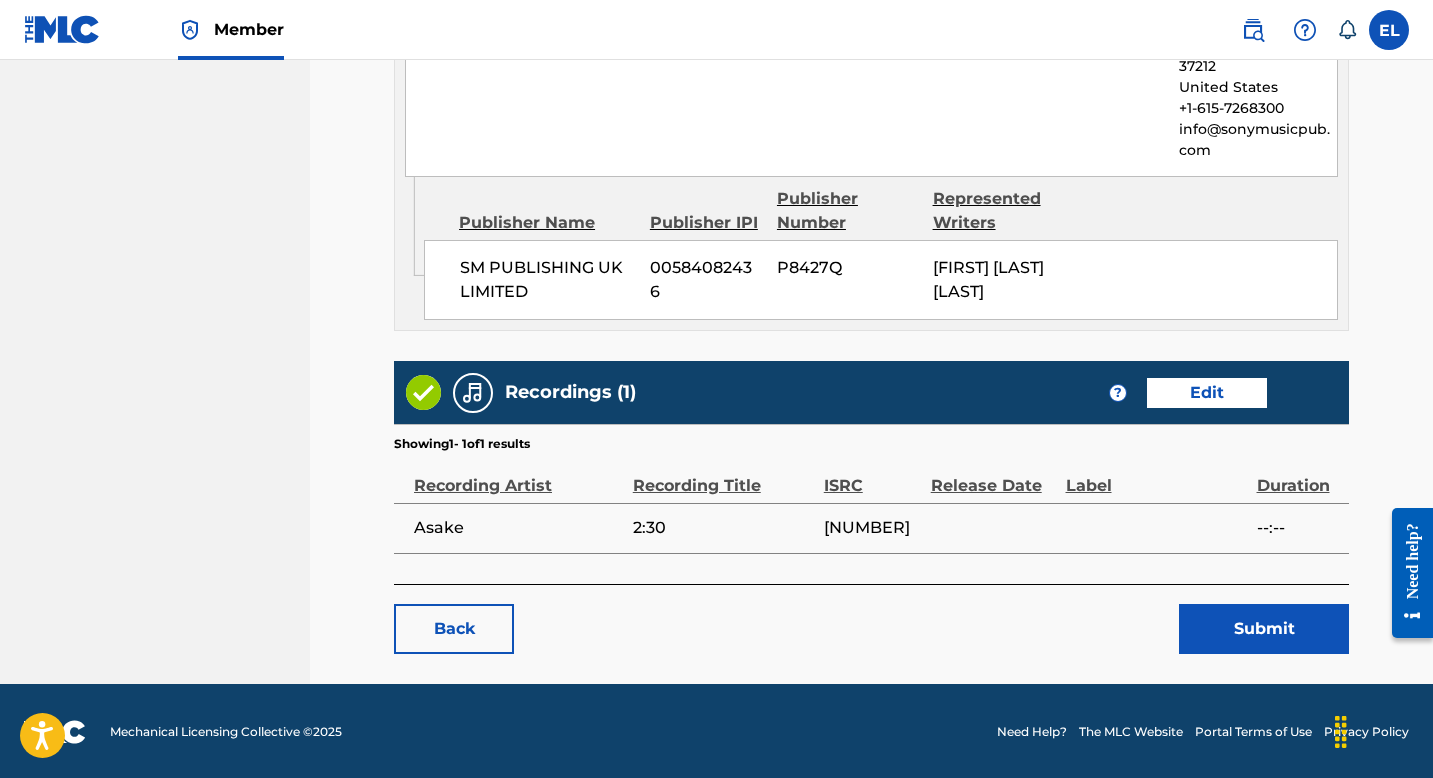scroll, scrollTop: 1433, scrollLeft: 0, axis: vertical 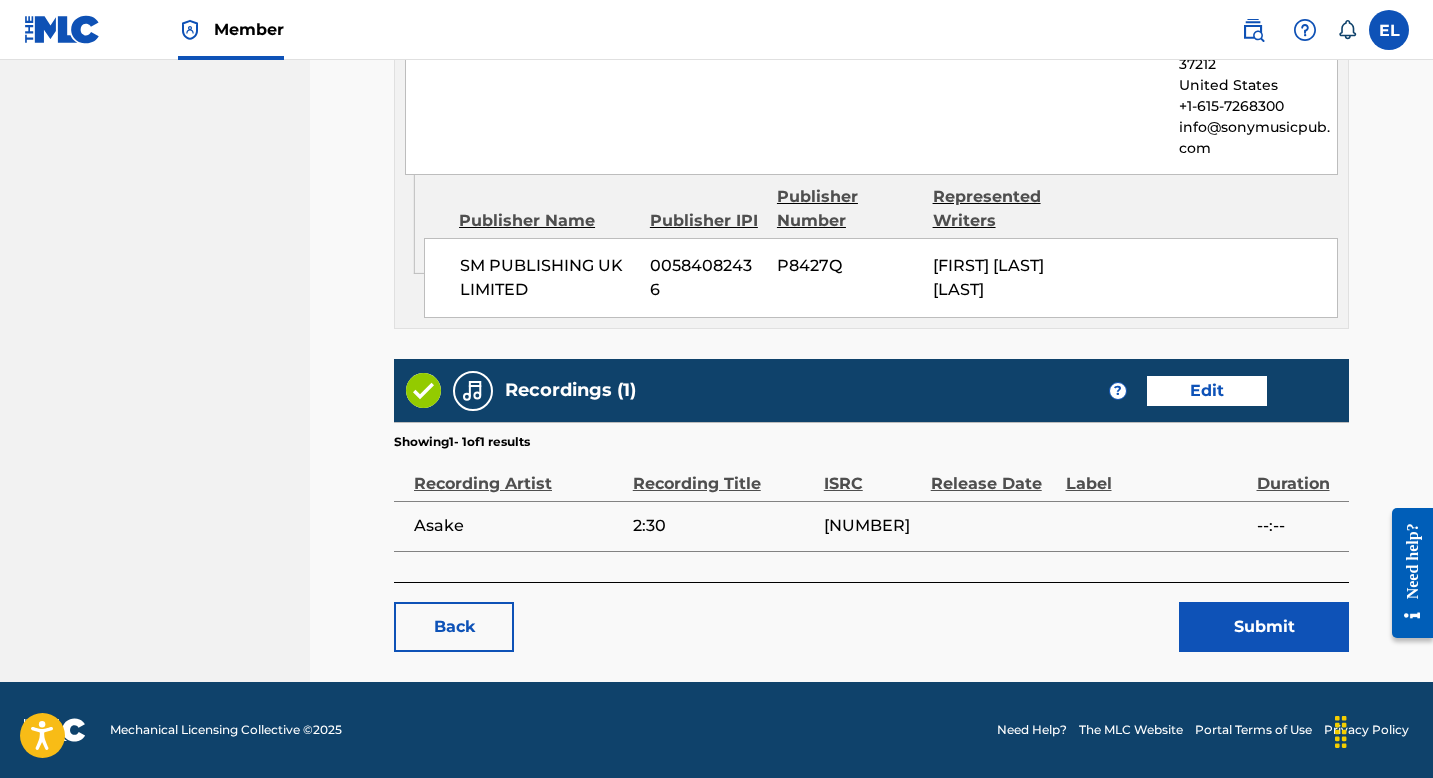click on "Submit" at bounding box center (1264, 627) 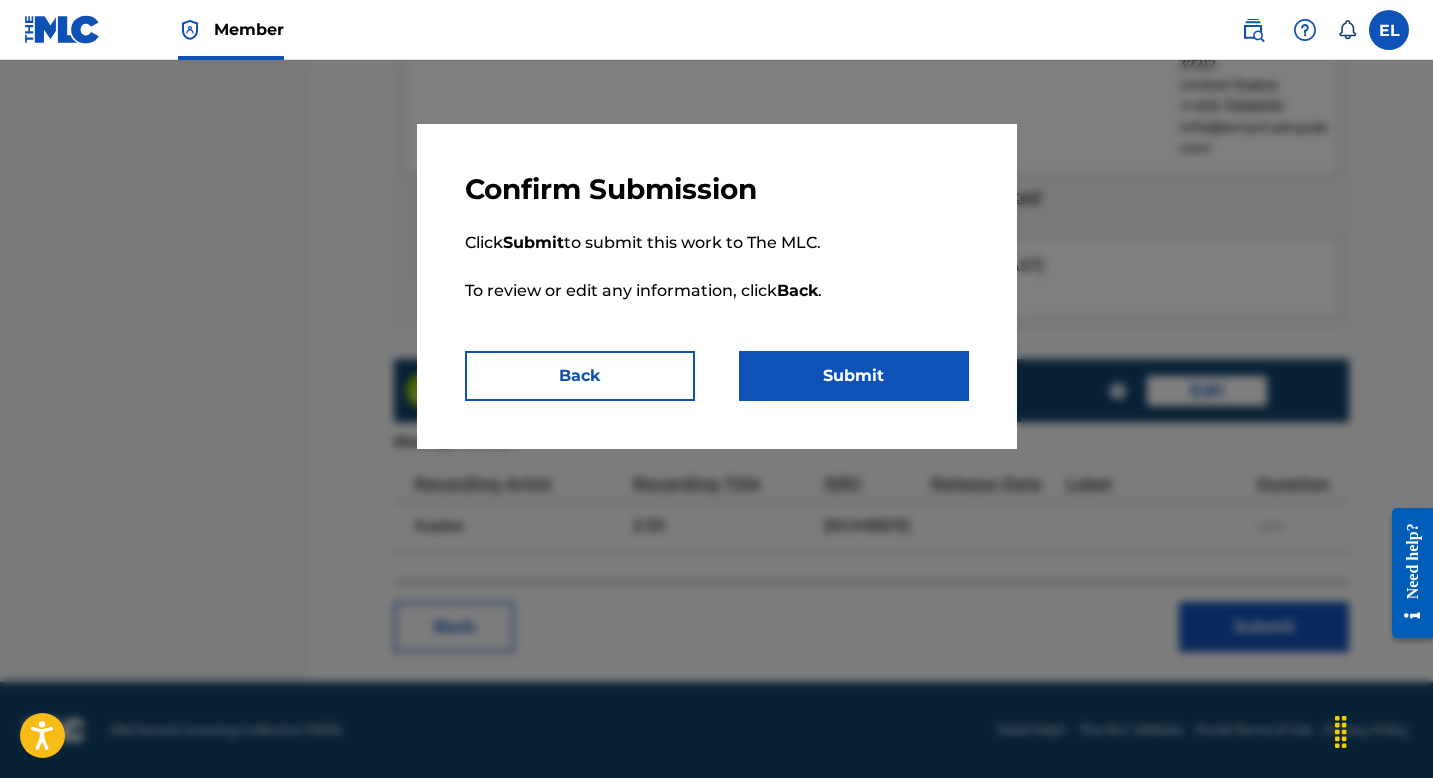 click on "Submit" at bounding box center (854, 376) 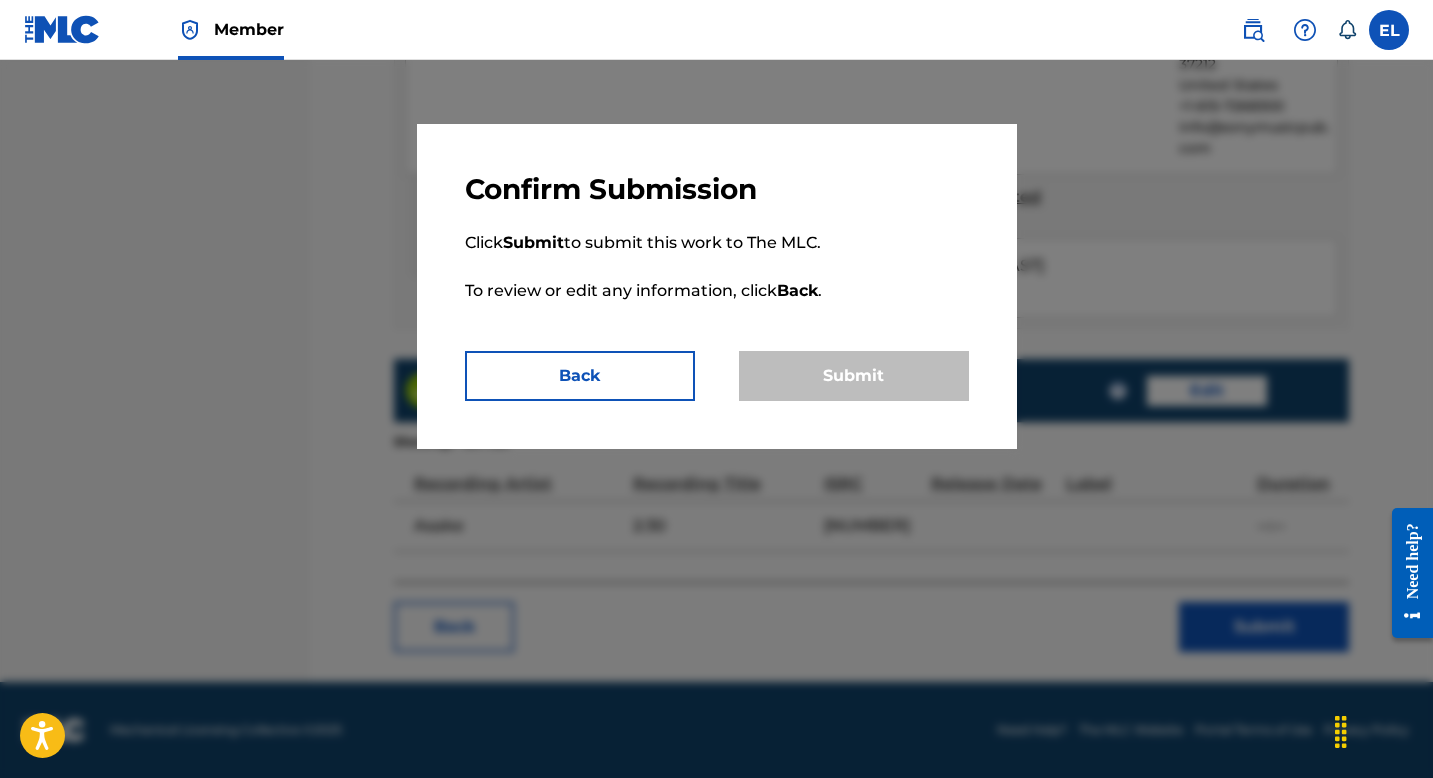 scroll, scrollTop: 0, scrollLeft: 0, axis: both 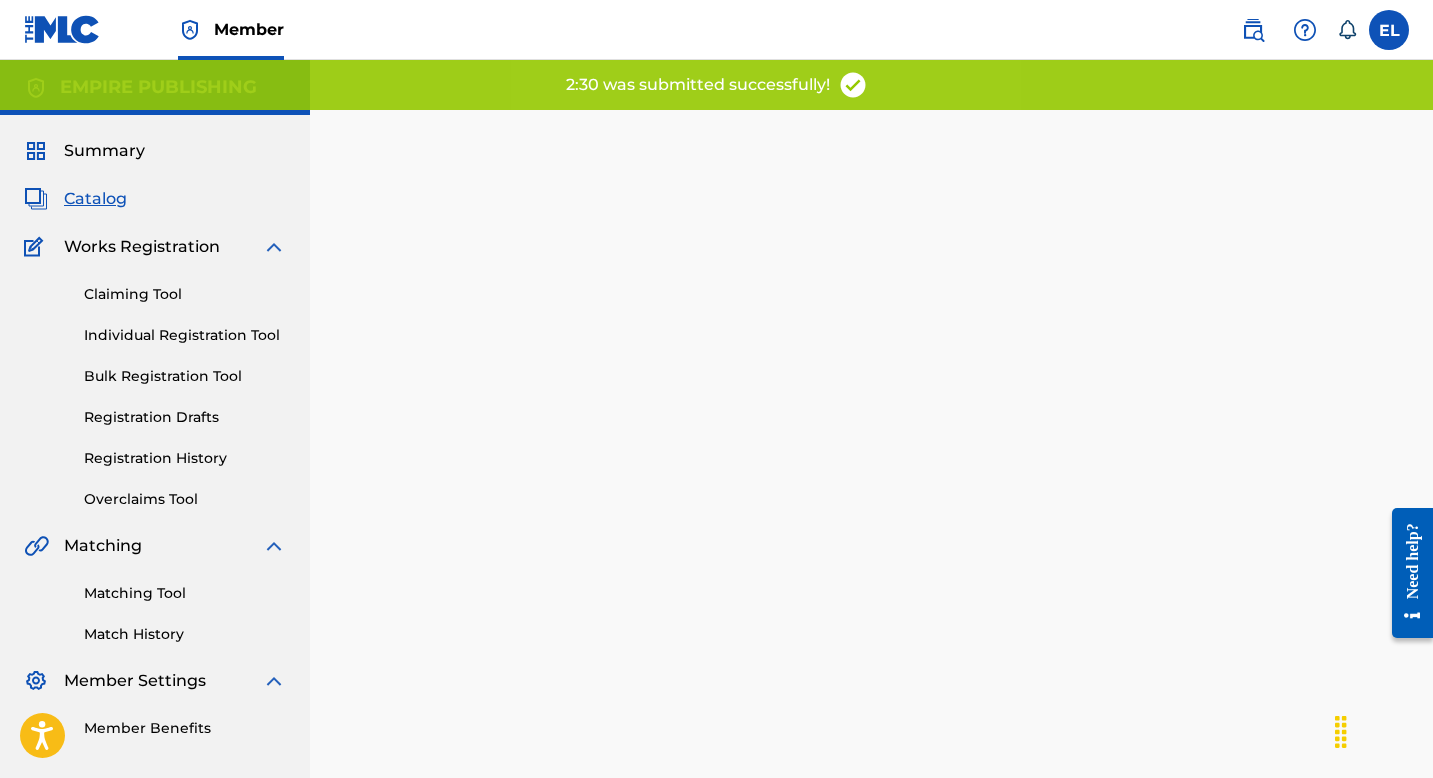 click on "Catalog" at bounding box center (95, 199) 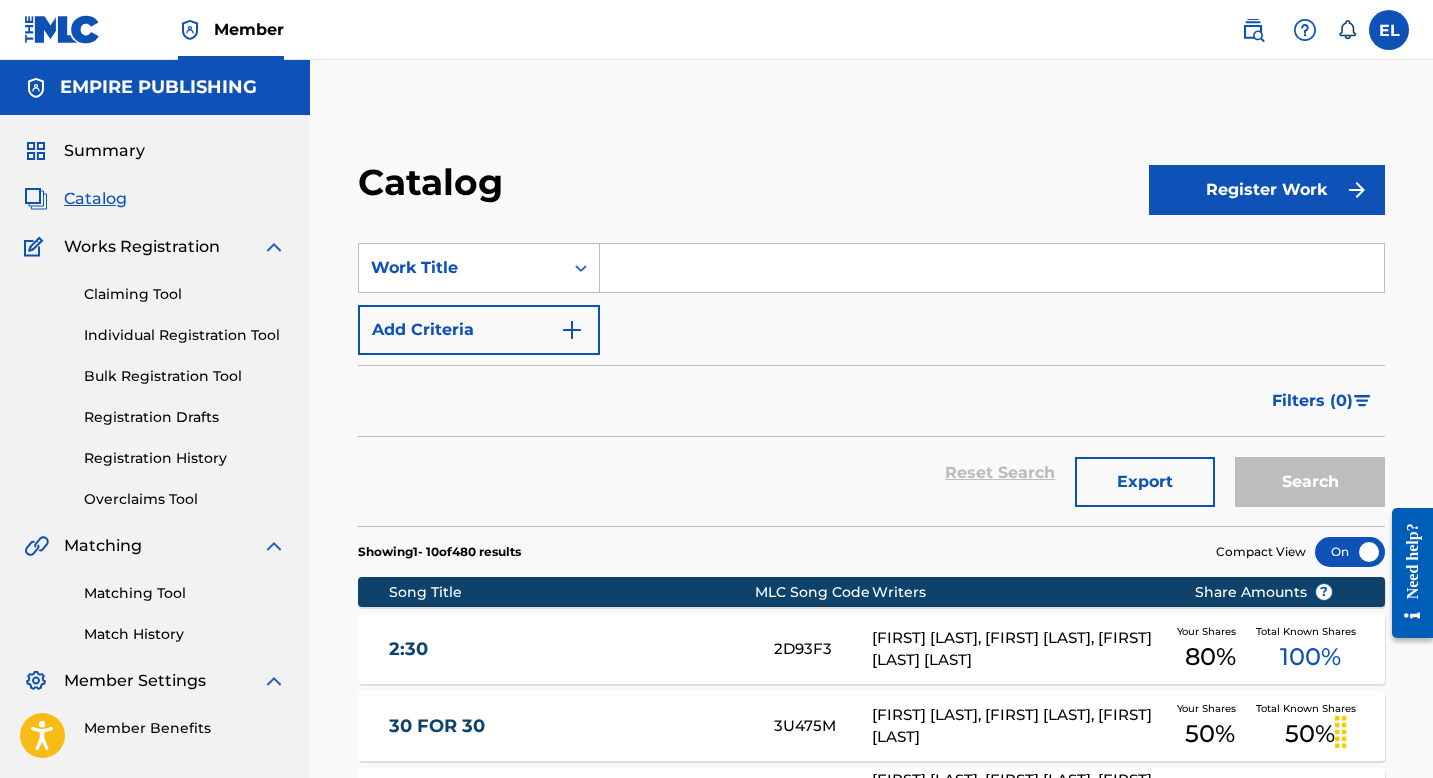 click at bounding box center (992, 268) 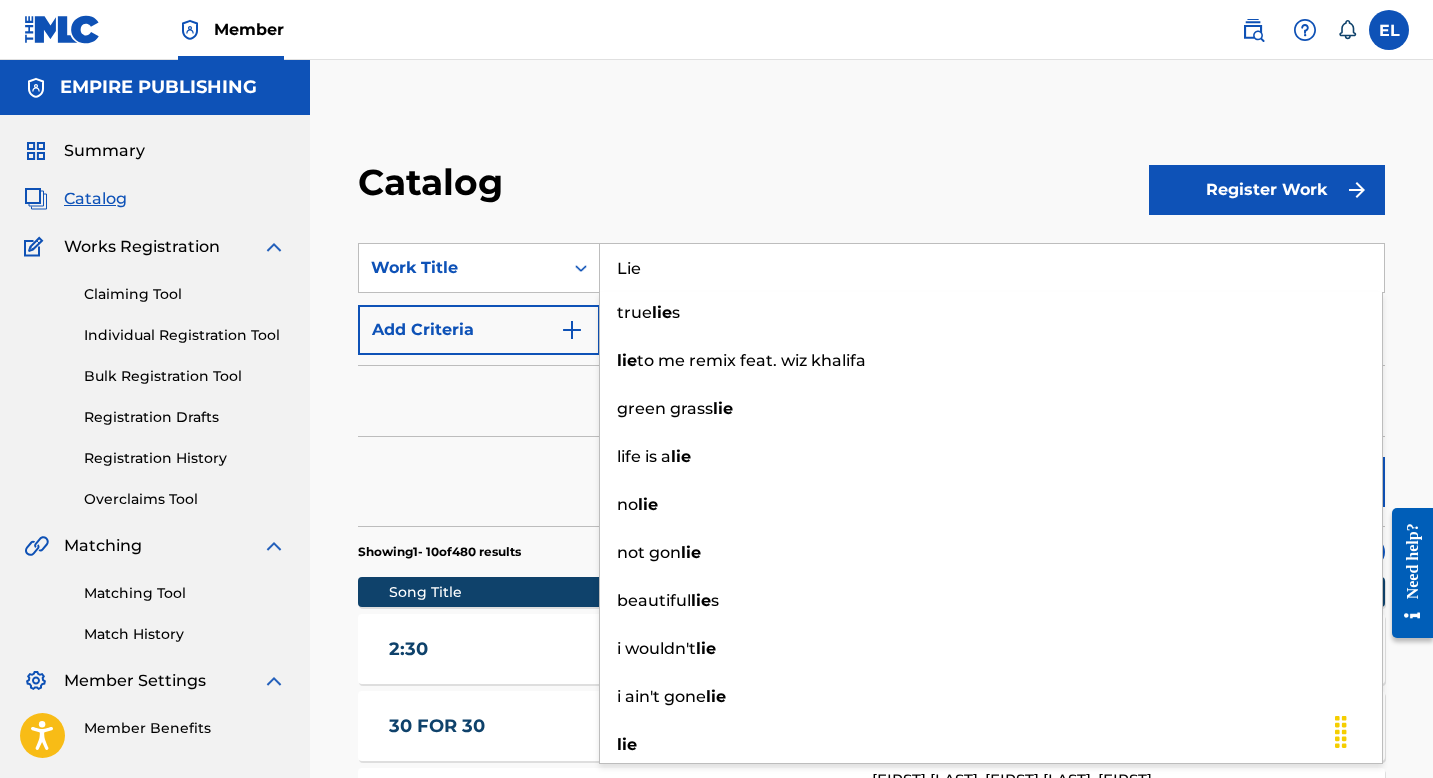 type on "Lie" 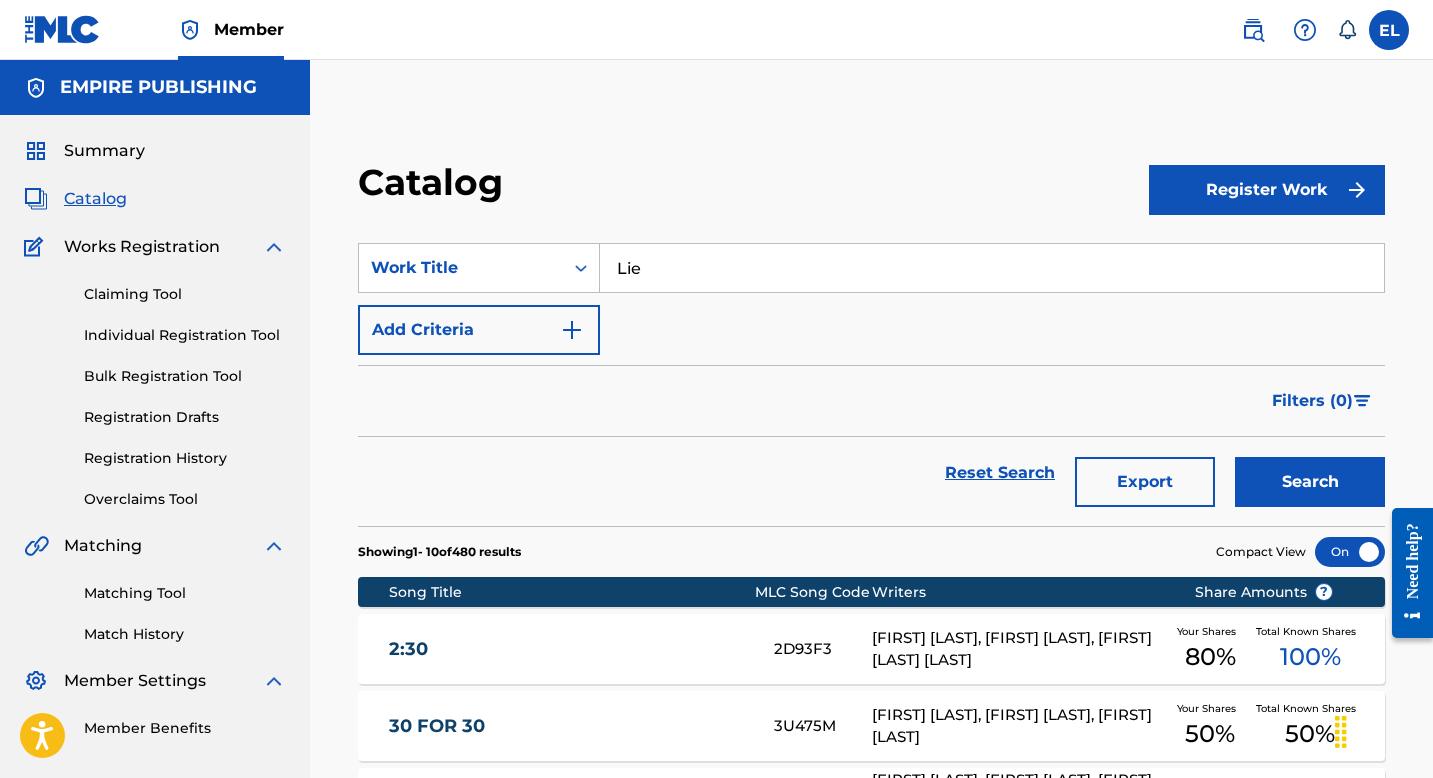 click on "Search" at bounding box center [1310, 482] 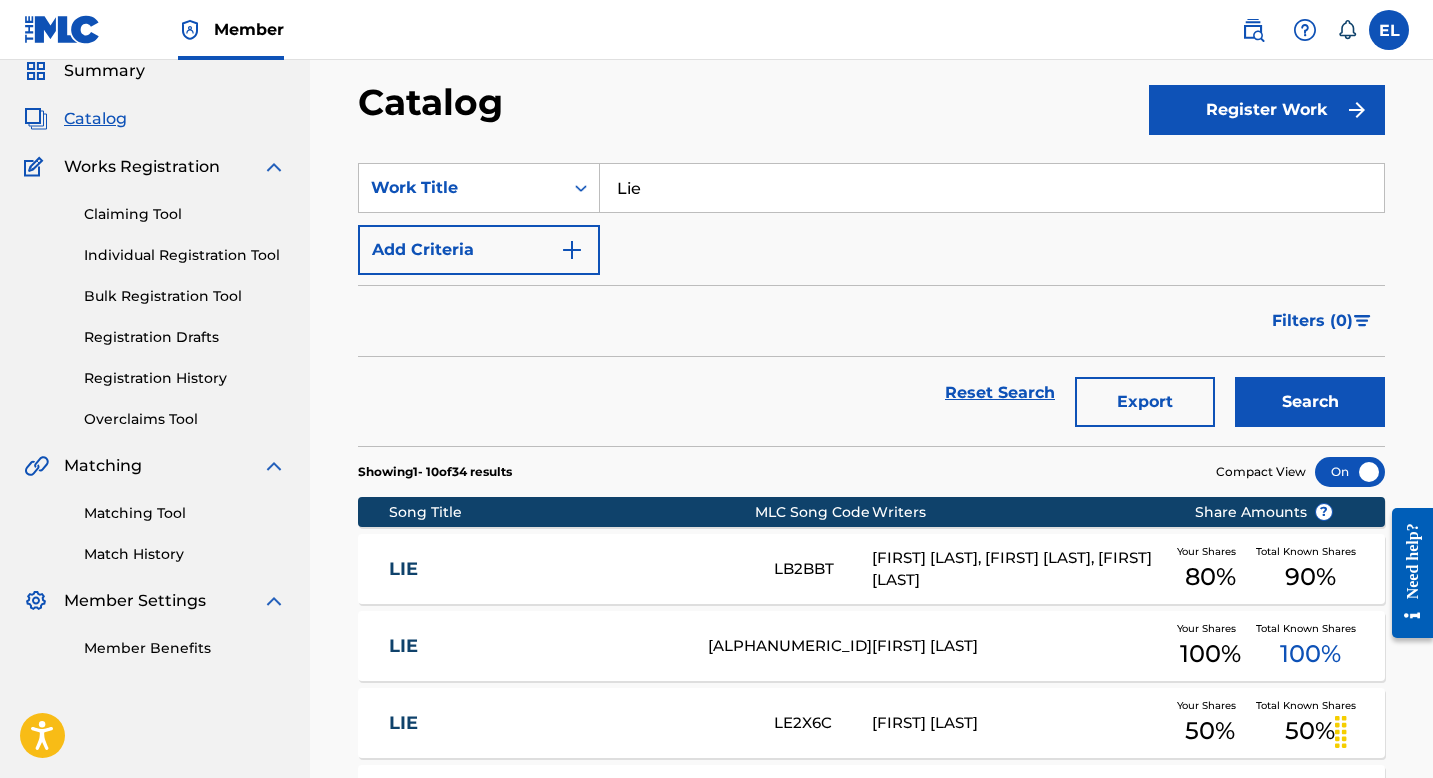 scroll, scrollTop: 363, scrollLeft: 0, axis: vertical 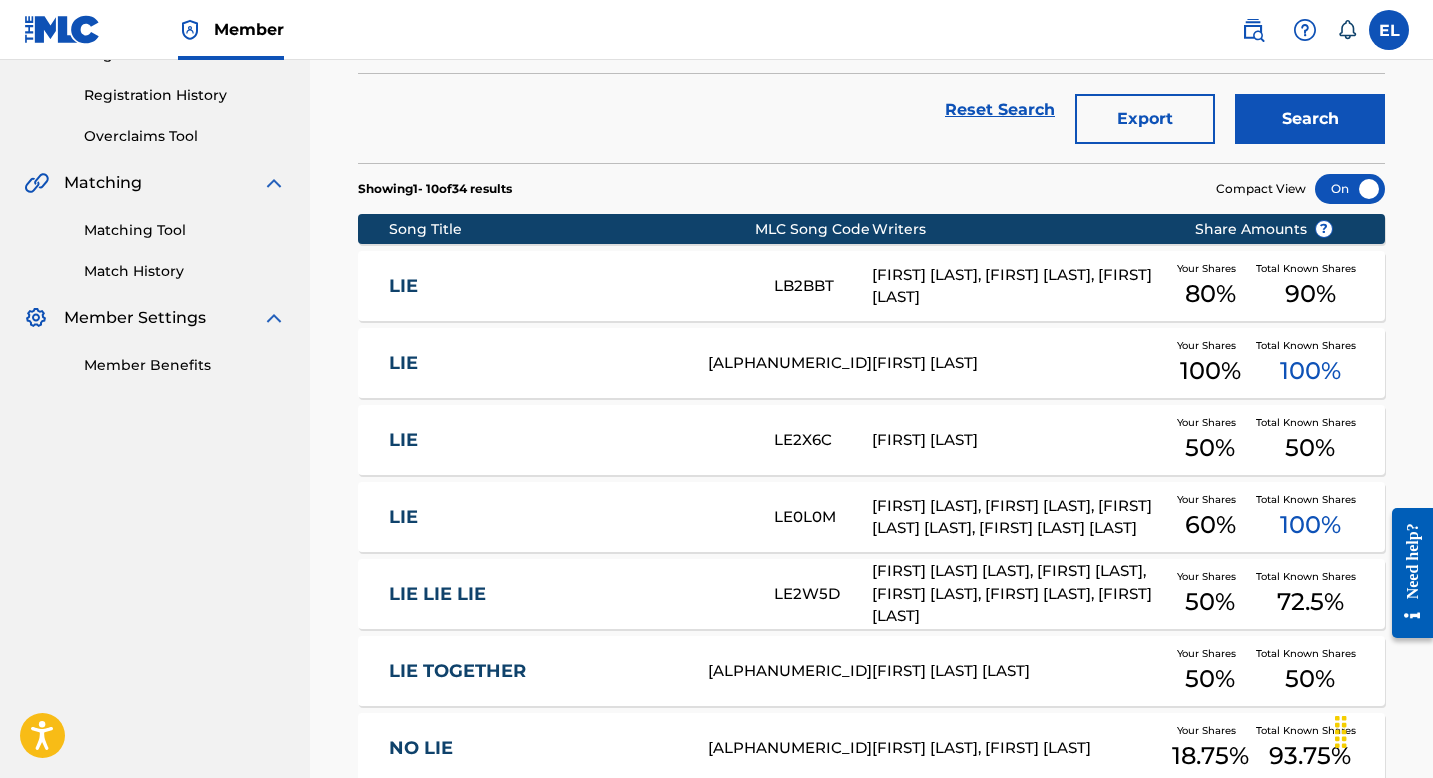 click on "LIE" at bounding box center [568, 517] 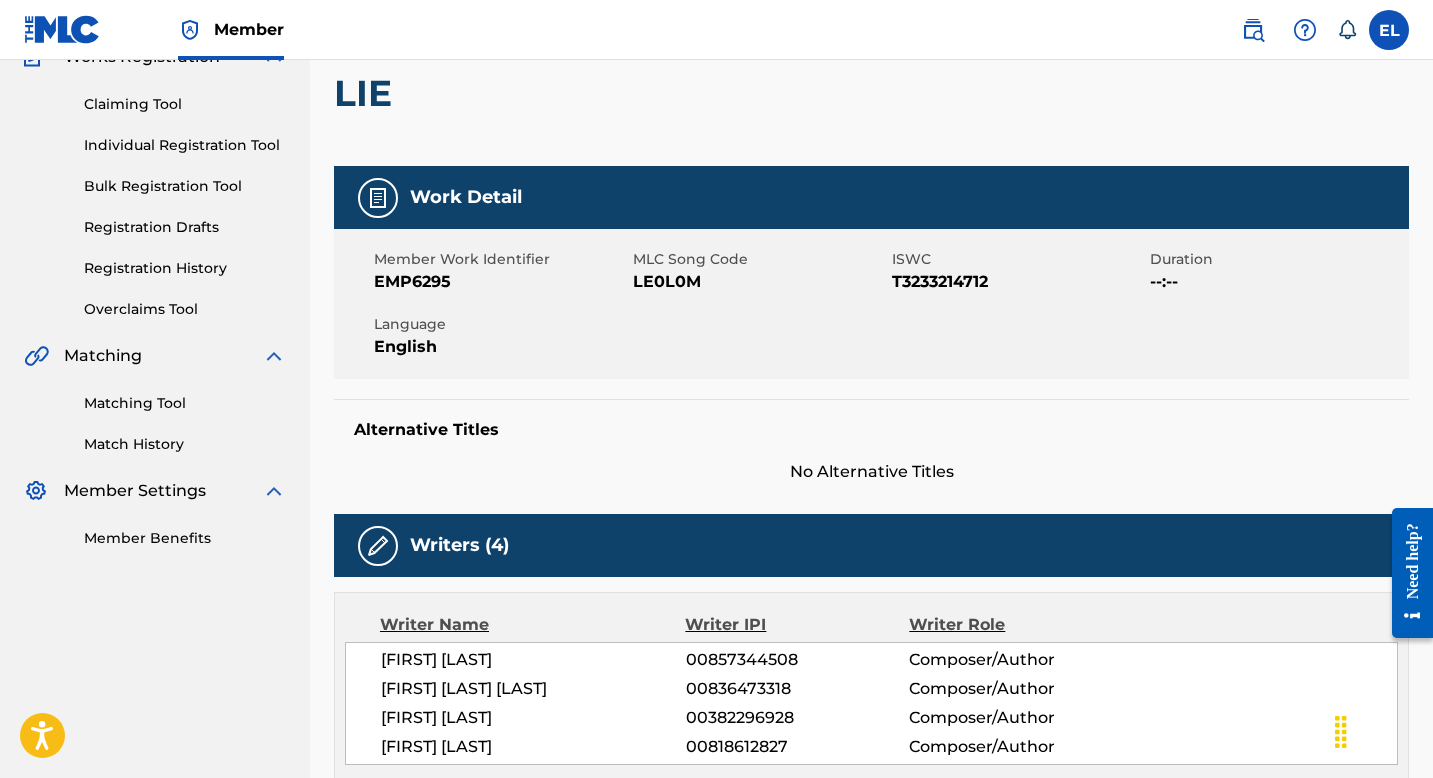 scroll, scrollTop: 0, scrollLeft: 0, axis: both 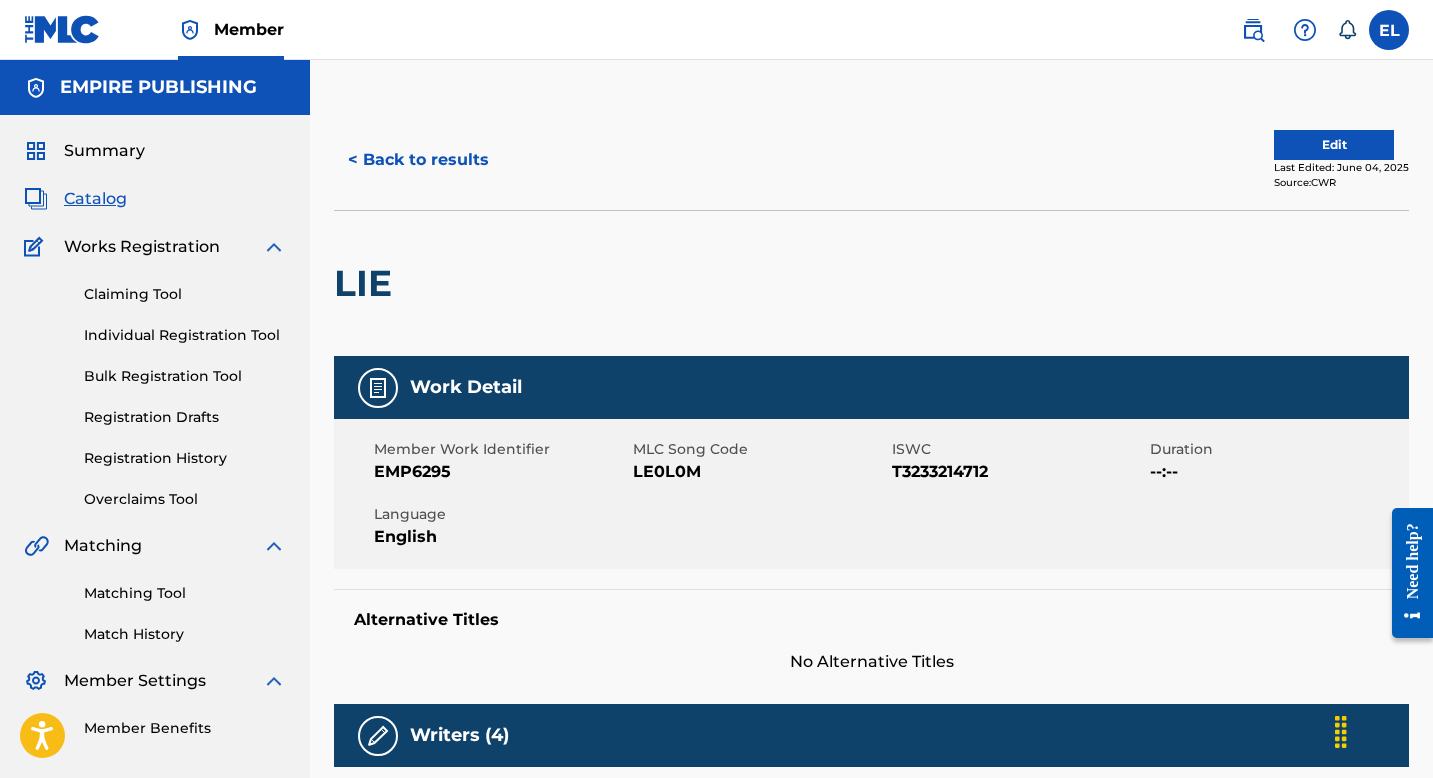 click on "Edit" at bounding box center [1334, 145] 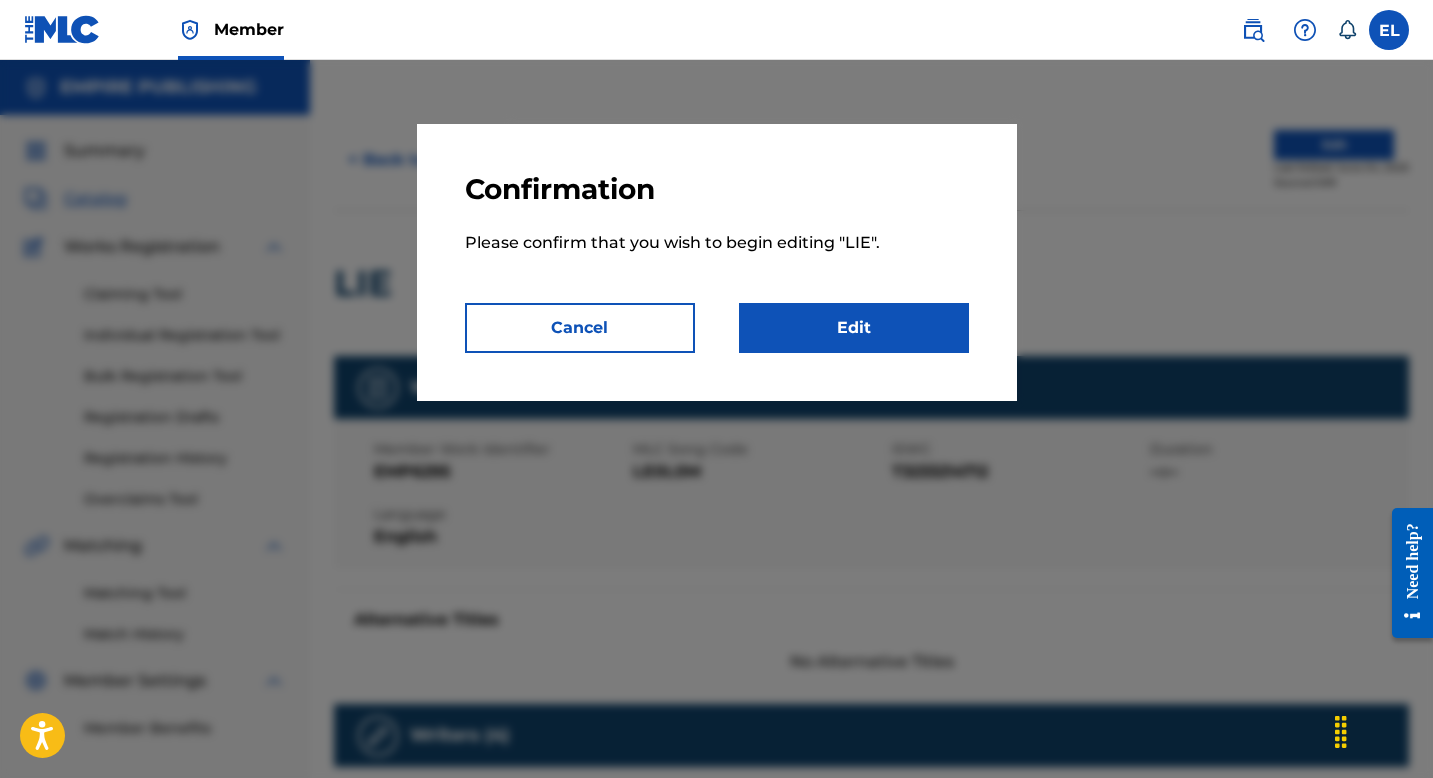 click on "Edit" at bounding box center (854, 328) 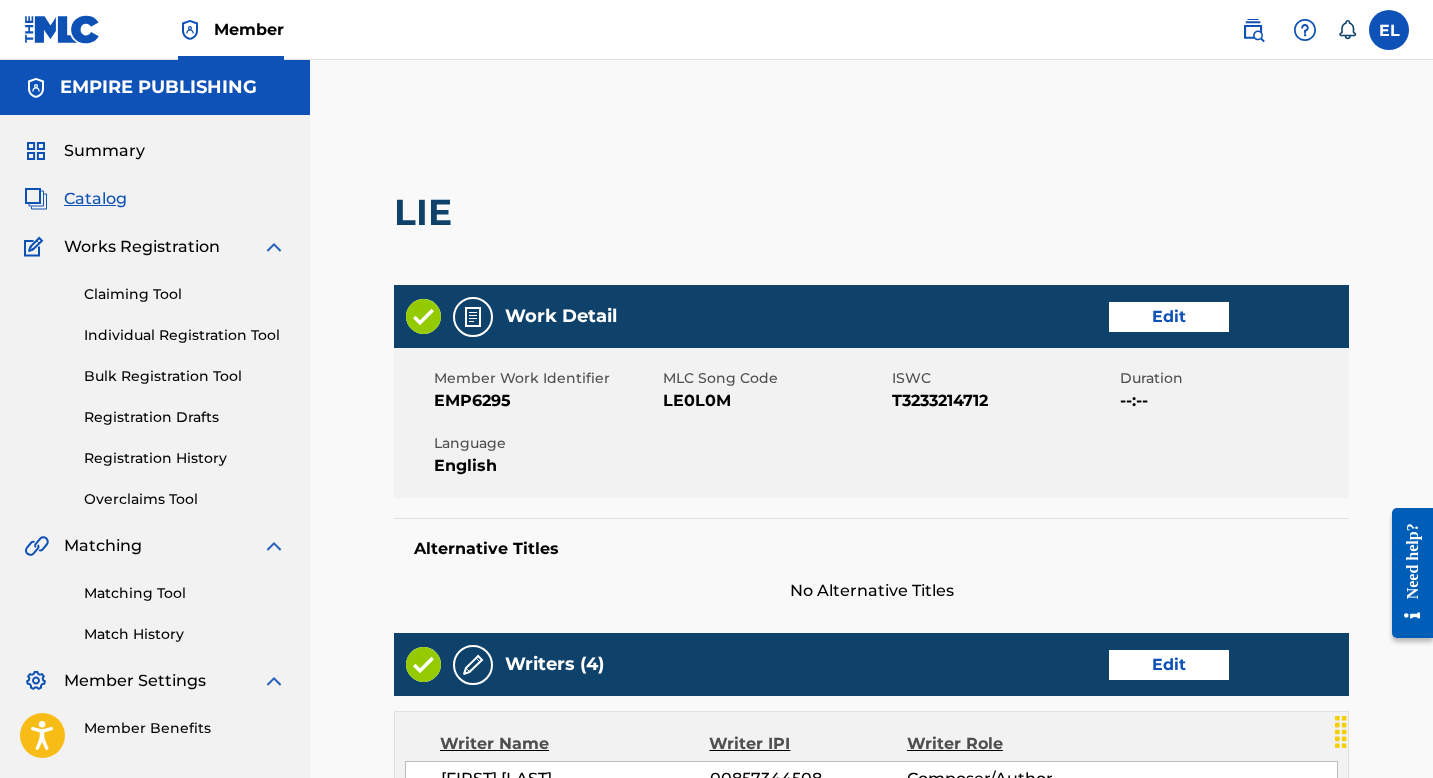 click on "Edit" at bounding box center [1169, 317] 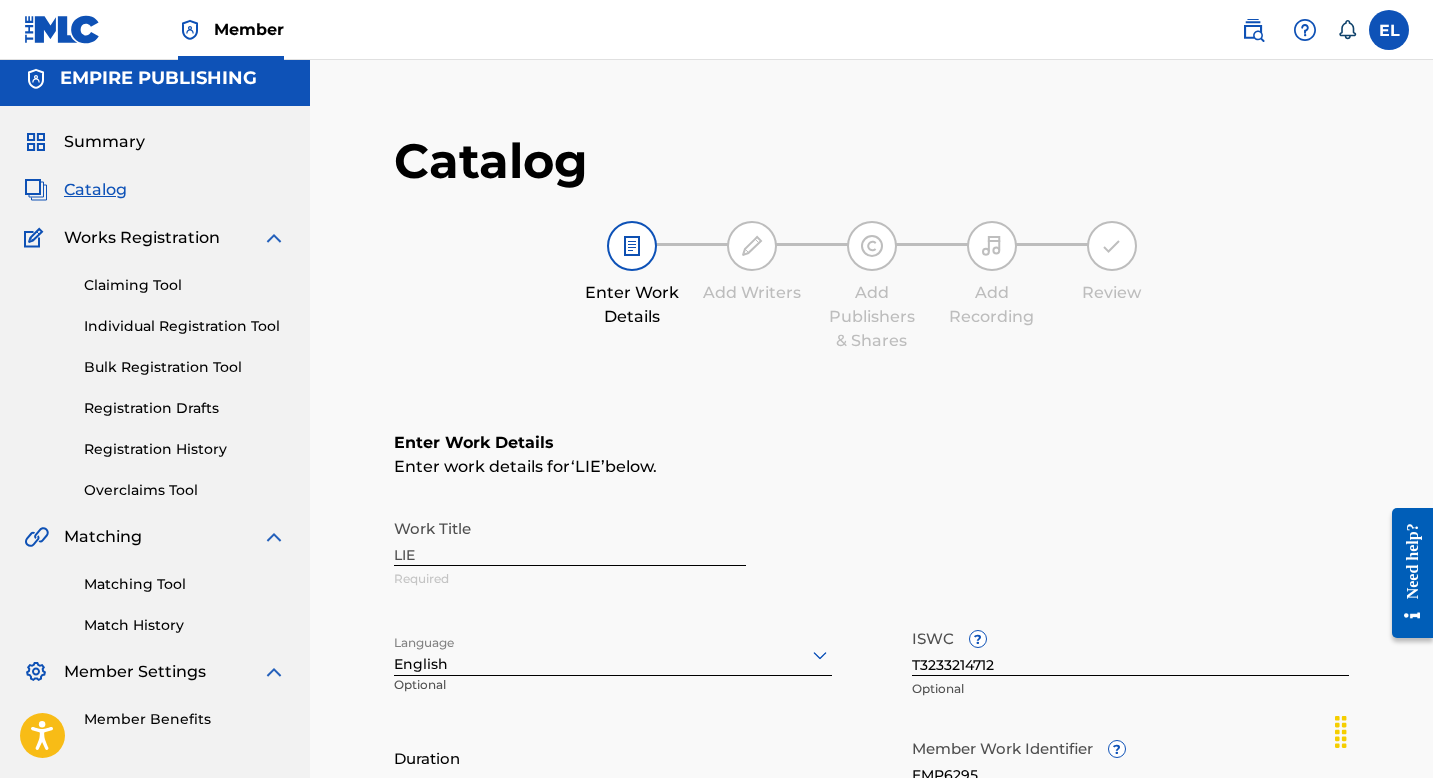 scroll, scrollTop: 405, scrollLeft: 0, axis: vertical 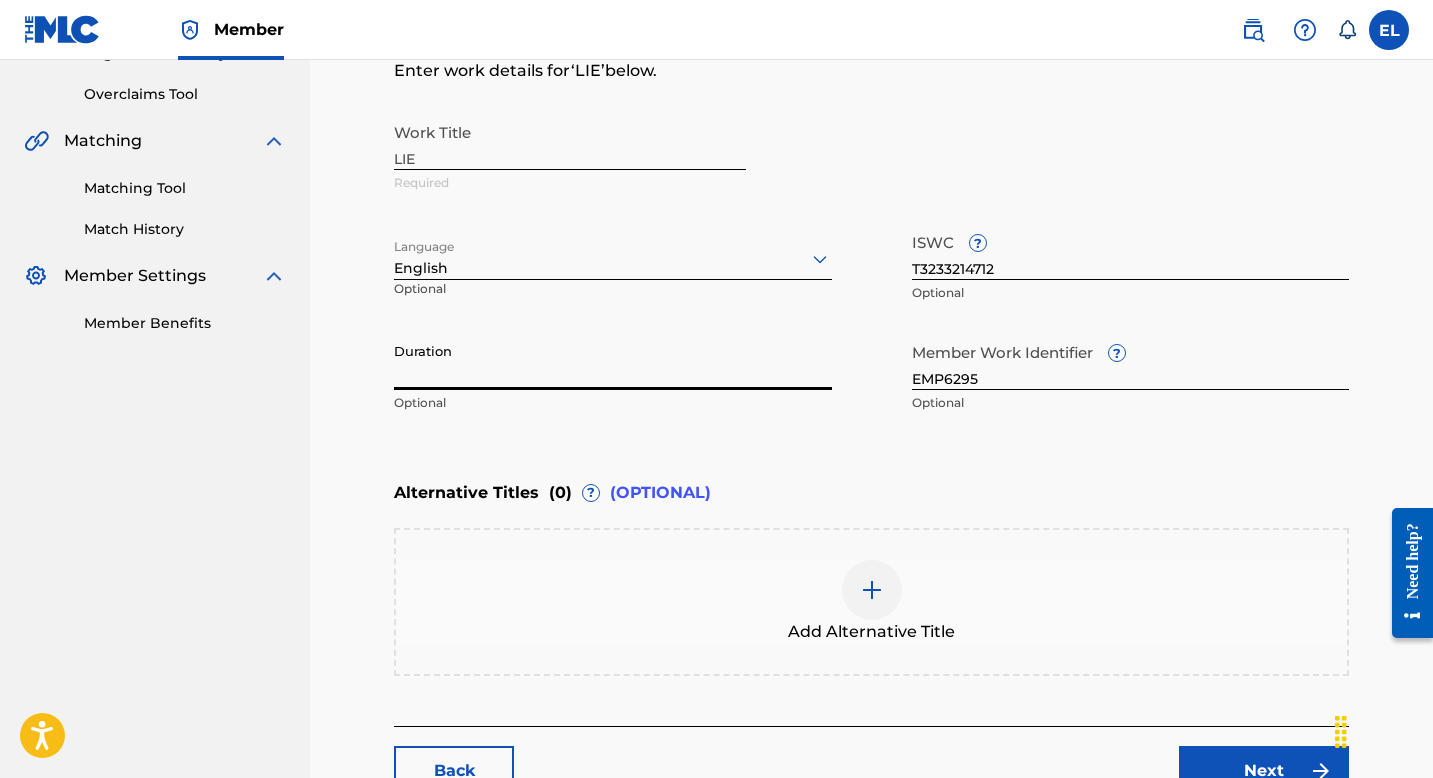 click on "Duration" at bounding box center (613, 361) 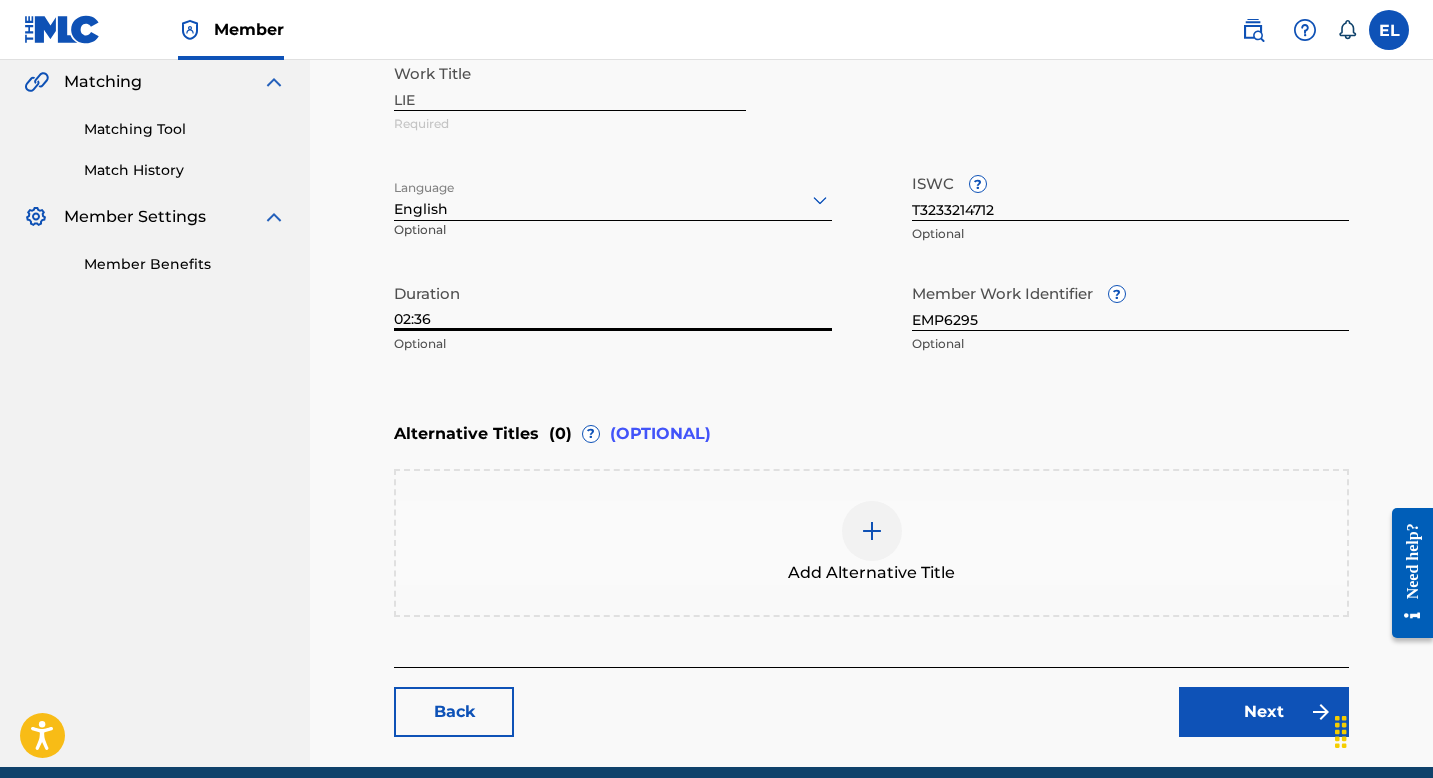 scroll, scrollTop: 548, scrollLeft: 0, axis: vertical 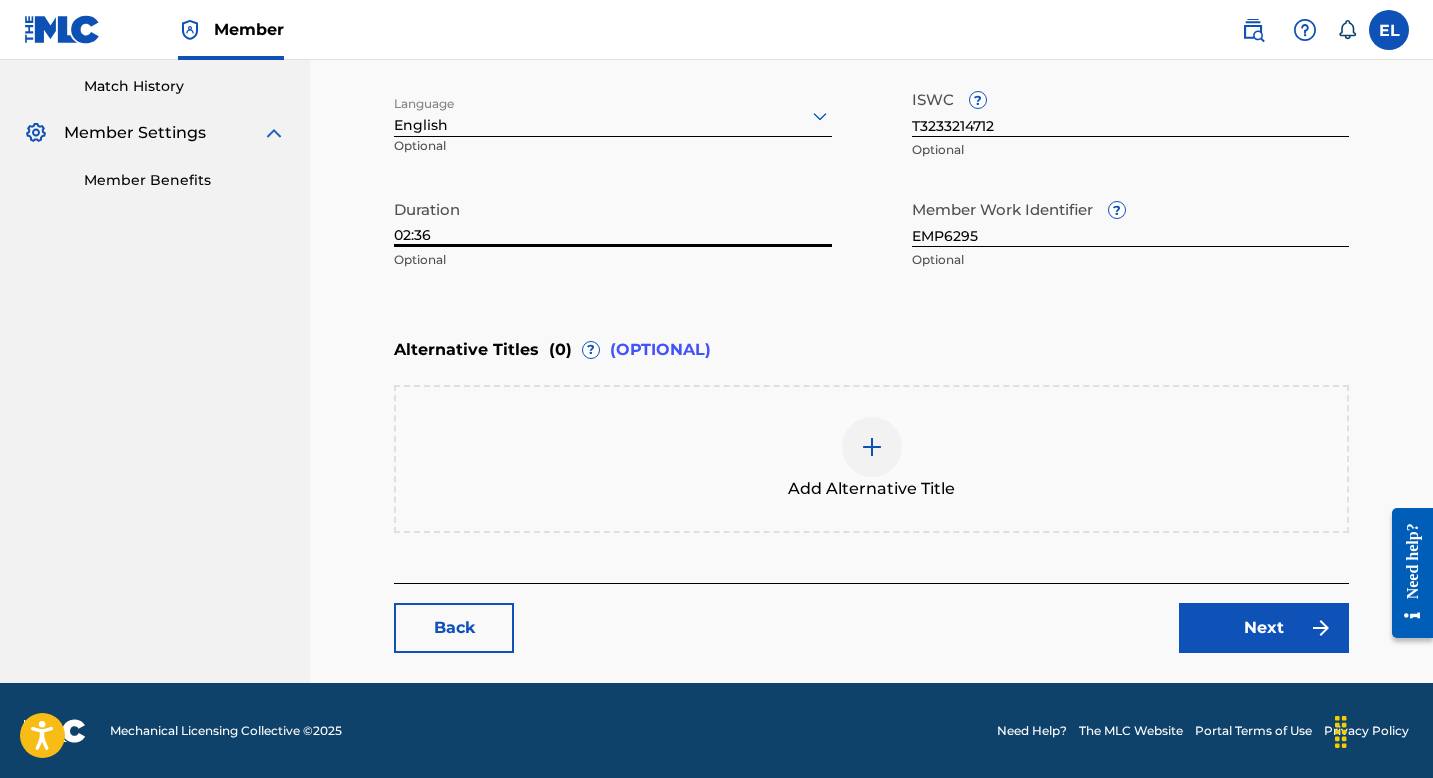 type on "02:36" 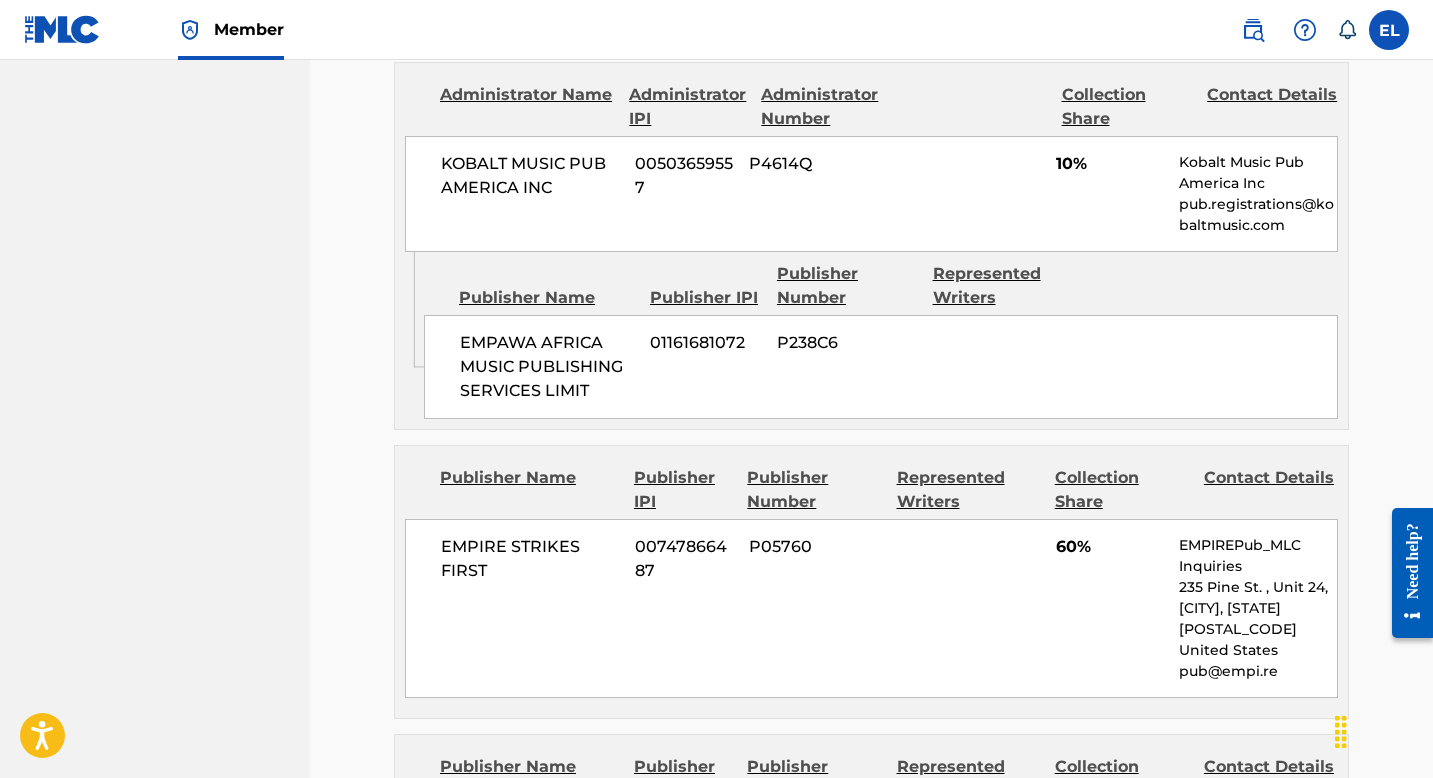 scroll, scrollTop: 552, scrollLeft: 0, axis: vertical 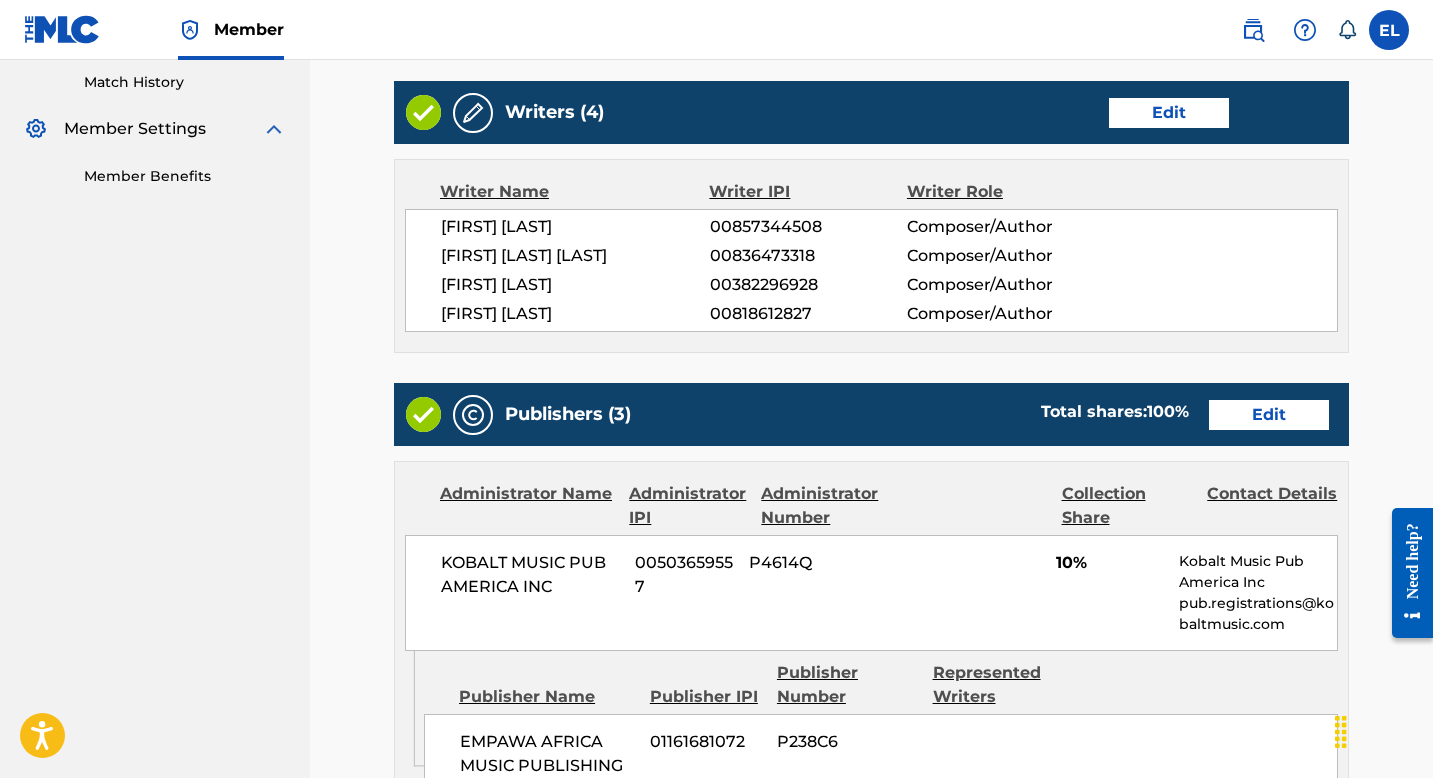 click on "Edit" at bounding box center (1269, 415) 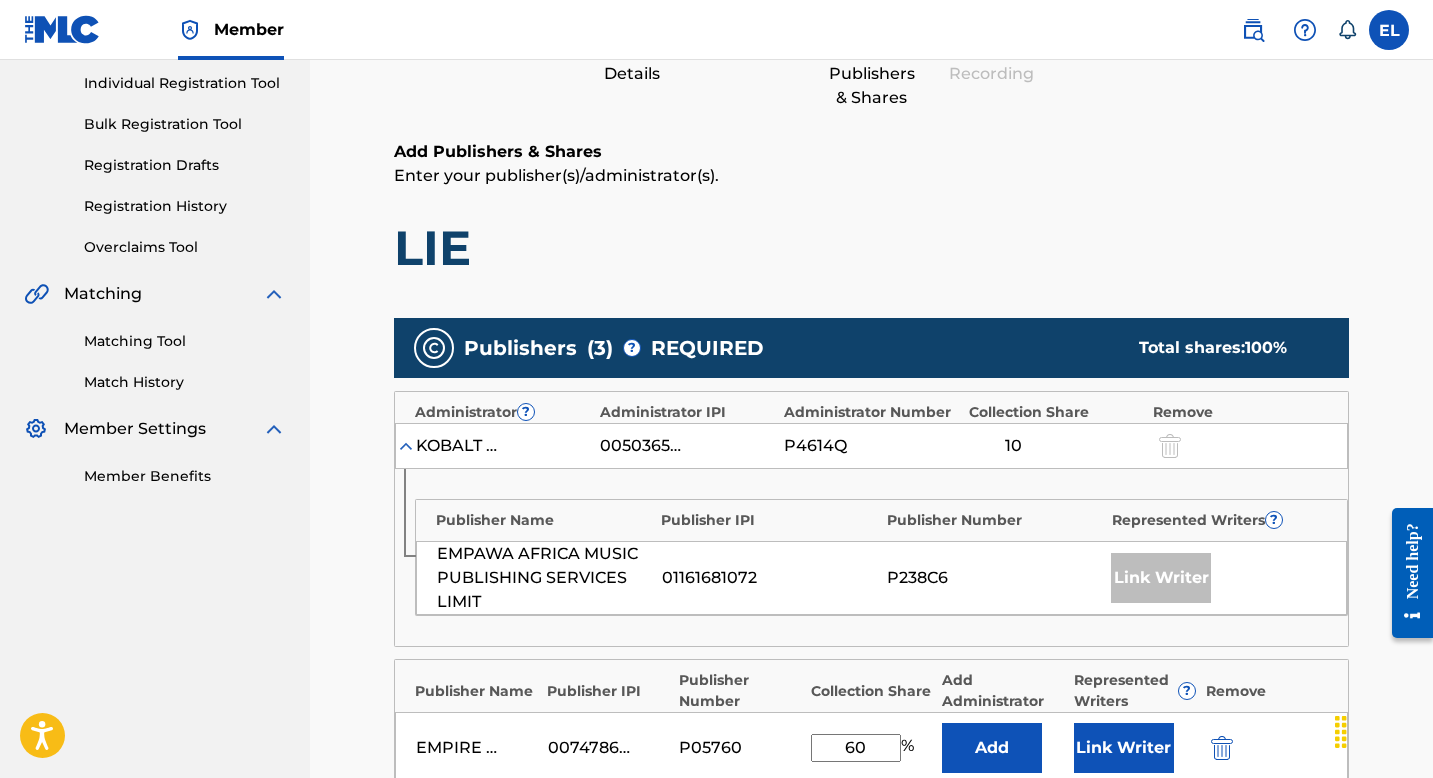 scroll, scrollTop: 418, scrollLeft: 0, axis: vertical 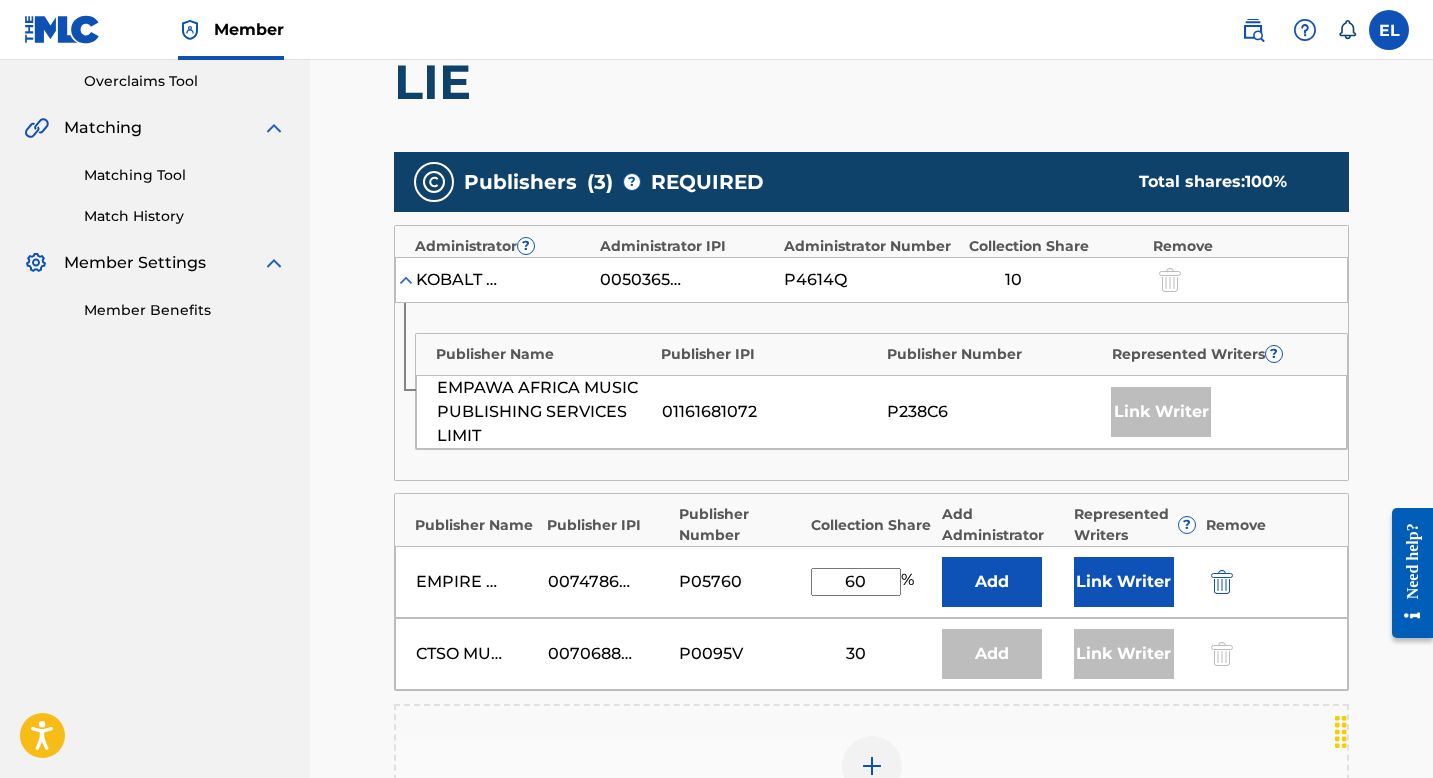 click on "Link Writer" at bounding box center [1124, 582] 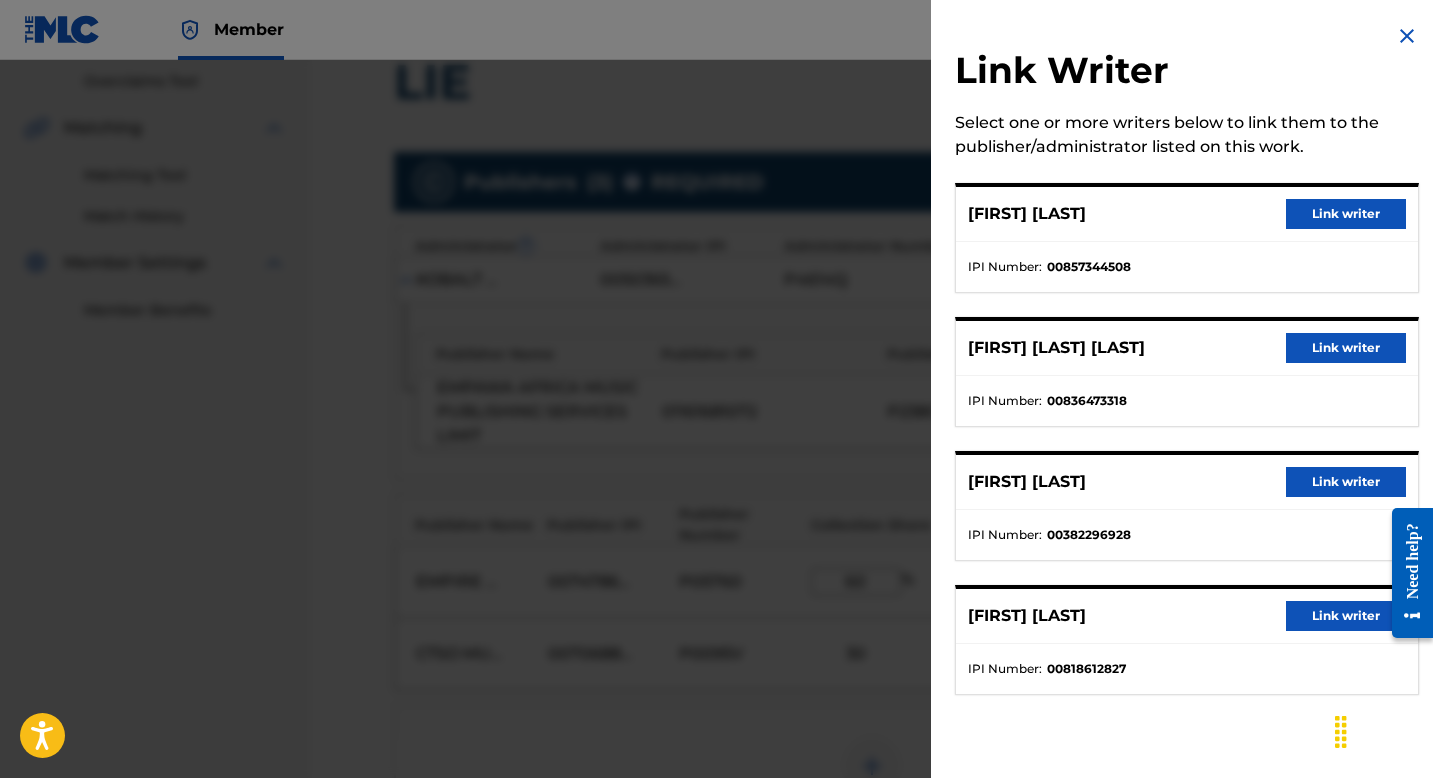 click on "Link writer" at bounding box center [1346, 616] 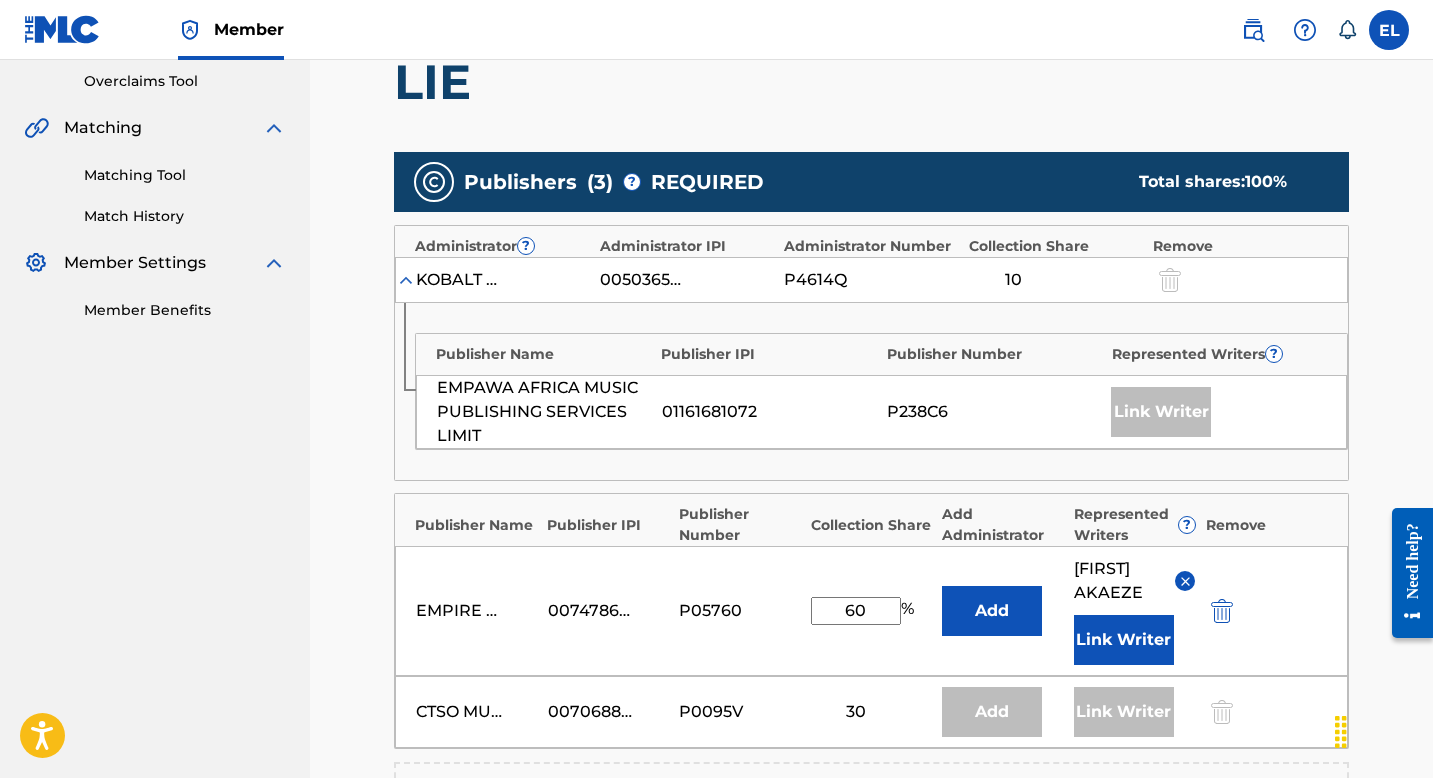 click on "Link Writer" at bounding box center [1124, 640] 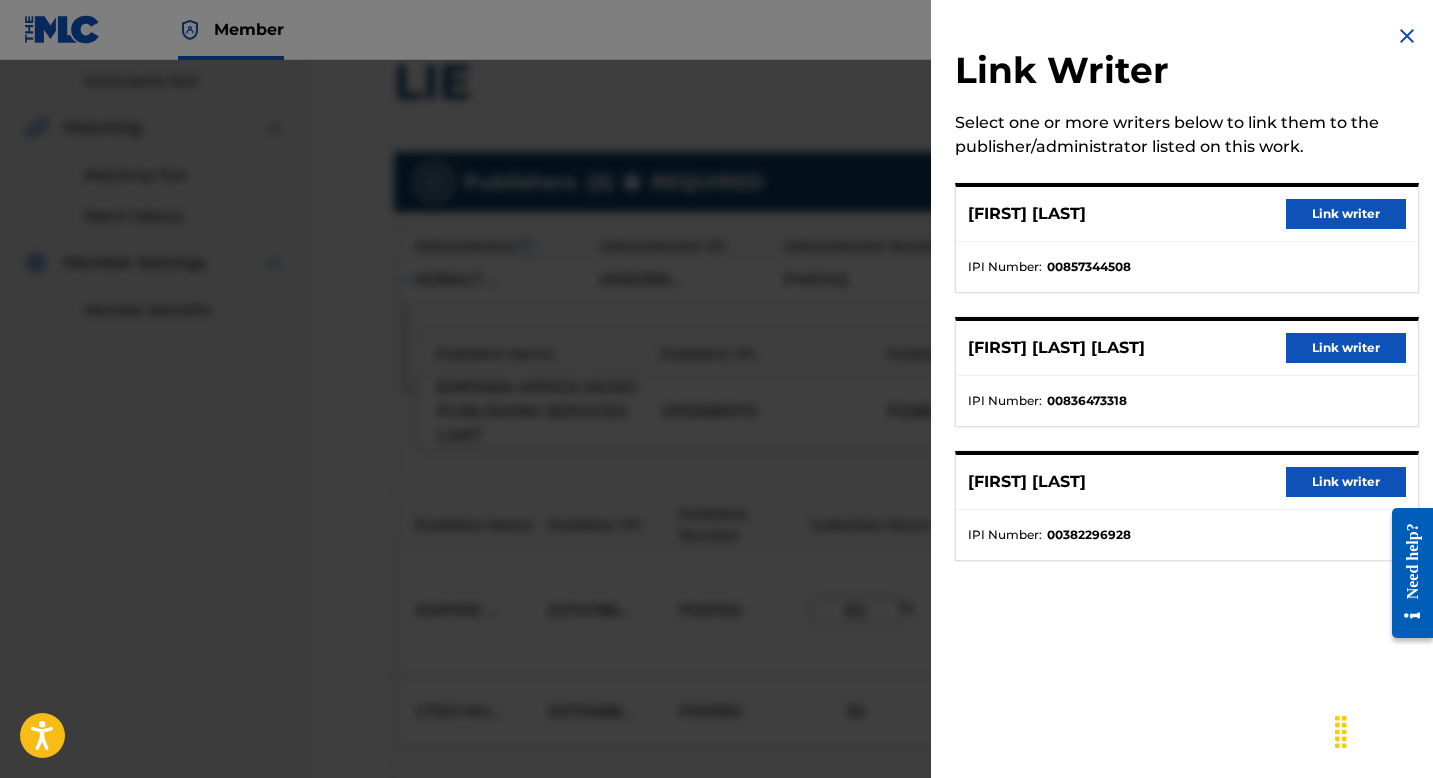 click on "Link writer" at bounding box center [1346, 482] 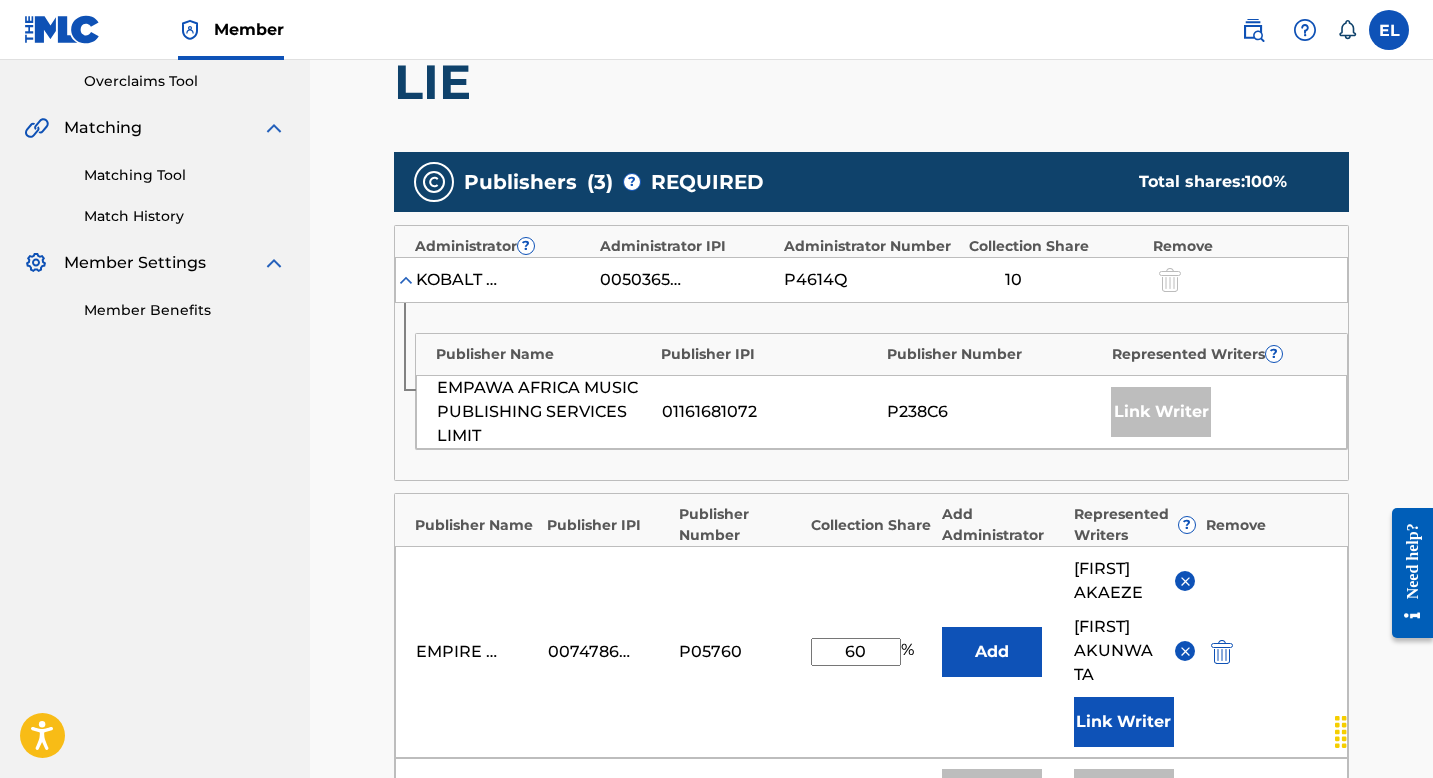 click on "Link Writer" at bounding box center (1124, 722) 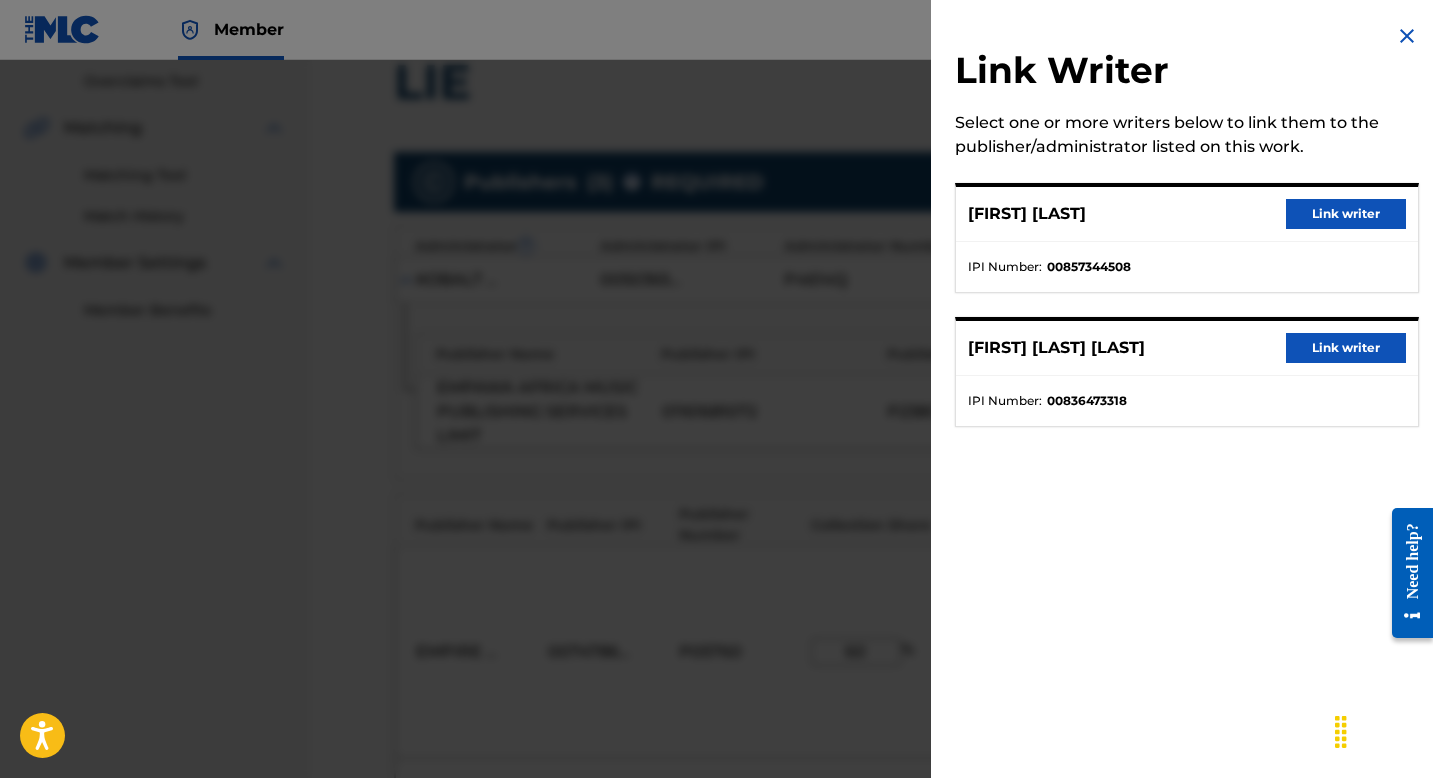 click on "Link writer" at bounding box center (1346, 214) 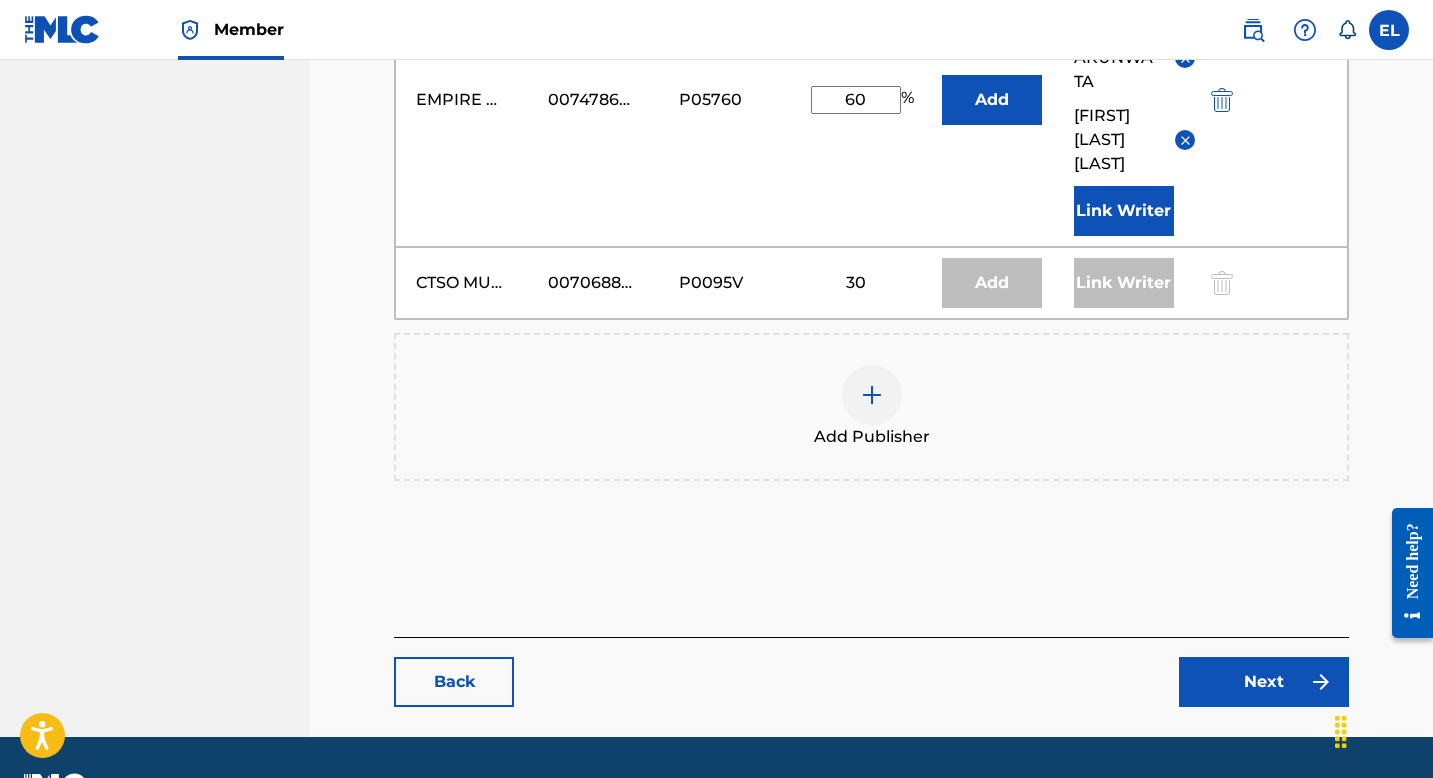 scroll, scrollTop: 1089, scrollLeft: 0, axis: vertical 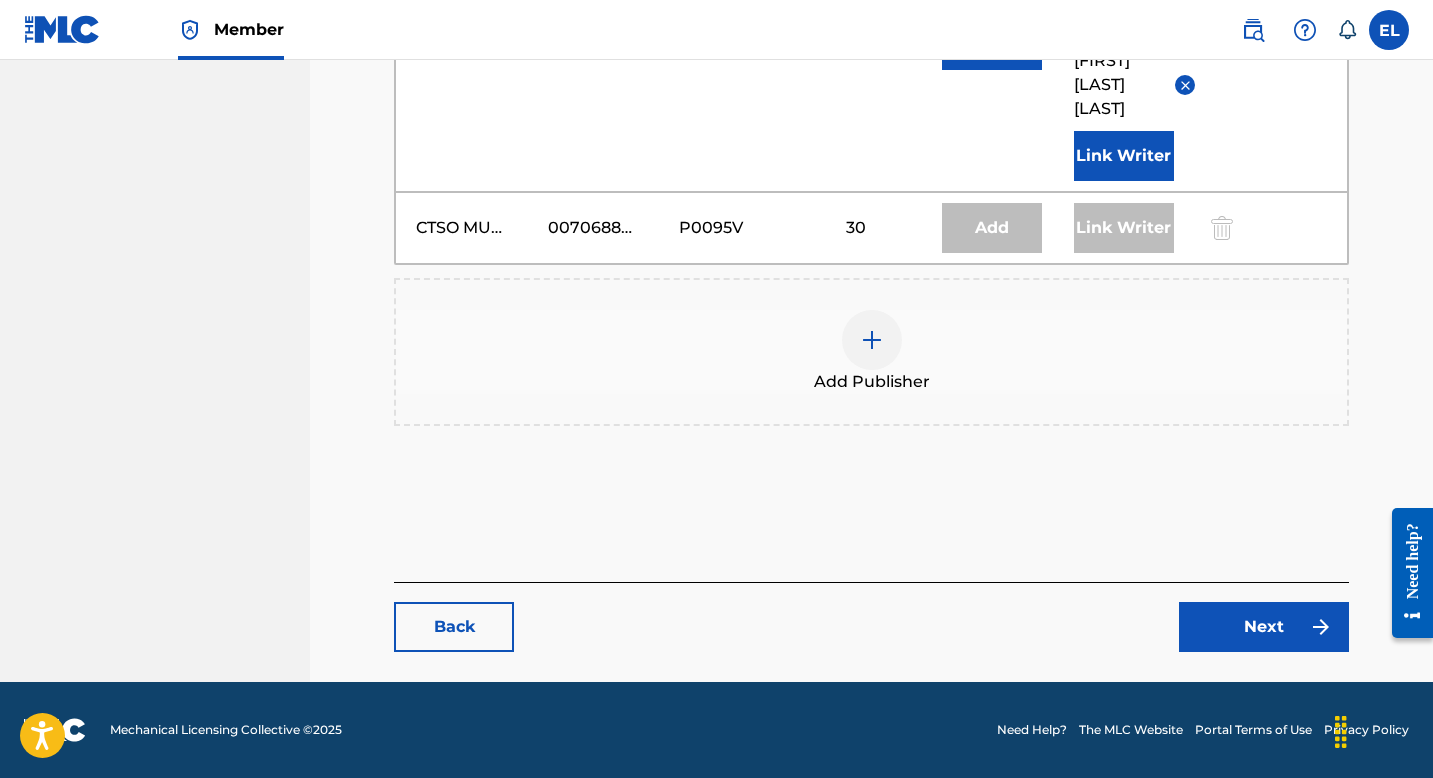 click on "Next" at bounding box center [1264, 627] 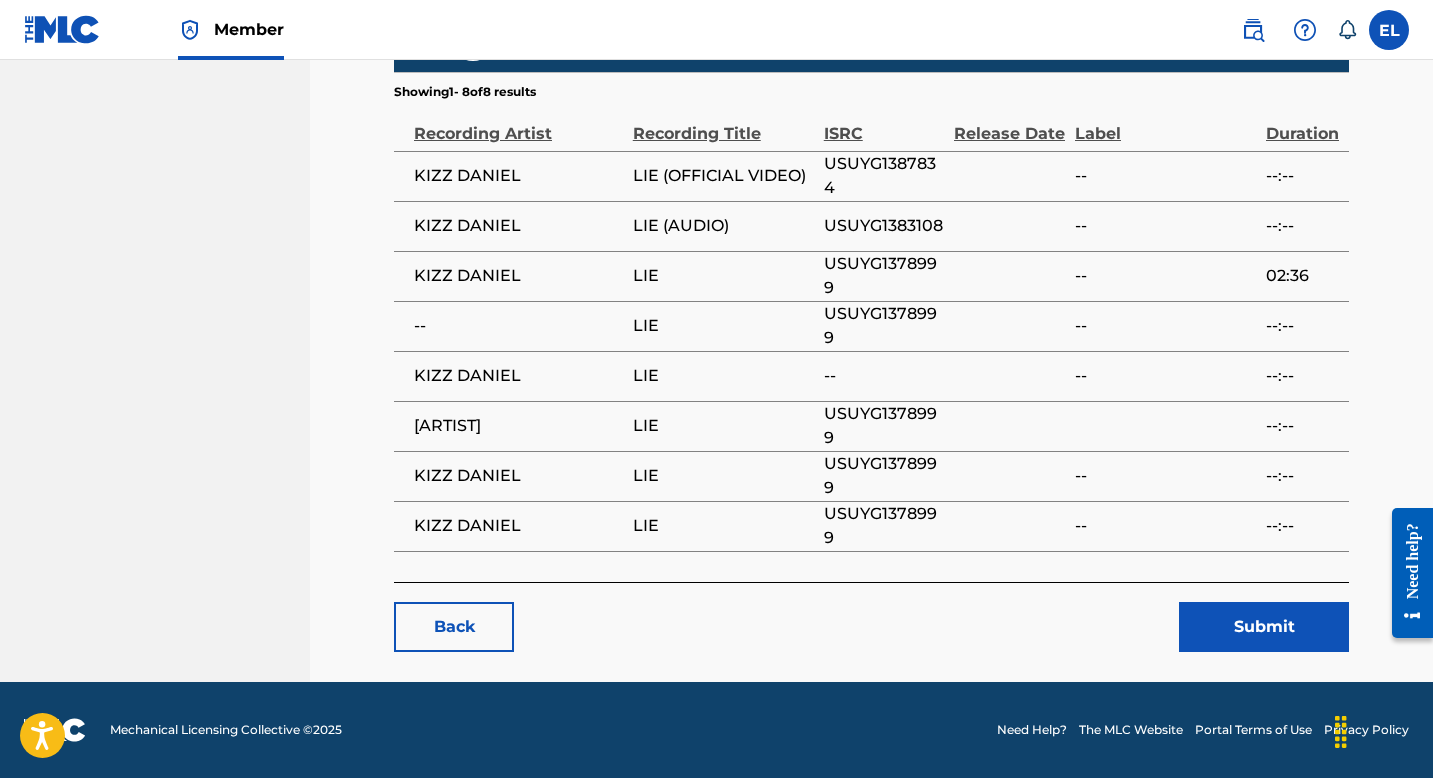 scroll, scrollTop: 1899, scrollLeft: 0, axis: vertical 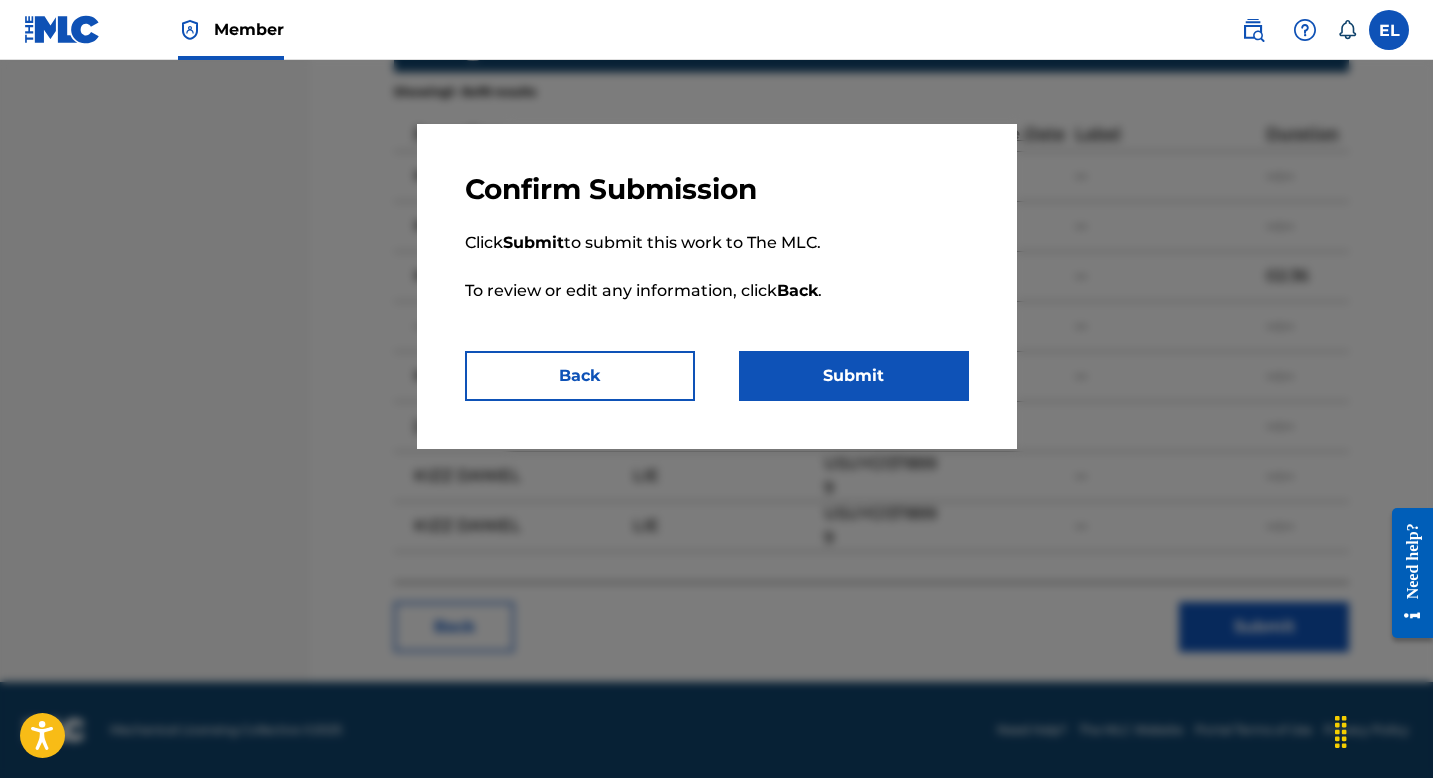 click on "Submit" at bounding box center [854, 376] 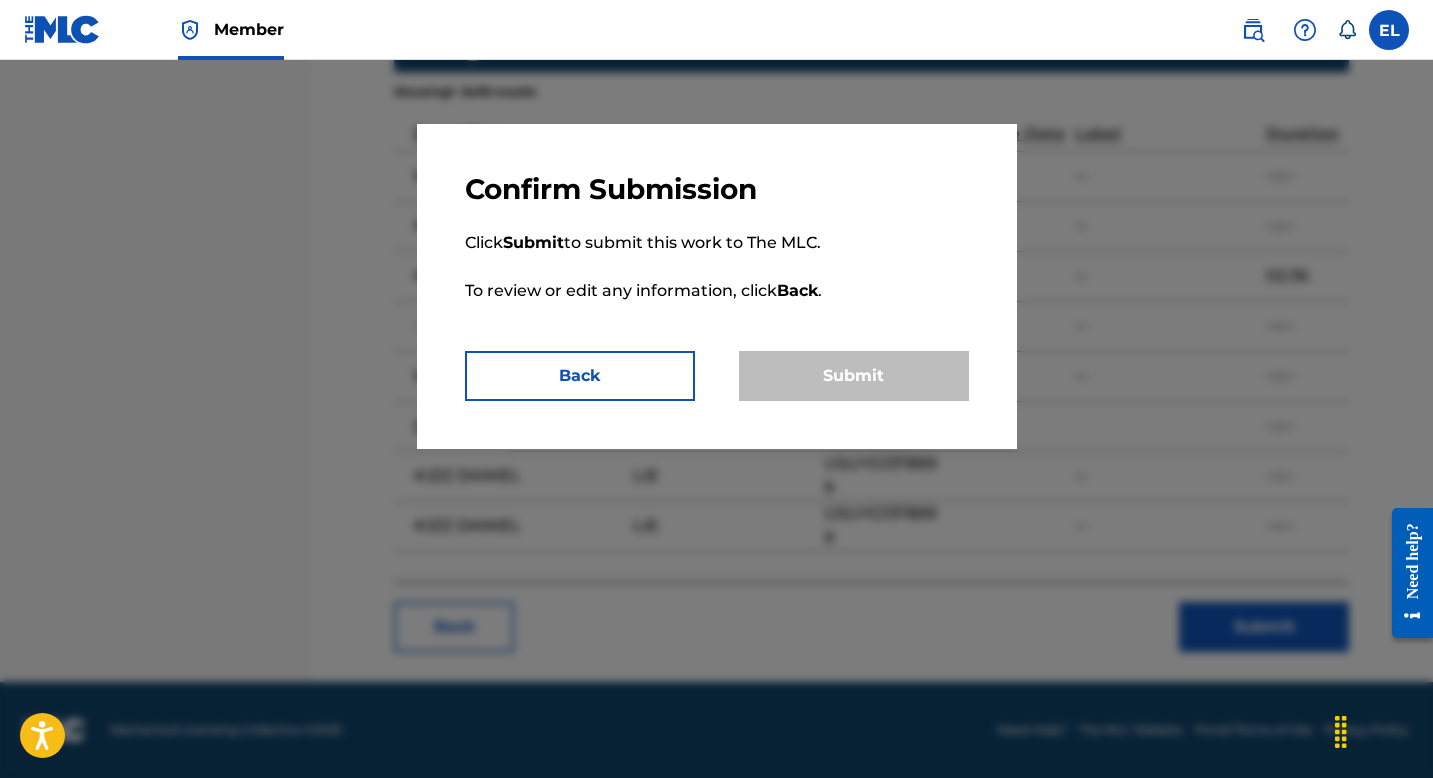 scroll, scrollTop: 0, scrollLeft: 0, axis: both 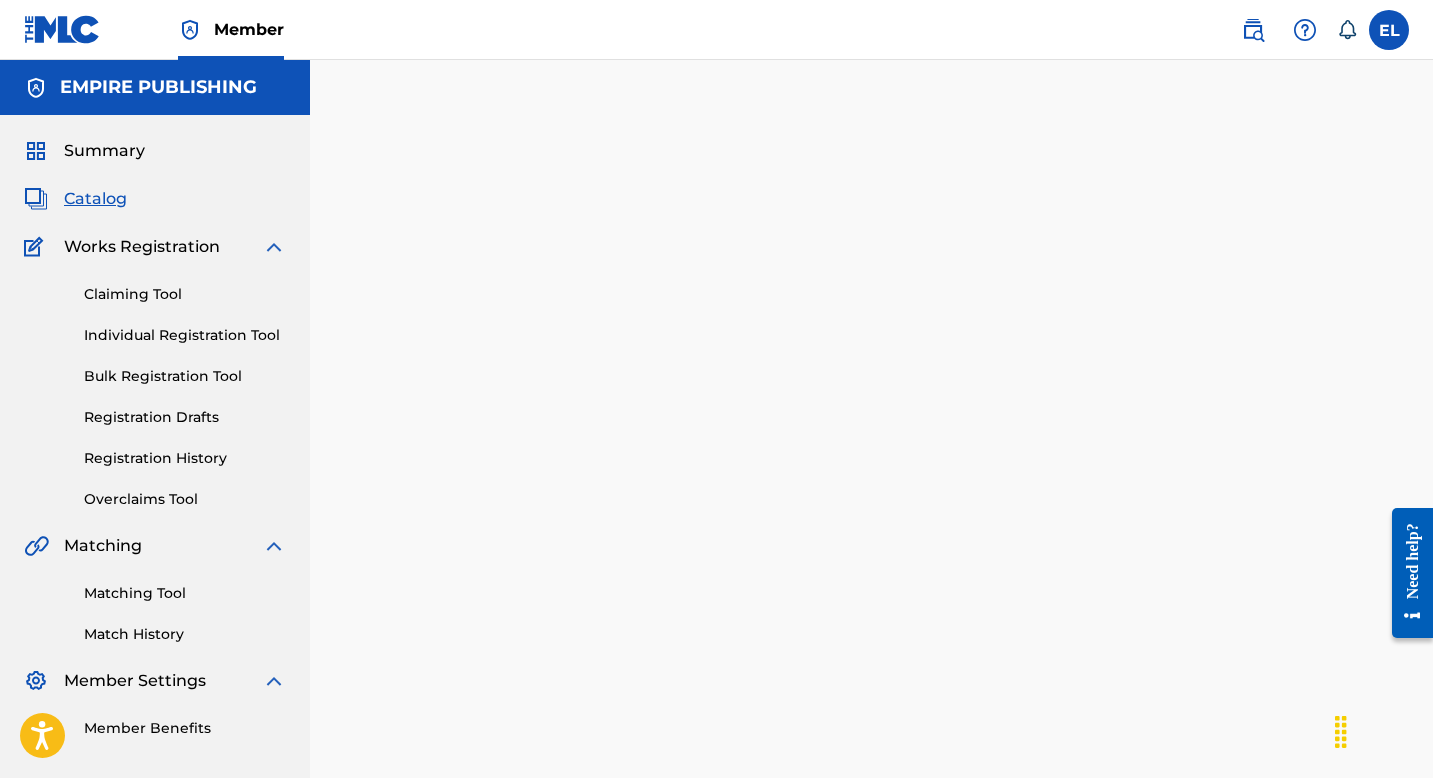 click on "Registration Drafts" at bounding box center [185, 417] 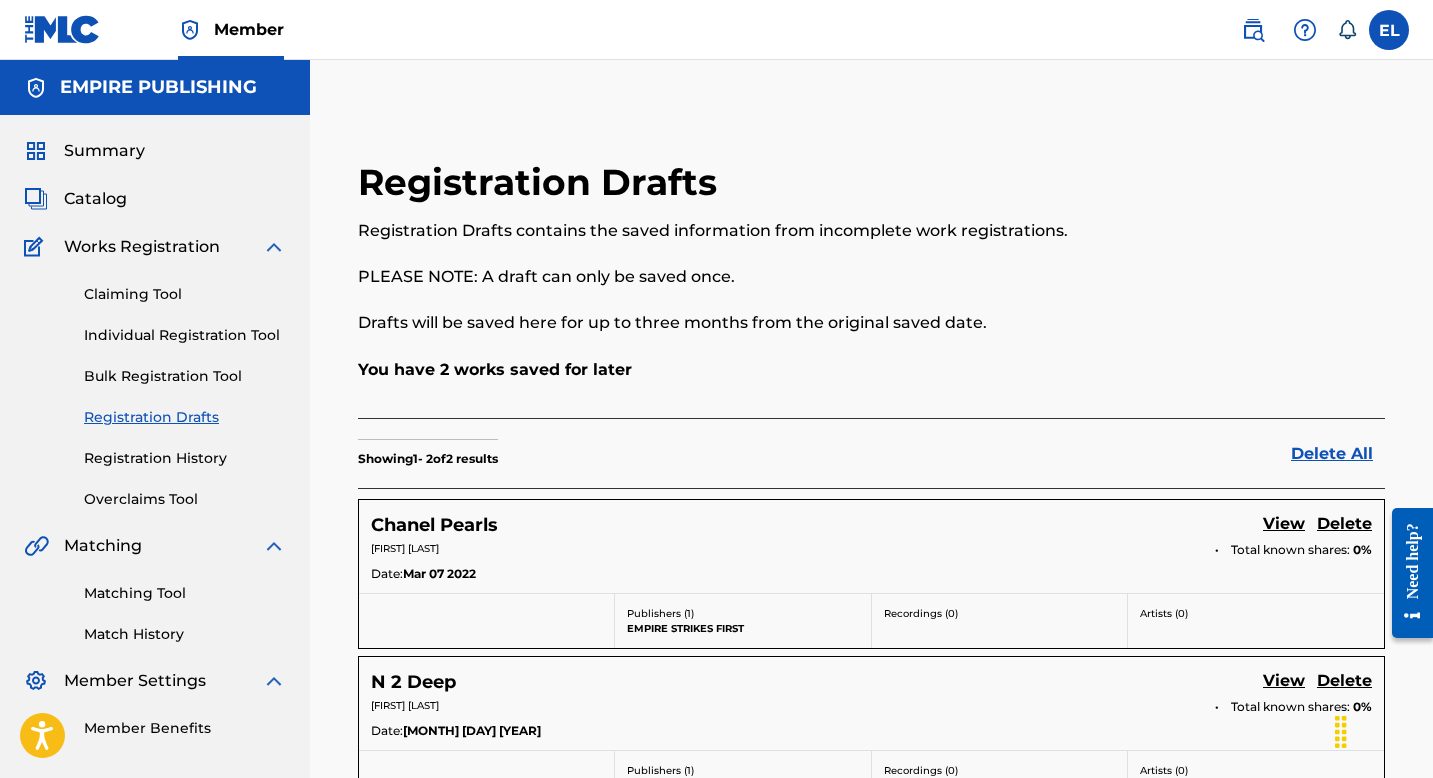 click on "Catalog" at bounding box center (95, 199) 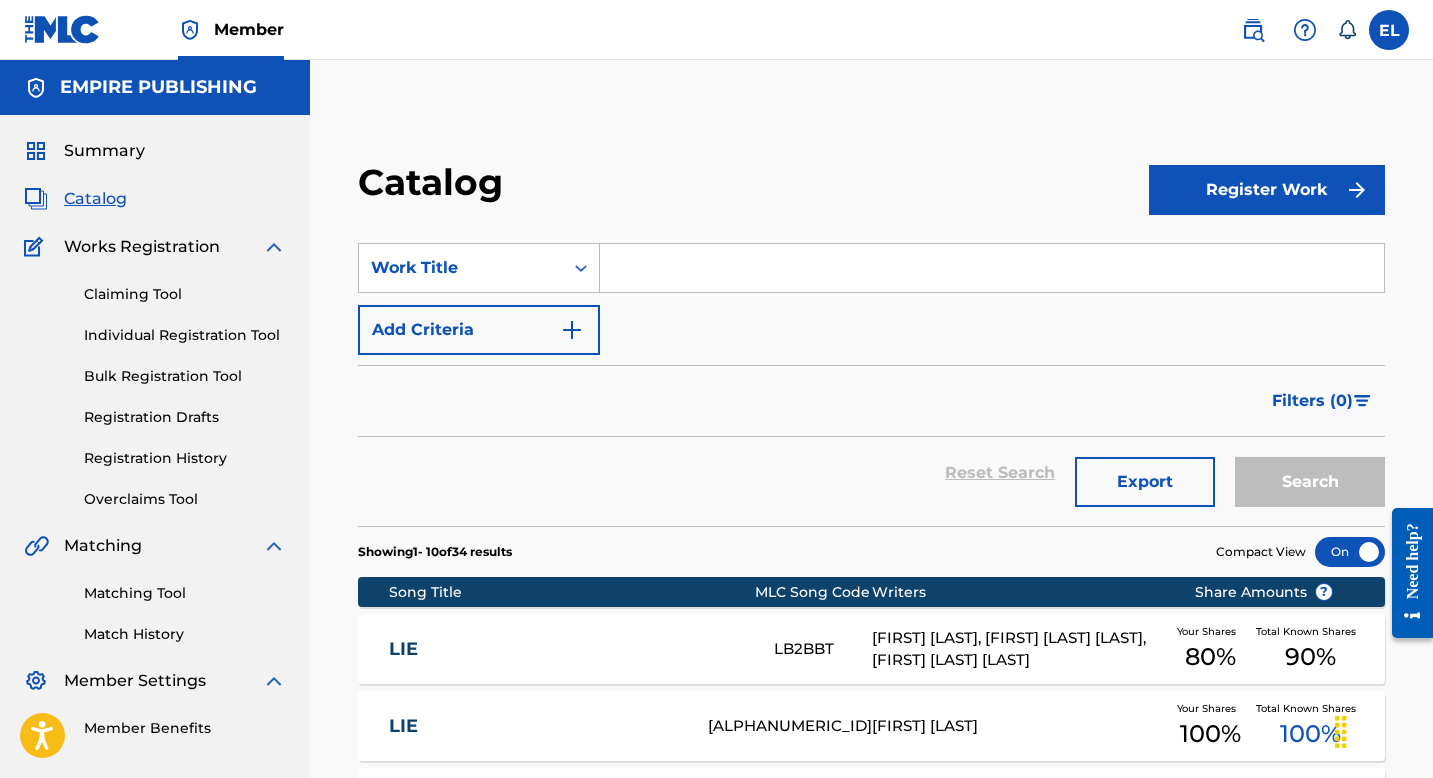 click on "LIE" at bounding box center (568, 649) 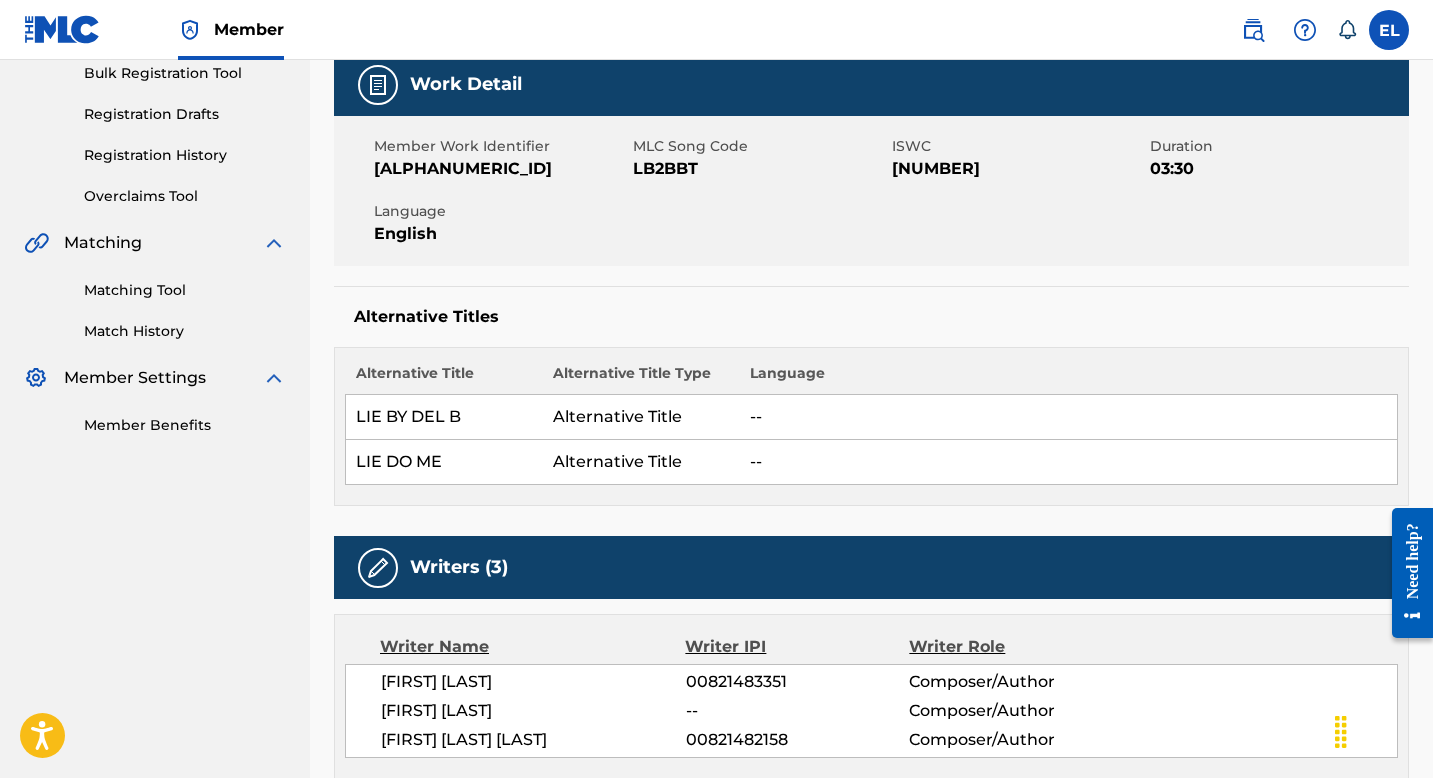 scroll, scrollTop: 730, scrollLeft: 0, axis: vertical 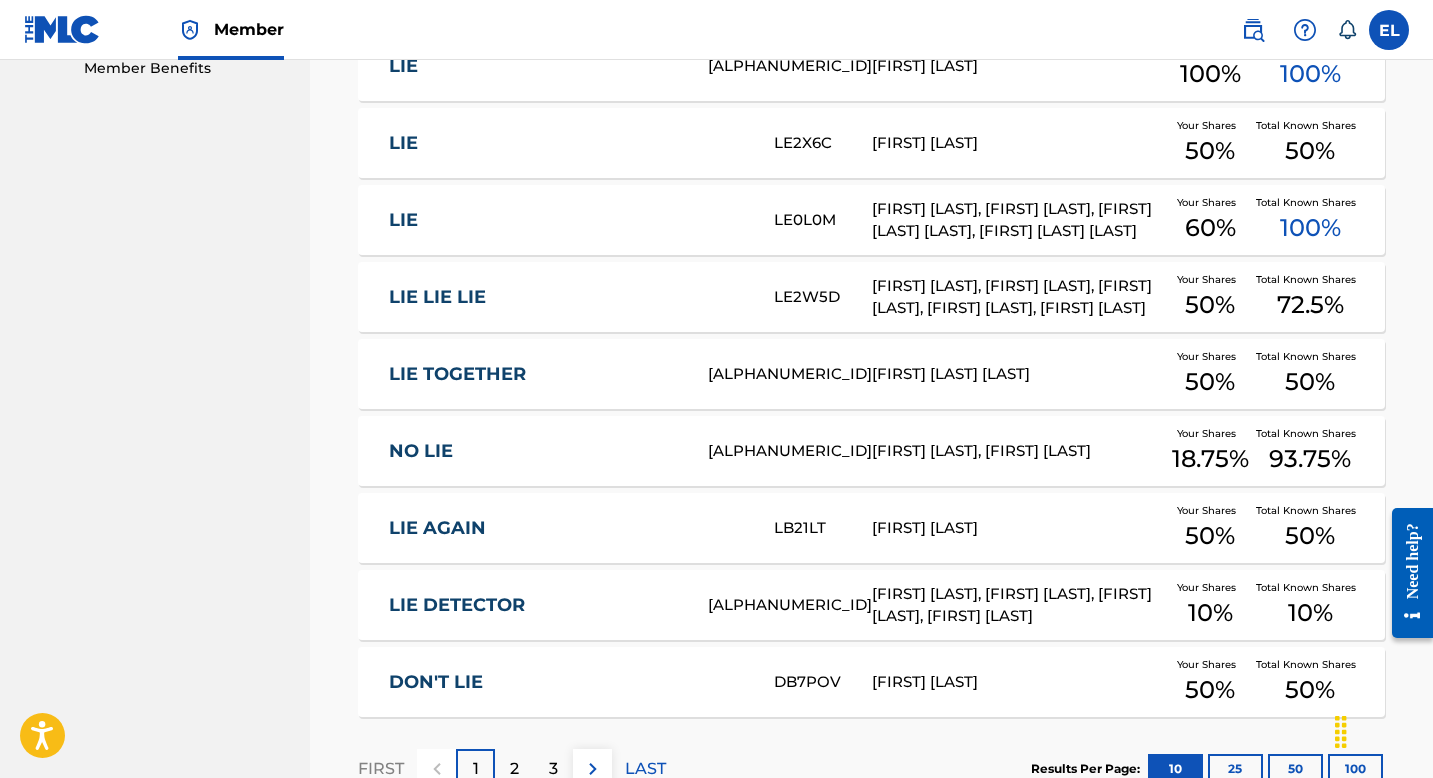 click on "LIE LE0L0M AZUKA AKAEZE, MARCEL AKUNWATA, PHILIP CHUKWUKA AHAIWE, OLUWATOBILOBA DANIEL ANIDUGBE Your Shares 60 % Total Known Shares 100 %" at bounding box center [871, 220] 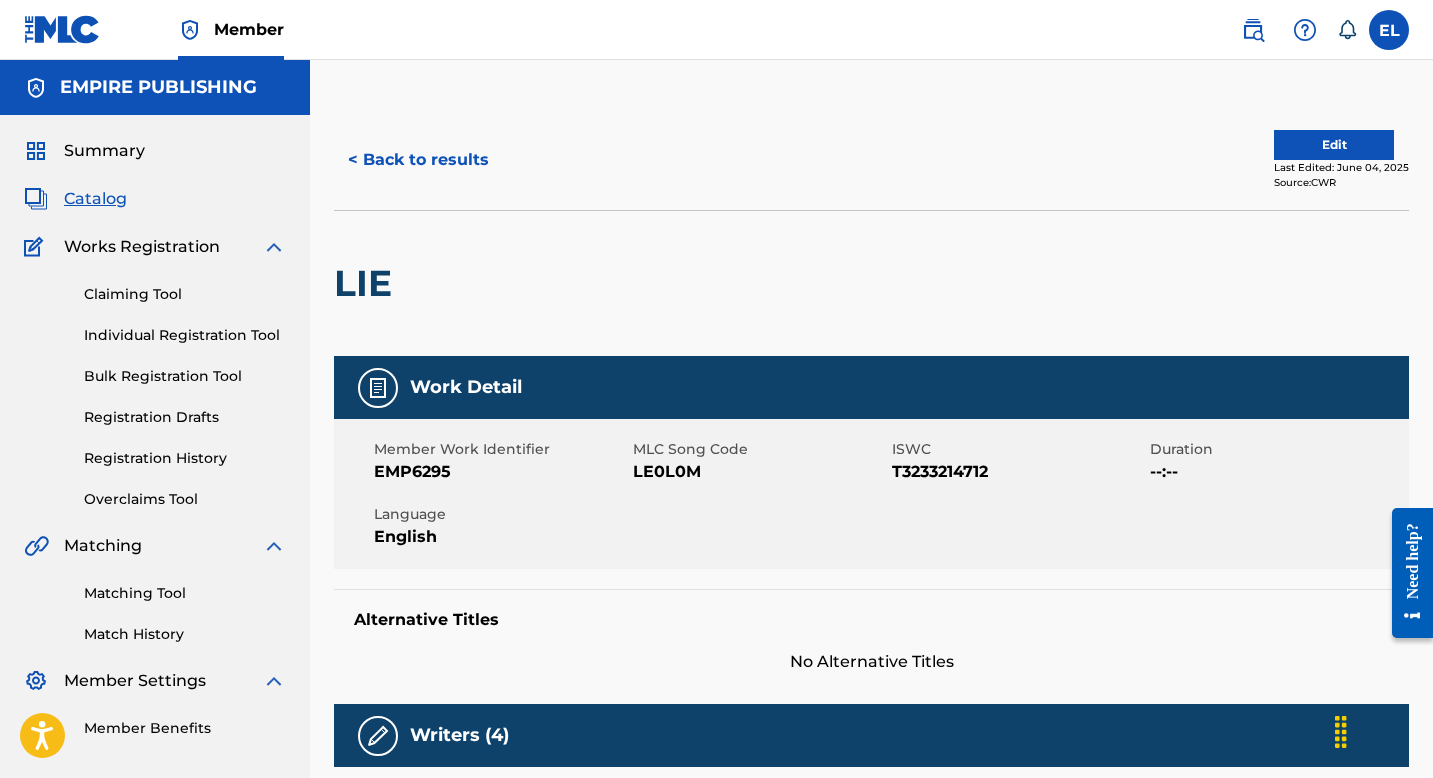click on "LE0L0M" at bounding box center (760, 472) 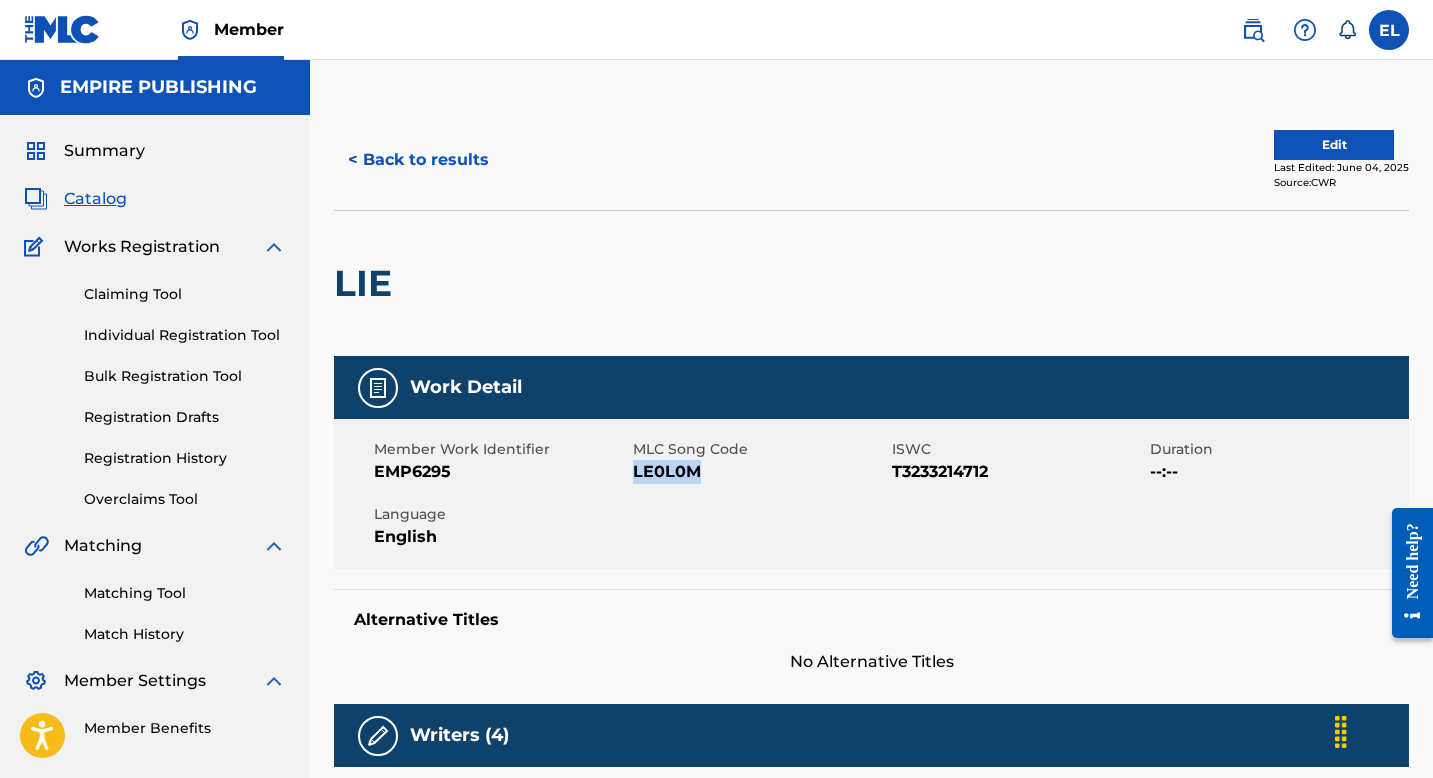 click on "LE0L0M" at bounding box center [760, 472] 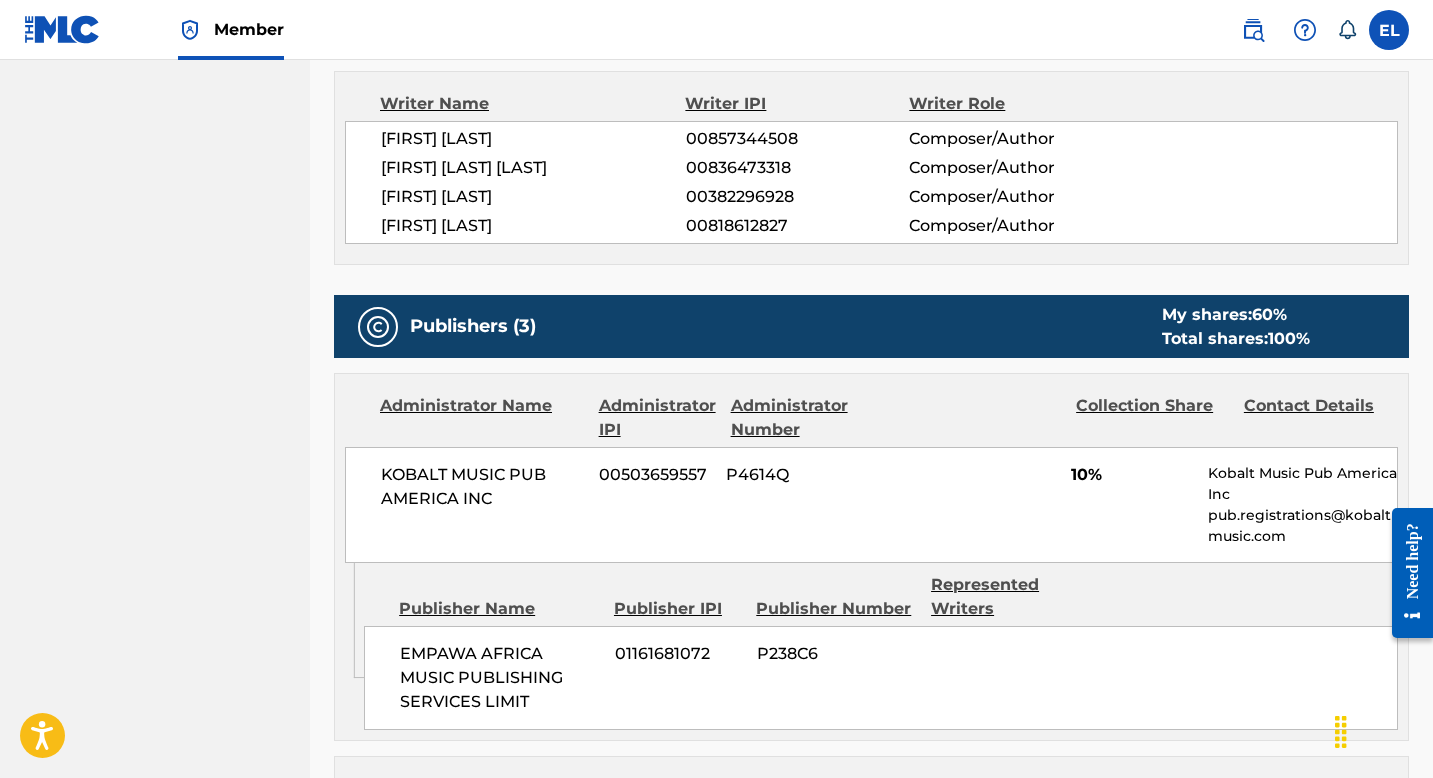 scroll, scrollTop: 0, scrollLeft: 0, axis: both 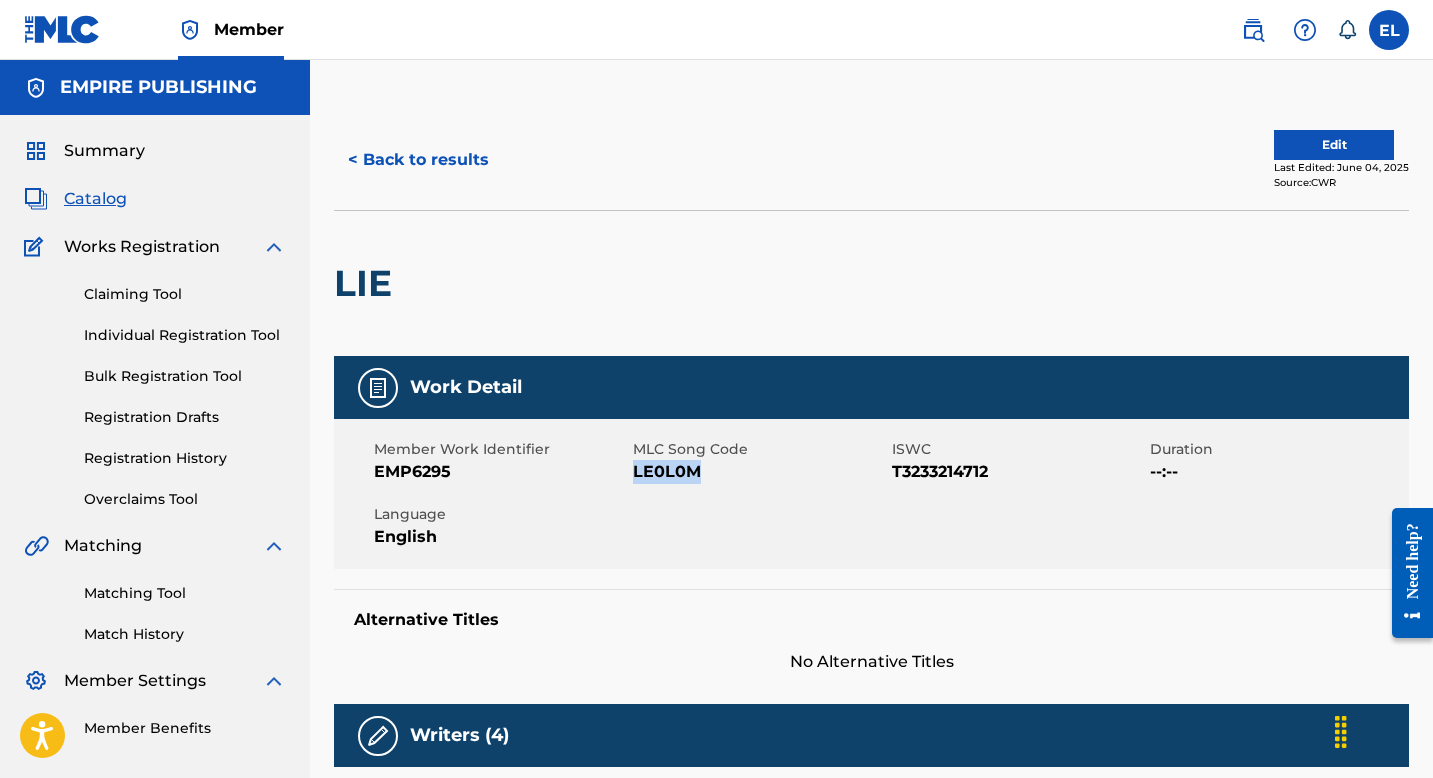 click on "Catalog" at bounding box center [95, 199] 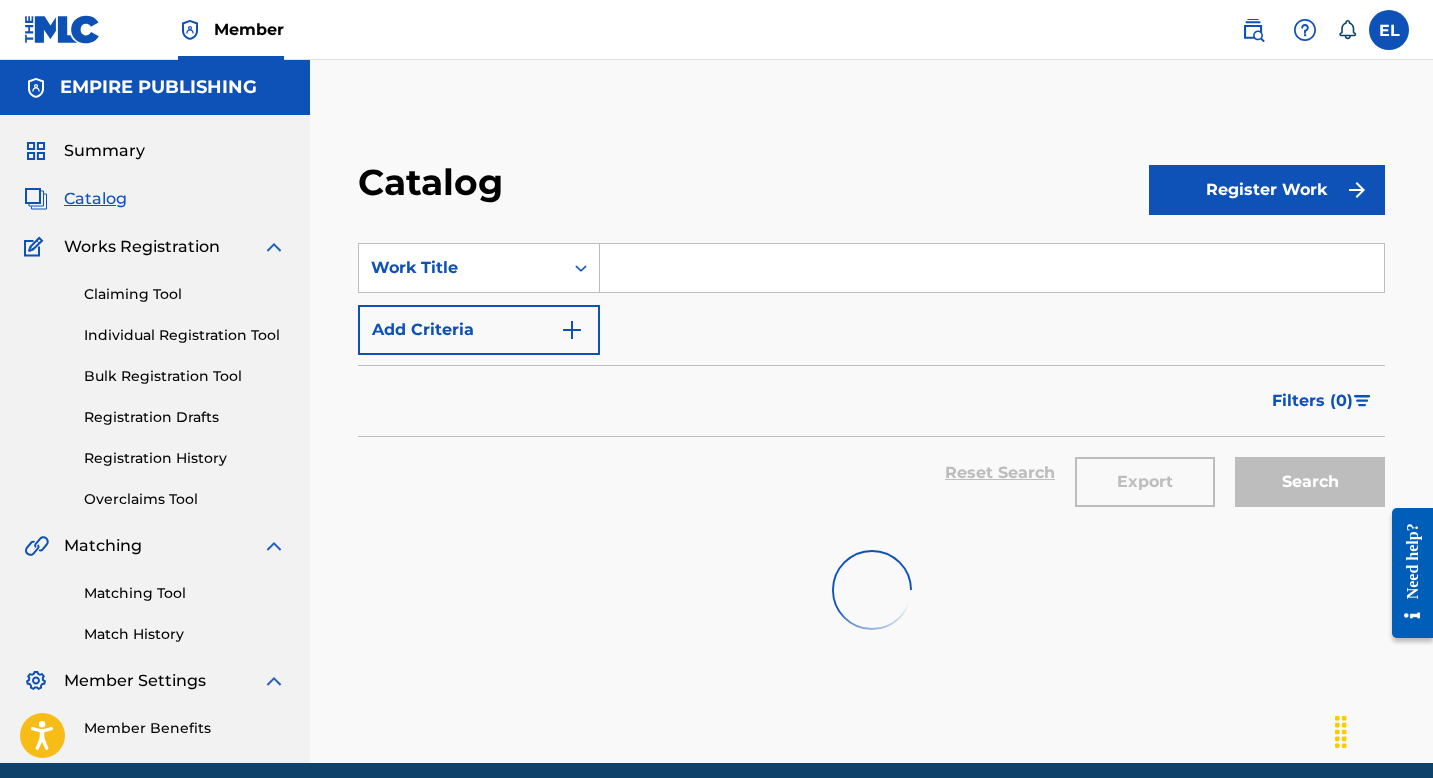 click at bounding box center [992, 268] 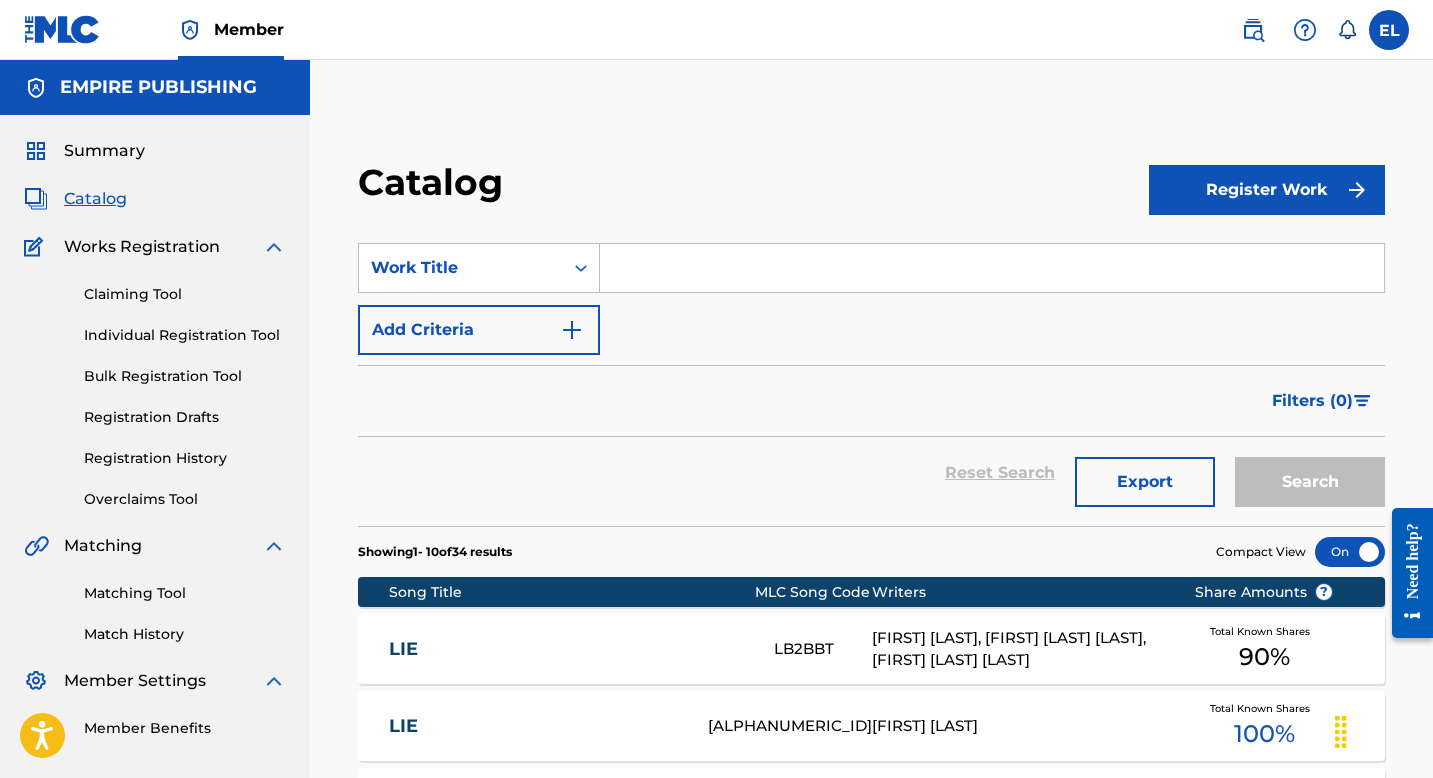 paste on "Everything" 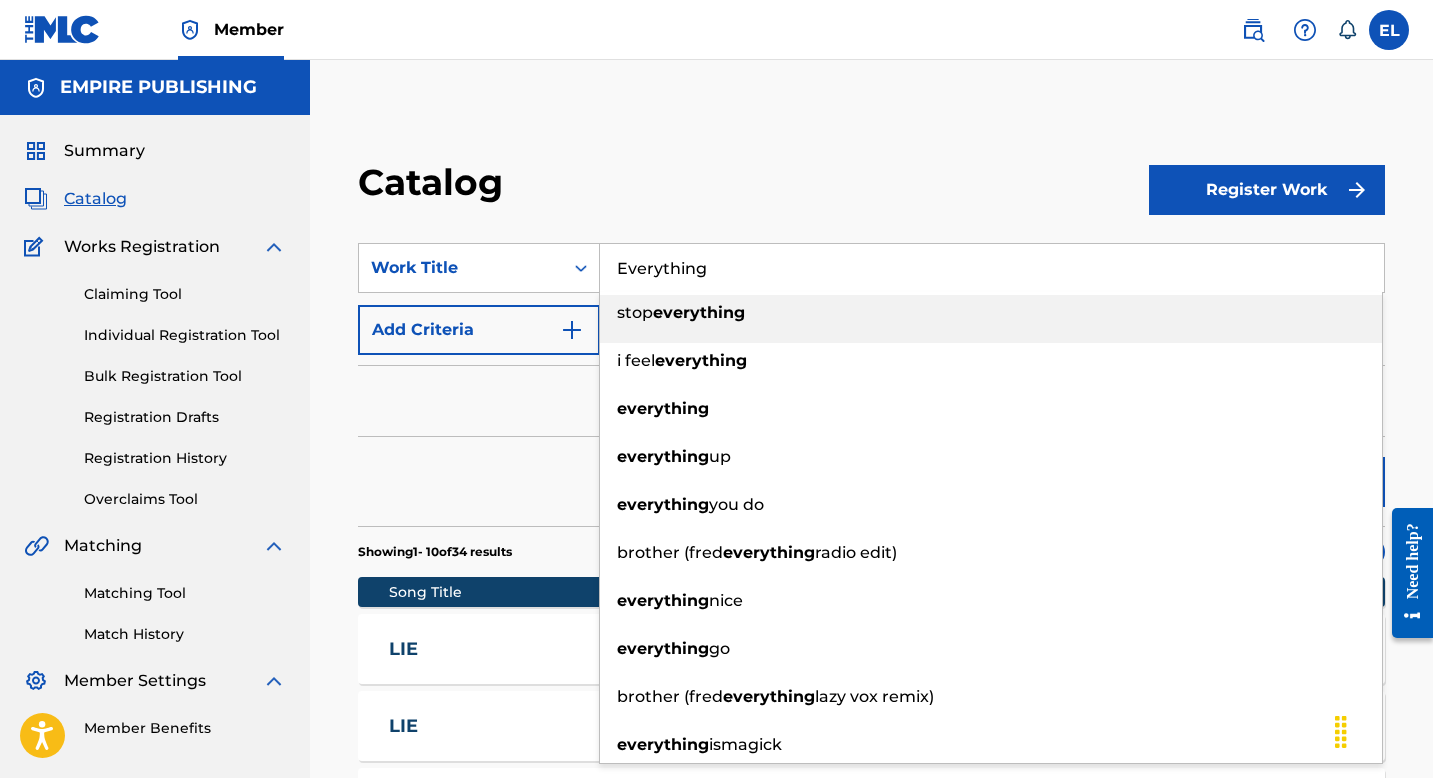 type on "Everything" 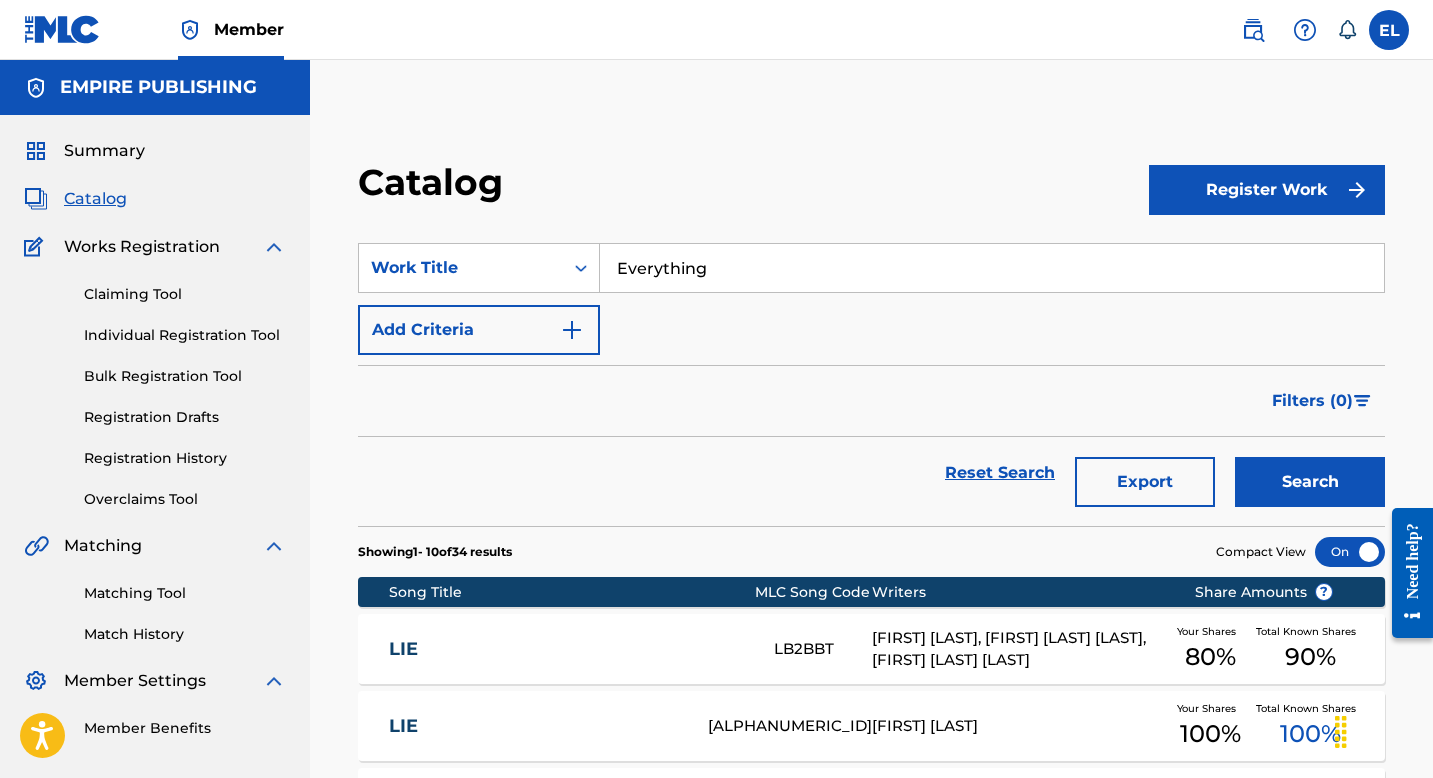 click on "Search" at bounding box center [1310, 482] 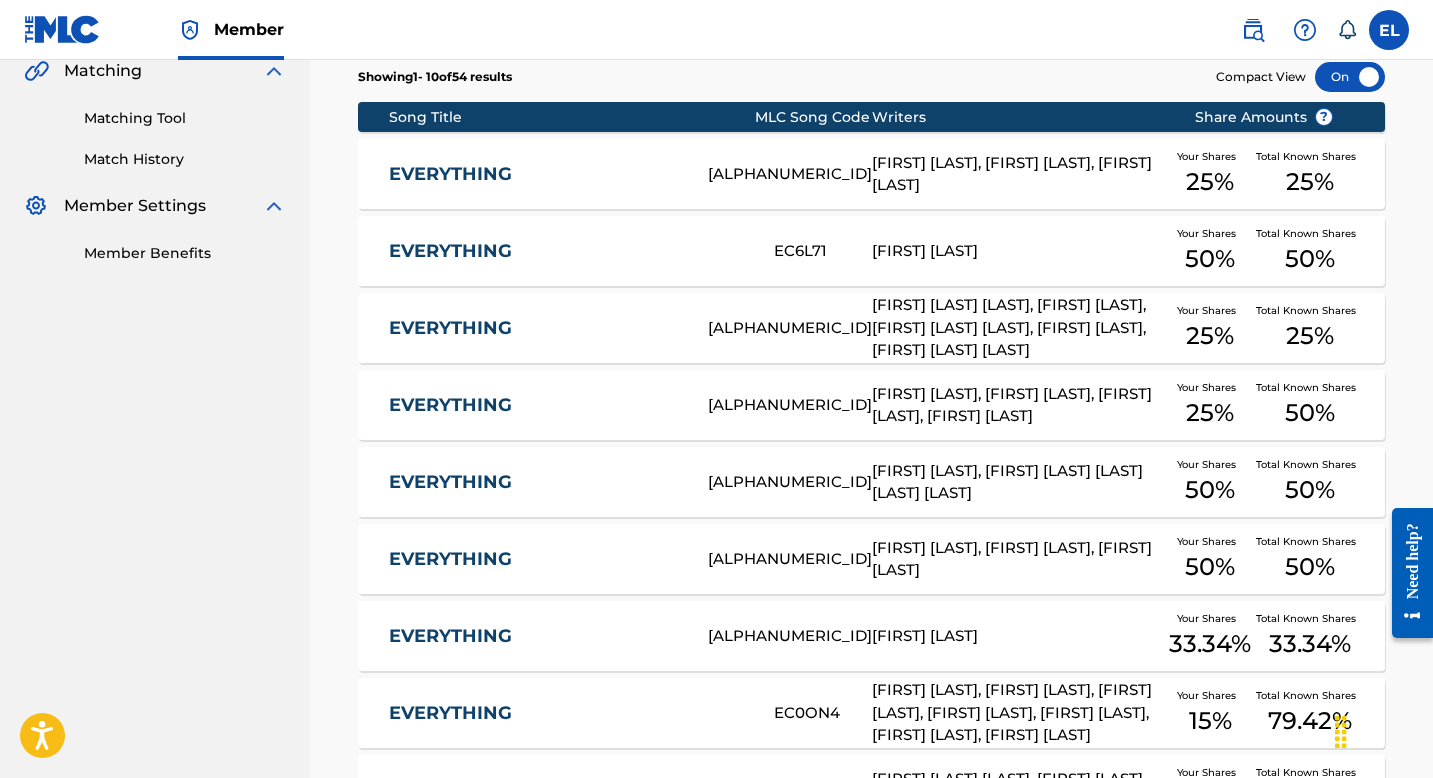 scroll, scrollTop: 472, scrollLeft: 0, axis: vertical 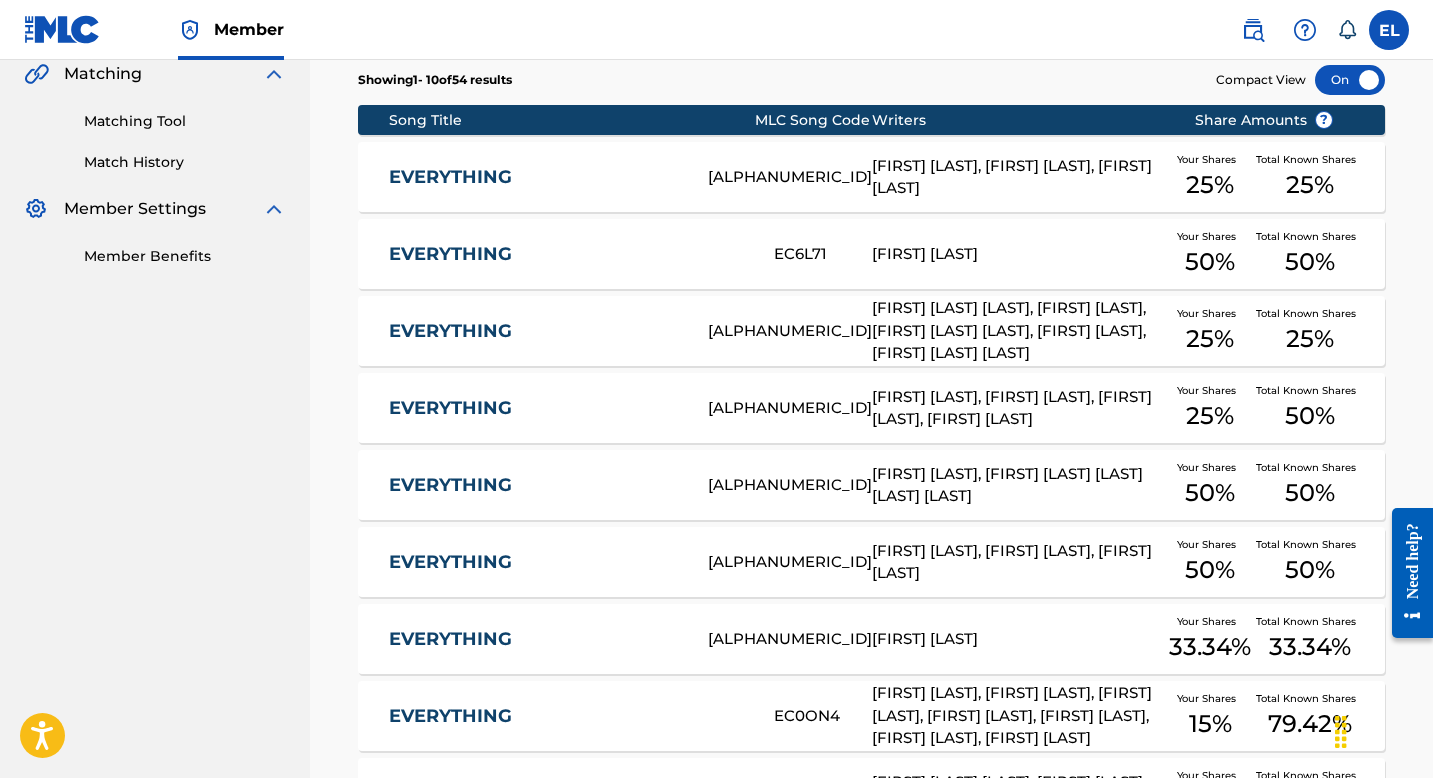 click on "EVERYTHING" at bounding box center [535, 331] 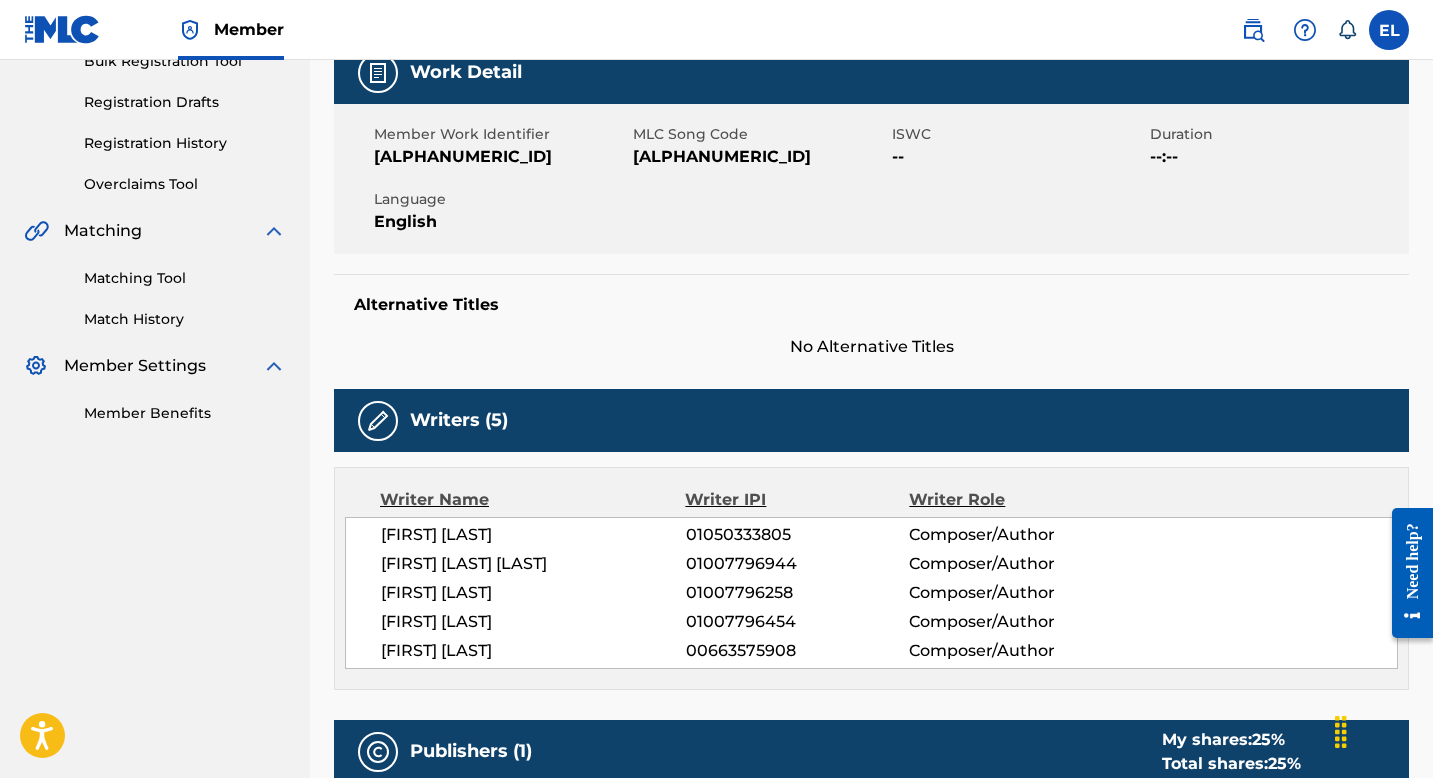 scroll, scrollTop: 667, scrollLeft: 0, axis: vertical 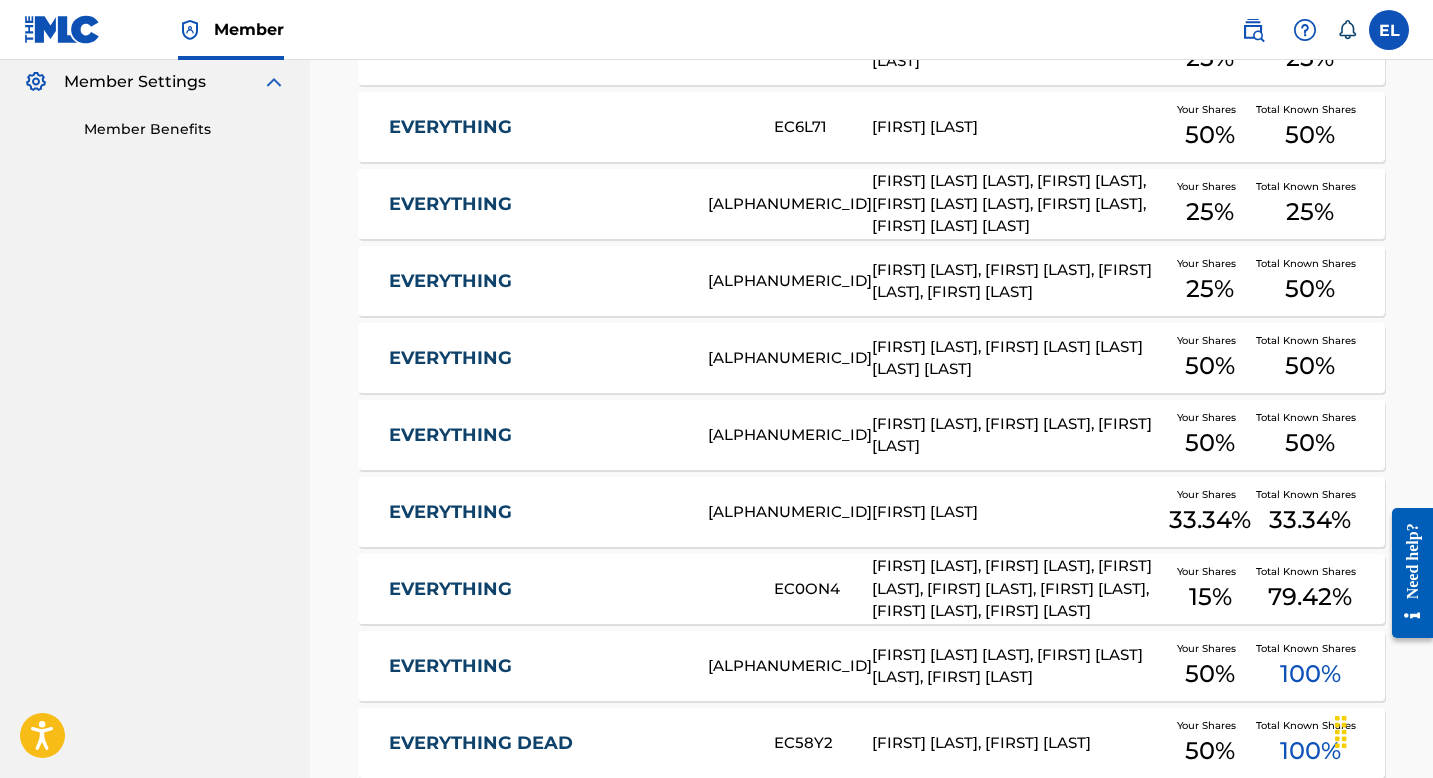 click on "EVERYTHING EC0ON4 CARTER LANG, AUSTIN RICHARD POST, WILLIAM WALSH, ANTHONY EBUKA VICTOR, CARL AUSTIN ROSEN, KHALIF MALIK IBN SHAMAN BROWN, LOUIS RUSSELL BELL Your Shares 15 % Total Known Shares 79.42 %" at bounding box center [871, 589] 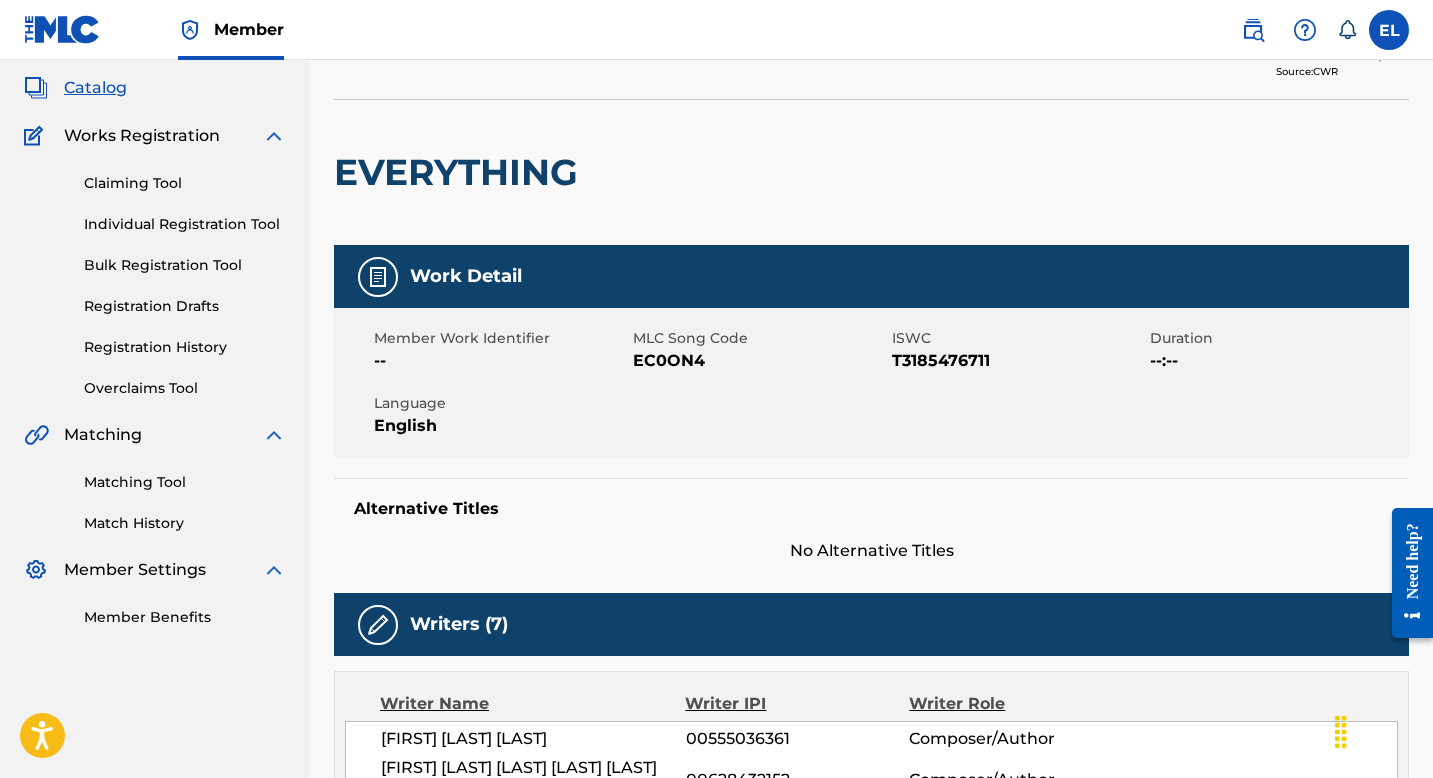scroll, scrollTop: 0, scrollLeft: 0, axis: both 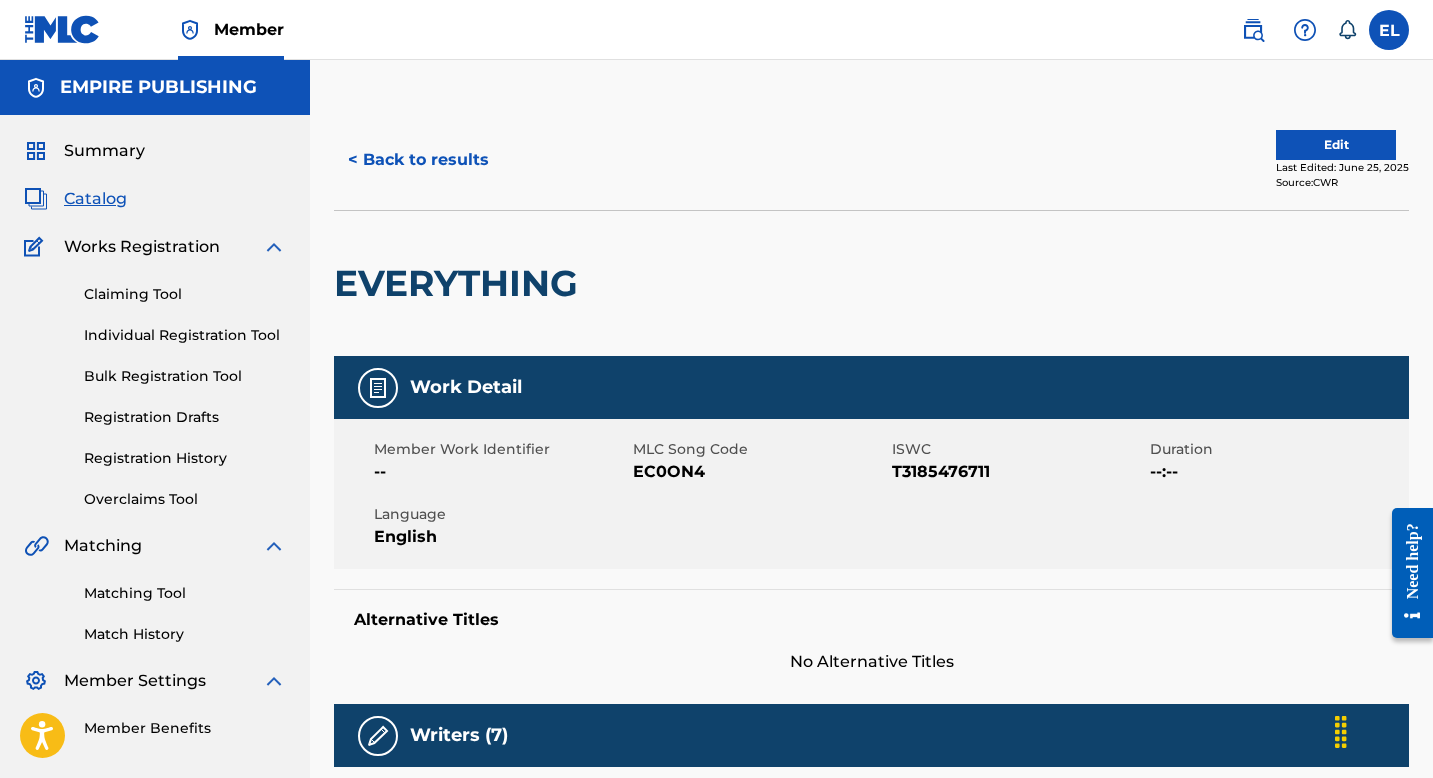 click on "Edit" at bounding box center (1336, 145) 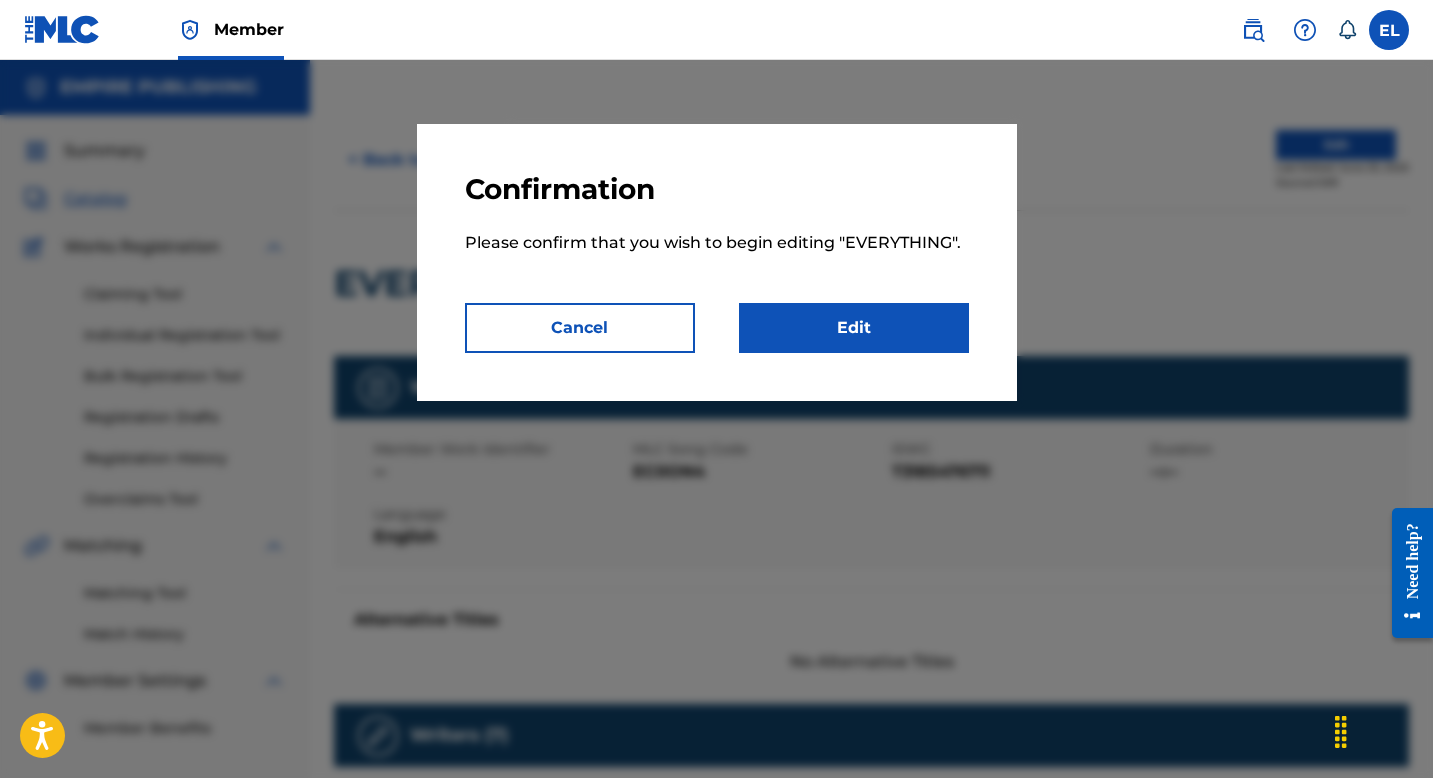 click on "Edit" at bounding box center (854, 328) 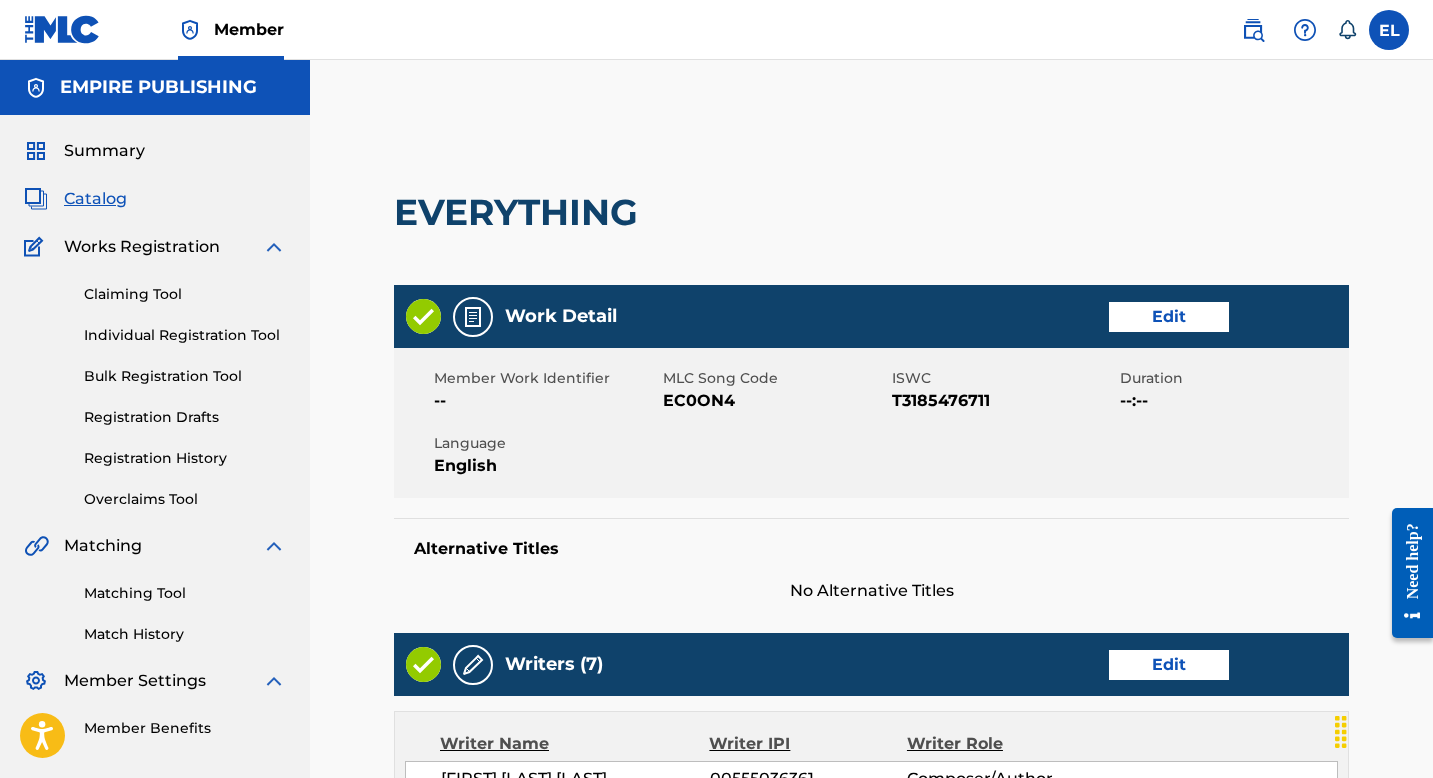 click on "Edit" at bounding box center [1169, 317] 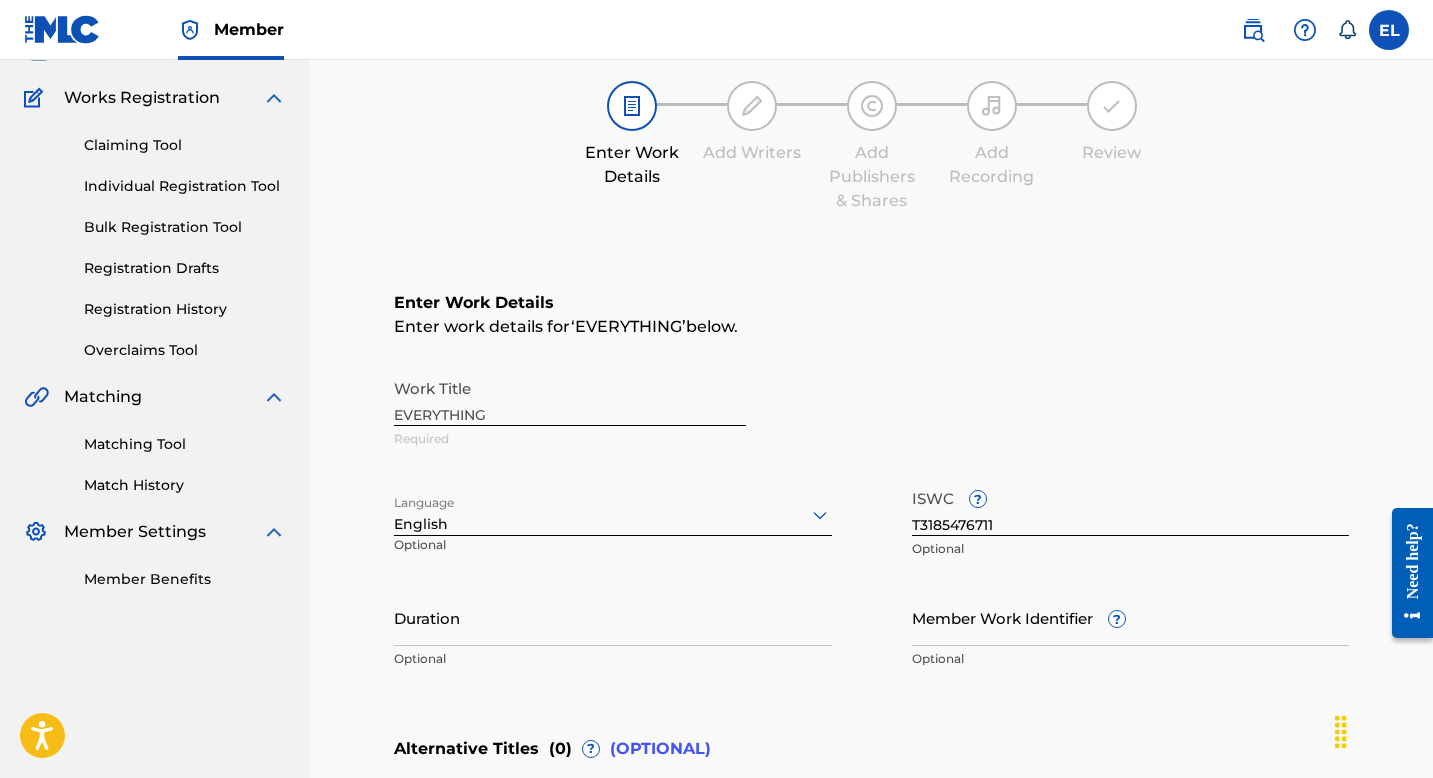 scroll, scrollTop: 184, scrollLeft: 0, axis: vertical 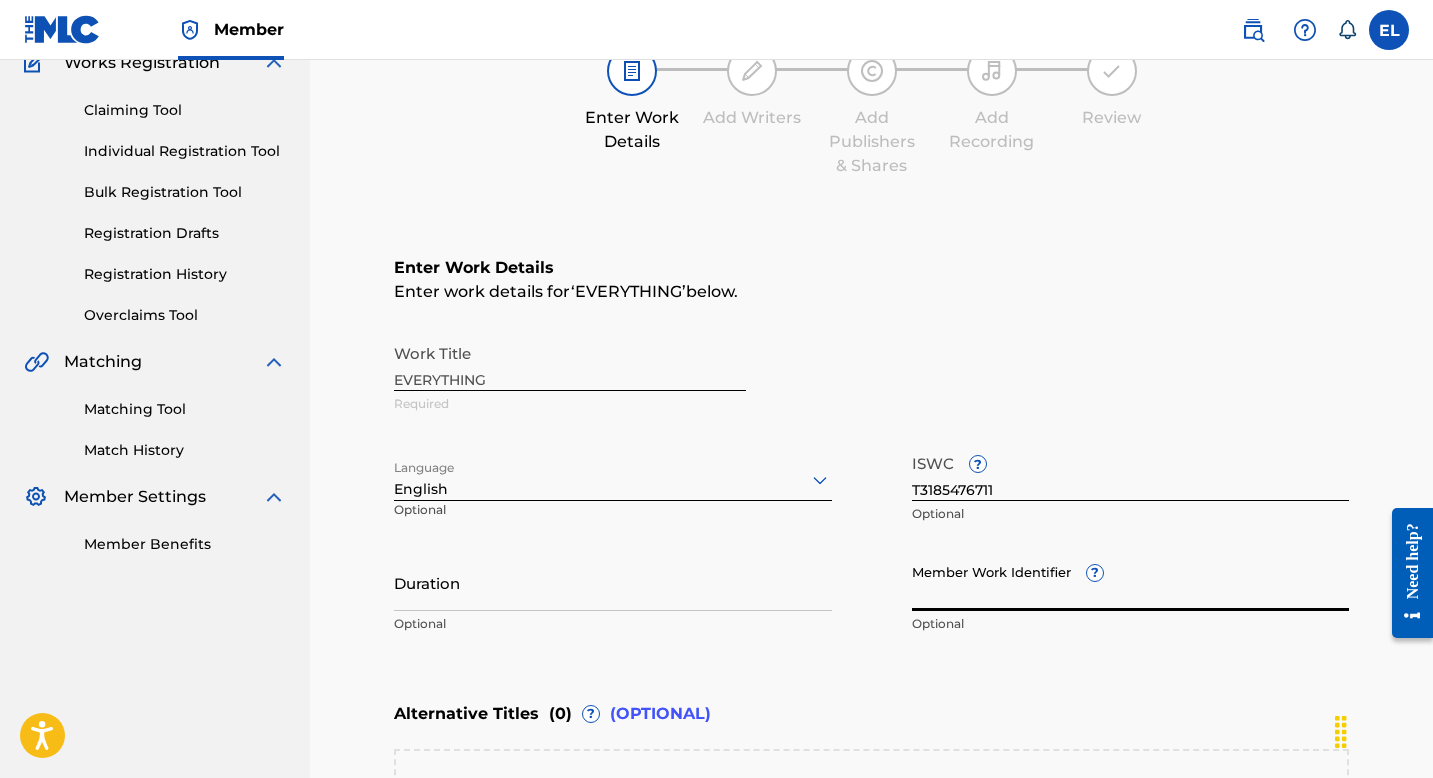 click on "Member Work Identifier   ?" at bounding box center [1131, 582] 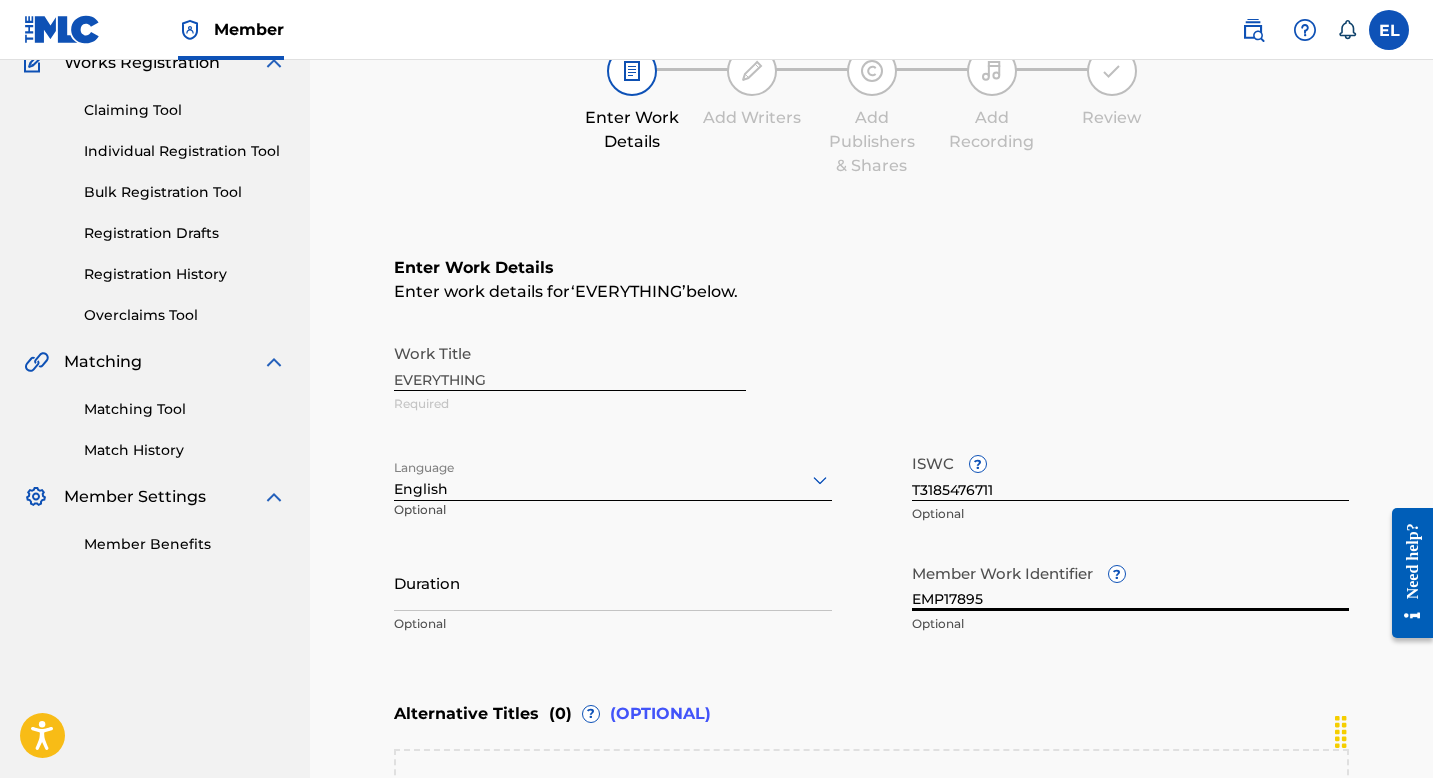 type on "EMP17895" 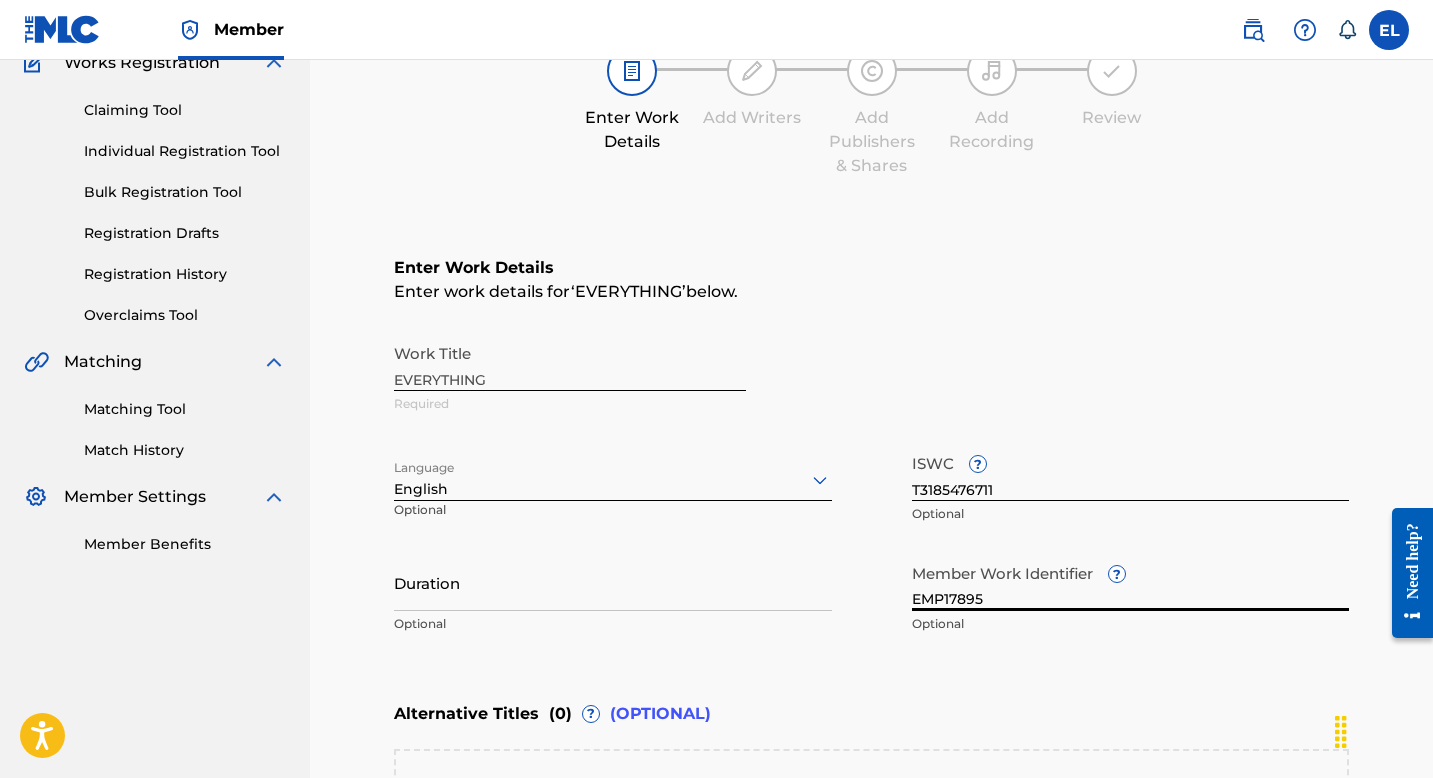 click on "Duration" at bounding box center (613, 582) 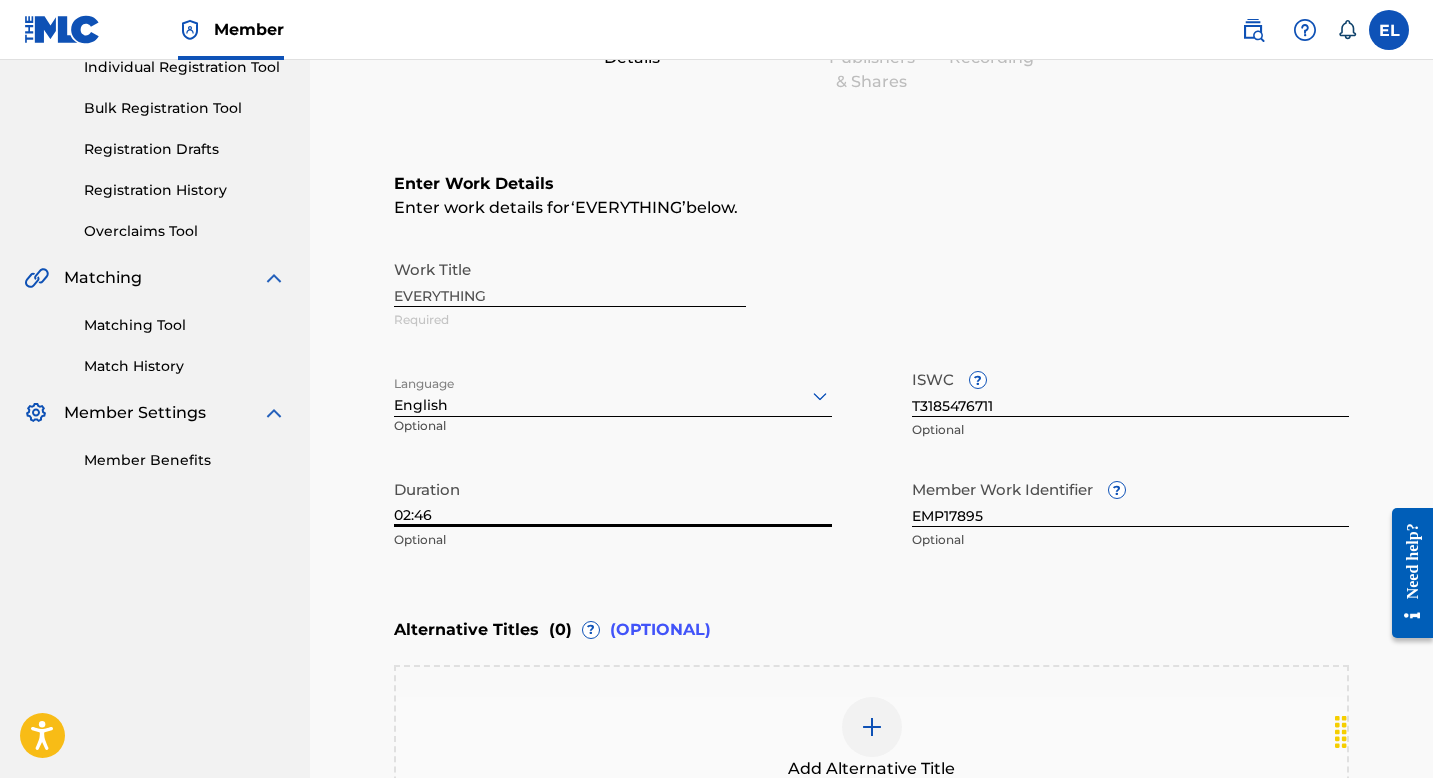 scroll, scrollTop: 128, scrollLeft: 0, axis: vertical 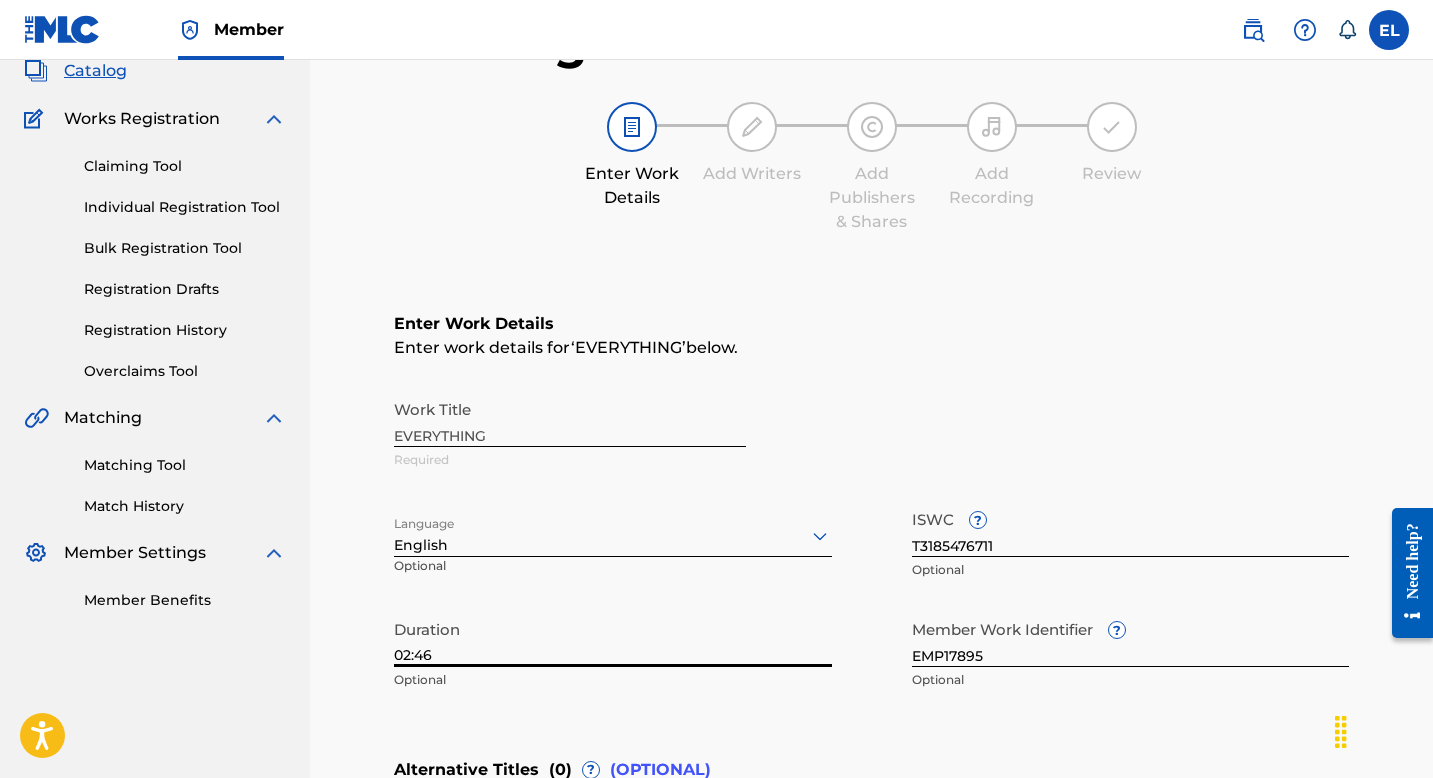 type on "02:46" 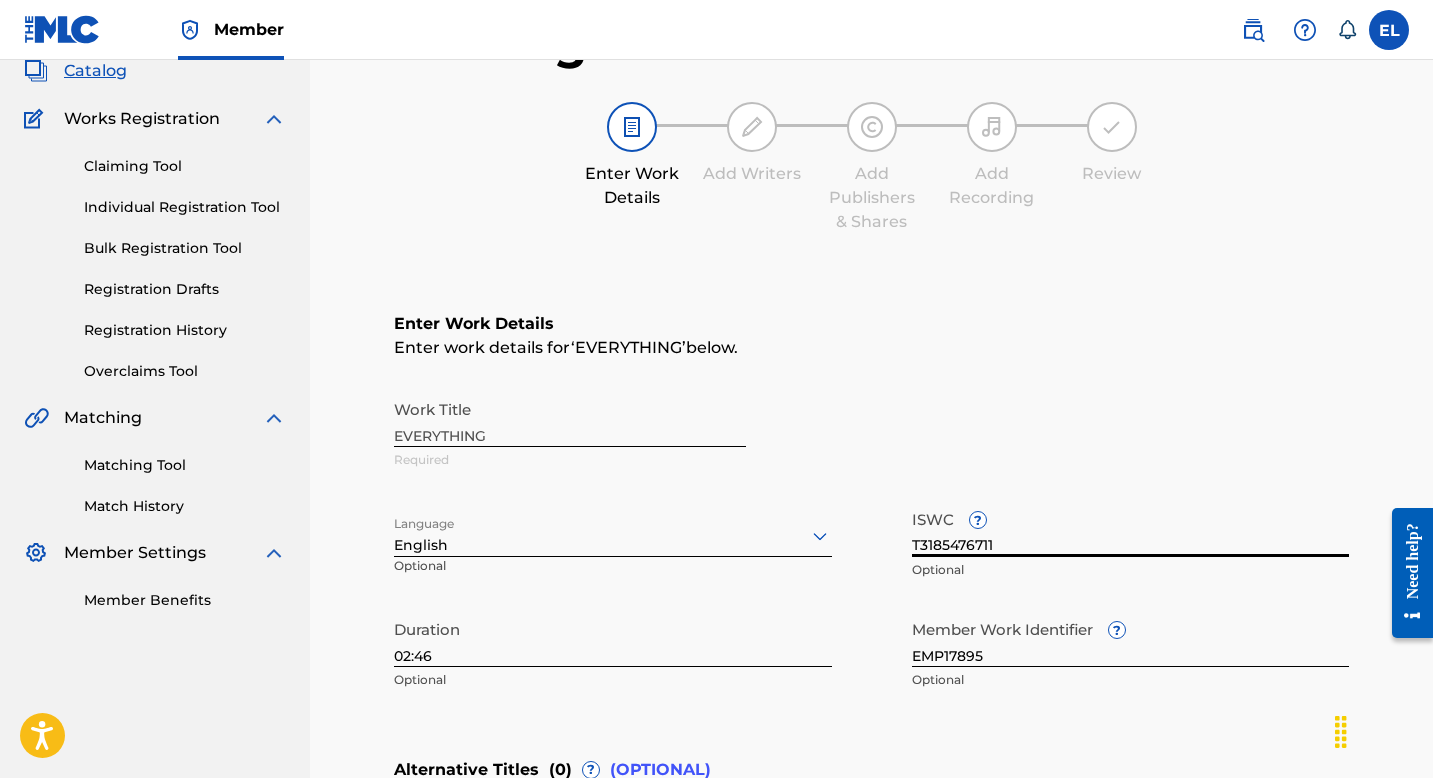 click on "T3185476711" at bounding box center (1131, 528) 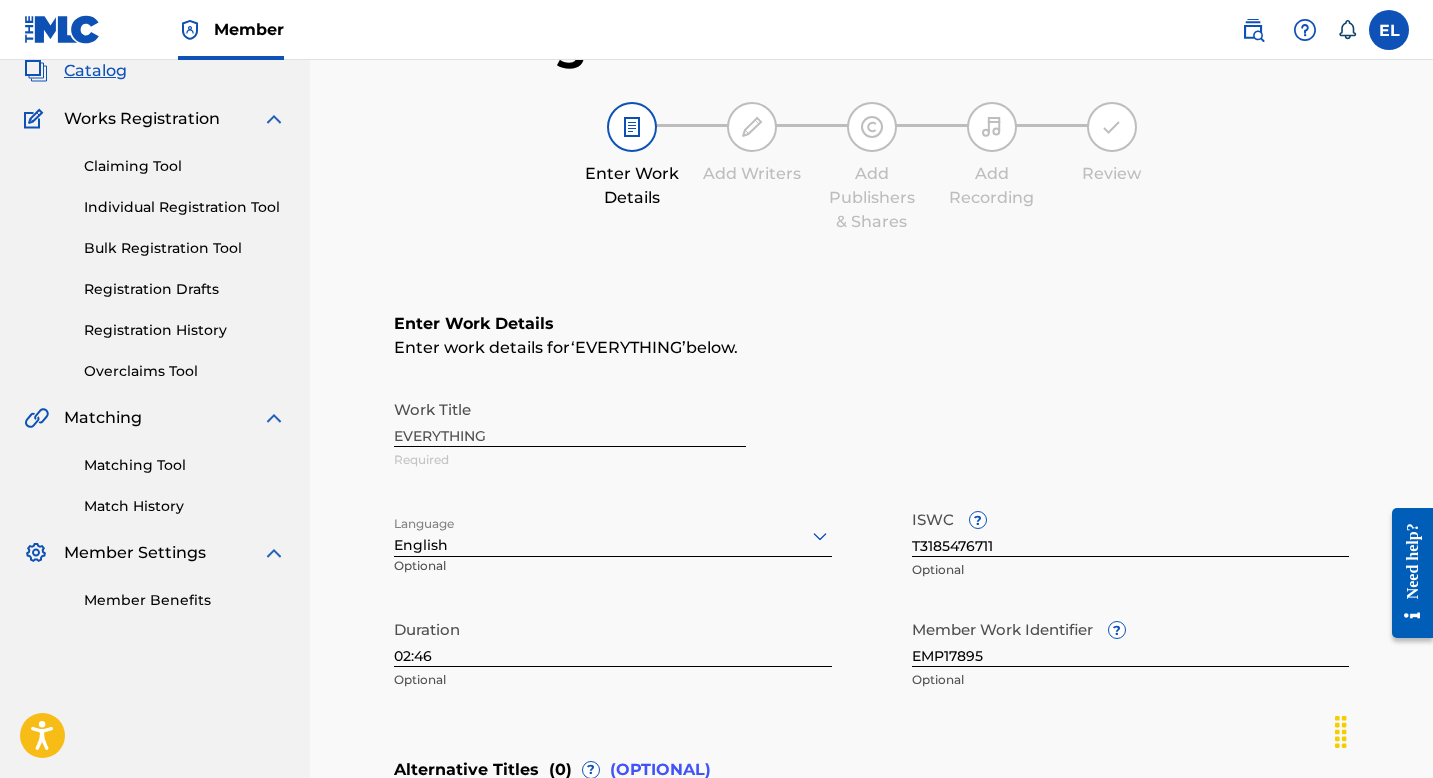 scroll, scrollTop: 525, scrollLeft: 0, axis: vertical 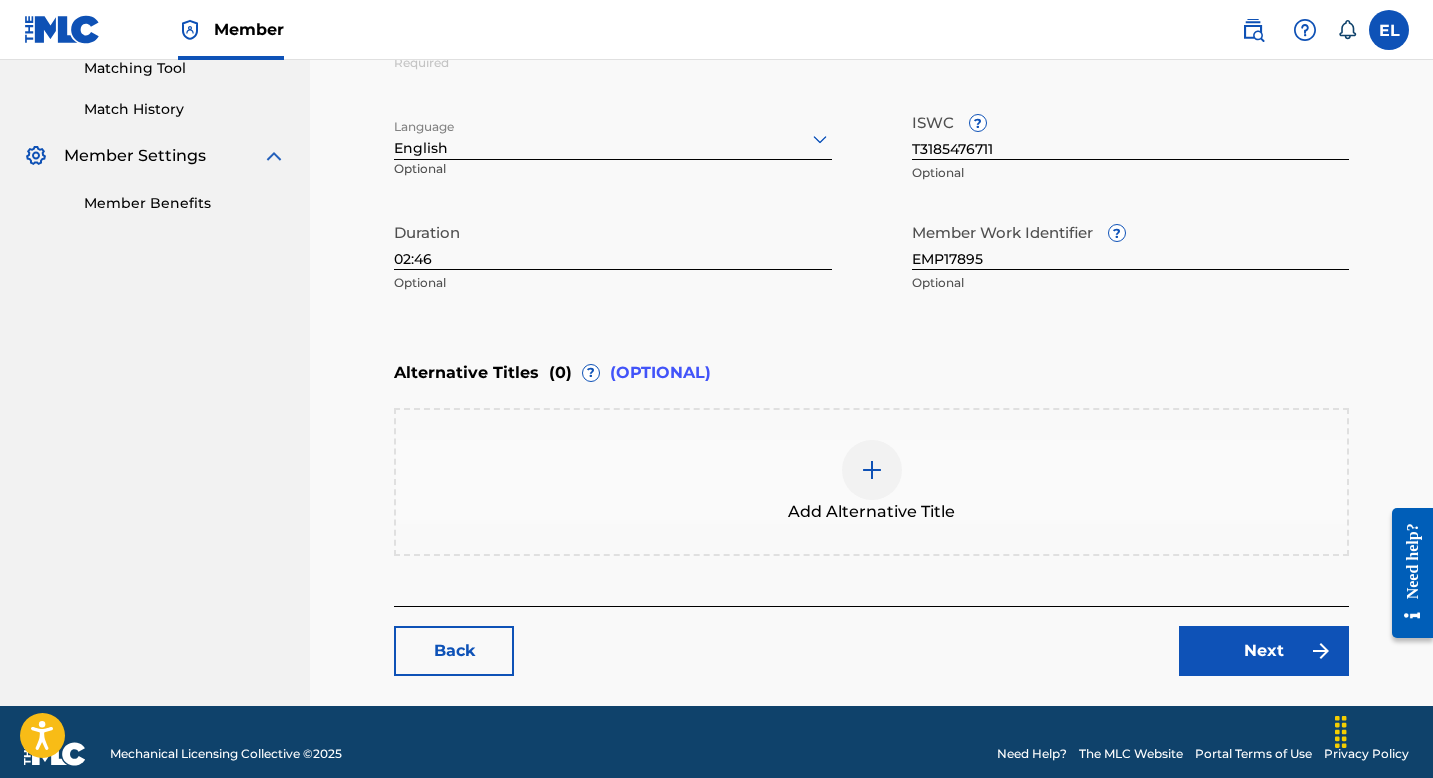 click on "Next" at bounding box center [1264, 651] 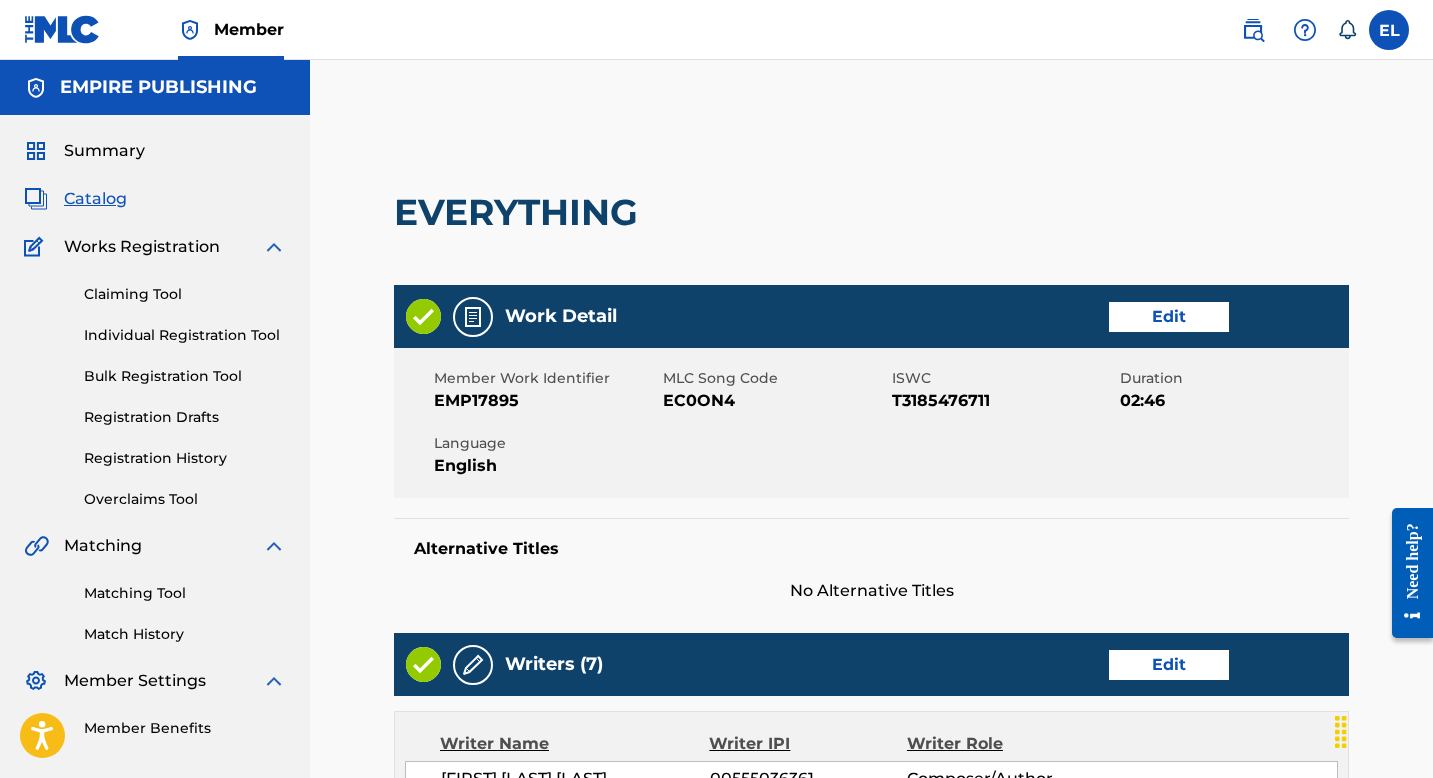 scroll, scrollTop: 413, scrollLeft: 0, axis: vertical 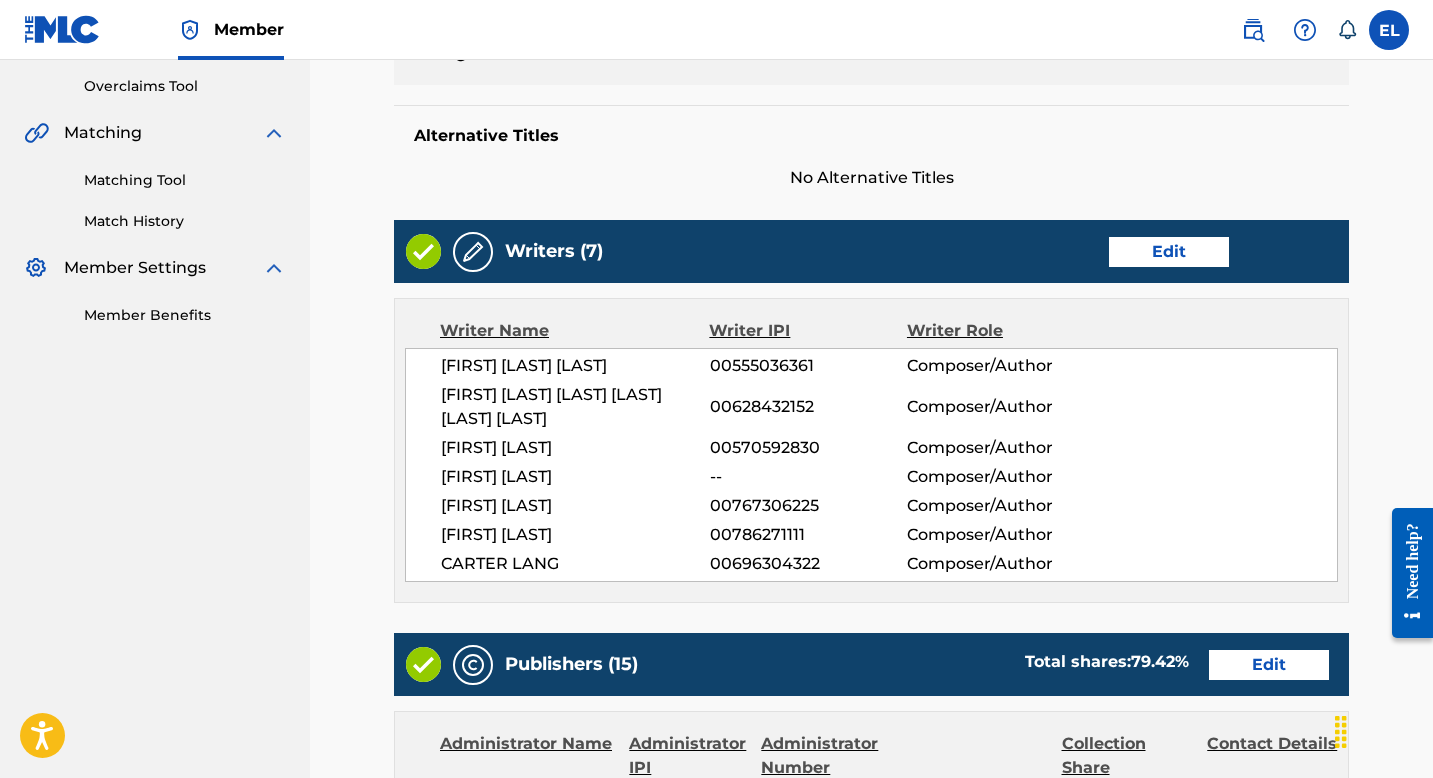 click on "Edit" at bounding box center [1169, 252] 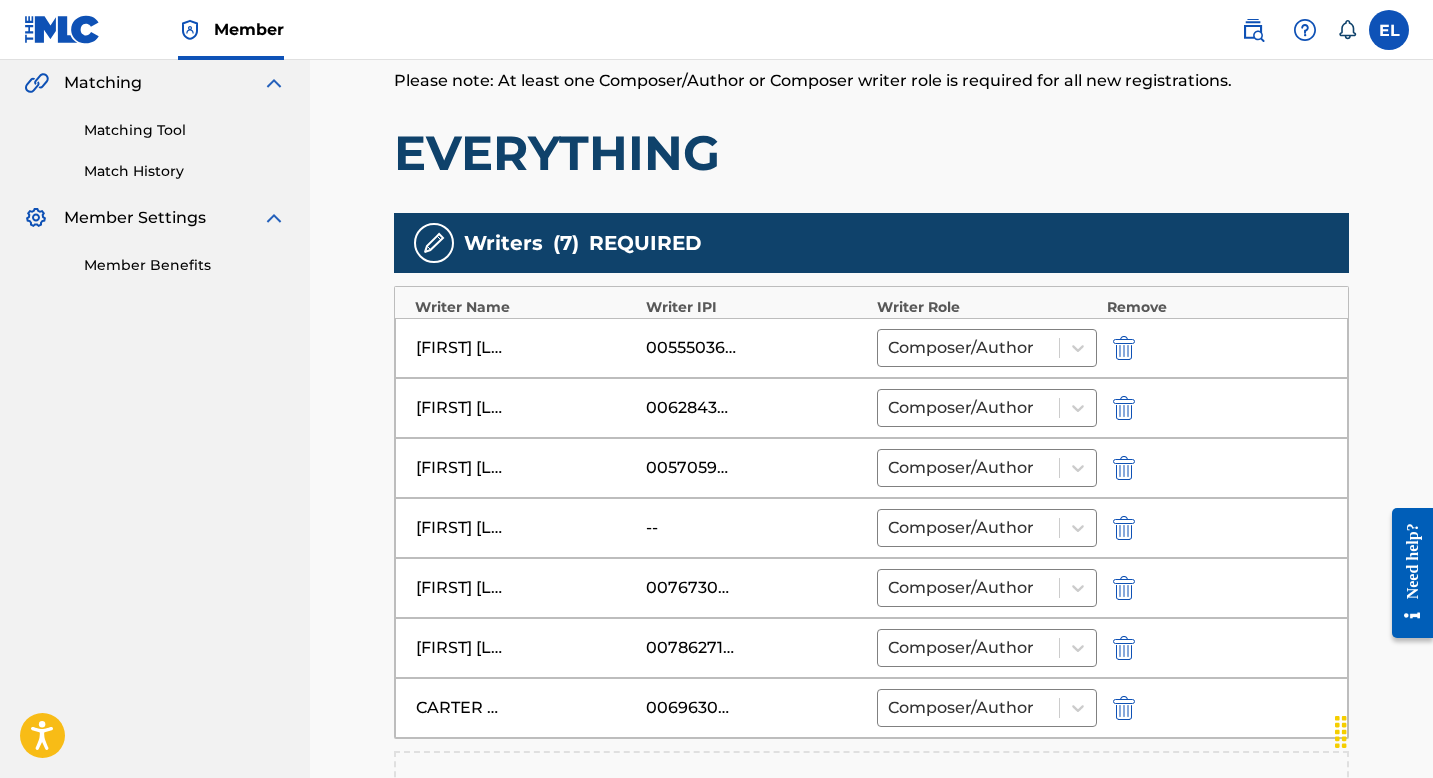 scroll, scrollTop: 576, scrollLeft: 0, axis: vertical 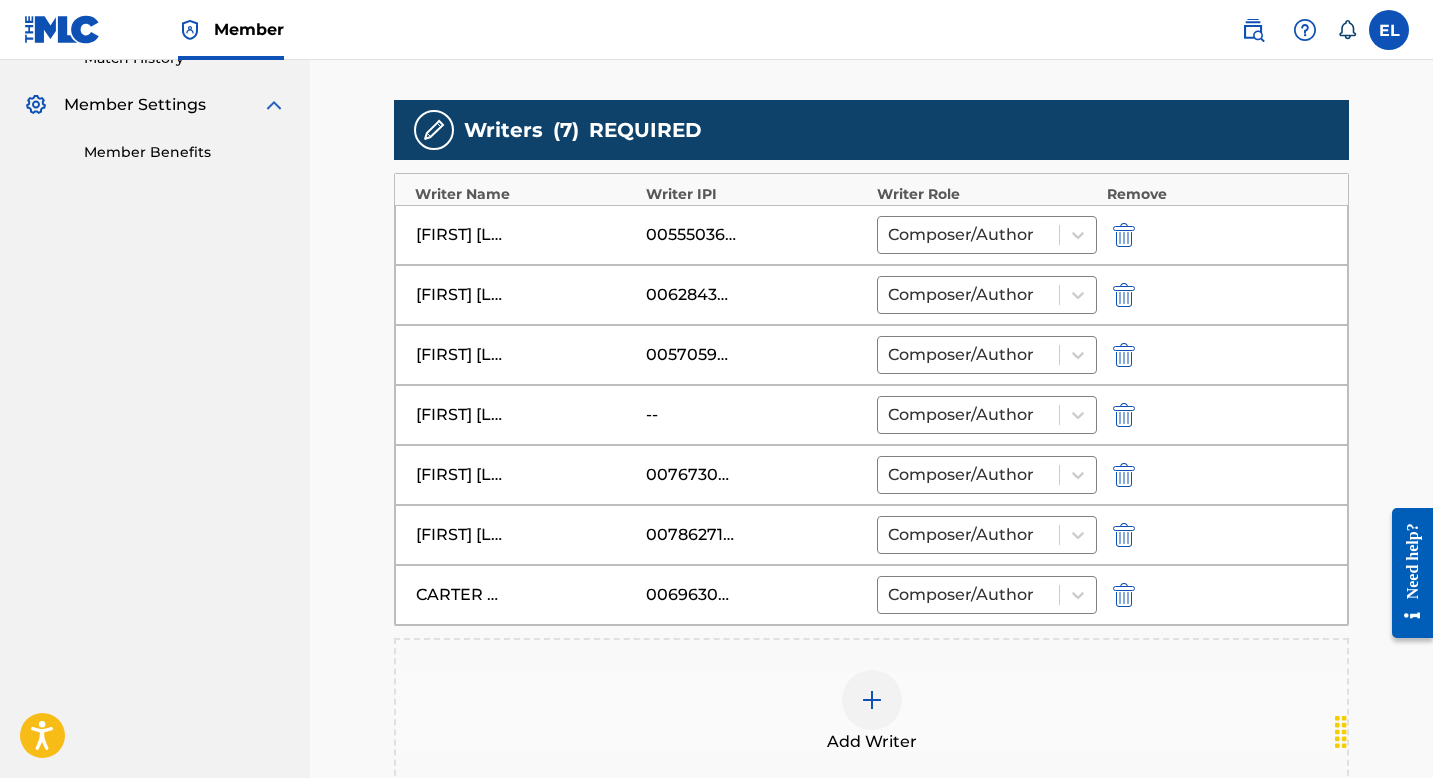 click at bounding box center (872, 700) 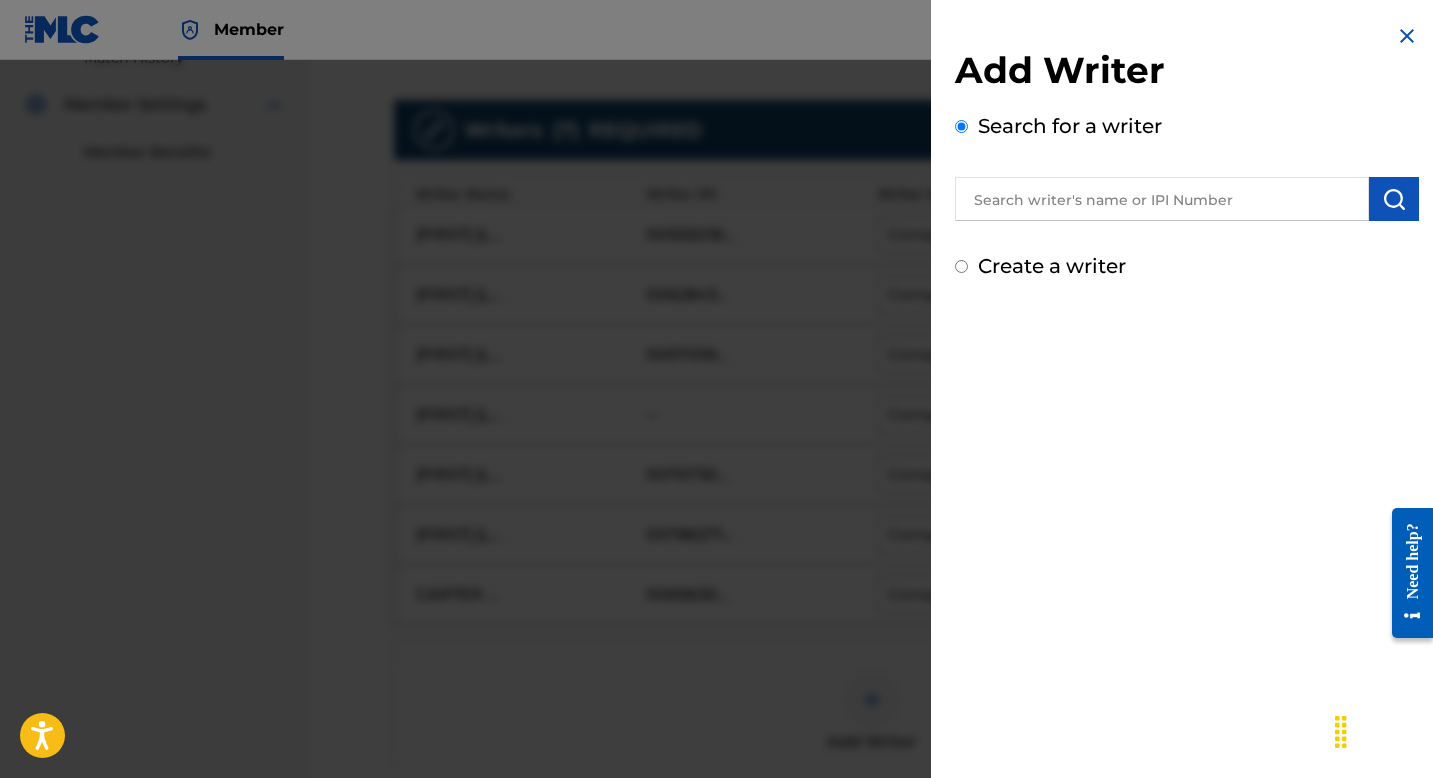 click at bounding box center [1162, 199] 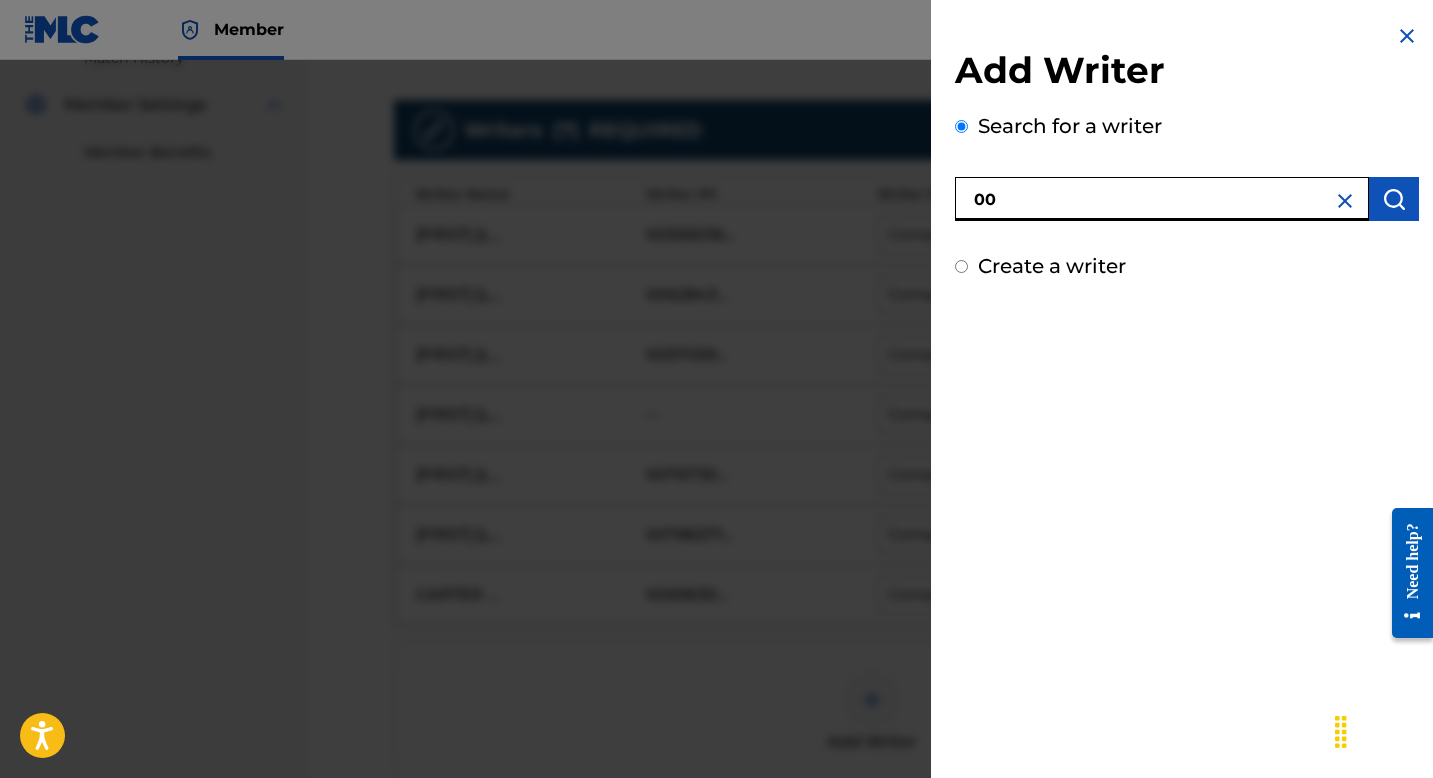 paste on "382296928" 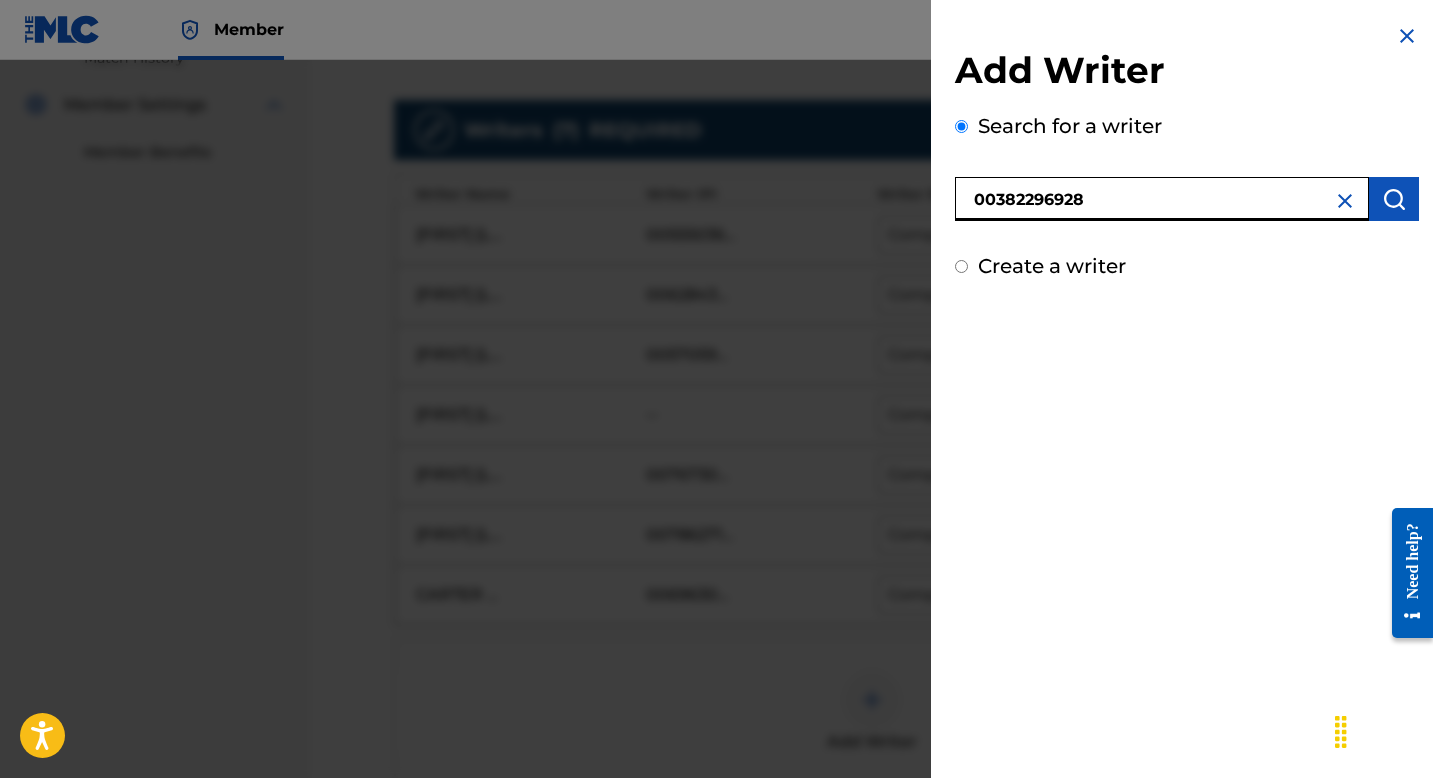 type on "[NUMBER]" 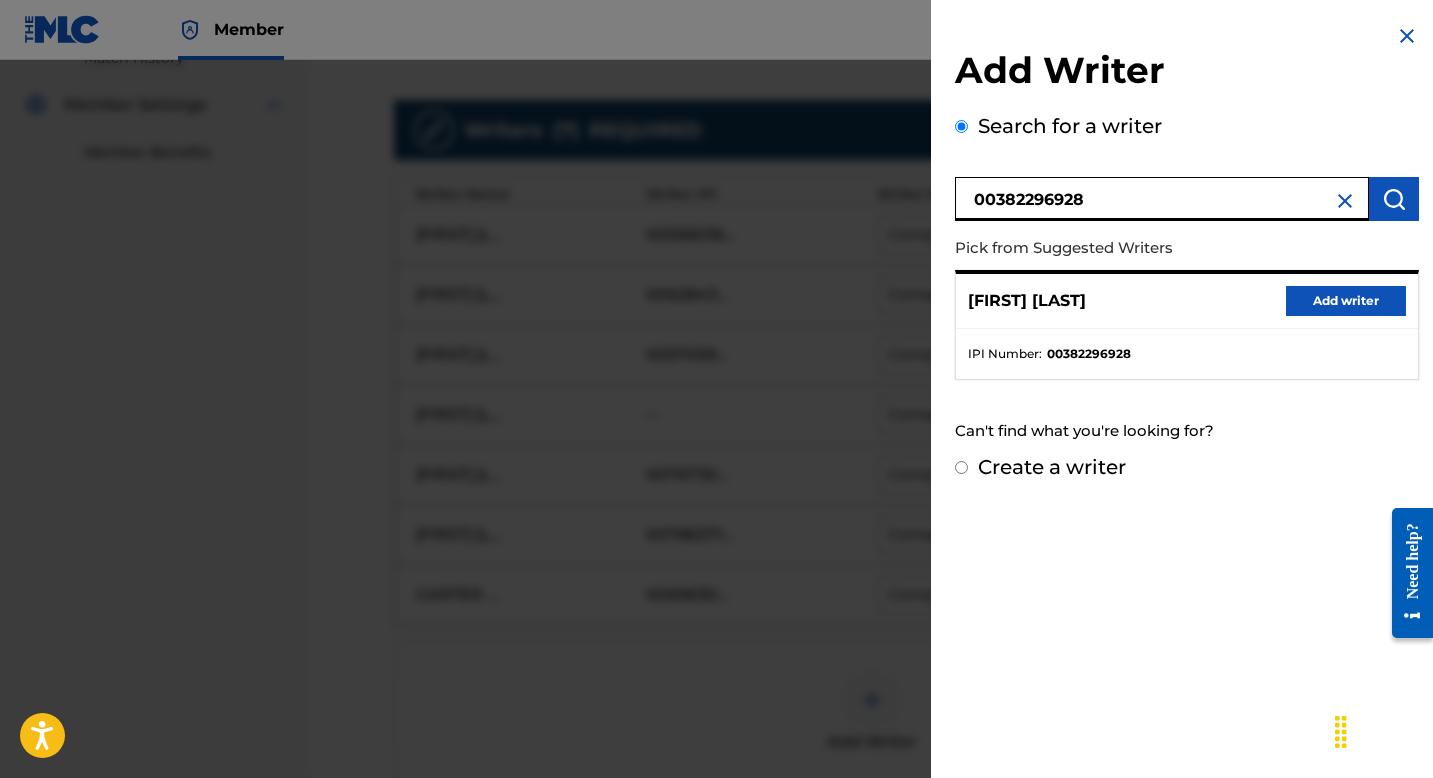 click on "Add writer" at bounding box center (1346, 301) 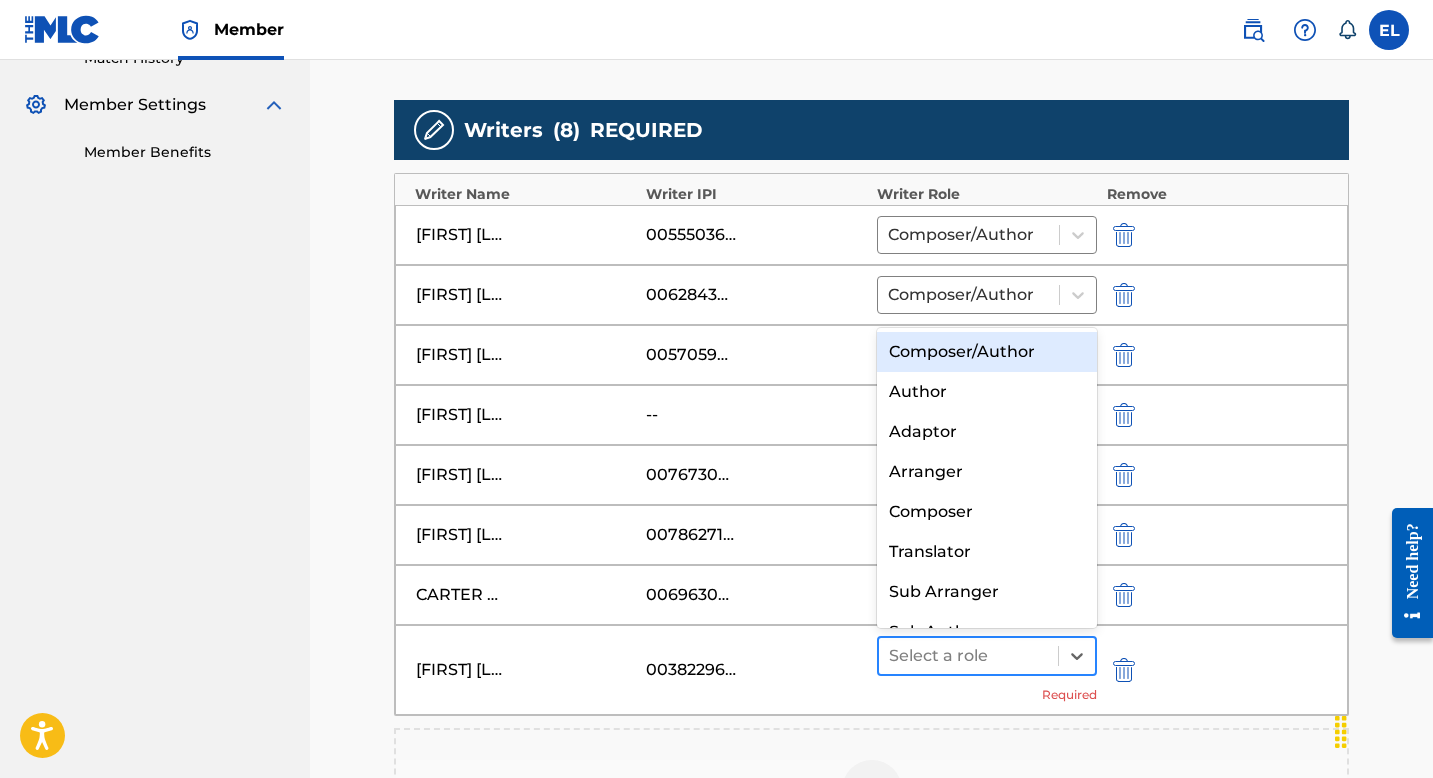click at bounding box center (968, 656) 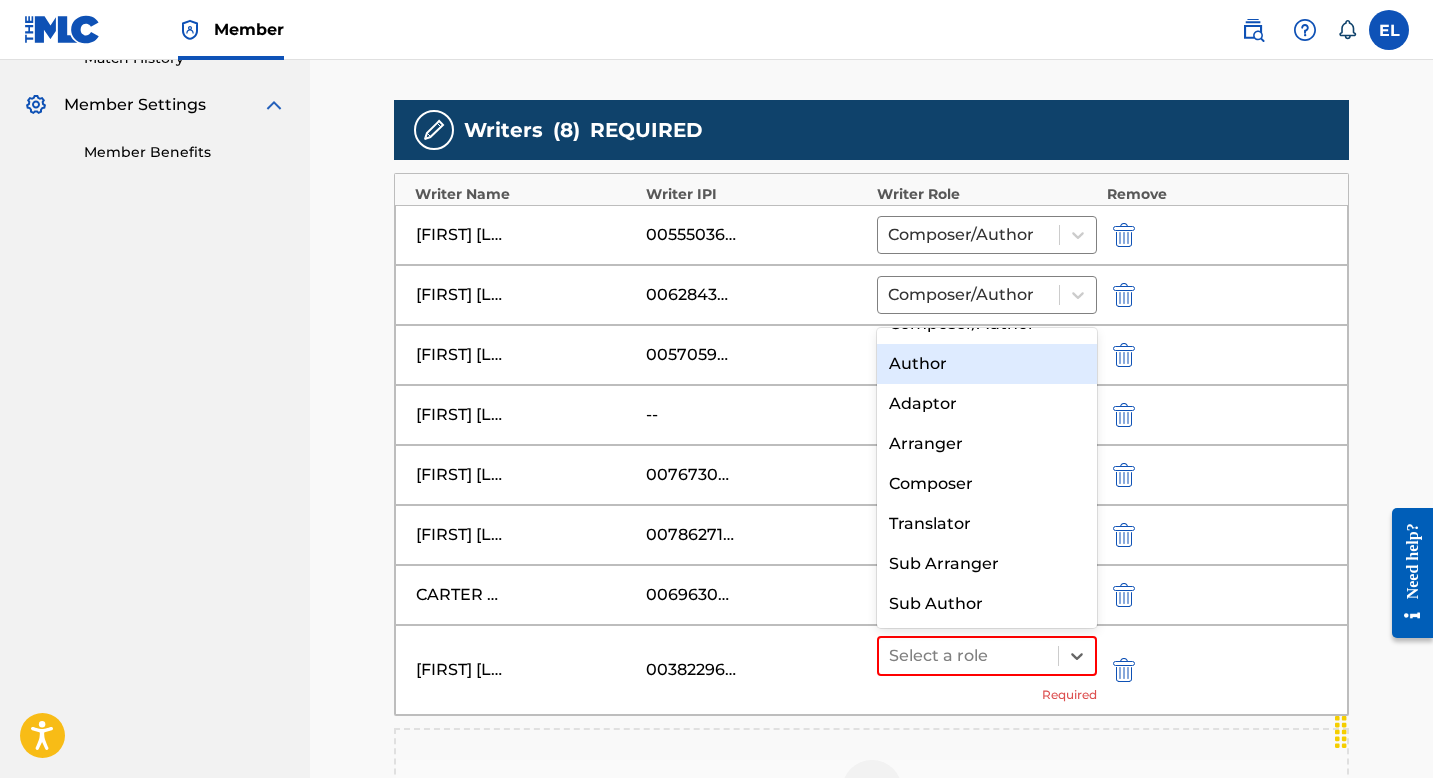 scroll, scrollTop: 0, scrollLeft: 0, axis: both 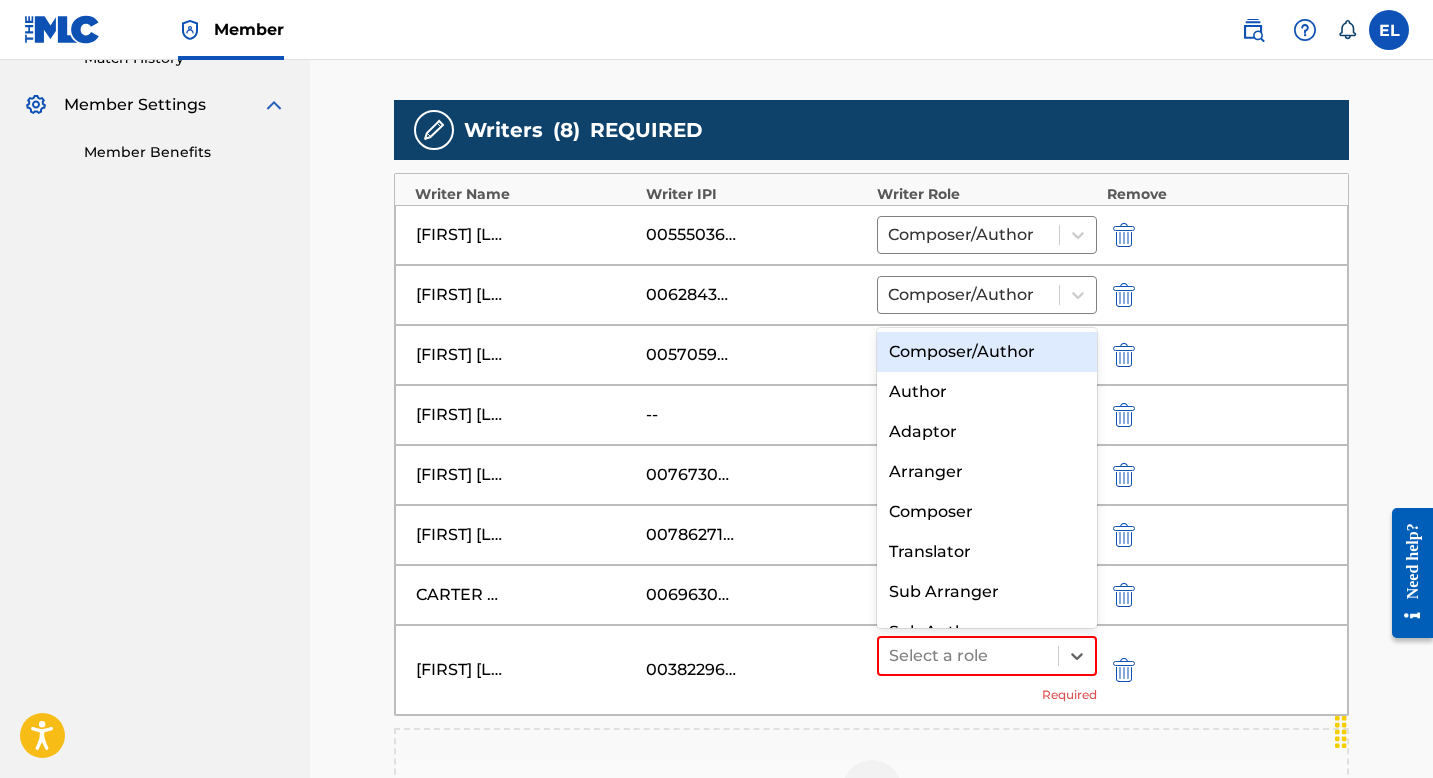 click on "Composer/Author" at bounding box center (987, 352) 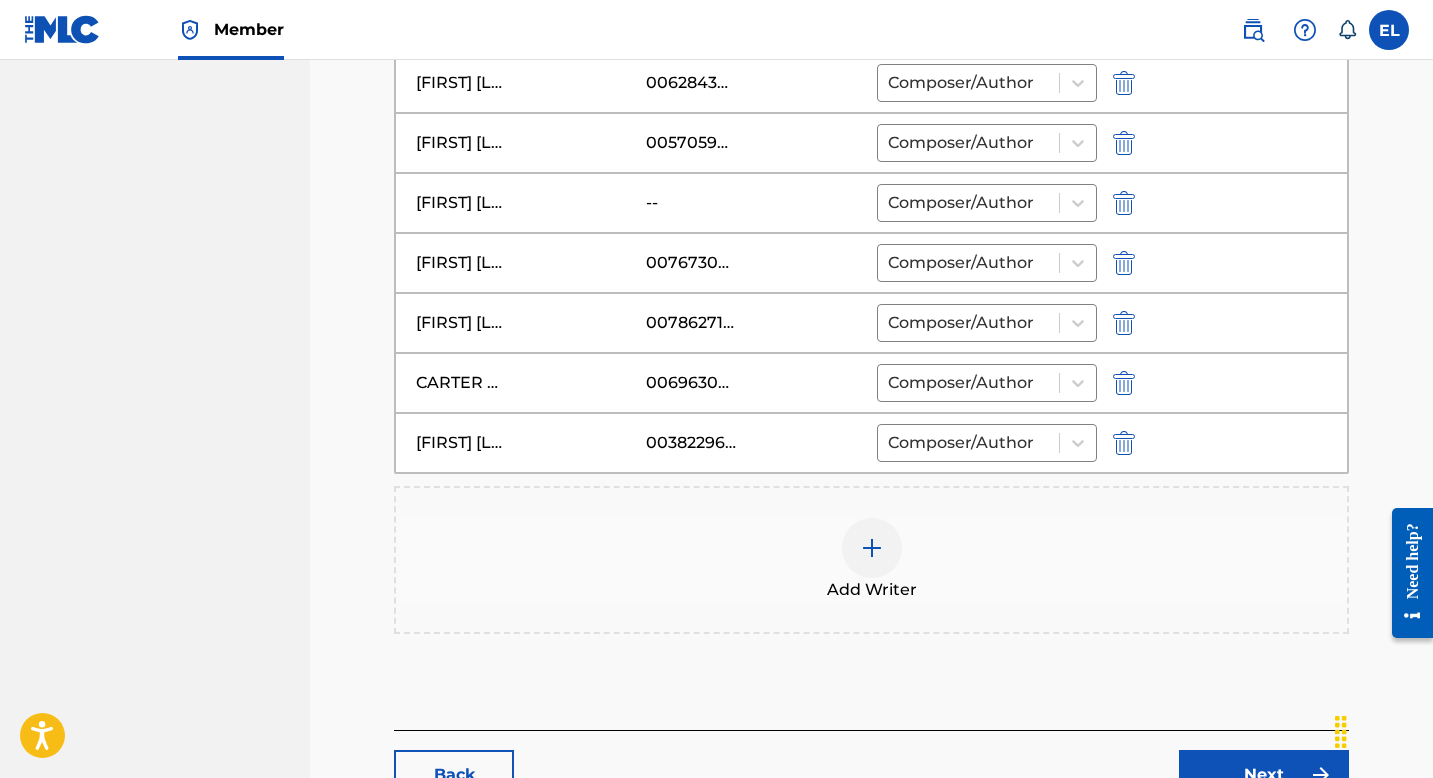 scroll, scrollTop: 936, scrollLeft: 0, axis: vertical 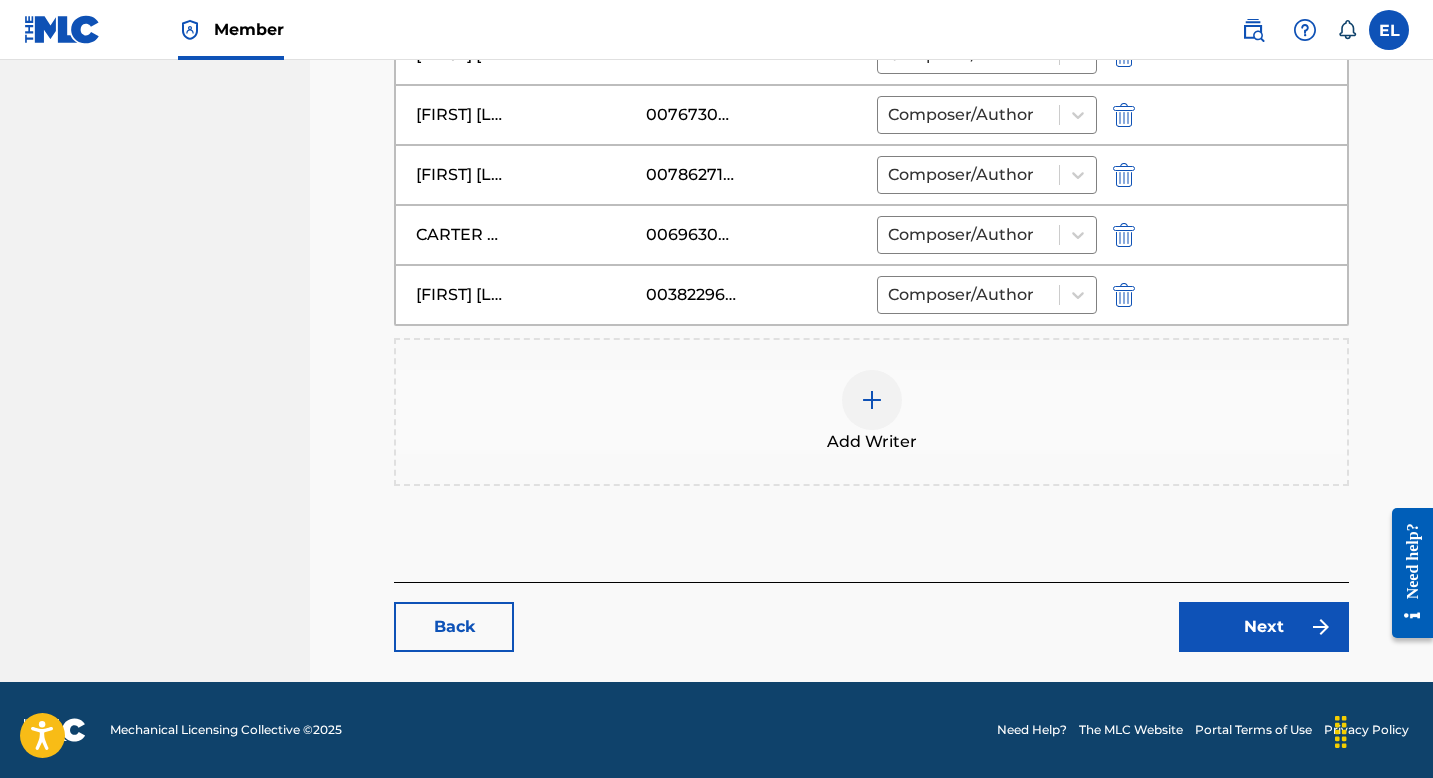 click on "Next" at bounding box center (1264, 627) 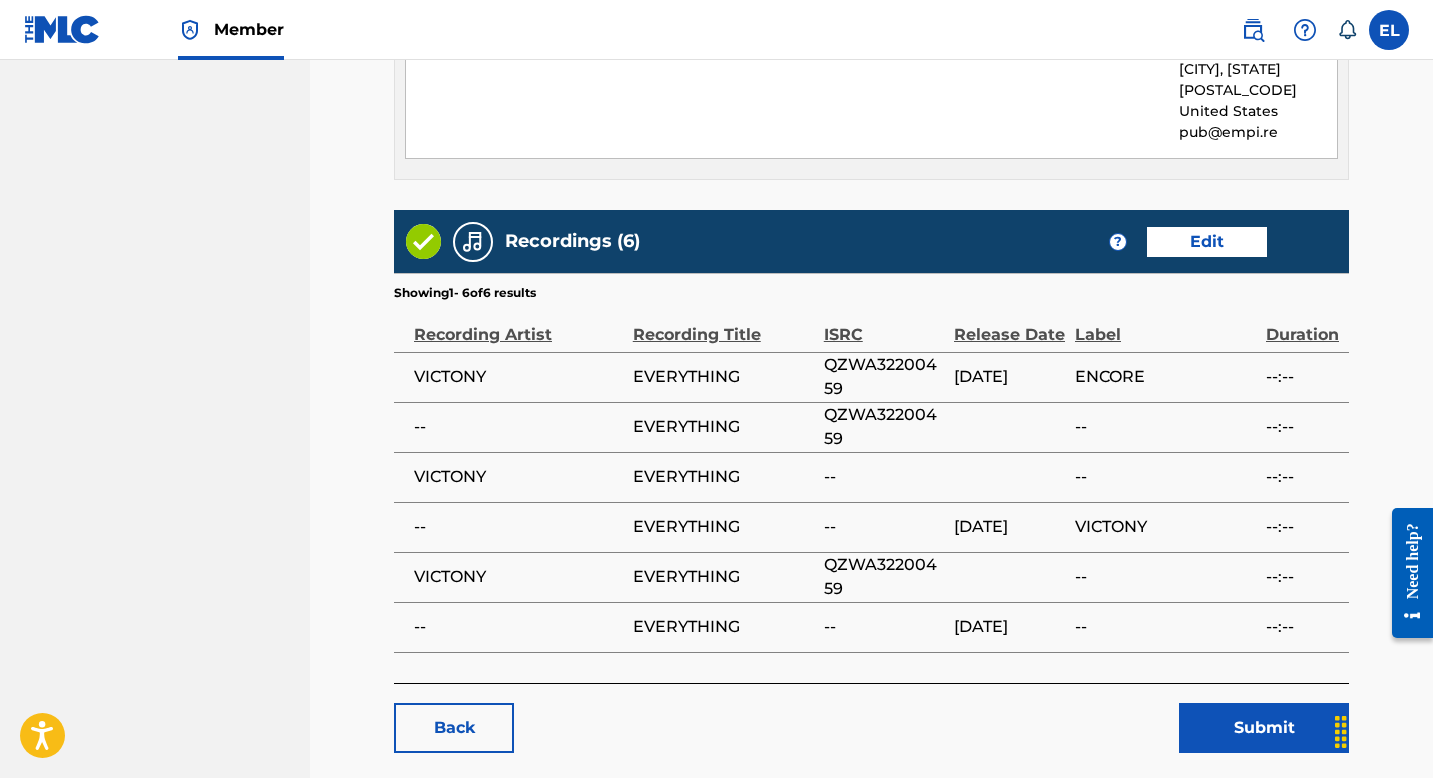 scroll, scrollTop: 6700, scrollLeft: 0, axis: vertical 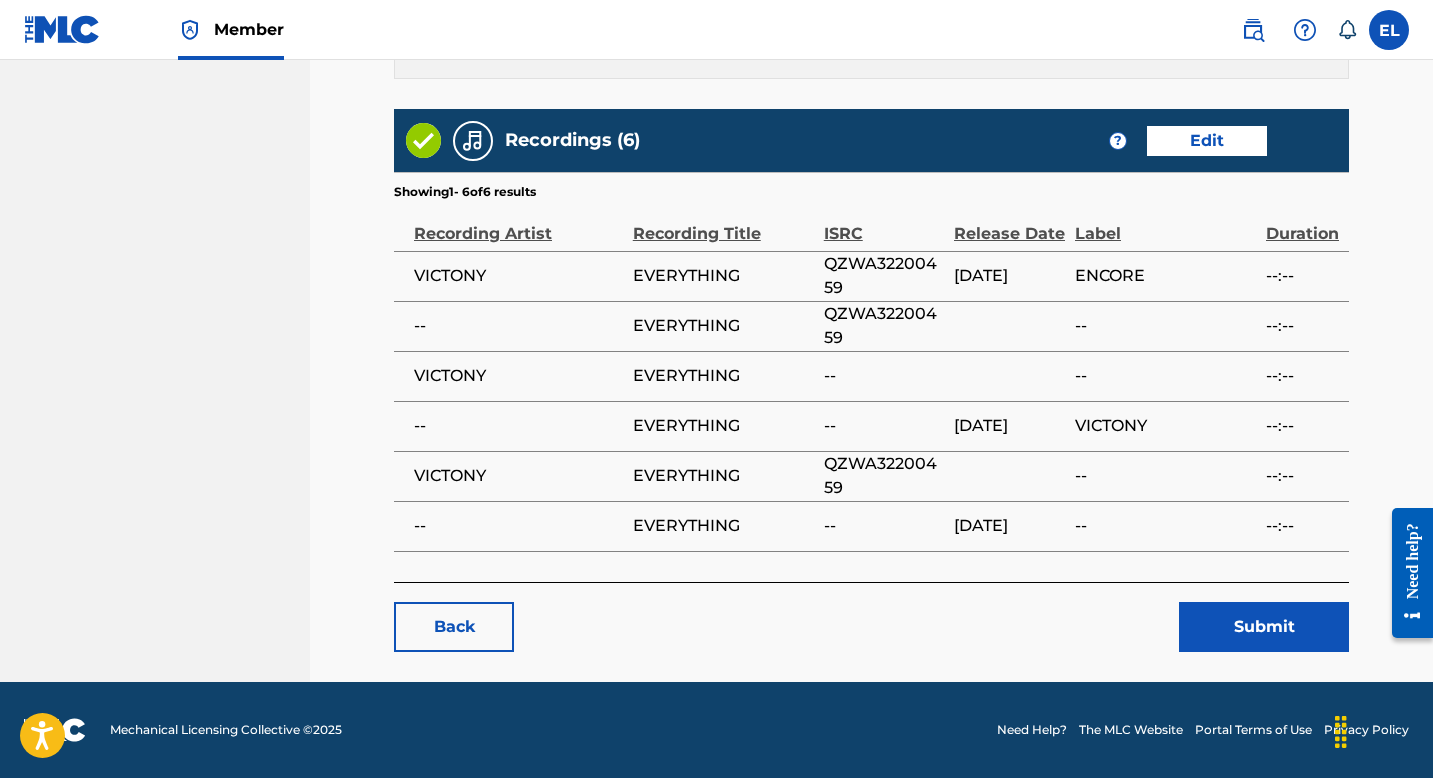 click on "Submit" at bounding box center (1264, 627) 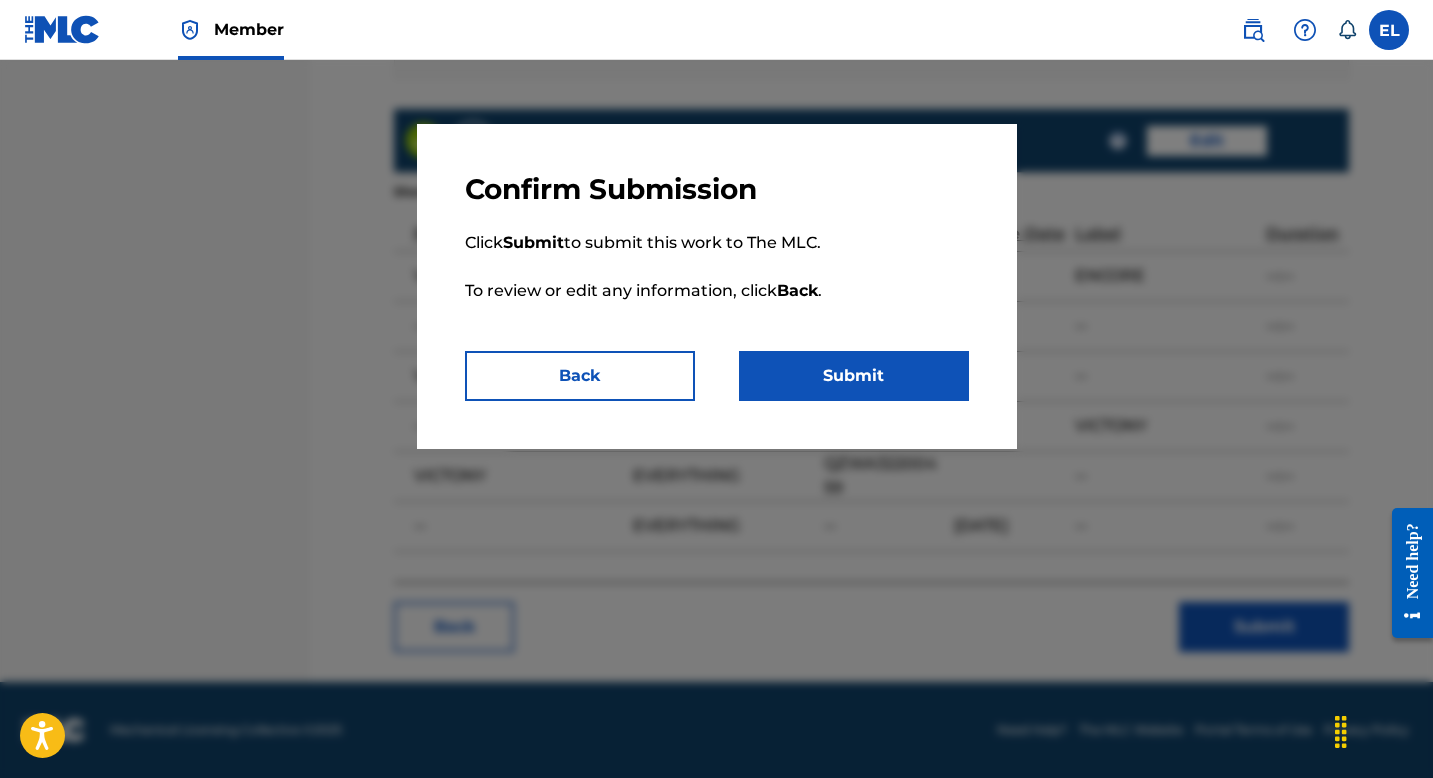 click on "Submit" at bounding box center [854, 376] 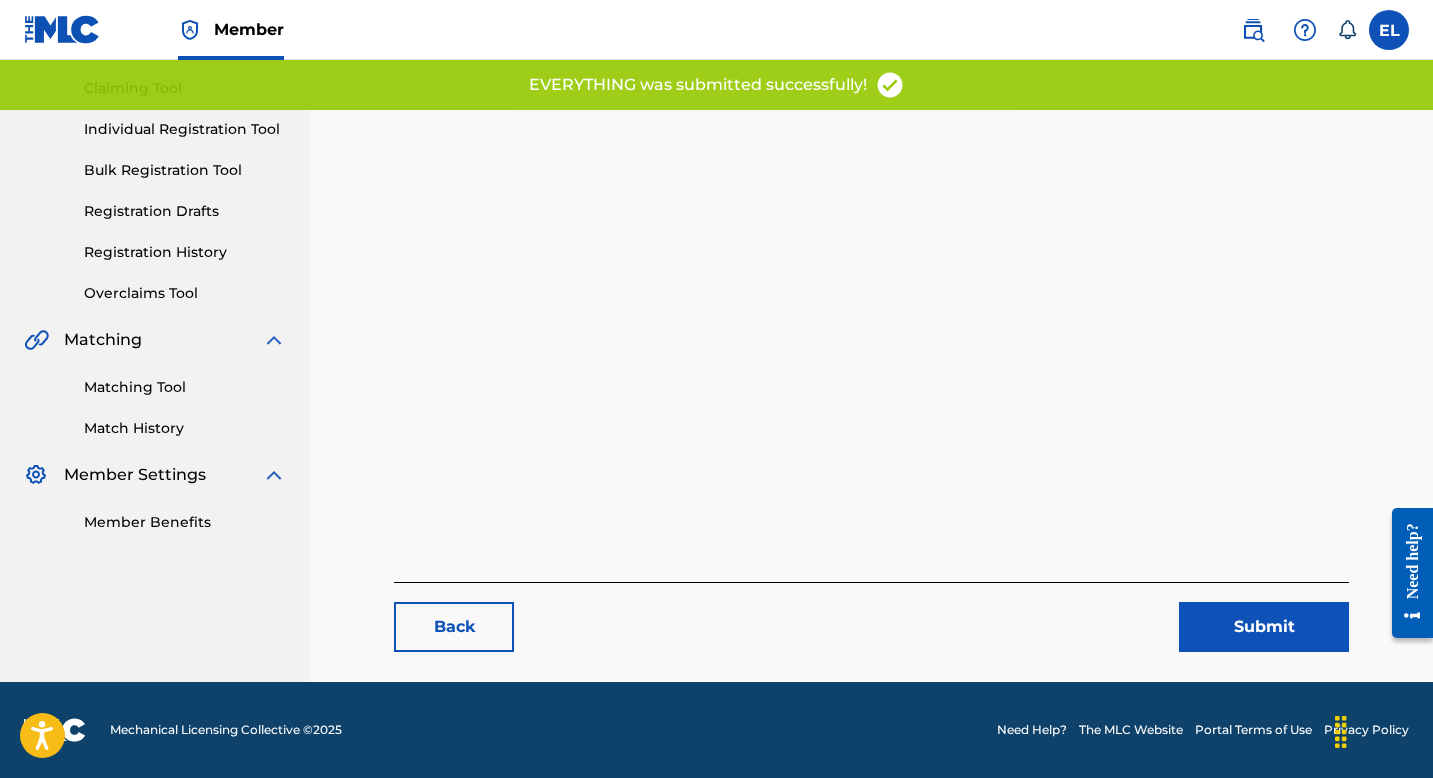 scroll, scrollTop: 0, scrollLeft: 0, axis: both 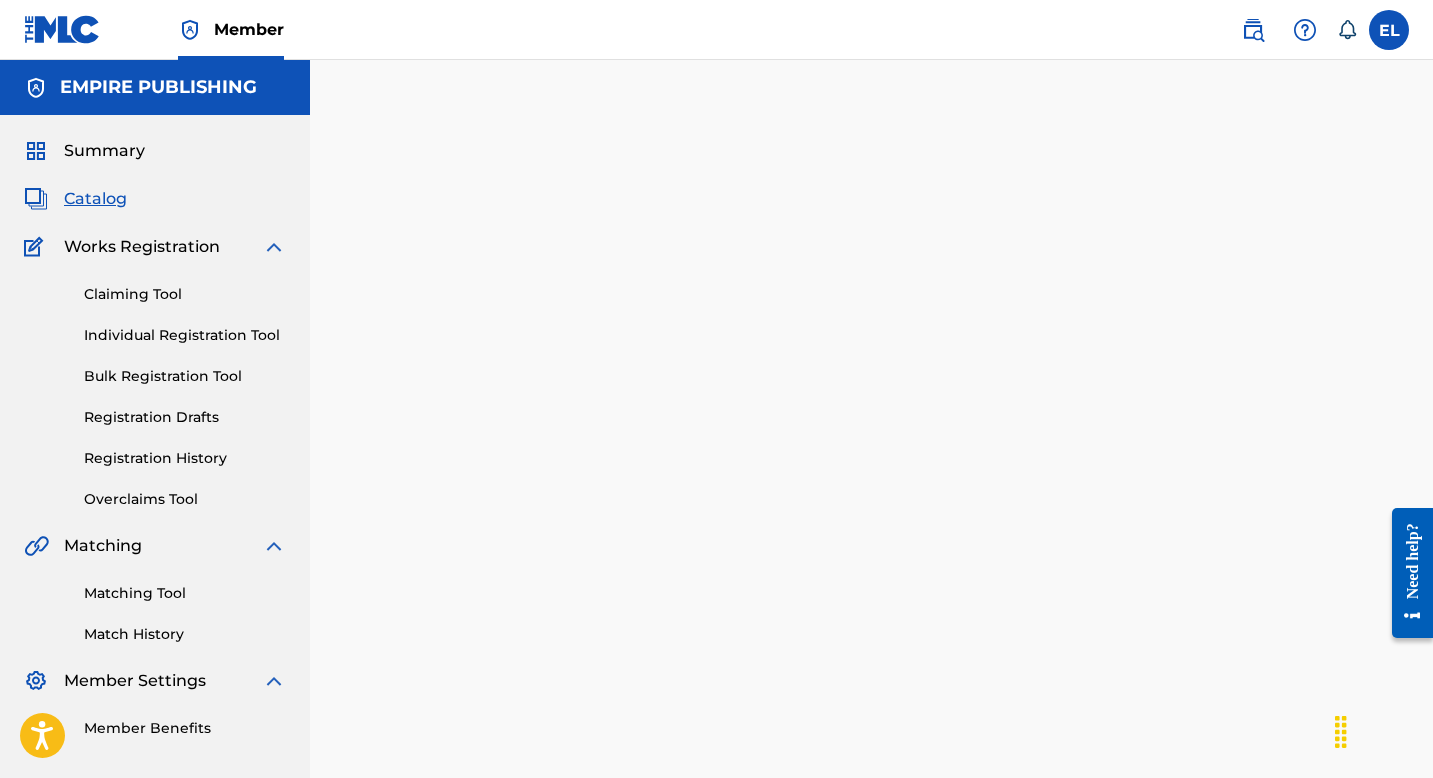 click on "Catalog" at bounding box center [95, 199] 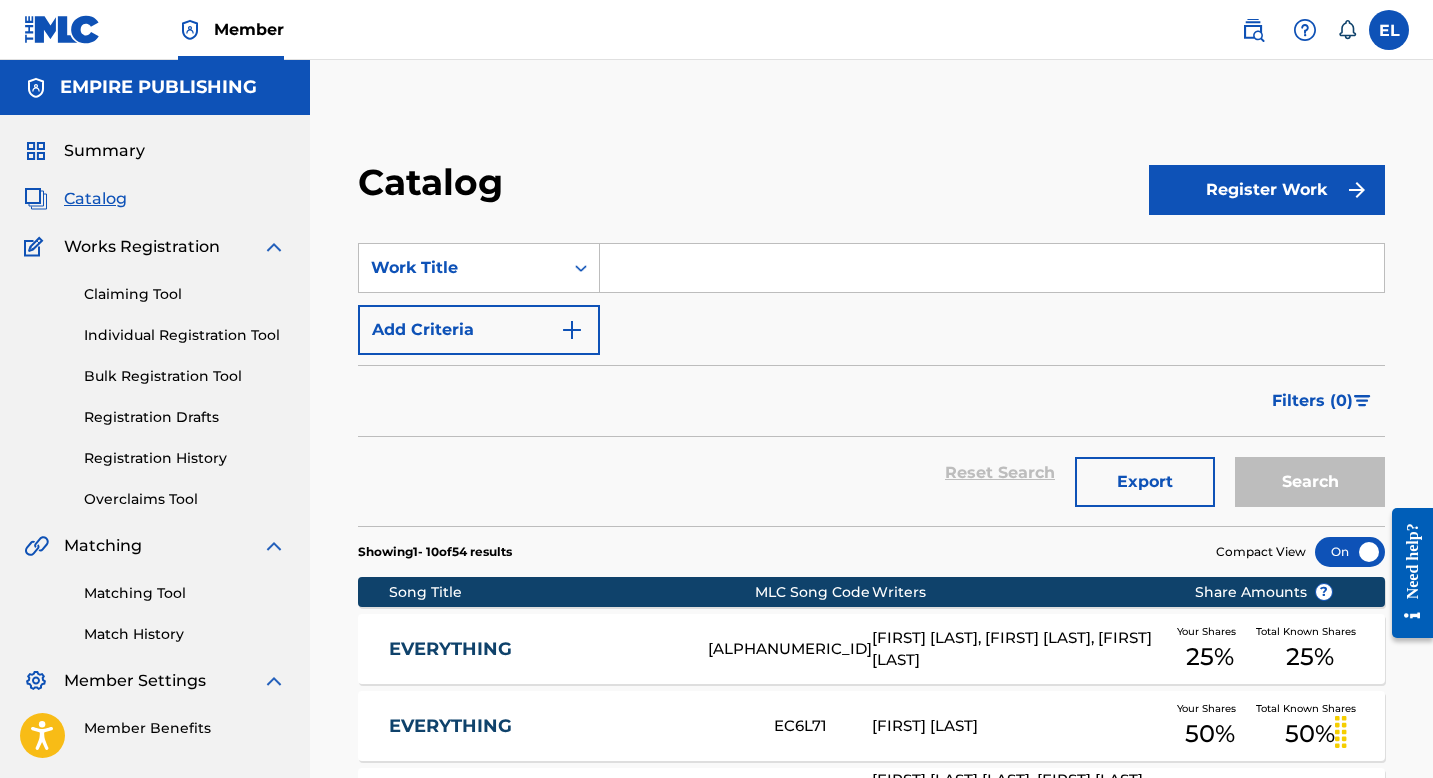 click on "EVERYTHING" at bounding box center [535, 649] 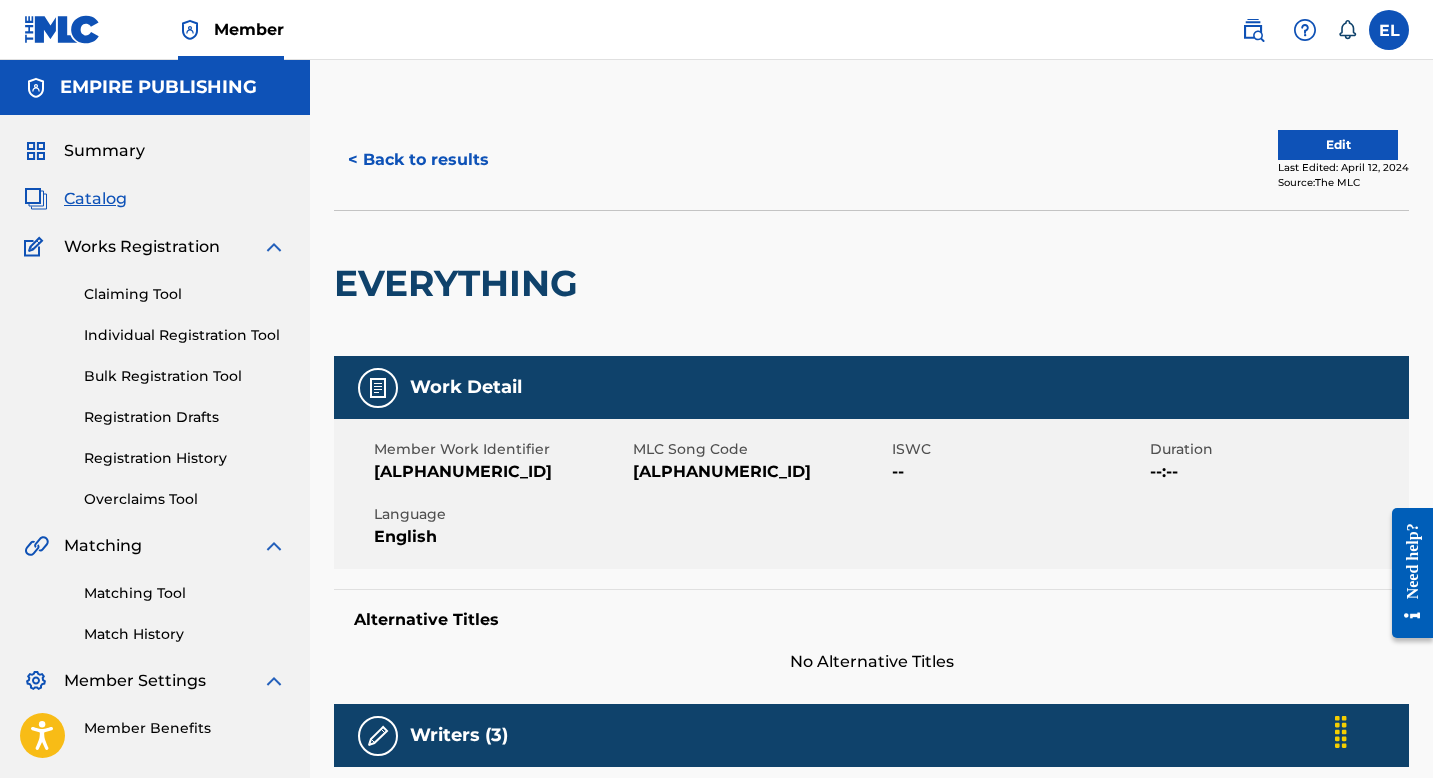 click on "EQ0KGL" at bounding box center [760, 472] 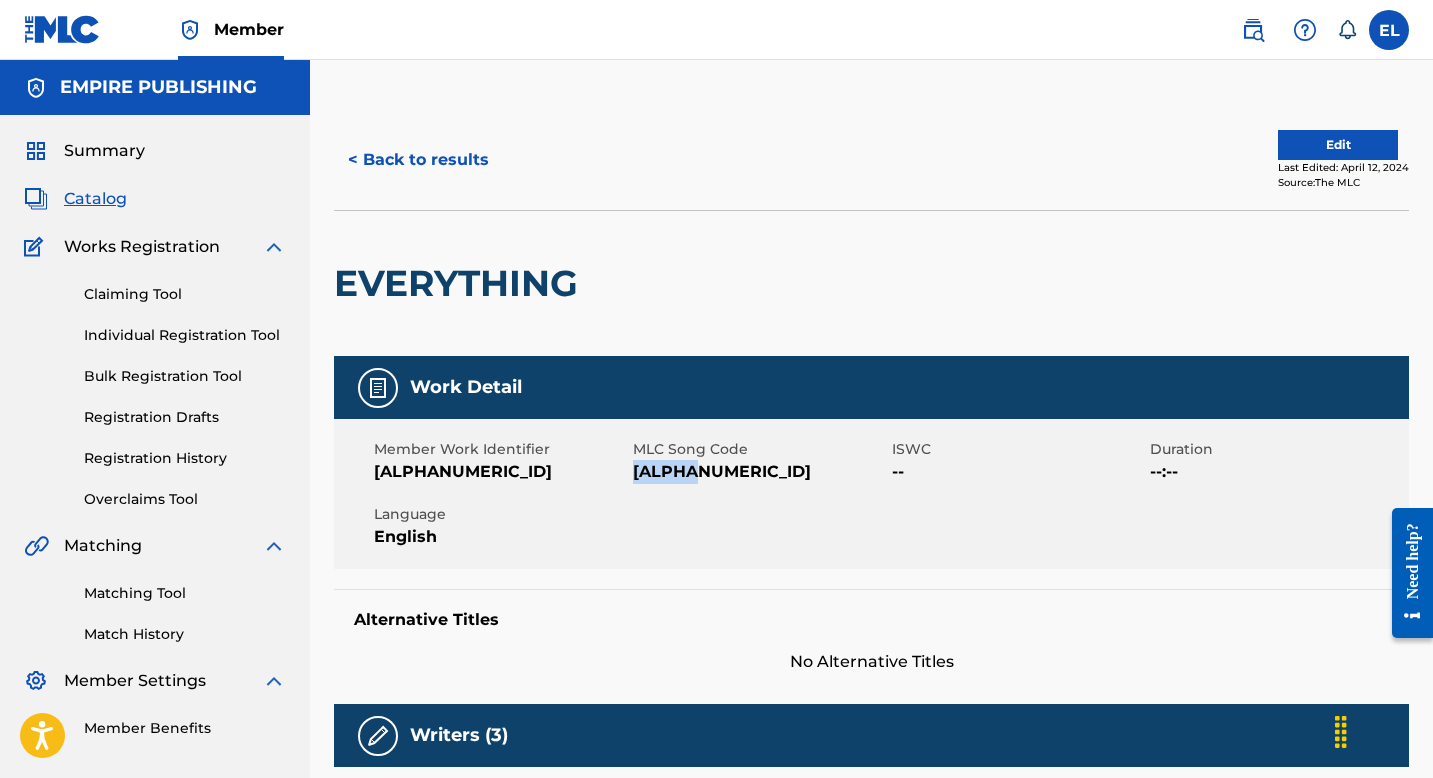 click on "EQ0KGL" at bounding box center [760, 472] 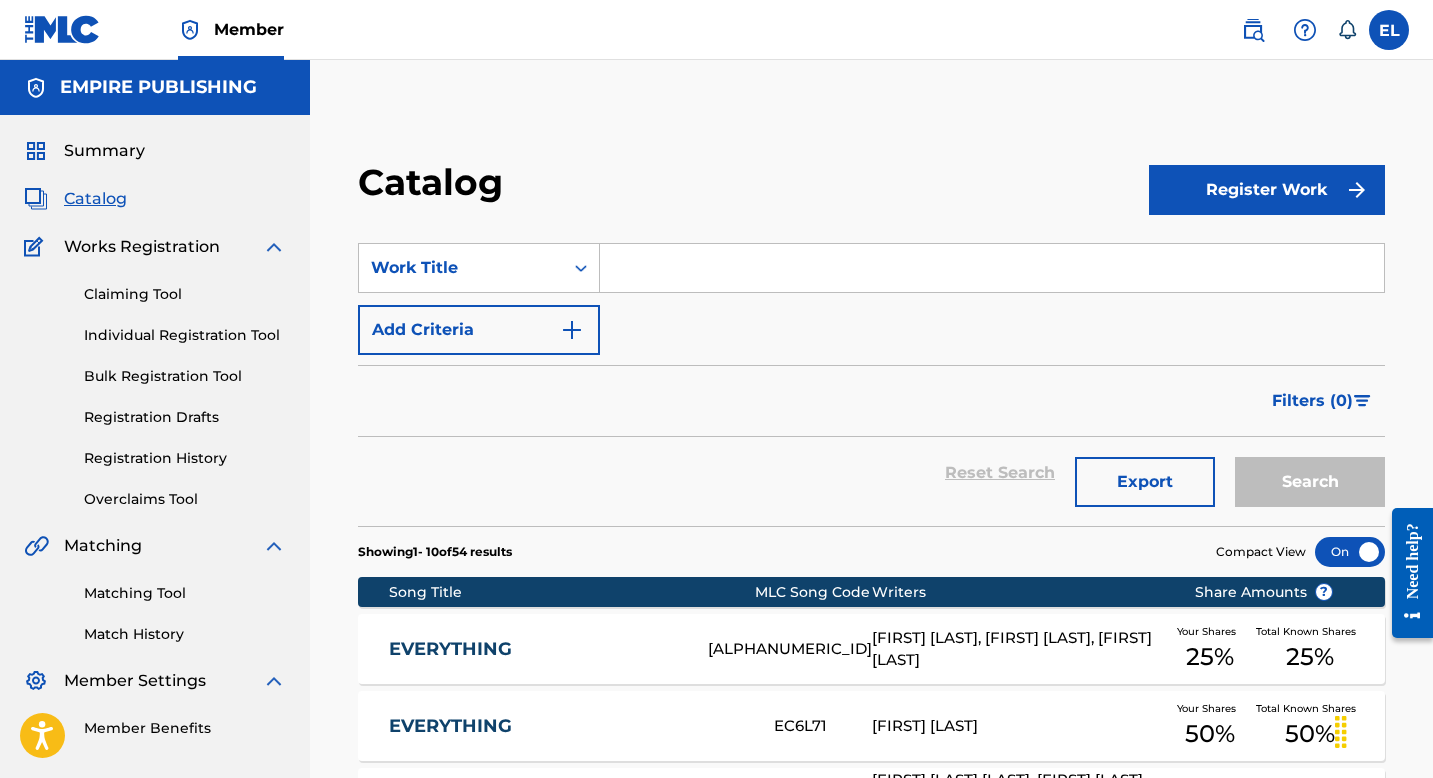 click on "Registration History" at bounding box center [185, 458] 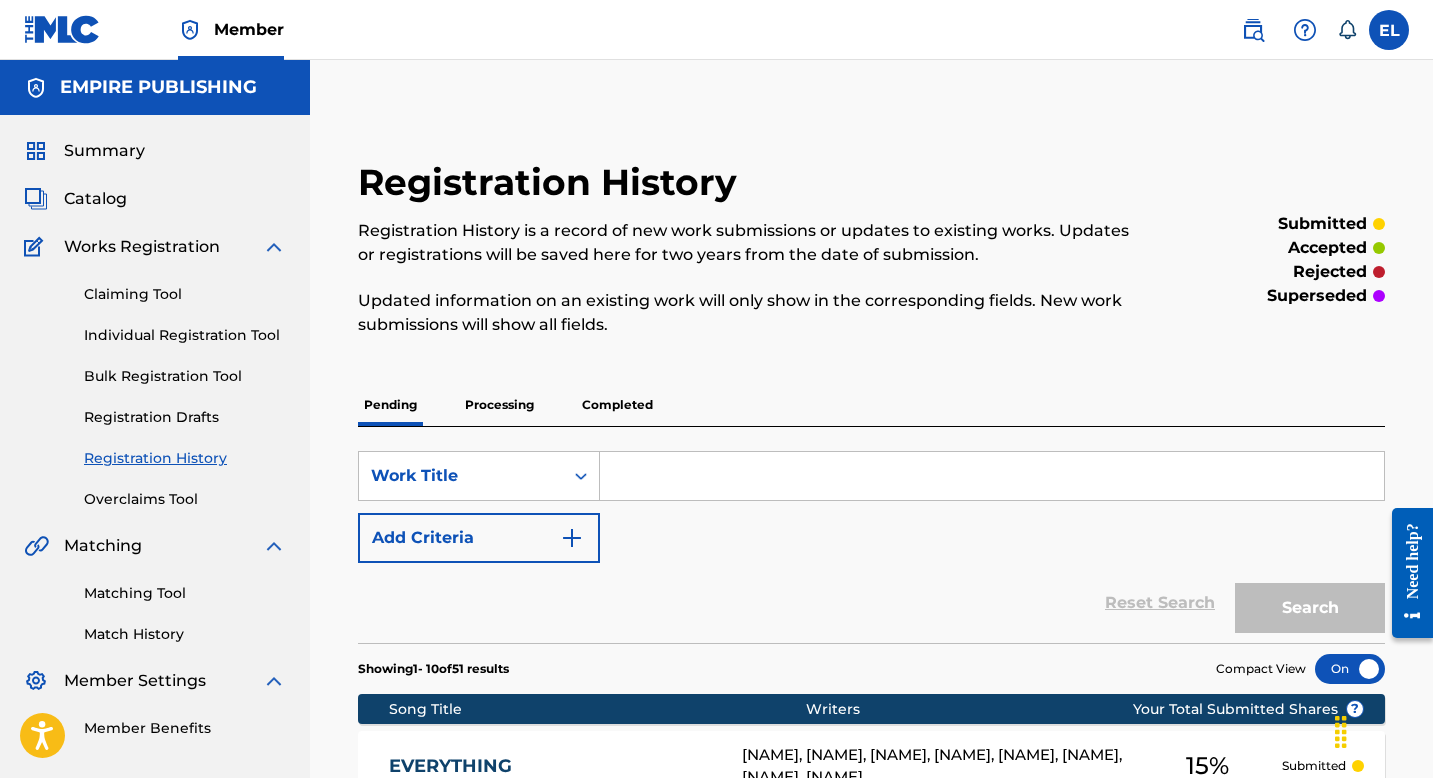 click on "EVERYTHING" at bounding box center (552, 766) 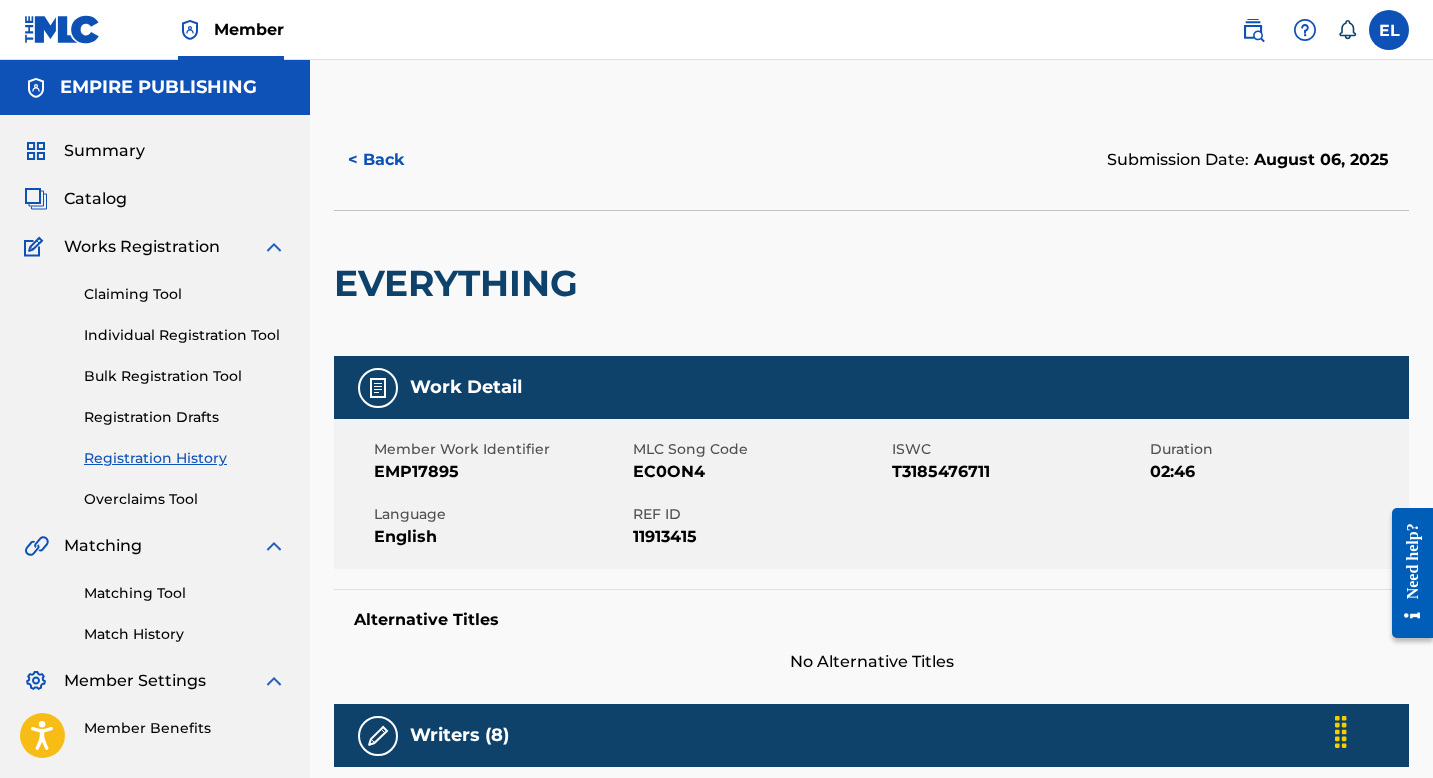 click on "EC0ON4" at bounding box center (760, 472) 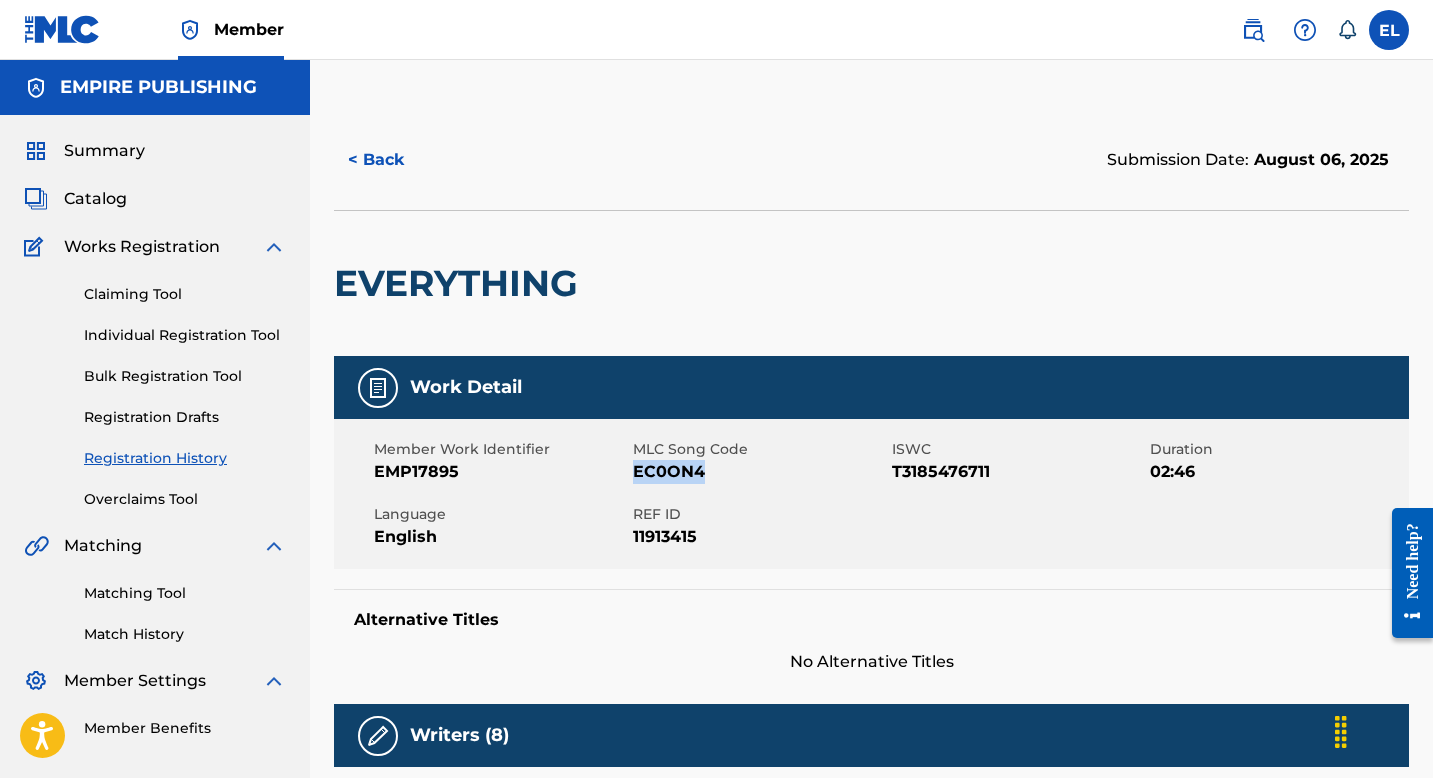 click on "EC0ON4" at bounding box center (760, 472) 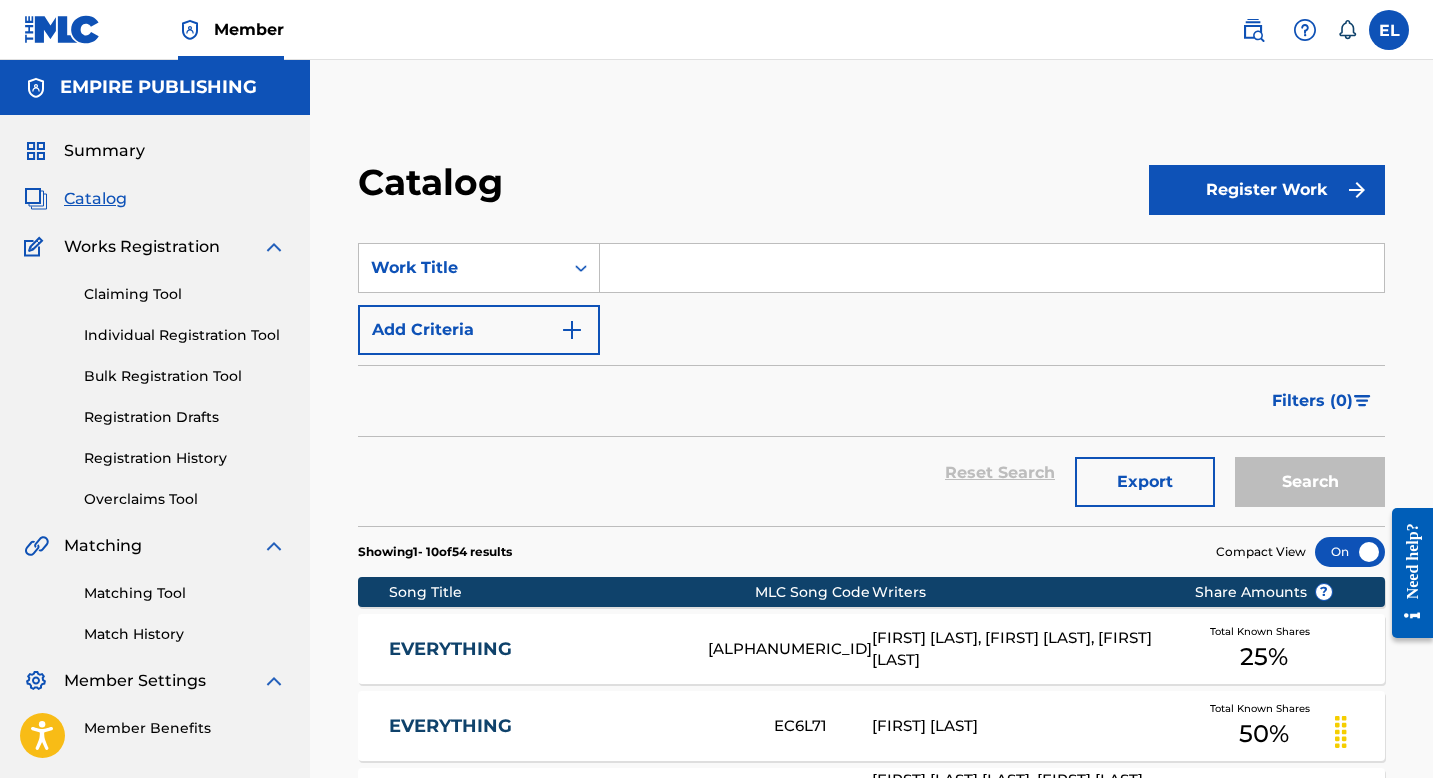 click at bounding box center (992, 268) 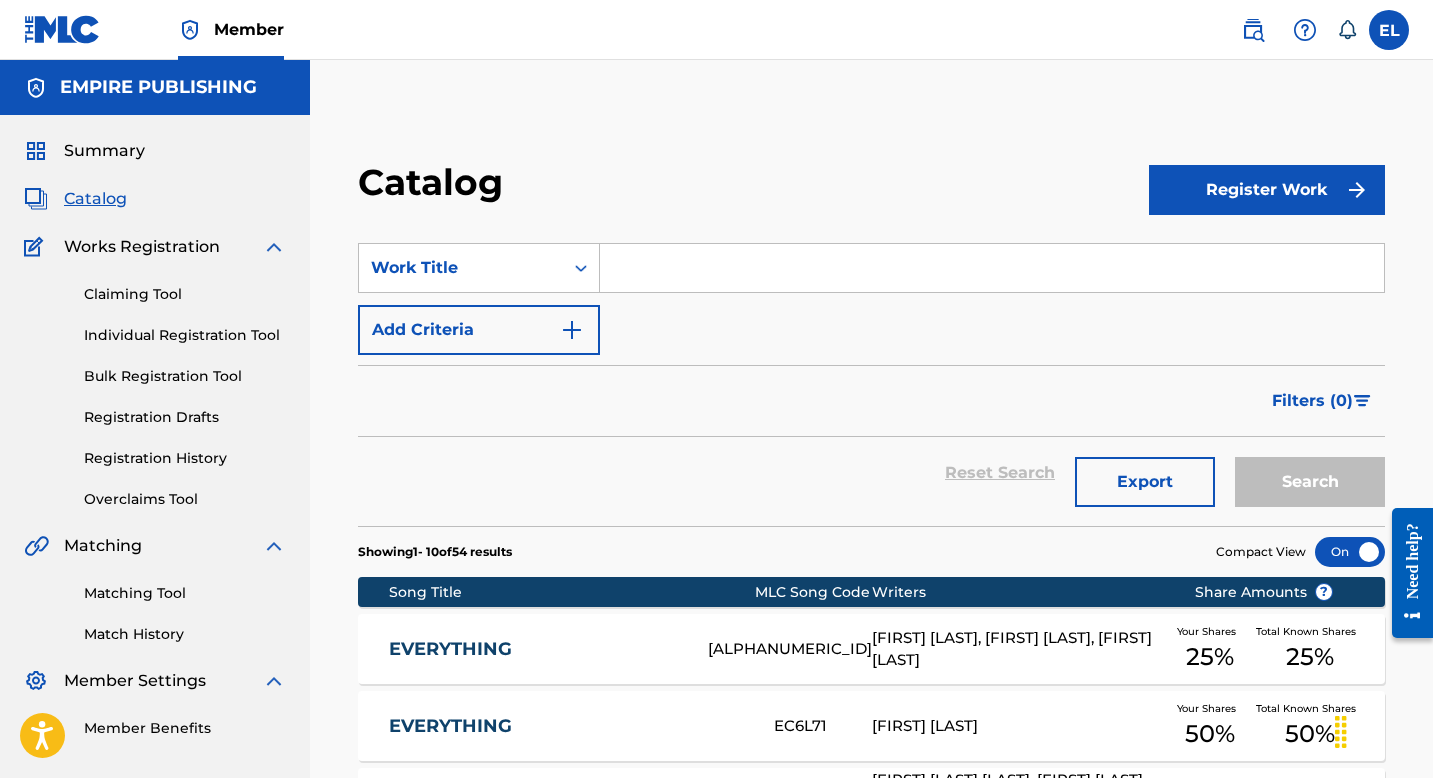 paste on "Kolomental" 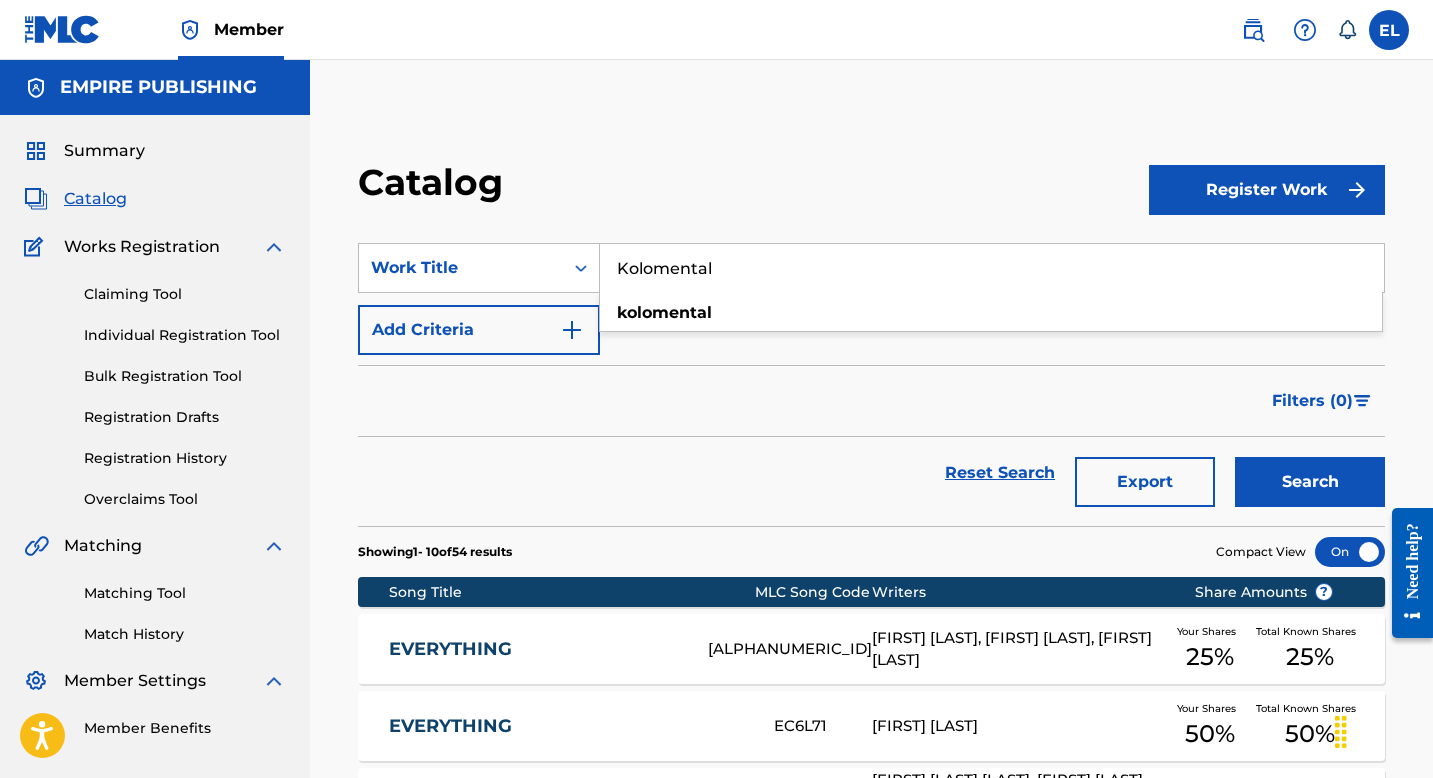 type on "Kolomental" 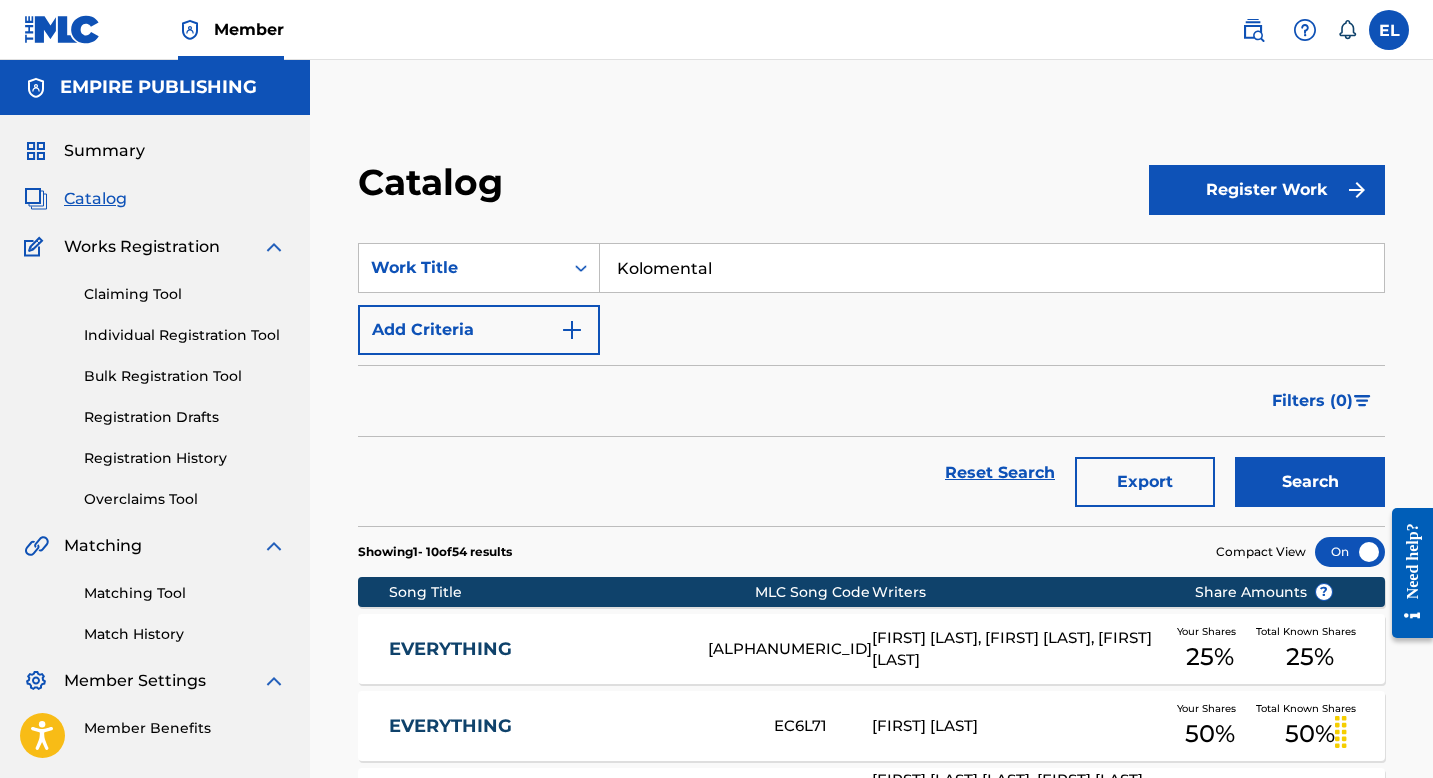 click on "Search" at bounding box center [1310, 482] 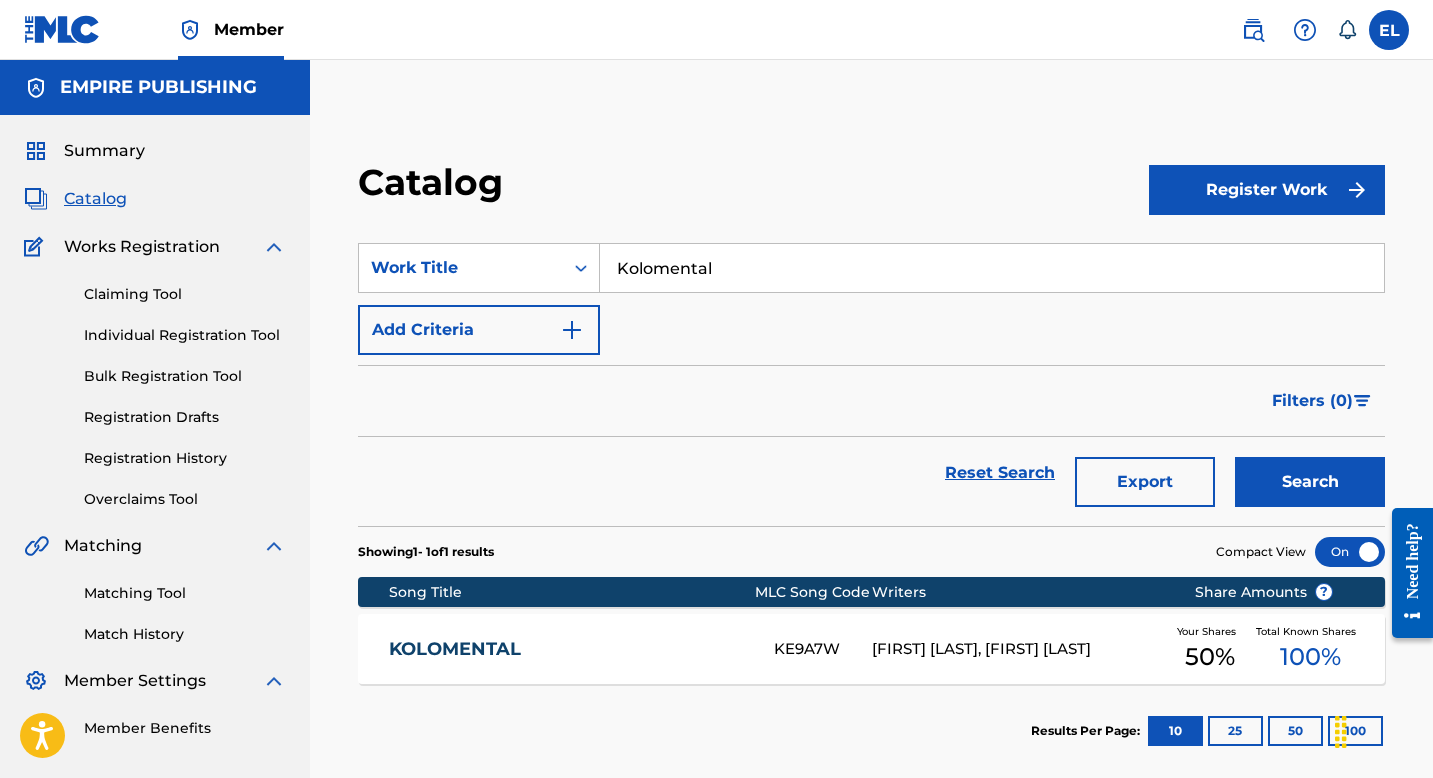 click on "KOLOMENTAL" at bounding box center (568, 649) 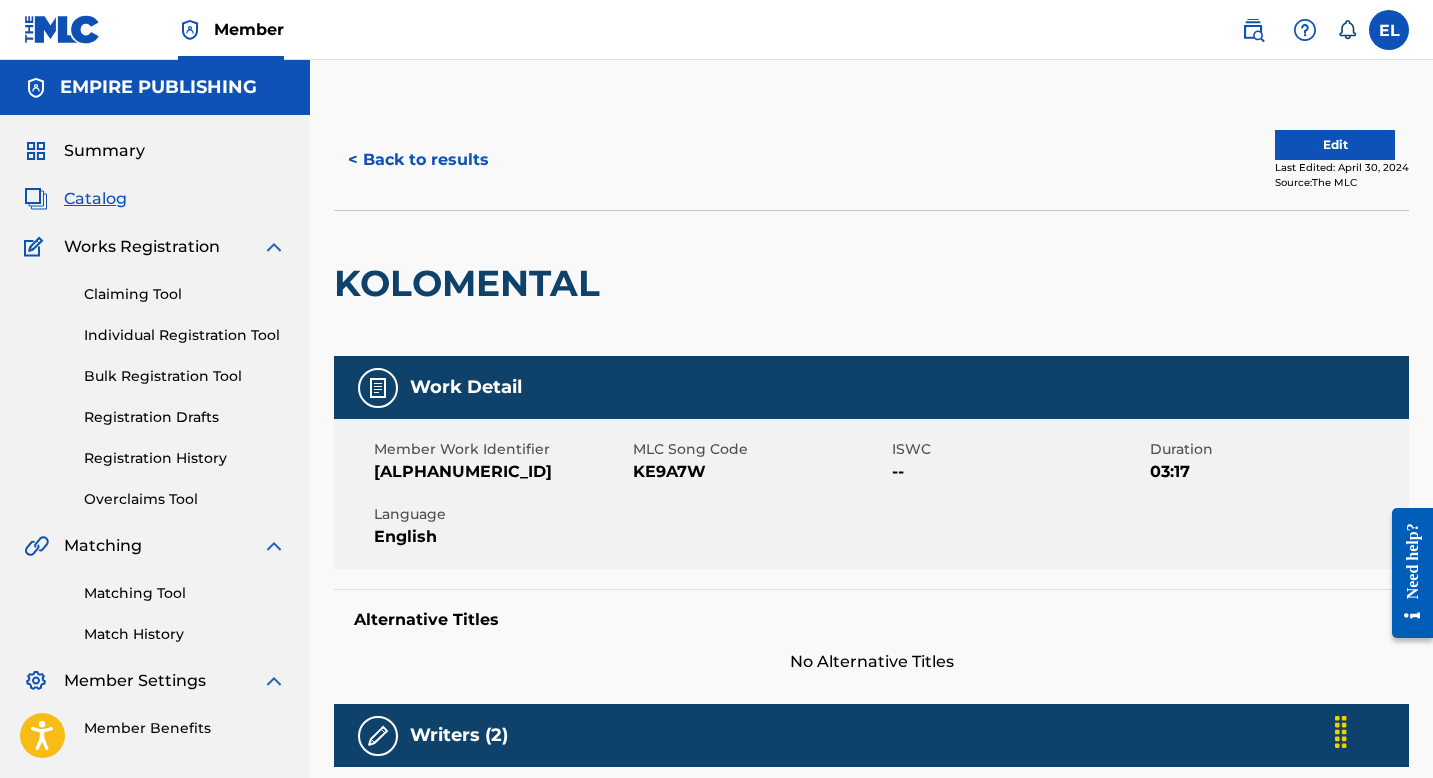 click on "Edit" at bounding box center [1335, 145] 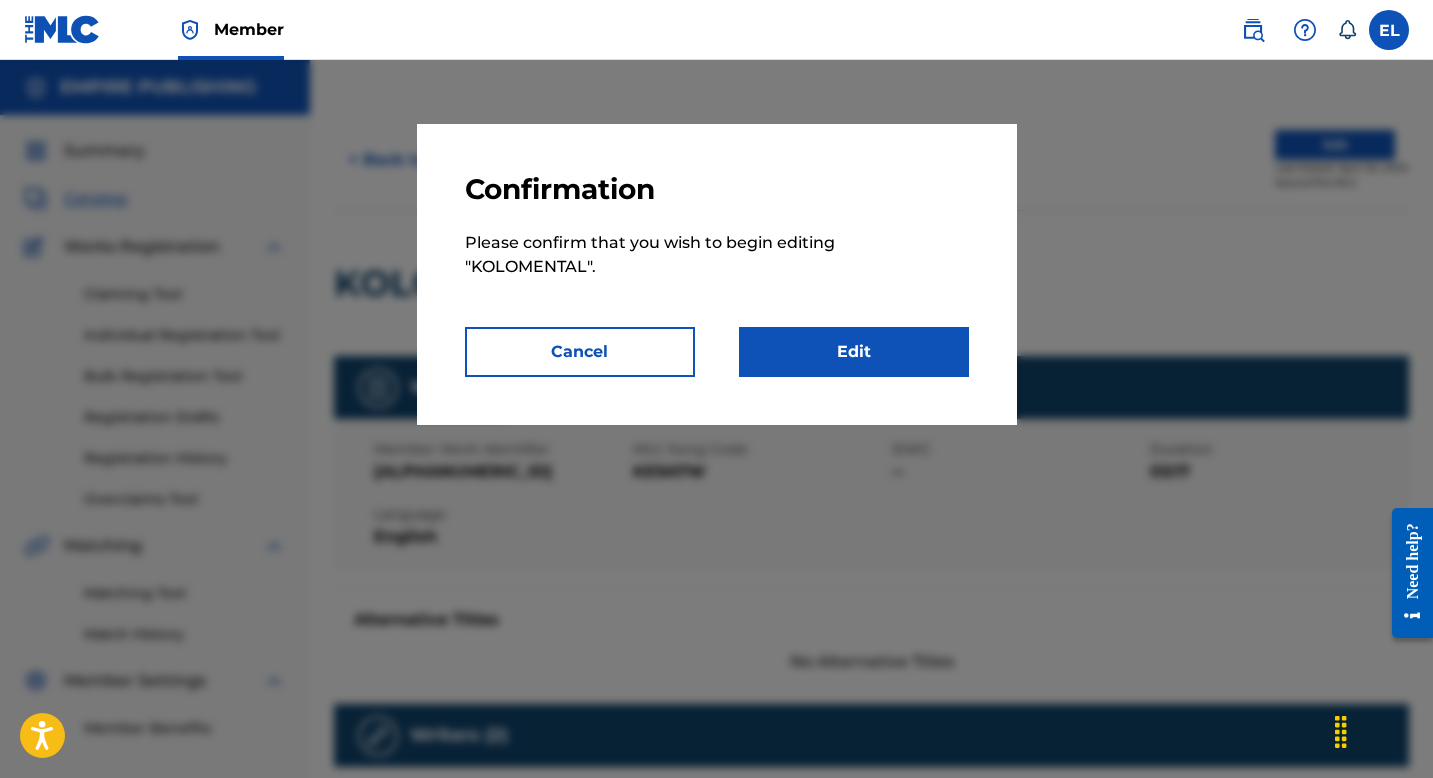 click on "Edit" at bounding box center [854, 352] 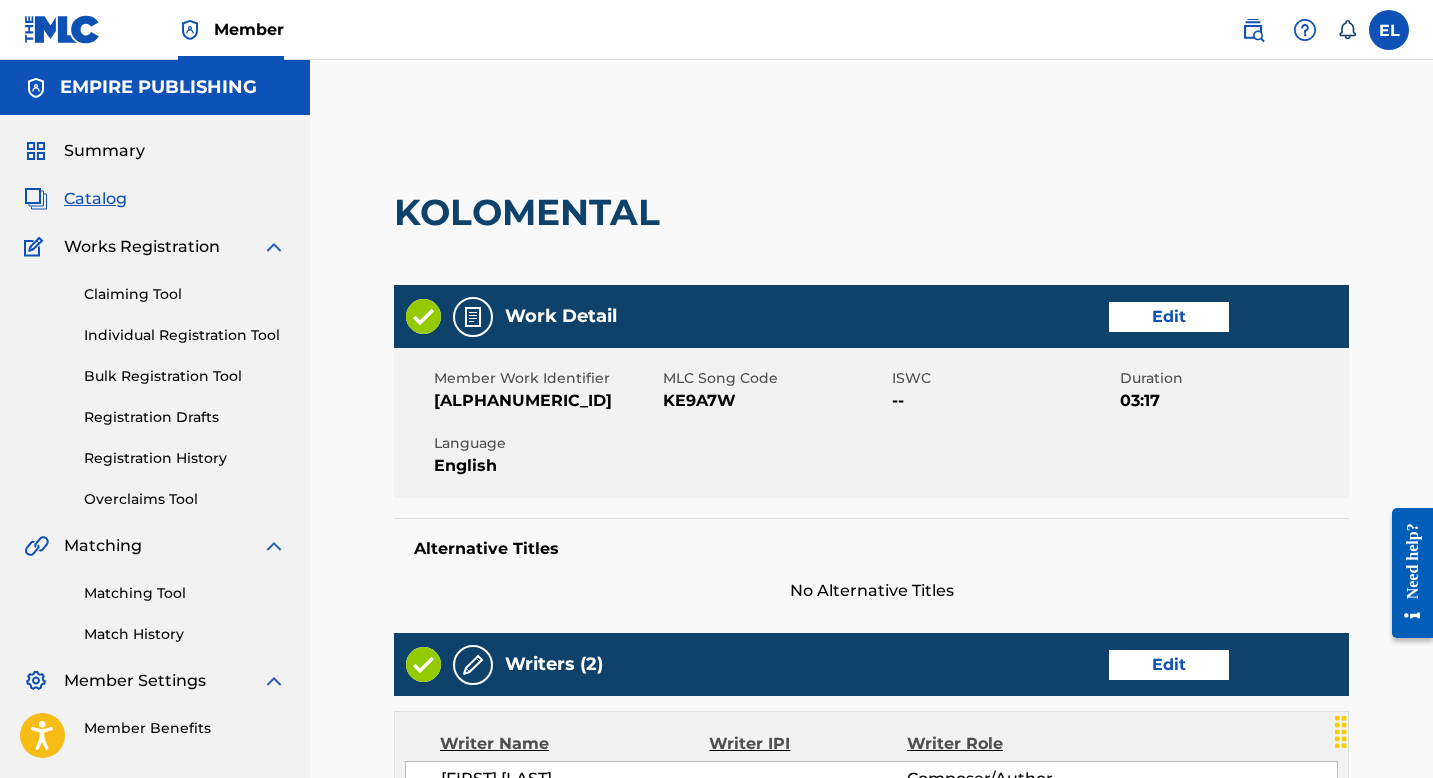 click on "Edit" at bounding box center [1169, 317] 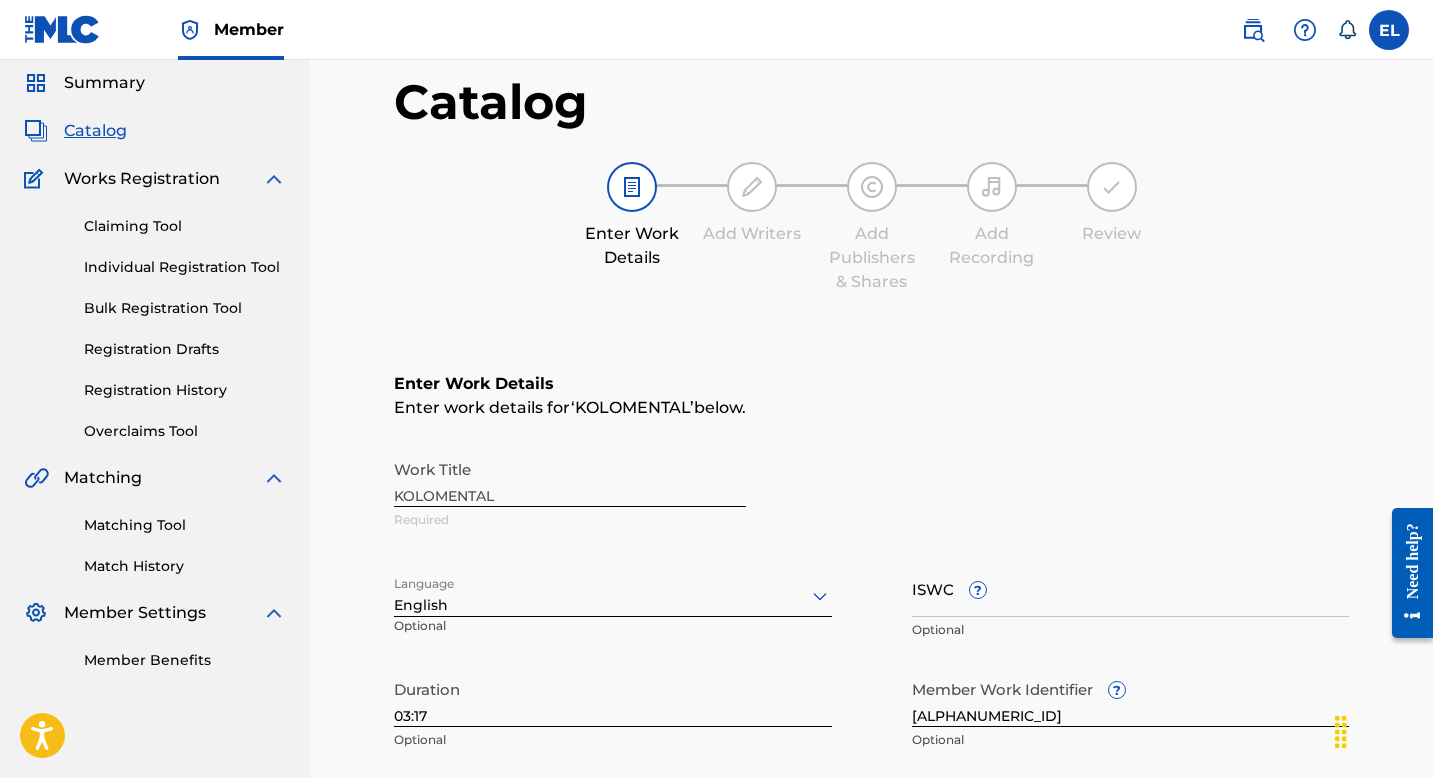 scroll, scrollTop: 188, scrollLeft: 0, axis: vertical 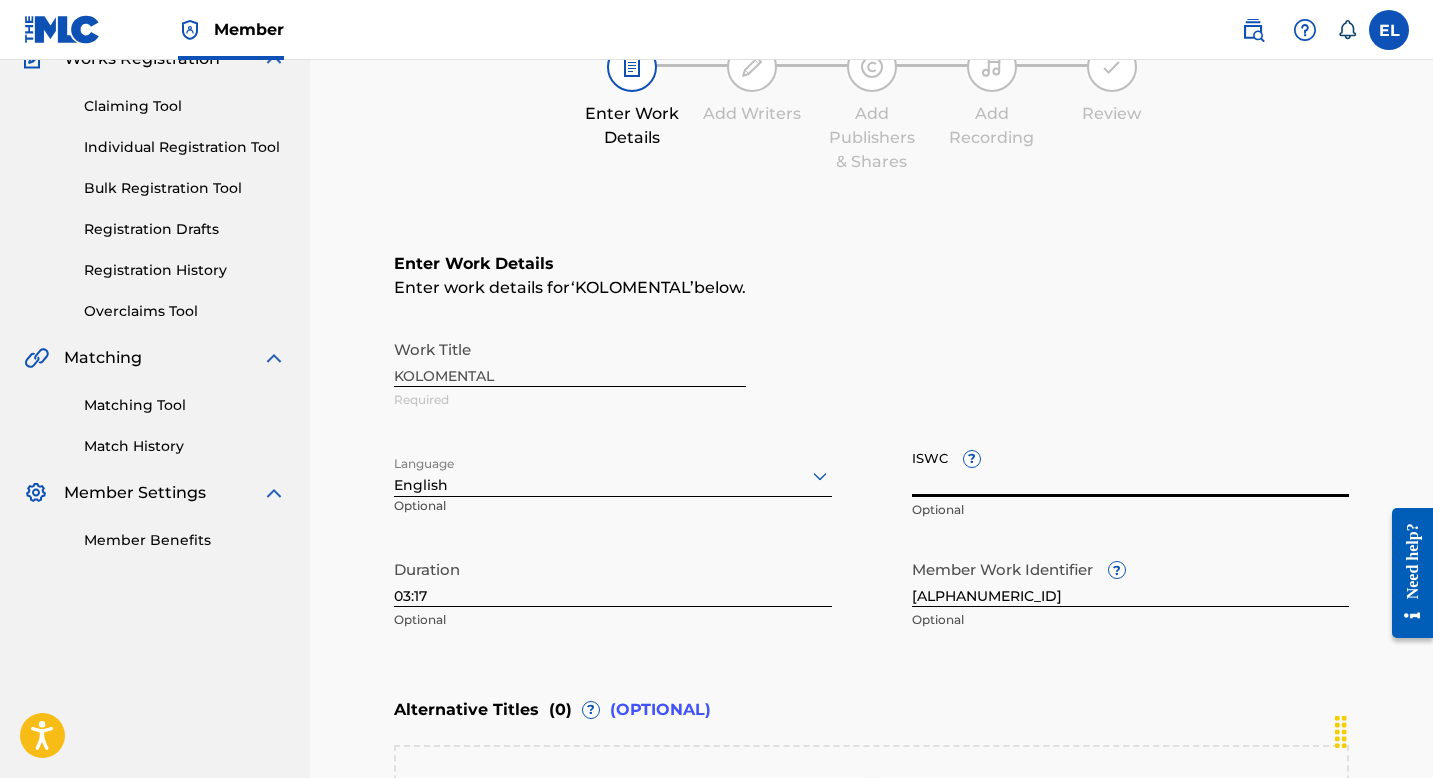 click on "ISWC   ?" at bounding box center [1131, 468] 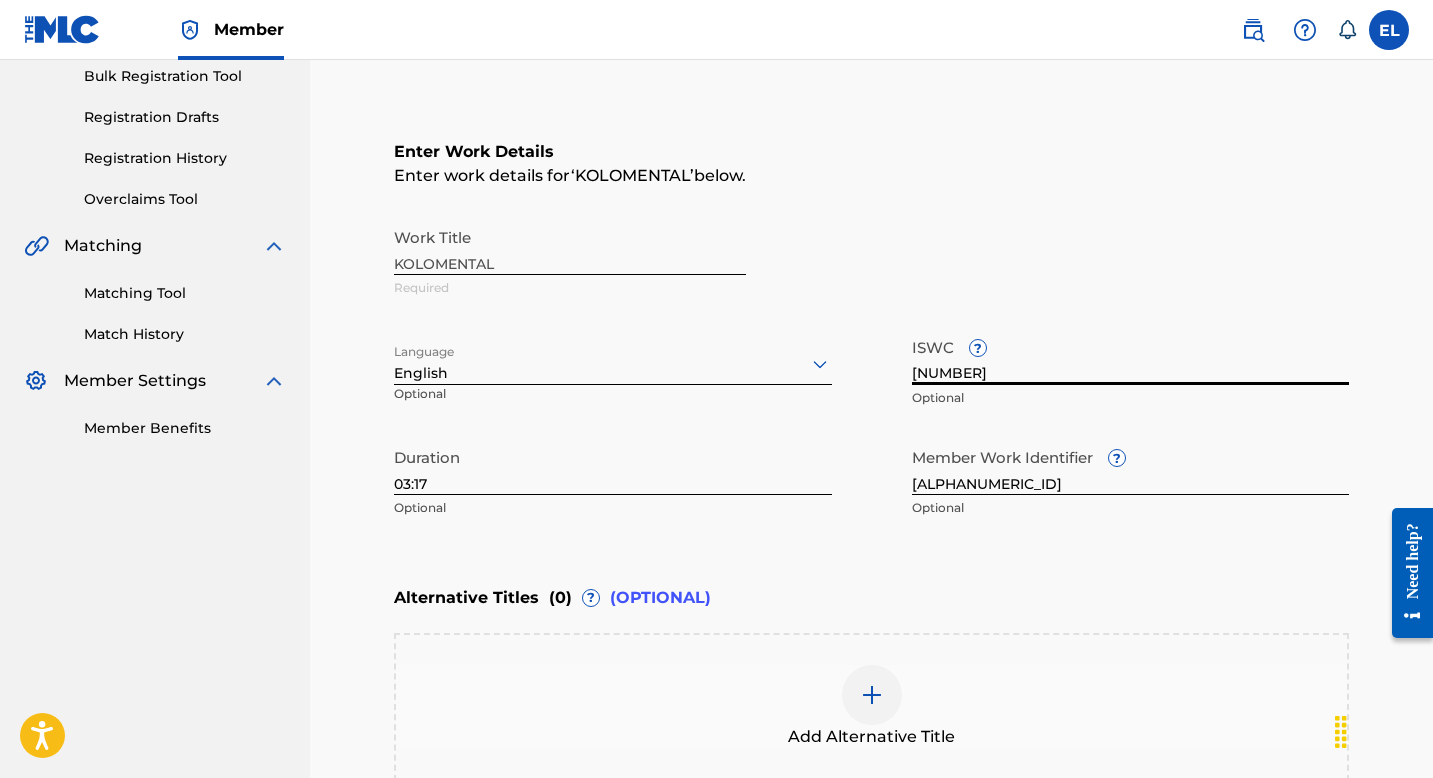 scroll, scrollTop: 548, scrollLeft: 0, axis: vertical 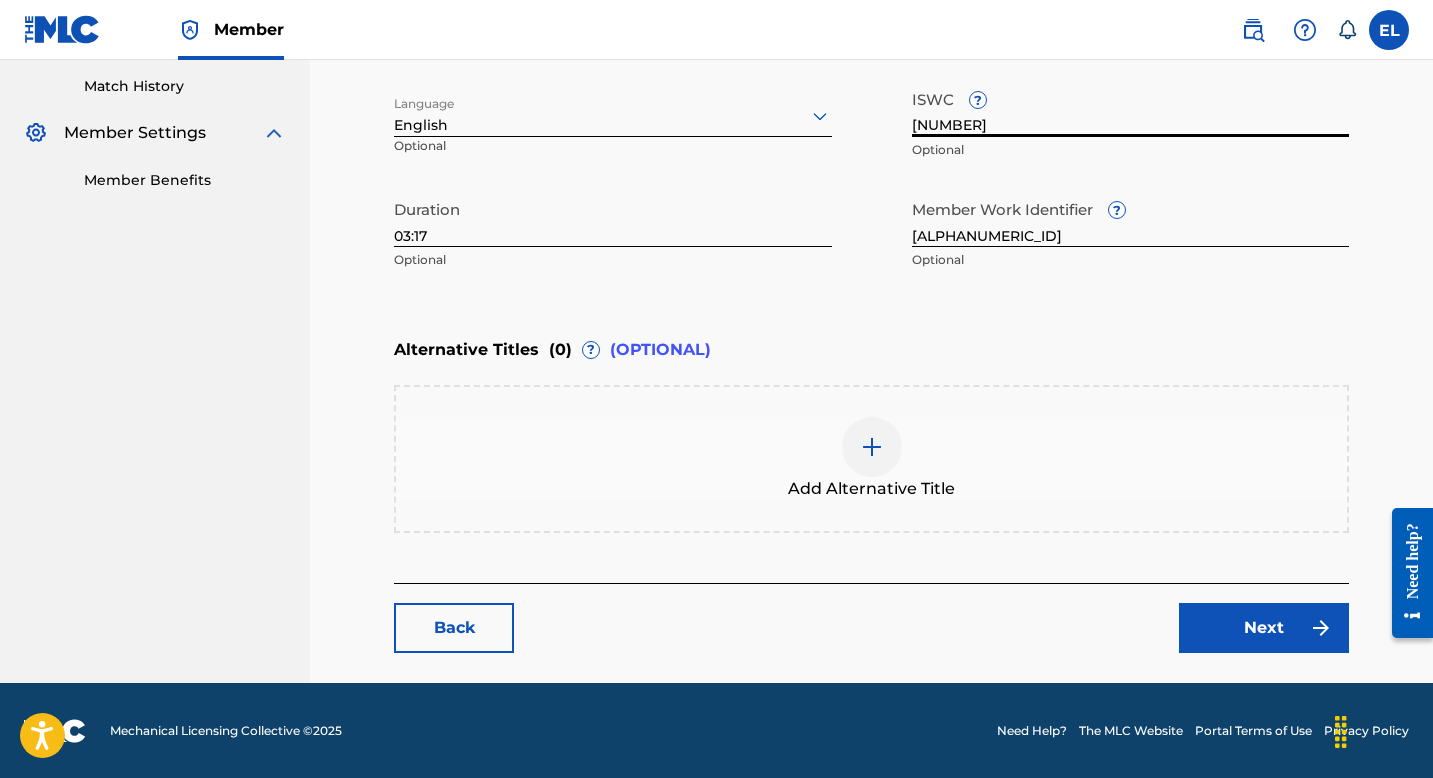 type on "T3223977155" 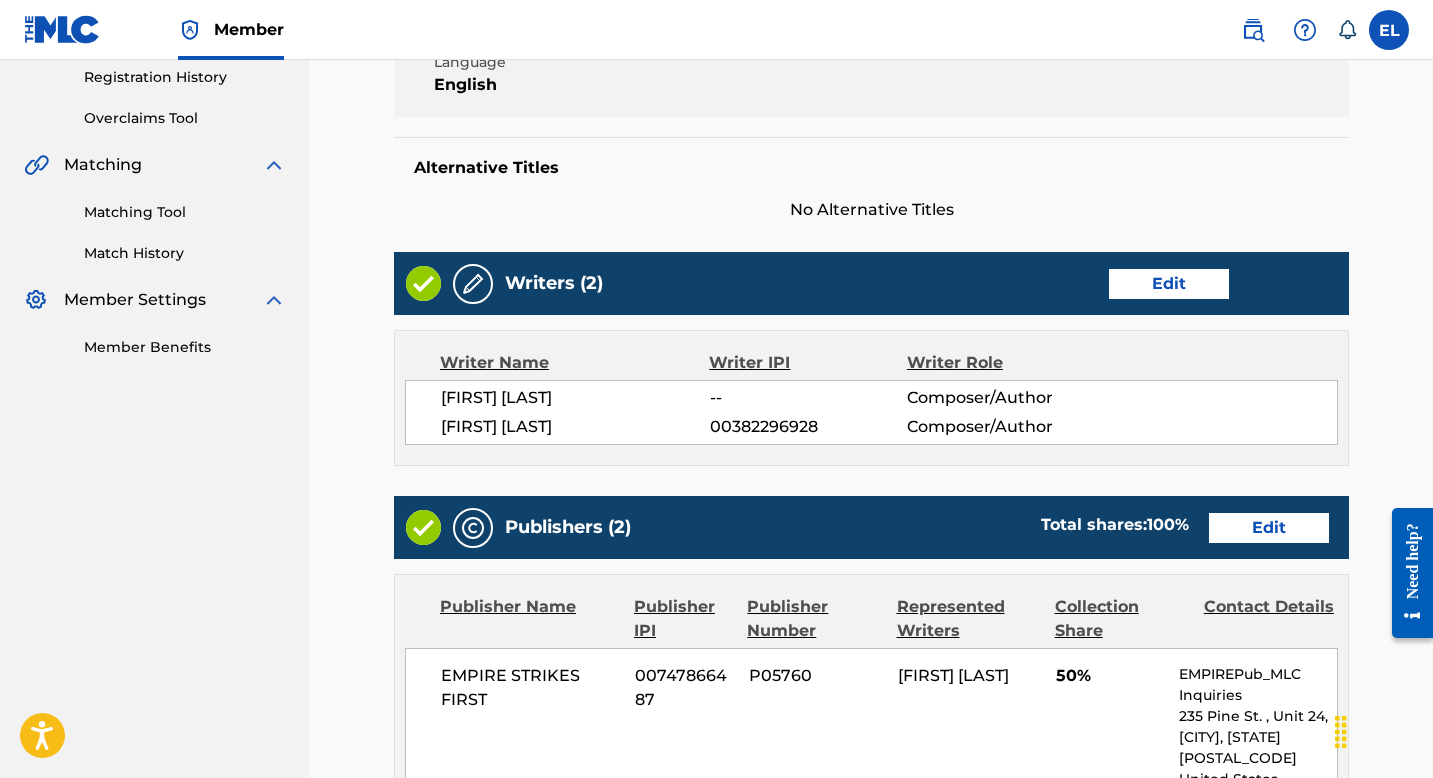 scroll, scrollTop: 481, scrollLeft: 0, axis: vertical 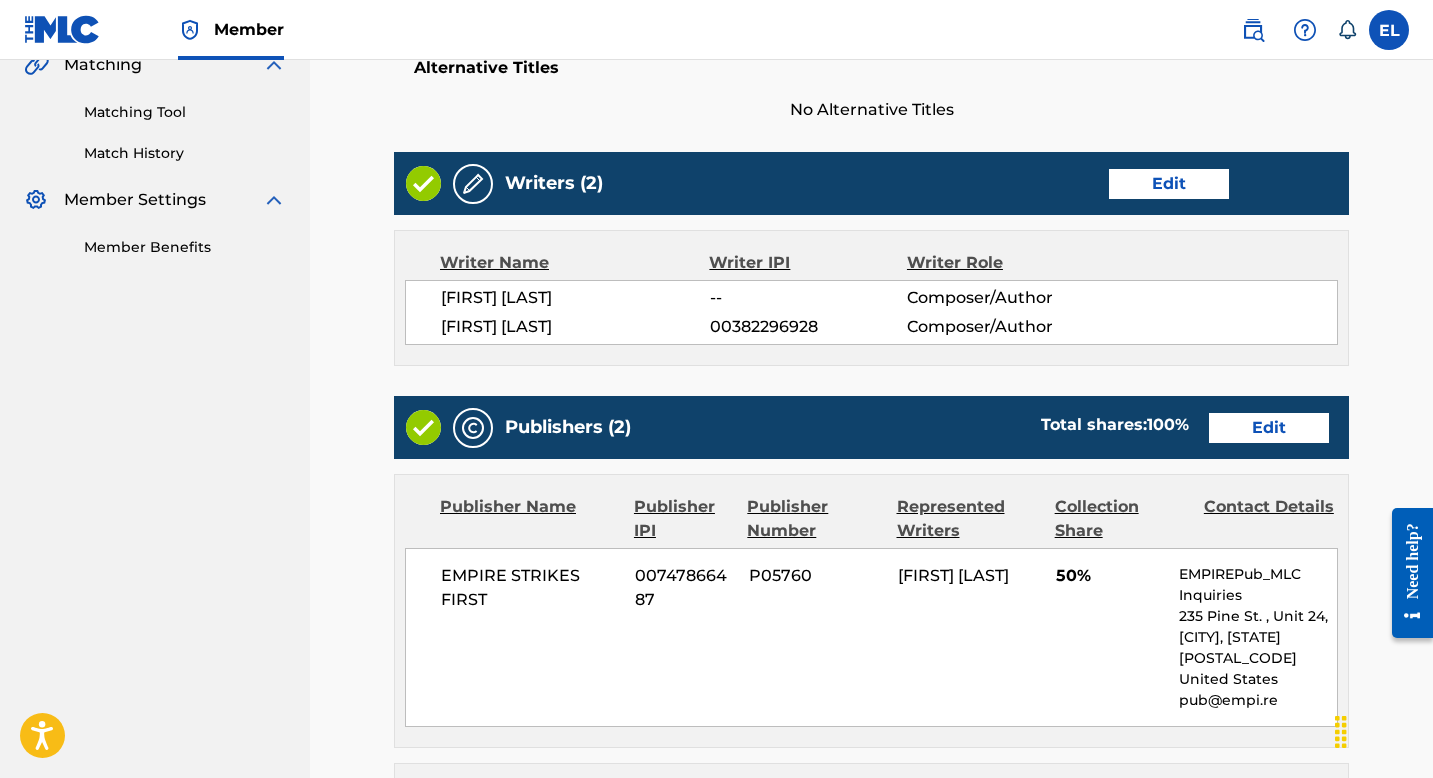 click on "Edit" at bounding box center [1169, 184] 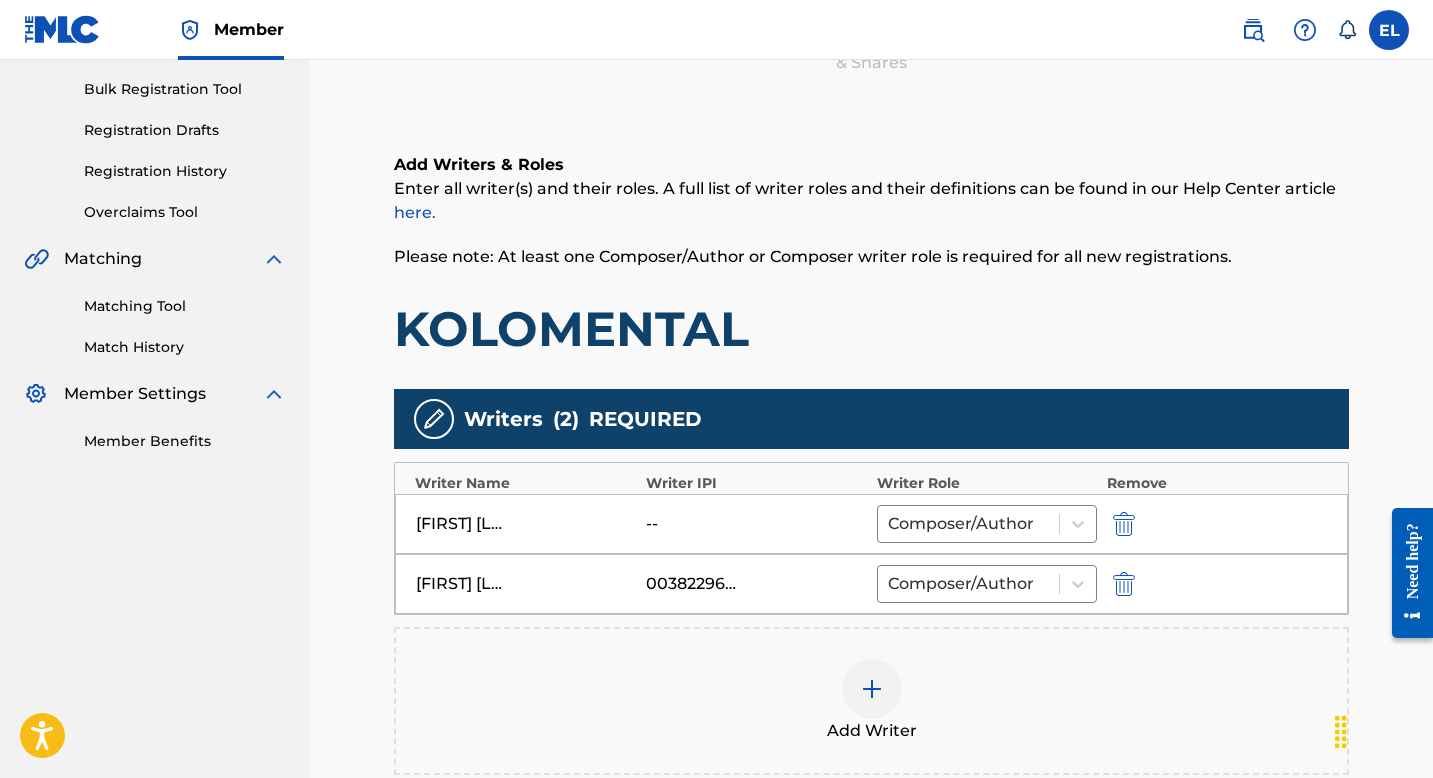 scroll, scrollTop: 416, scrollLeft: 0, axis: vertical 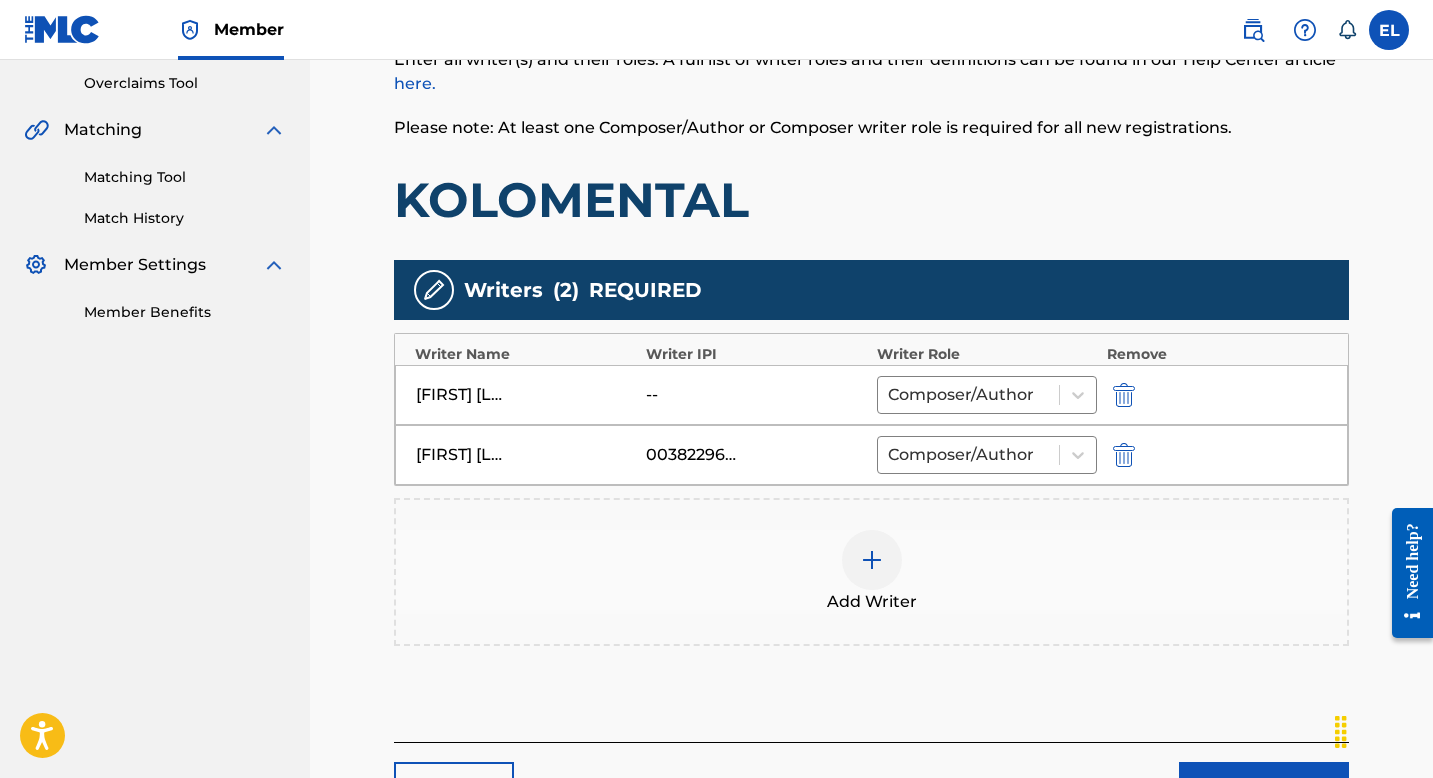 click at bounding box center (1124, 395) 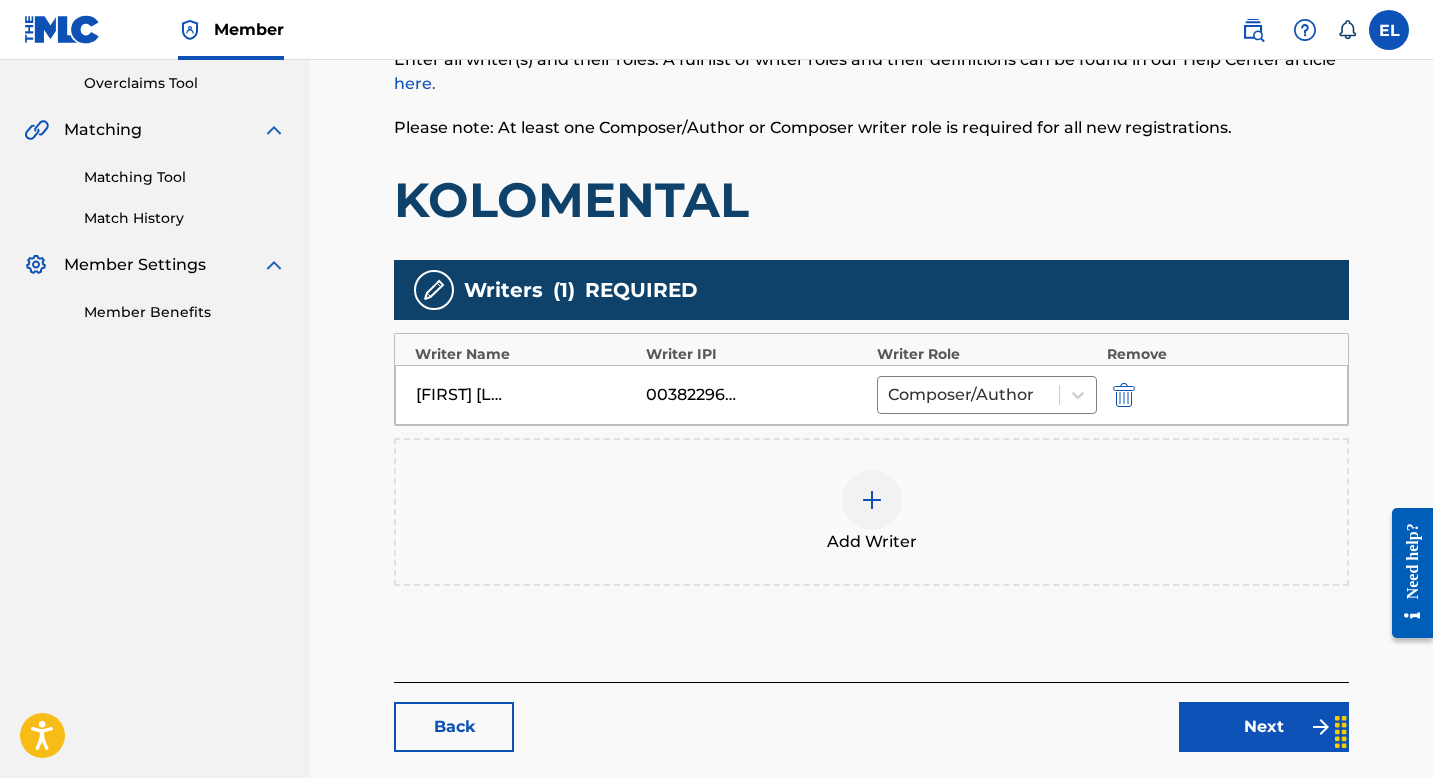 click at bounding box center [872, 500] 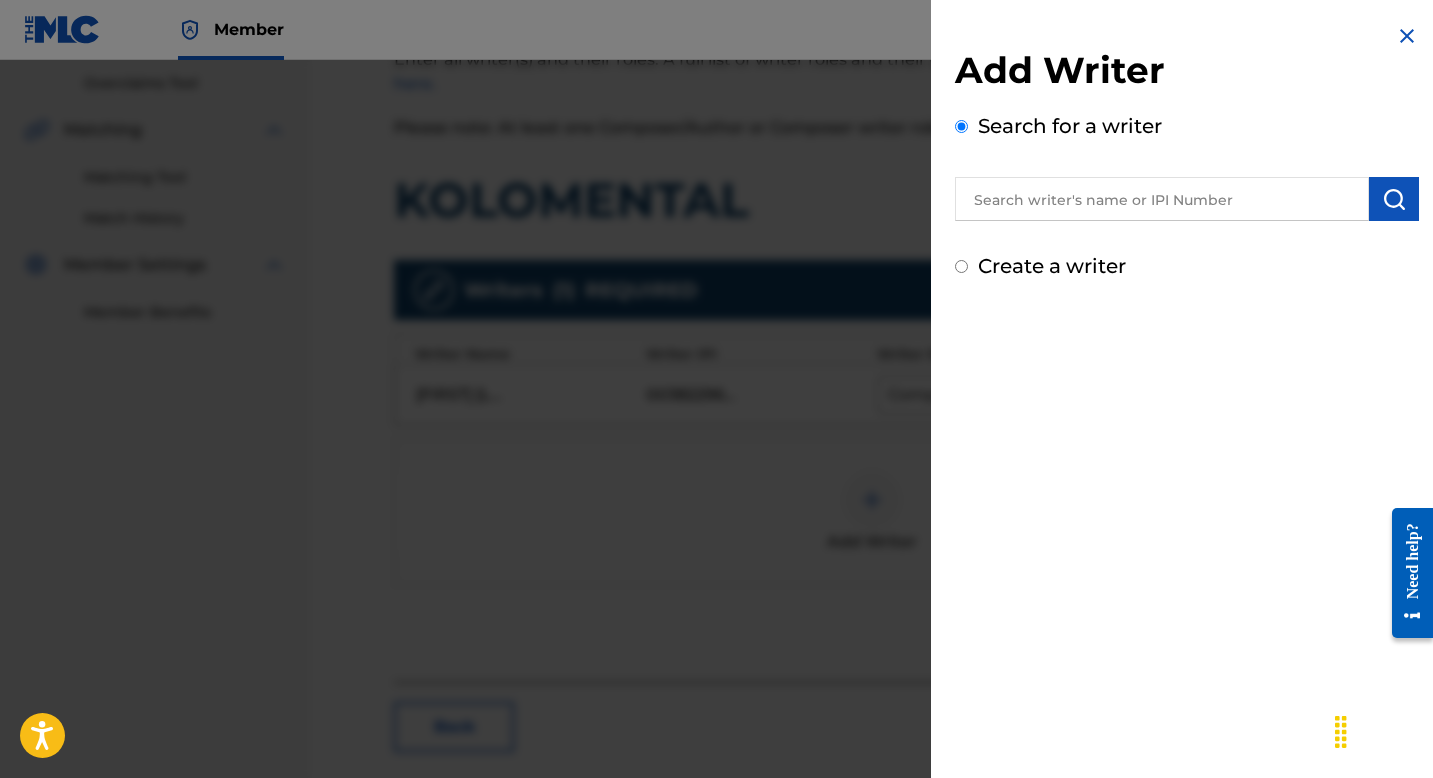 click at bounding box center (1162, 199) 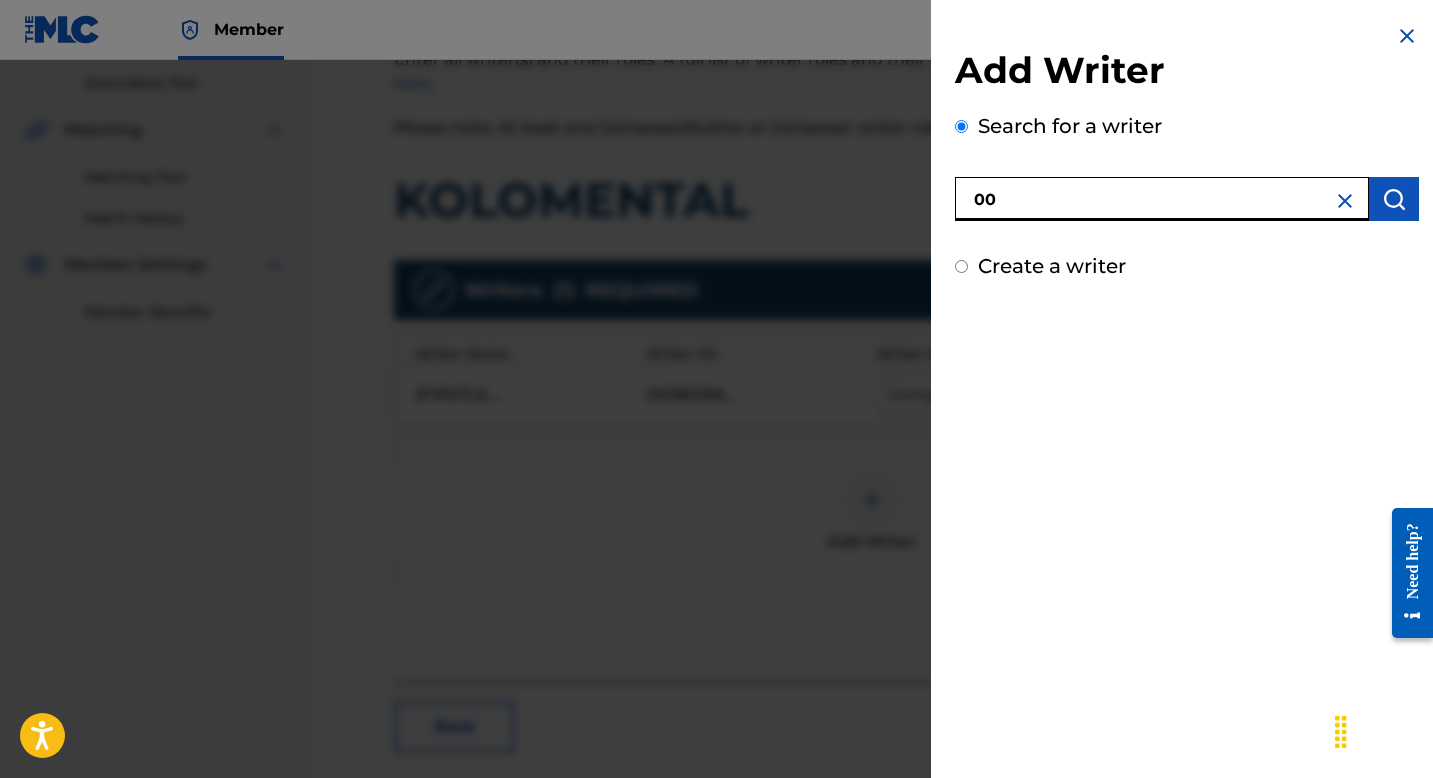 paste on "1150331313" 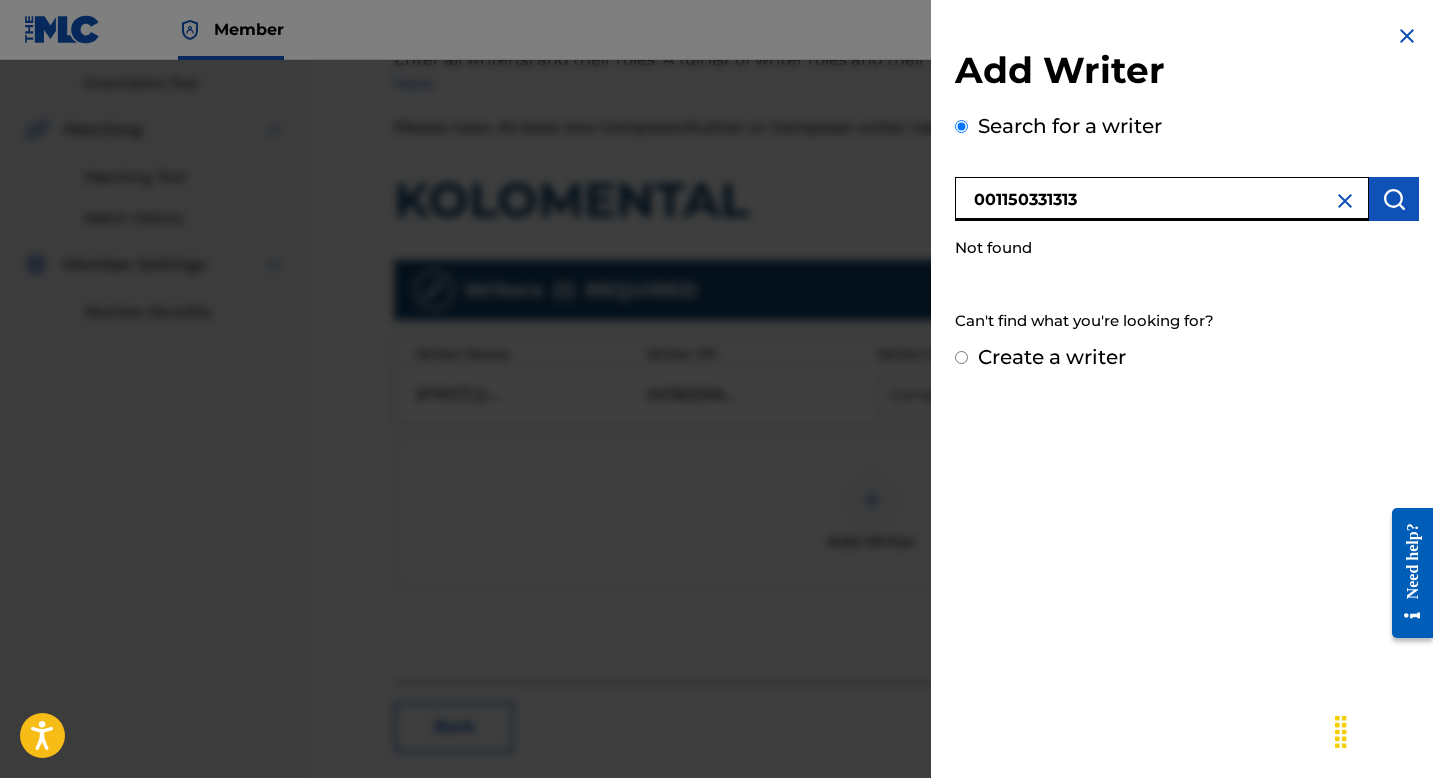 click on "001150331313" at bounding box center [1162, 199] 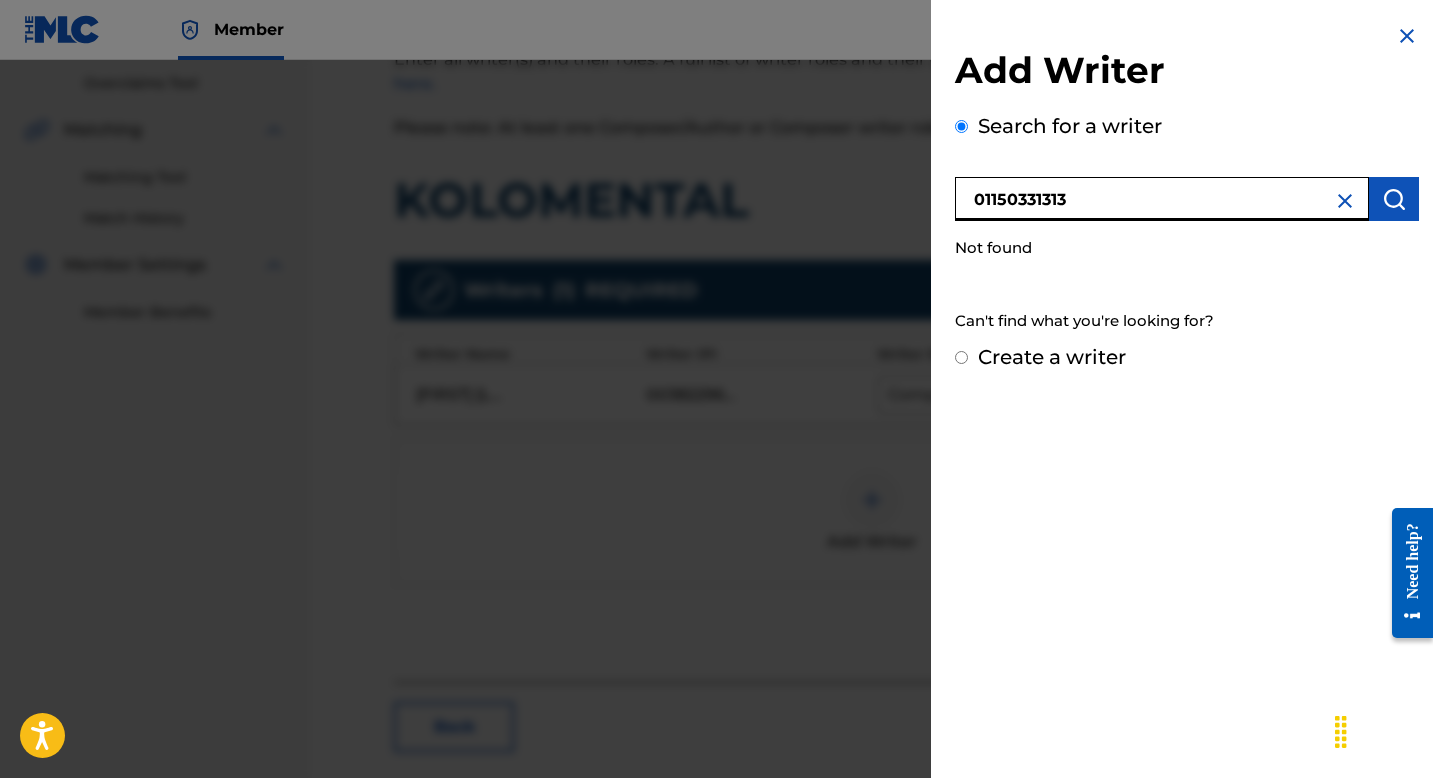type on "01150331313" 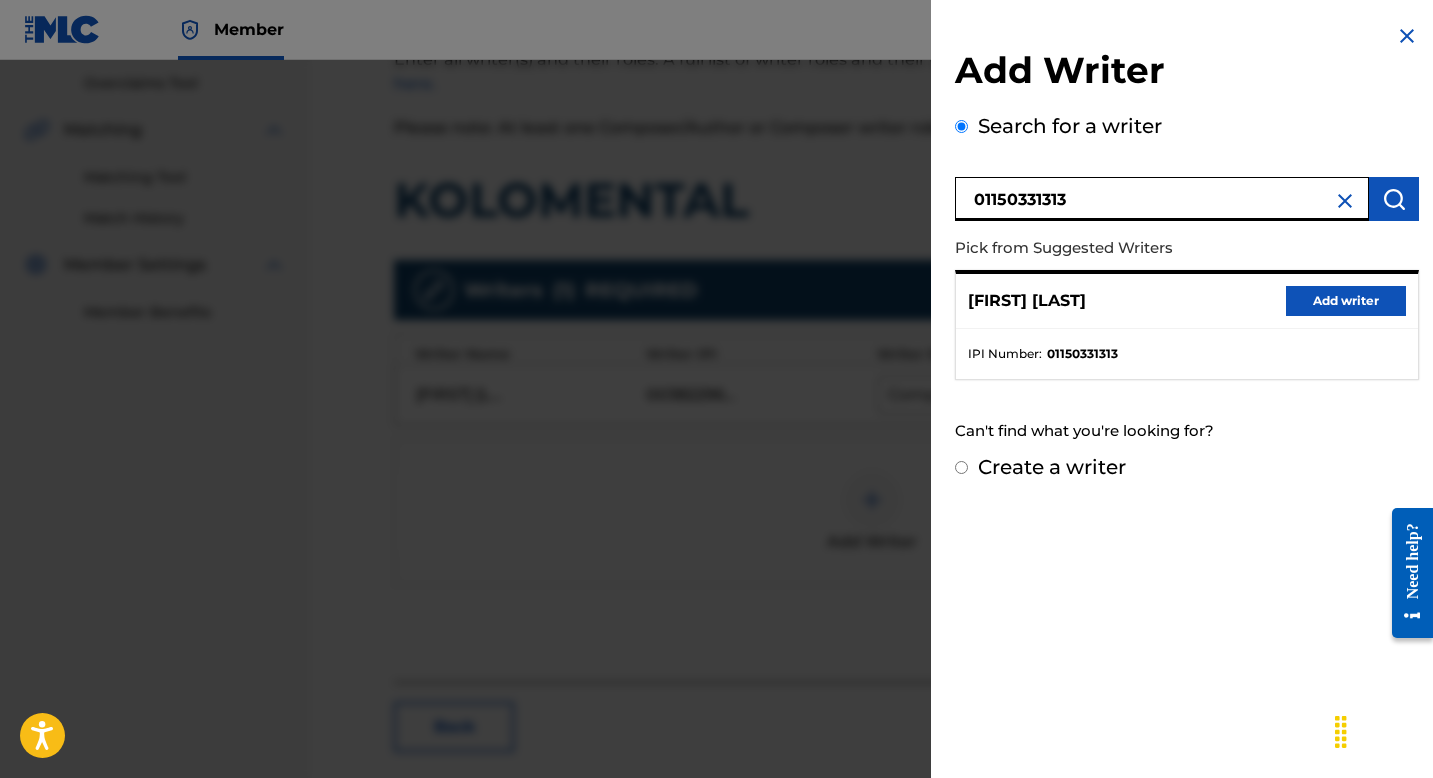 click on "Add writer" at bounding box center [1346, 301] 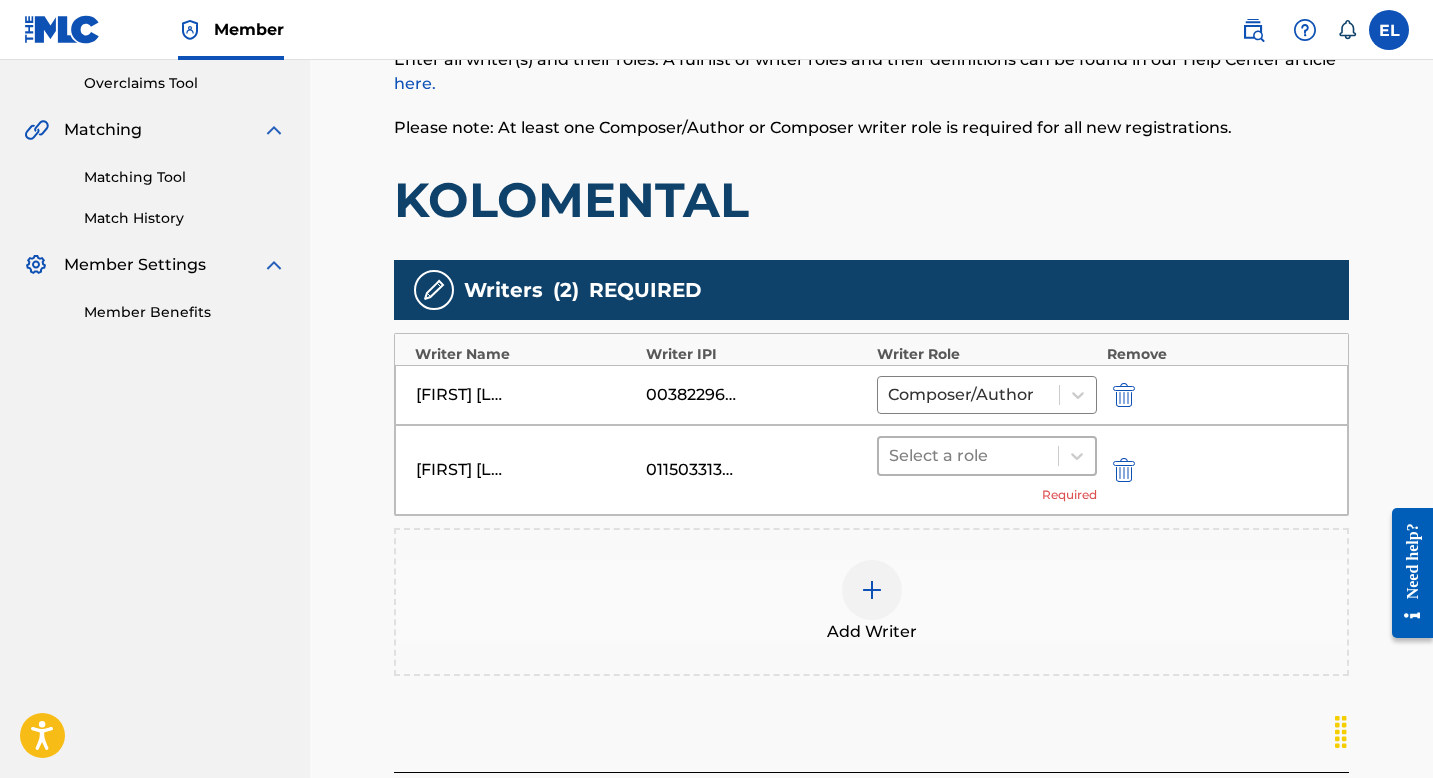 drag, startPoint x: 982, startPoint y: 453, endPoint x: 968, endPoint y: 470, distance: 22.022715 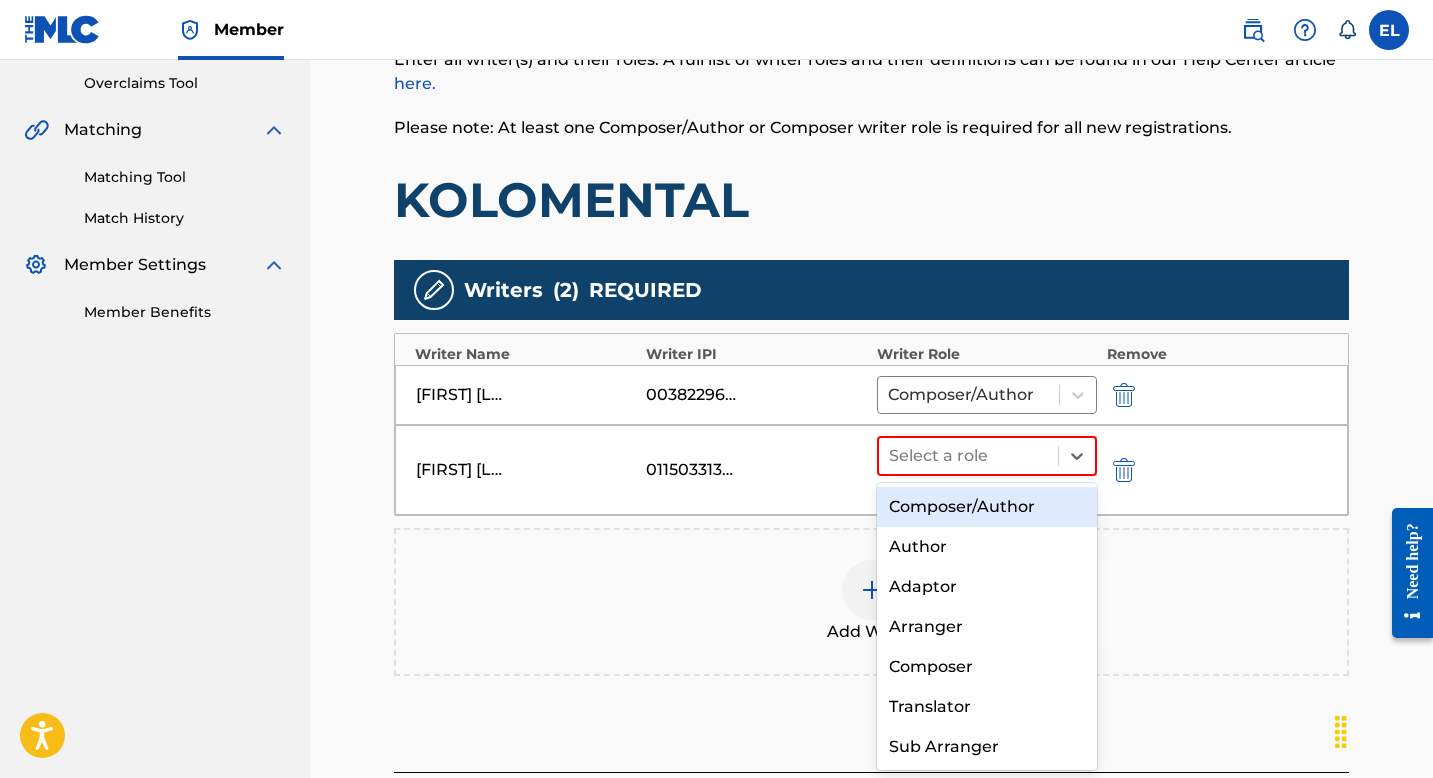 click on "Composer/Author" at bounding box center (987, 507) 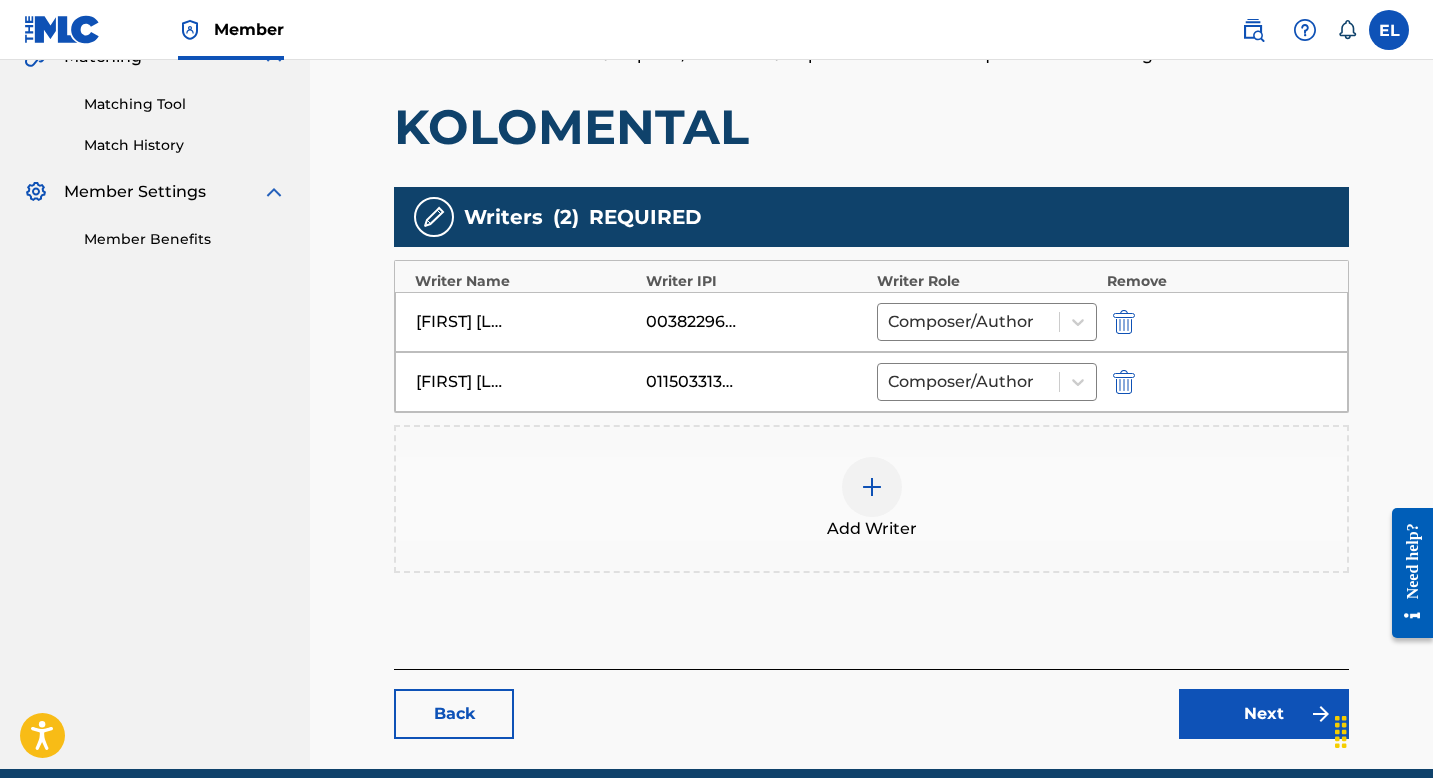 scroll, scrollTop: 576, scrollLeft: 0, axis: vertical 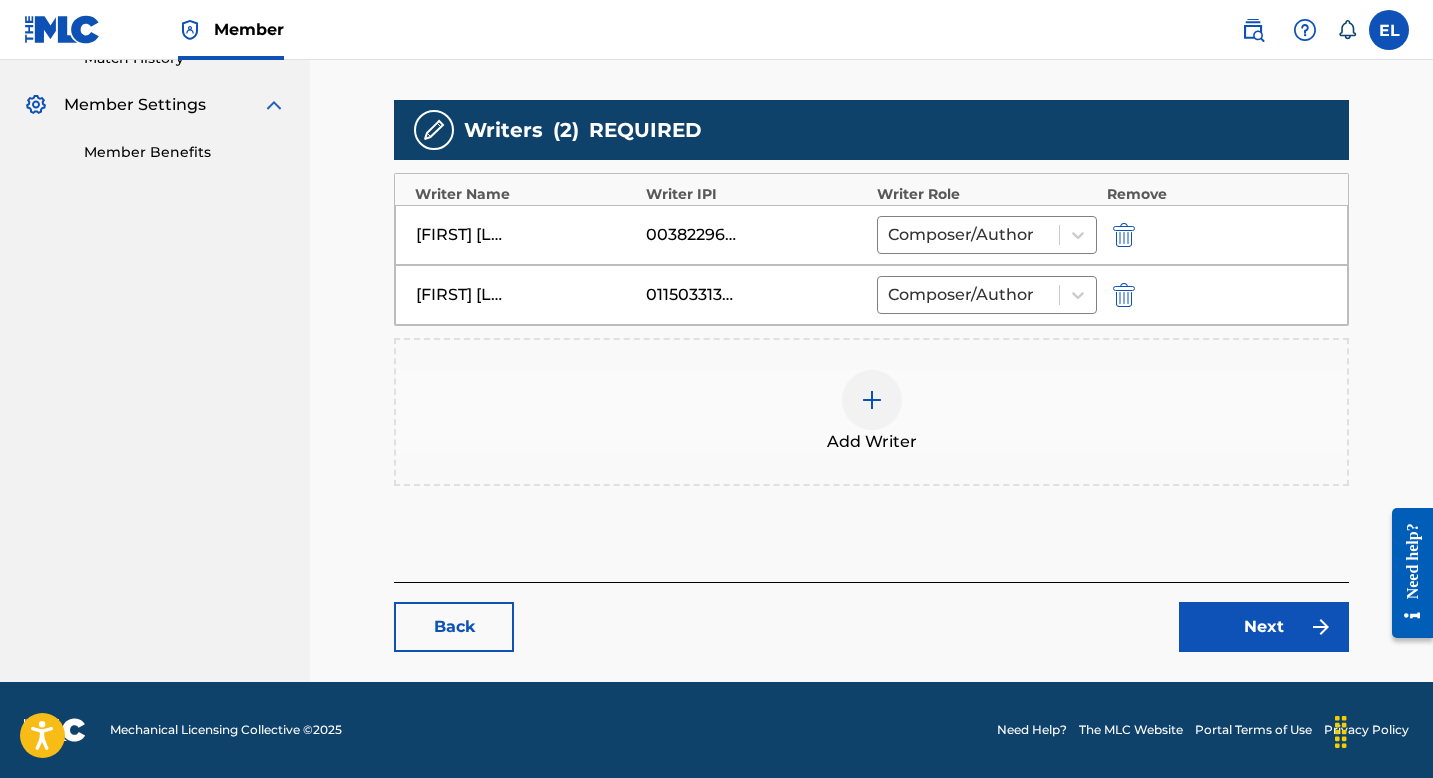 click on "Next" at bounding box center (1264, 627) 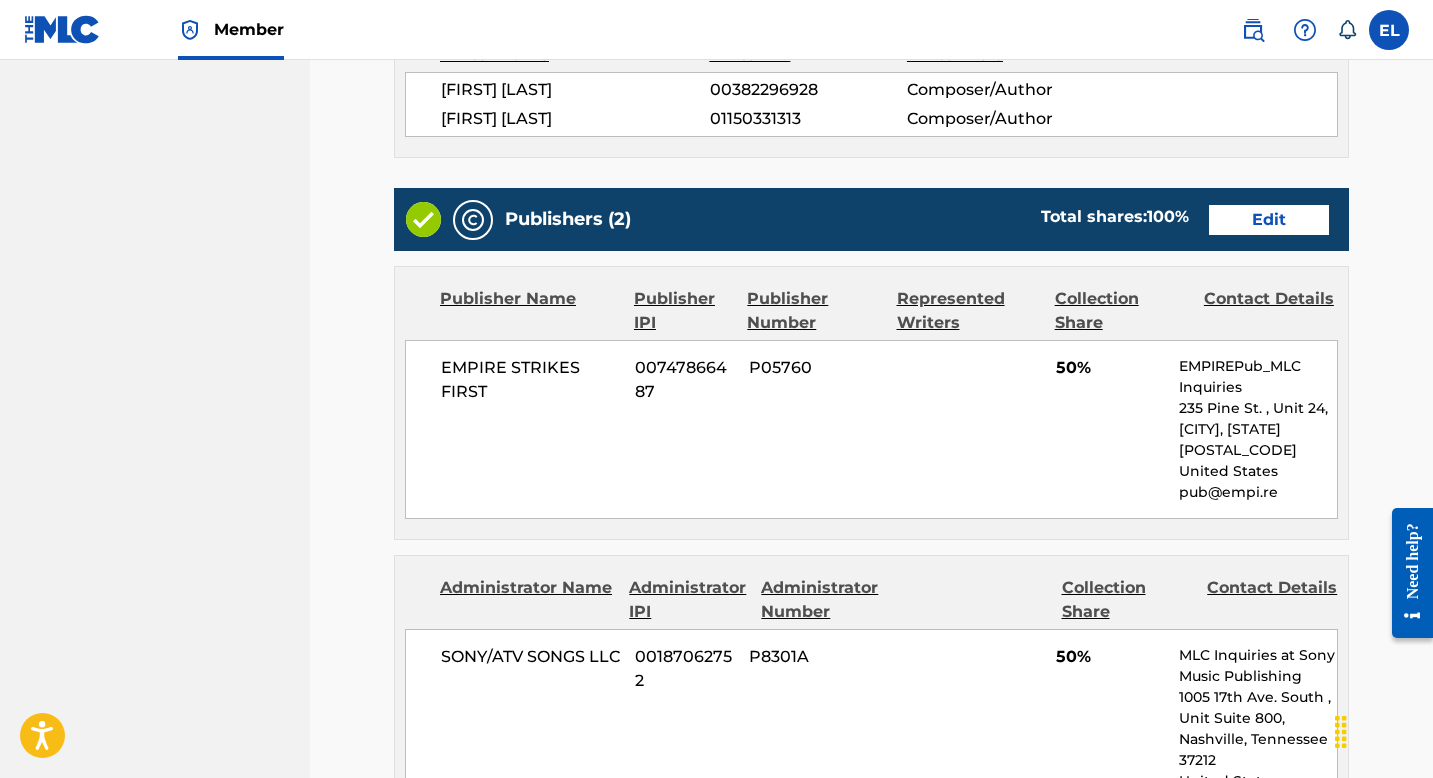 scroll, scrollTop: 407, scrollLeft: 0, axis: vertical 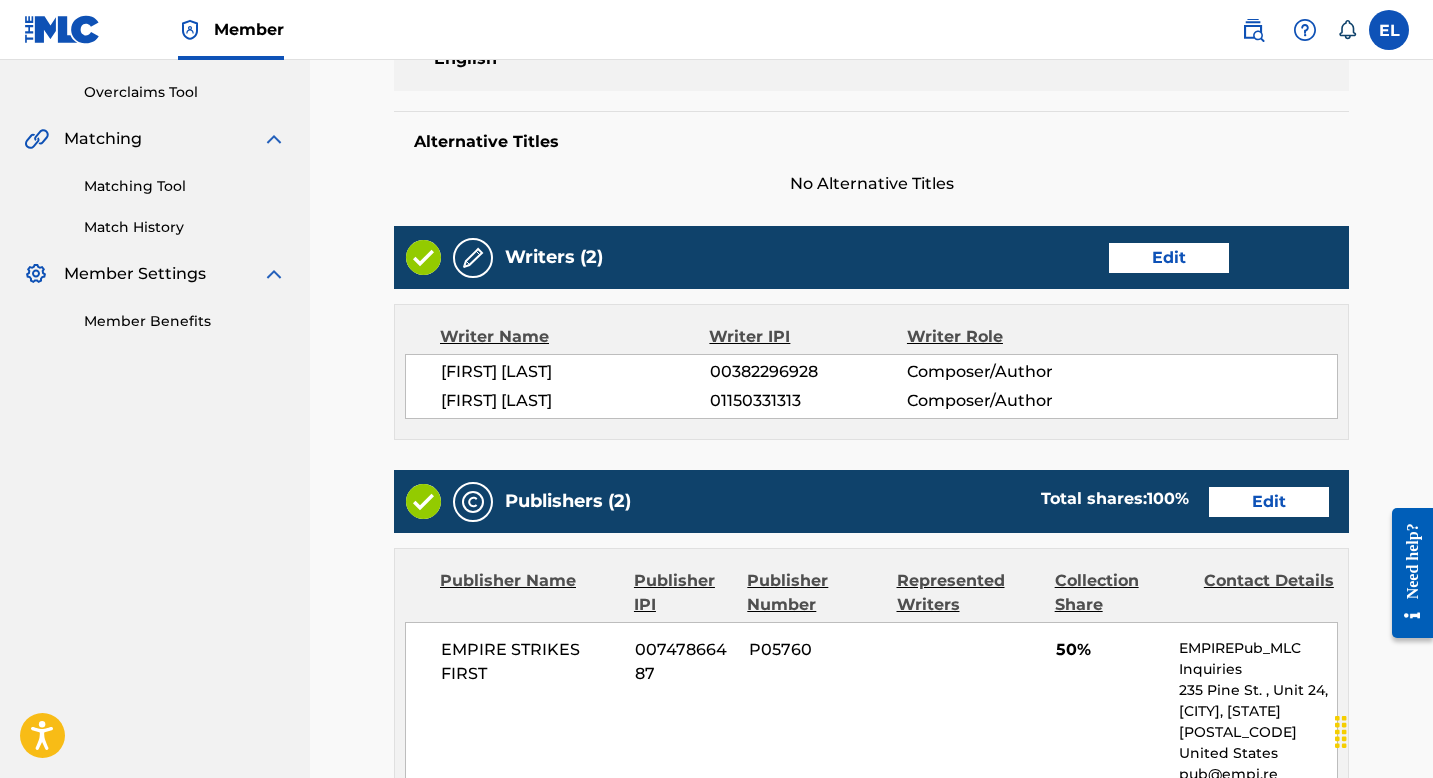 click on "Edit" at bounding box center [1269, 502] 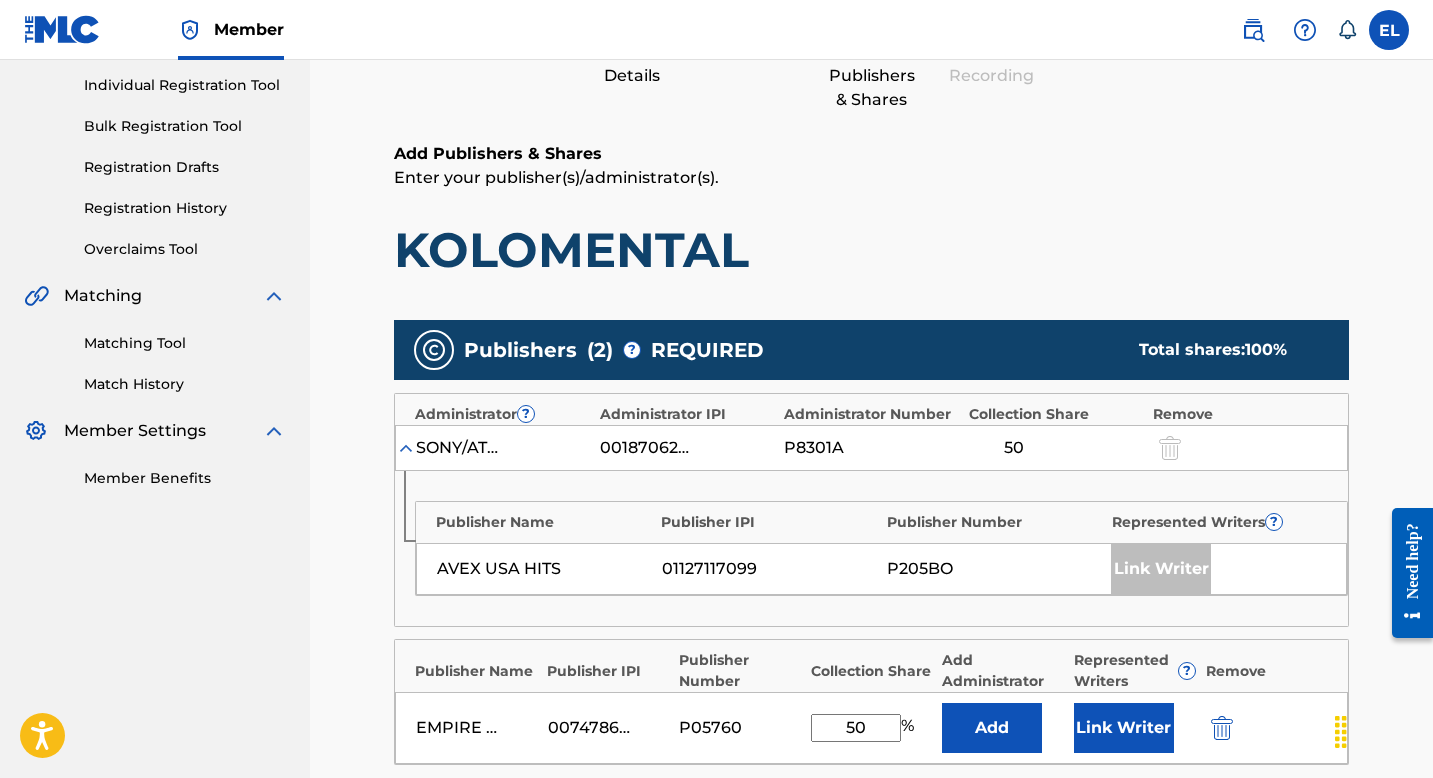 scroll, scrollTop: 415, scrollLeft: 0, axis: vertical 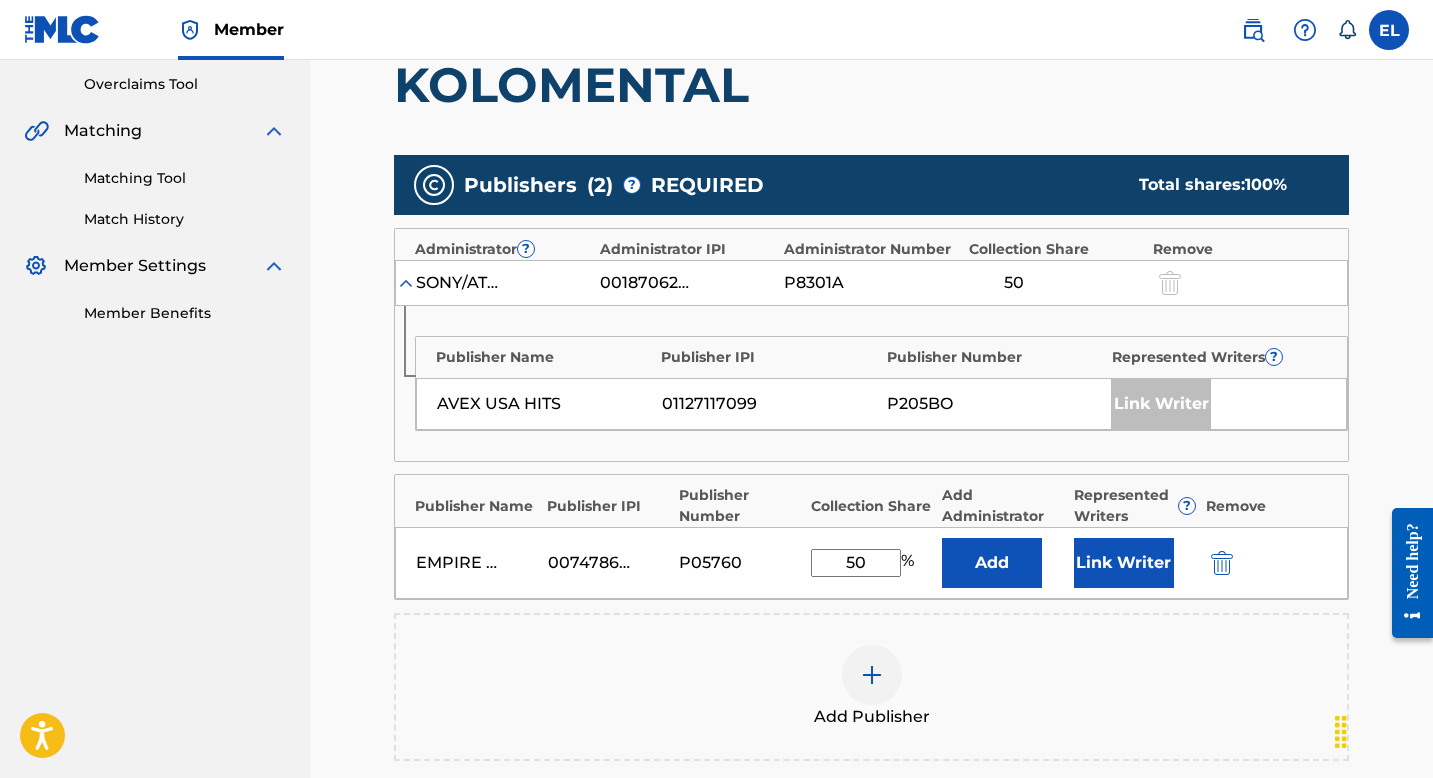 click on "Link Writer" at bounding box center (1124, 563) 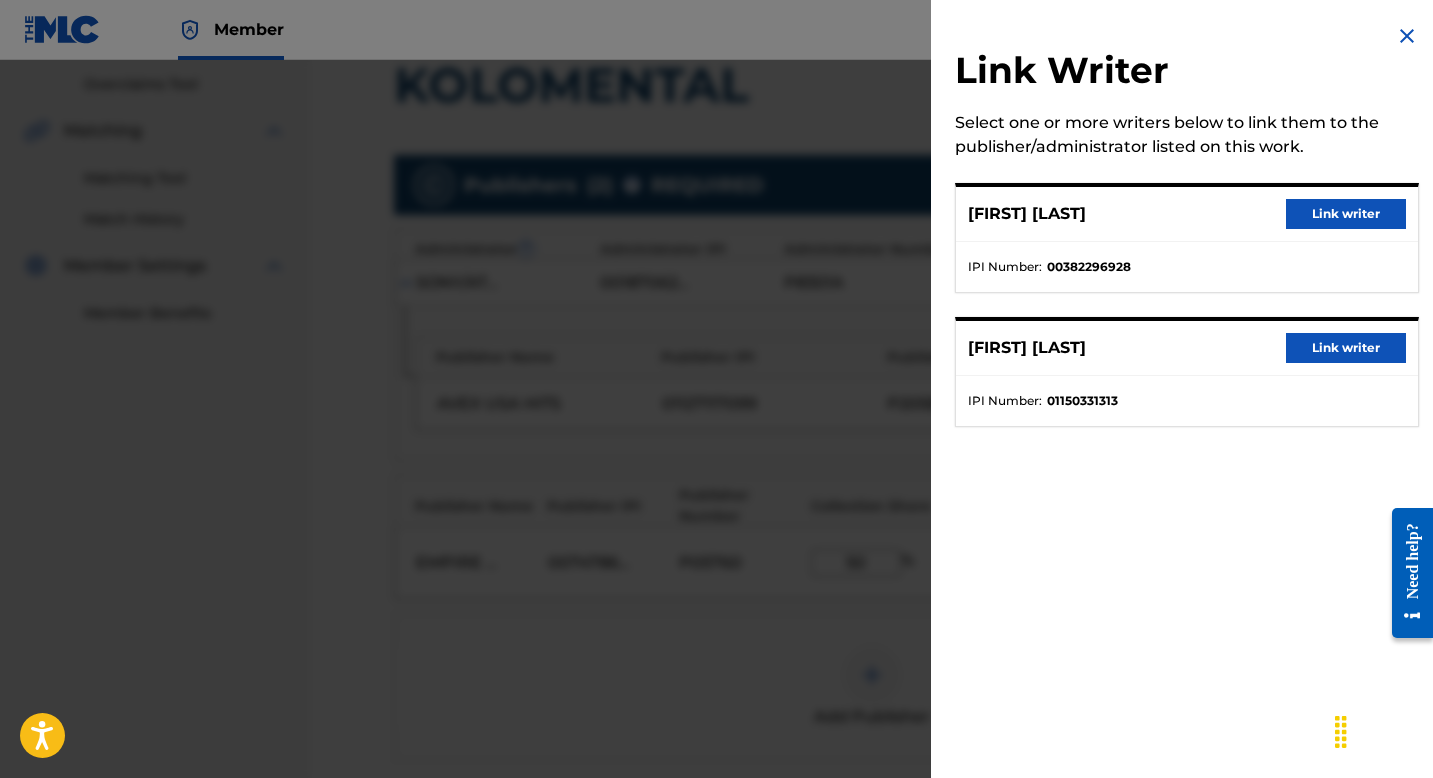 click on "Link writer" at bounding box center (1346, 214) 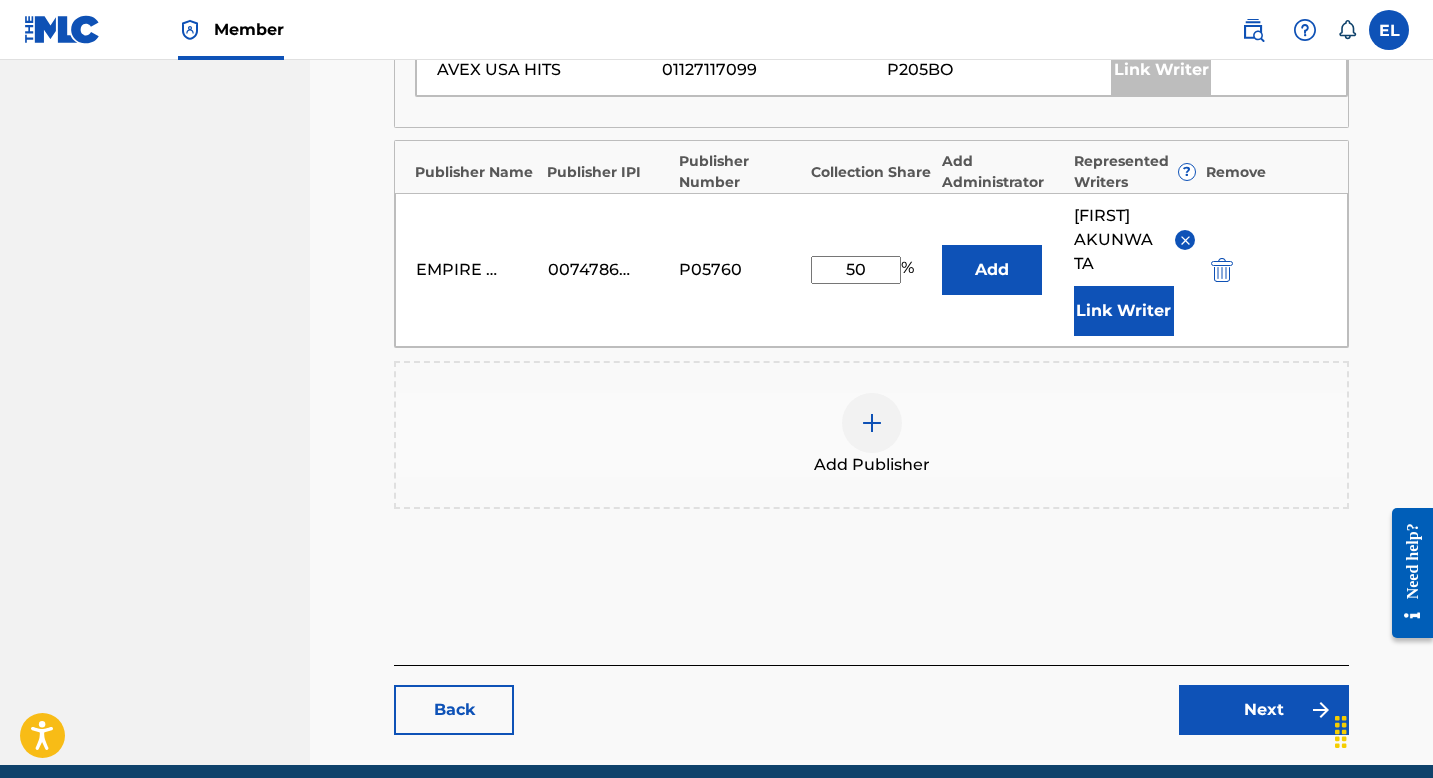 scroll, scrollTop: 831, scrollLeft: 0, axis: vertical 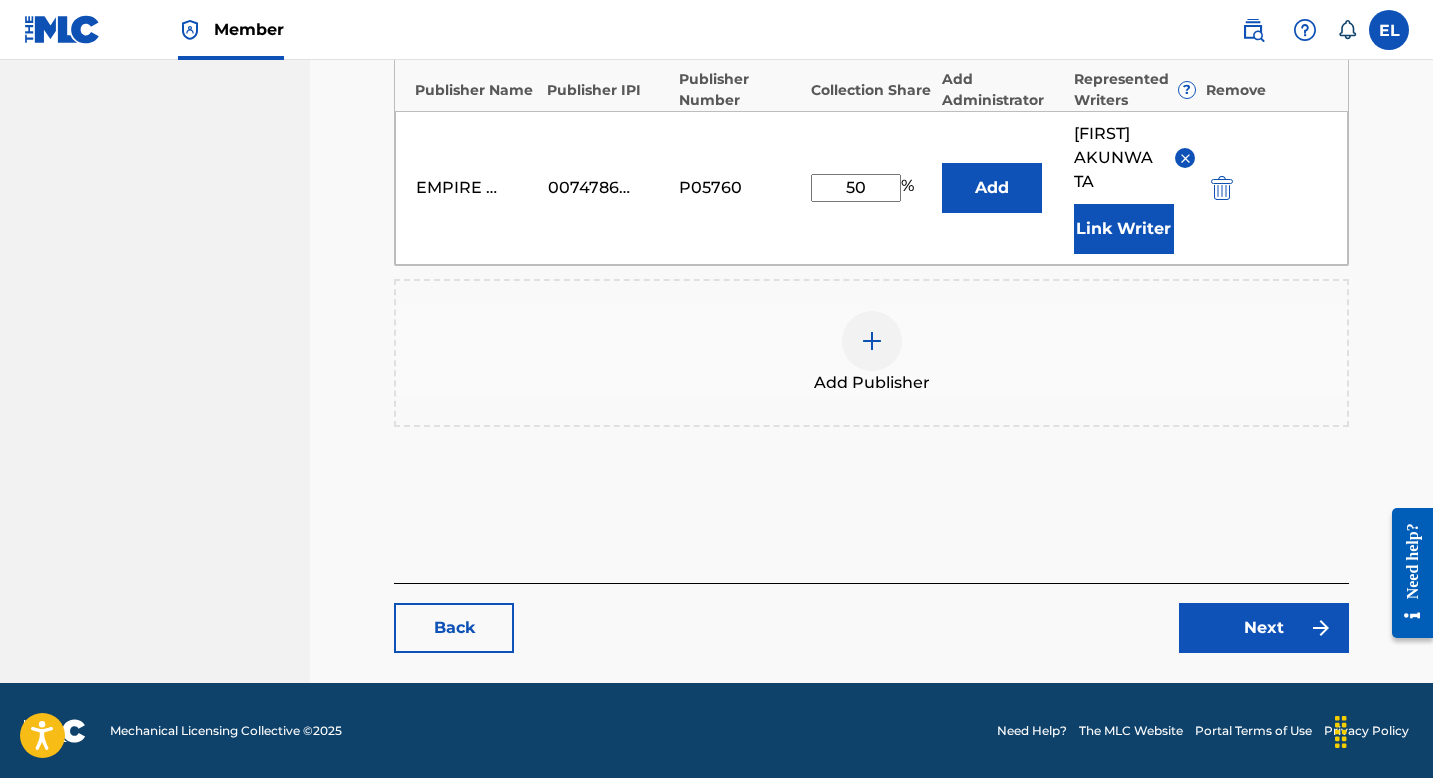 click on "Next" at bounding box center (1264, 628) 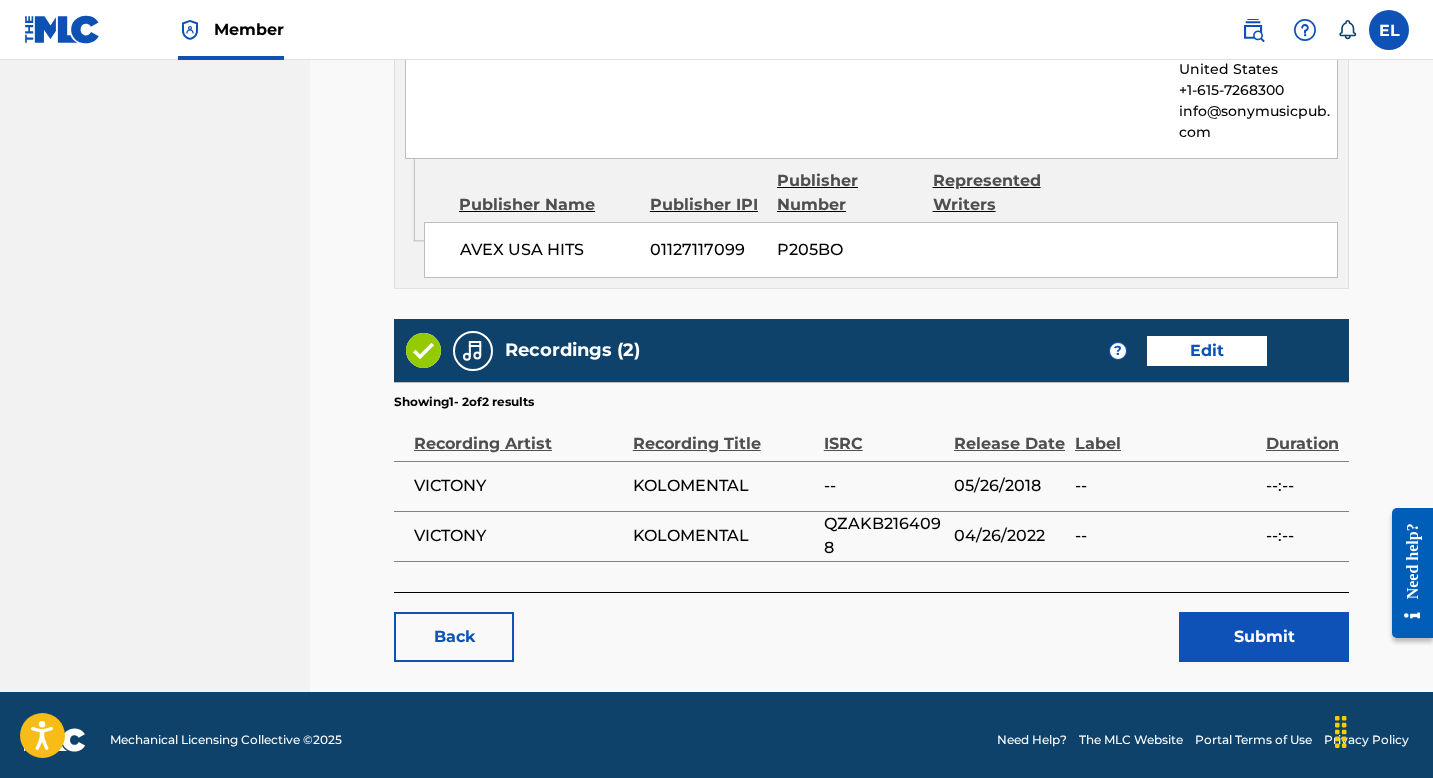 scroll, scrollTop: 1406, scrollLeft: 0, axis: vertical 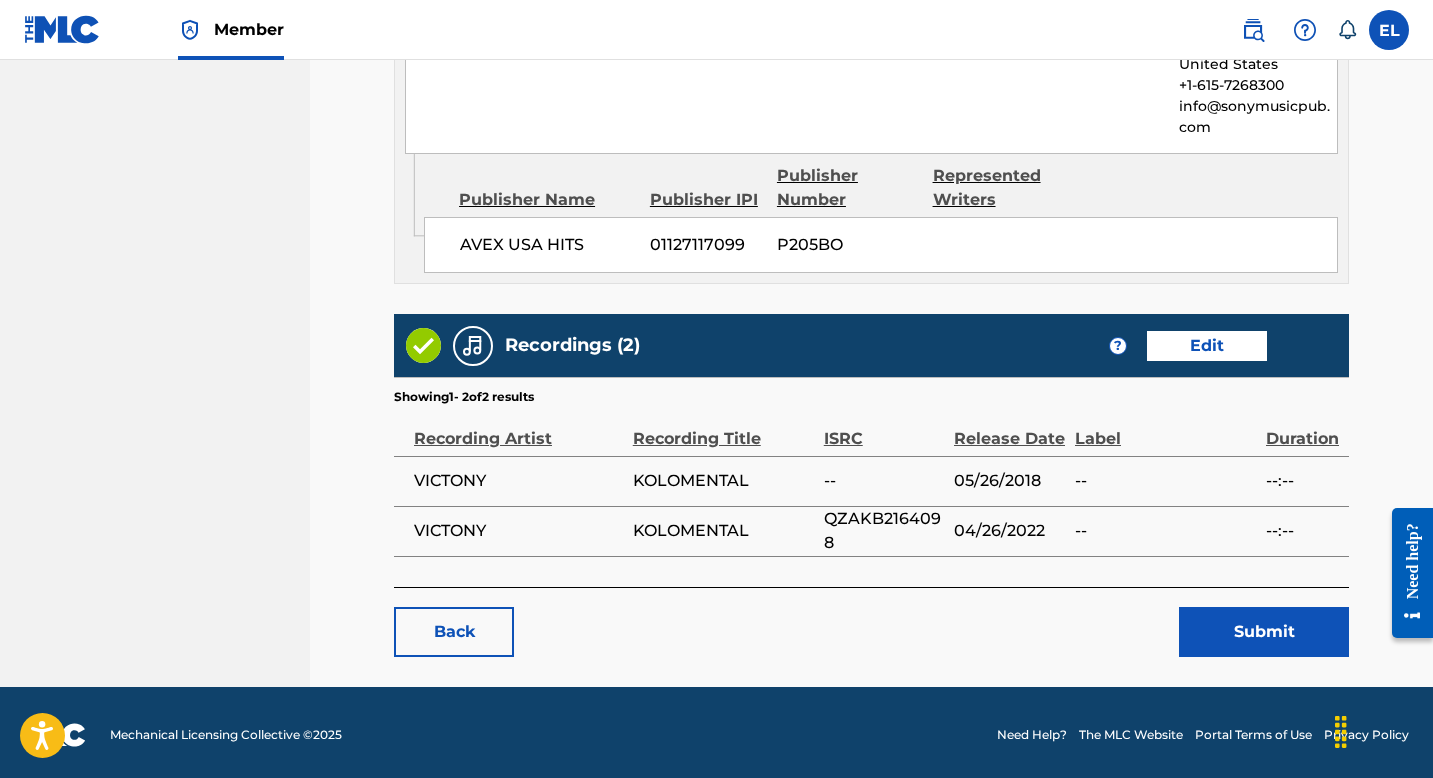 click on "Submit" at bounding box center (1264, 632) 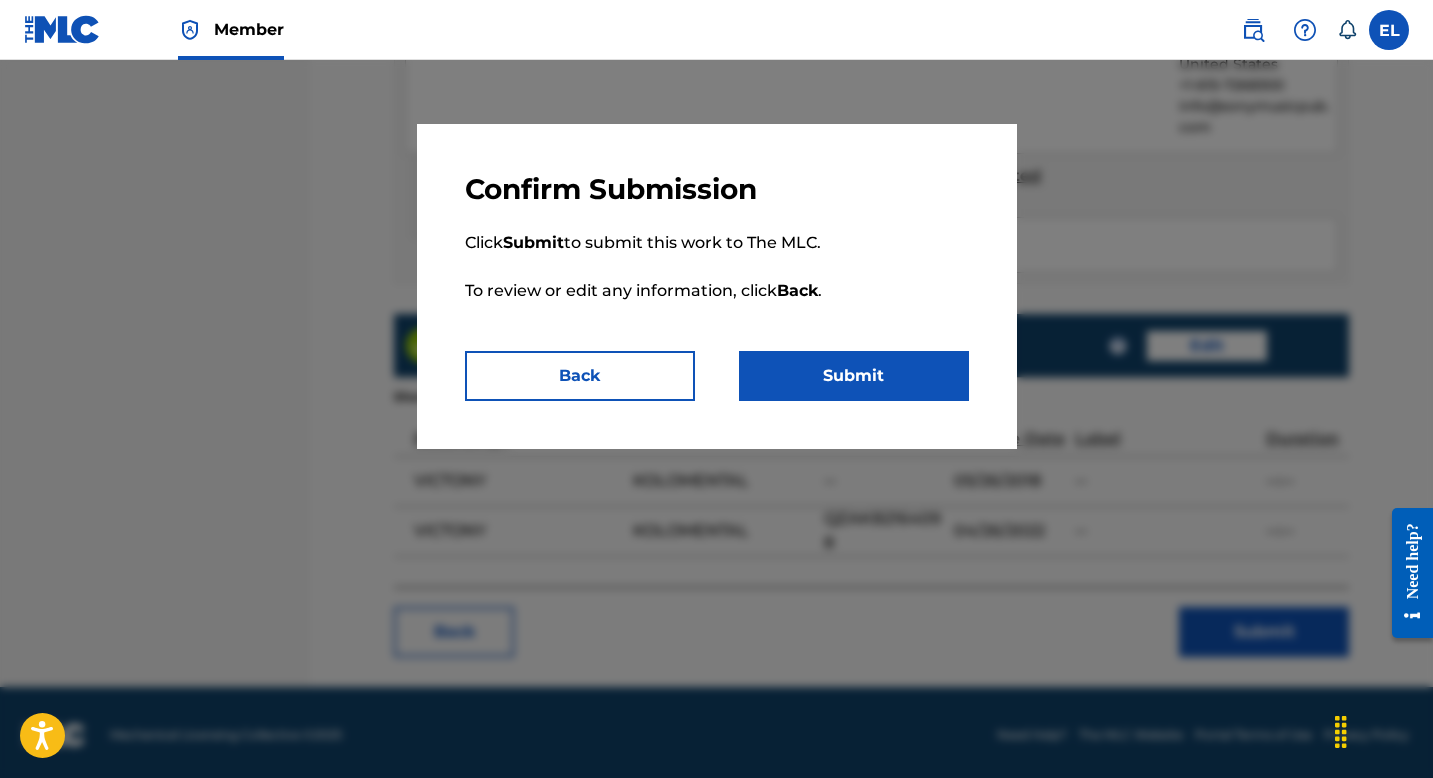 click on "Submit" at bounding box center (854, 376) 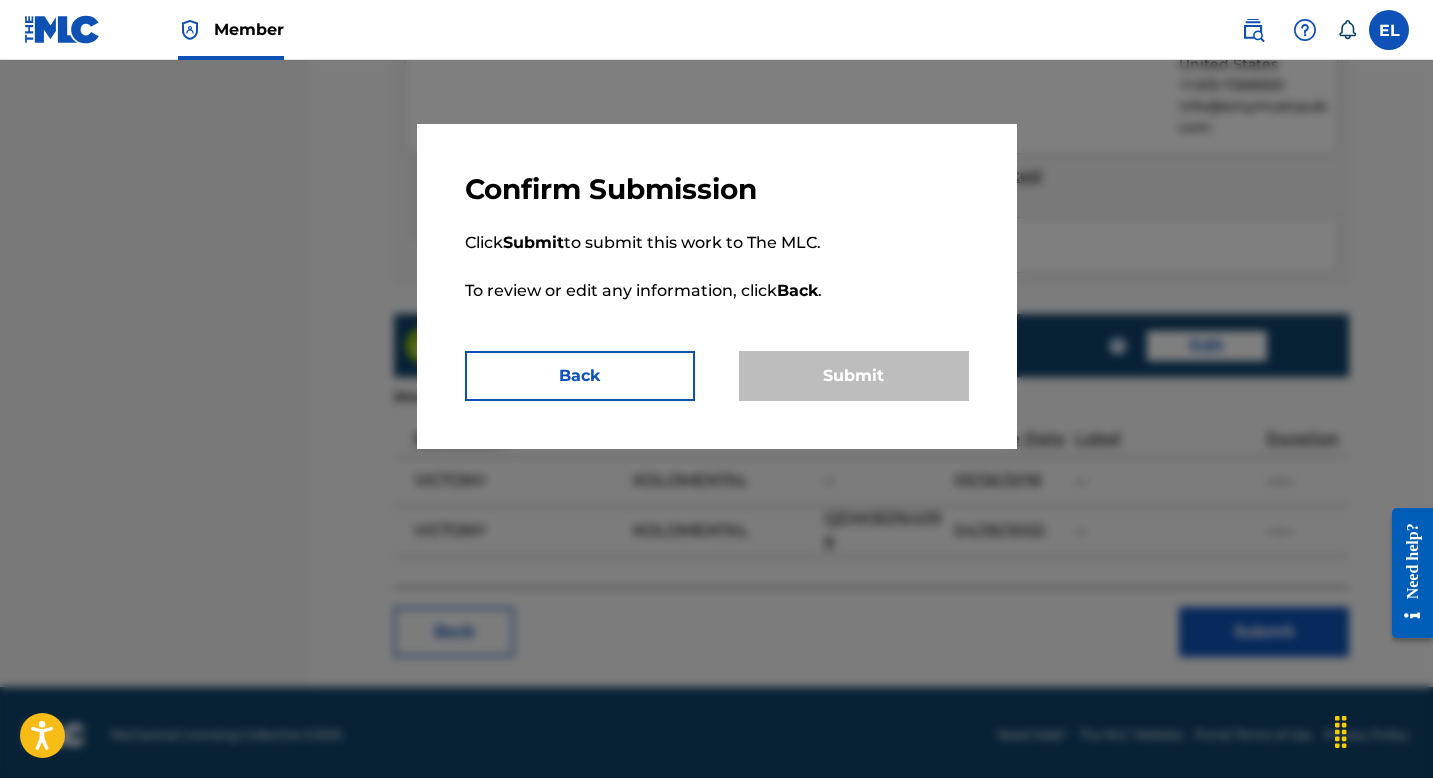 scroll, scrollTop: 0, scrollLeft: 0, axis: both 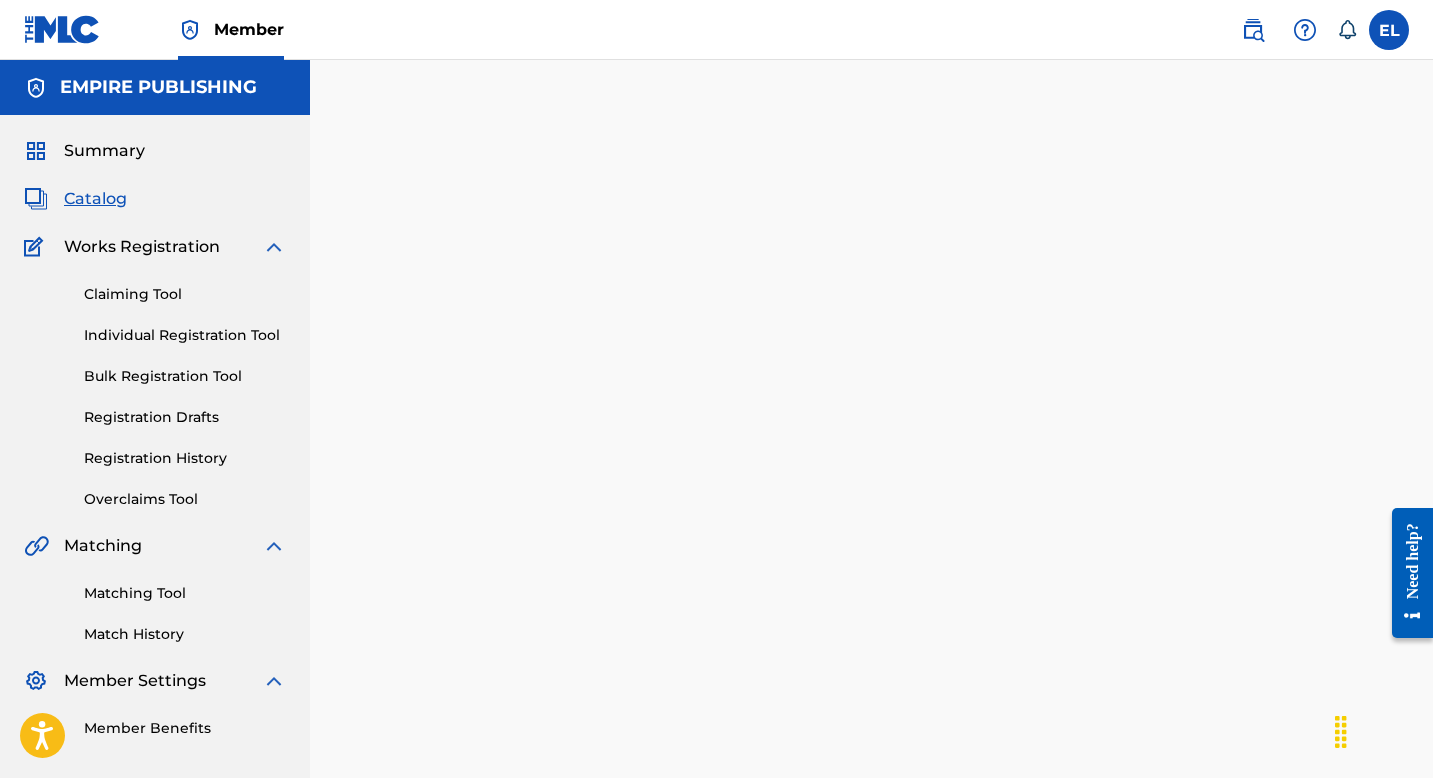 click on "Catalog" at bounding box center (95, 199) 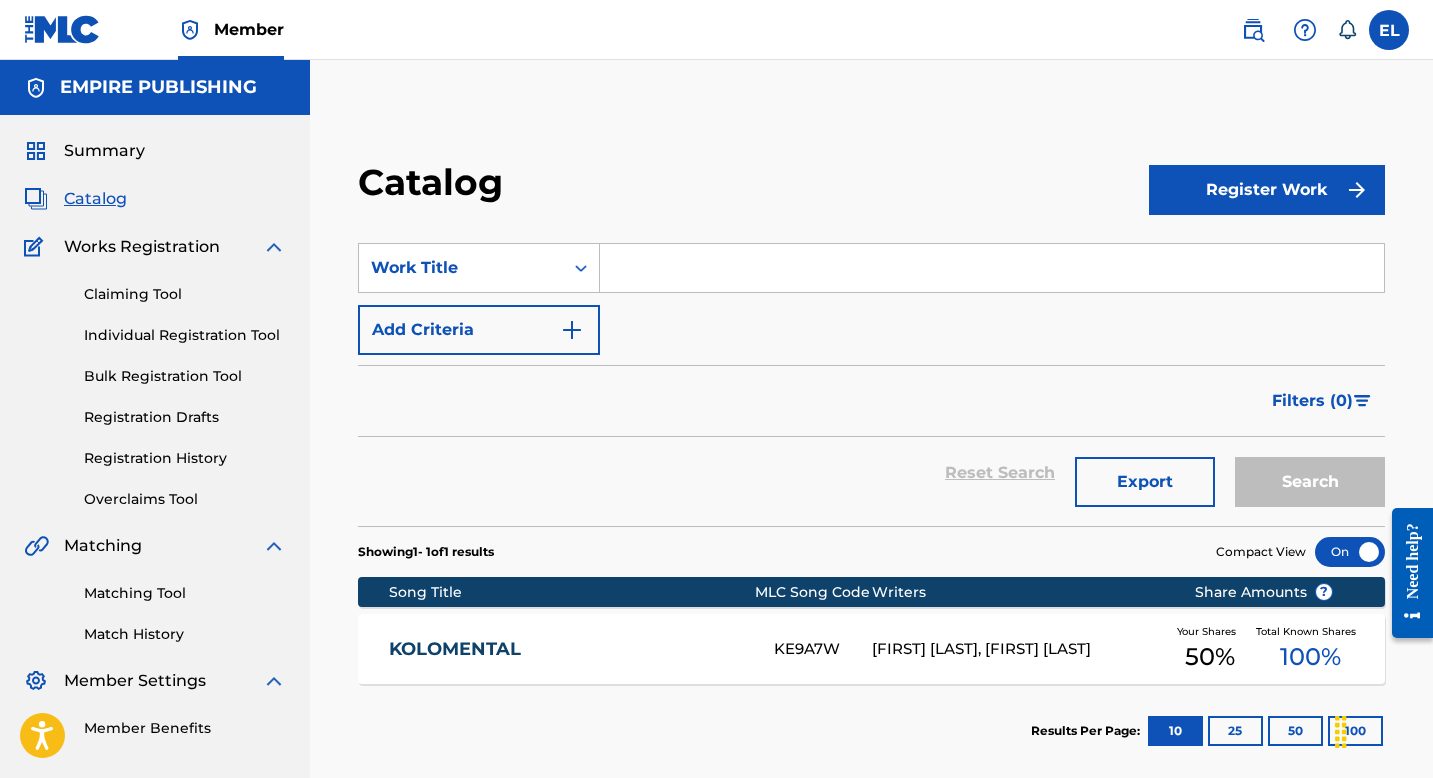click on "KOLOMENTAL" at bounding box center (568, 649) 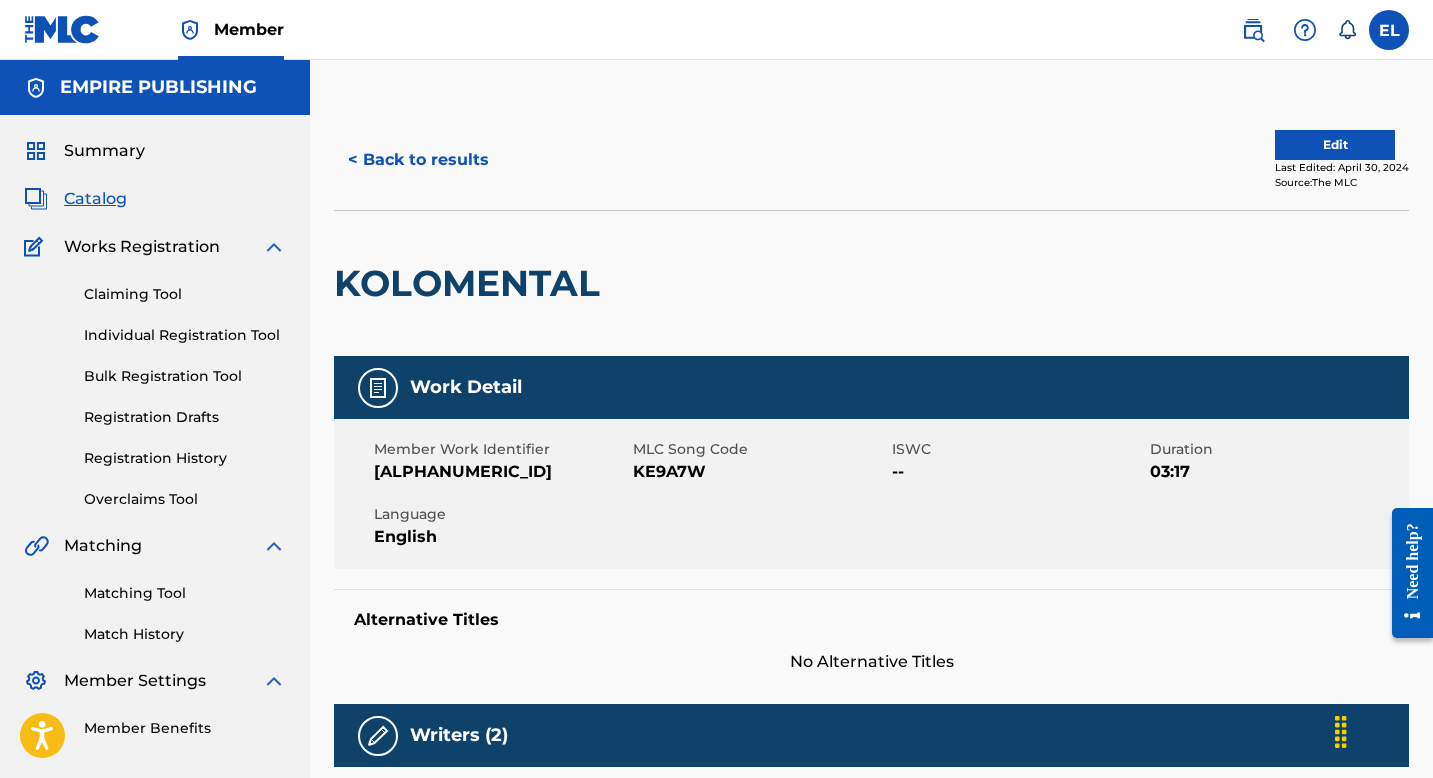 click on "KE9A7W" at bounding box center [760, 472] 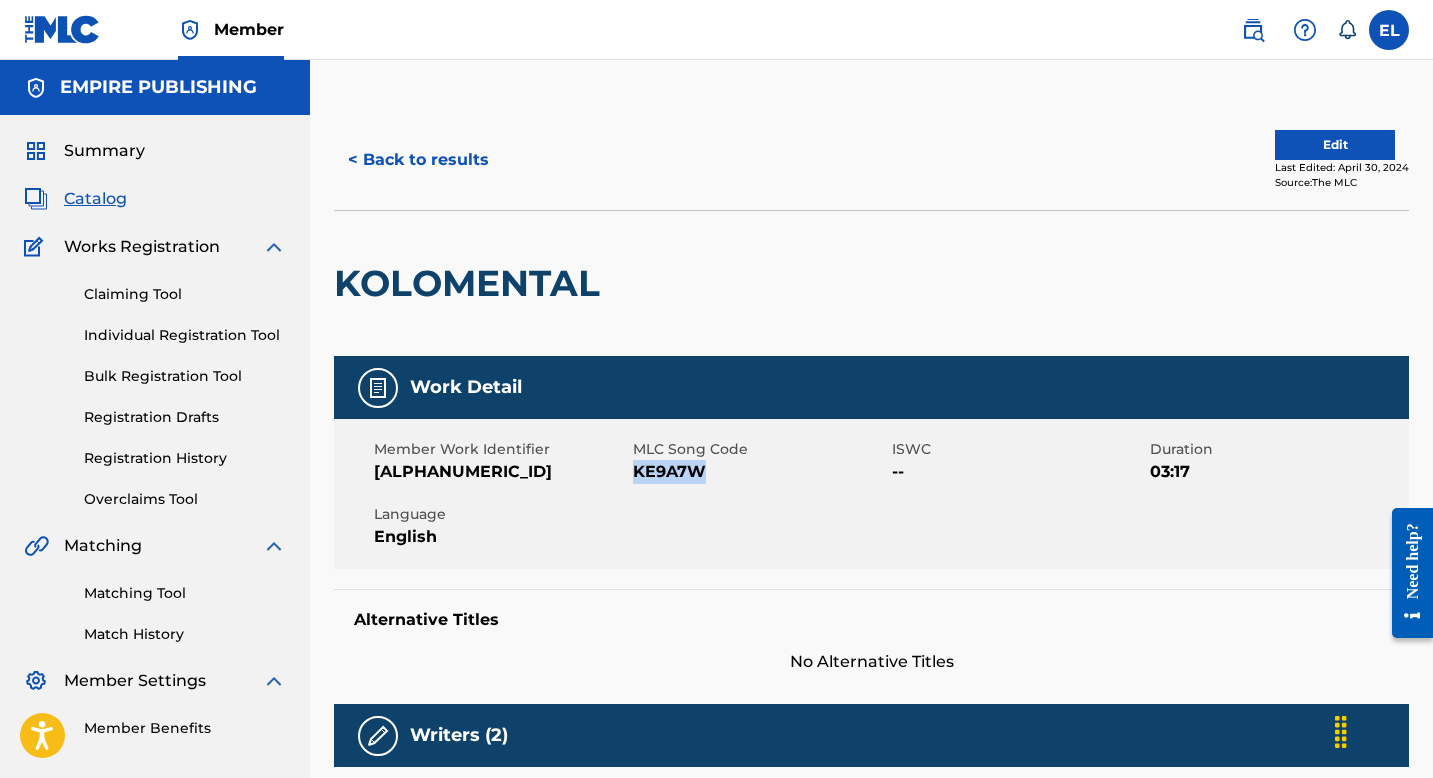 click on "KE9A7W" at bounding box center [760, 472] 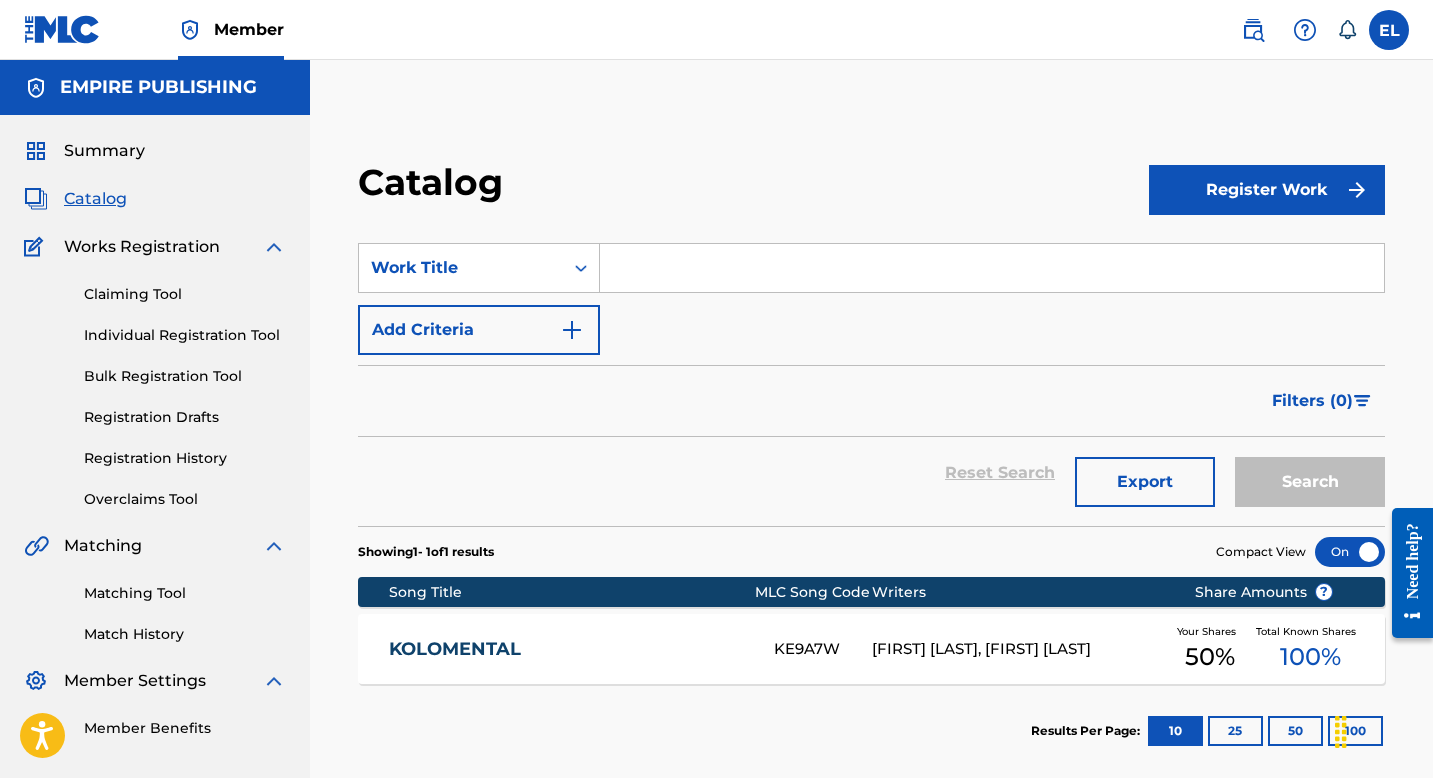 click at bounding box center [992, 268] 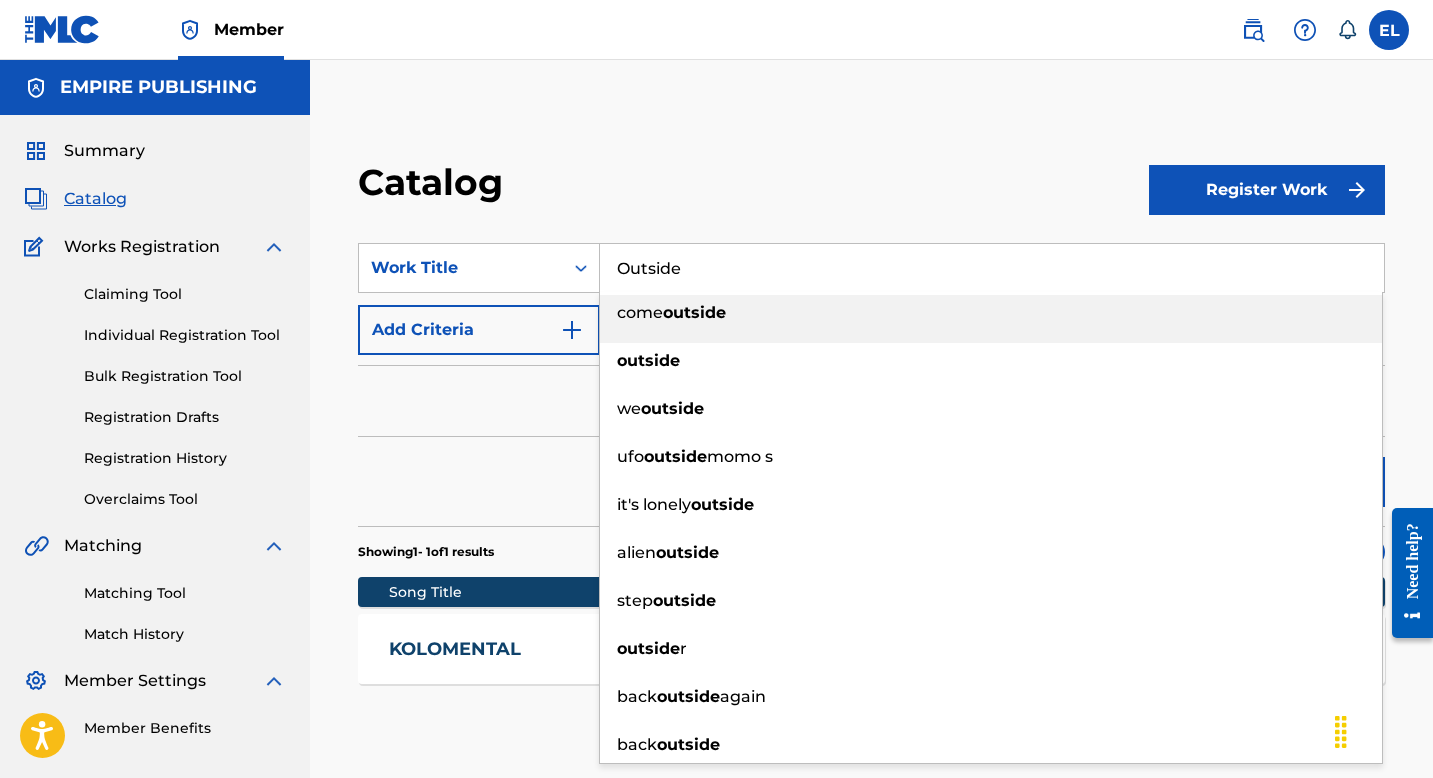 type on "Outside" 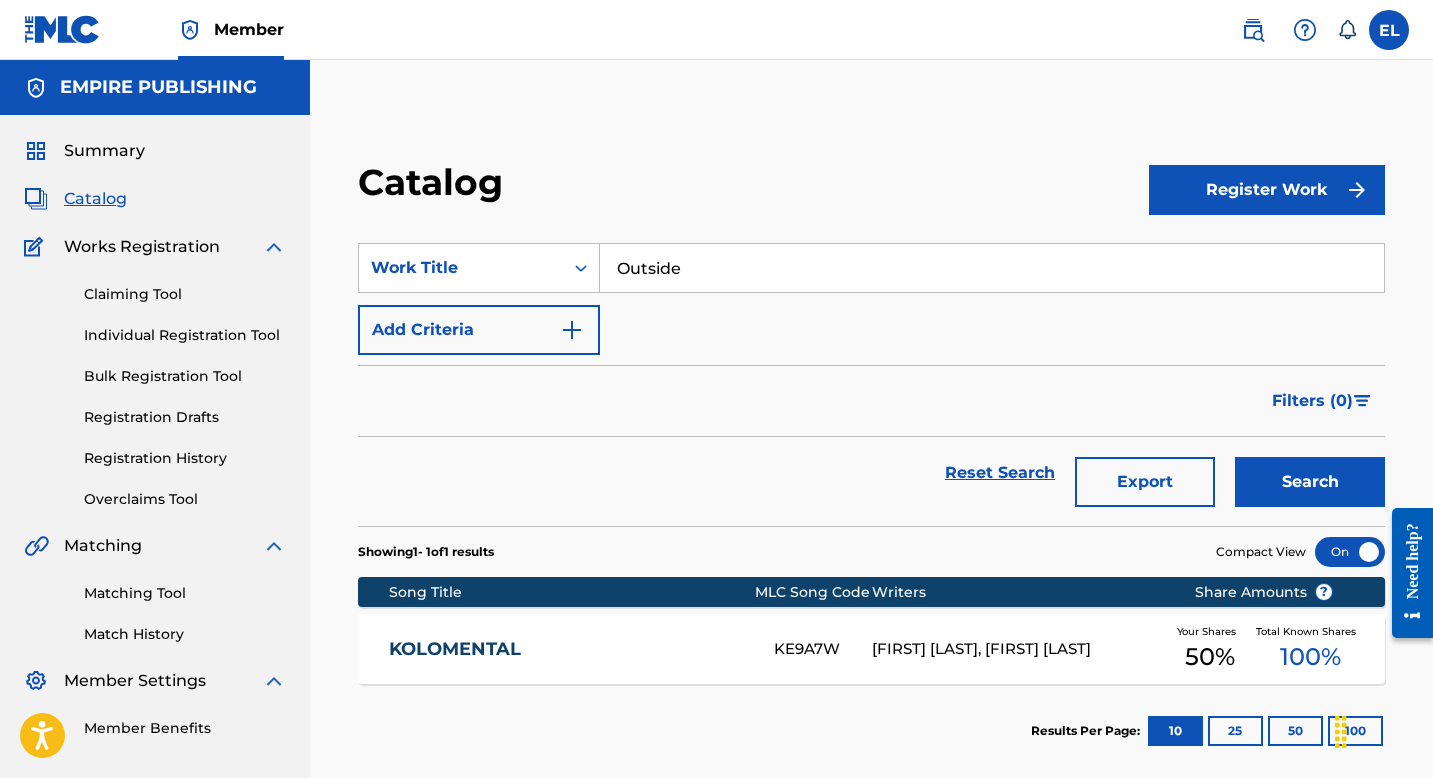 click on "Catalog Register Work SearchWithCriteria712d4b6e-ed6b-42be-aa04-621c6cfc547c Work Title Outside Add Criteria Filter Hold Filters Overclaim   Dispute   Remove Filters Apply Filters Filters ( 0 ) Reset Search Export Search Showing  1  -   1  of  1   results   Compact View Song Title MLC Song Code Writers Share Amounts ? KOLOMENTAL KE9A7W ANTHONY VICTOR, MARCEL AKUNWATA Your Shares 50 % Total Known Shares 100 % Results Per Page: 10 25 50 100" at bounding box center (871, 419) 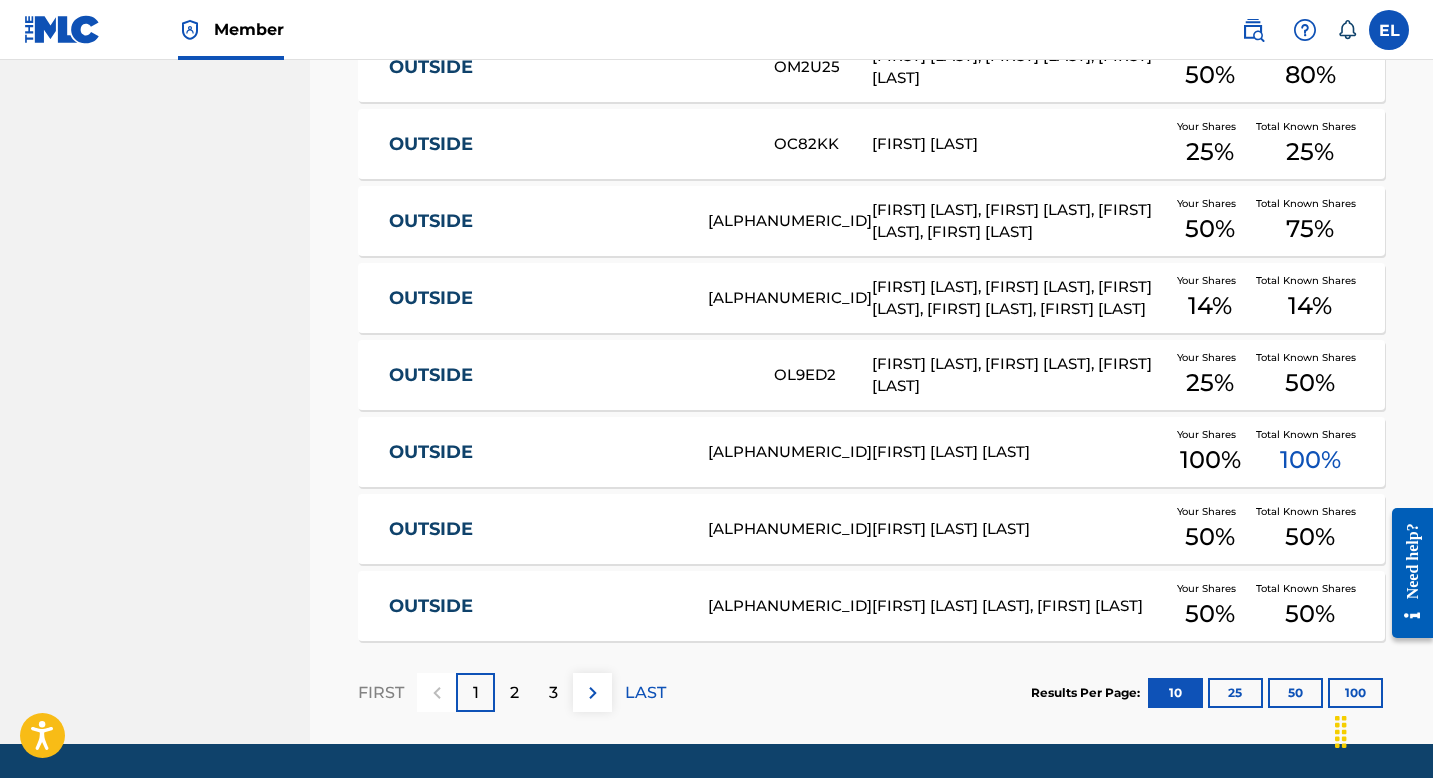 scroll, scrollTop: 754, scrollLeft: 0, axis: vertical 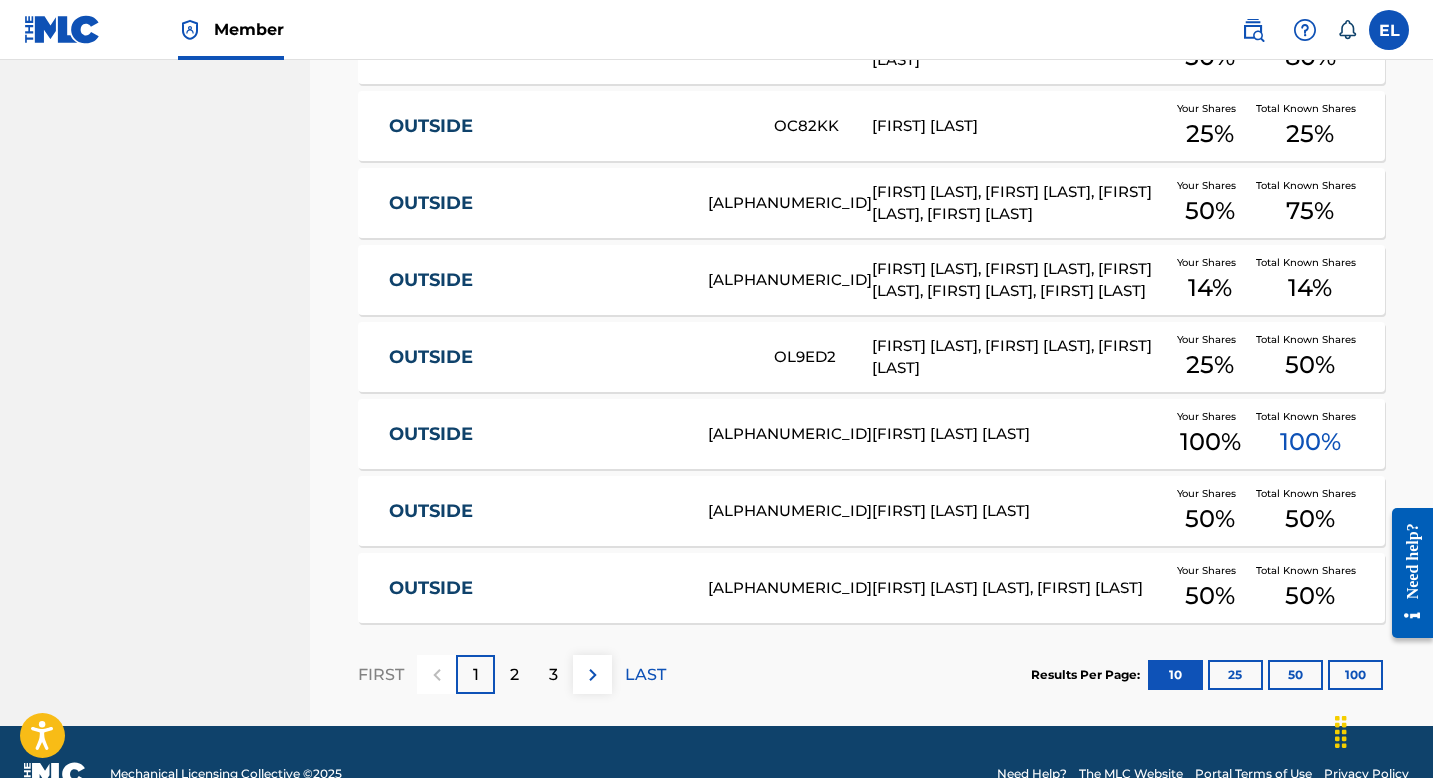 click on "100" at bounding box center [1355, 675] 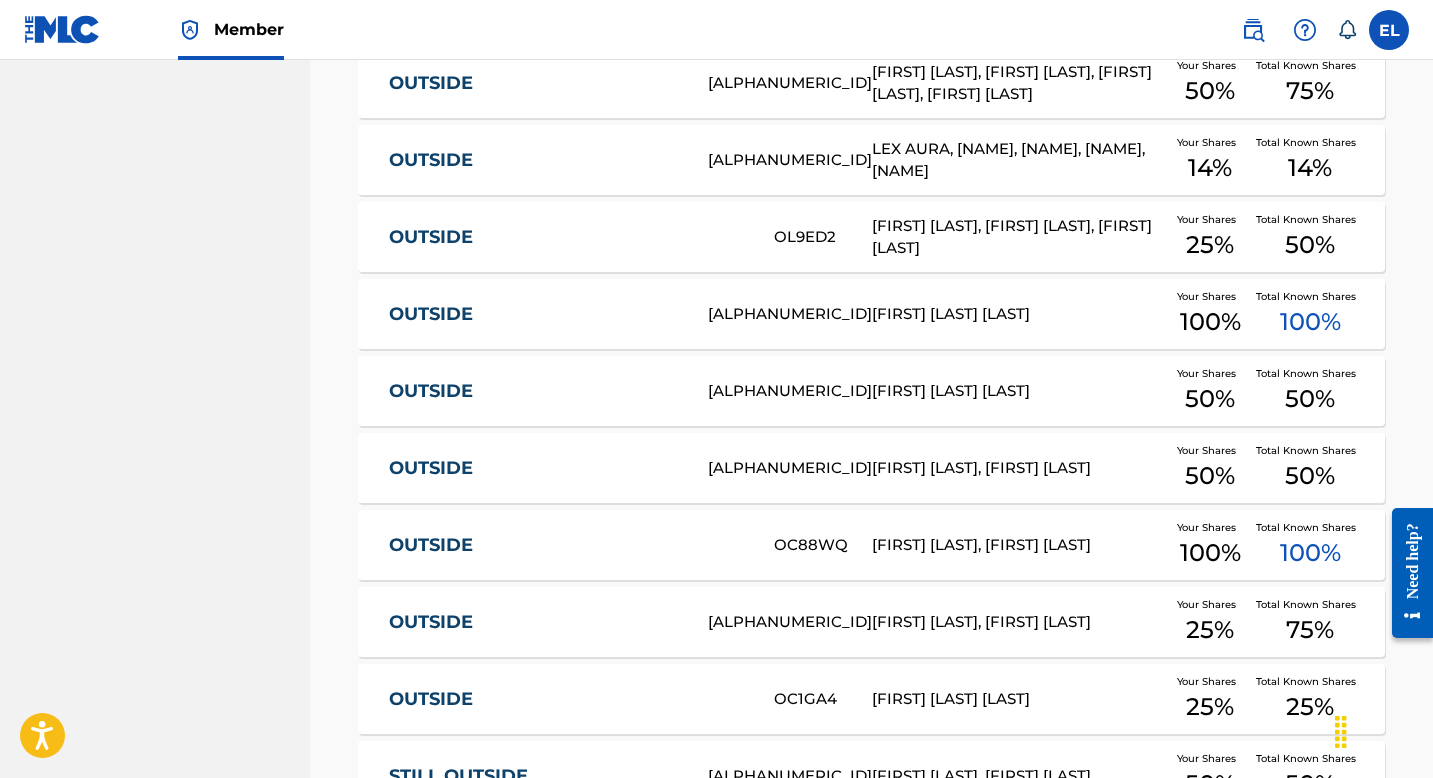 scroll, scrollTop: 877, scrollLeft: 0, axis: vertical 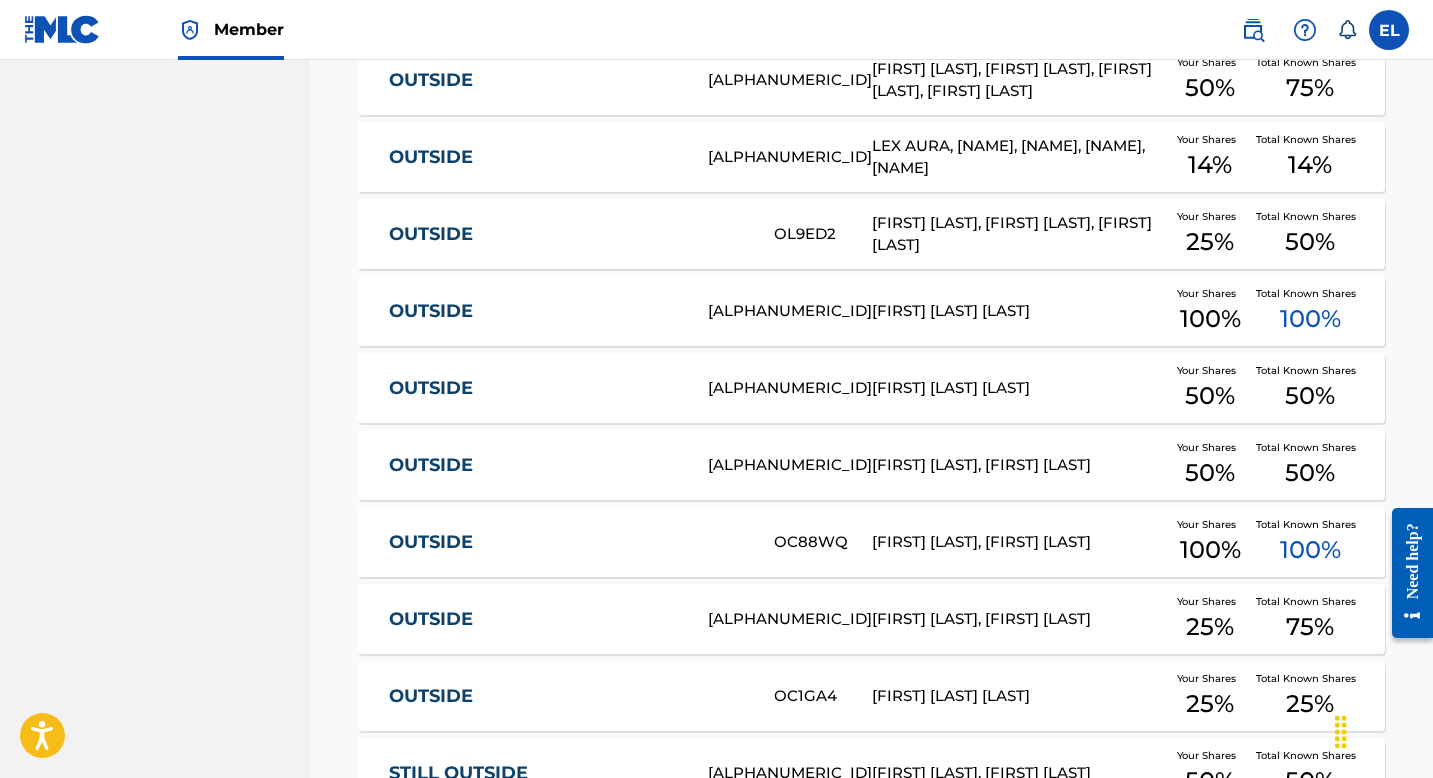 click on "OUTSIDE" at bounding box center [568, 542] 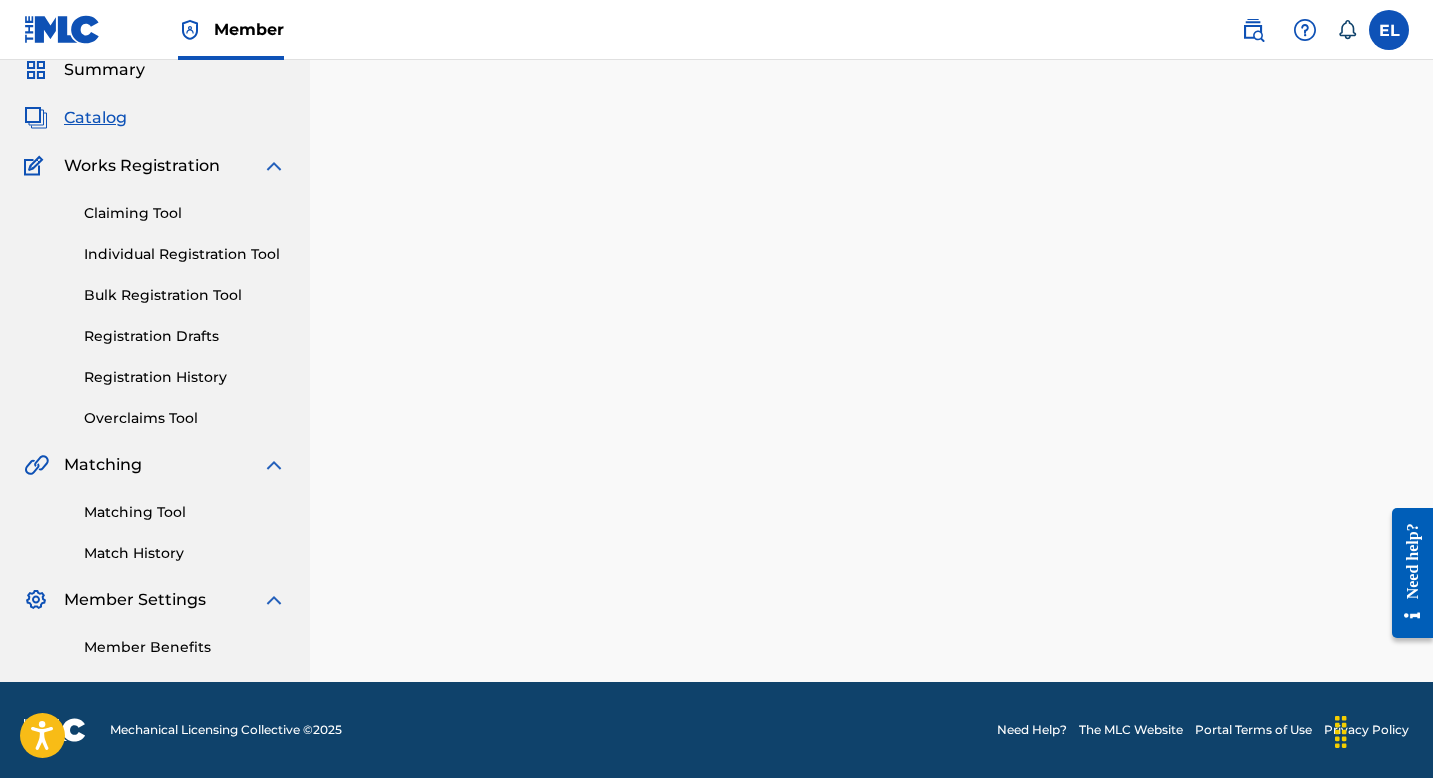 scroll, scrollTop: 0, scrollLeft: 0, axis: both 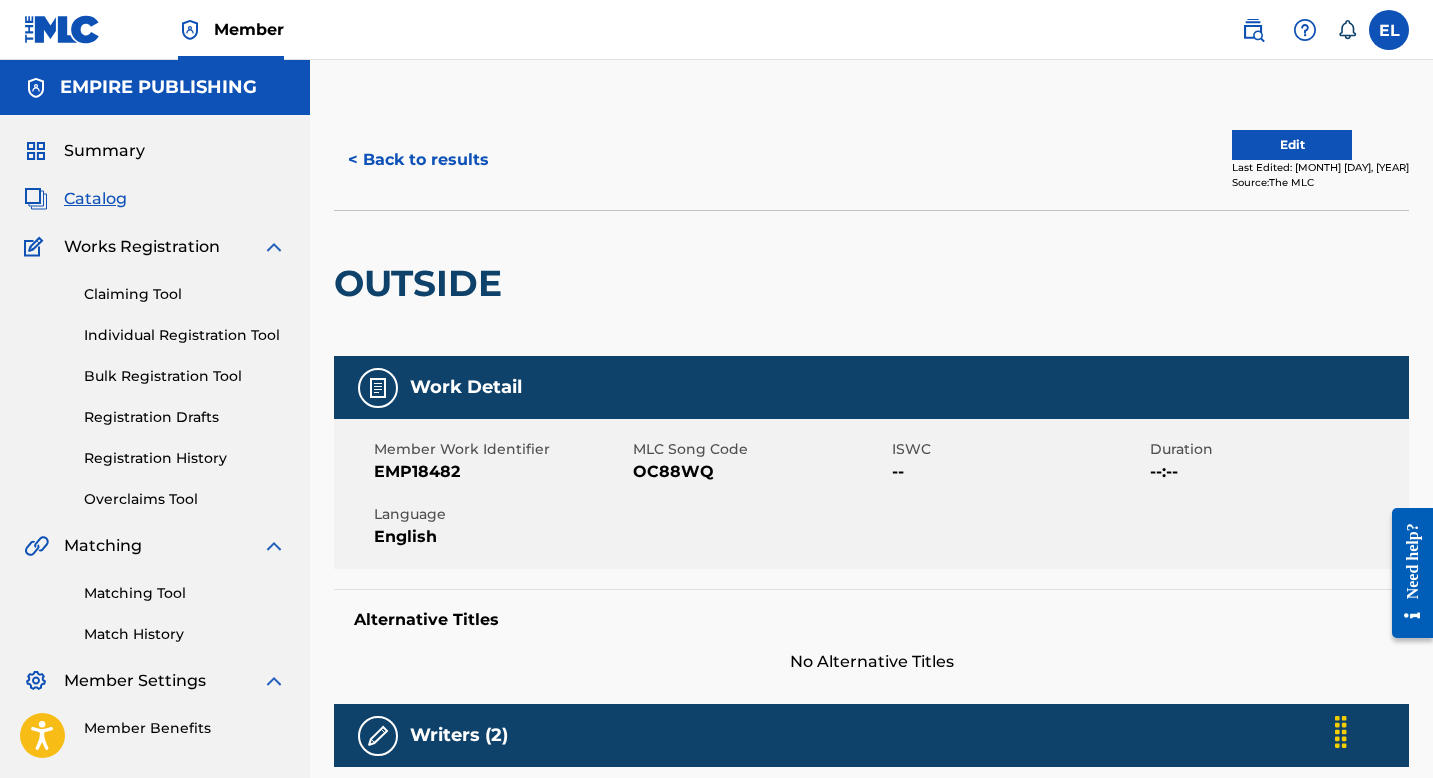 click on "OC88WQ" at bounding box center [760, 472] 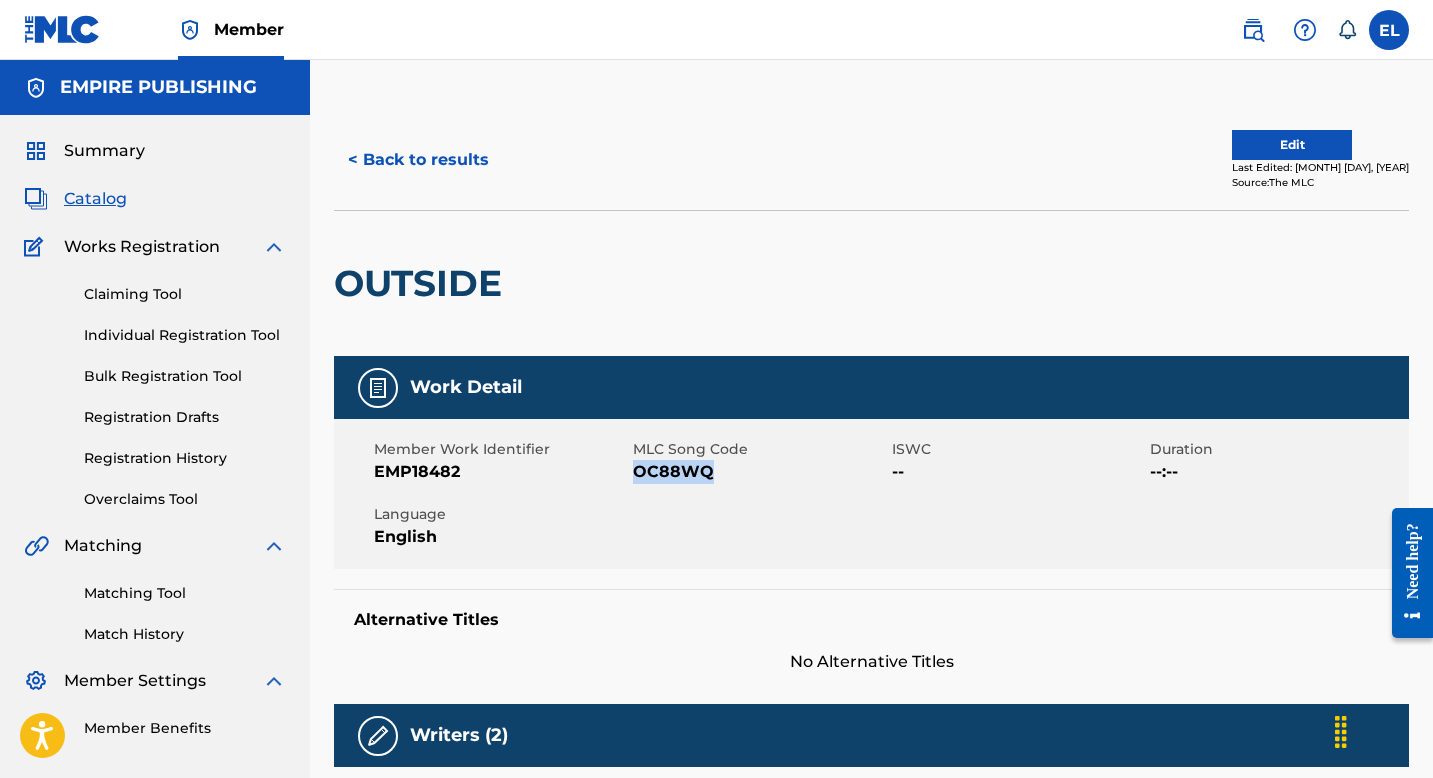 click on "OC88WQ" at bounding box center (760, 472) 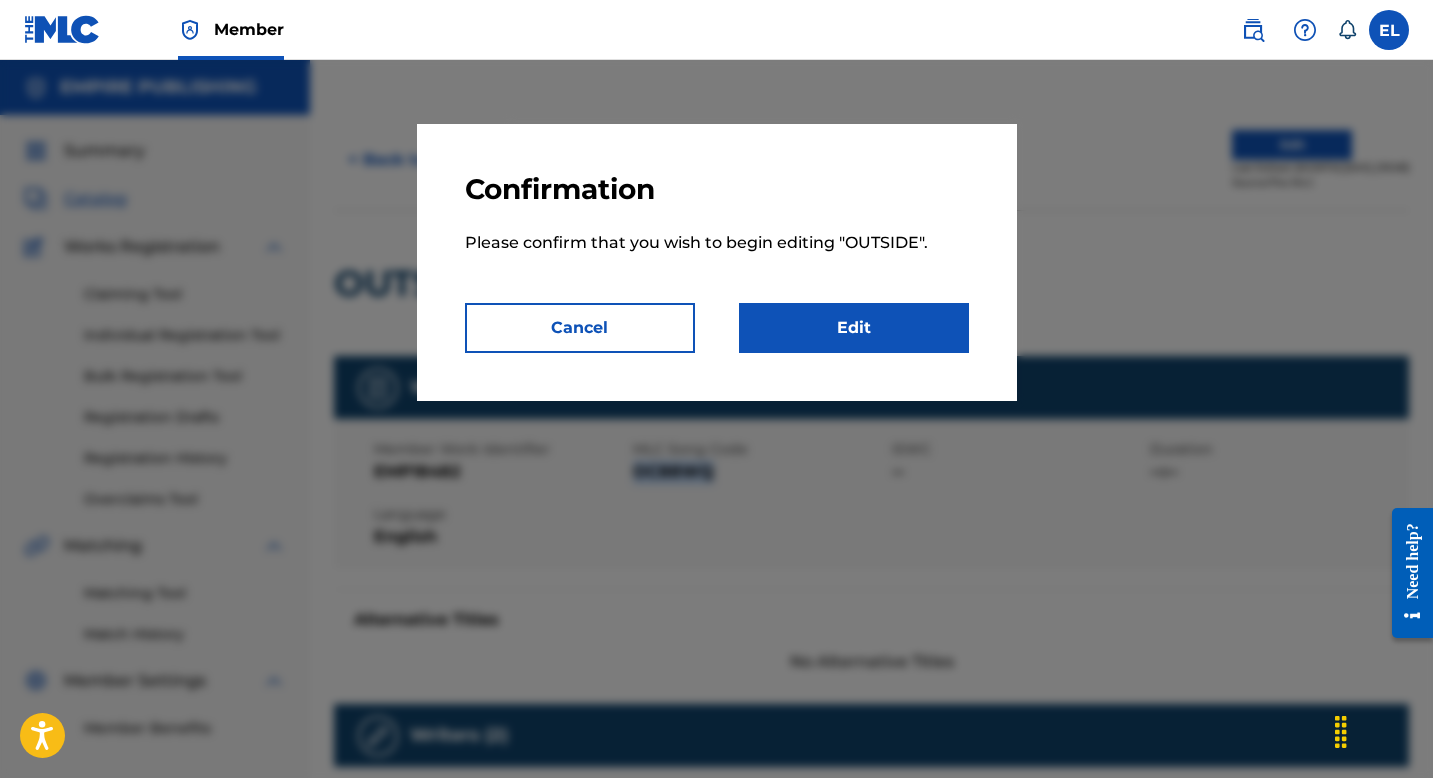 click on "Edit" at bounding box center (854, 328) 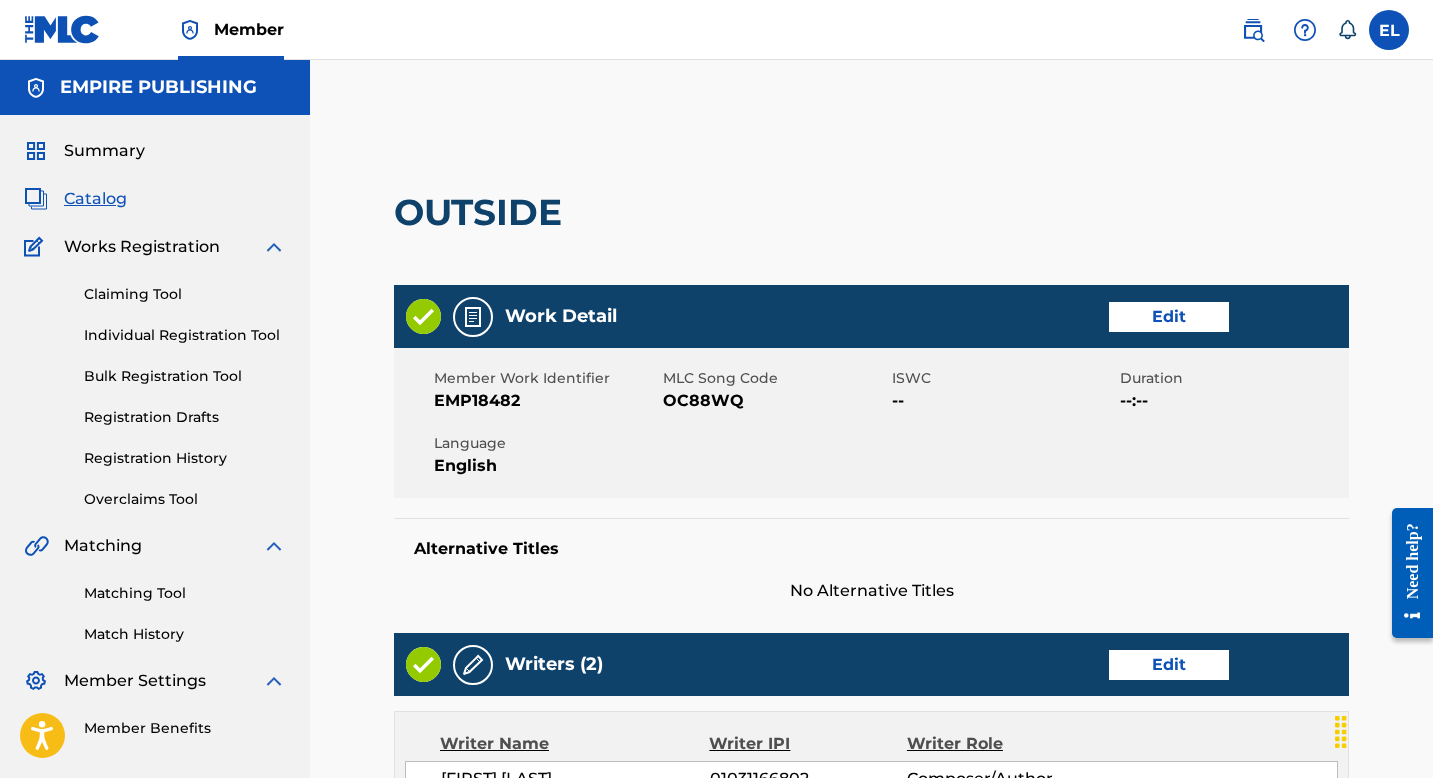 click on "Edit" at bounding box center (1169, 317) 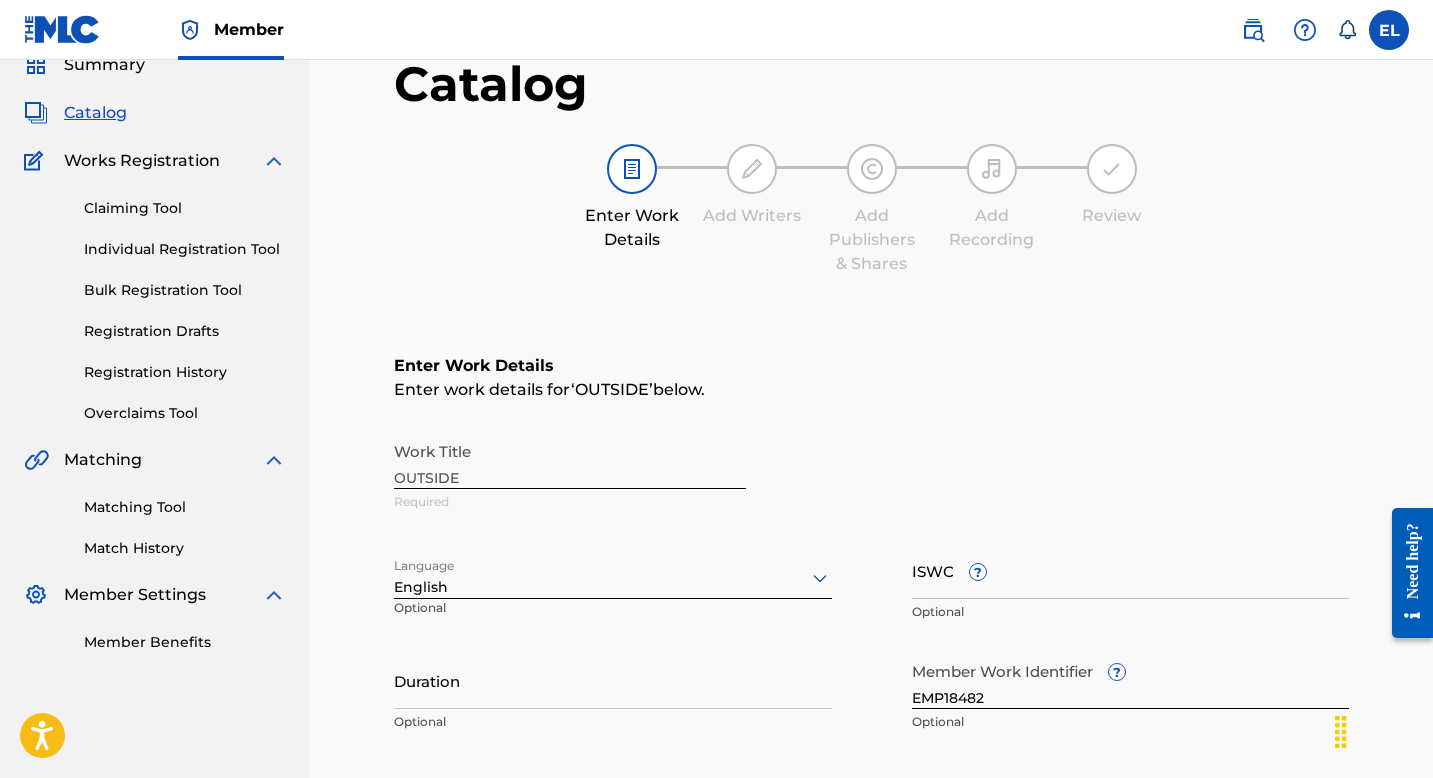 scroll, scrollTop: 383, scrollLeft: 0, axis: vertical 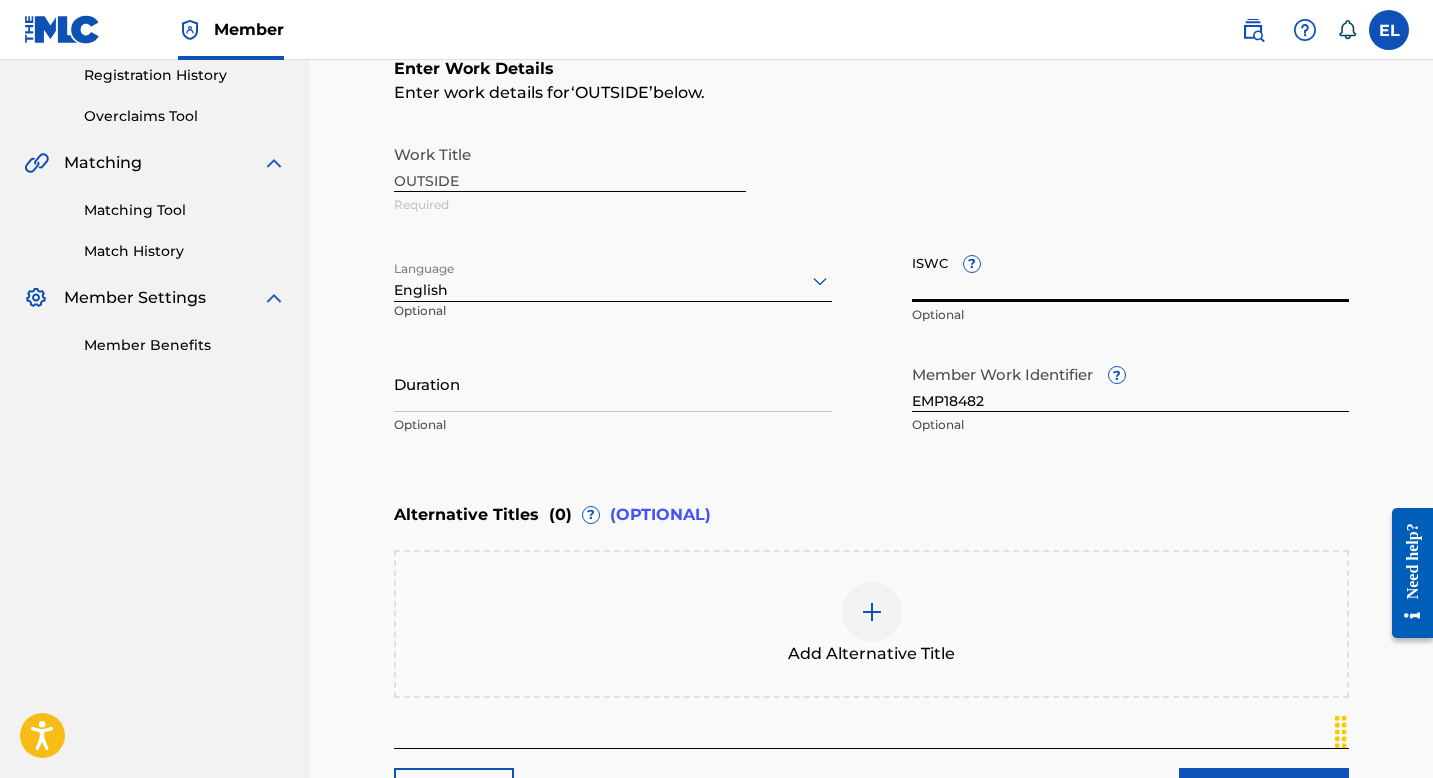 click on "ISWC   ?" at bounding box center [1131, 273] 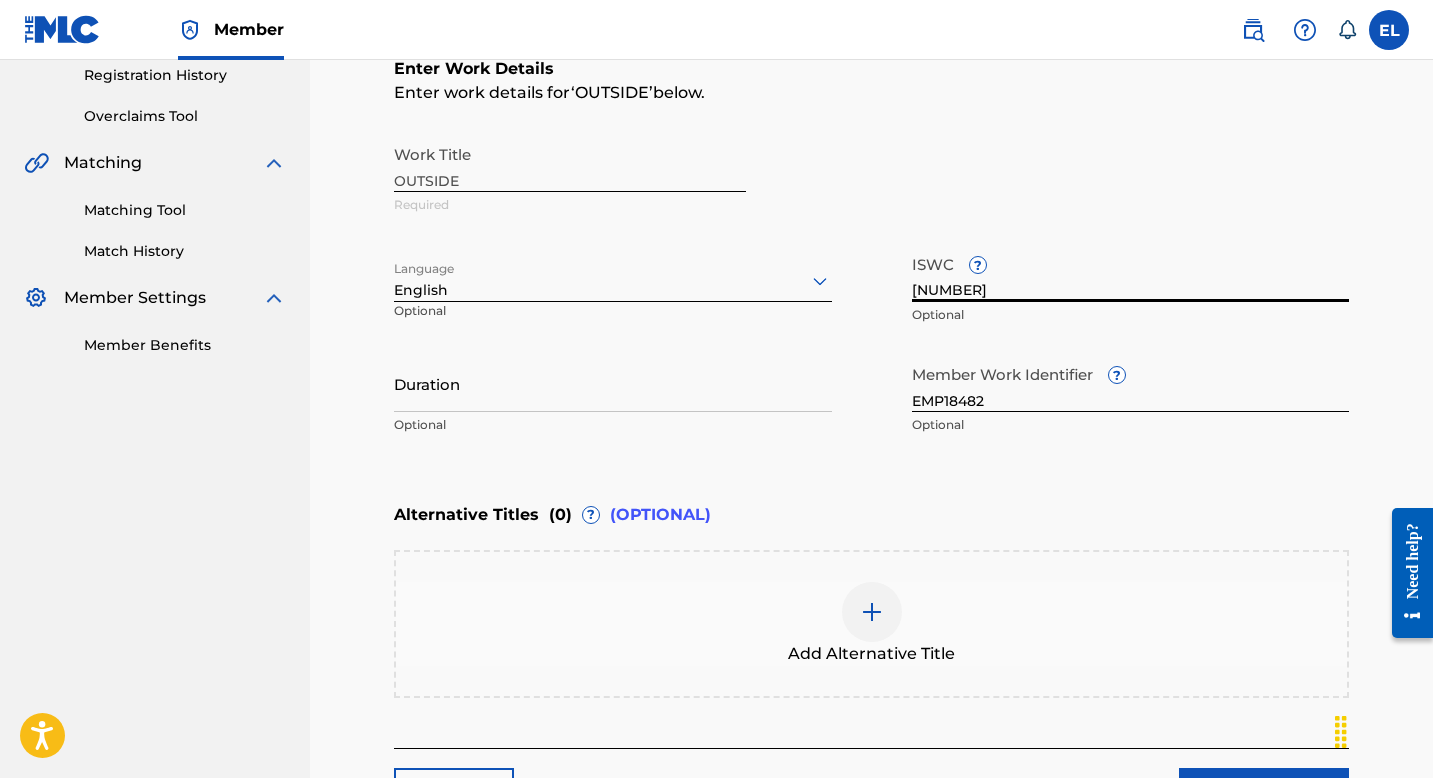 type on "T3054472656" 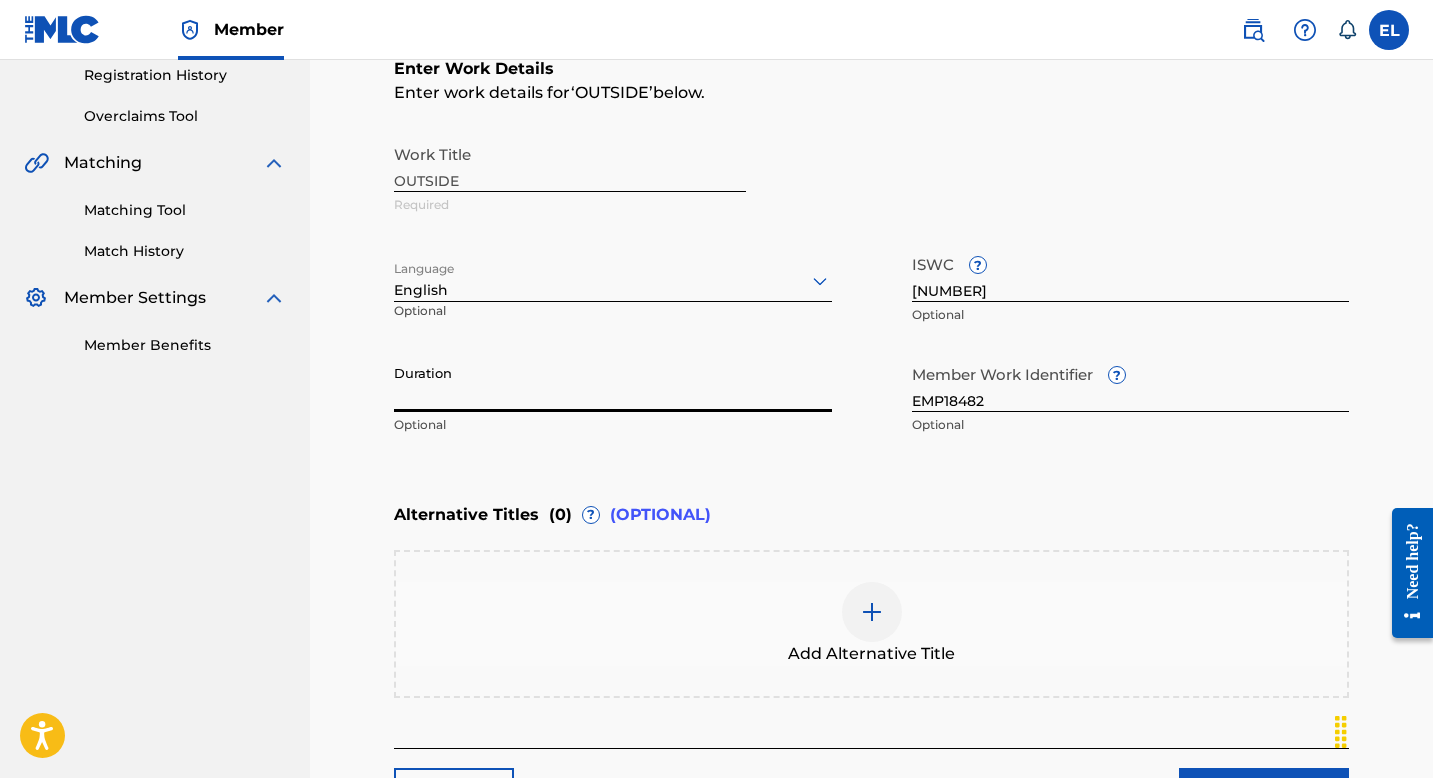 click on "Duration" at bounding box center (613, 383) 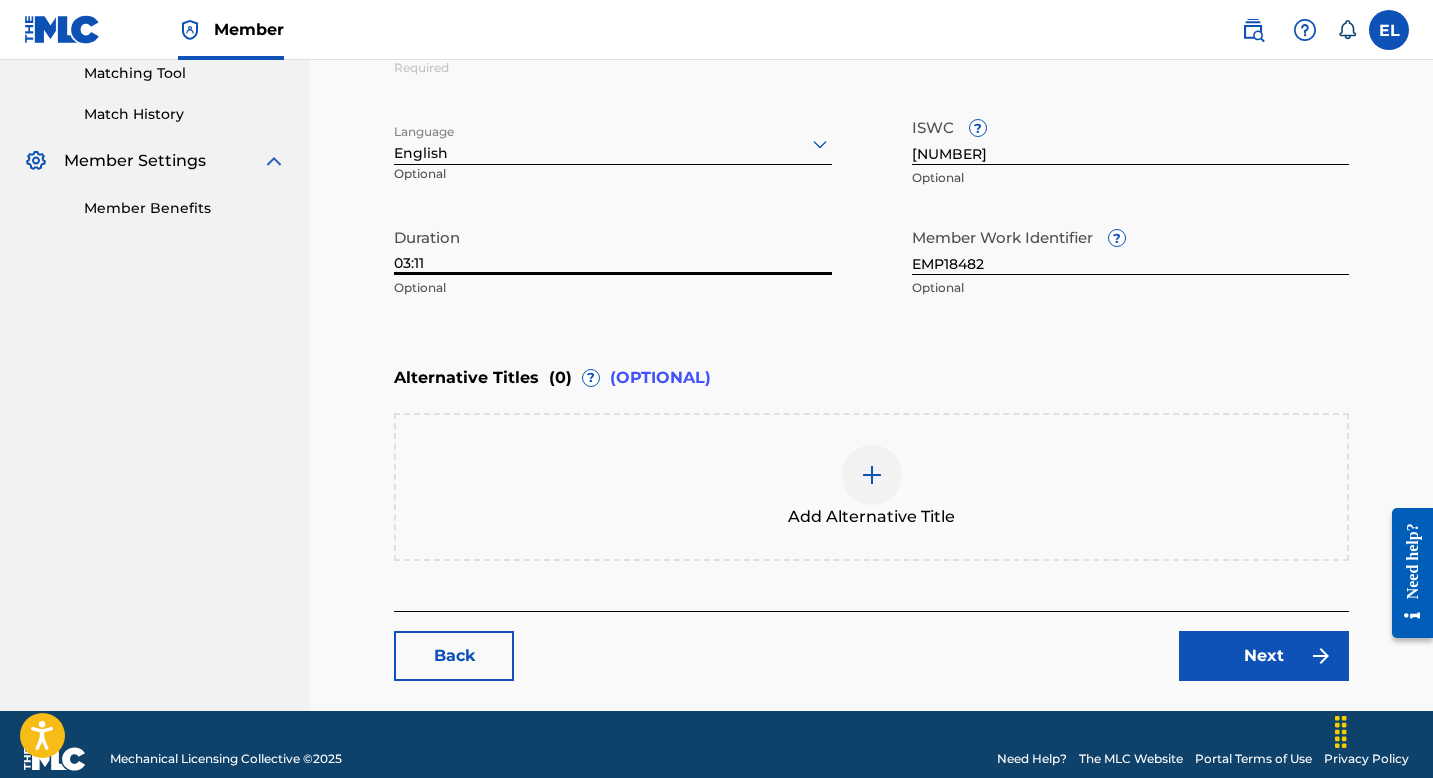 scroll, scrollTop: 548, scrollLeft: 0, axis: vertical 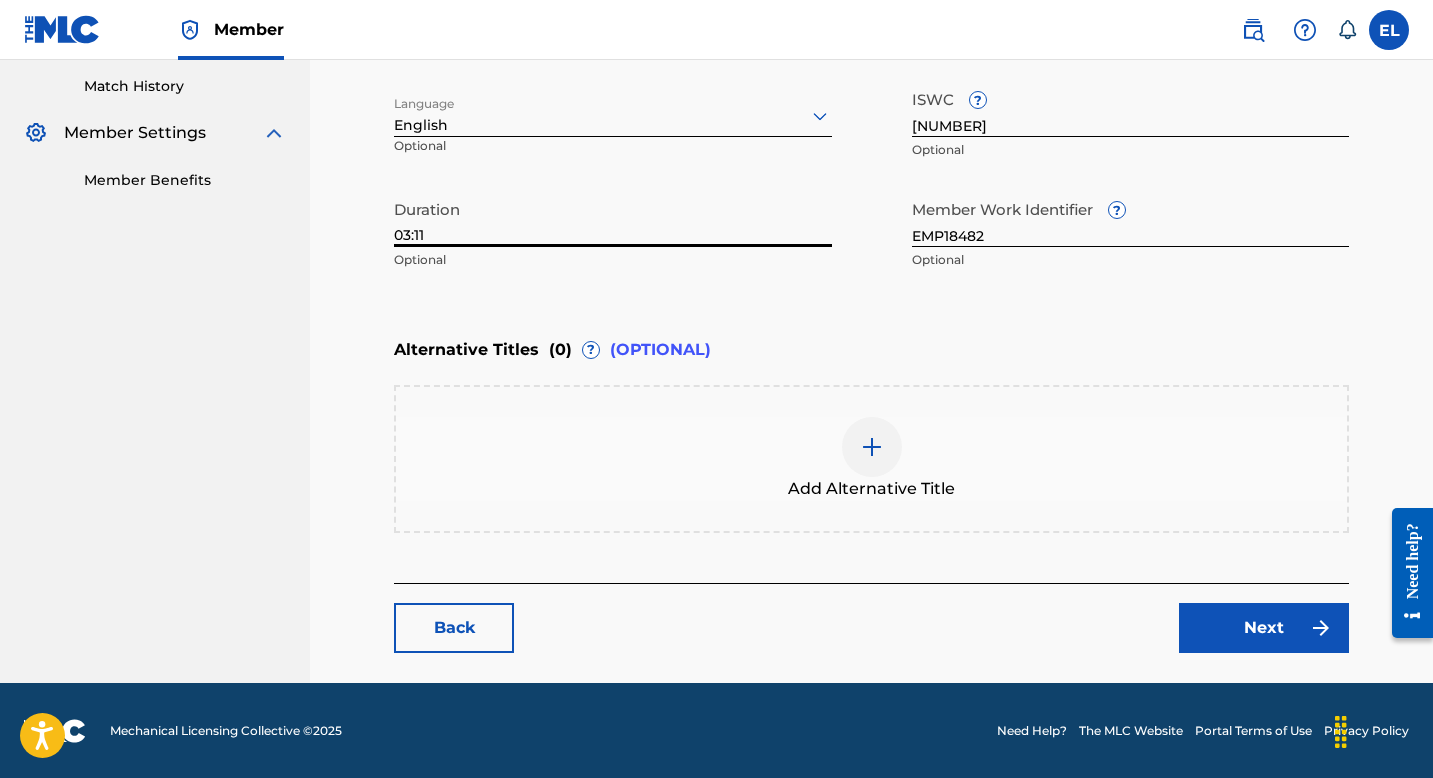 type on "03:11" 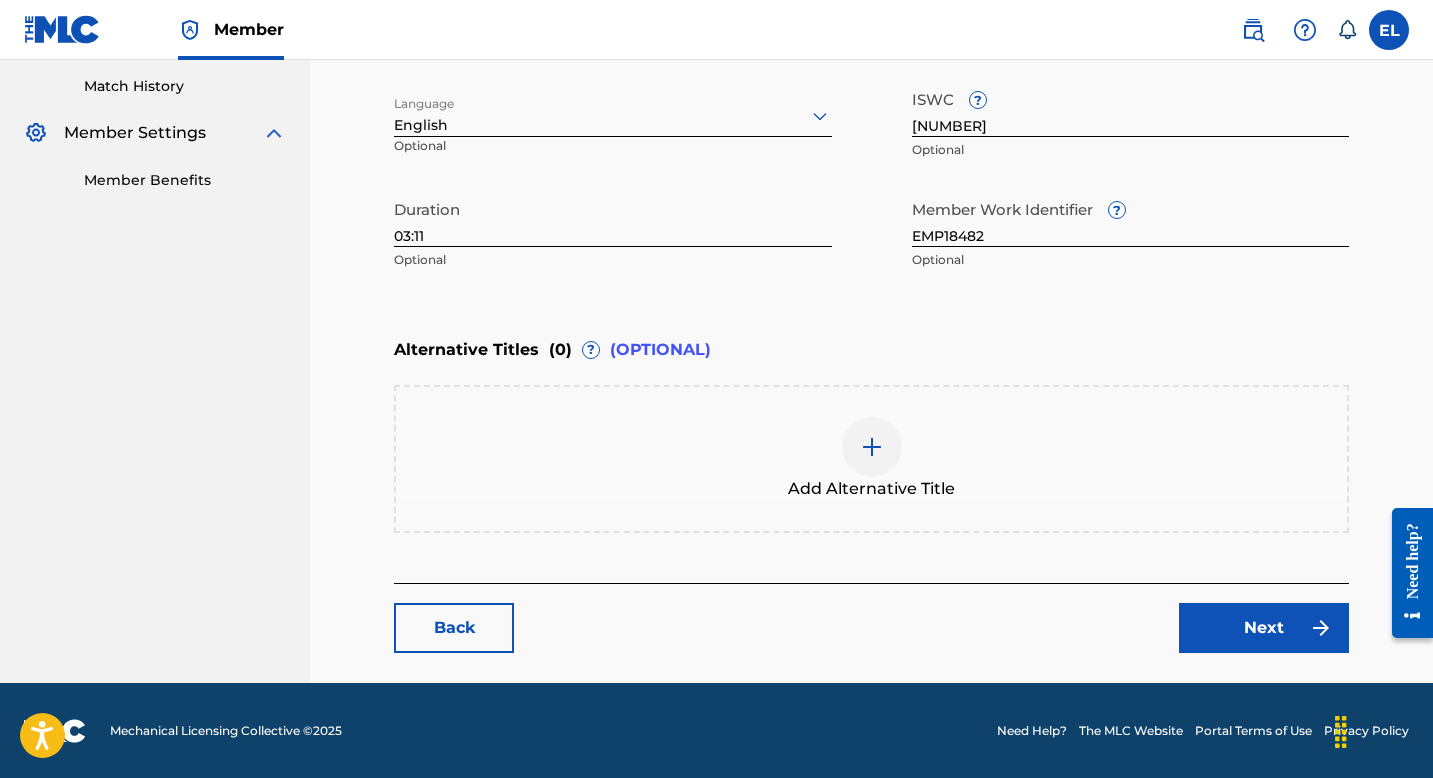 click on "Next" at bounding box center [1264, 628] 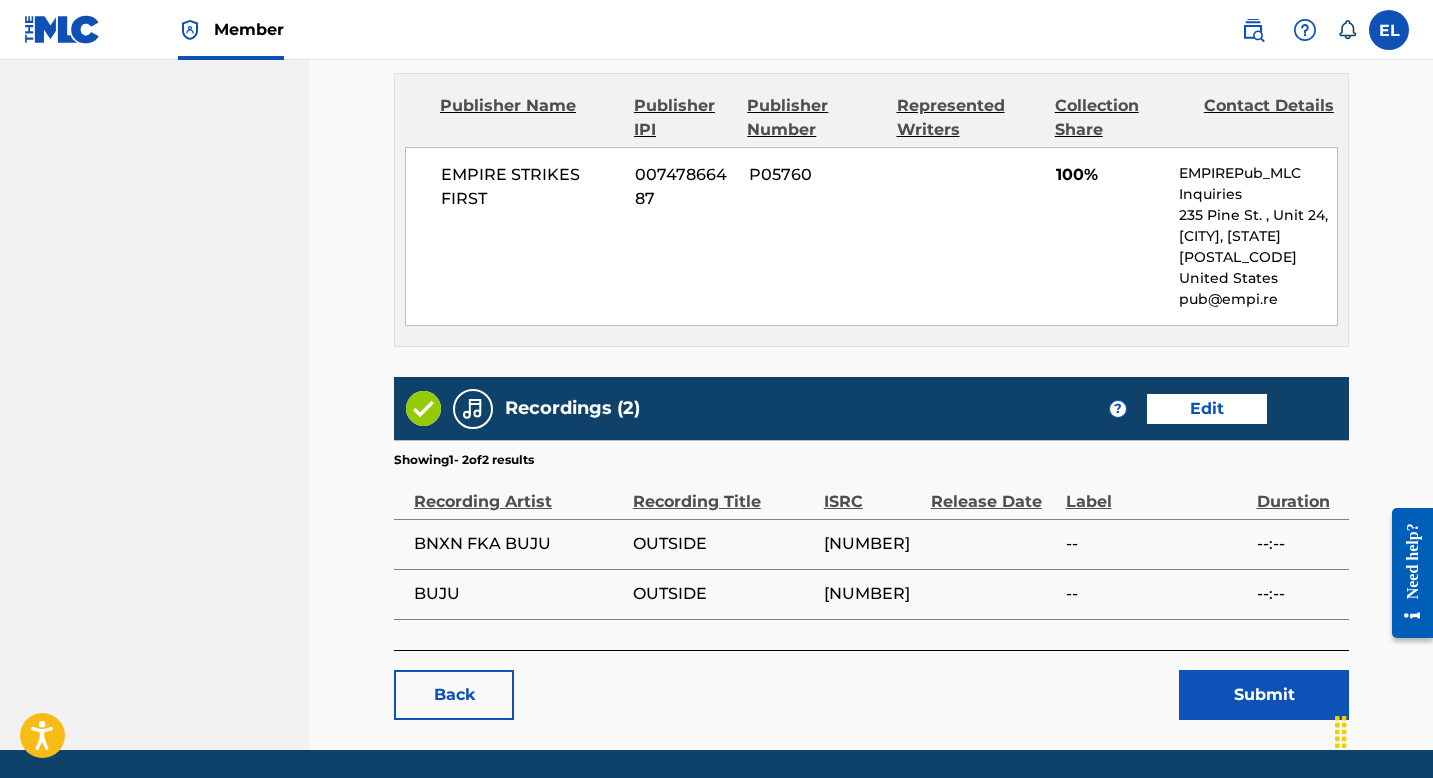 scroll, scrollTop: 615, scrollLeft: 0, axis: vertical 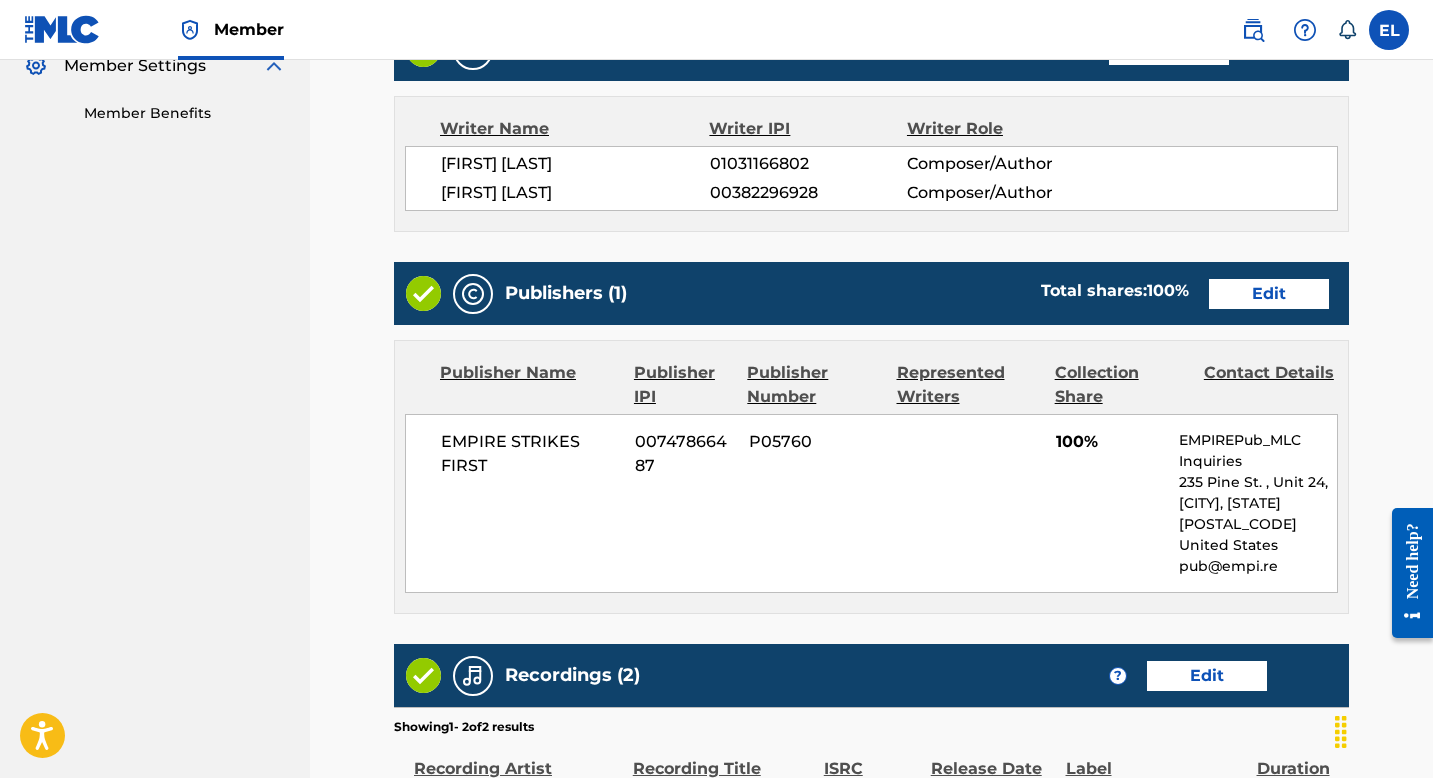 click on "Edit" at bounding box center [1269, 294] 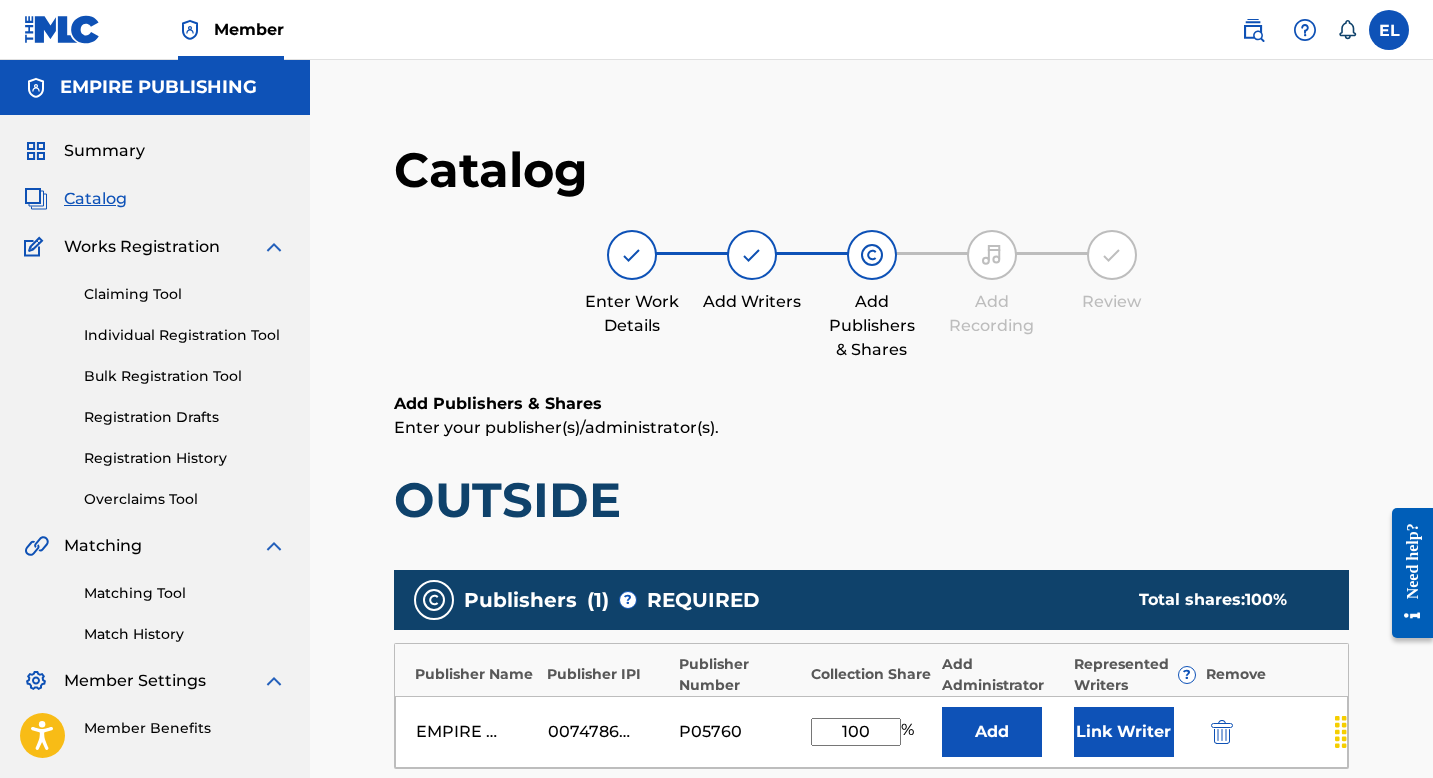 scroll, scrollTop: 415, scrollLeft: 0, axis: vertical 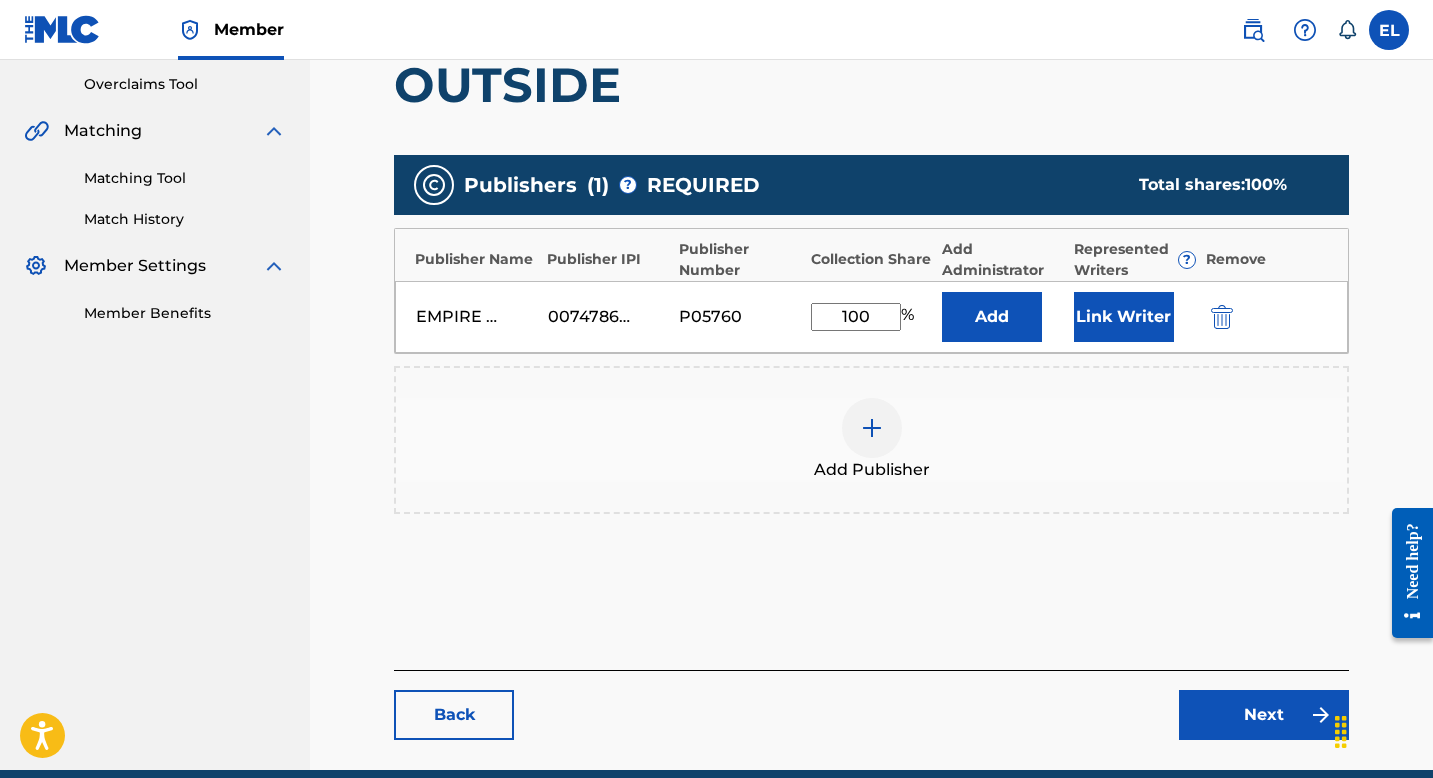 click on "Link Writer" at bounding box center [1124, 317] 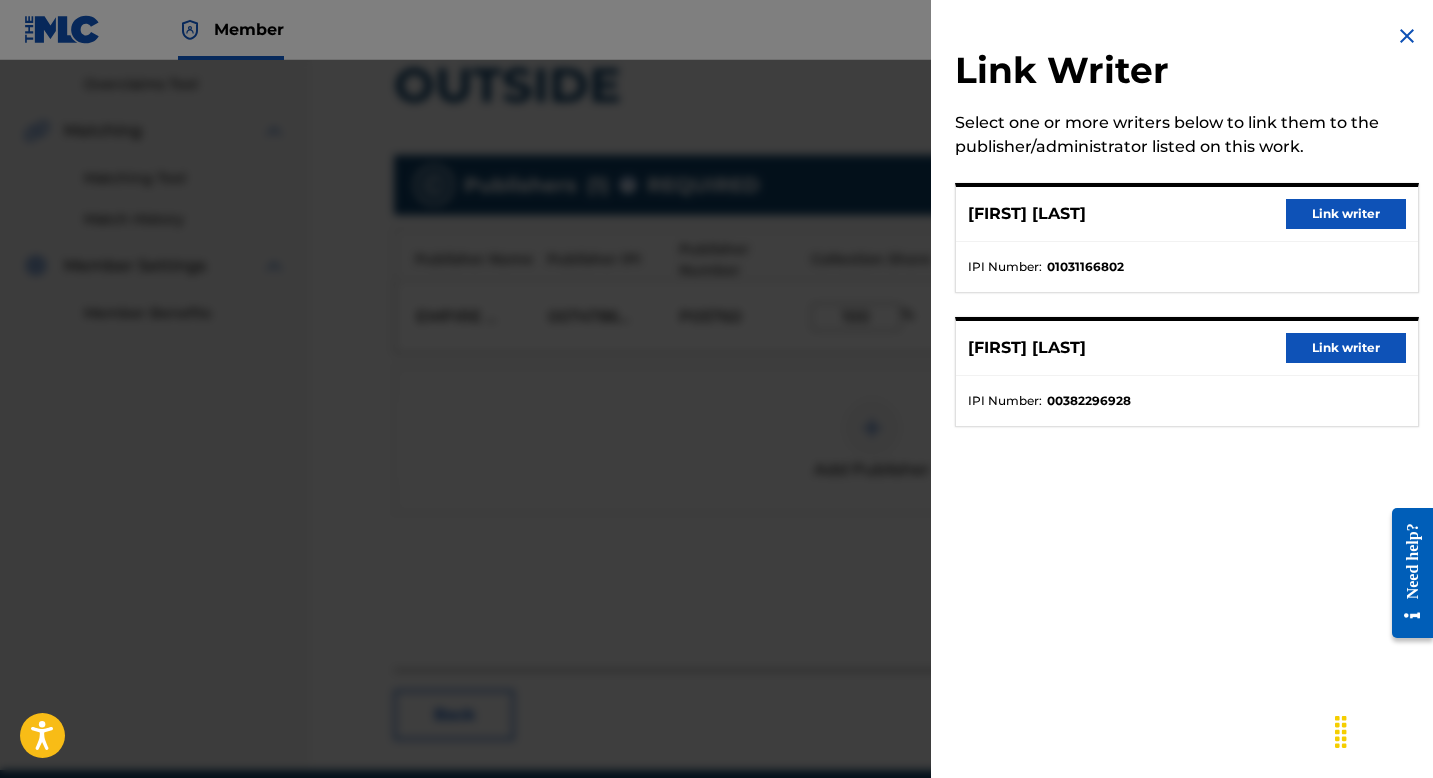 click on "Link writer" at bounding box center [1346, 214] 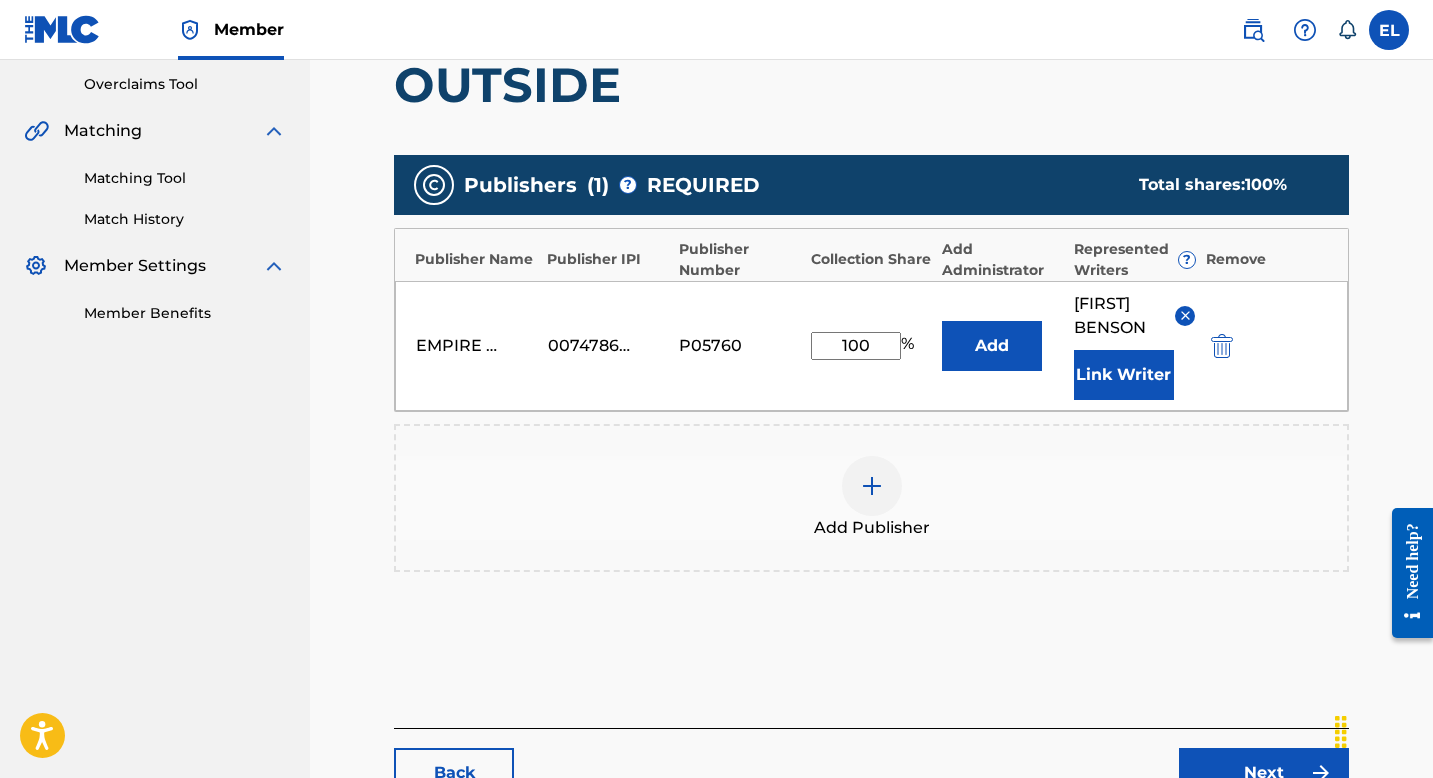 click on "Link Writer" at bounding box center [1124, 375] 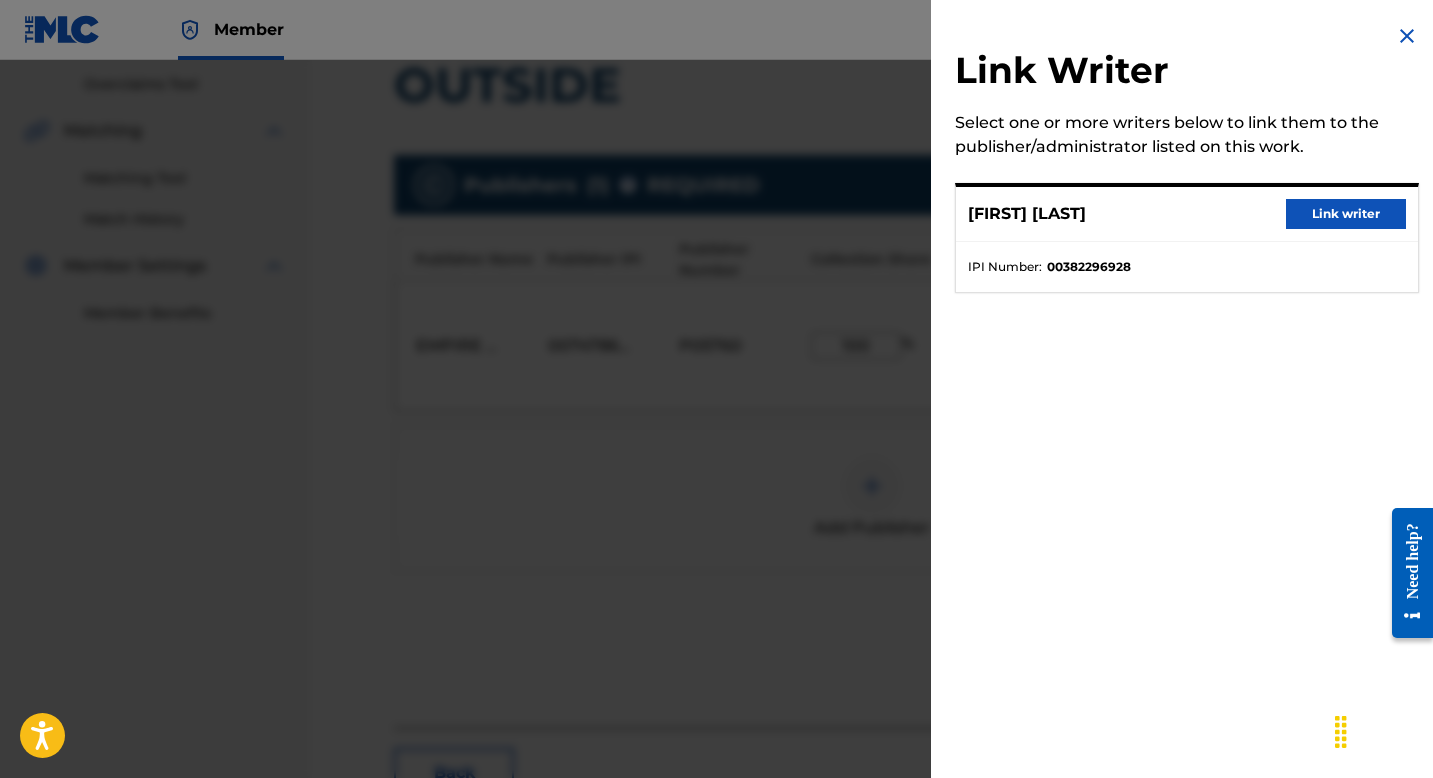 click on "Link writer" at bounding box center [1346, 214] 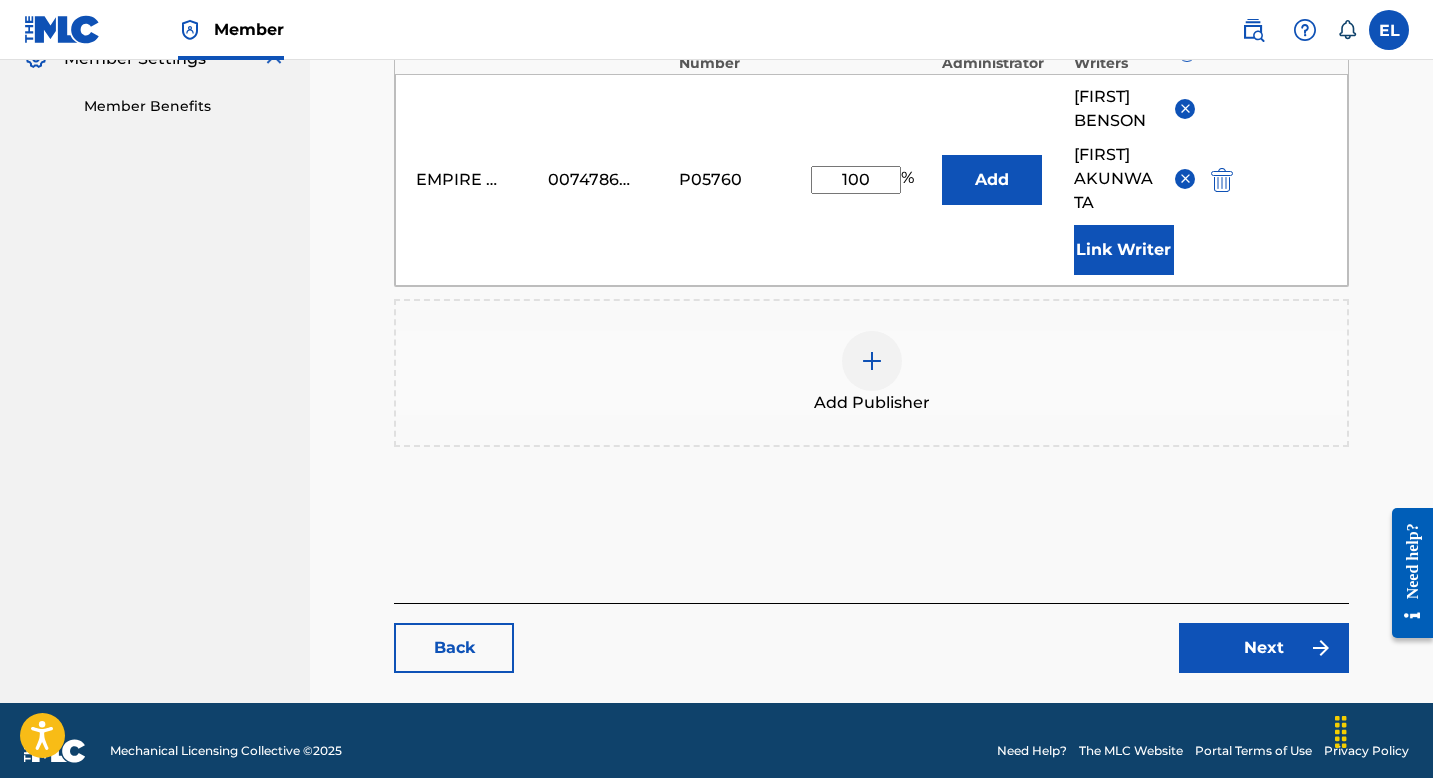 scroll, scrollTop: 643, scrollLeft: 0, axis: vertical 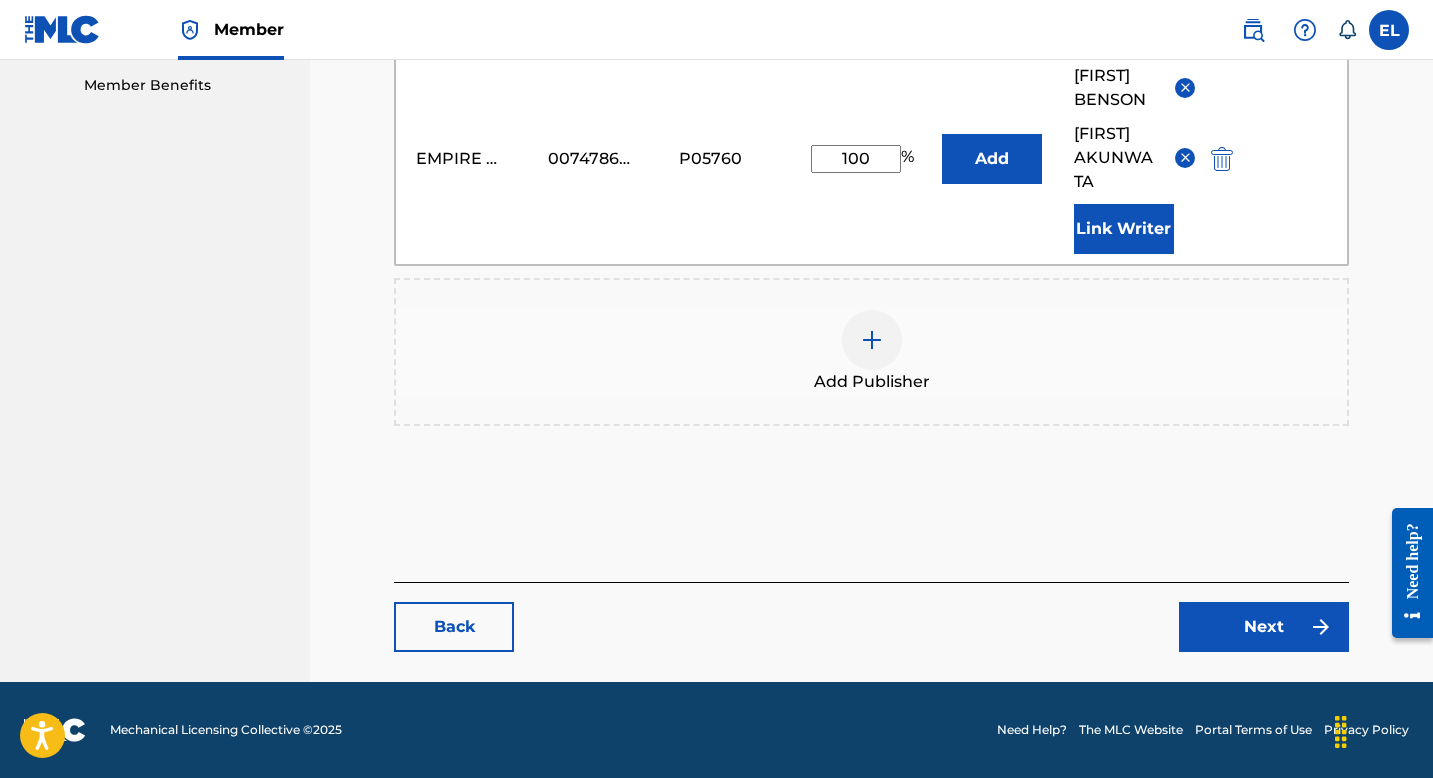 click on "Next" at bounding box center (1264, 627) 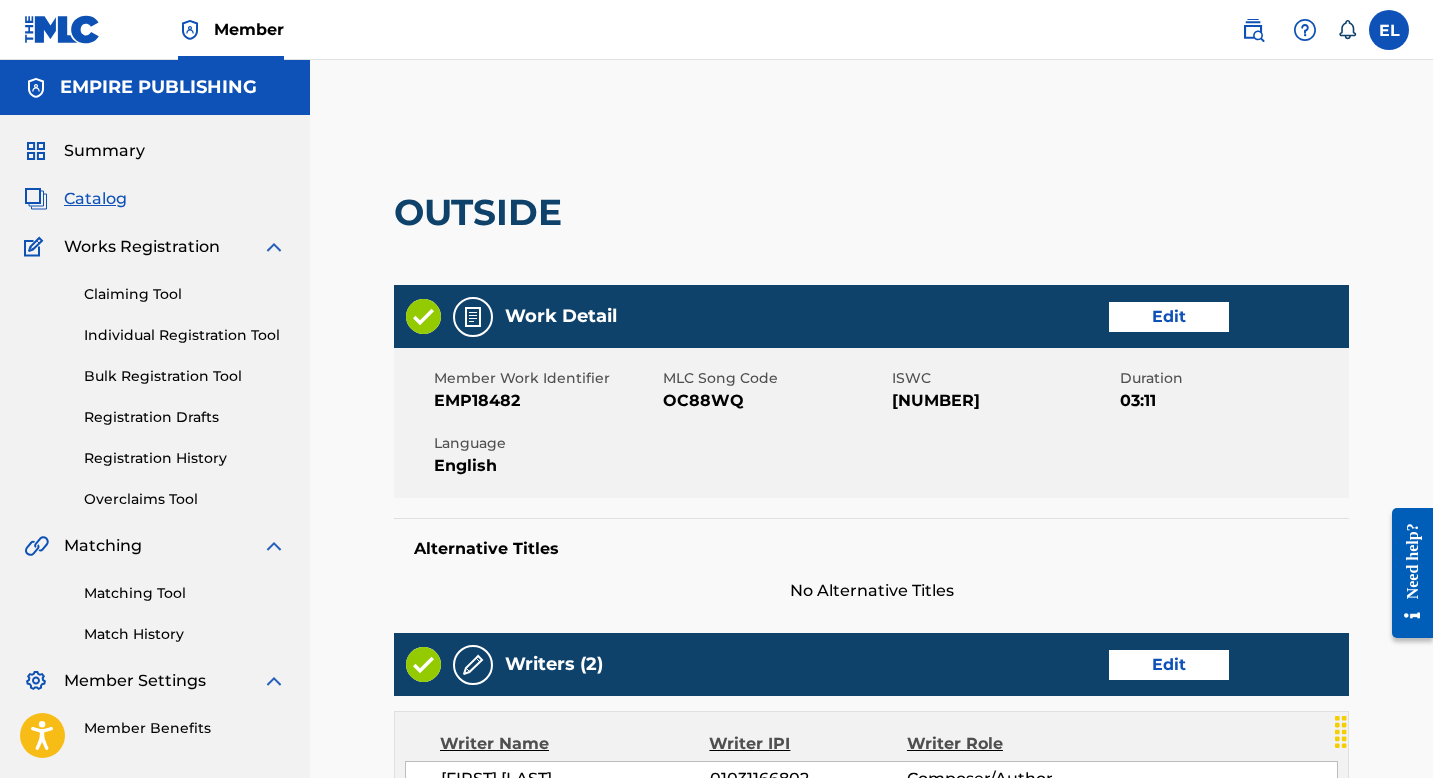 scroll, scrollTop: 947, scrollLeft: 0, axis: vertical 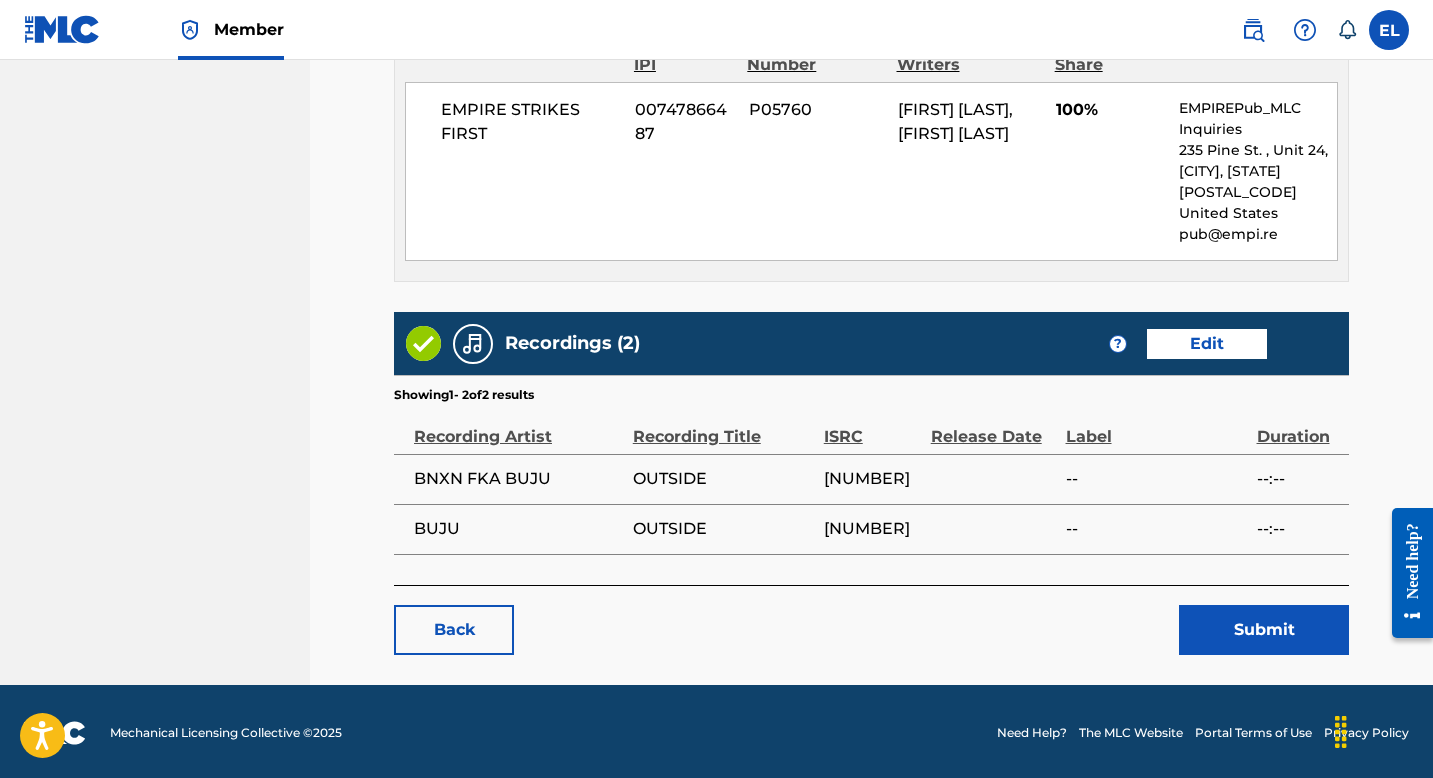 click on "Submit" at bounding box center (1264, 630) 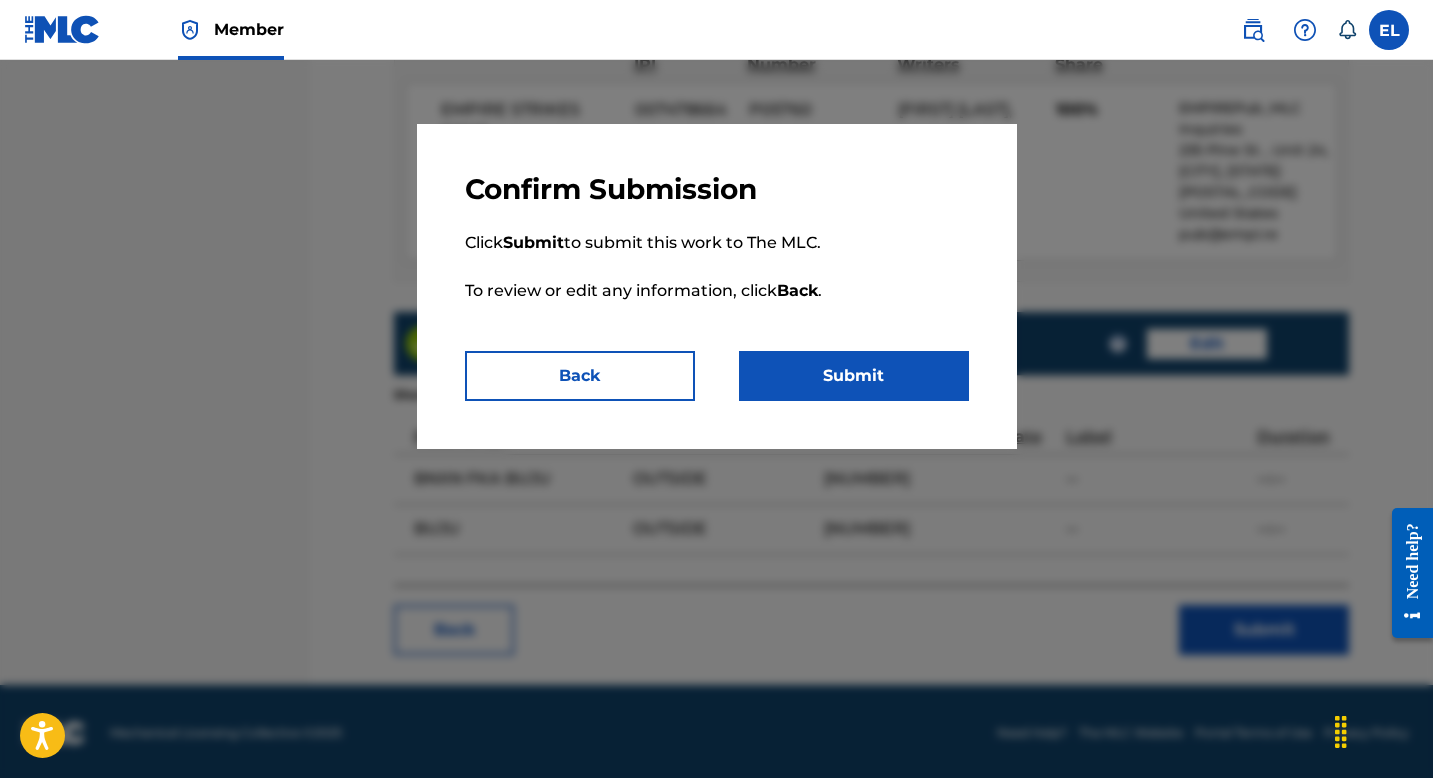 click on "Submit" at bounding box center (854, 376) 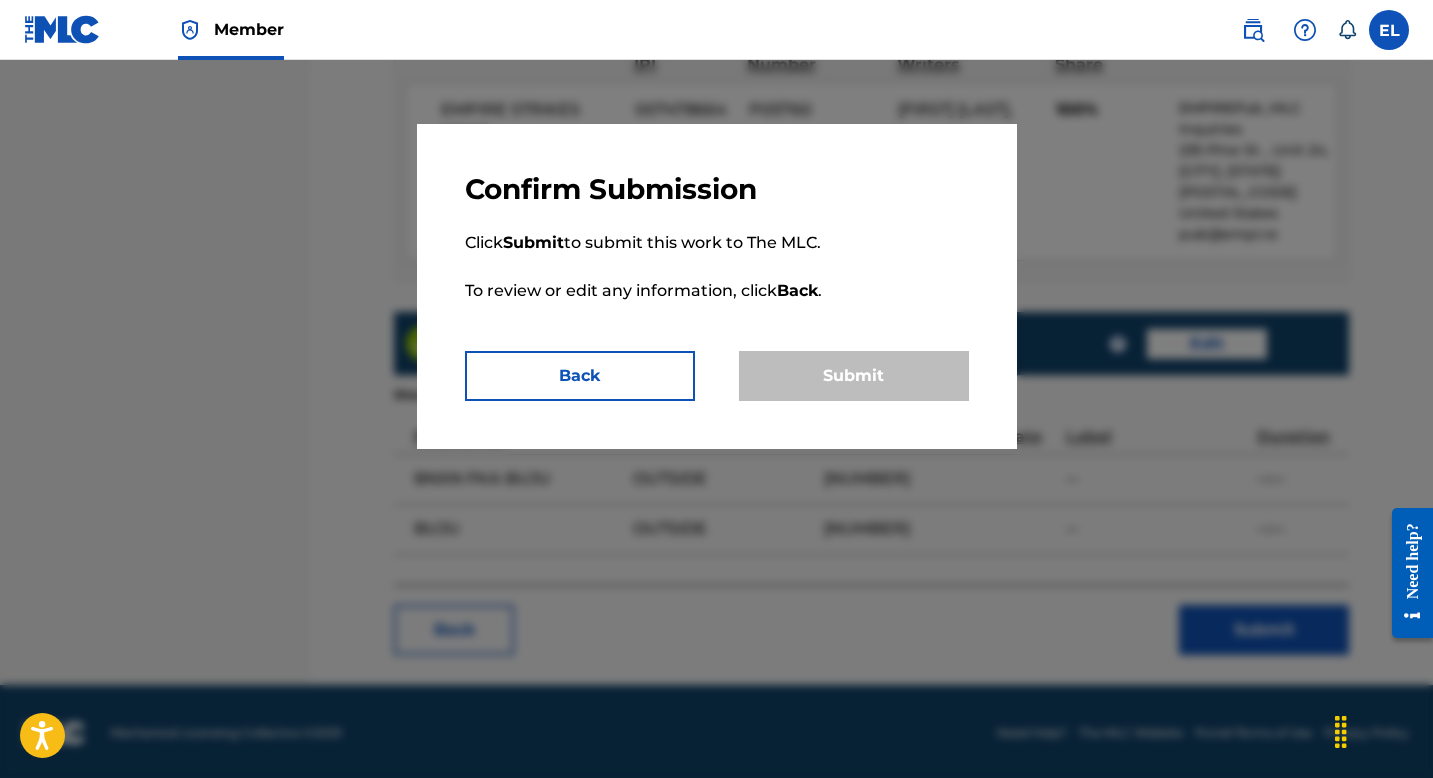 scroll, scrollTop: 0, scrollLeft: 0, axis: both 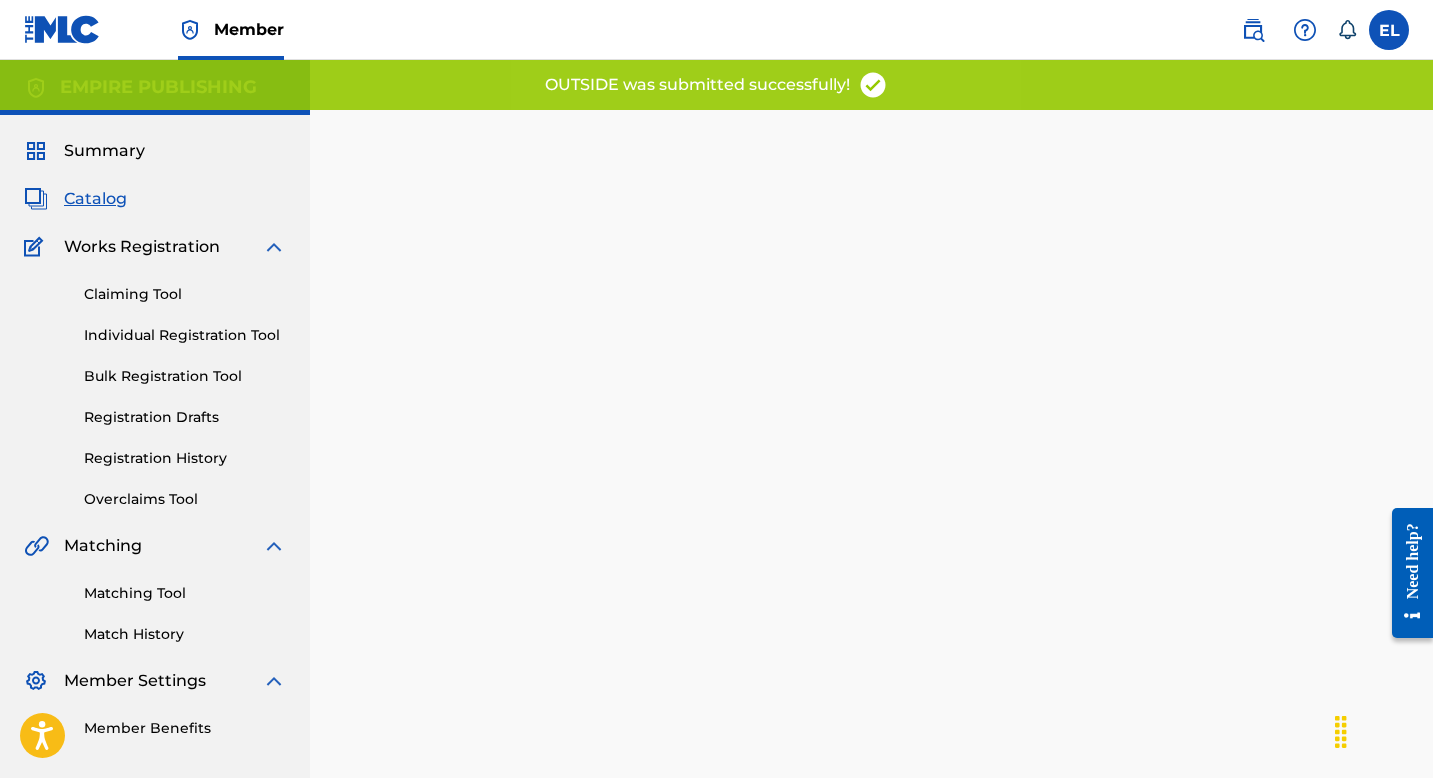 click on "Claiming Tool Individual Registration Tool Bulk Registration Tool Registration Drafts Registration History Overclaims Tool" at bounding box center (155, 384) 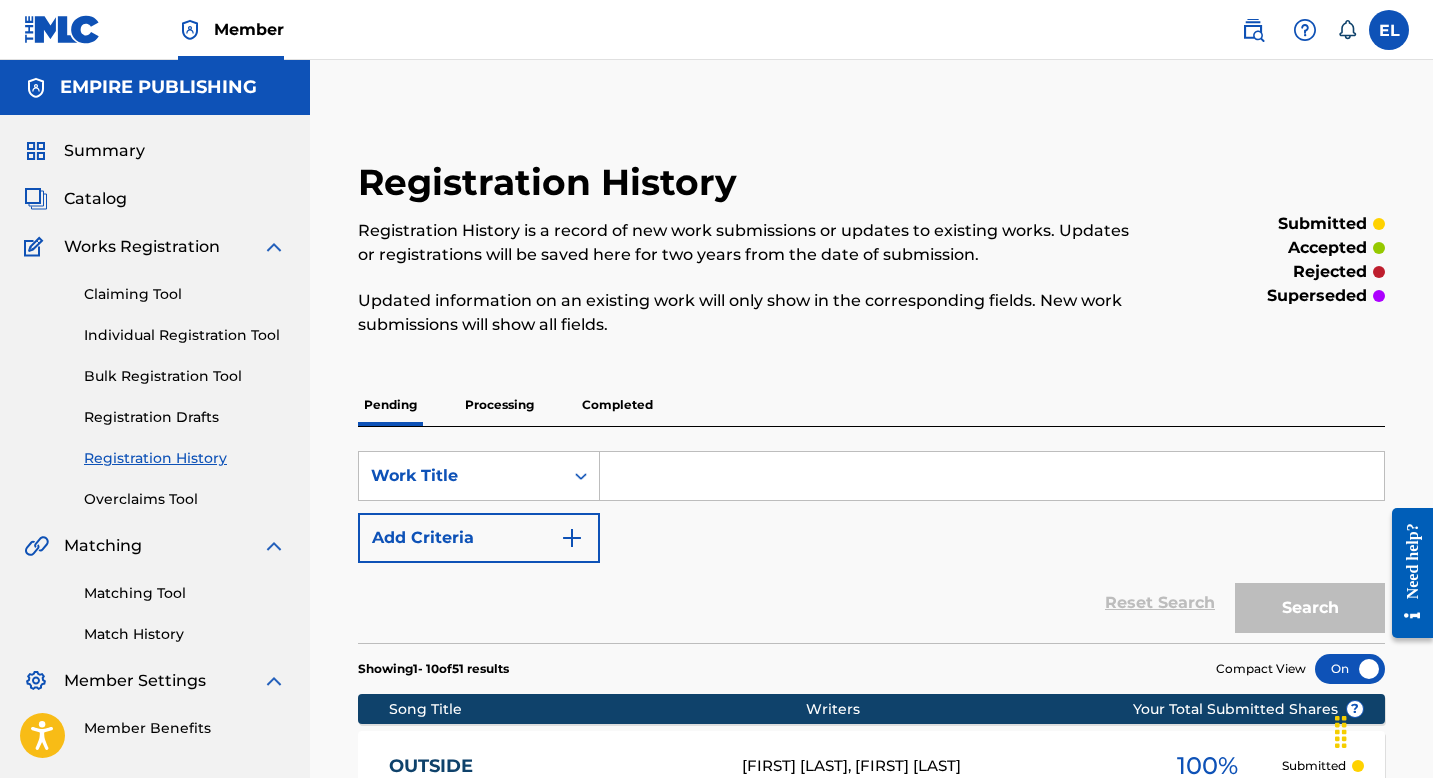 click on "Catalog" at bounding box center (95, 199) 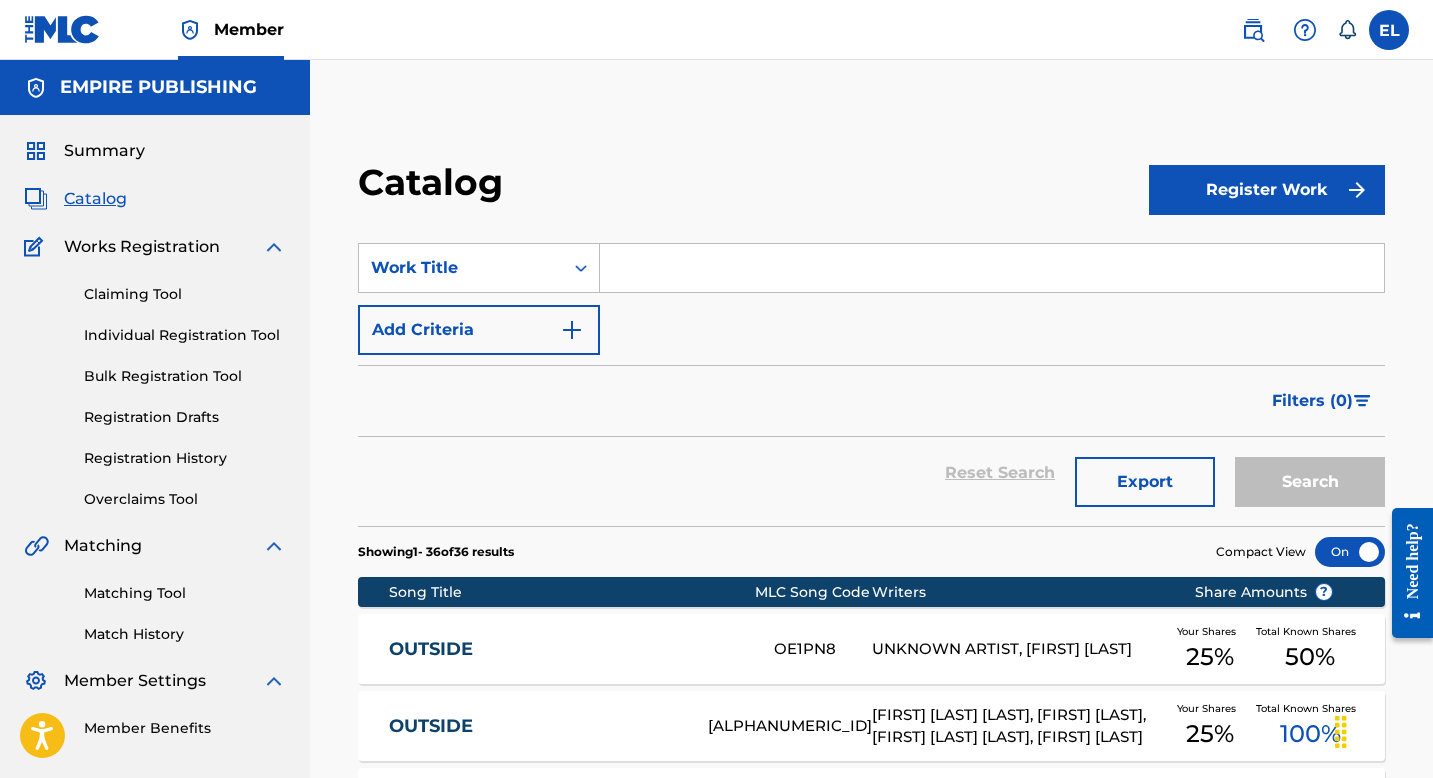 click at bounding box center (992, 268) 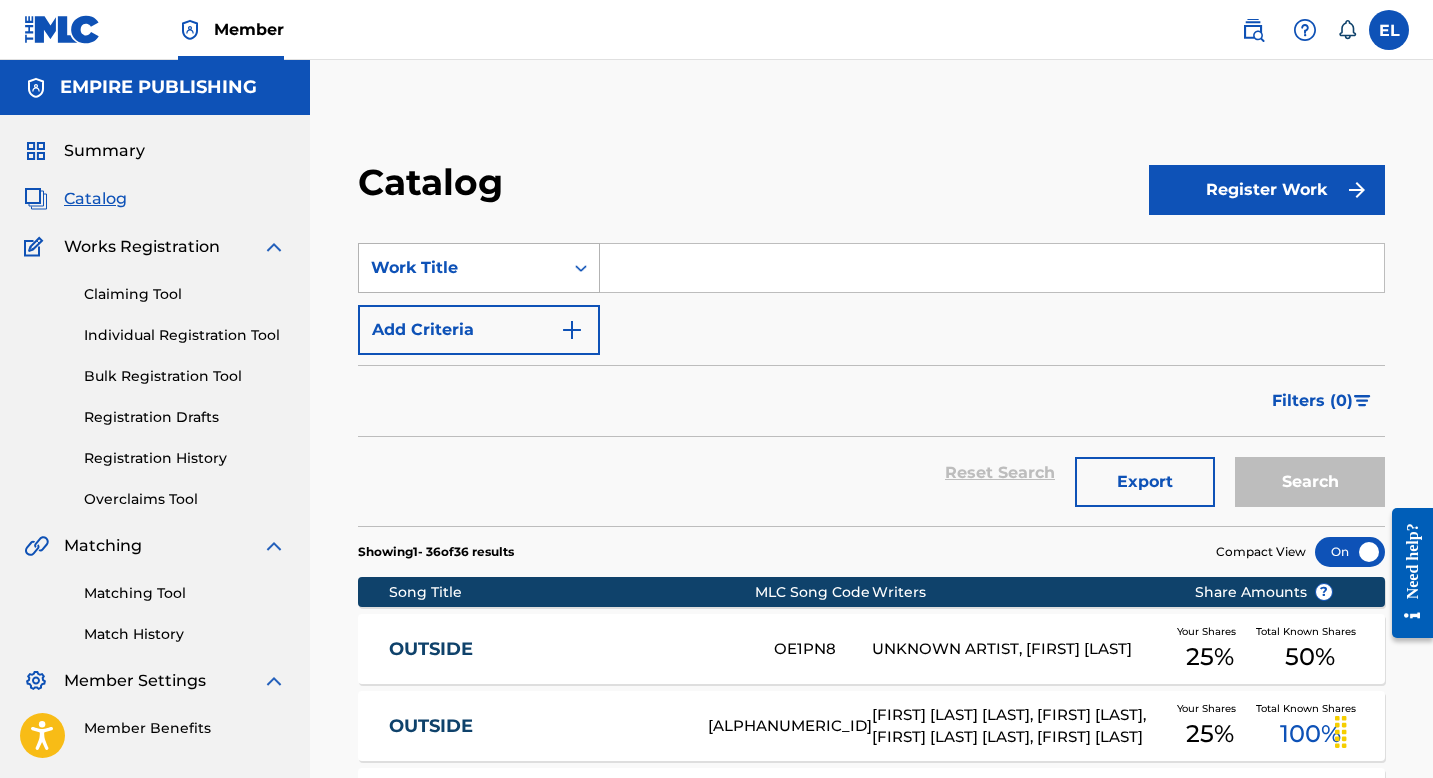 paste on "EMP39709" 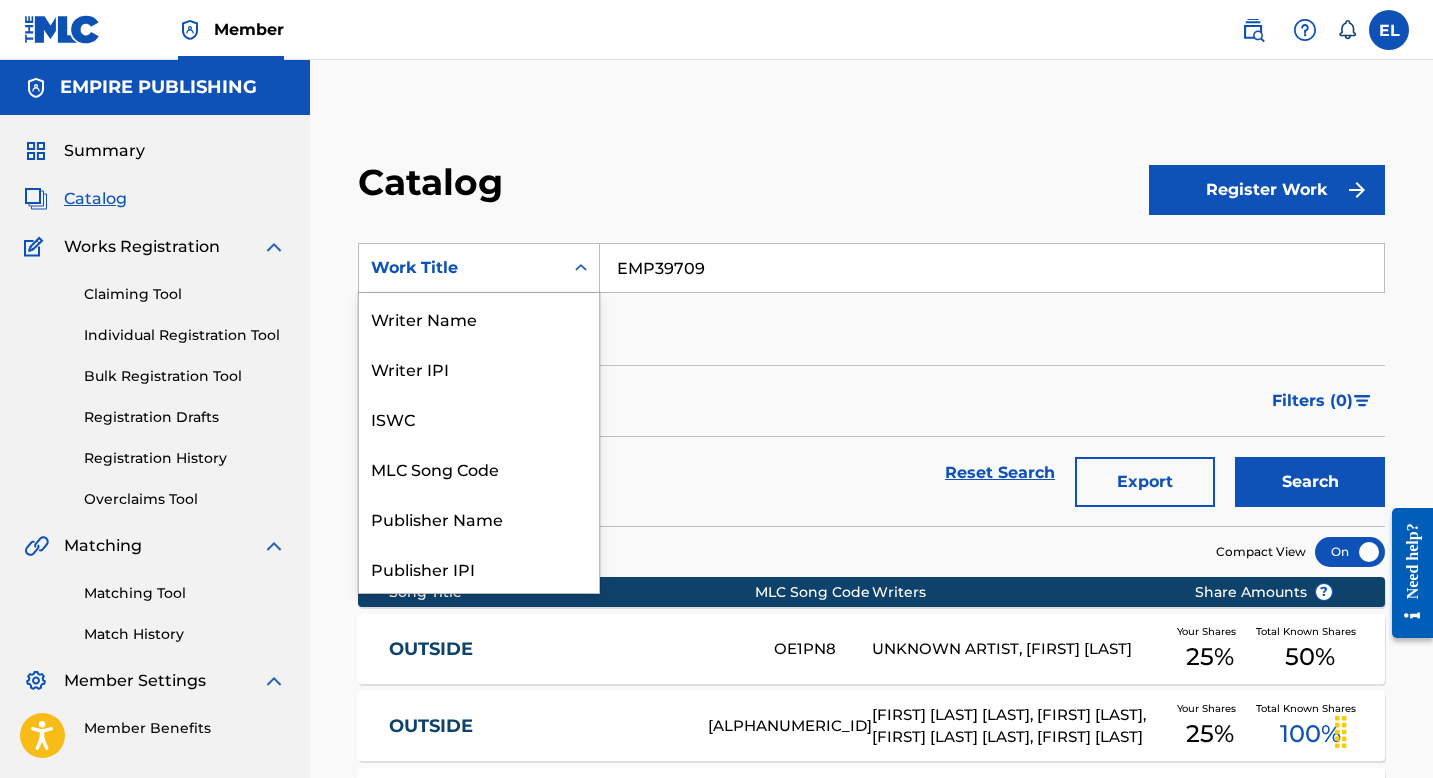 drag, startPoint x: 517, startPoint y: 268, endPoint x: 520, endPoint y: 287, distance: 19.235384 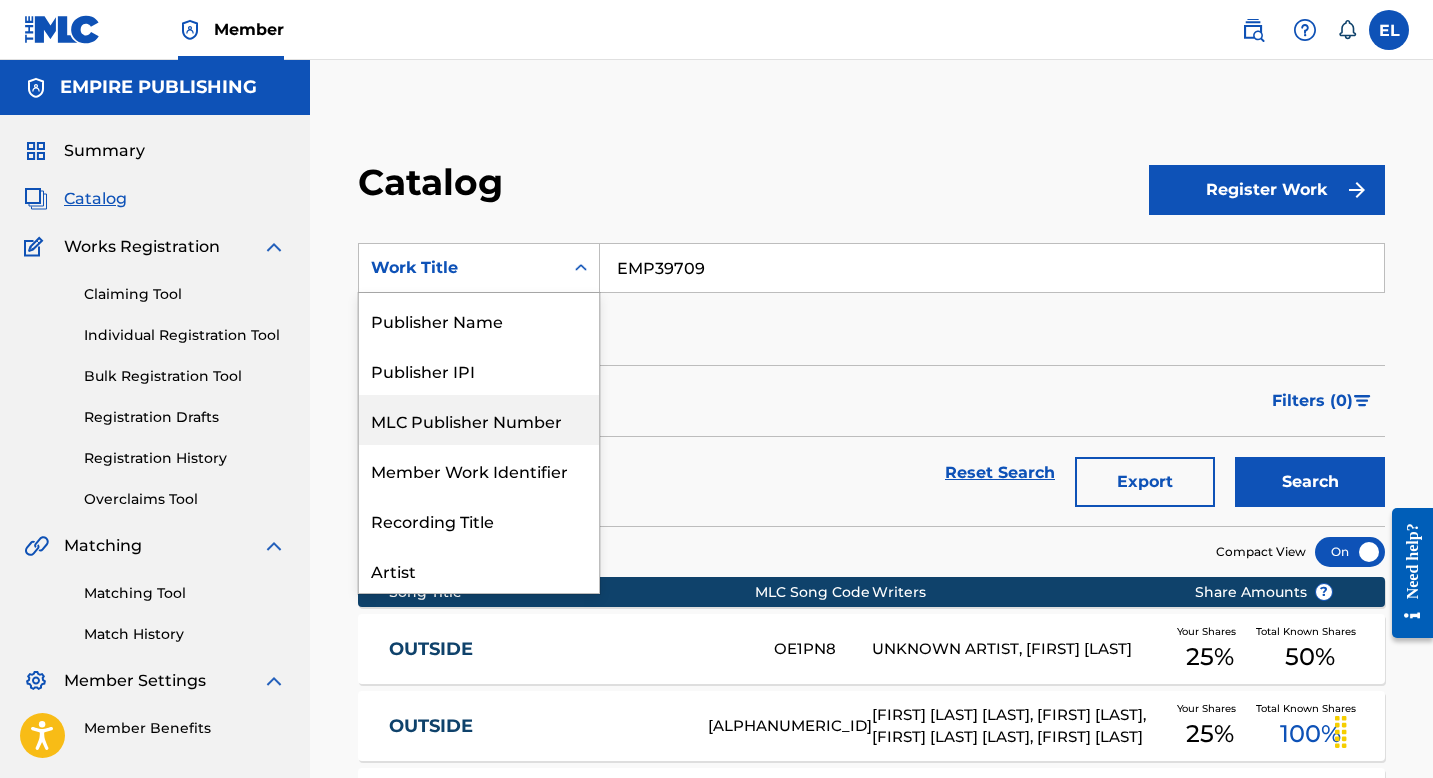 scroll, scrollTop: 180, scrollLeft: 0, axis: vertical 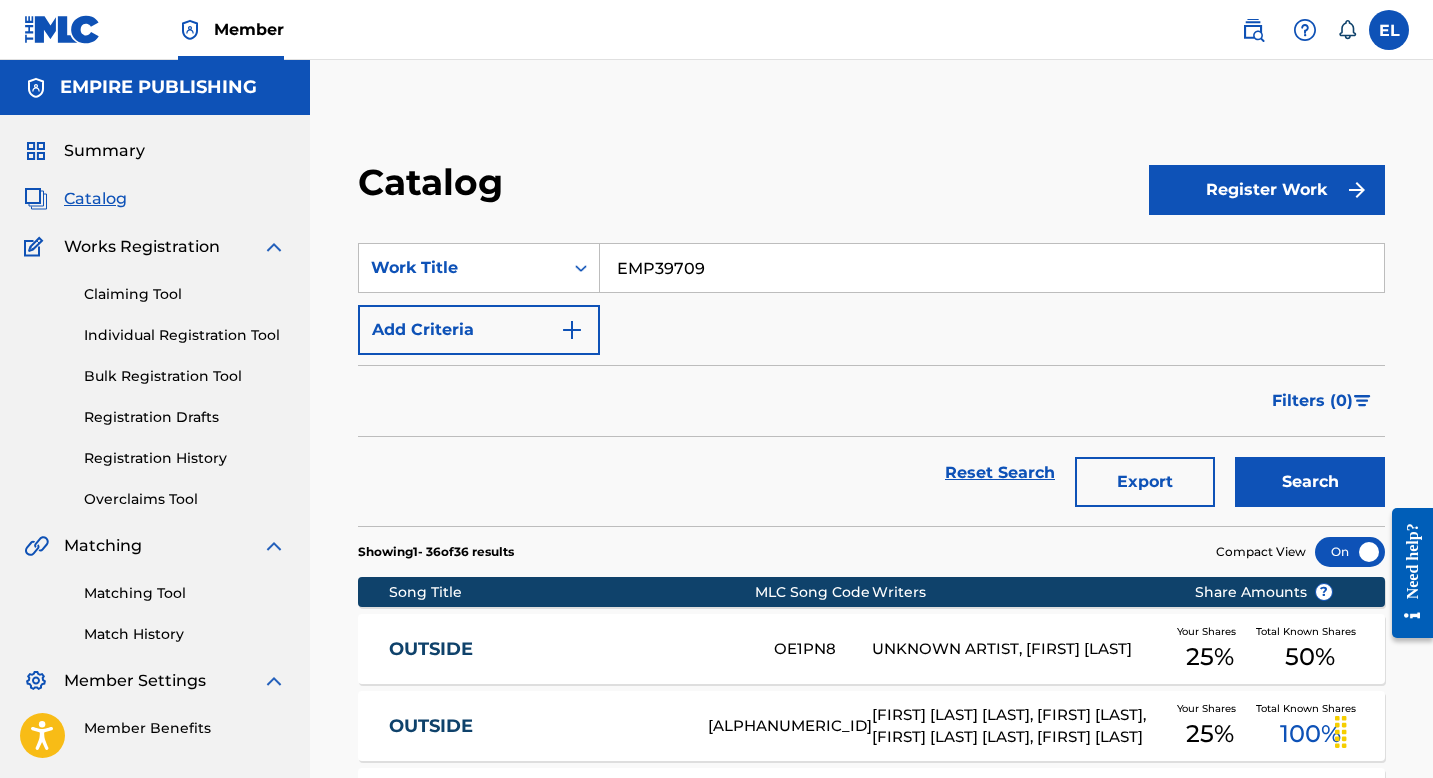 click on "EMP39709" at bounding box center (992, 268) 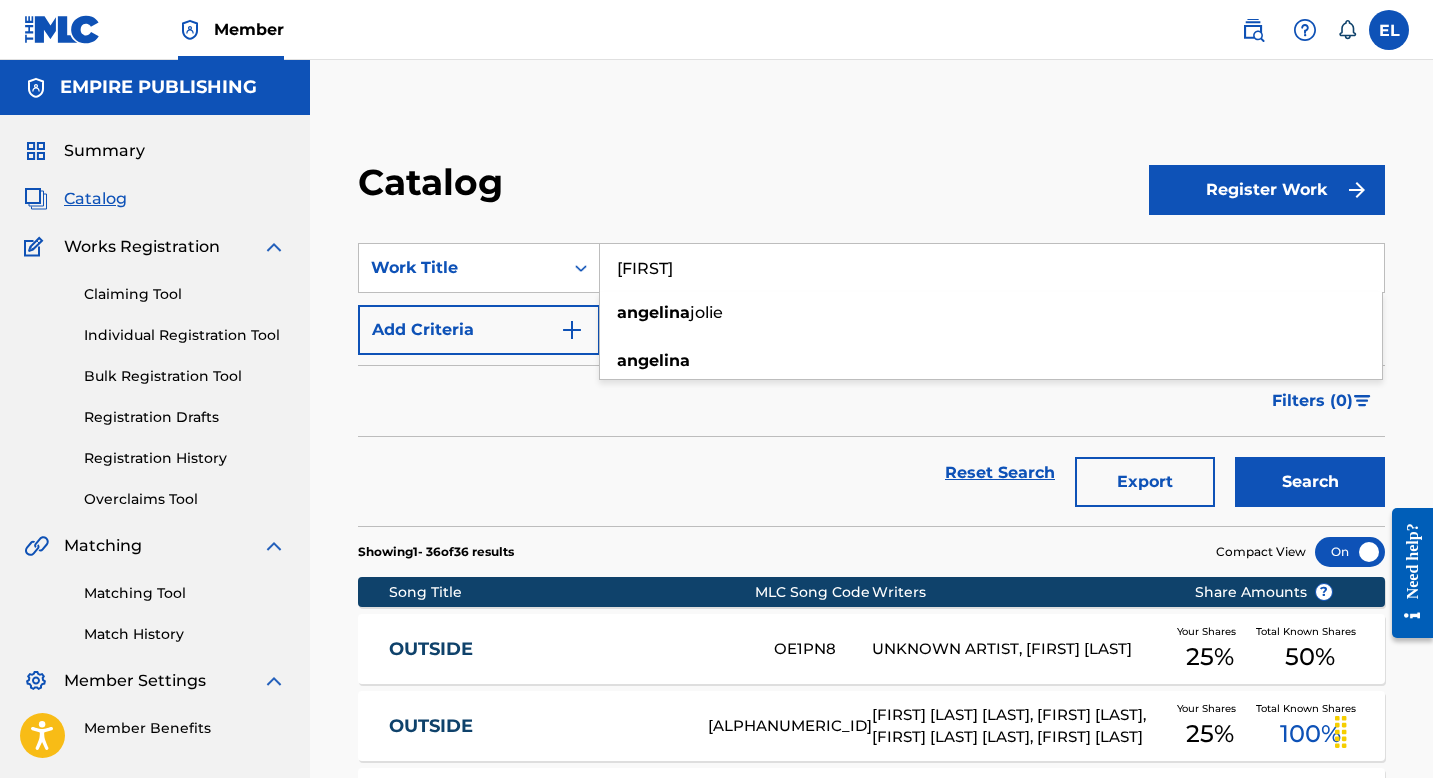 type on "Angelina" 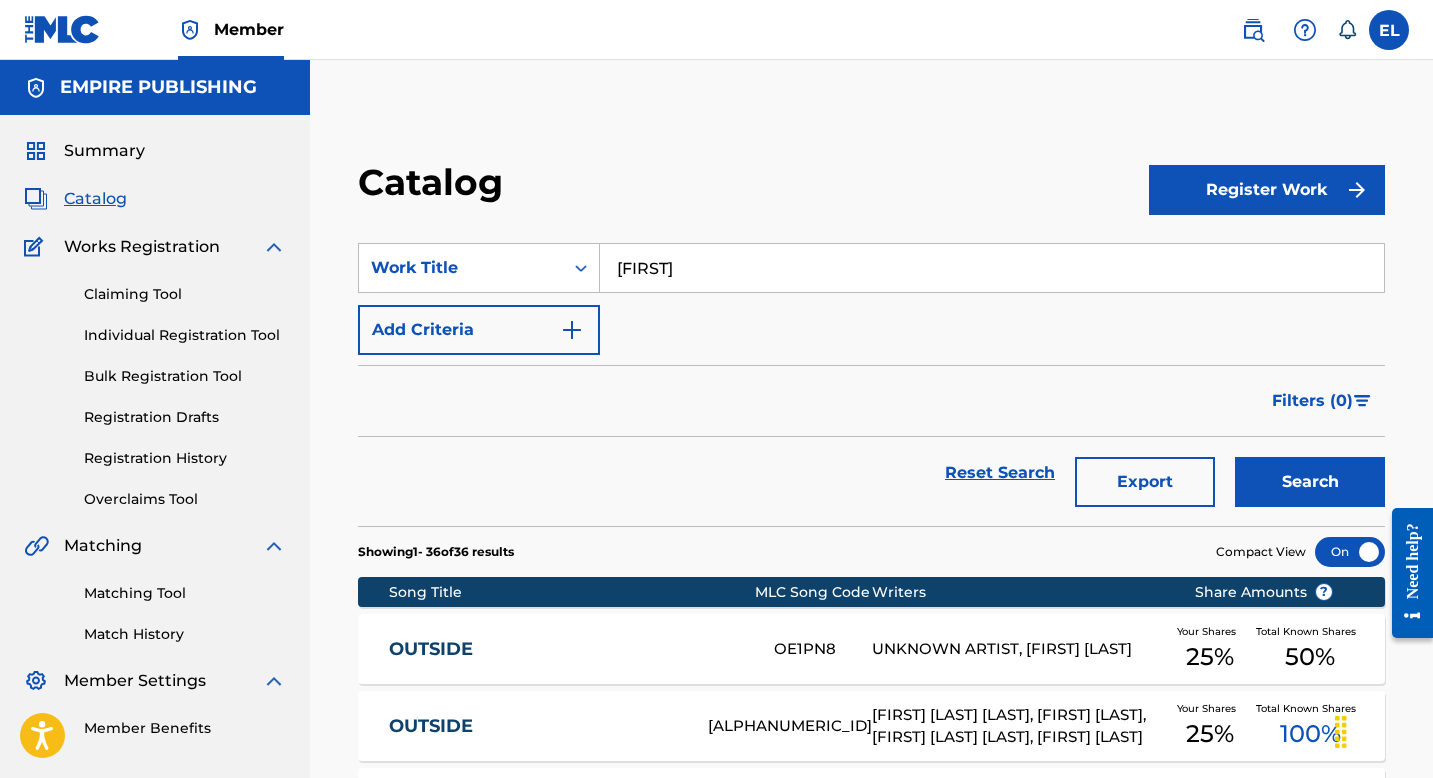 click on "Search" at bounding box center [1310, 482] 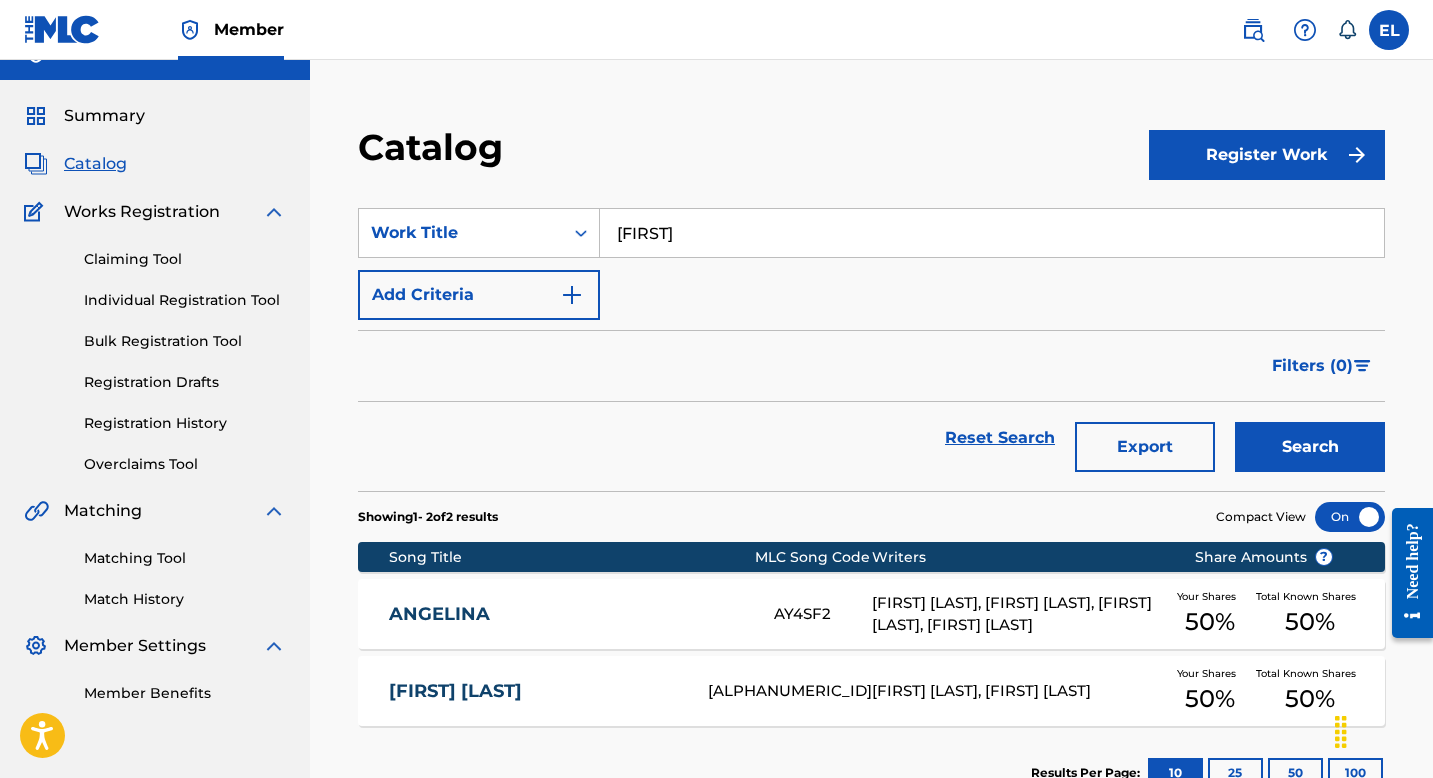 scroll, scrollTop: 35, scrollLeft: 0, axis: vertical 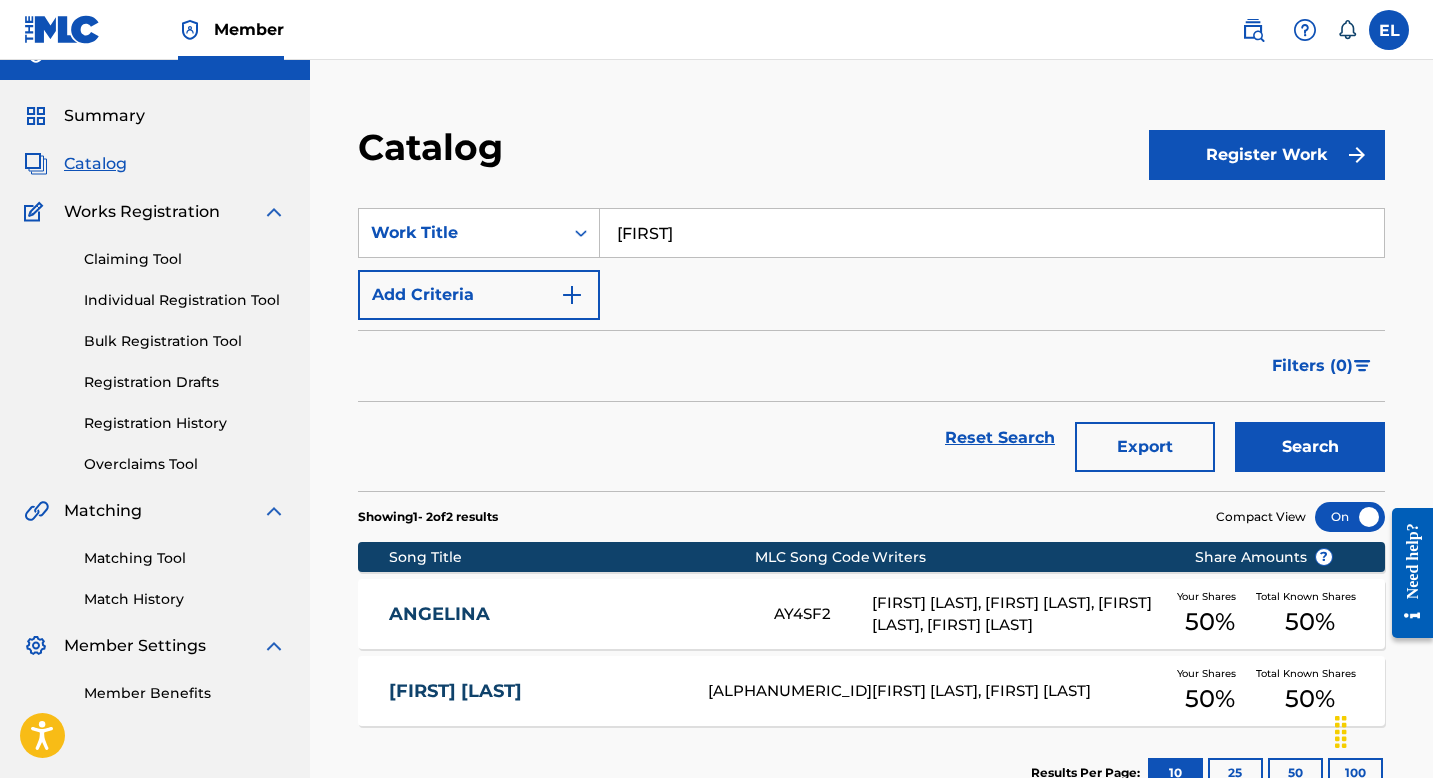 click on "ANGELINA" at bounding box center [568, 614] 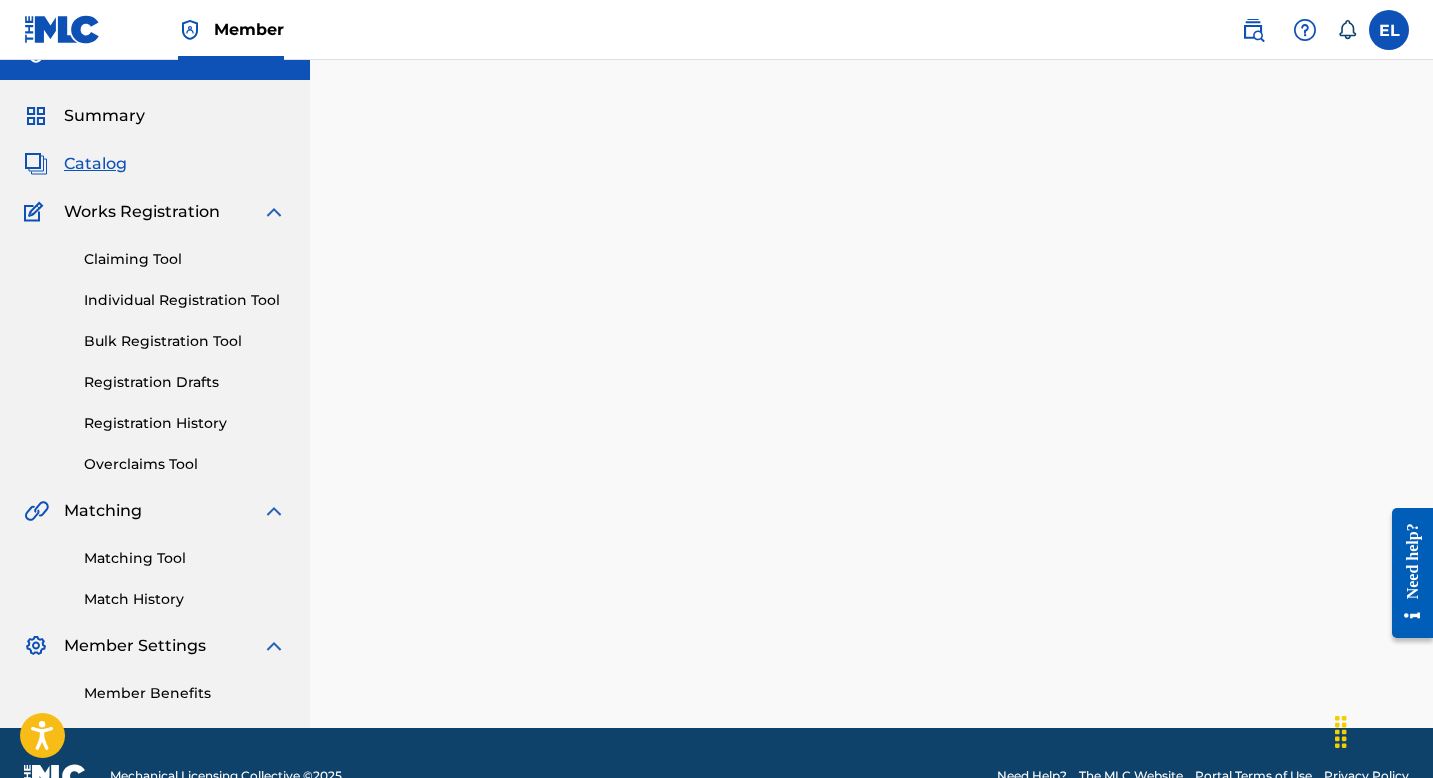 scroll, scrollTop: 0, scrollLeft: 0, axis: both 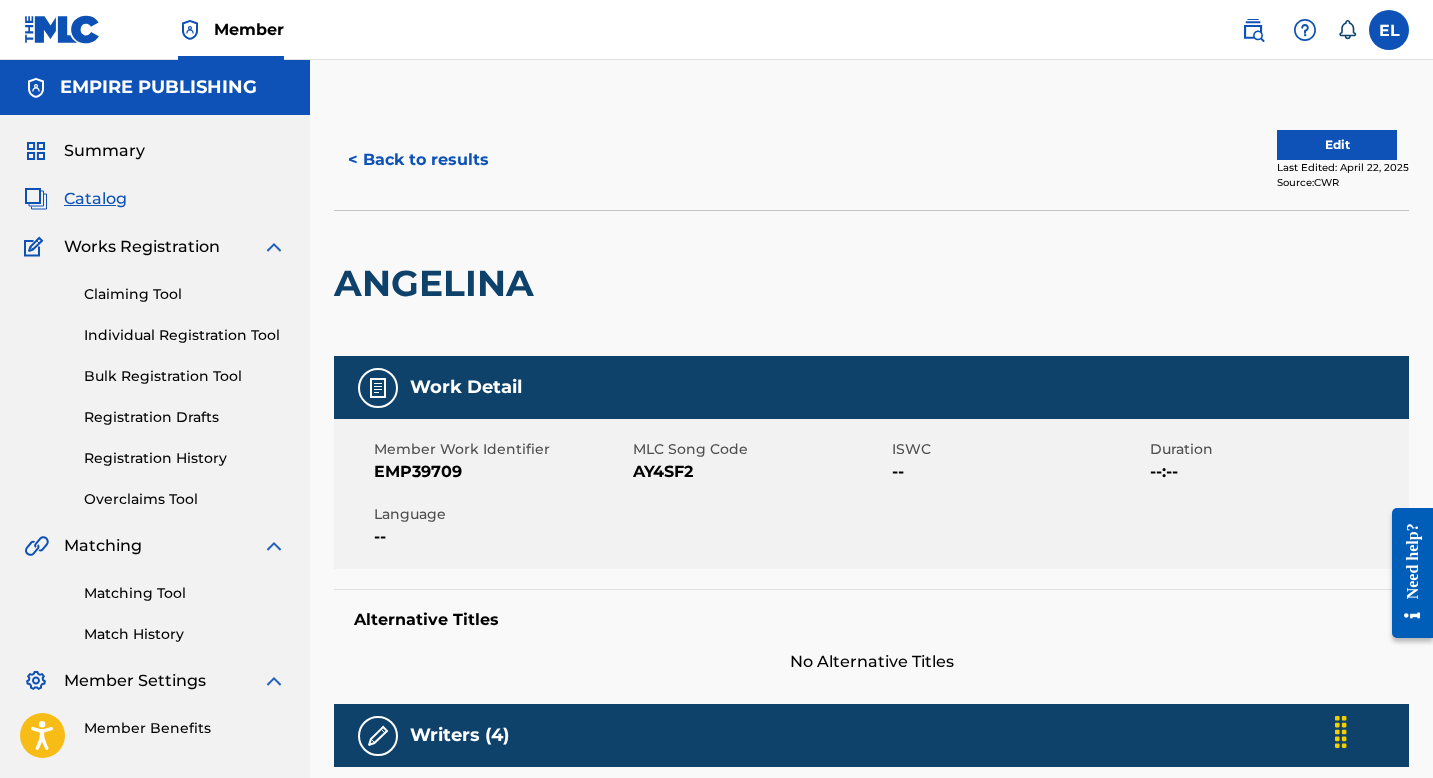 click on "Edit" at bounding box center (1337, 145) 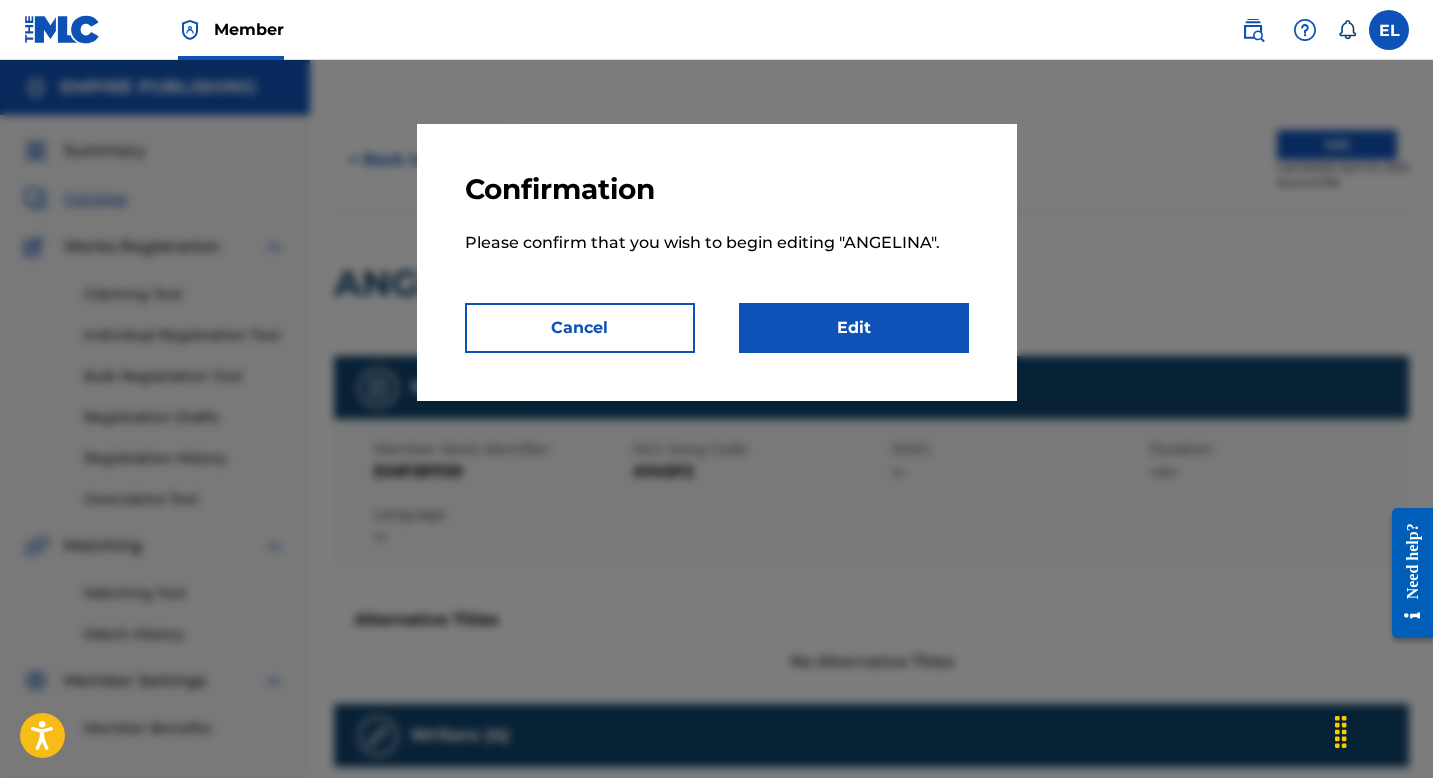 click on "Edit" at bounding box center (854, 328) 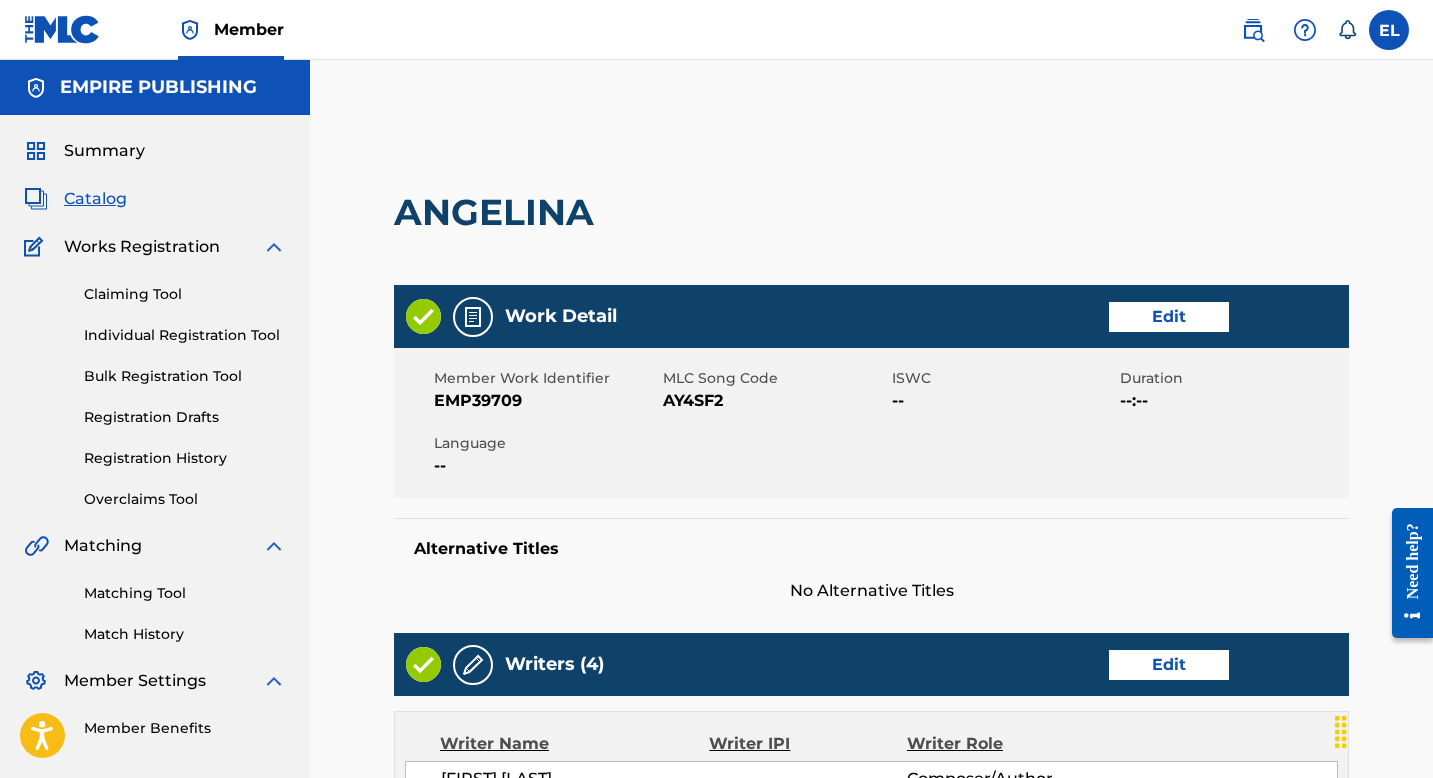 click on "Edit" at bounding box center (1169, 317) 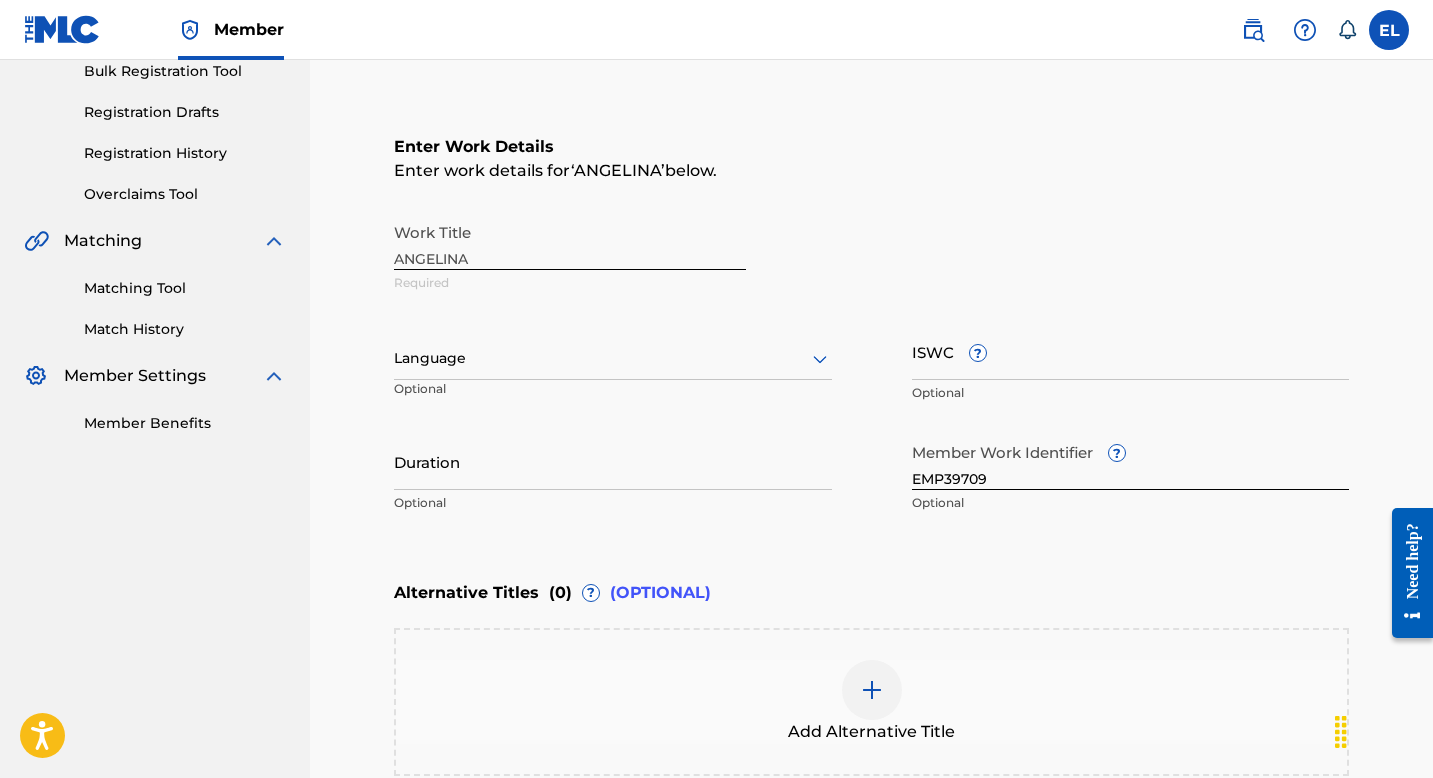scroll, scrollTop: 548, scrollLeft: 0, axis: vertical 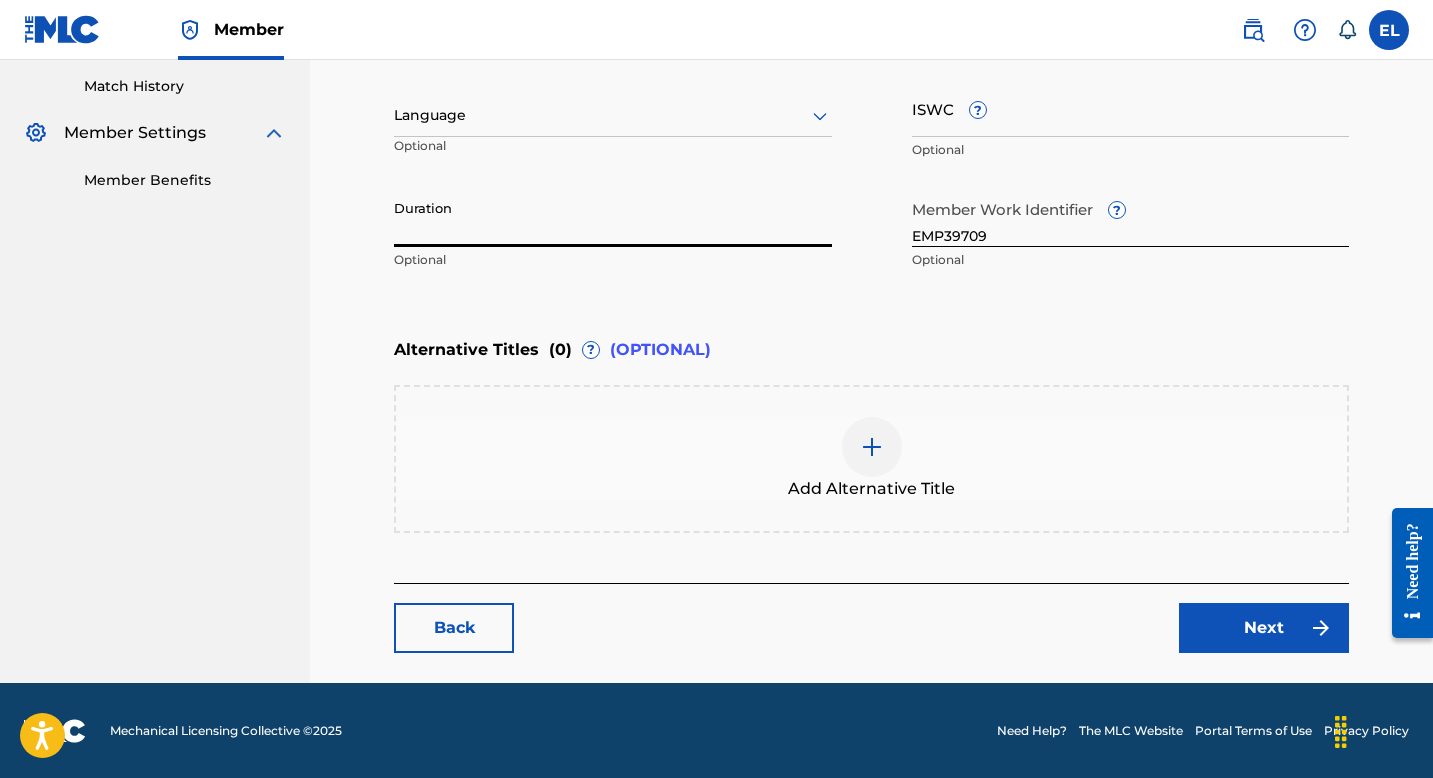 click on "Duration" at bounding box center [613, 218] 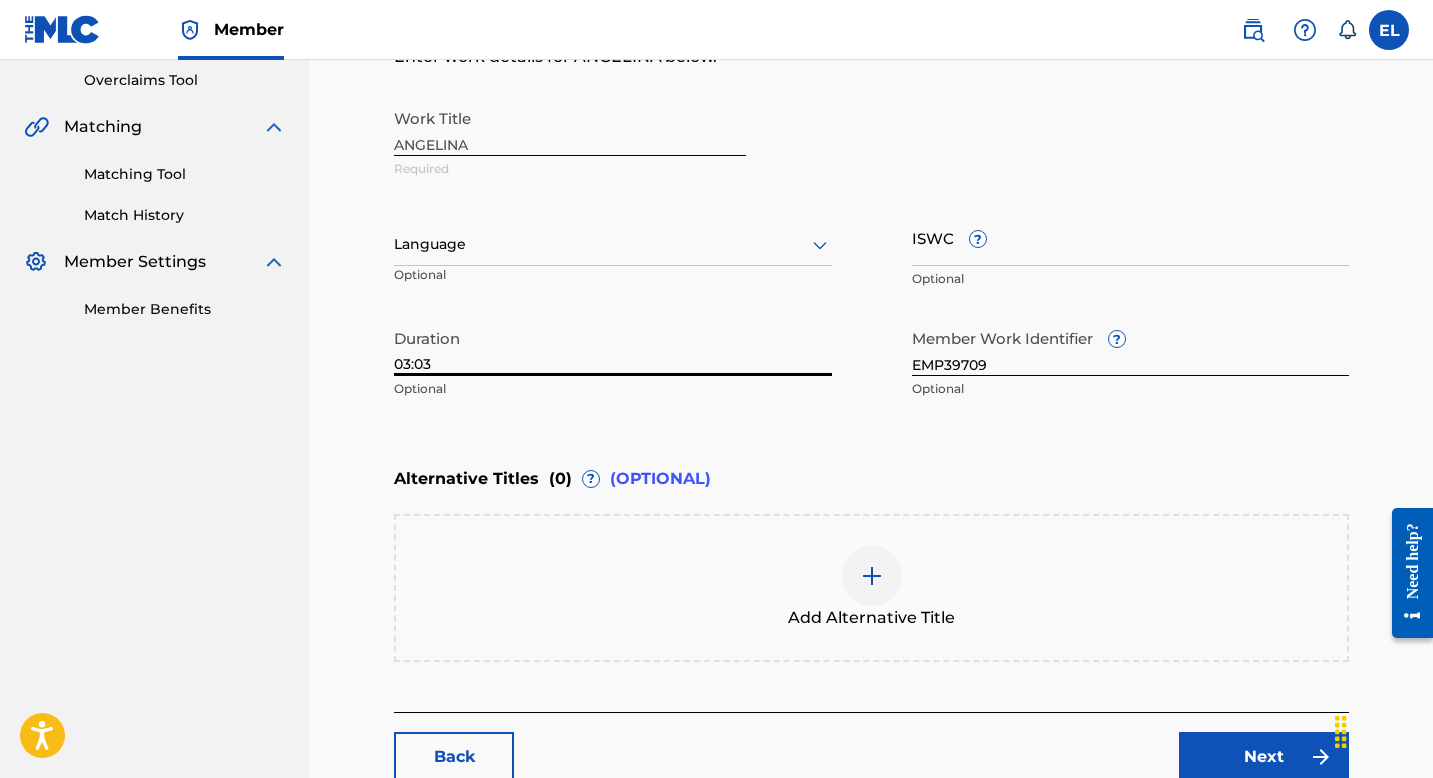 scroll, scrollTop: 541, scrollLeft: 0, axis: vertical 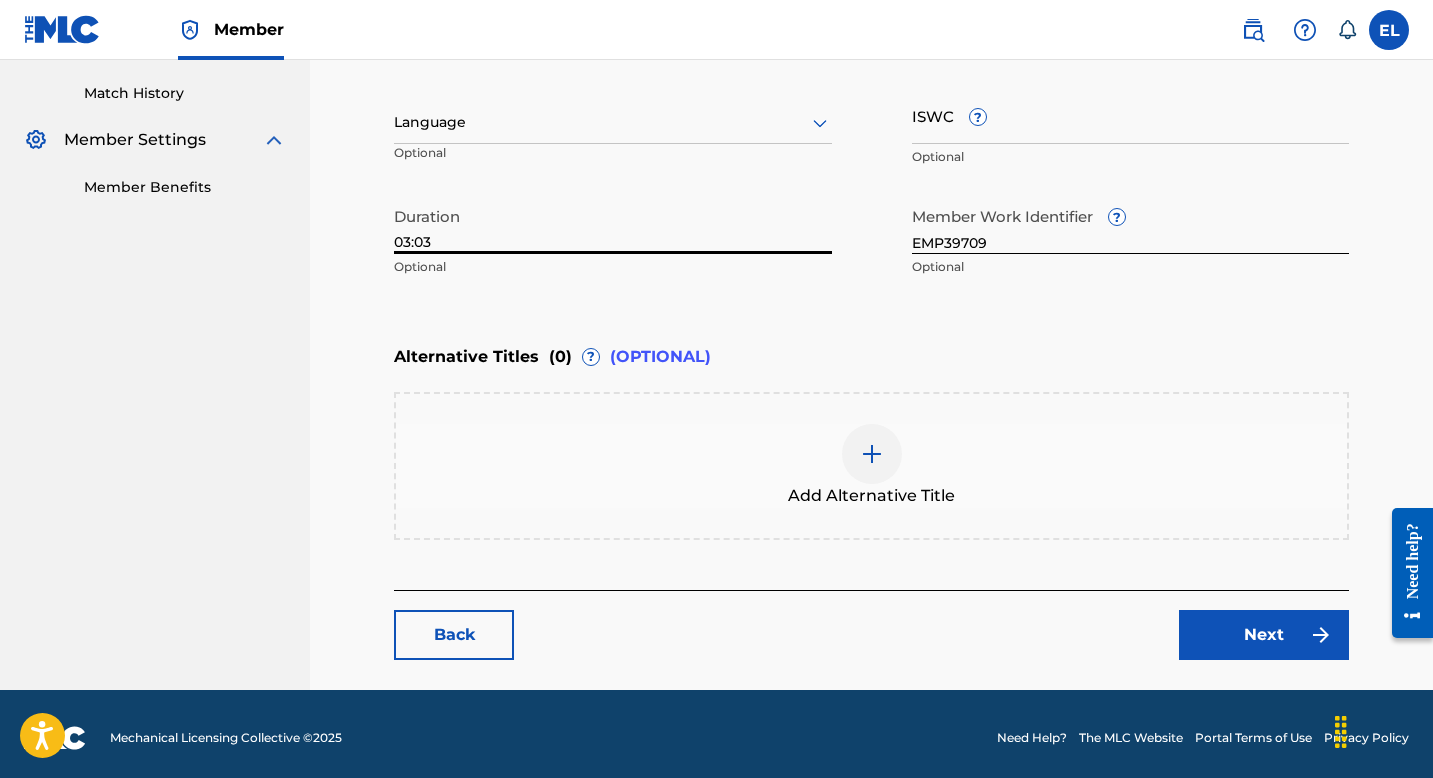 type on "03:03" 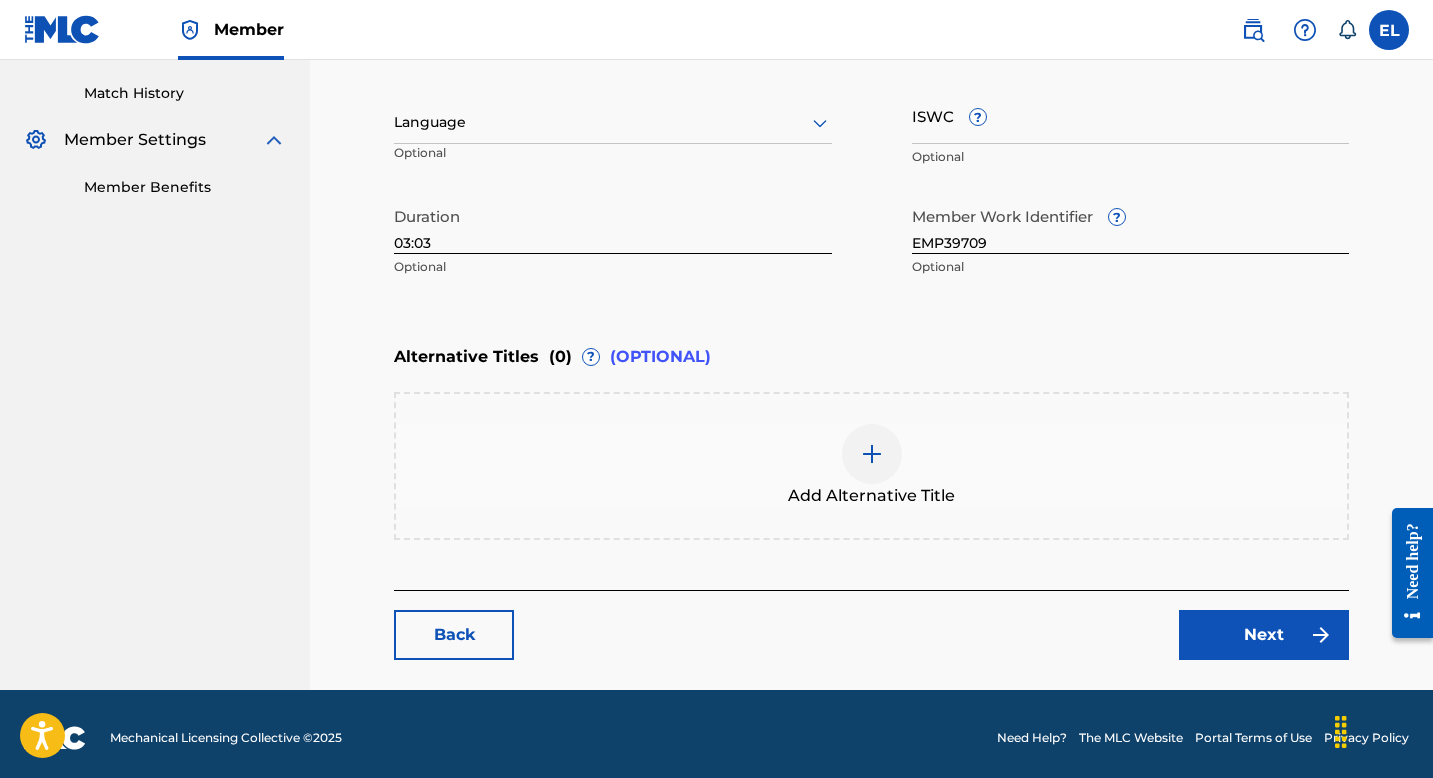 click on "Next" at bounding box center (1264, 635) 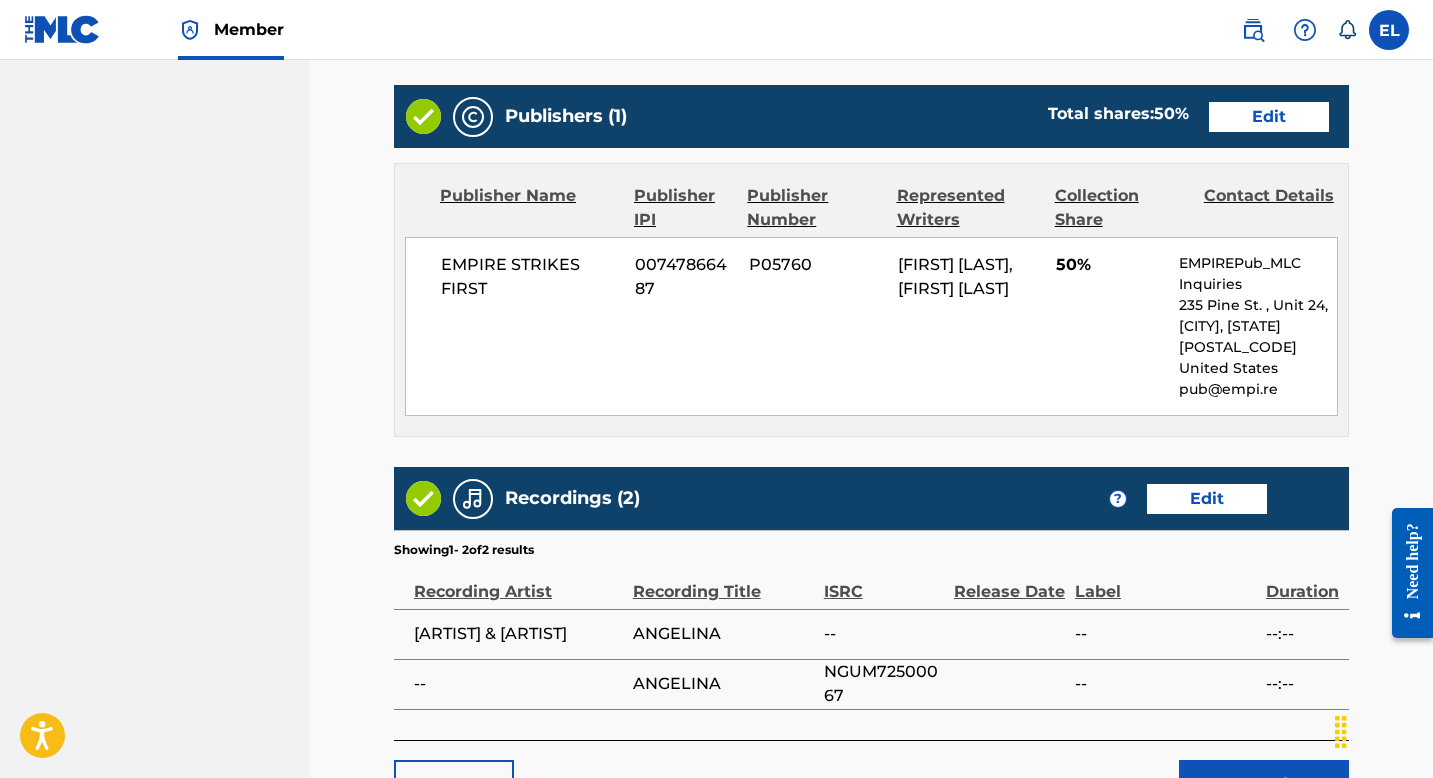 scroll, scrollTop: 1005, scrollLeft: 0, axis: vertical 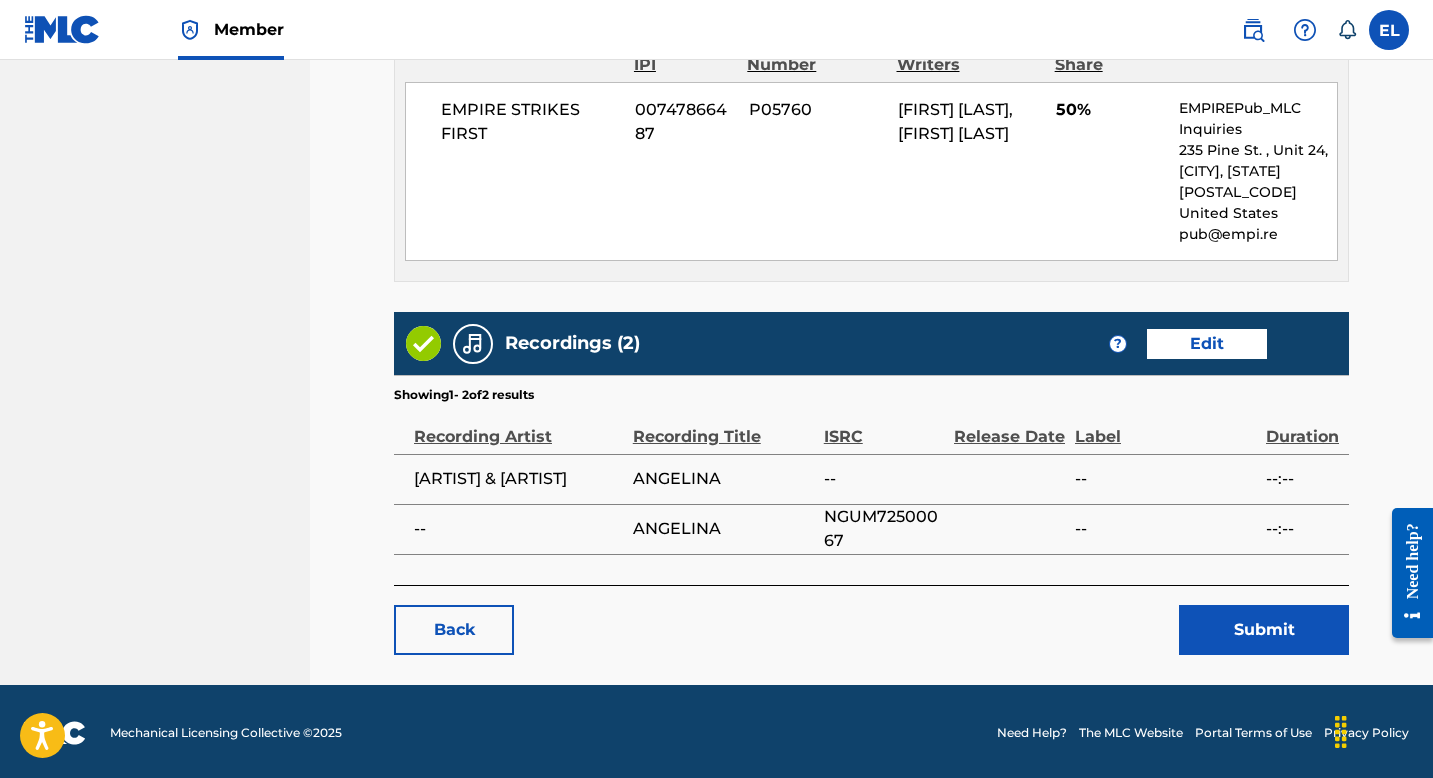 click on "Submit" at bounding box center [1264, 630] 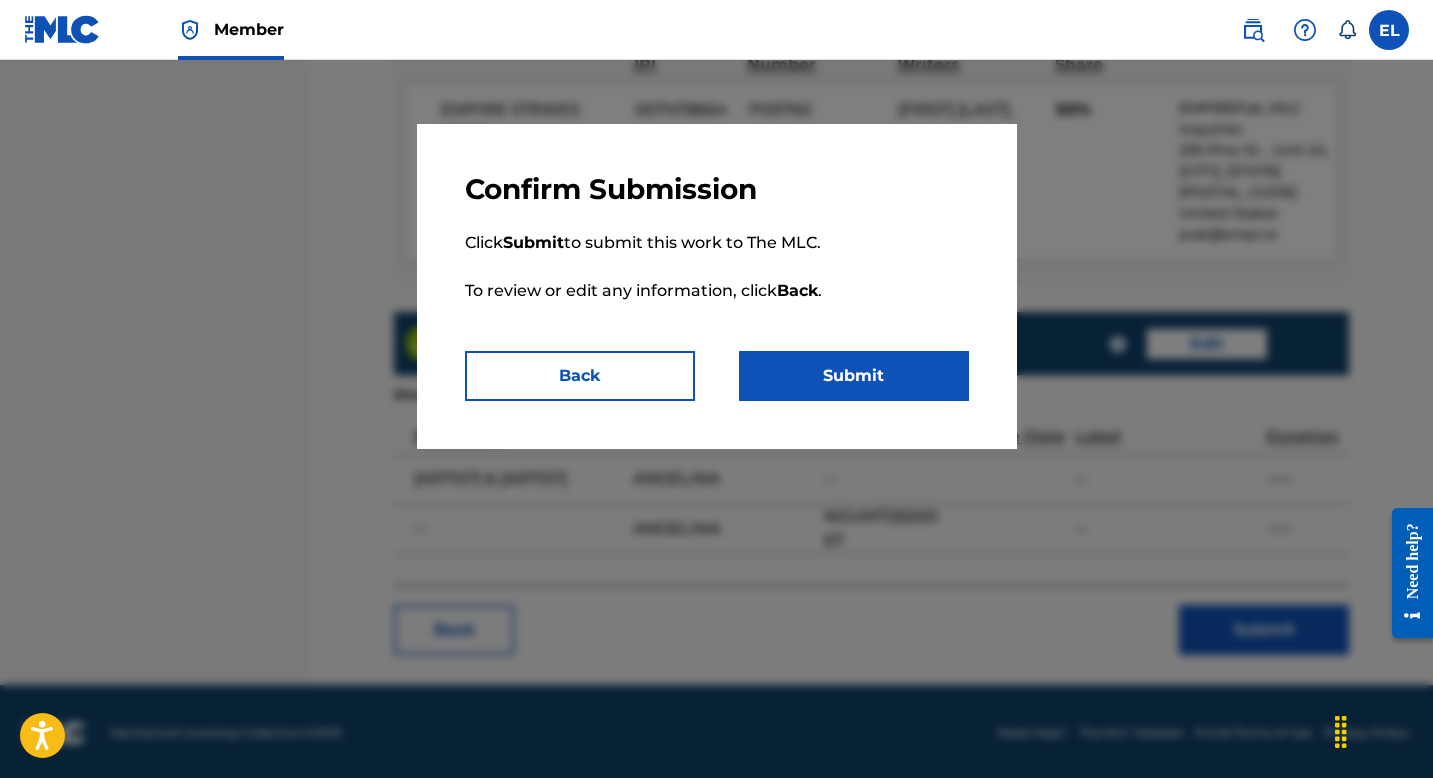 click on "Submit" at bounding box center [854, 376] 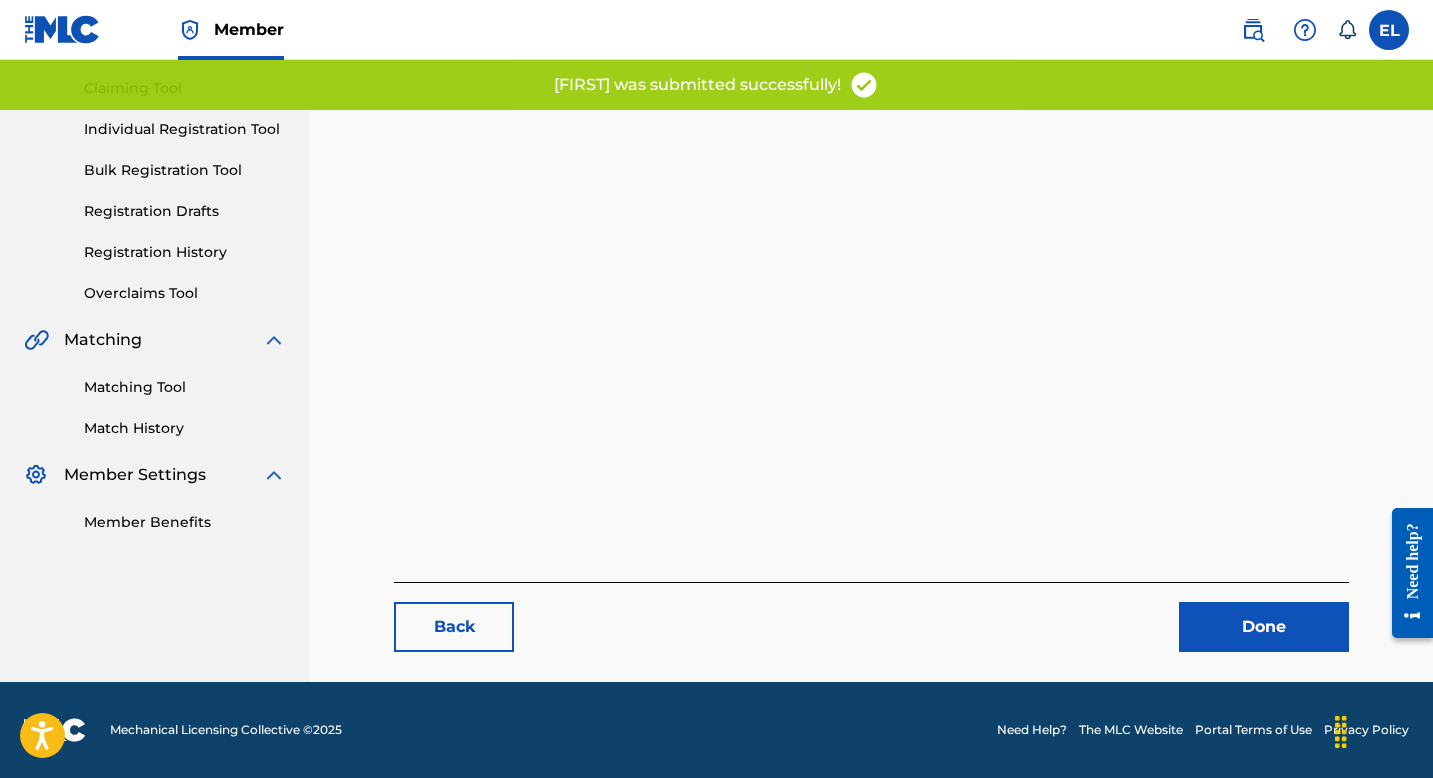 scroll, scrollTop: 0, scrollLeft: 0, axis: both 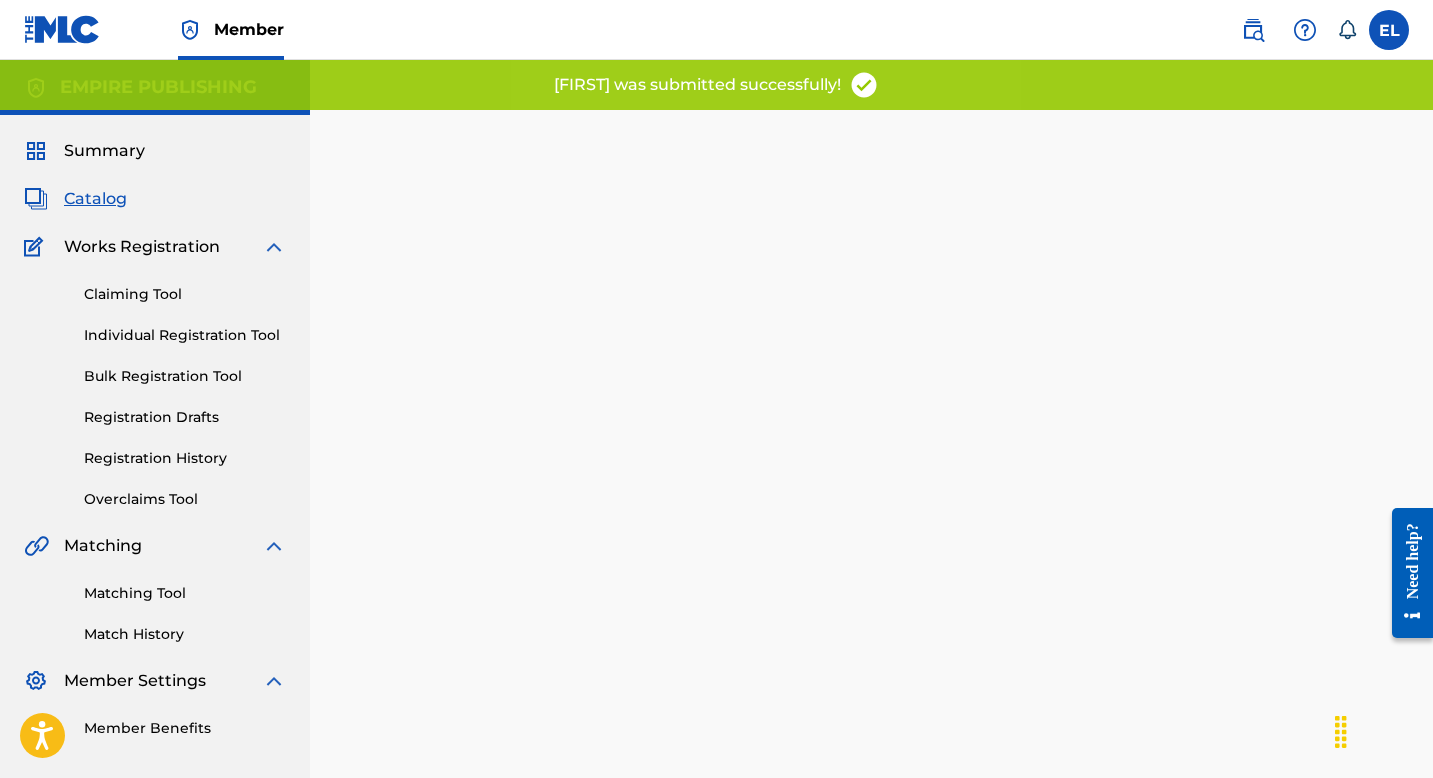 click on "Registration History" at bounding box center (185, 458) 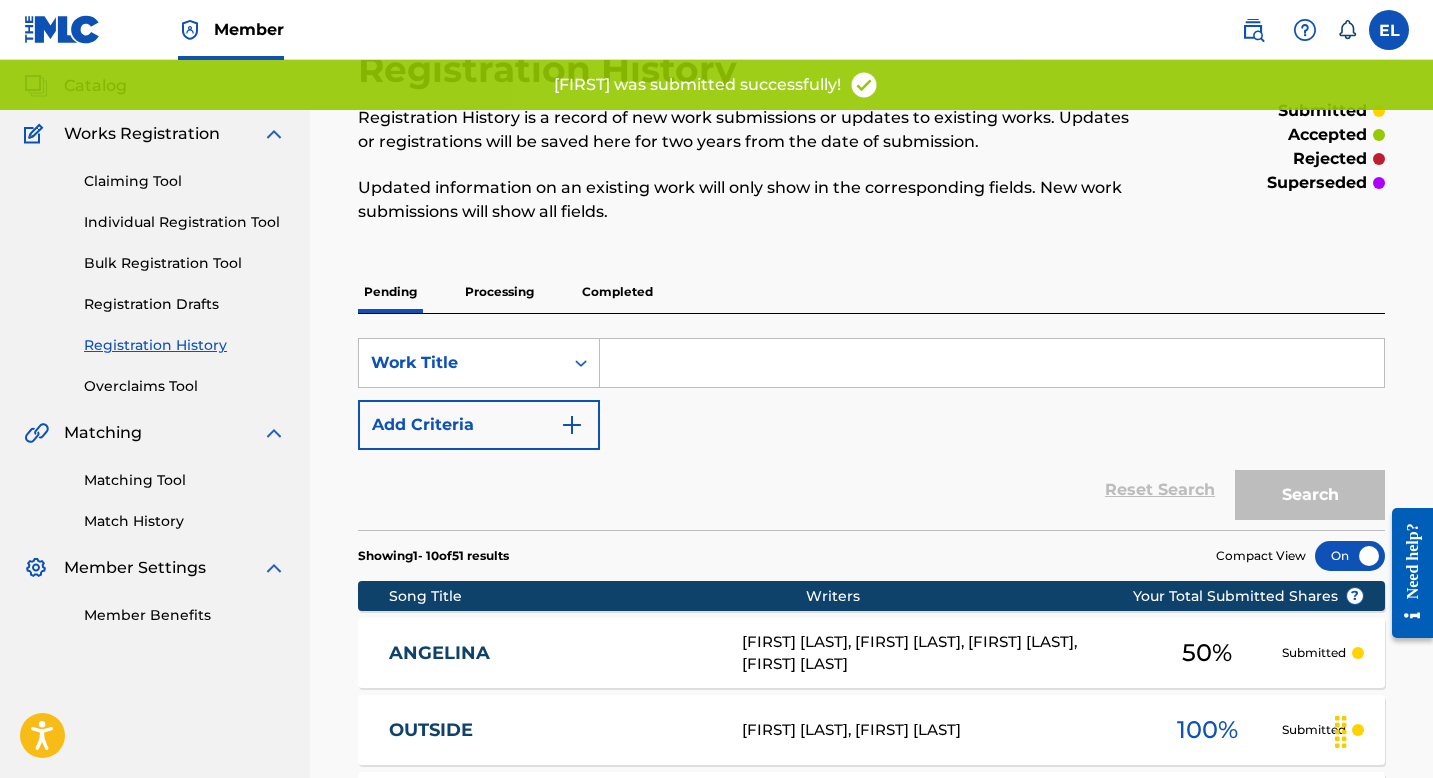 scroll, scrollTop: 164, scrollLeft: 0, axis: vertical 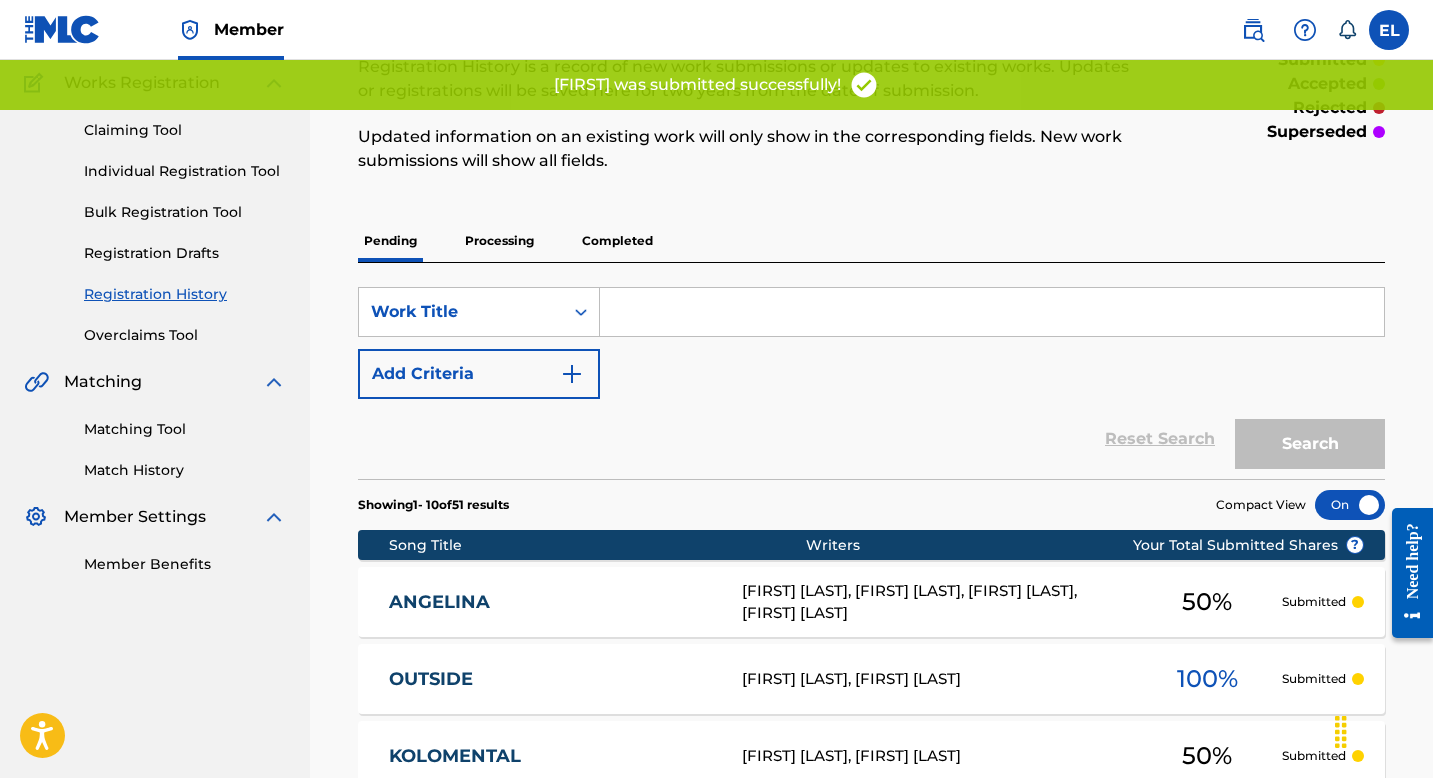 click on "ANGELINA" at bounding box center [552, 602] 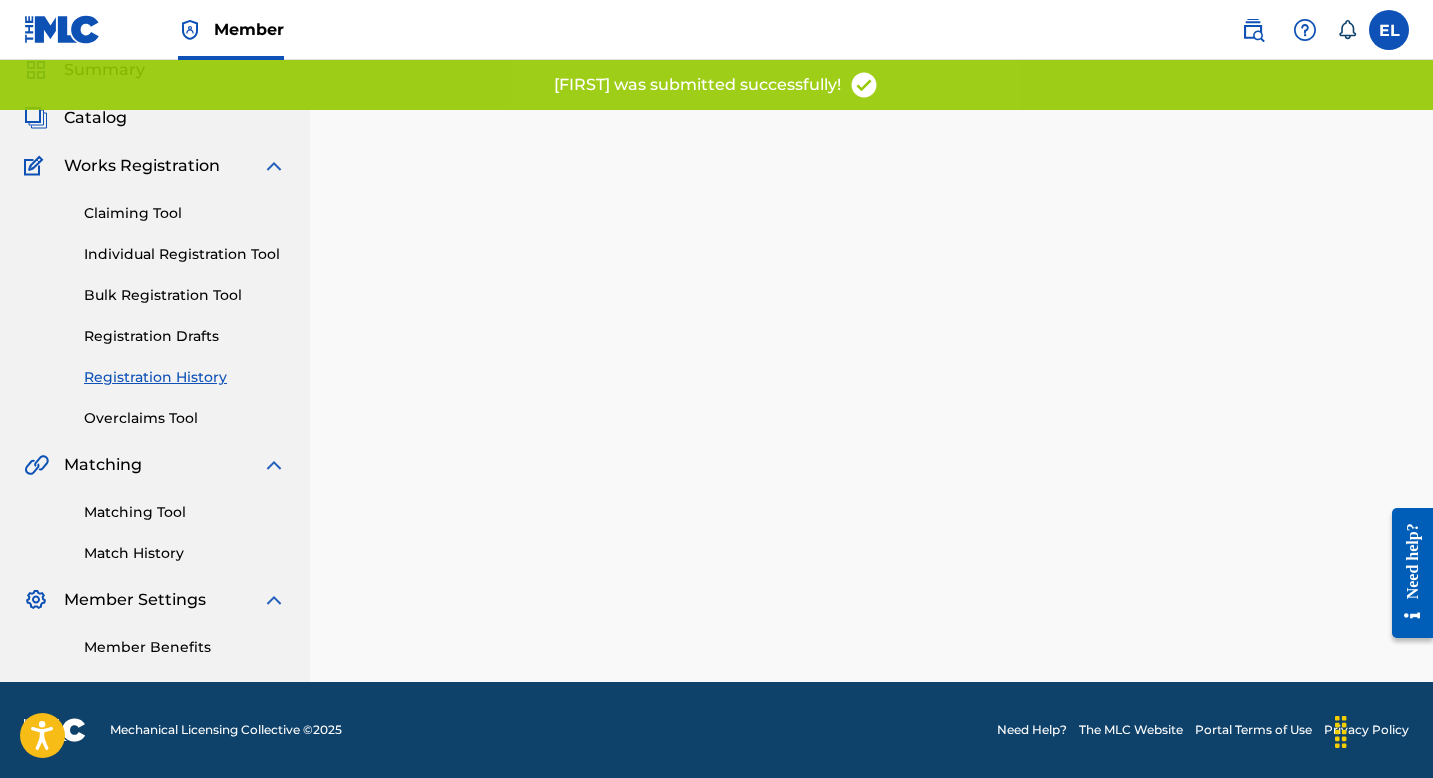 scroll, scrollTop: 0, scrollLeft: 0, axis: both 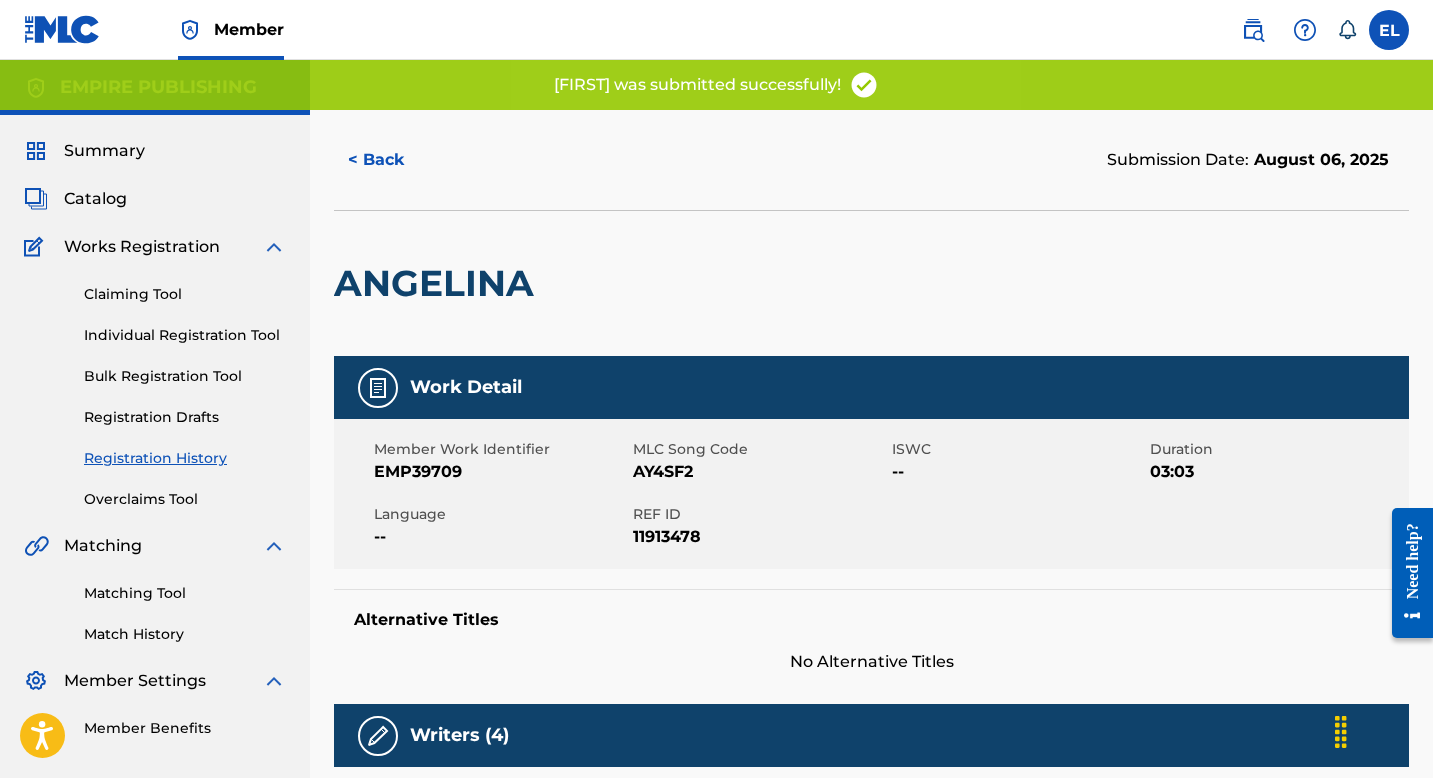 click on "MLC Song Code" at bounding box center (760, 449) 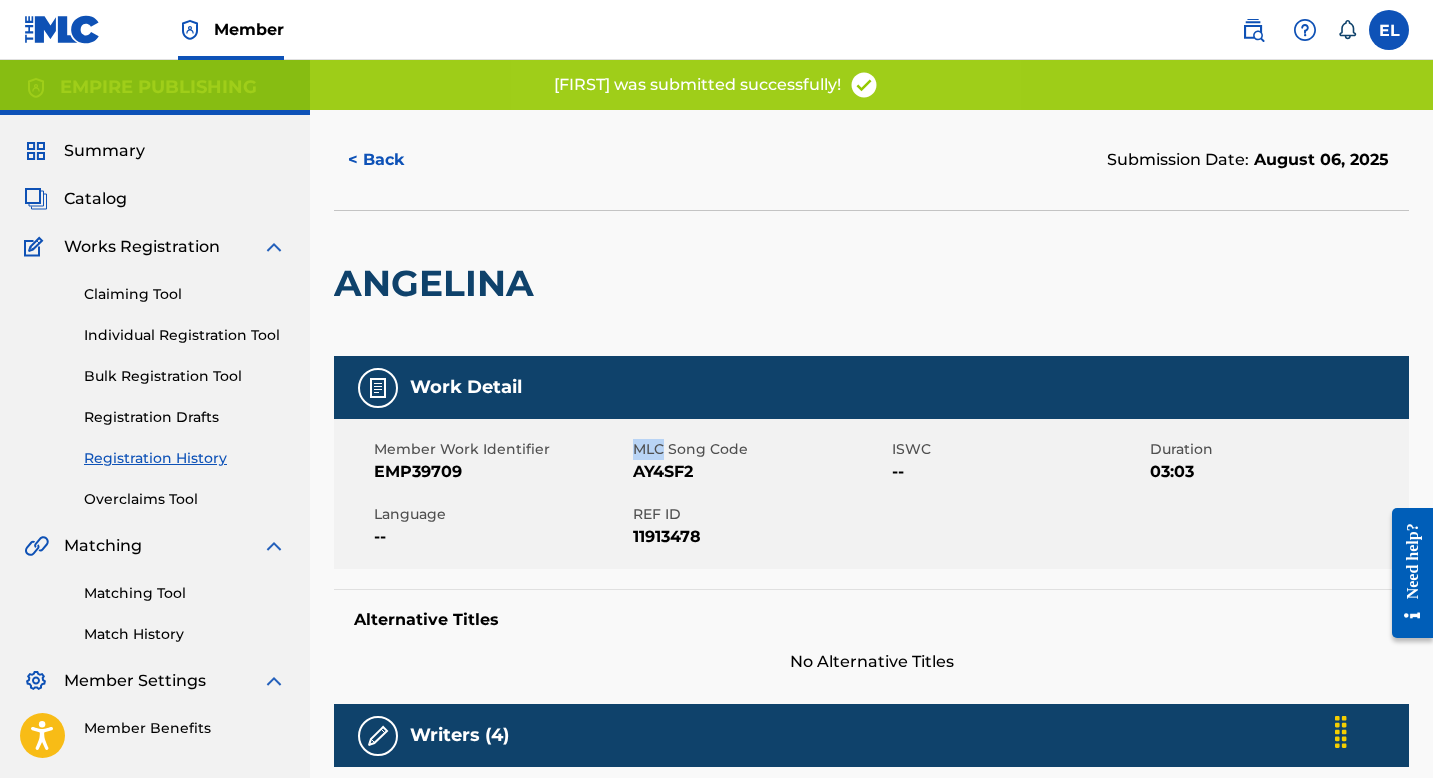 click on "MLC Song Code" at bounding box center (760, 449) 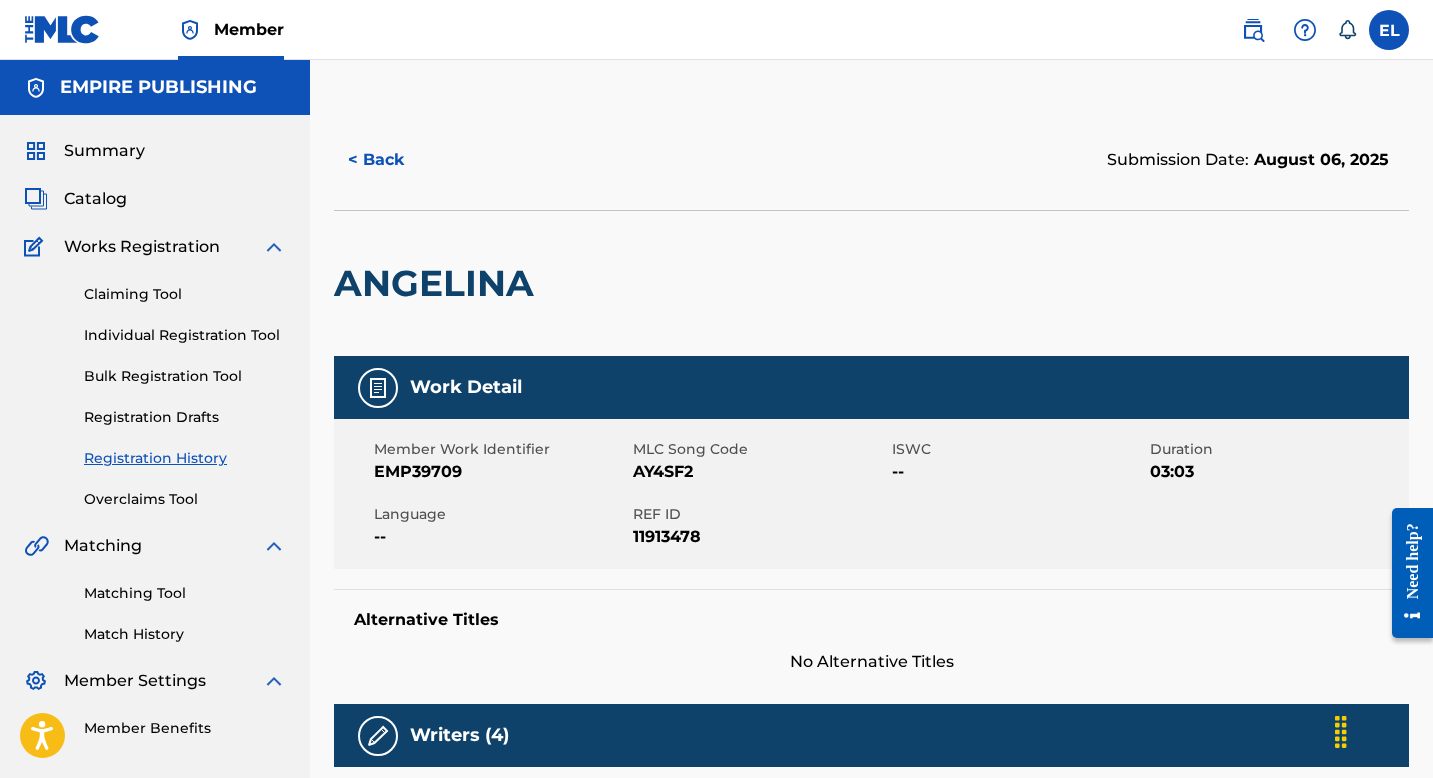 click on "AY4SF2" at bounding box center (760, 472) 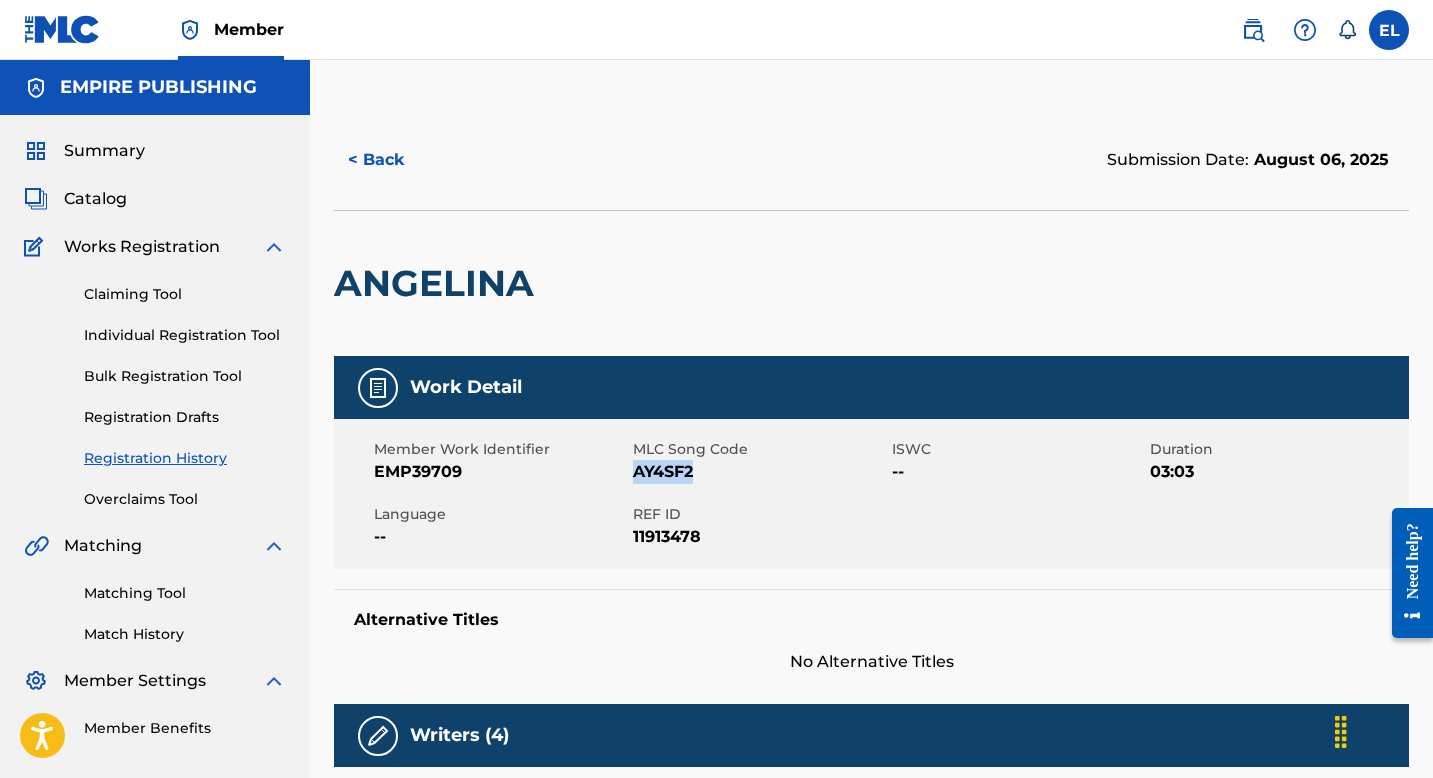 click on "AY4SF2" at bounding box center [760, 472] 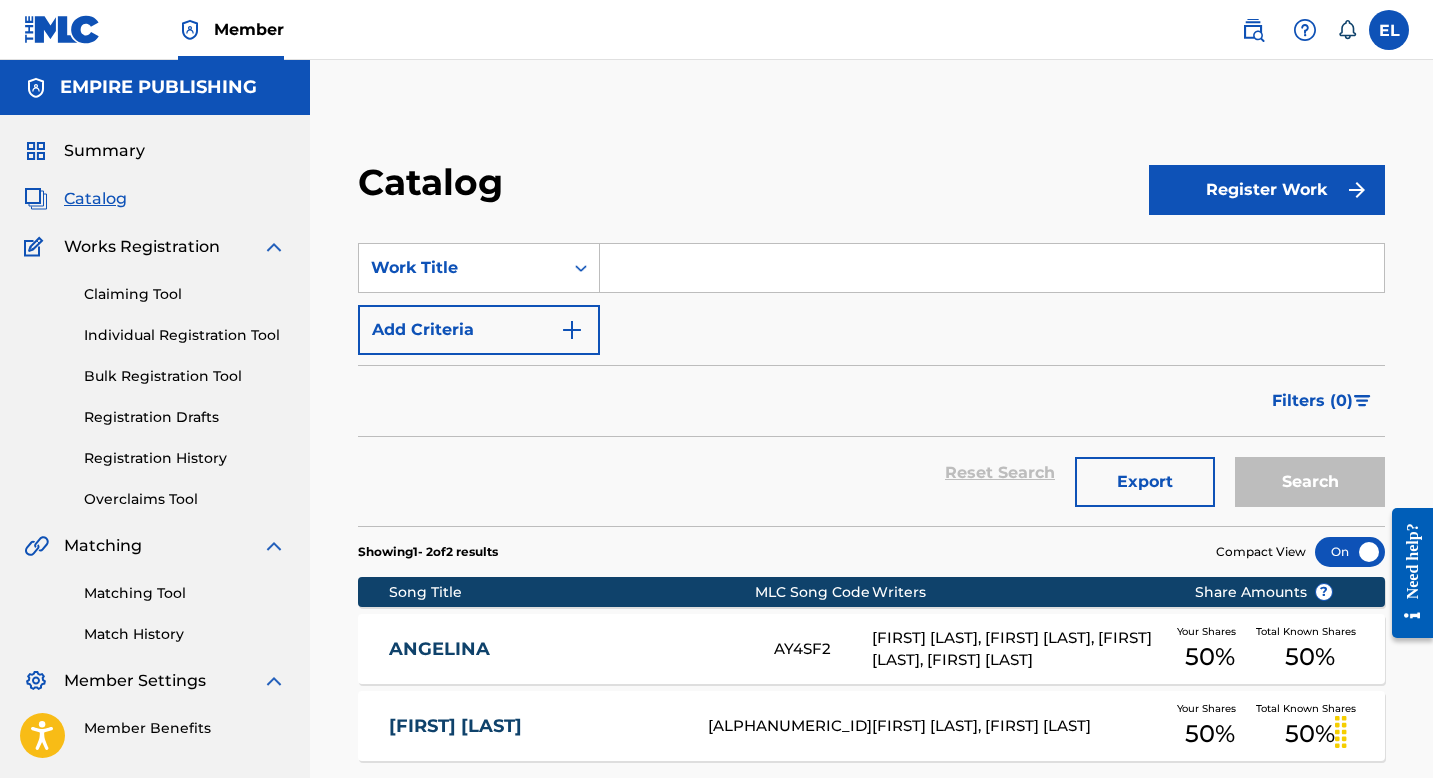 click at bounding box center (992, 268) 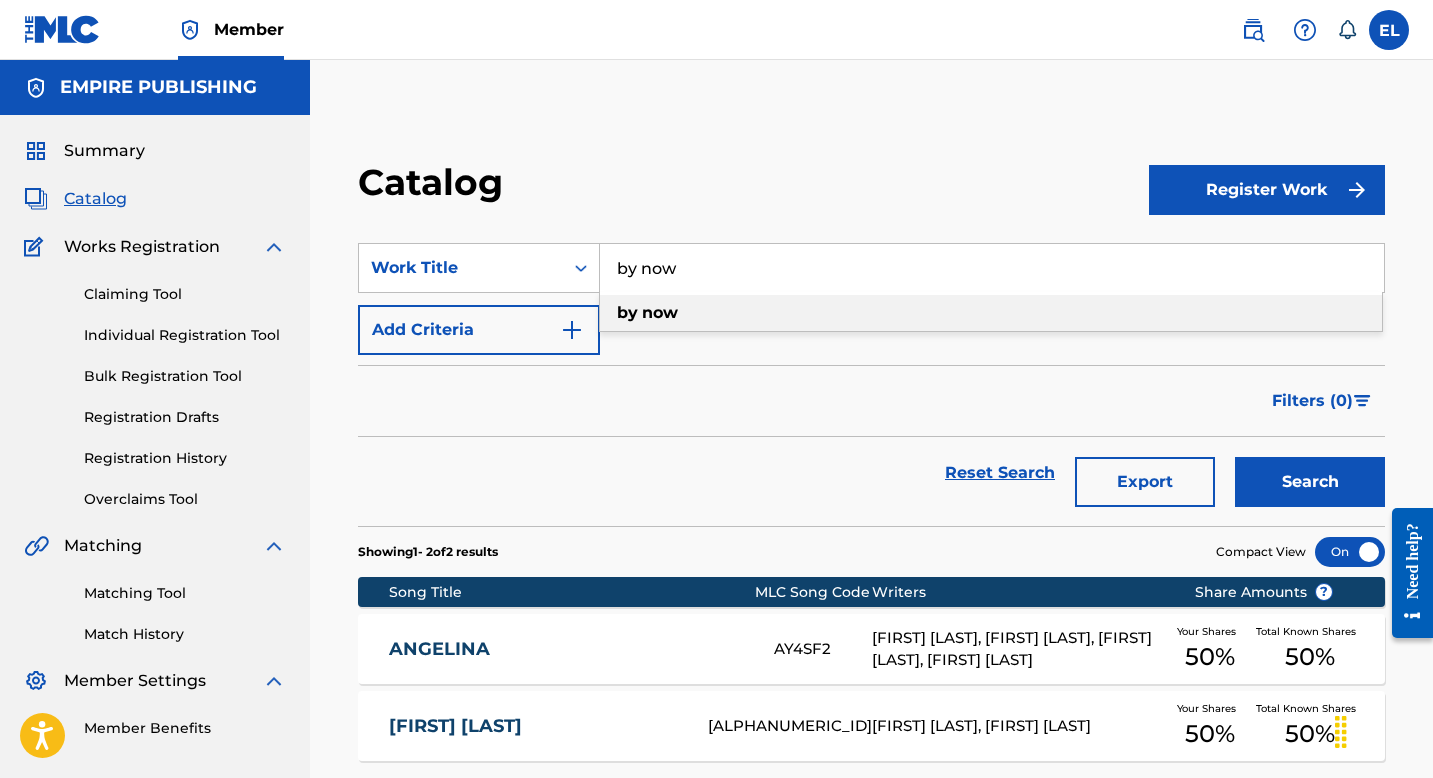 type on "by now" 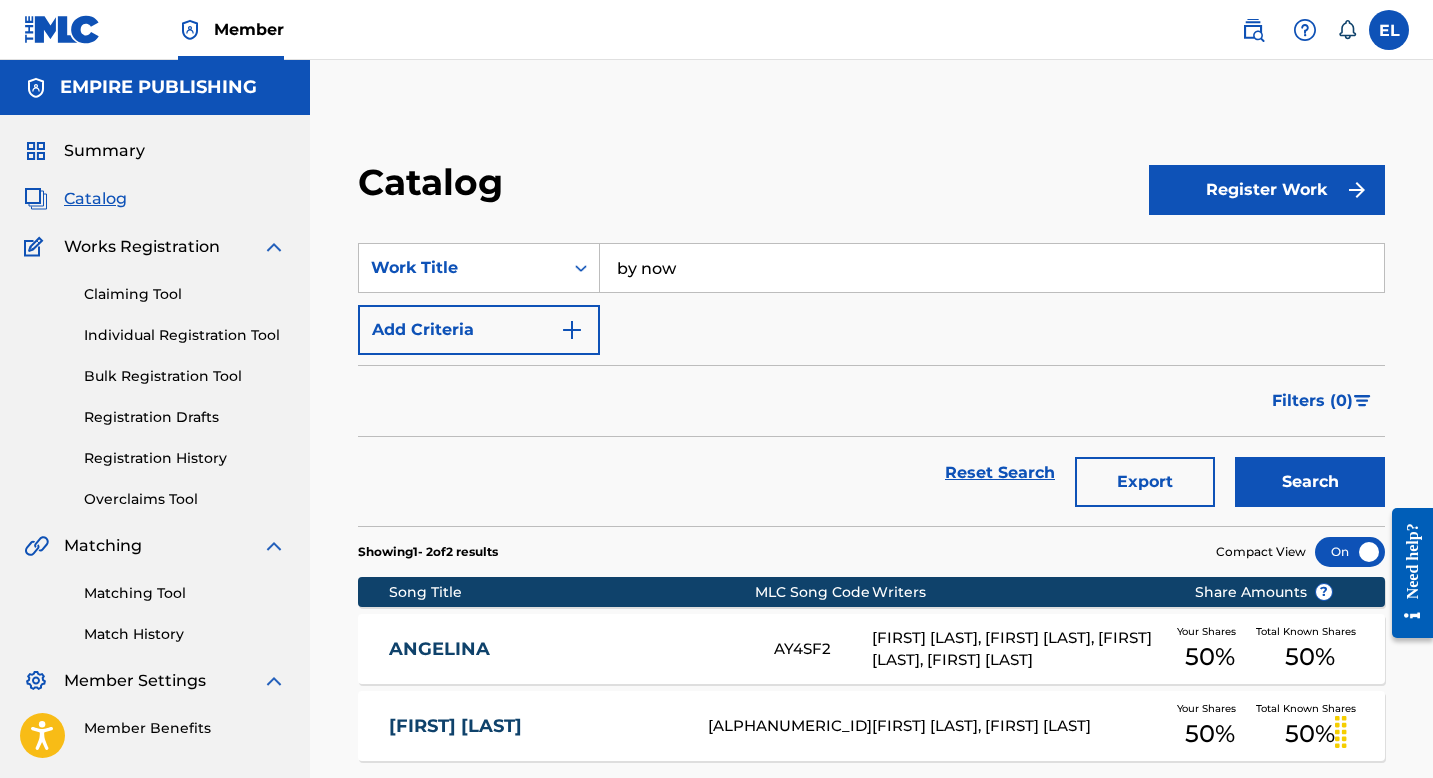 click on "Search" at bounding box center (1310, 482) 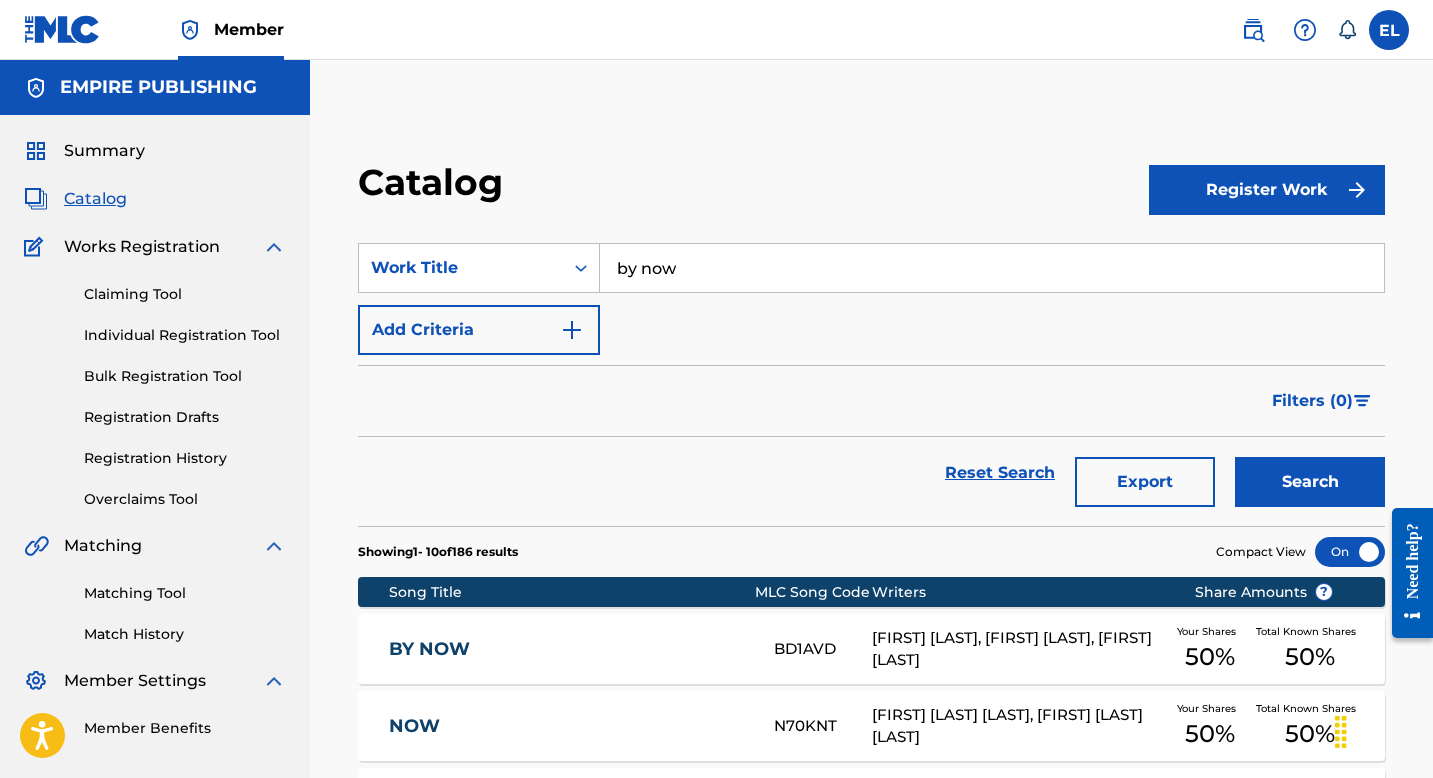 click on "BY NOW" at bounding box center (568, 649) 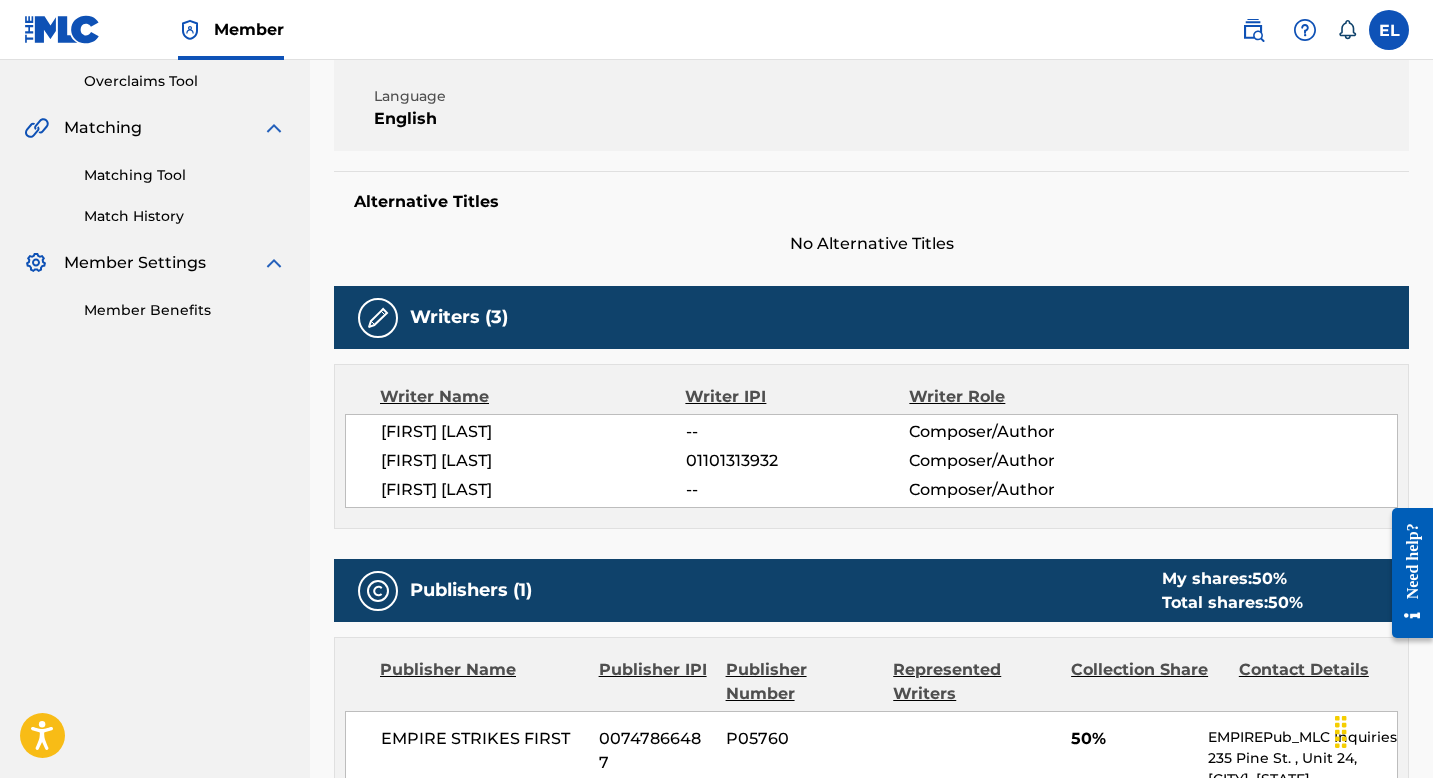 scroll, scrollTop: 0, scrollLeft: 0, axis: both 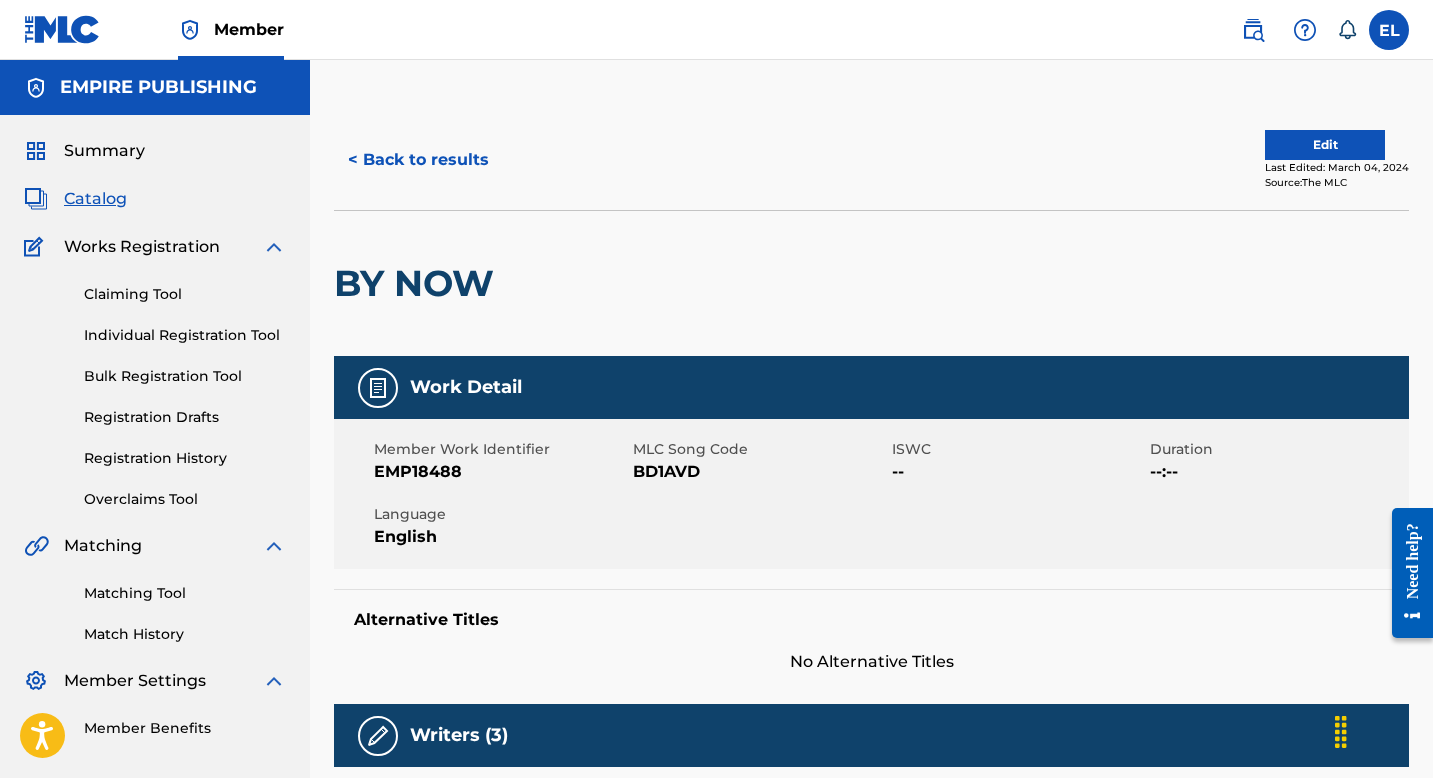 click on "Edit" at bounding box center (1325, 145) 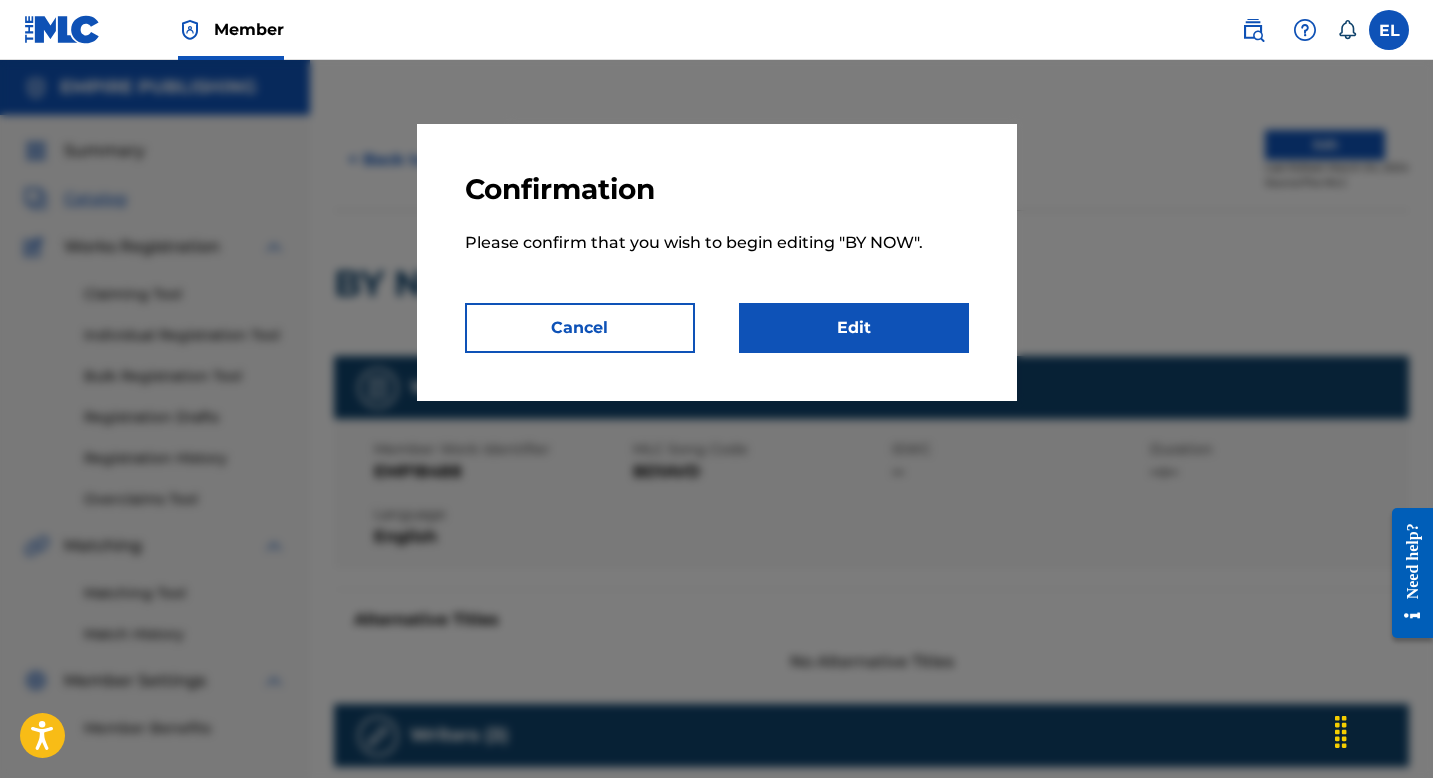 click on "Edit" at bounding box center [854, 328] 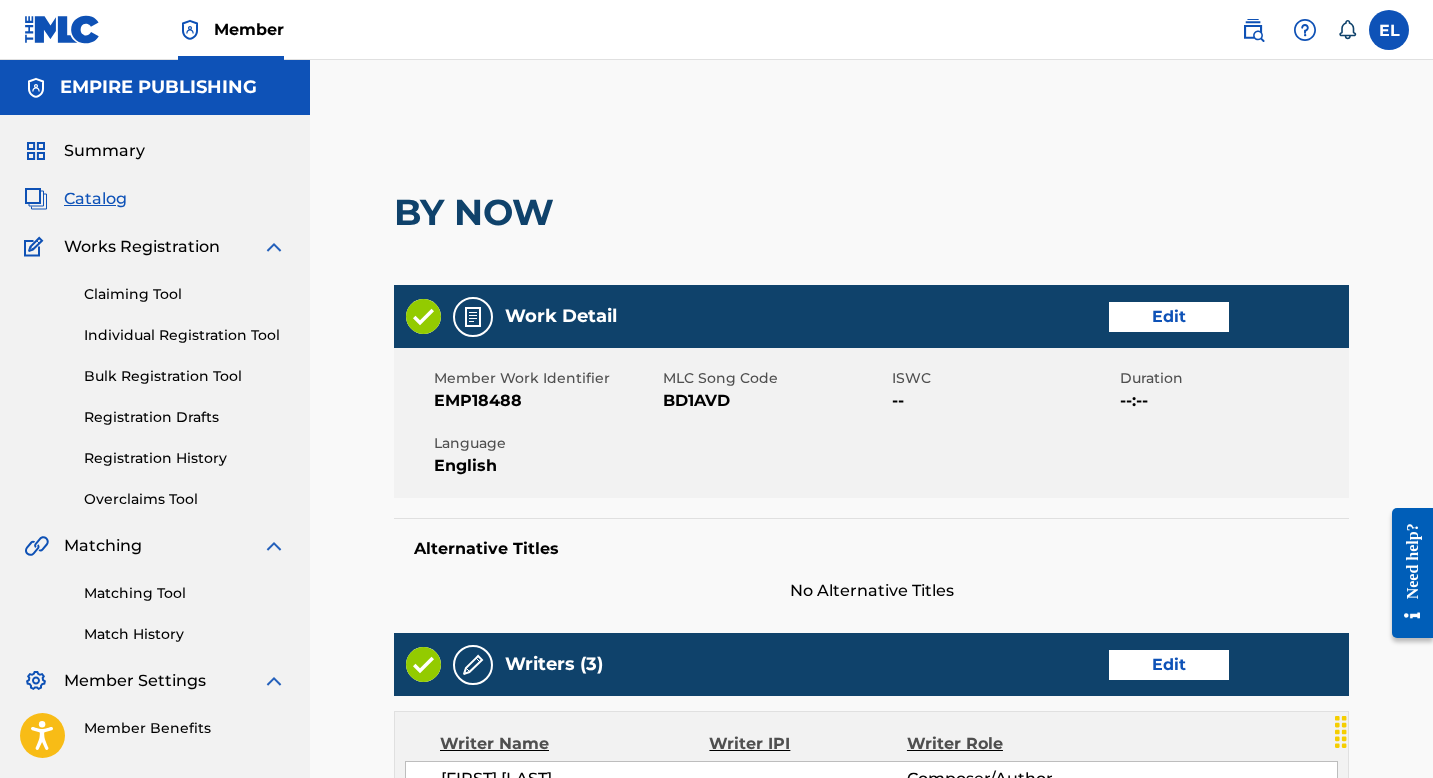 click on "Edit" at bounding box center [1169, 317] 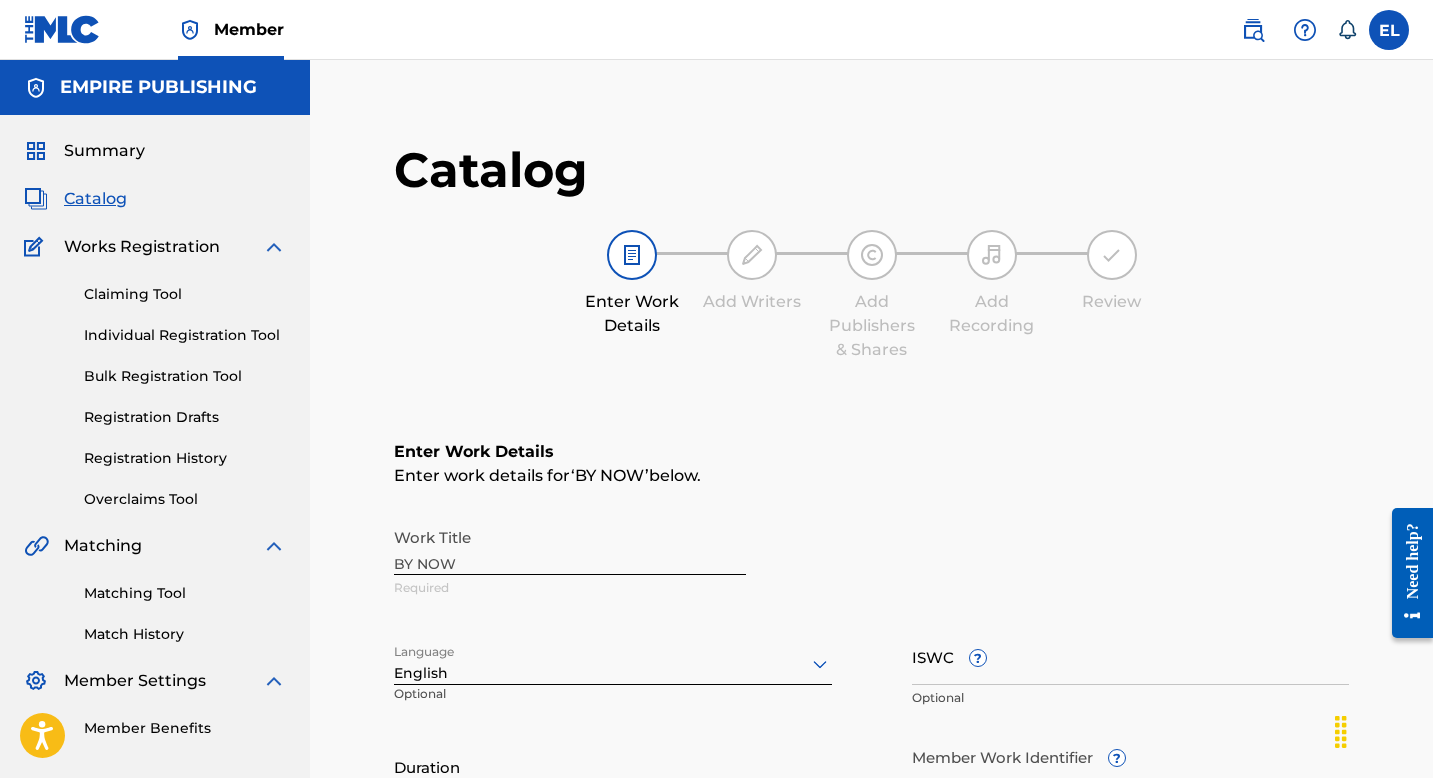 scroll, scrollTop: 376, scrollLeft: 0, axis: vertical 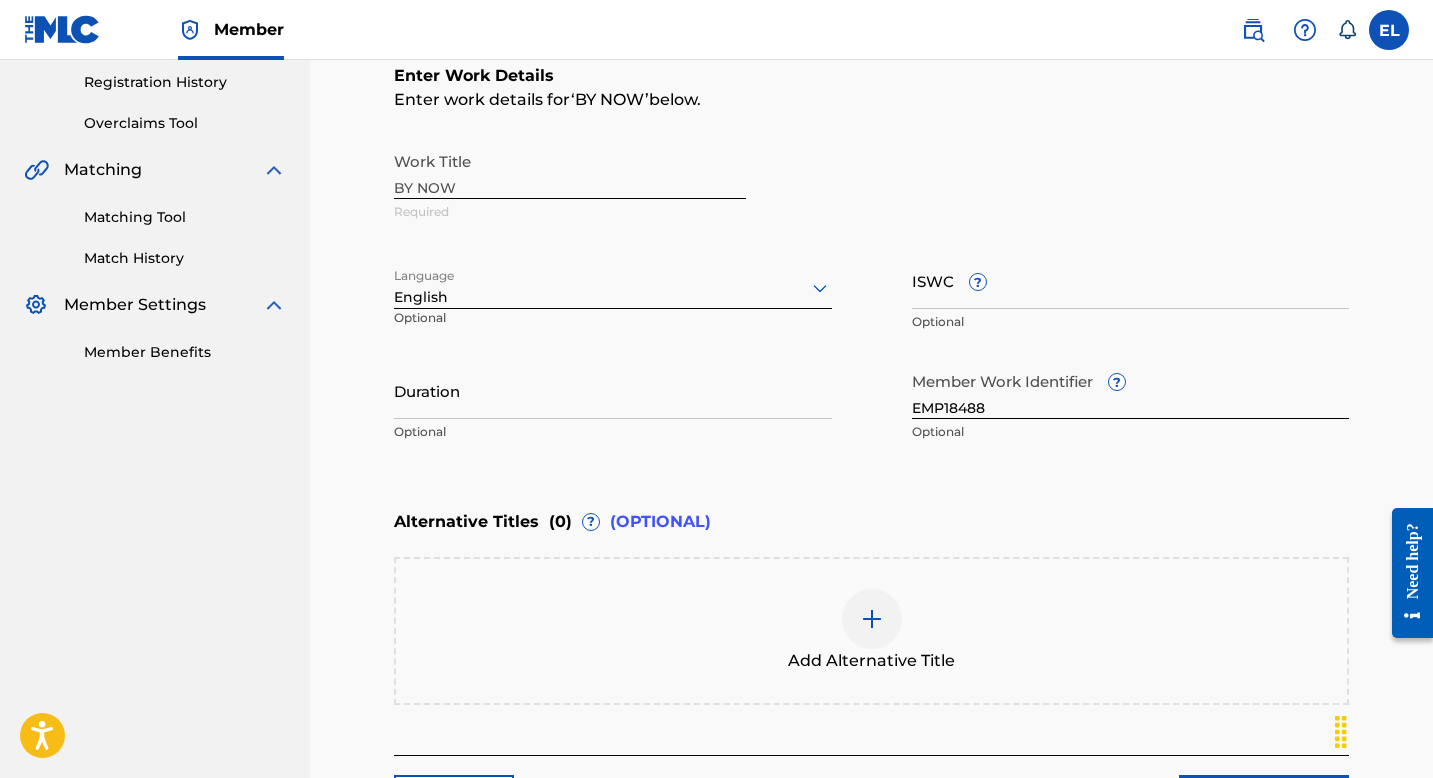 click on "ISWC   ?" at bounding box center (1131, 280) 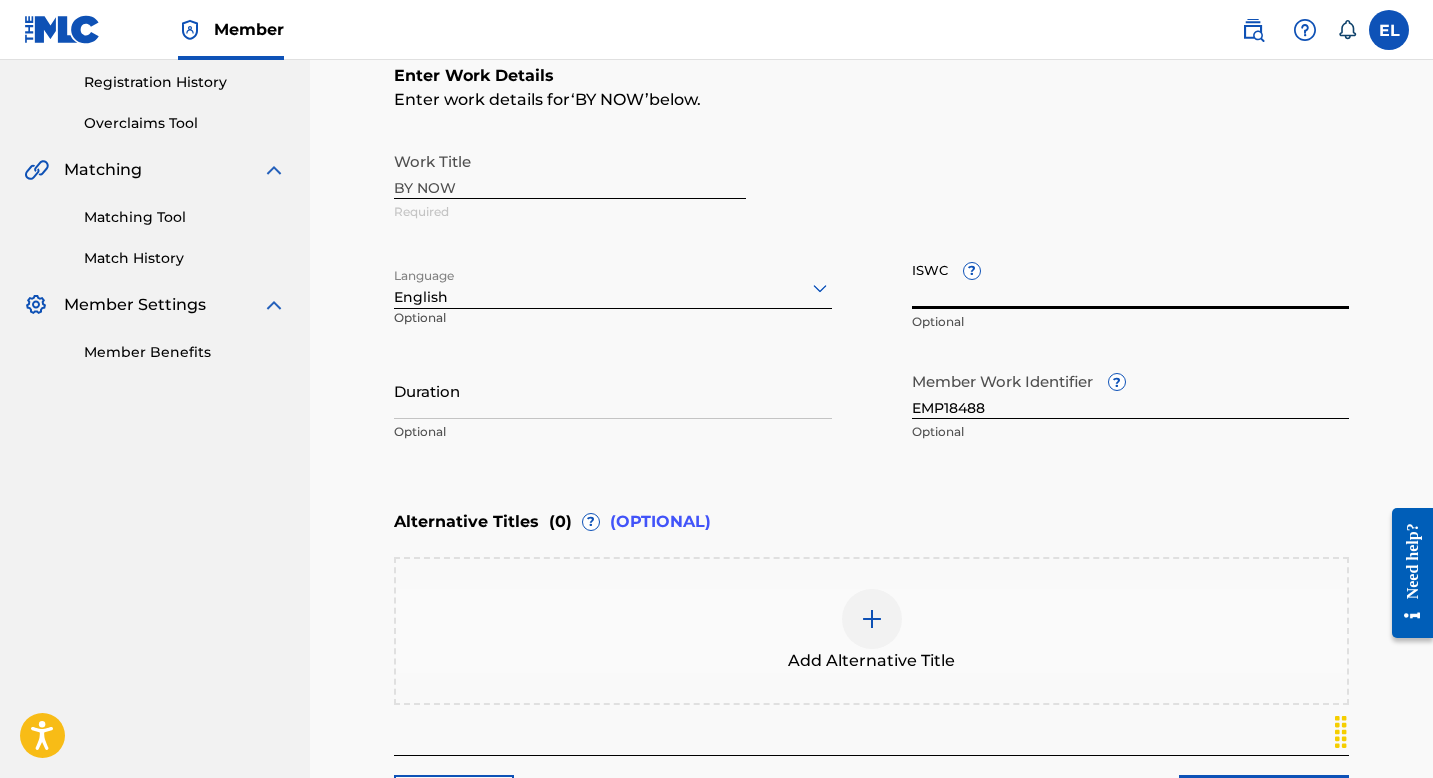 click on "ISWC   ?" at bounding box center (1131, 280) 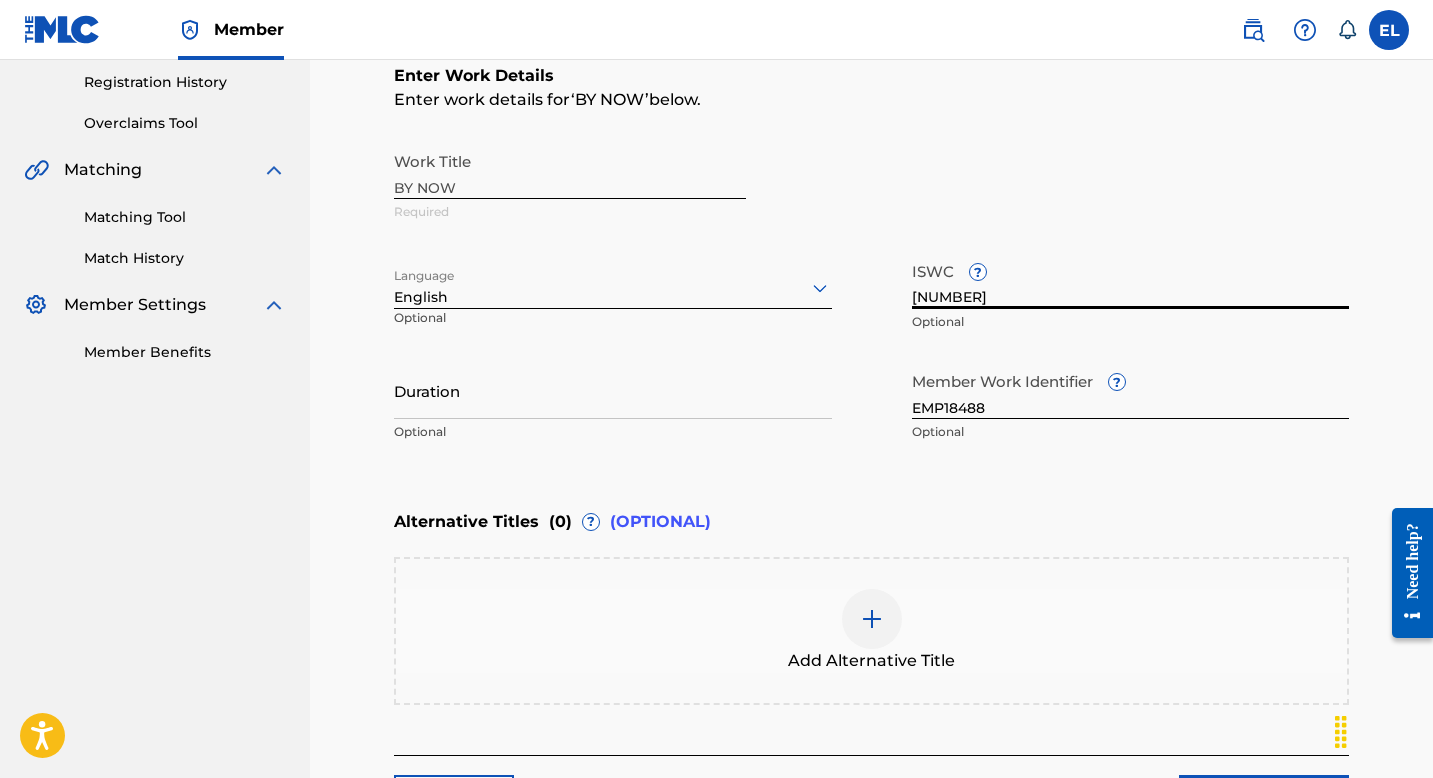 type on "T3145850819" 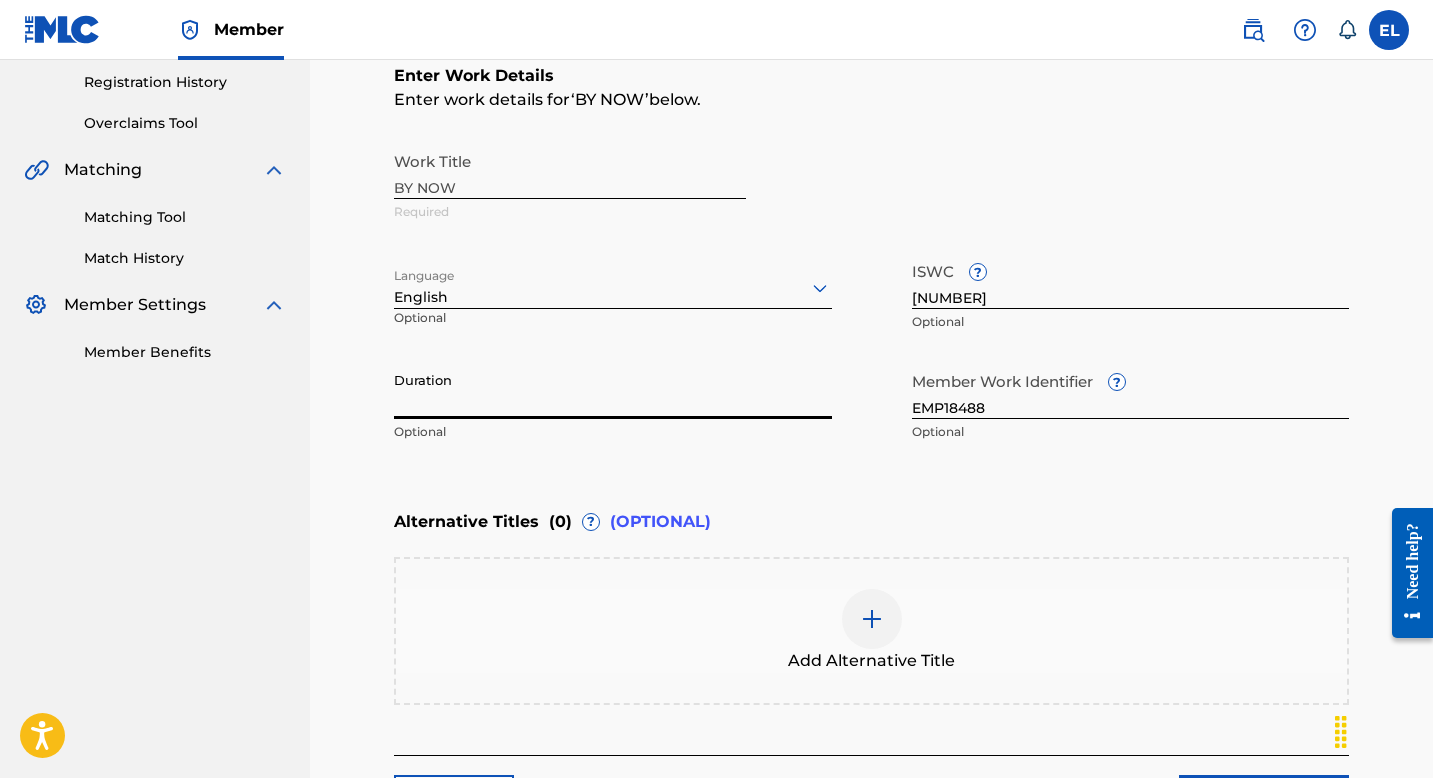 click on "Duration" at bounding box center (613, 390) 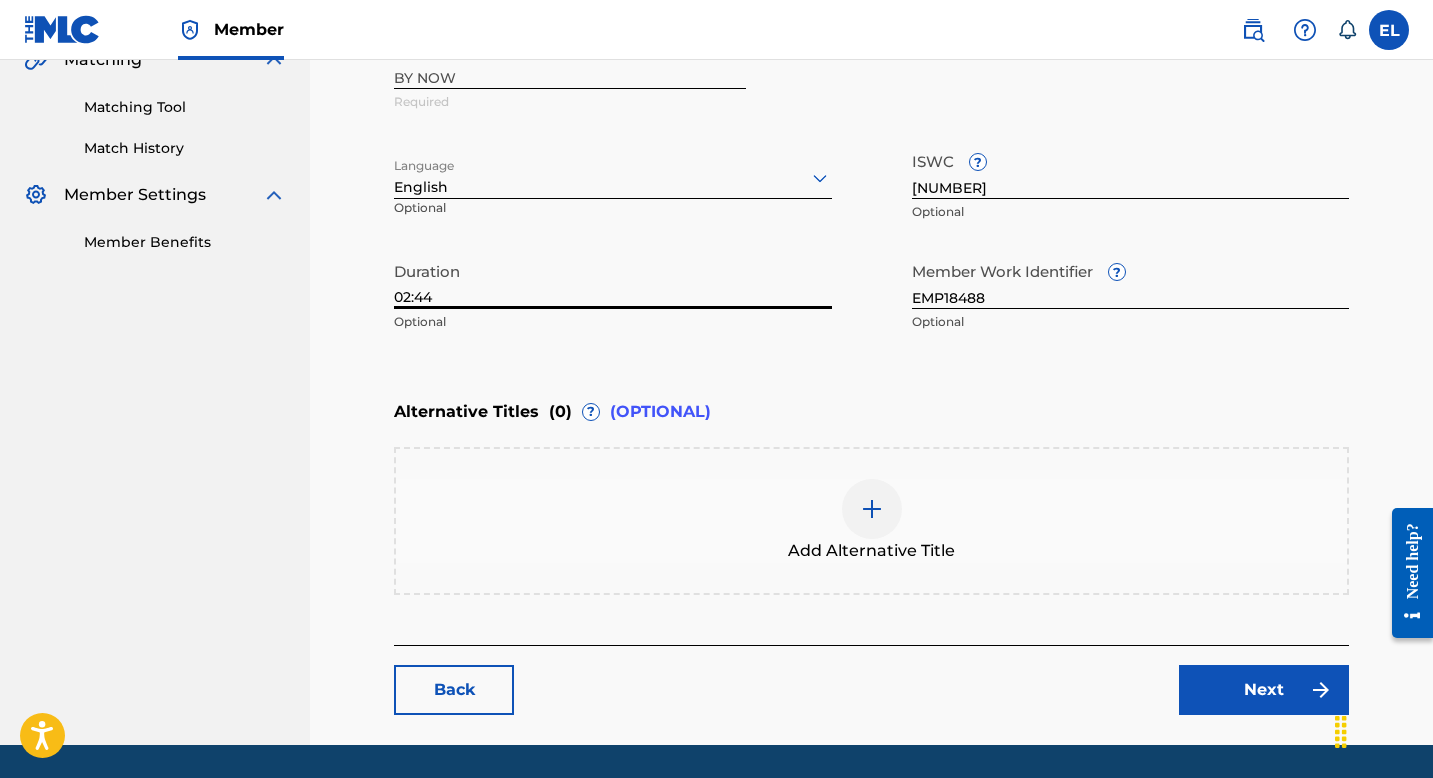 scroll, scrollTop: 548, scrollLeft: 0, axis: vertical 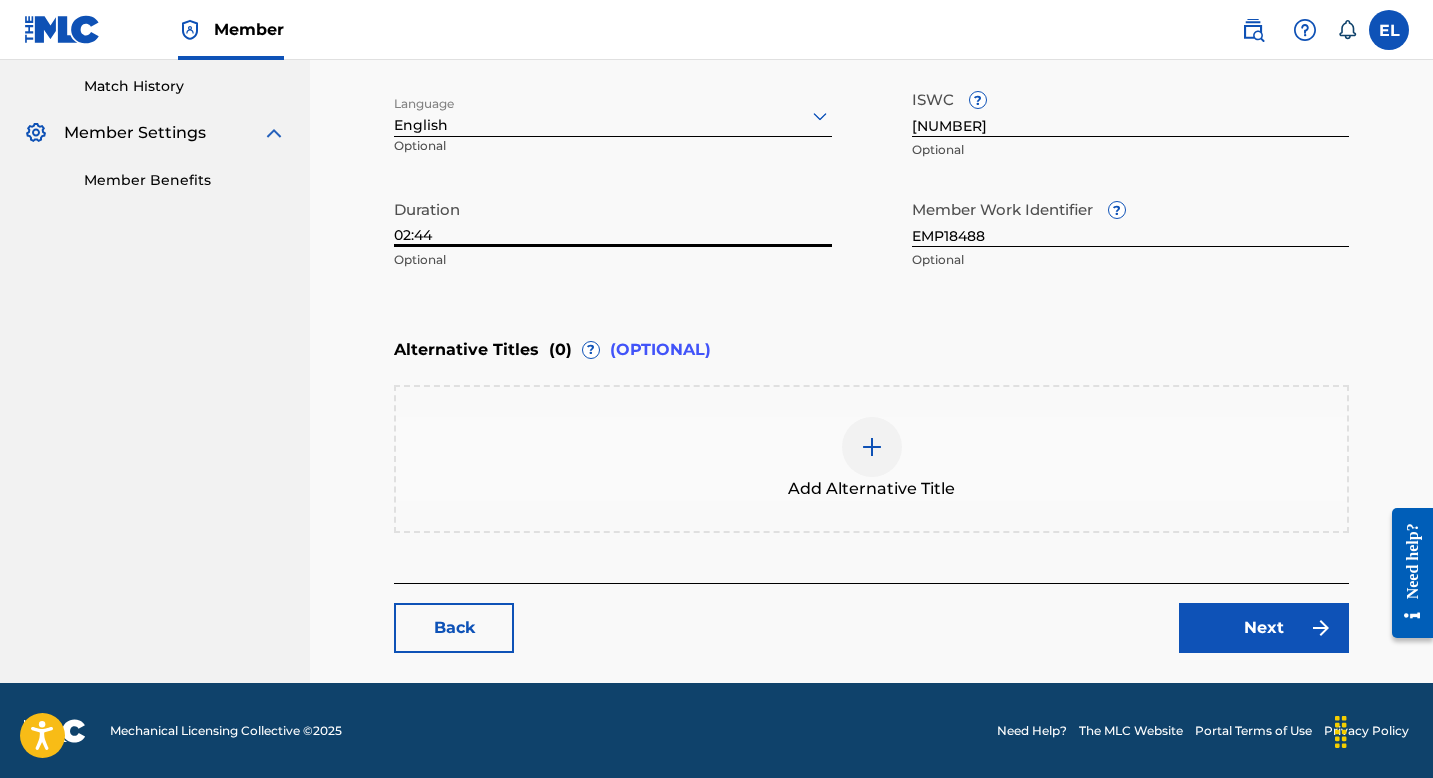 type on "02:44" 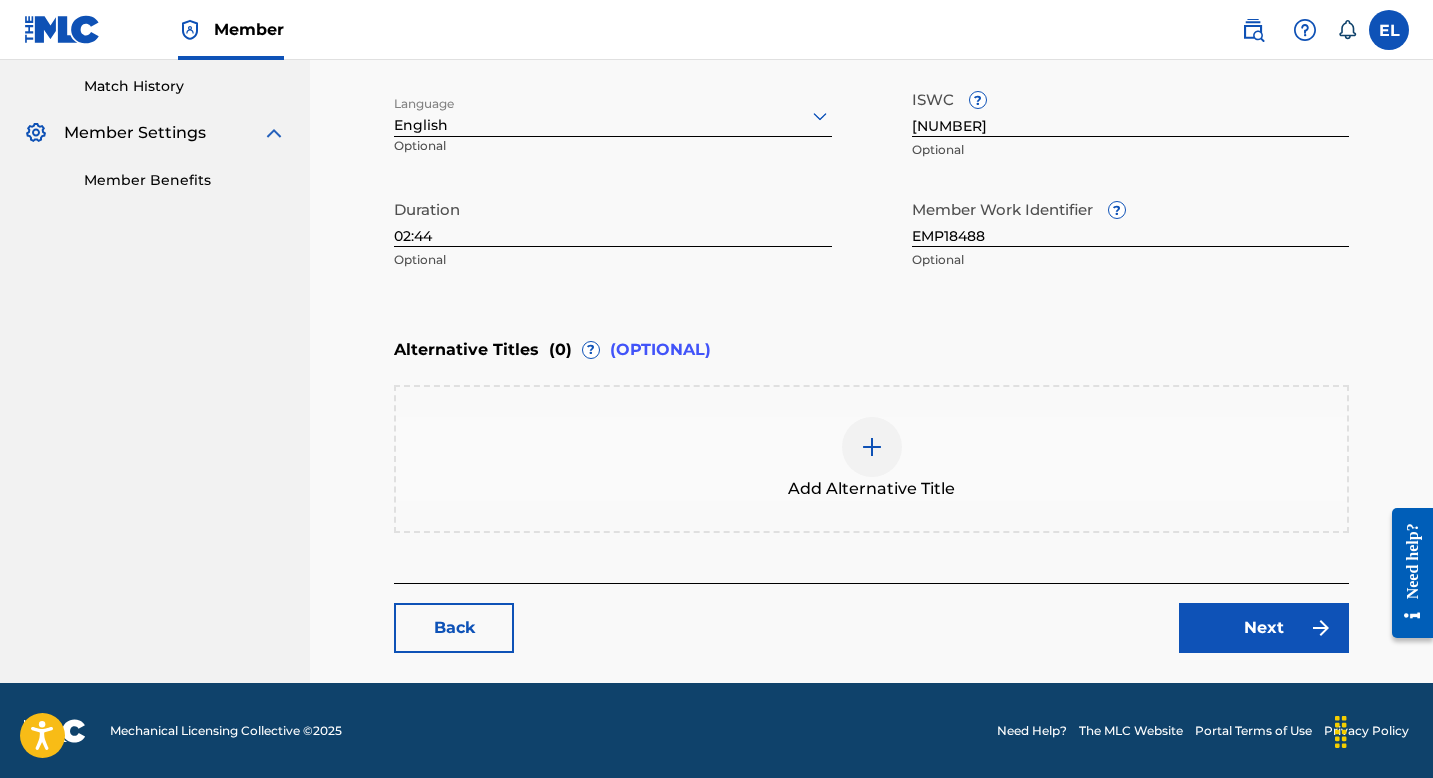 click on "Next" at bounding box center [1264, 628] 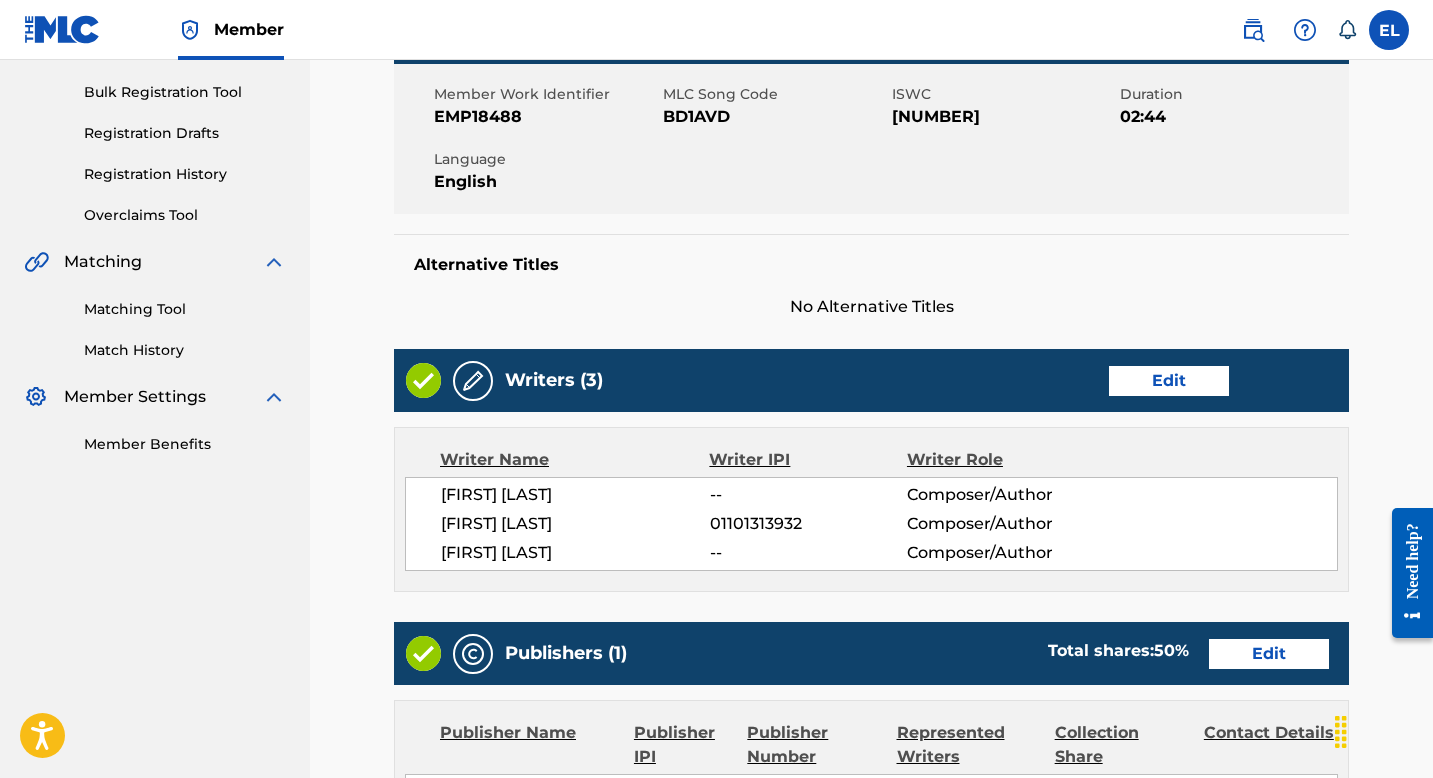 scroll, scrollTop: 413, scrollLeft: 0, axis: vertical 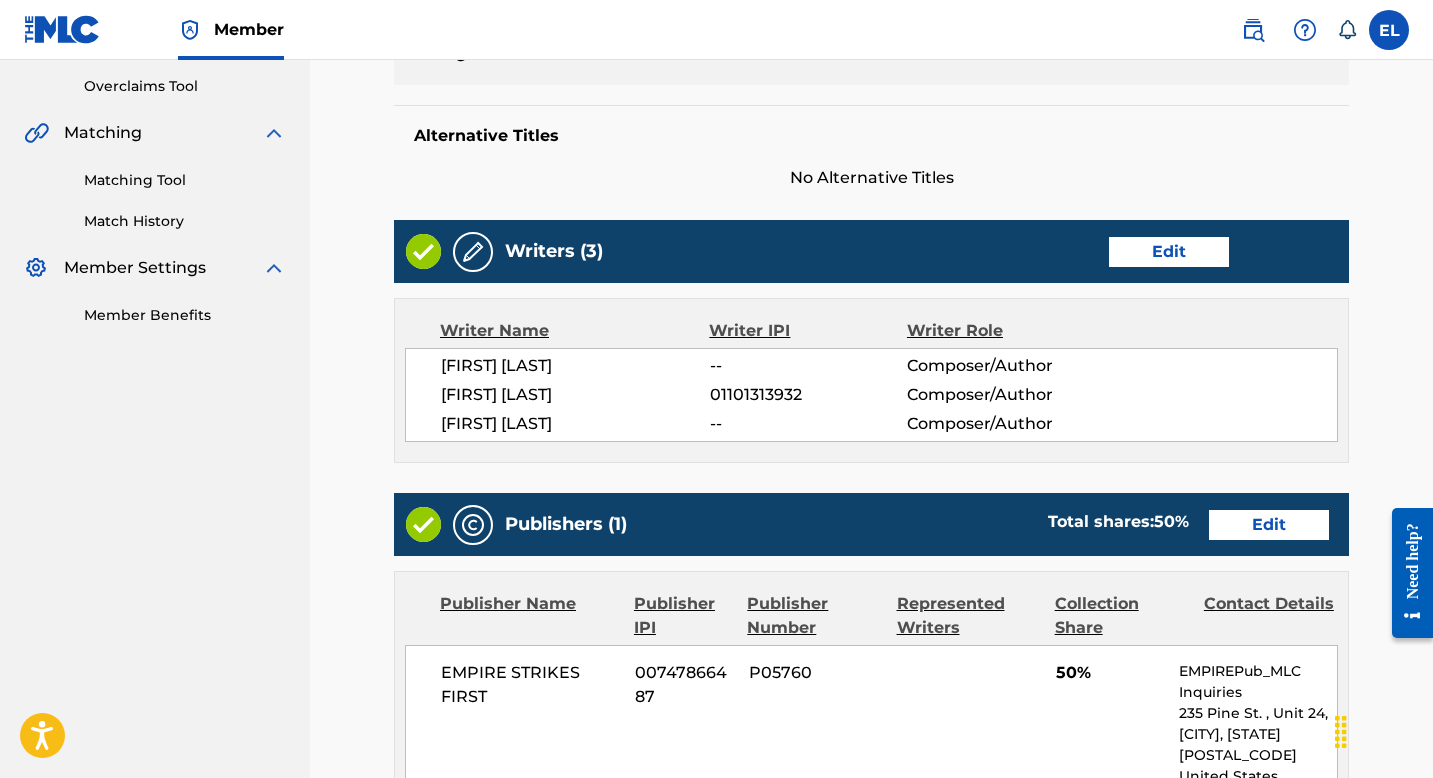 click on "Edit" at bounding box center [1169, 252] 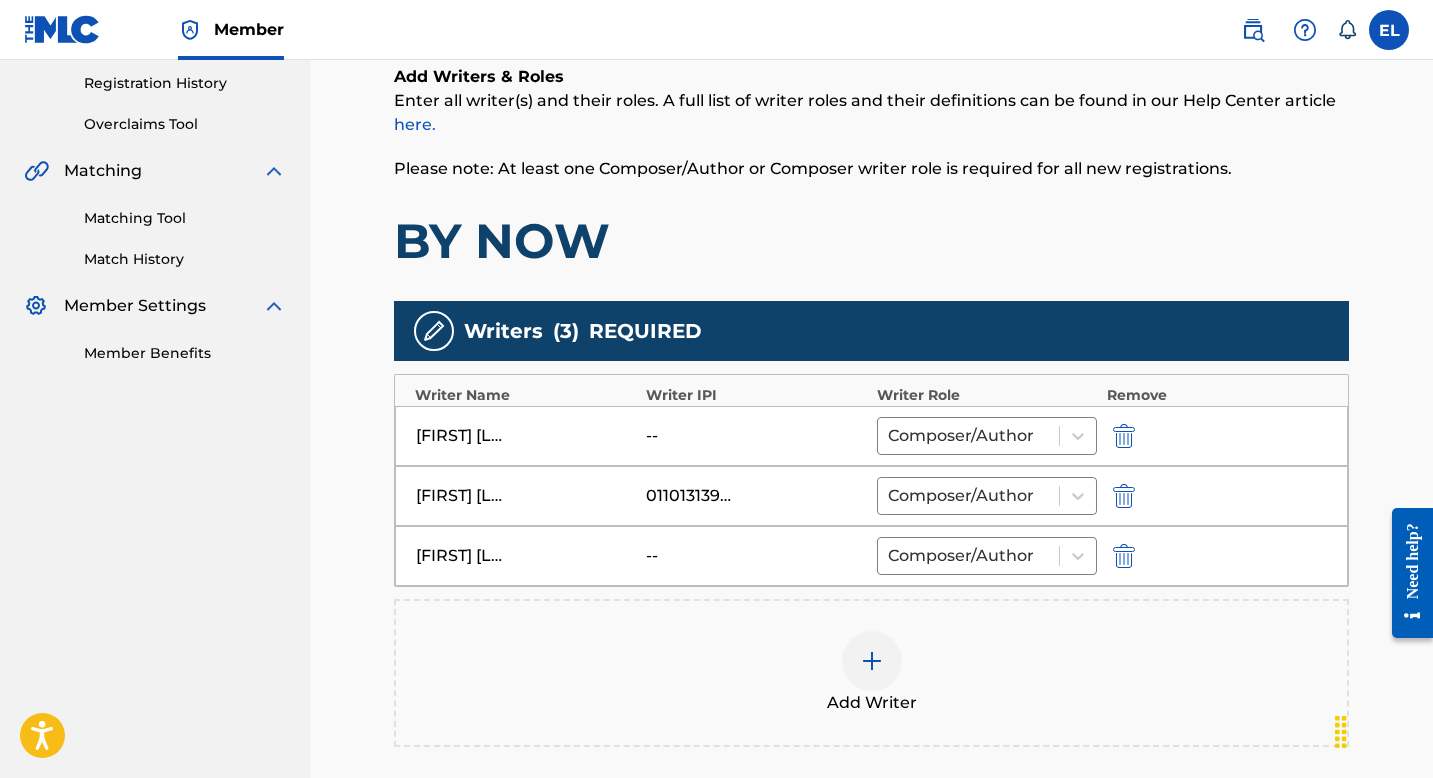 scroll, scrollTop: 636, scrollLeft: 0, axis: vertical 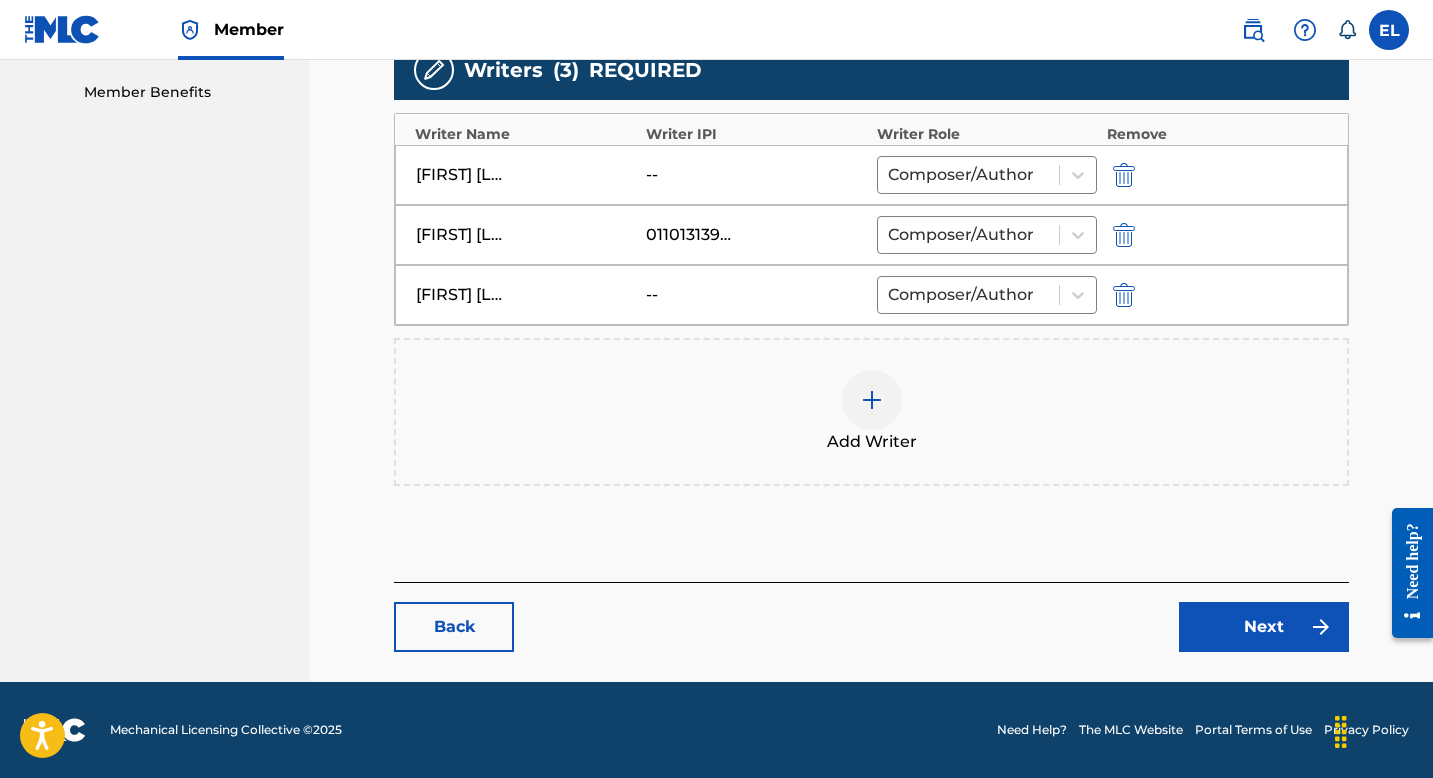 click at bounding box center [872, 400] 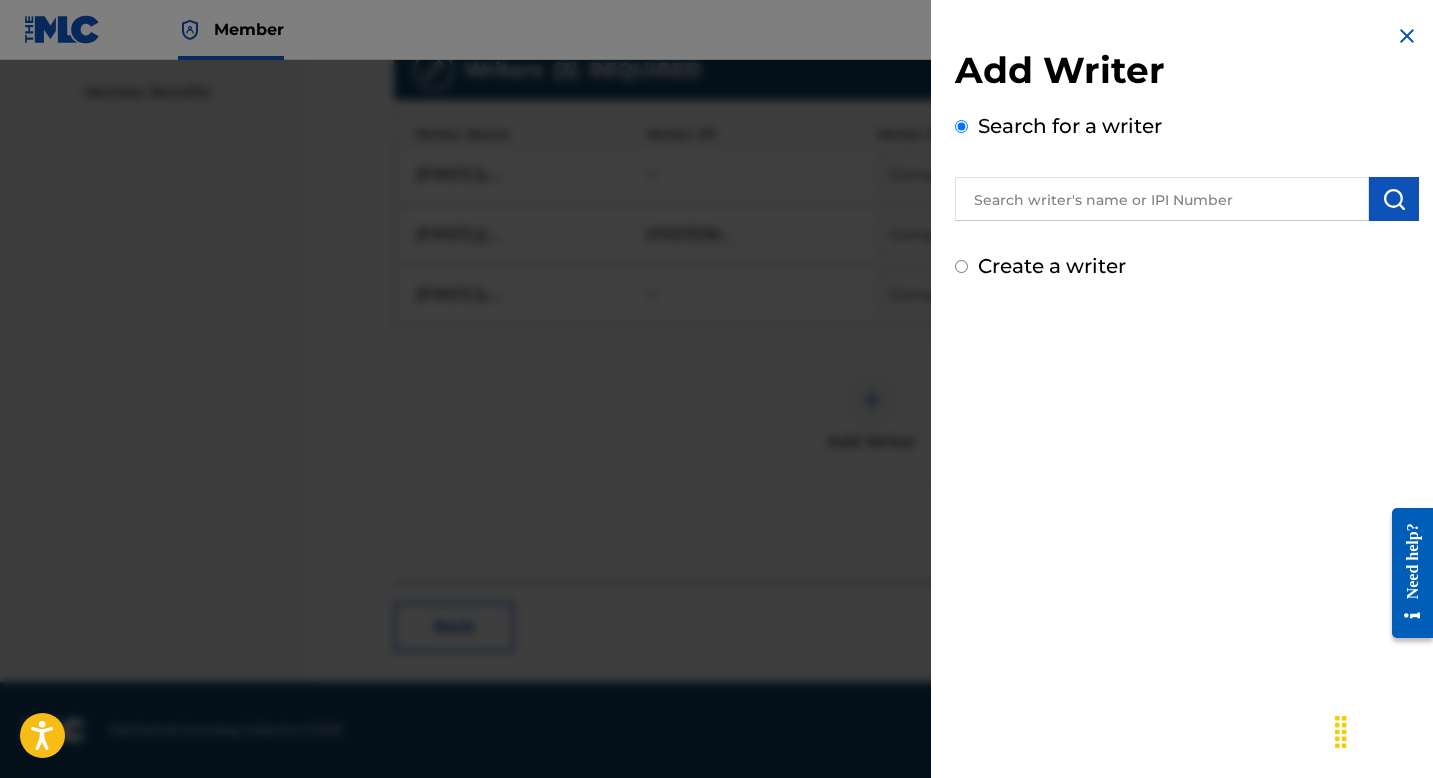 click at bounding box center (1162, 199) 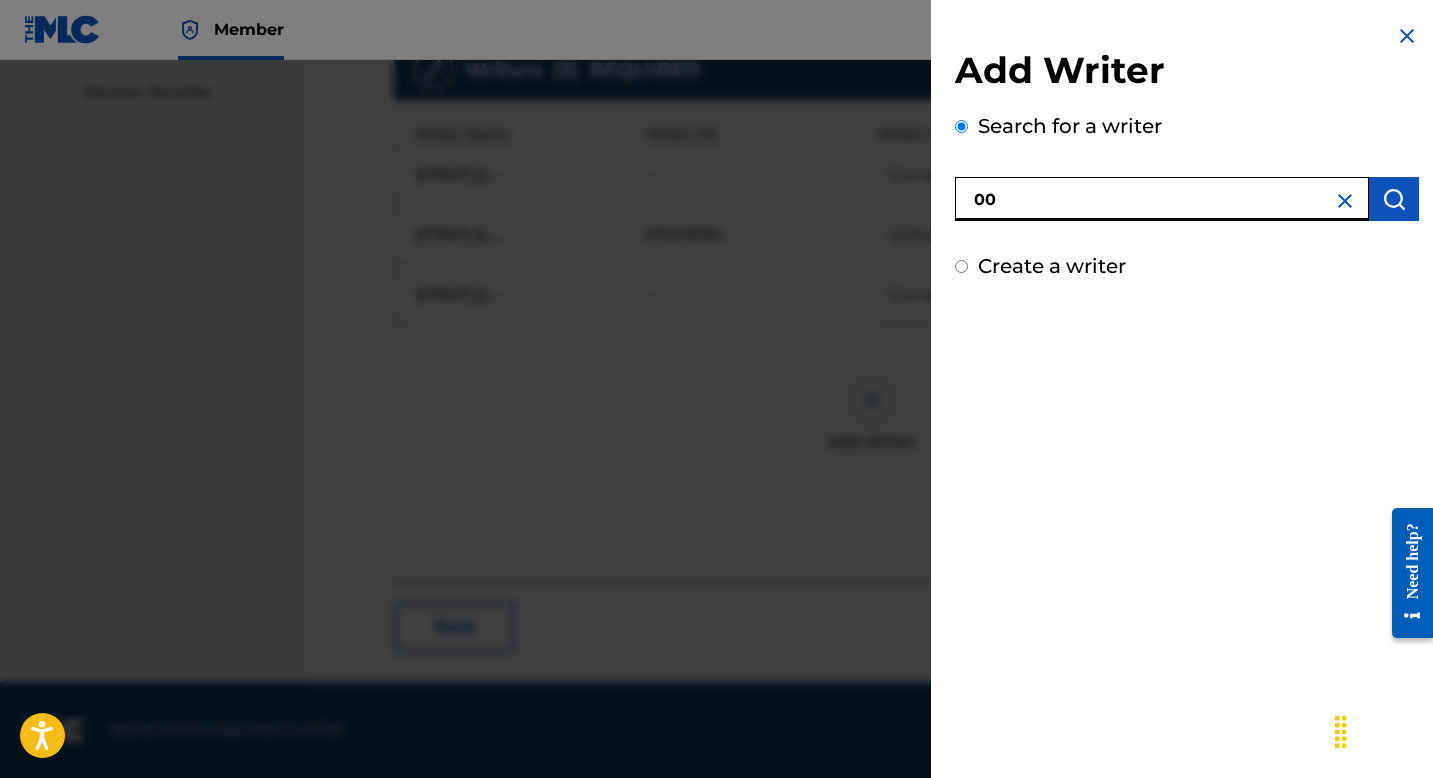 paste on "382296928" 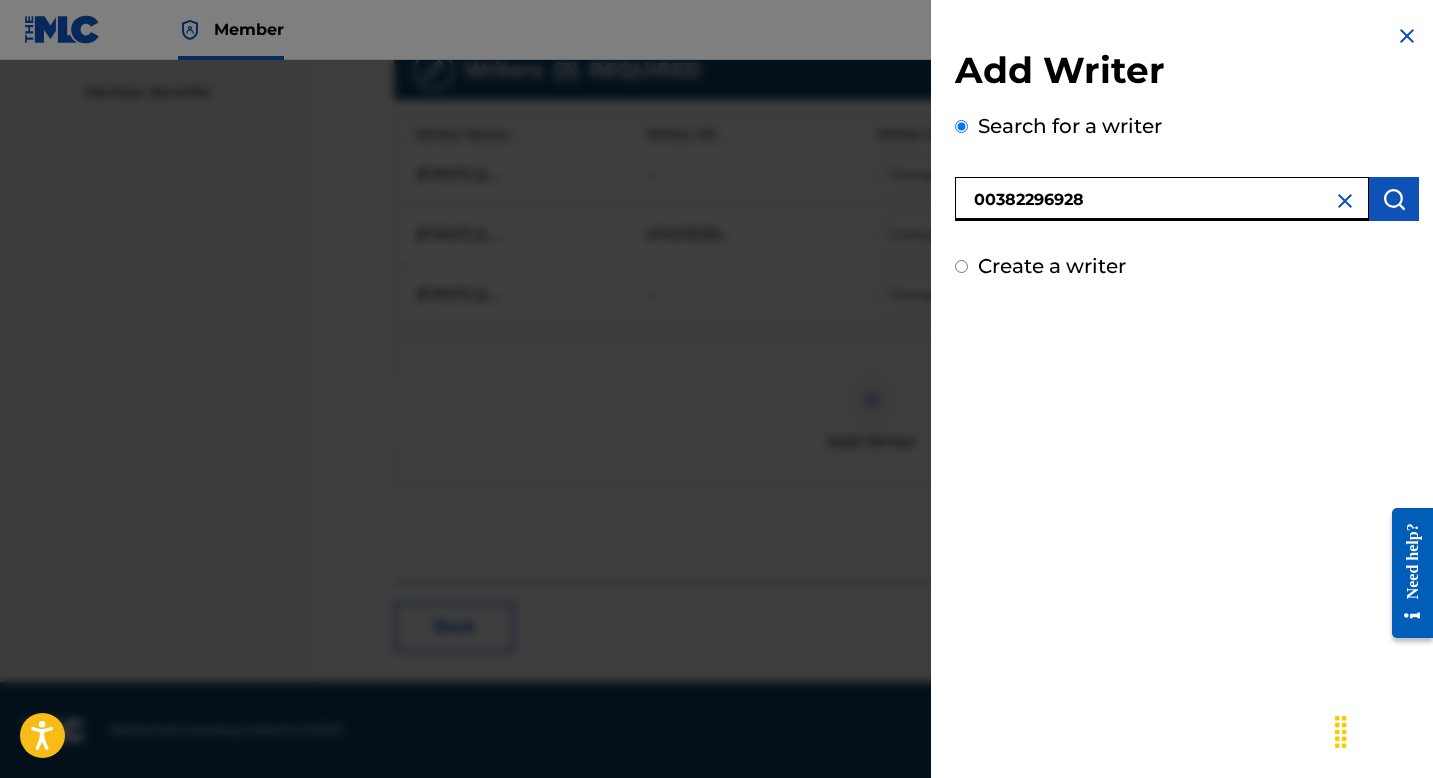 type on "[NUMBER]" 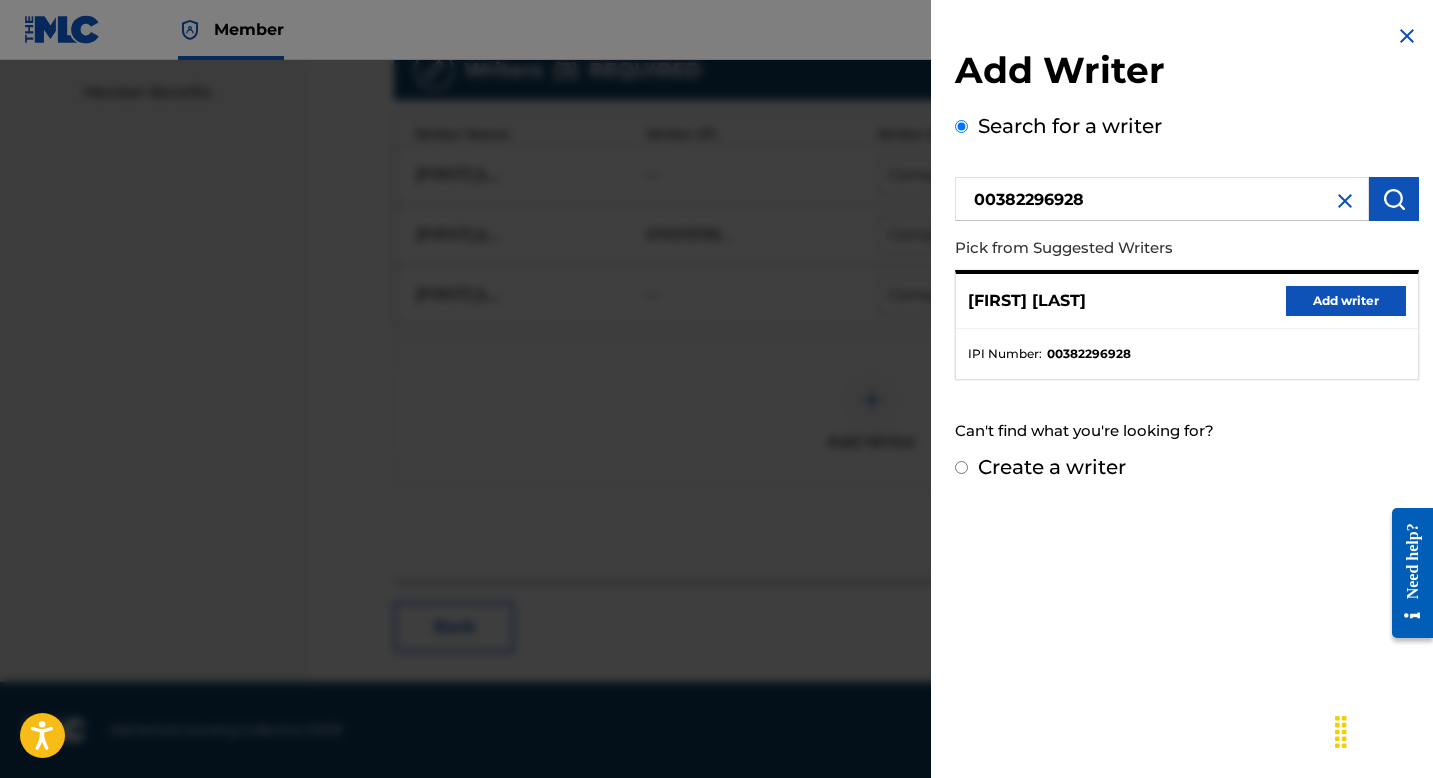 drag, startPoint x: 1371, startPoint y: 296, endPoint x: 1340, endPoint y: 289, distance: 31.780497 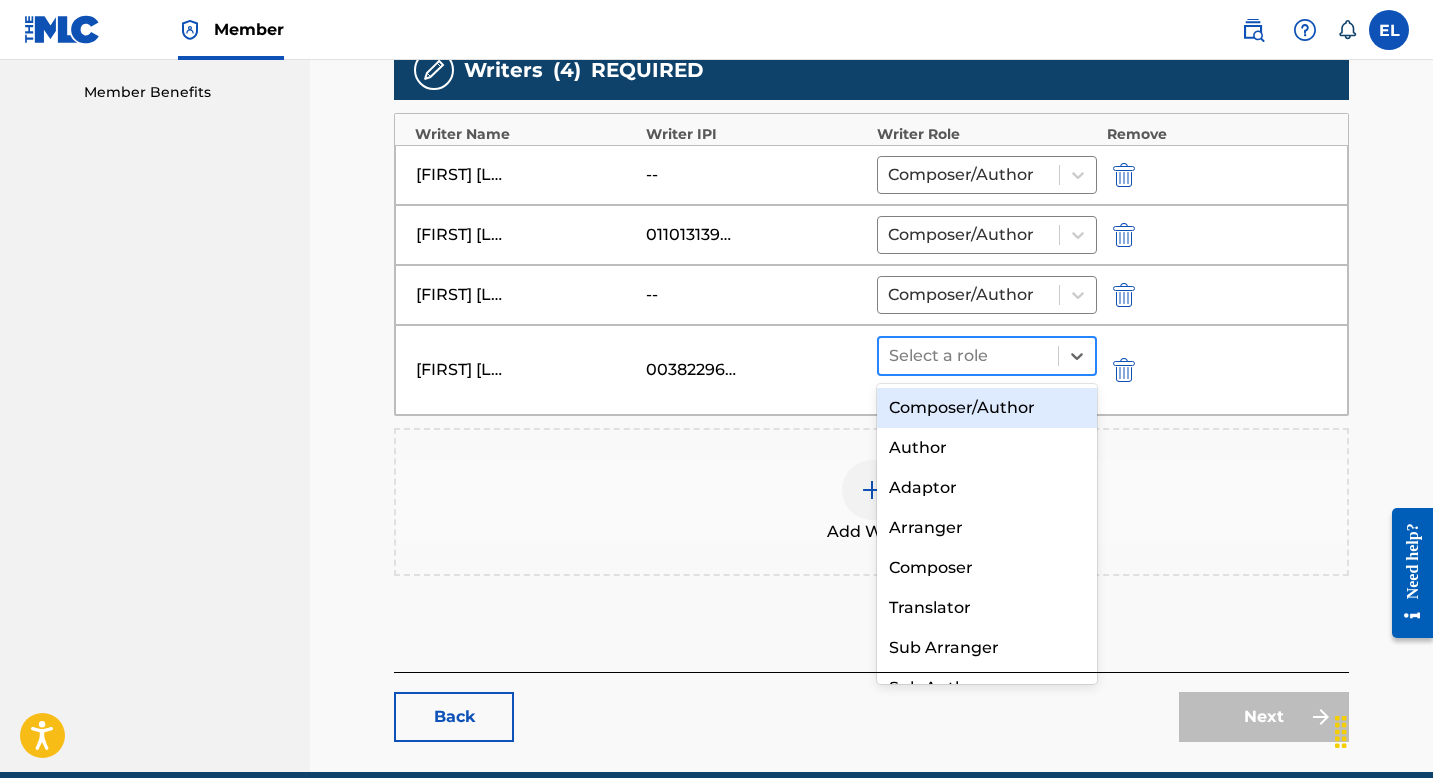 click at bounding box center [968, 356] 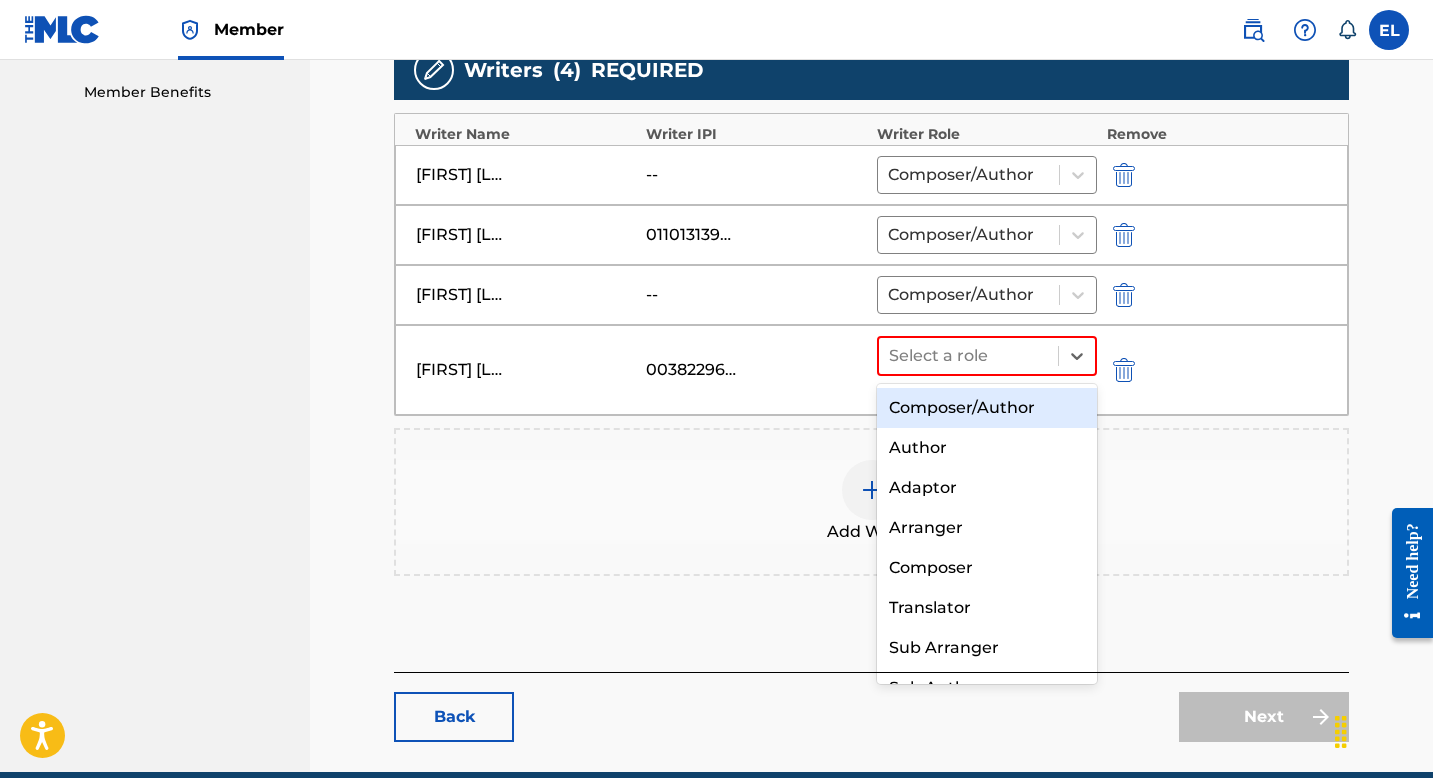 click on "Composer/Author" at bounding box center [987, 408] 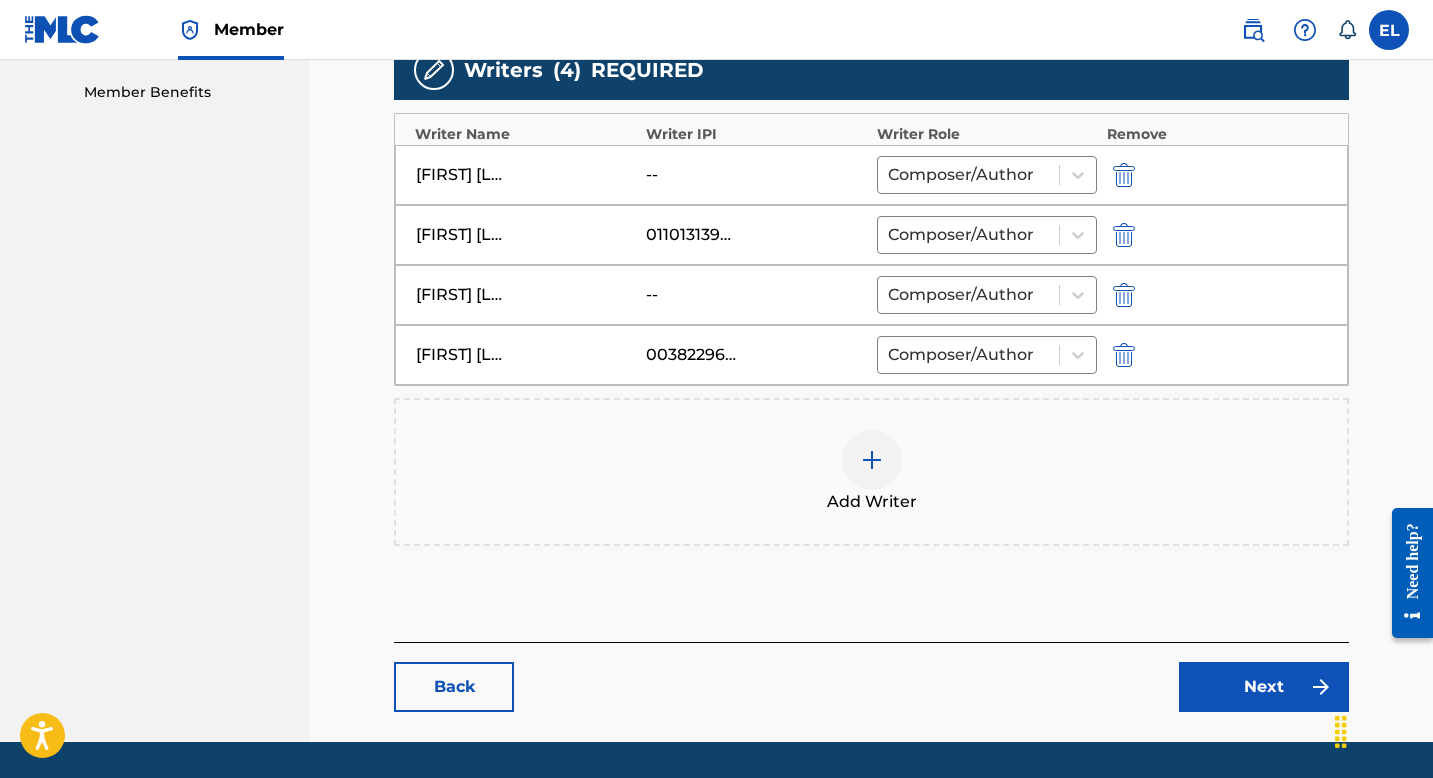 click at bounding box center (1124, 175) 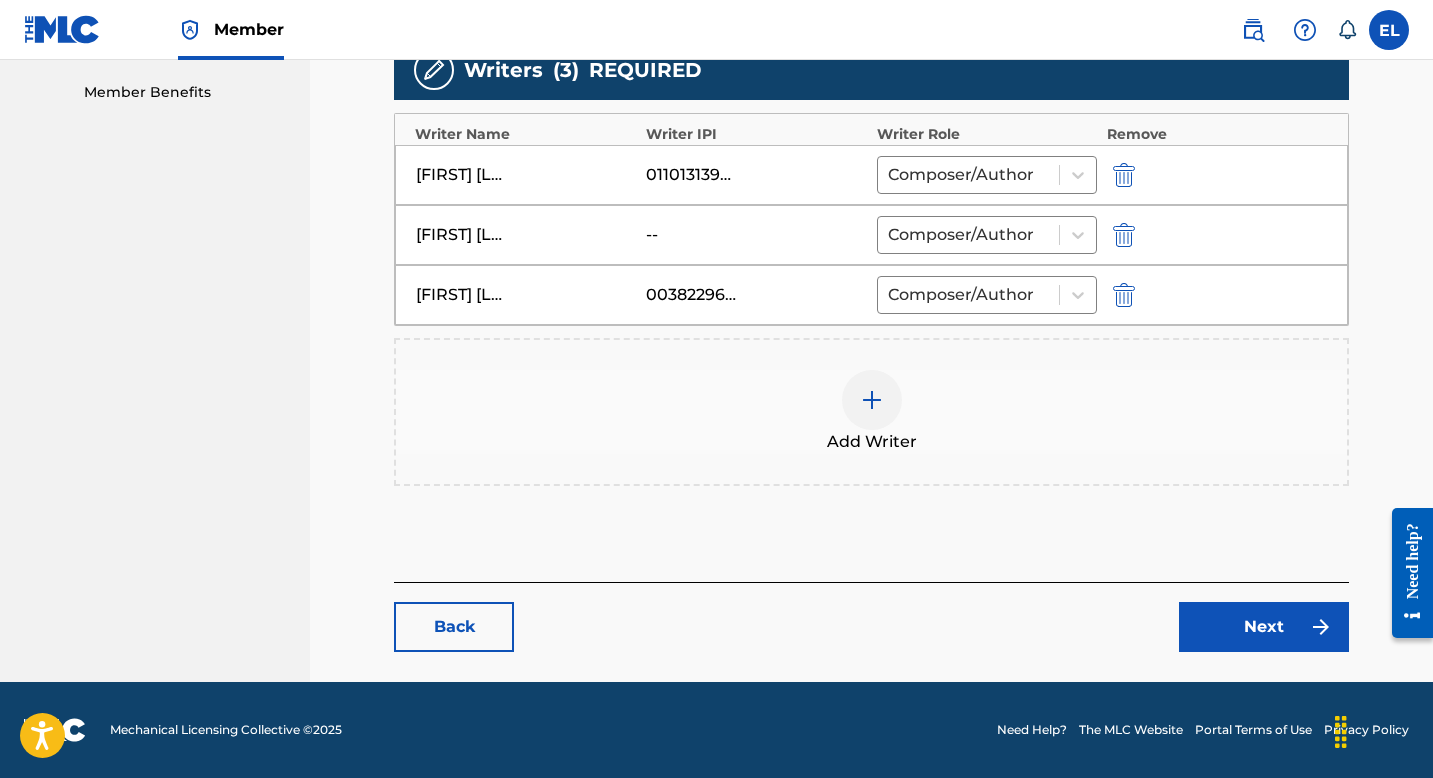 click at bounding box center [872, 400] 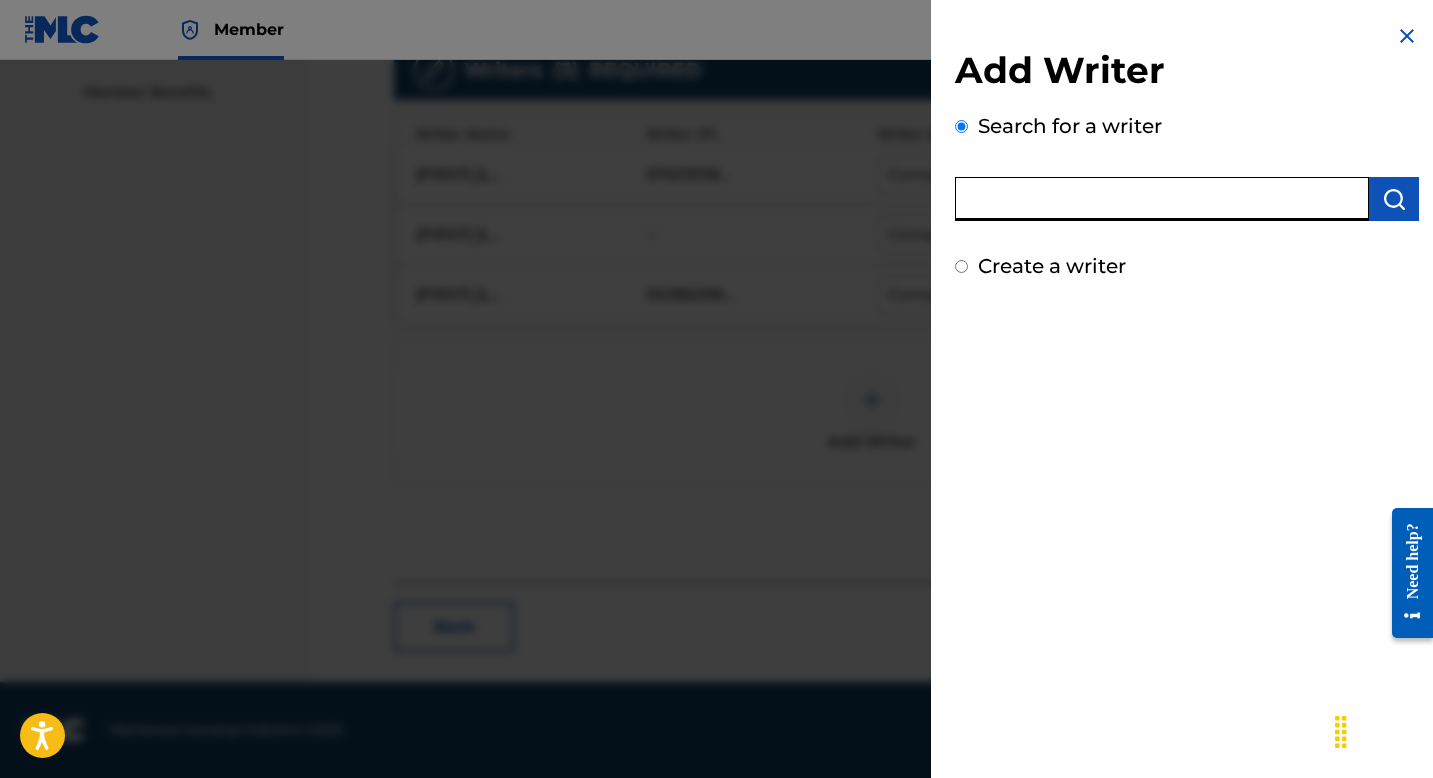drag, startPoint x: 1028, startPoint y: 212, endPoint x: 1032, endPoint y: 222, distance: 10.770329 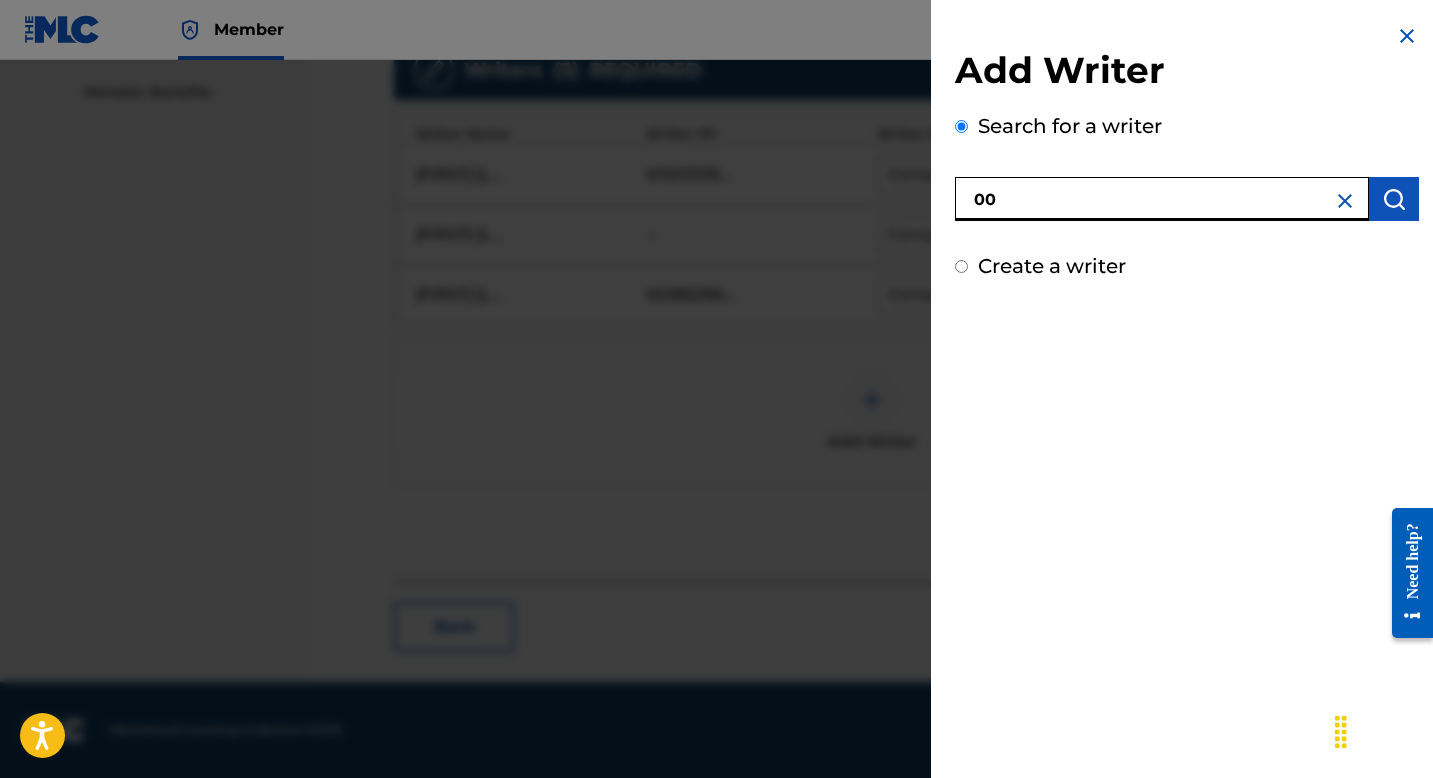 paste on "379084325" 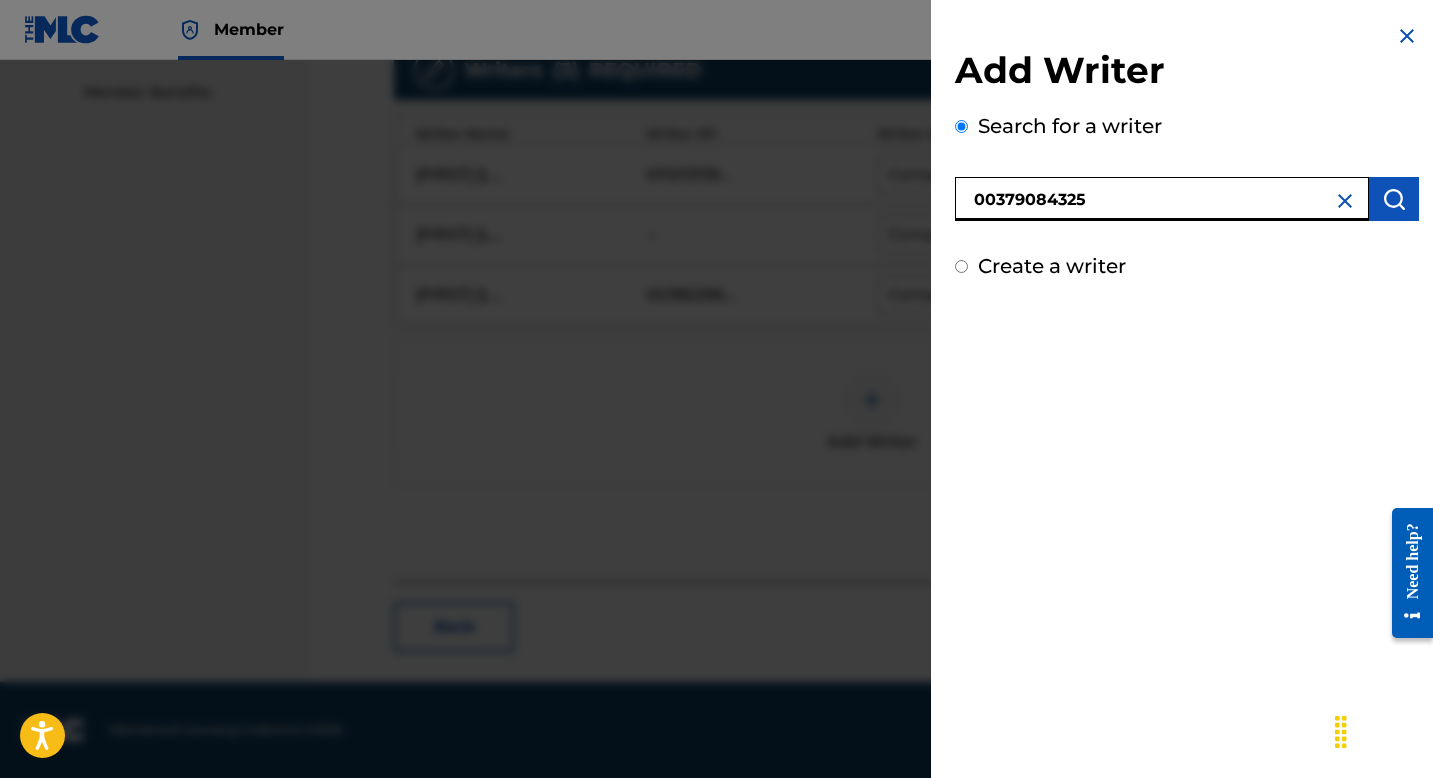 type on "00379084325" 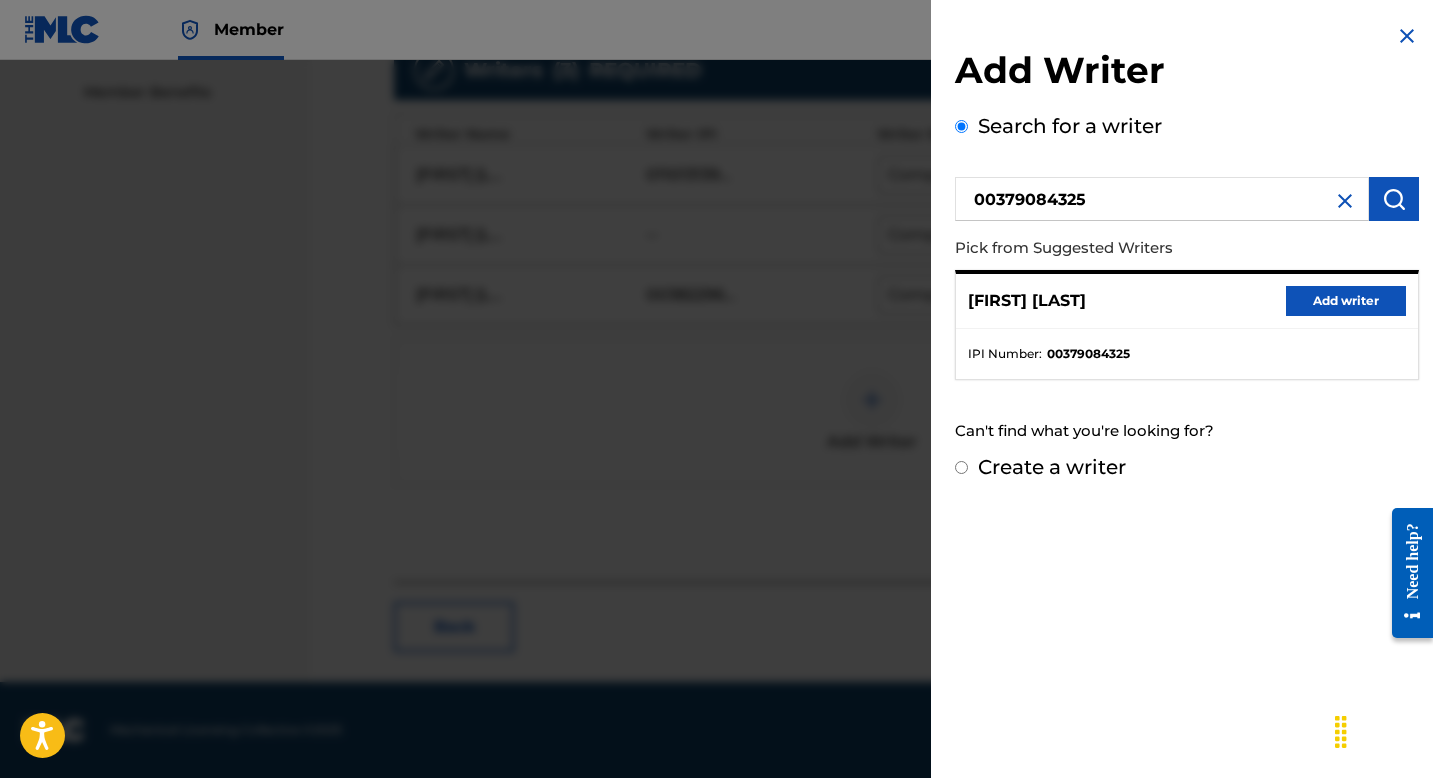click on "CHUKWUKA CHUKWUMA EKWEANI Add writer" at bounding box center (1187, 301) 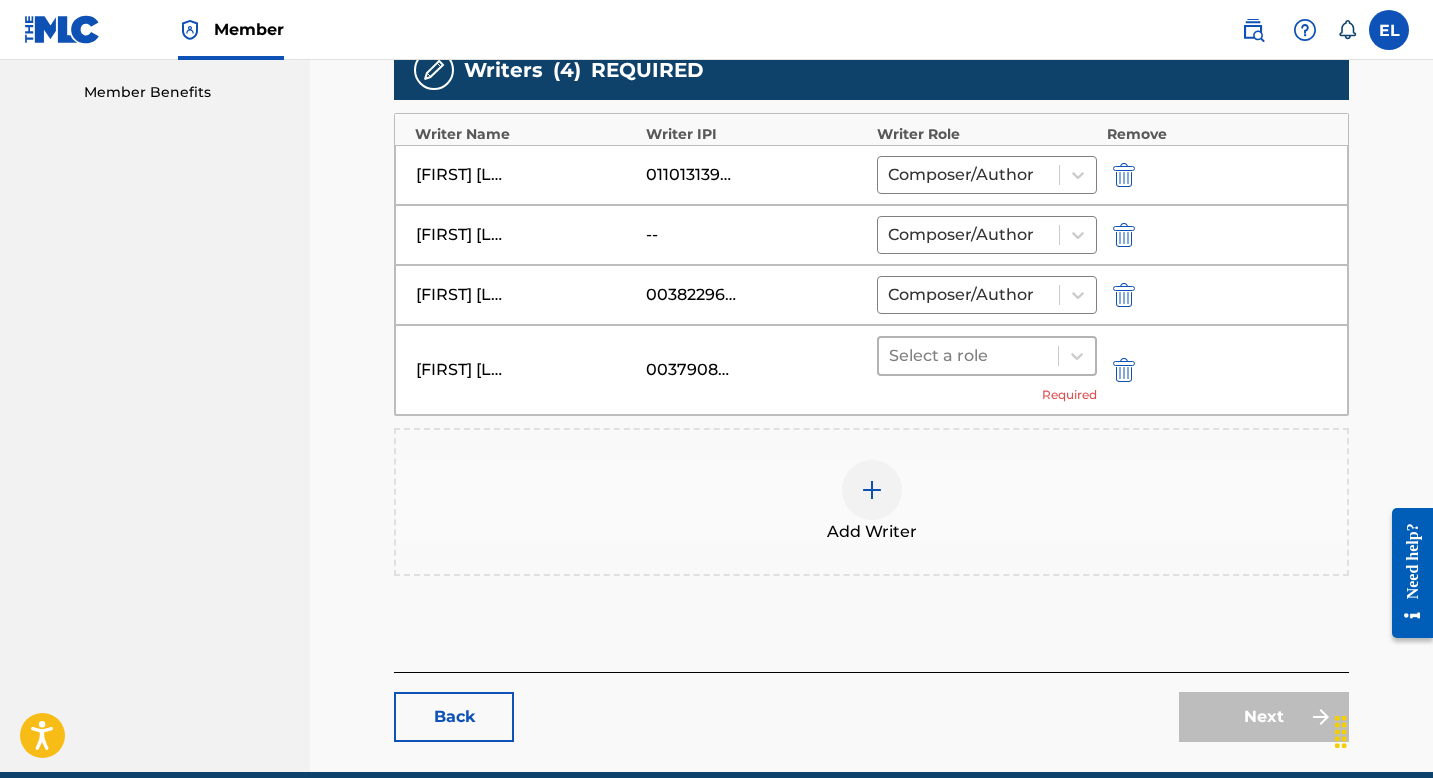 drag, startPoint x: 995, startPoint y: 338, endPoint x: 989, endPoint y: 350, distance: 13.416408 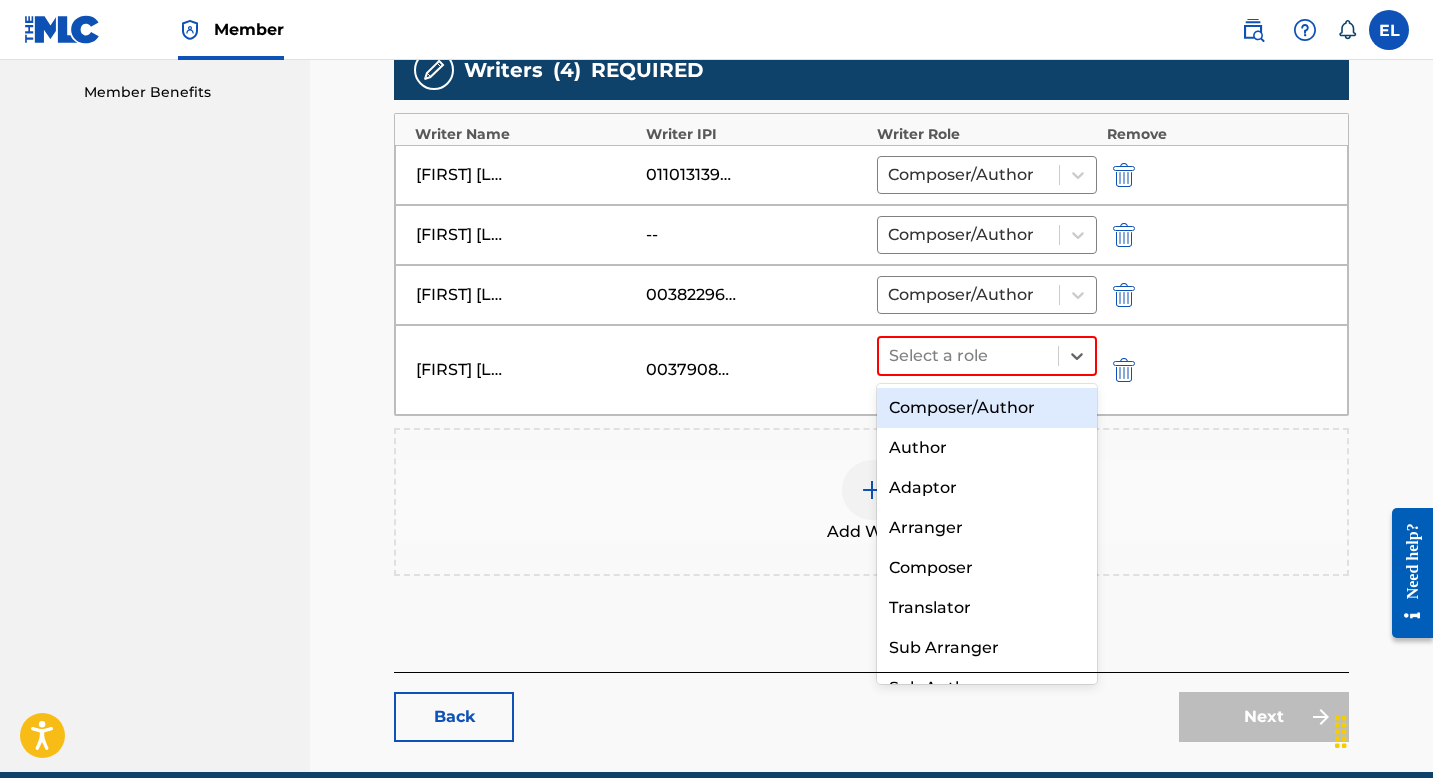 click on "Composer/Author" at bounding box center [987, 408] 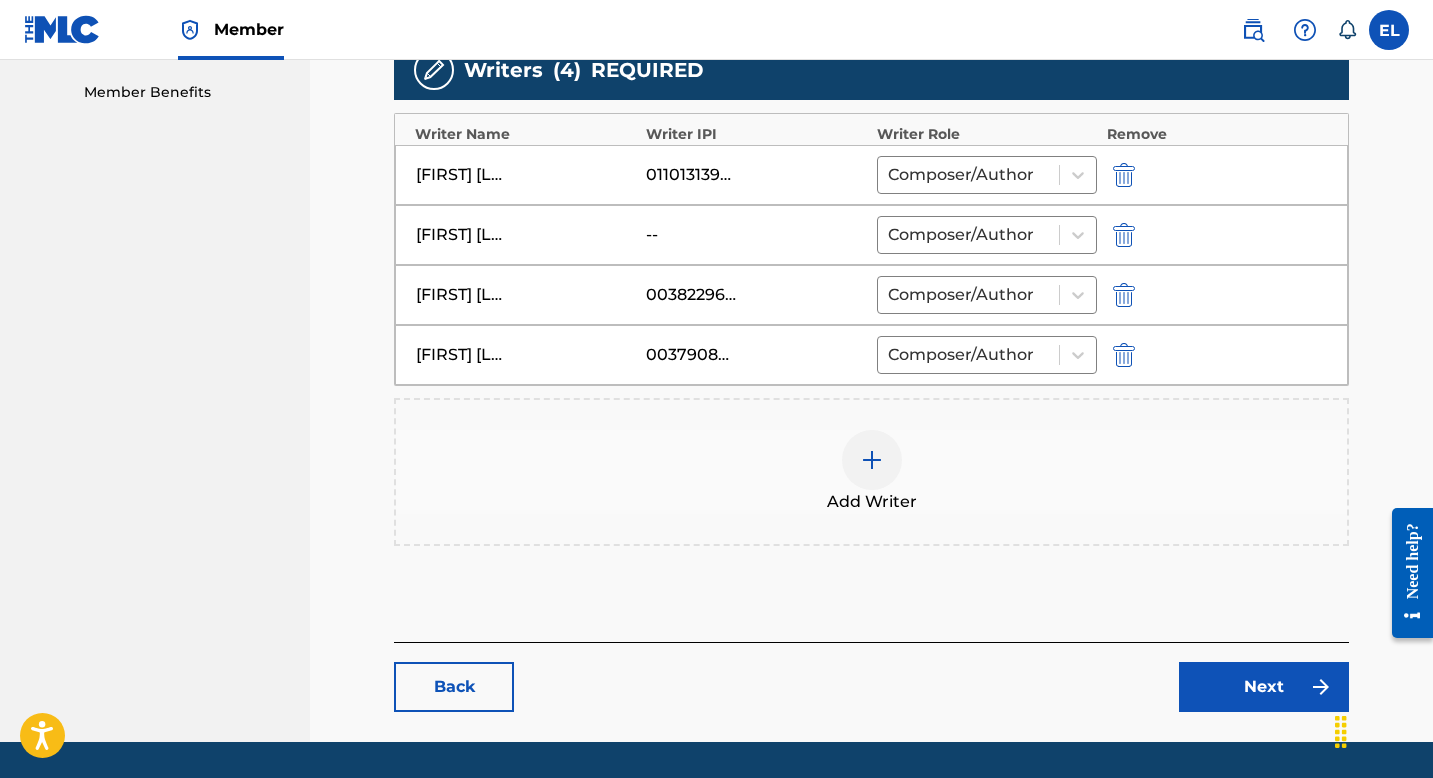 click at bounding box center (1124, 235) 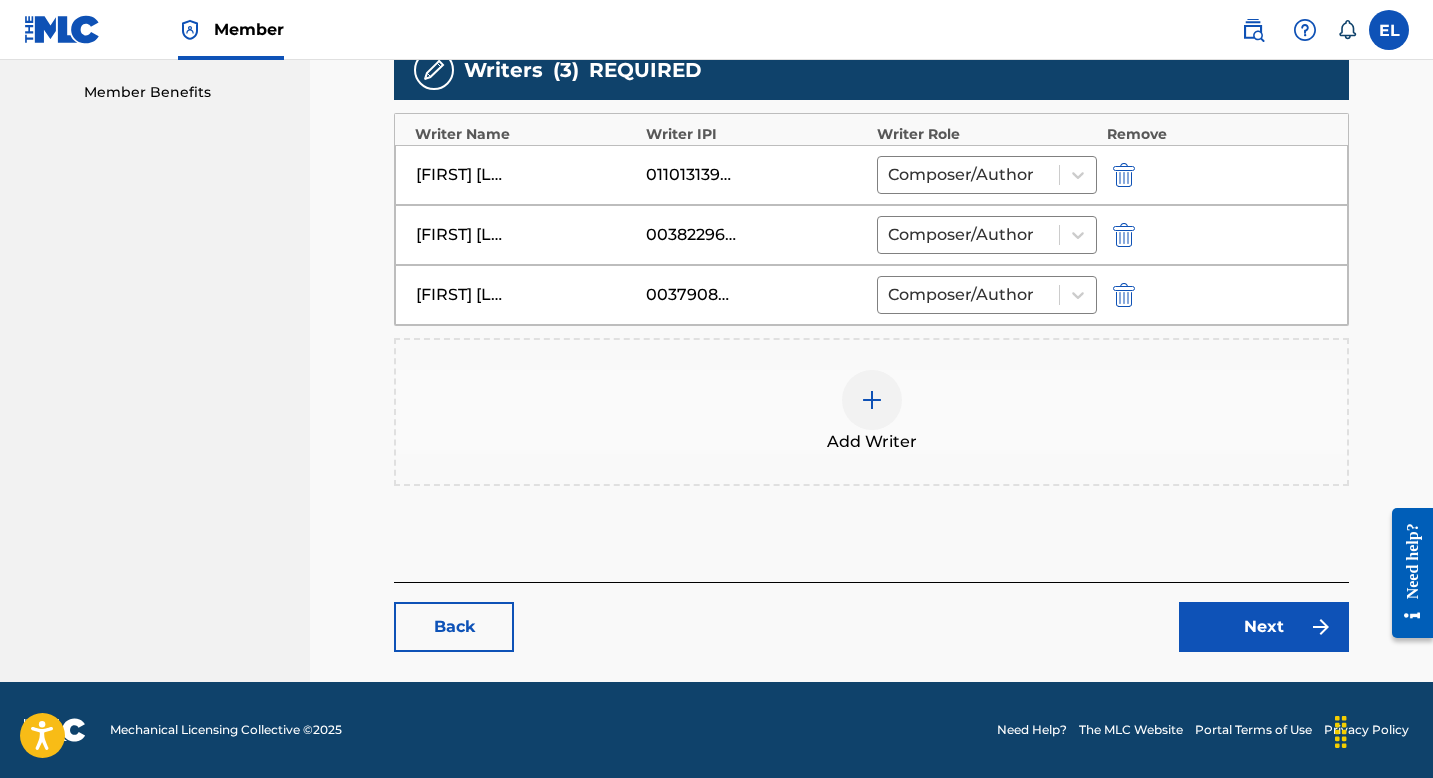 click on "Next" at bounding box center [1264, 627] 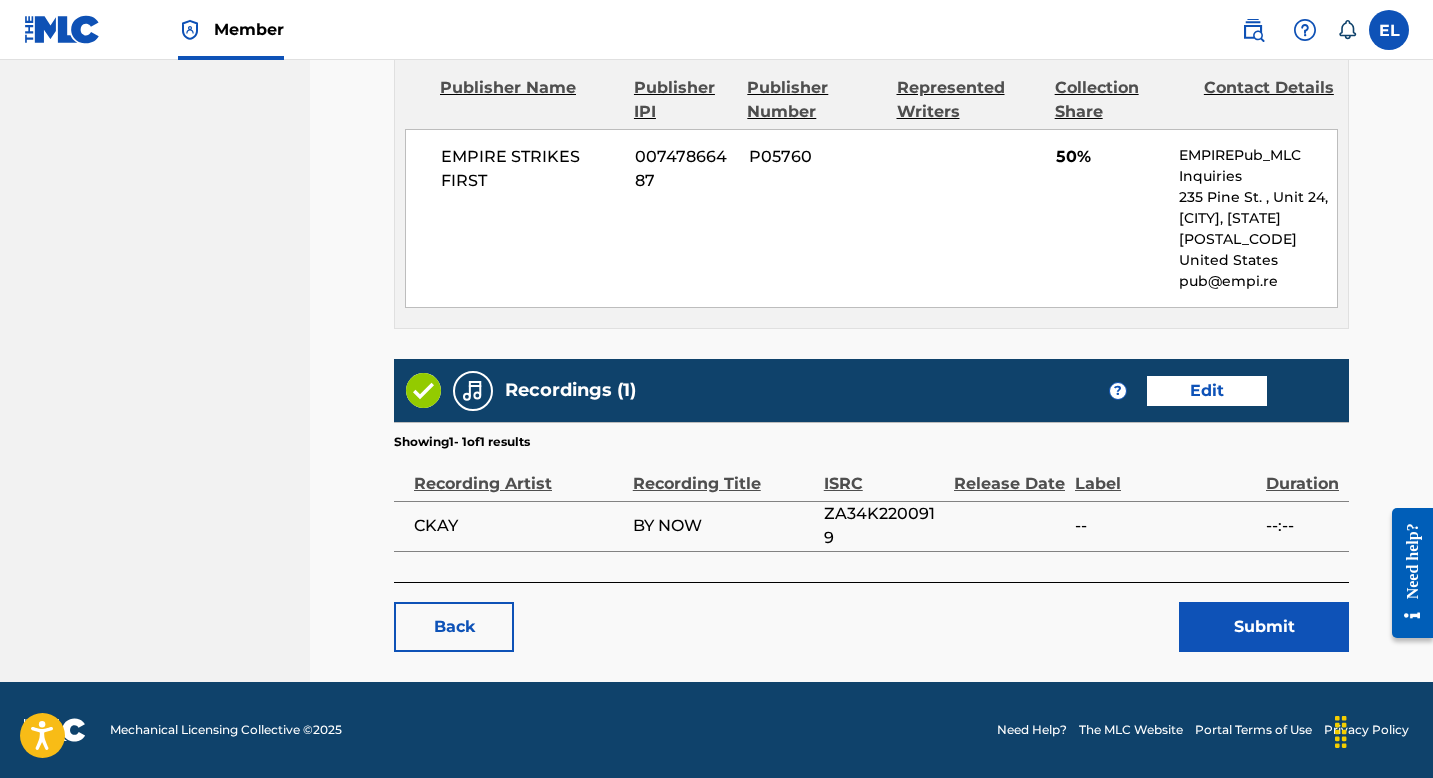 scroll, scrollTop: 271, scrollLeft: 0, axis: vertical 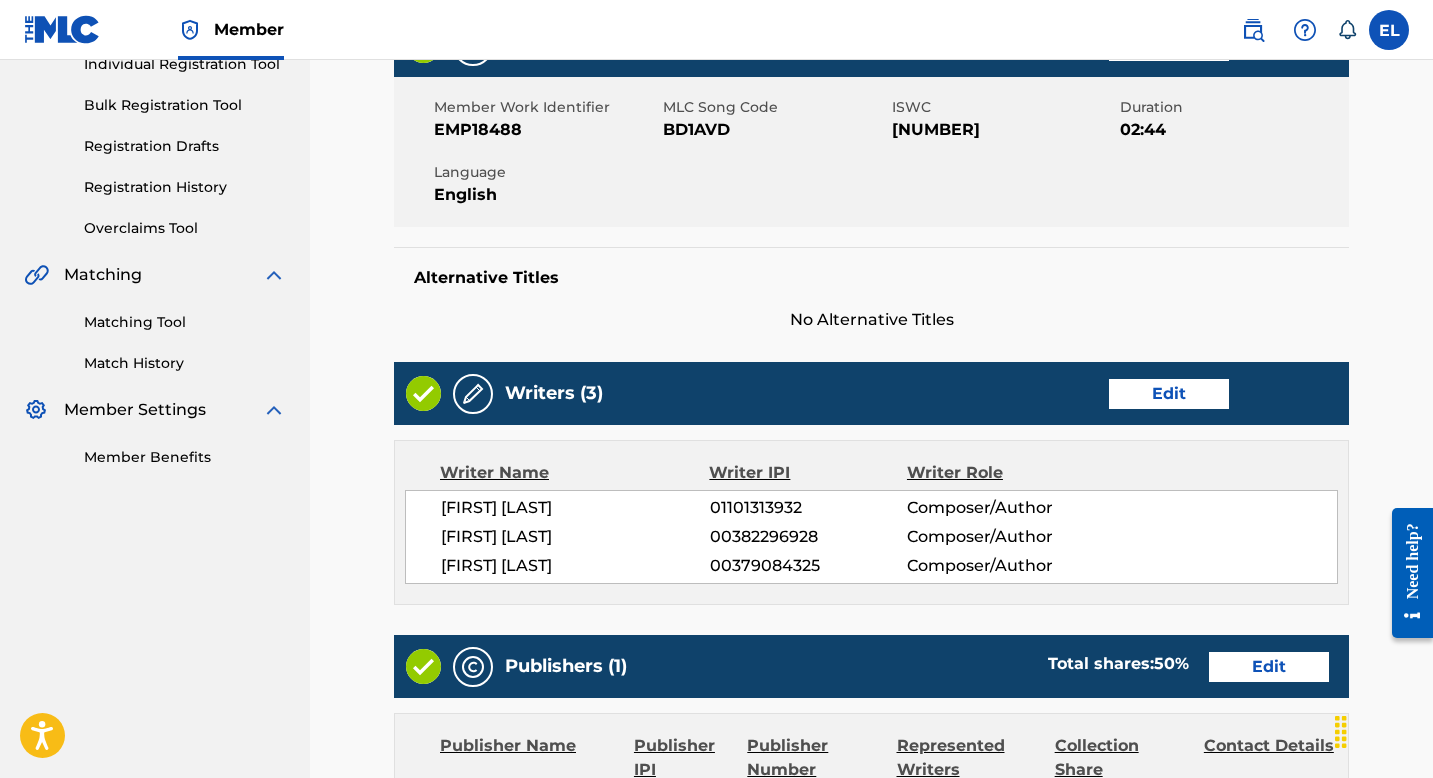 click on "Edit" at bounding box center (1269, 667) 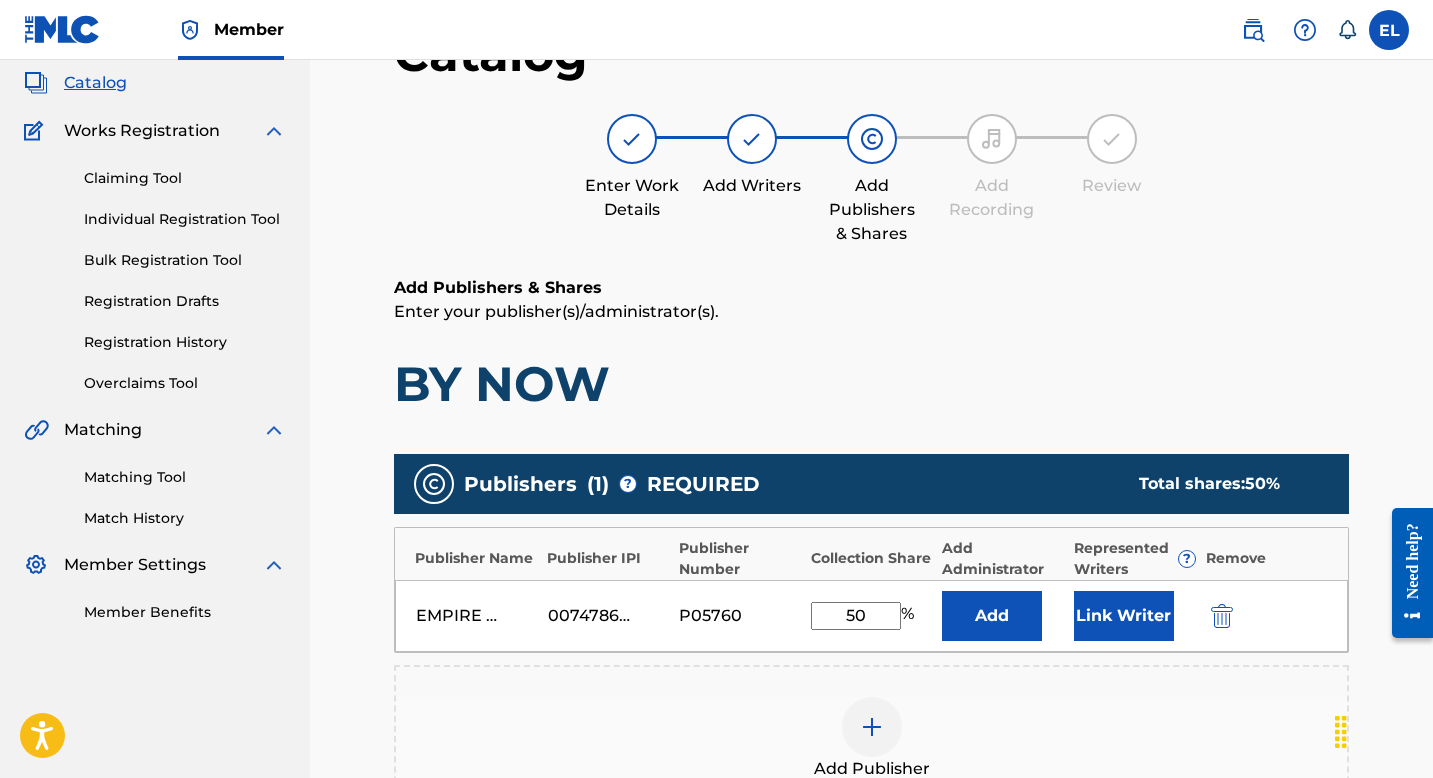 scroll, scrollTop: 171, scrollLeft: 0, axis: vertical 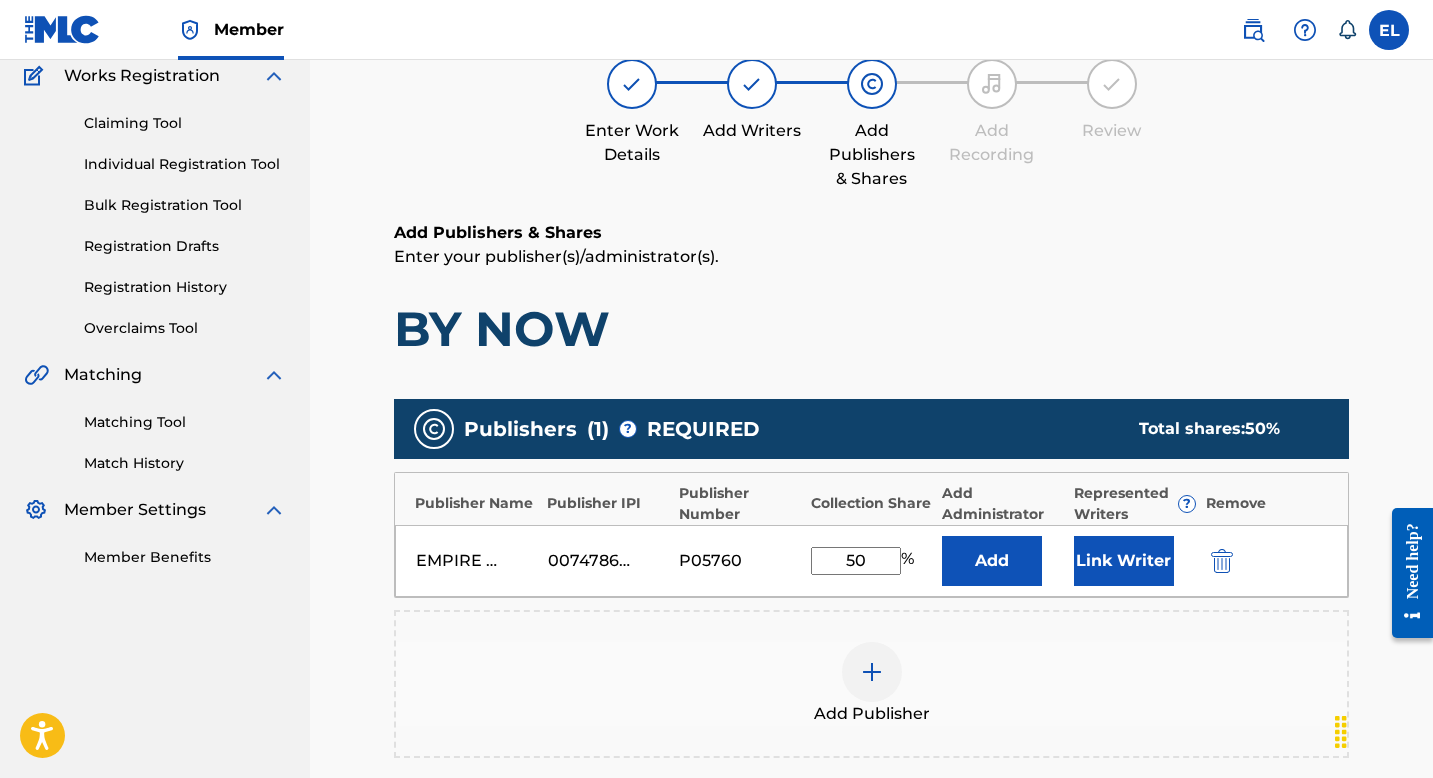 click on "Link Writer" at bounding box center (1124, 561) 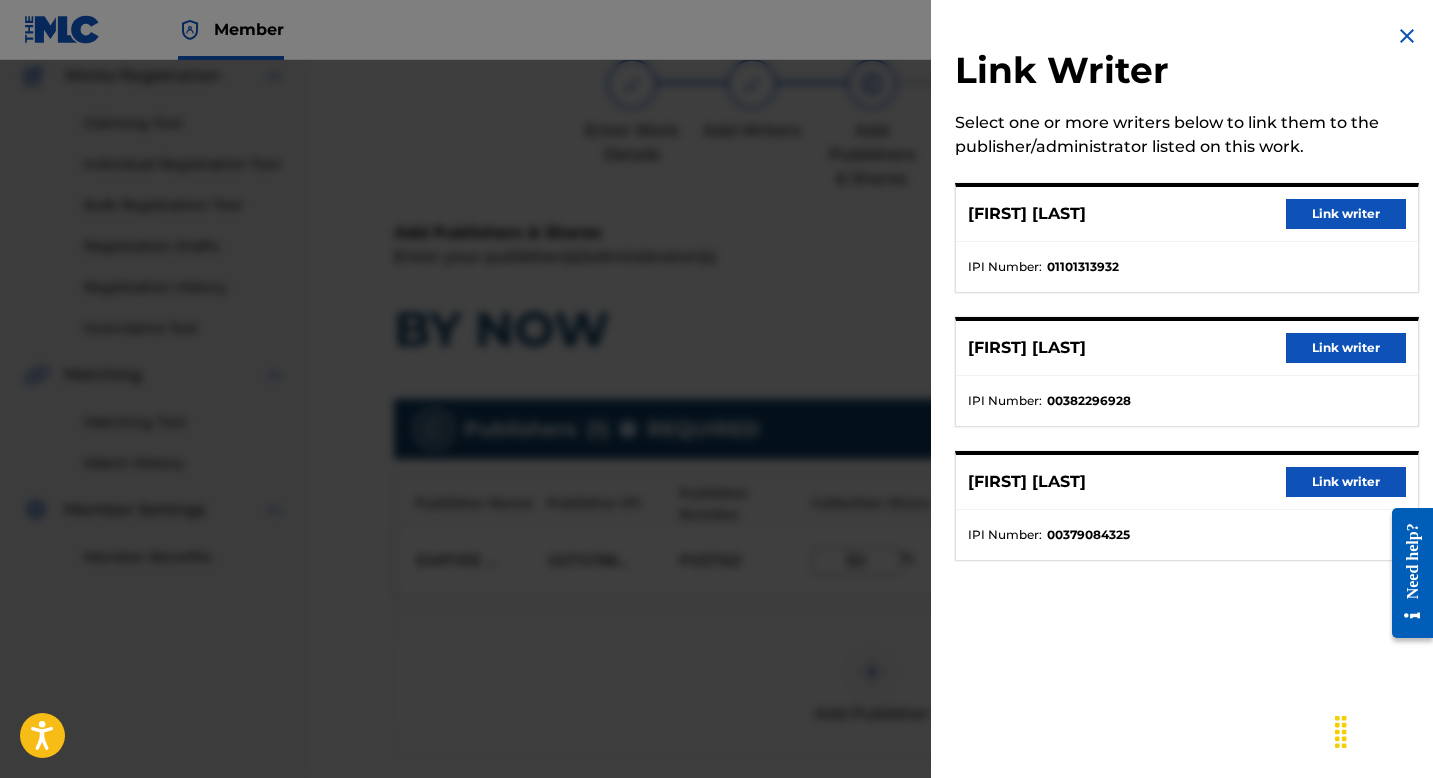 click on "Link writer" at bounding box center (1346, 348) 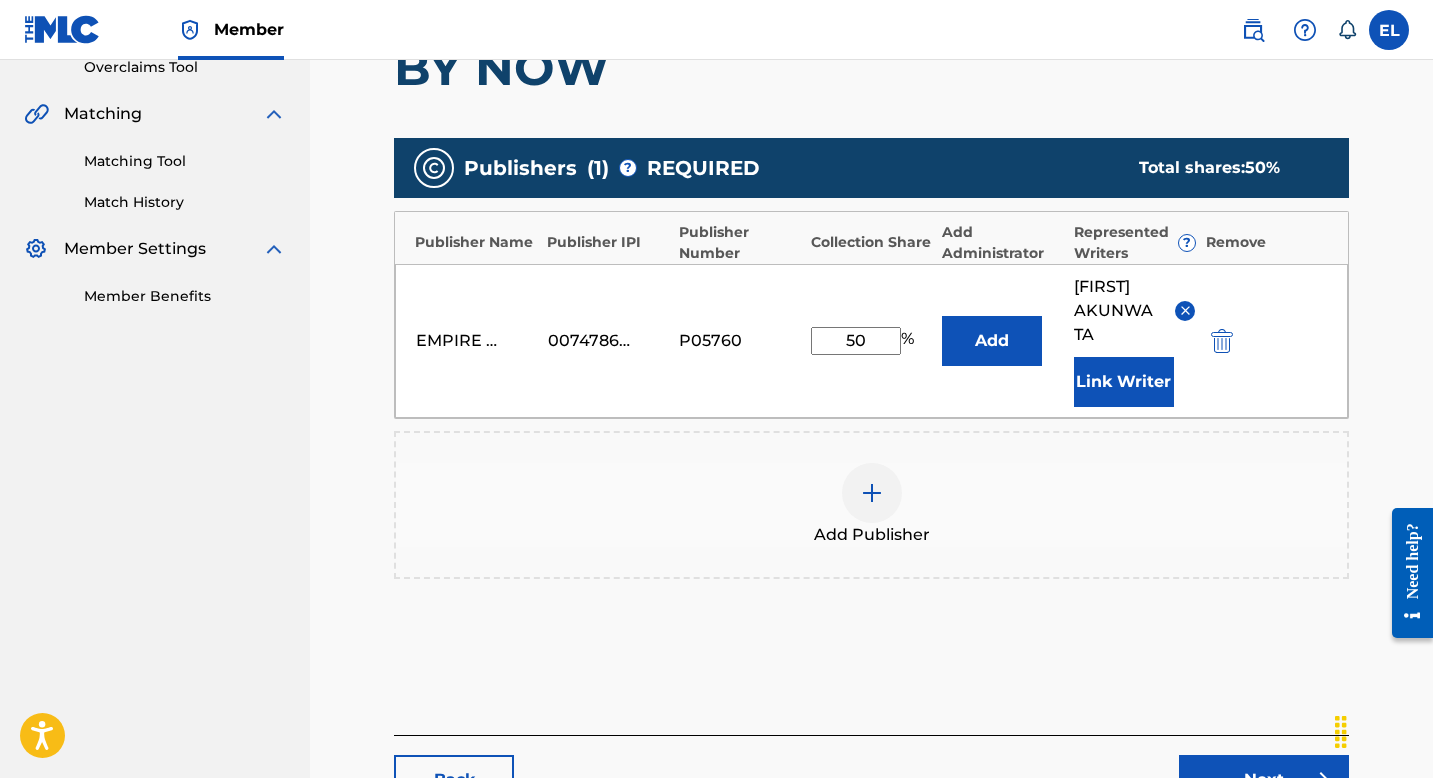 scroll, scrollTop: 585, scrollLeft: 0, axis: vertical 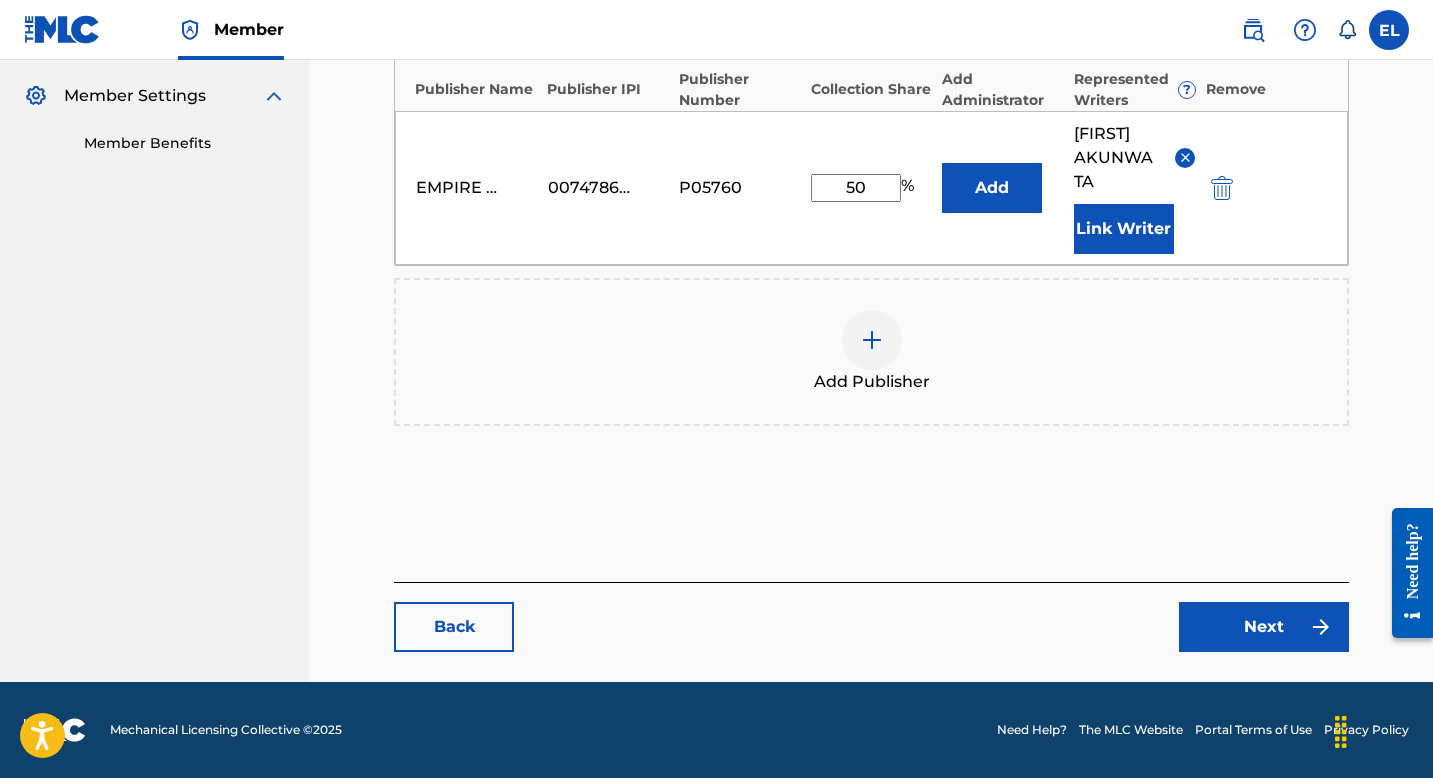 click on "Next" at bounding box center [1264, 627] 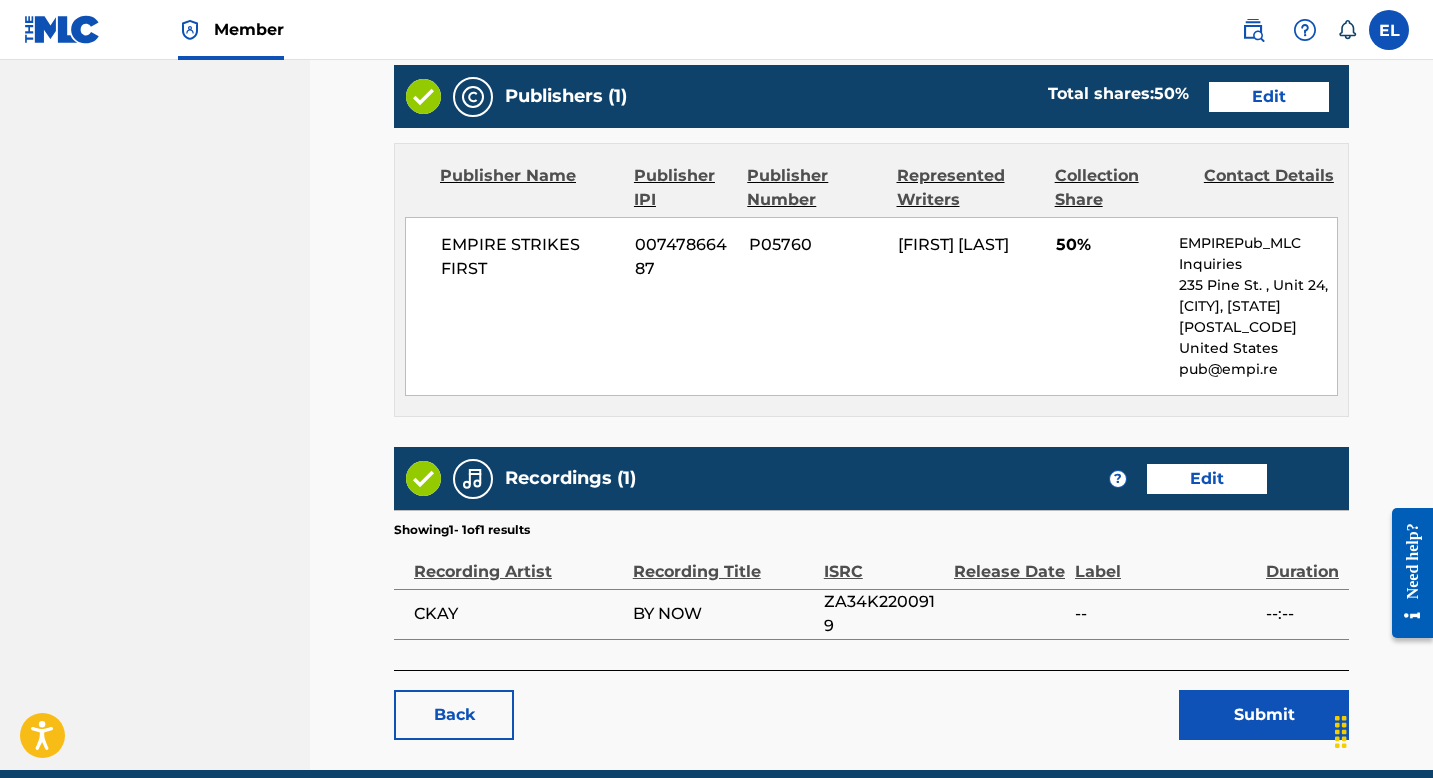 scroll, scrollTop: 950, scrollLeft: 0, axis: vertical 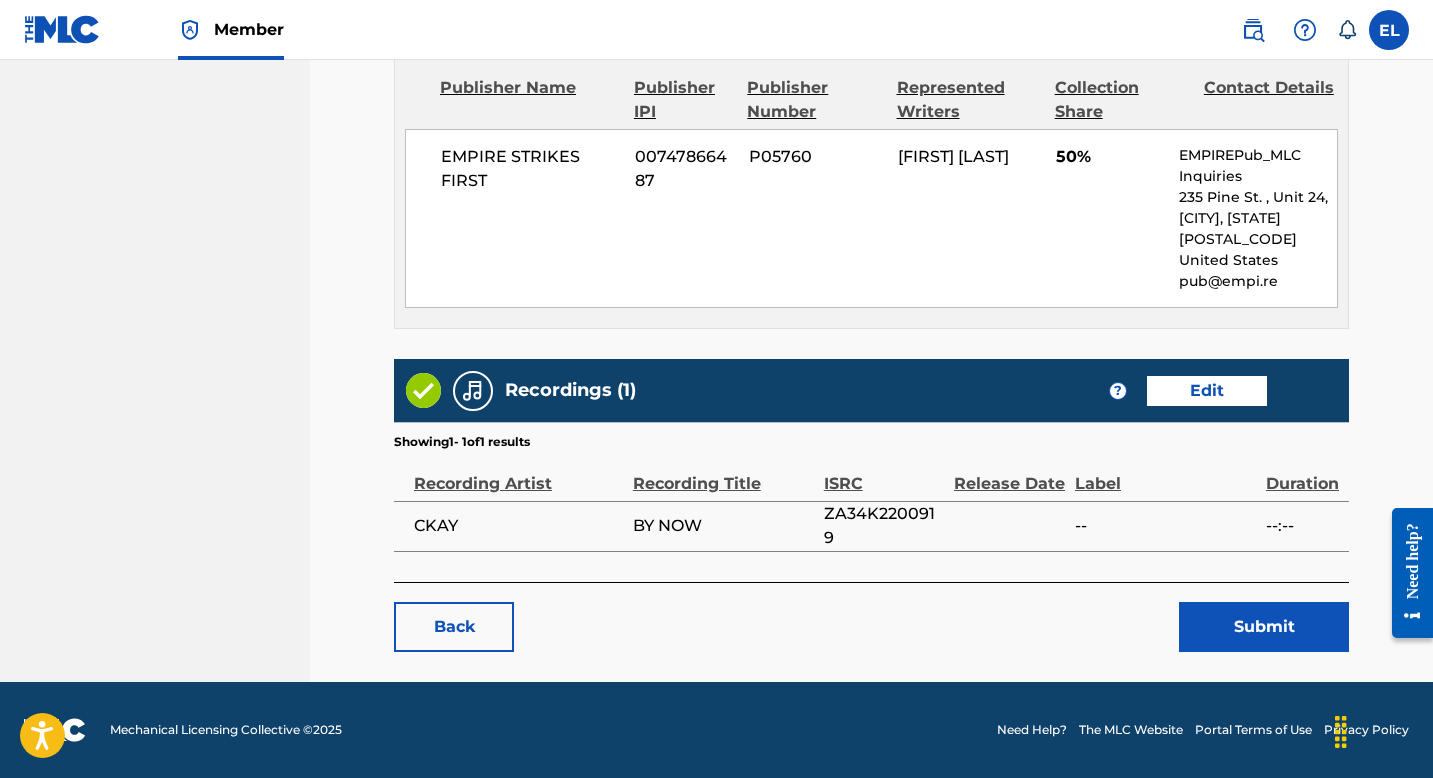 click on "Submit" at bounding box center [1264, 627] 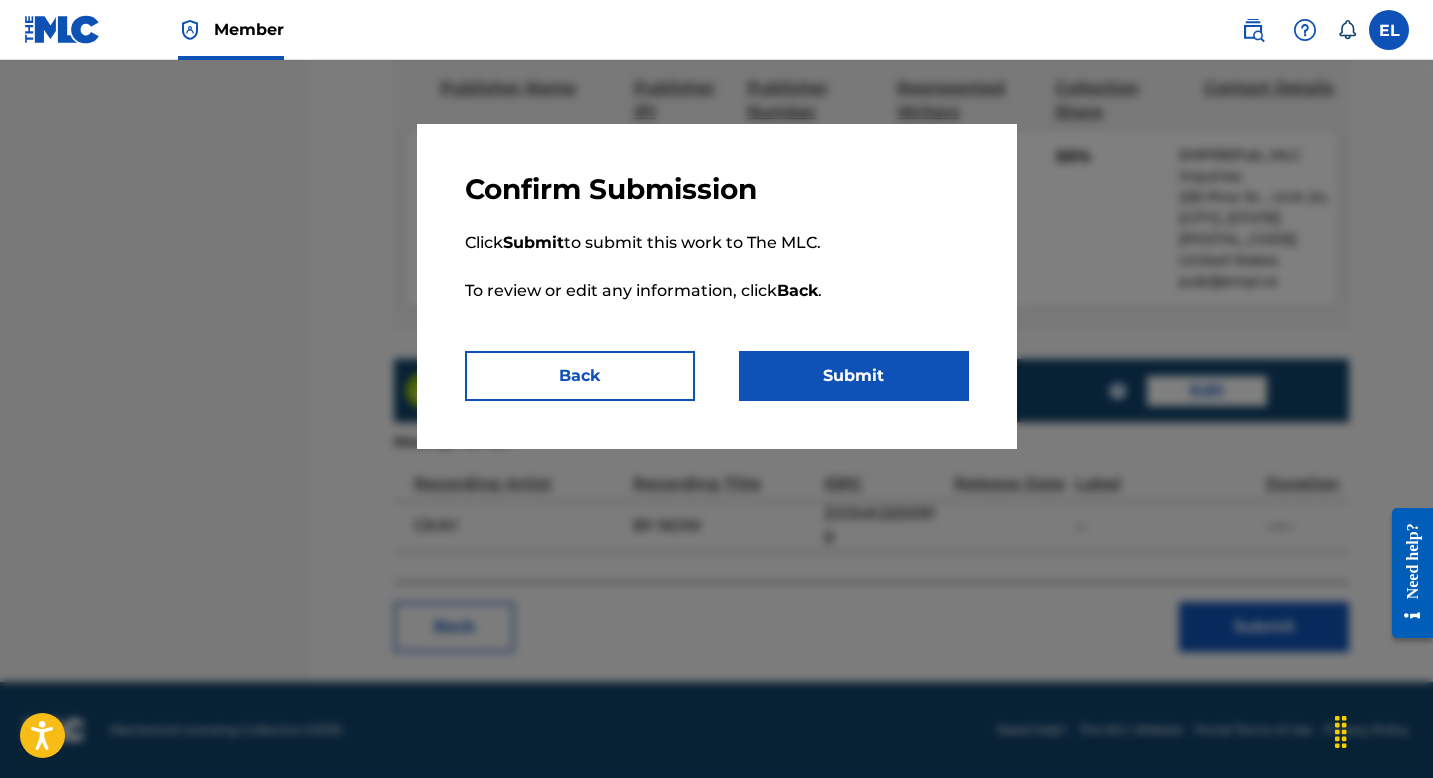 click on "Submit" at bounding box center [854, 376] 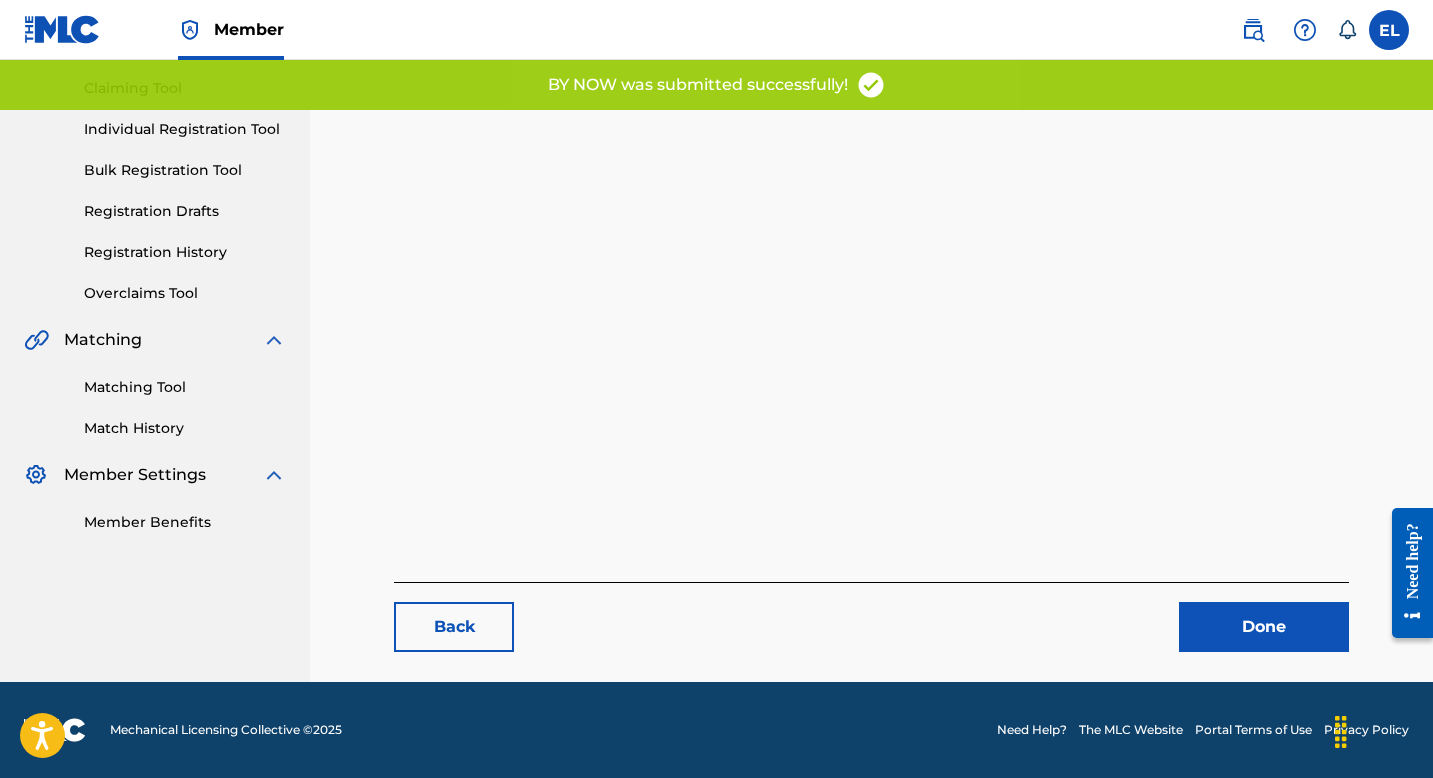 scroll, scrollTop: 0, scrollLeft: 0, axis: both 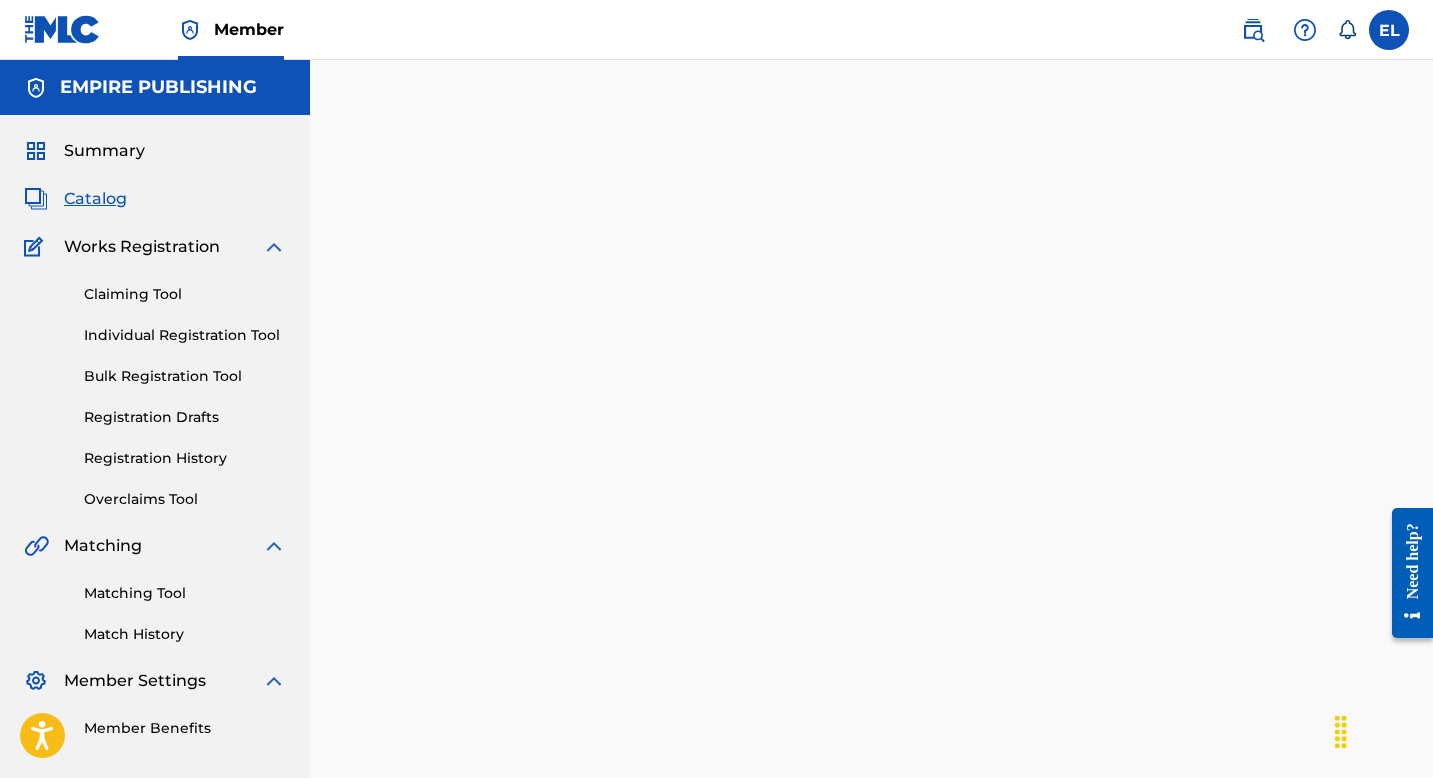 click on "Catalog" at bounding box center [95, 199] 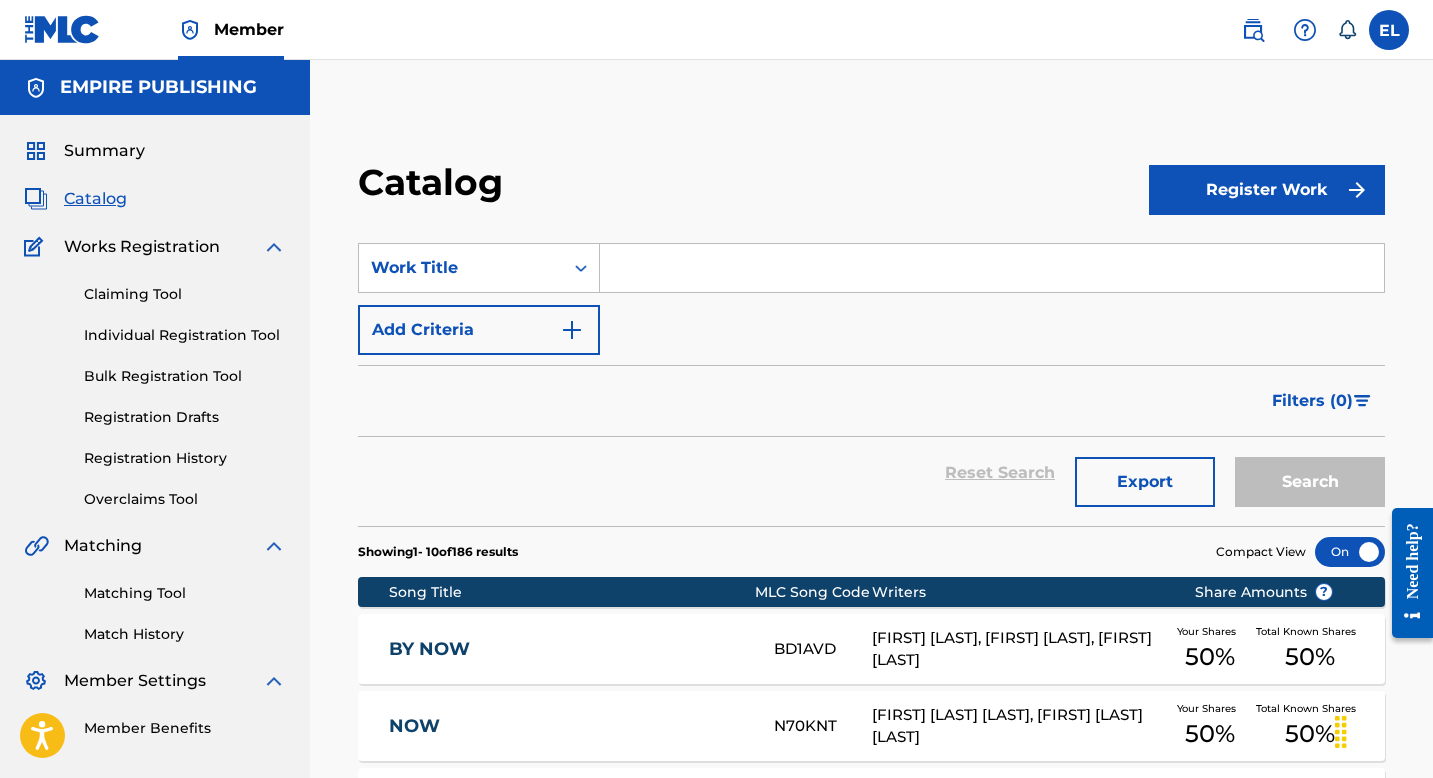 click on "BY NOW" at bounding box center [568, 649] 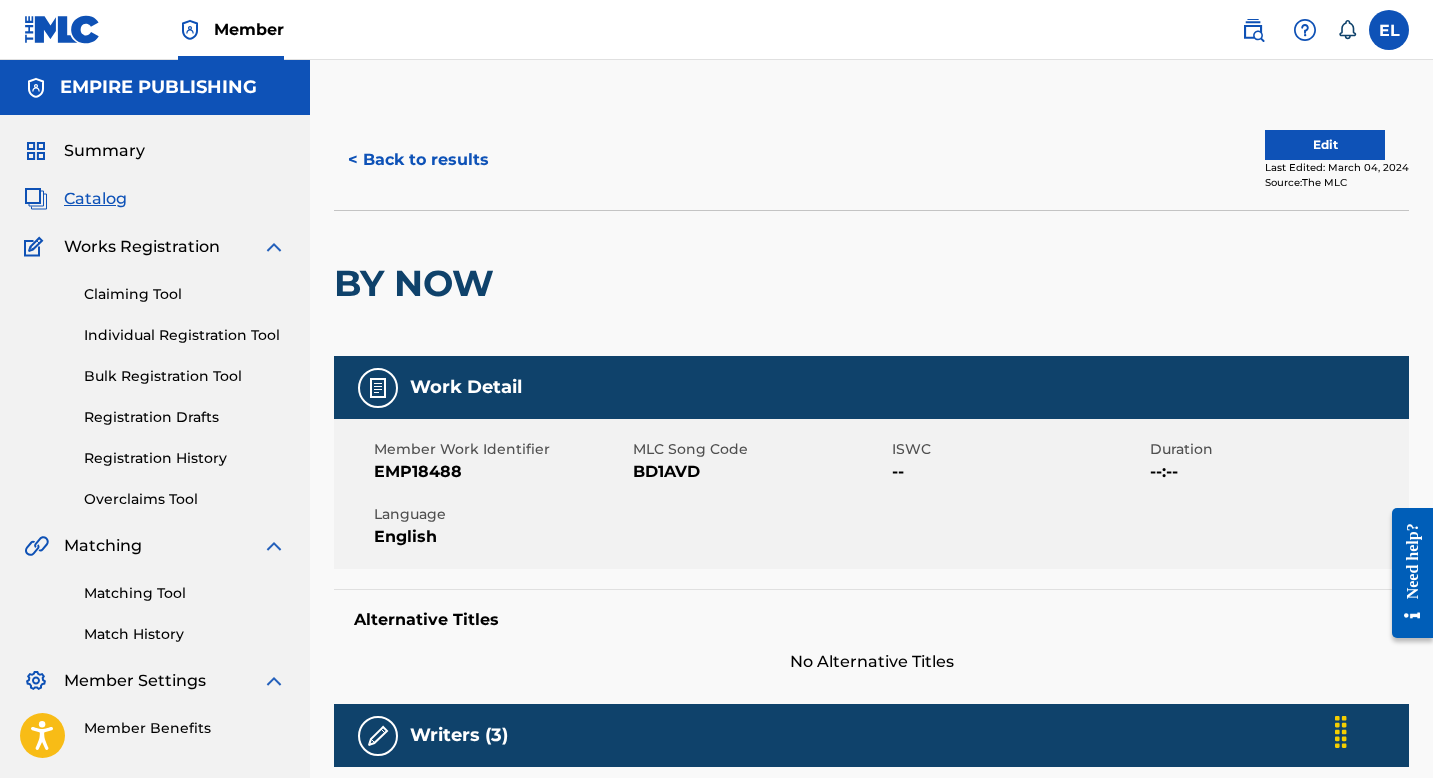 click on "BD1AVD" at bounding box center [760, 472] 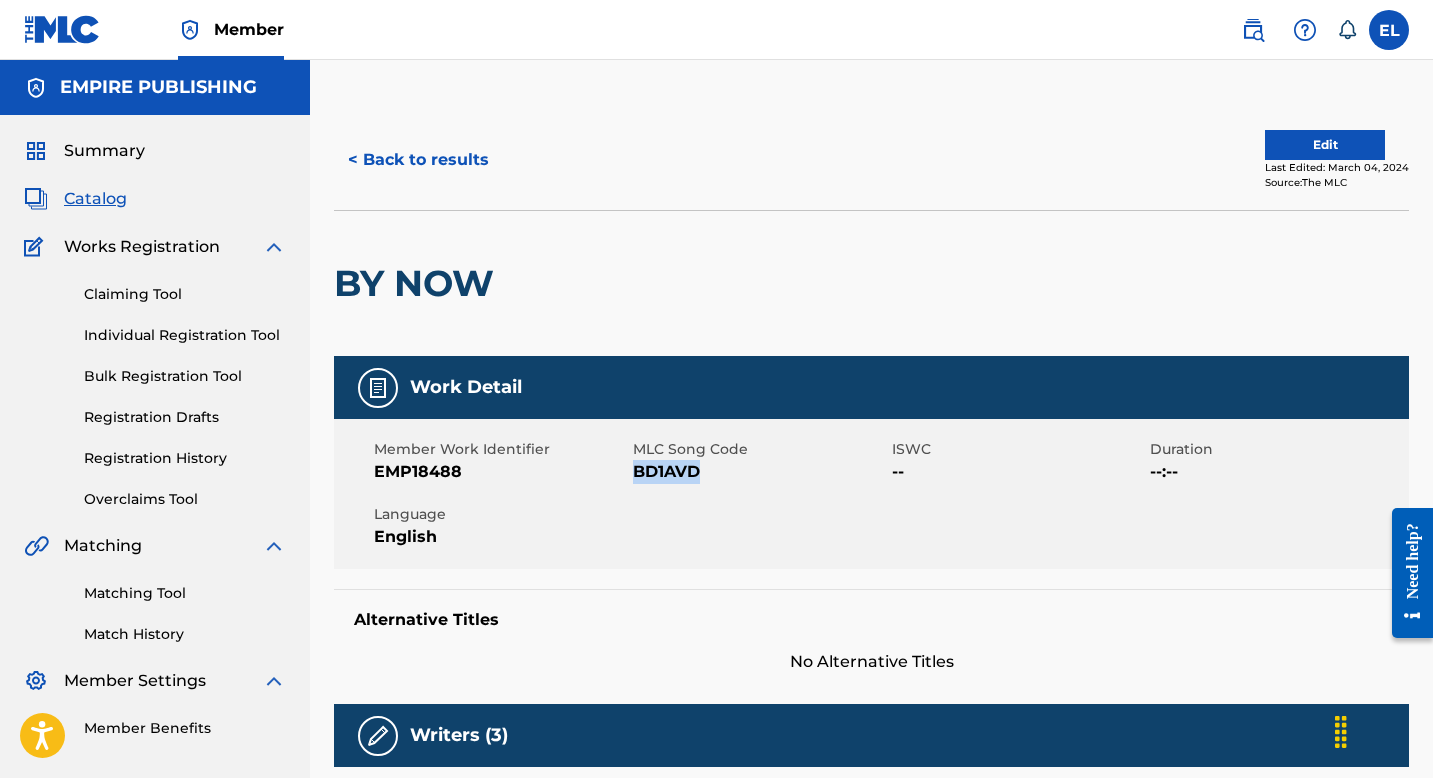 drag, startPoint x: 651, startPoint y: 469, endPoint x: 428, endPoint y: 423, distance: 227.69498 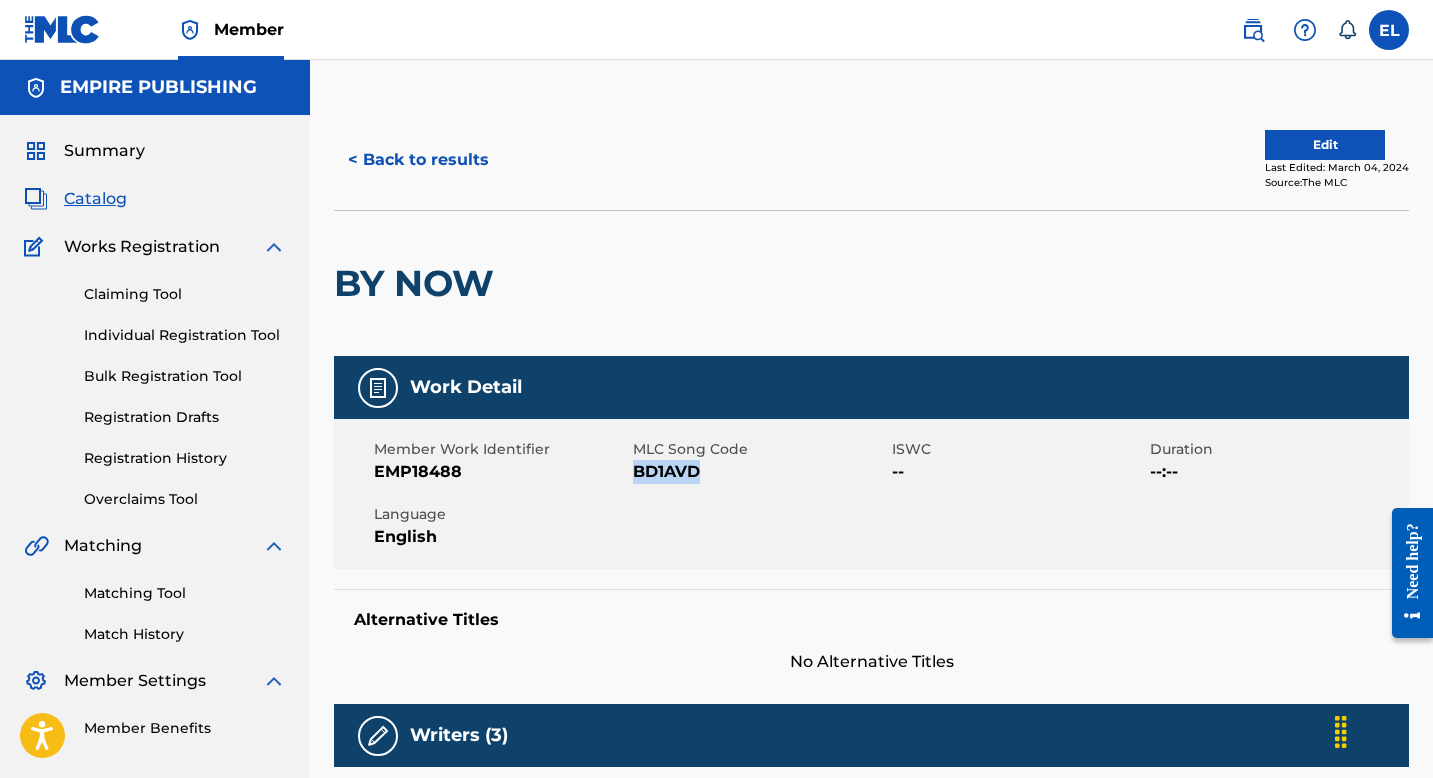click on "Catalog" at bounding box center (95, 199) 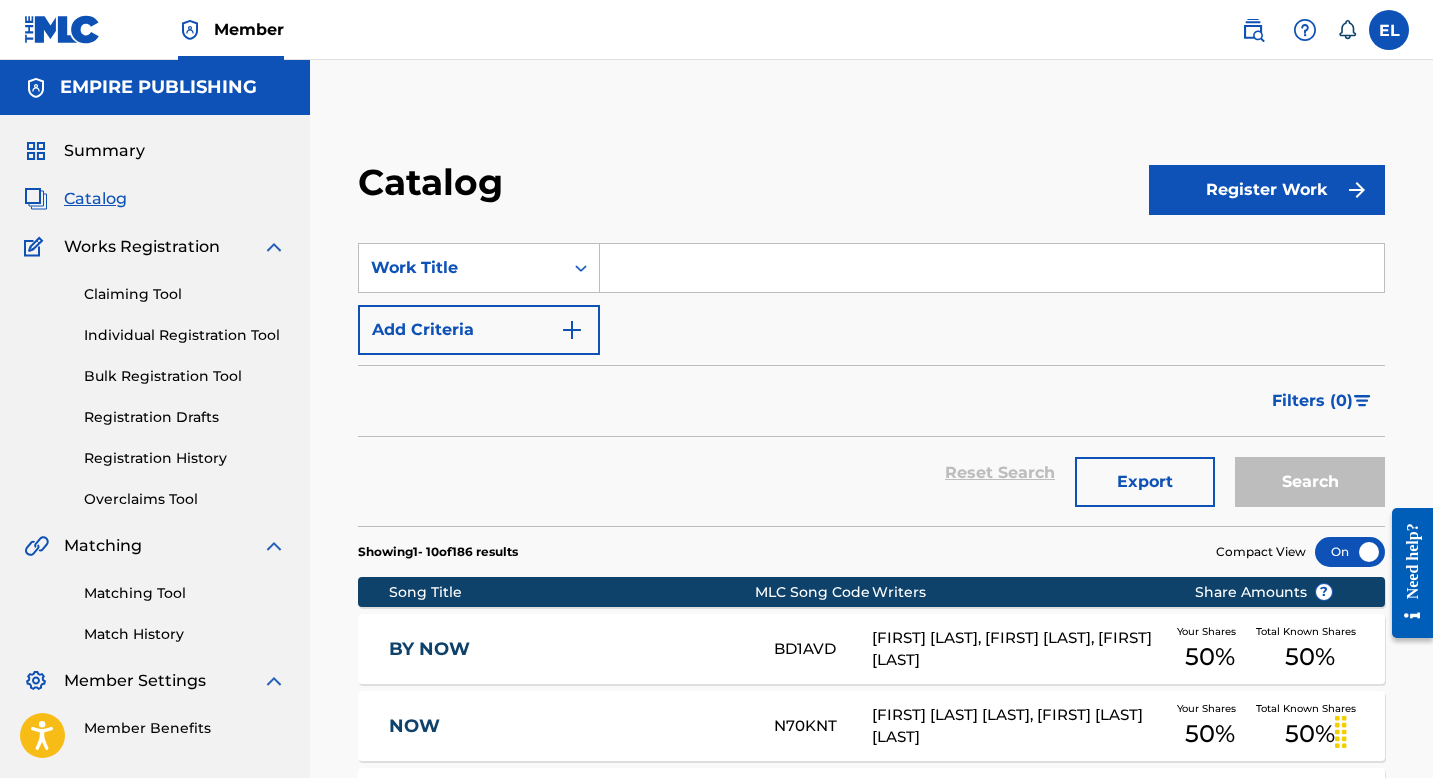 click at bounding box center [992, 268] 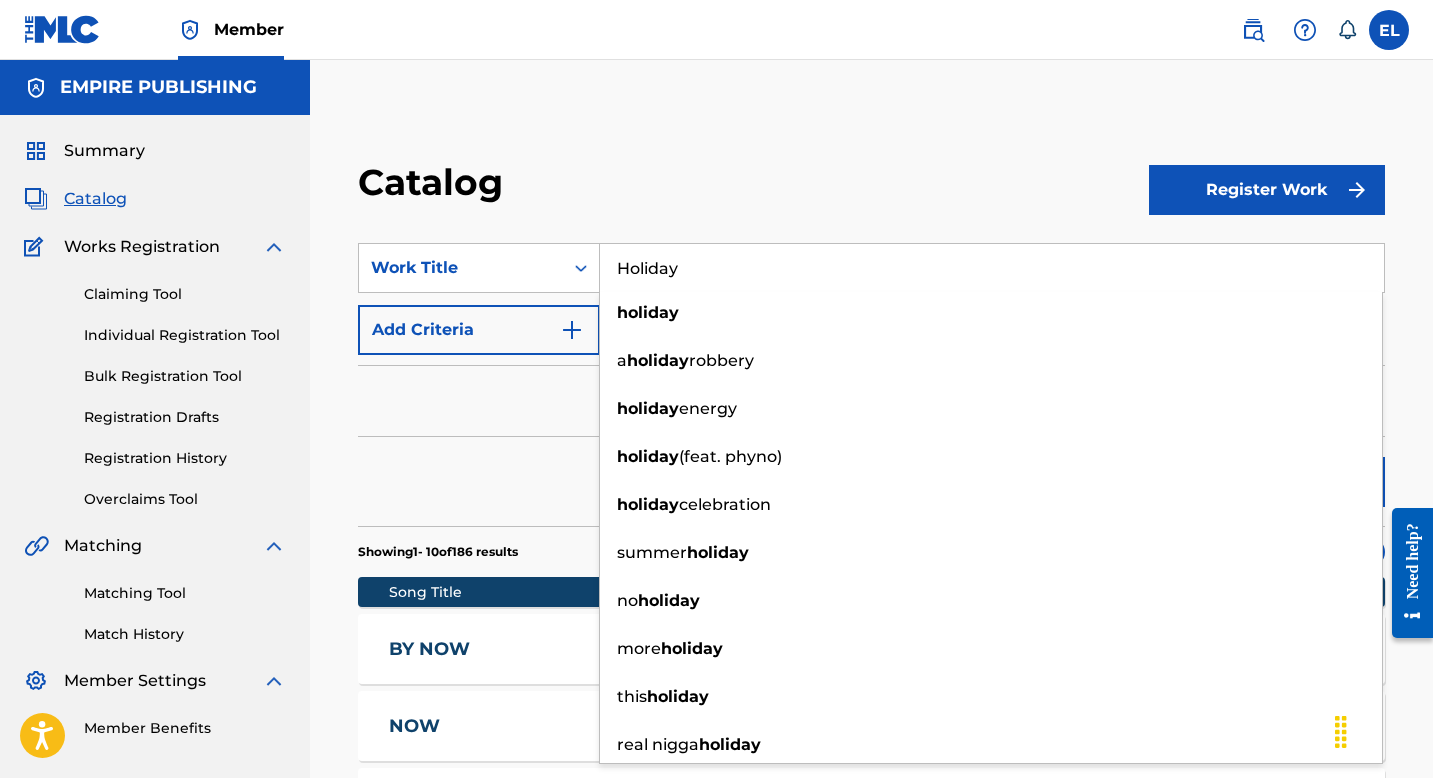 type on "Holiday" 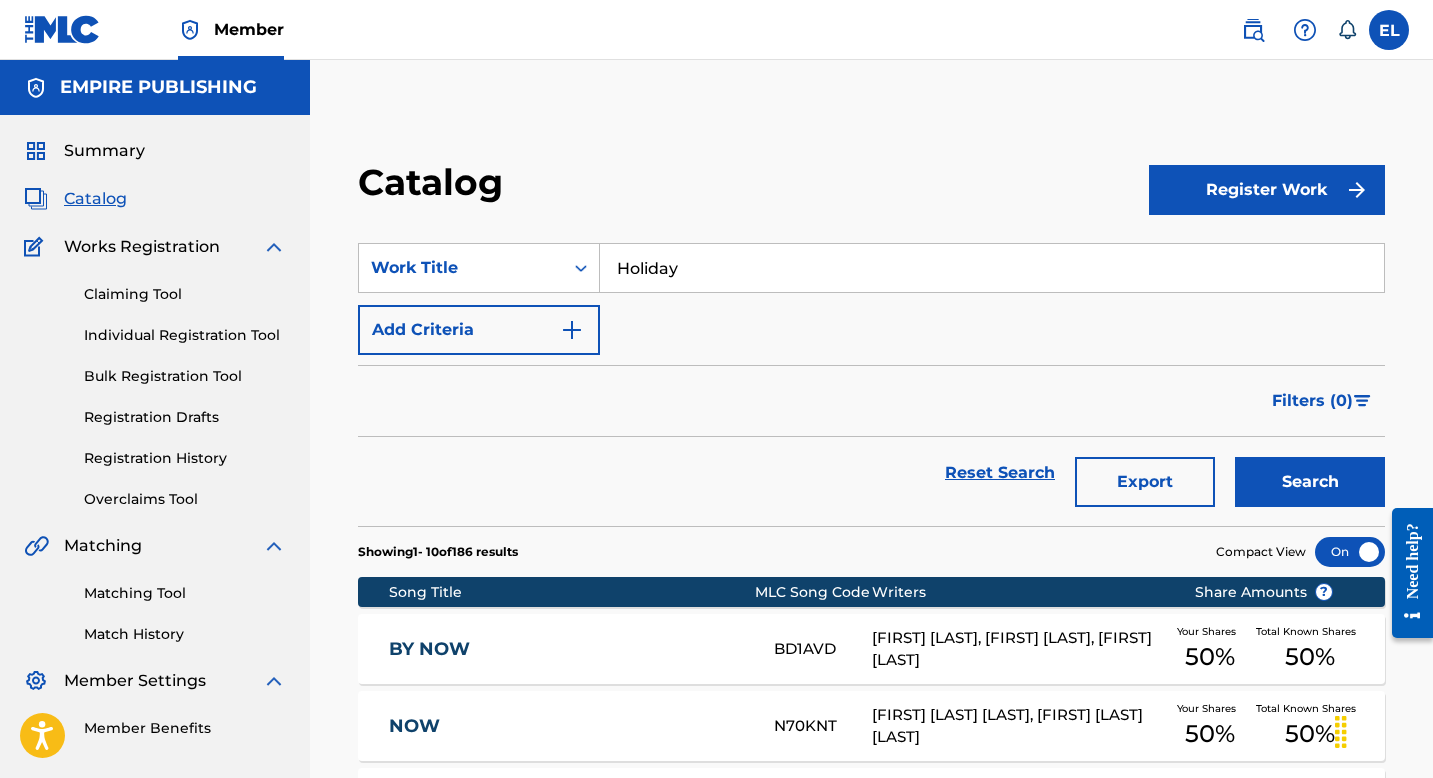 click on "Search" at bounding box center [1310, 482] 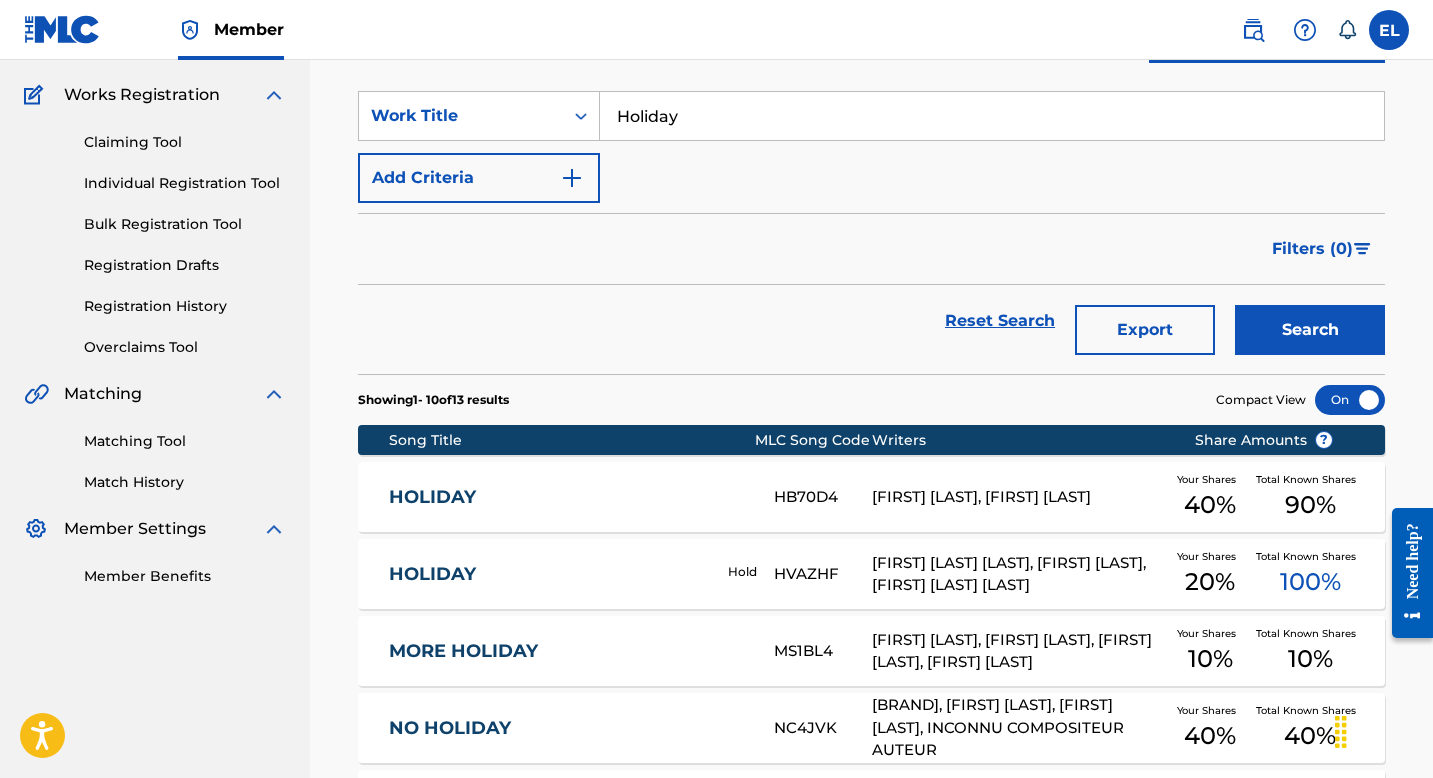 scroll, scrollTop: 171, scrollLeft: 0, axis: vertical 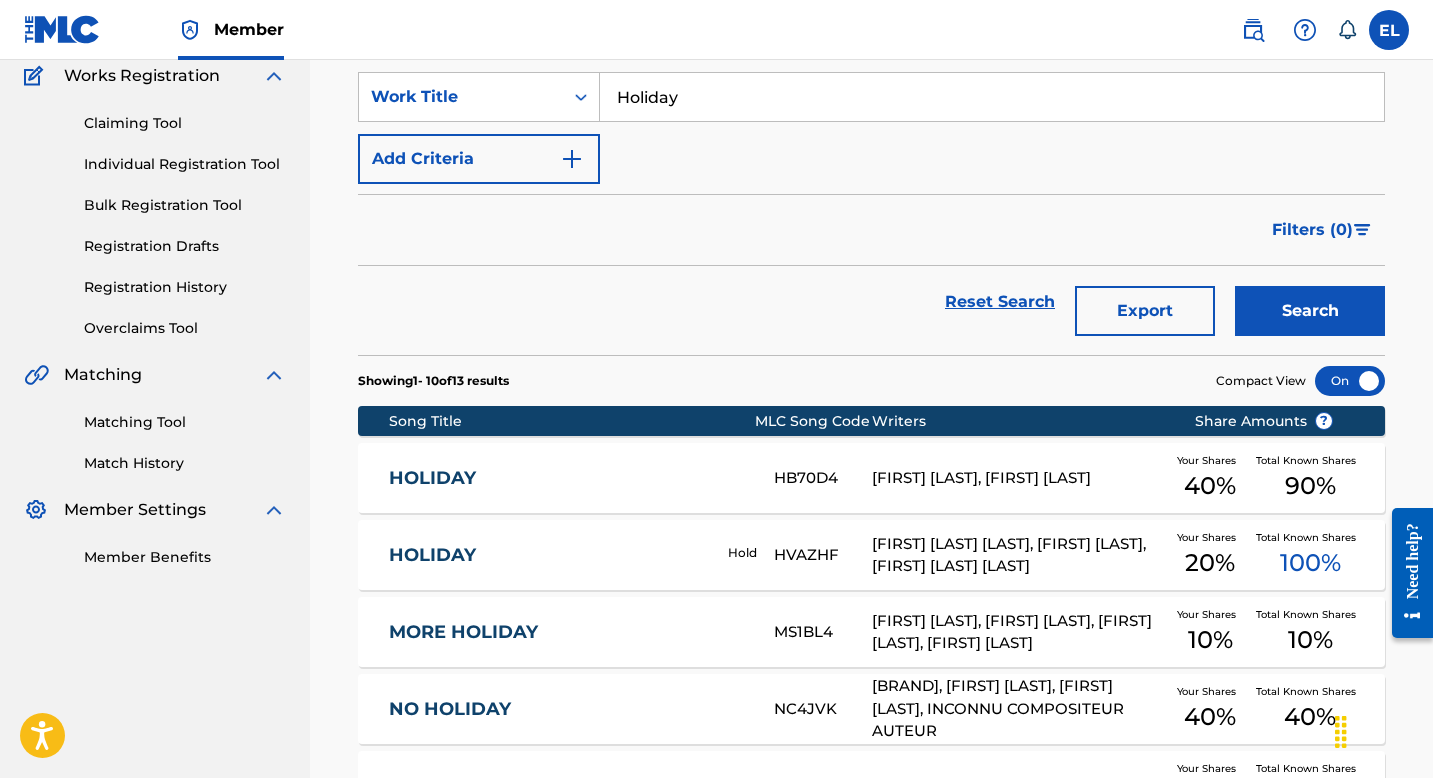 click on "HOLIDAY" at bounding box center [568, 478] 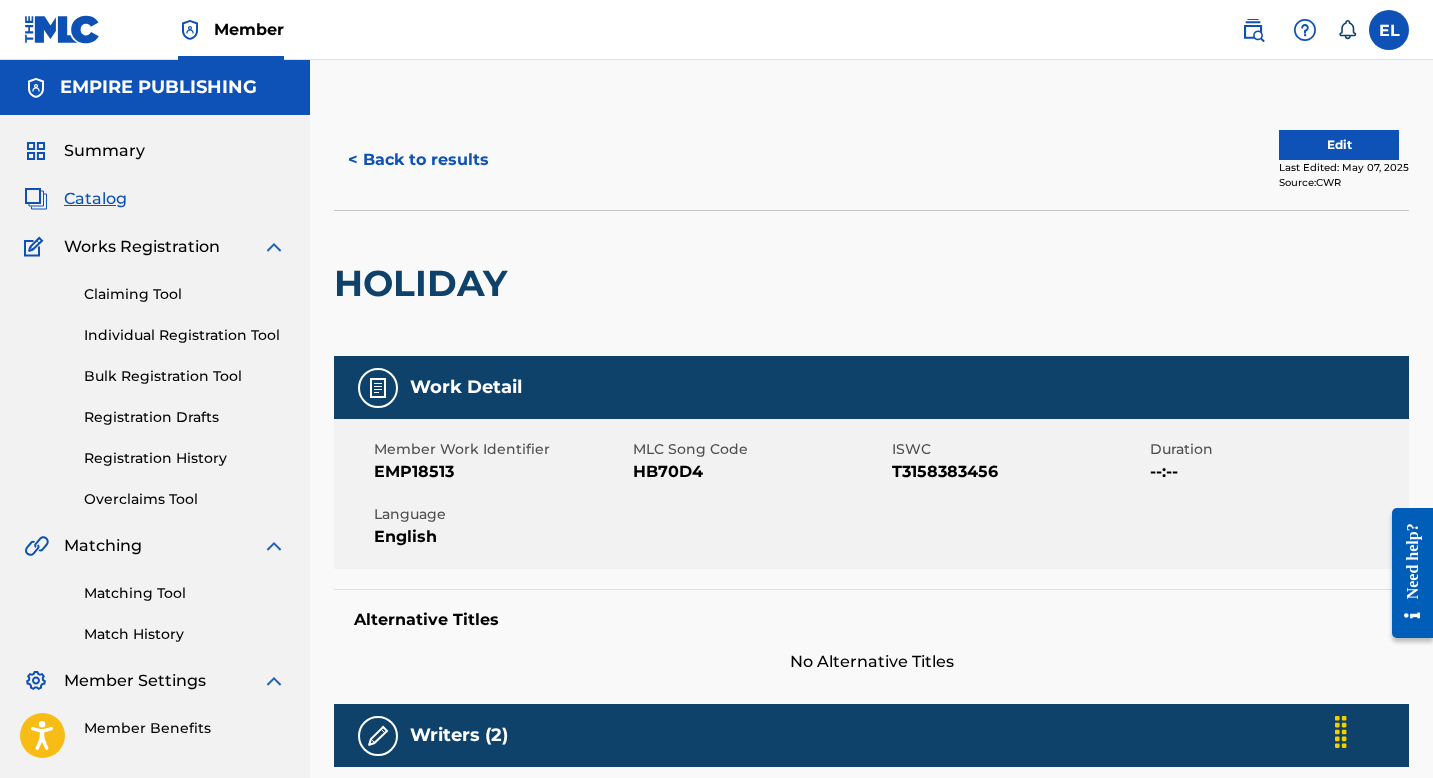 click on "Edit" at bounding box center [1339, 145] 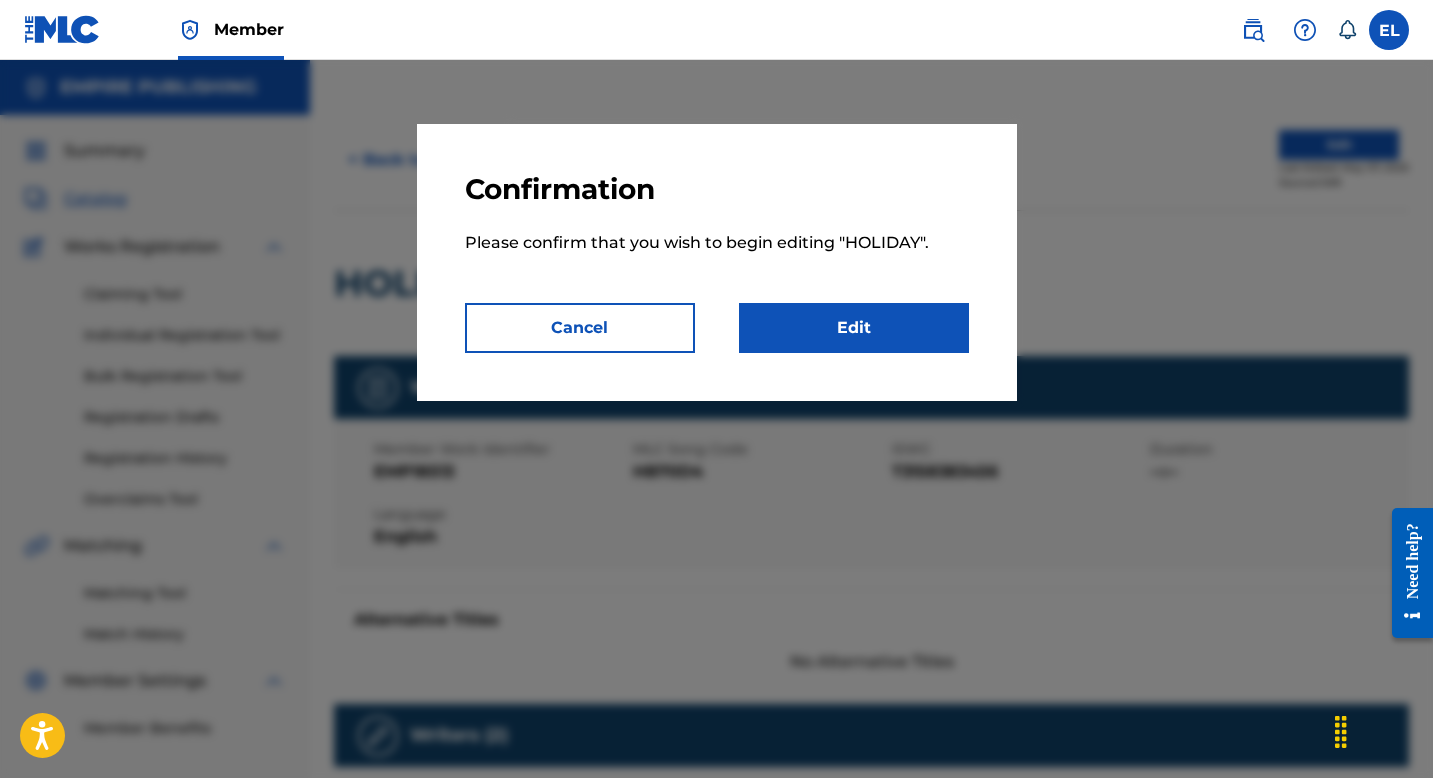 click on "Edit" at bounding box center (854, 328) 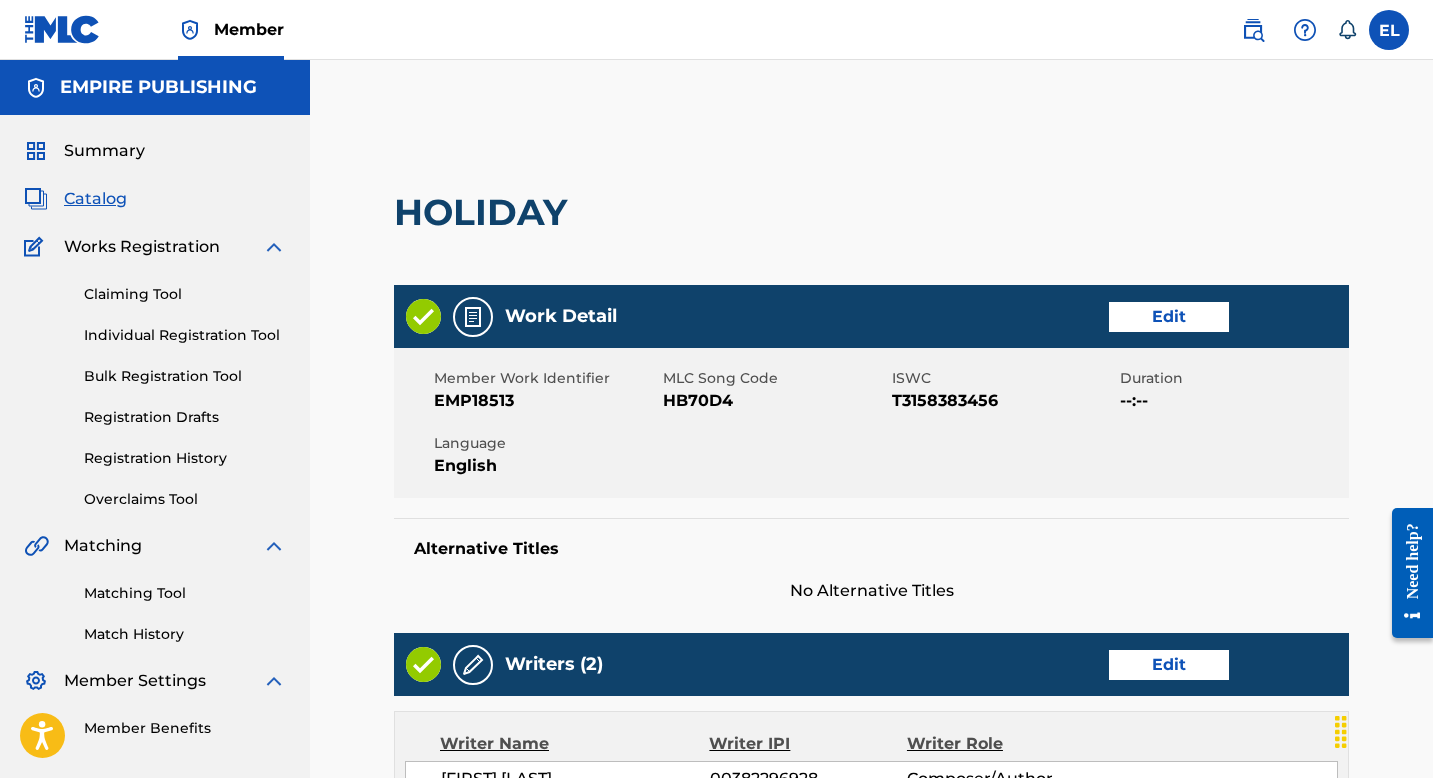 click on "Edit" at bounding box center [1169, 317] 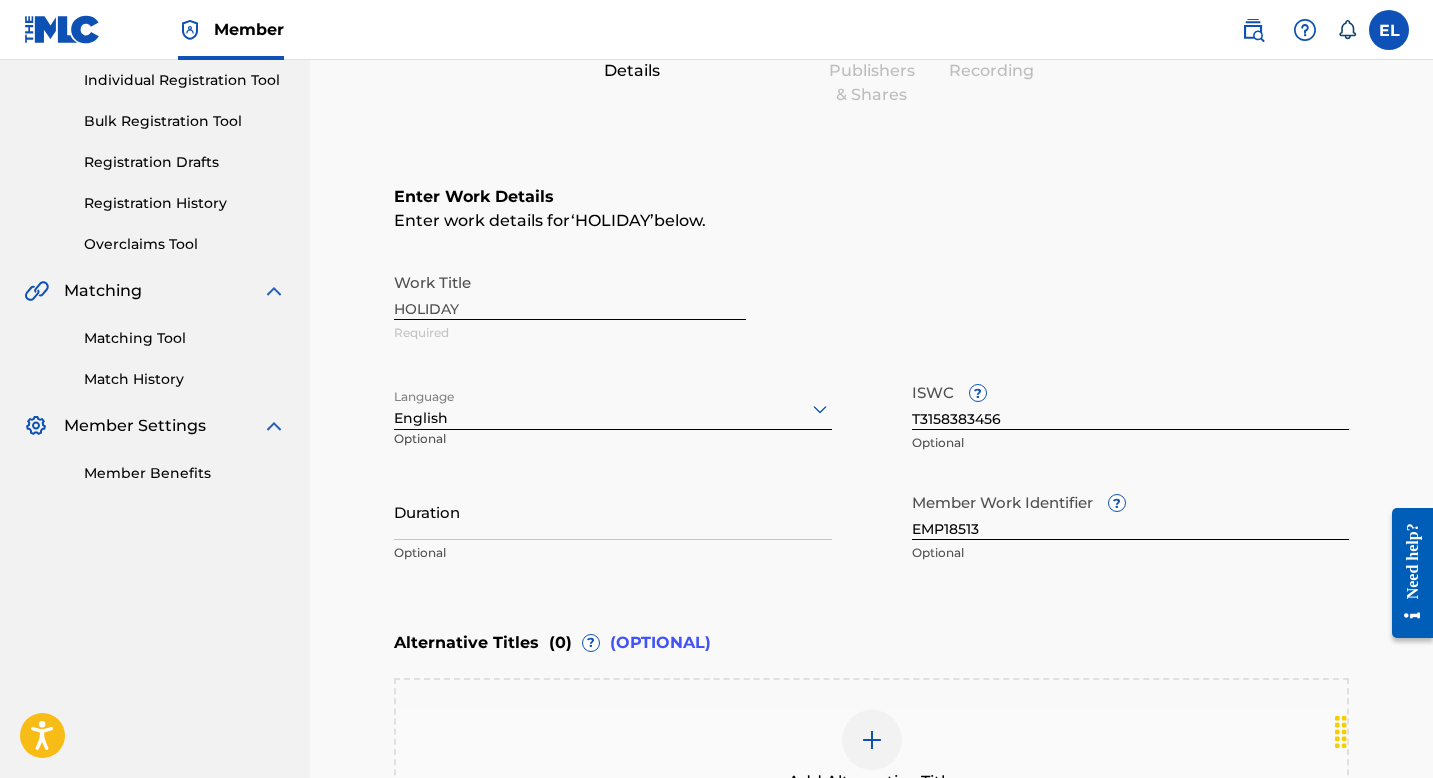 scroll, scrollTop: 414, scrollLeft: 0, axis: vertical 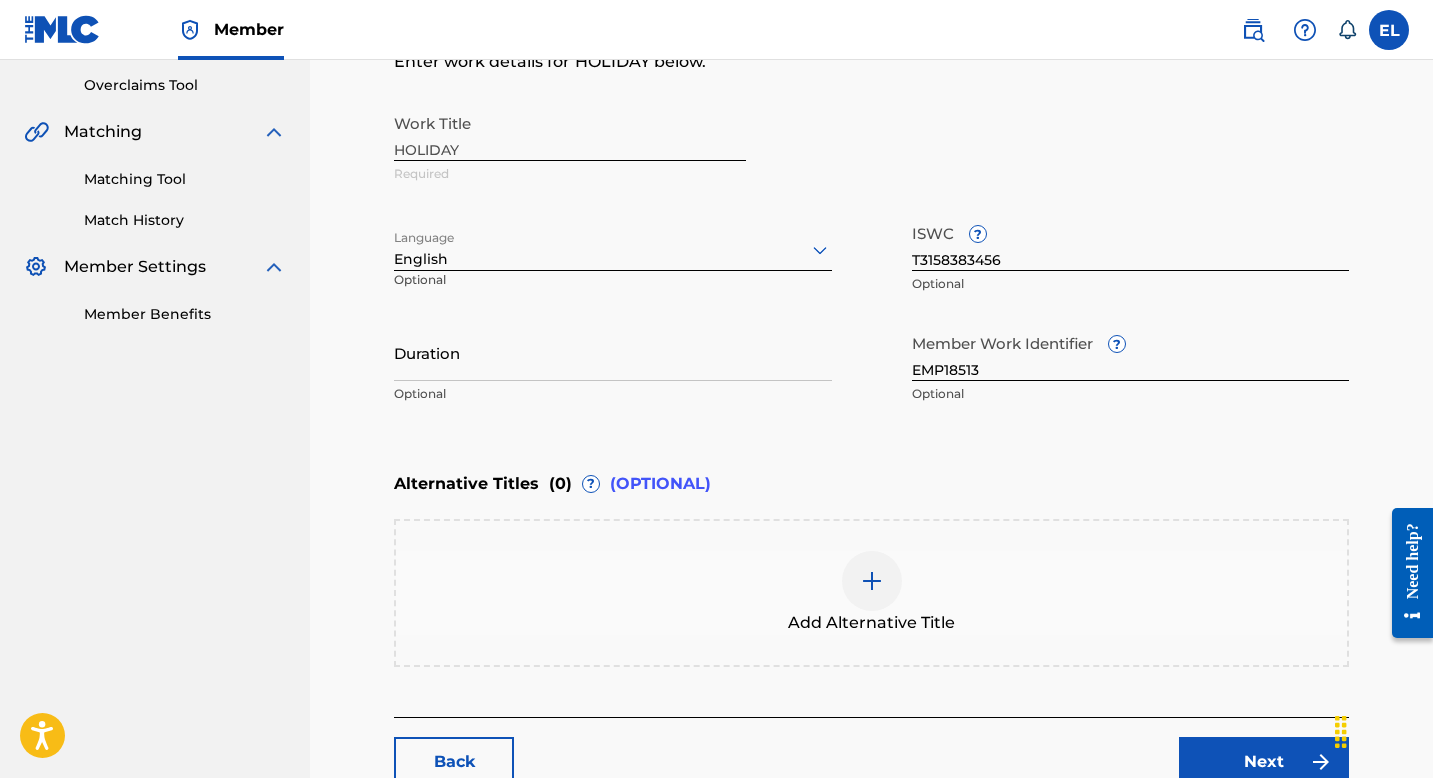 click on "Duration" at bounding box center (613, 352) 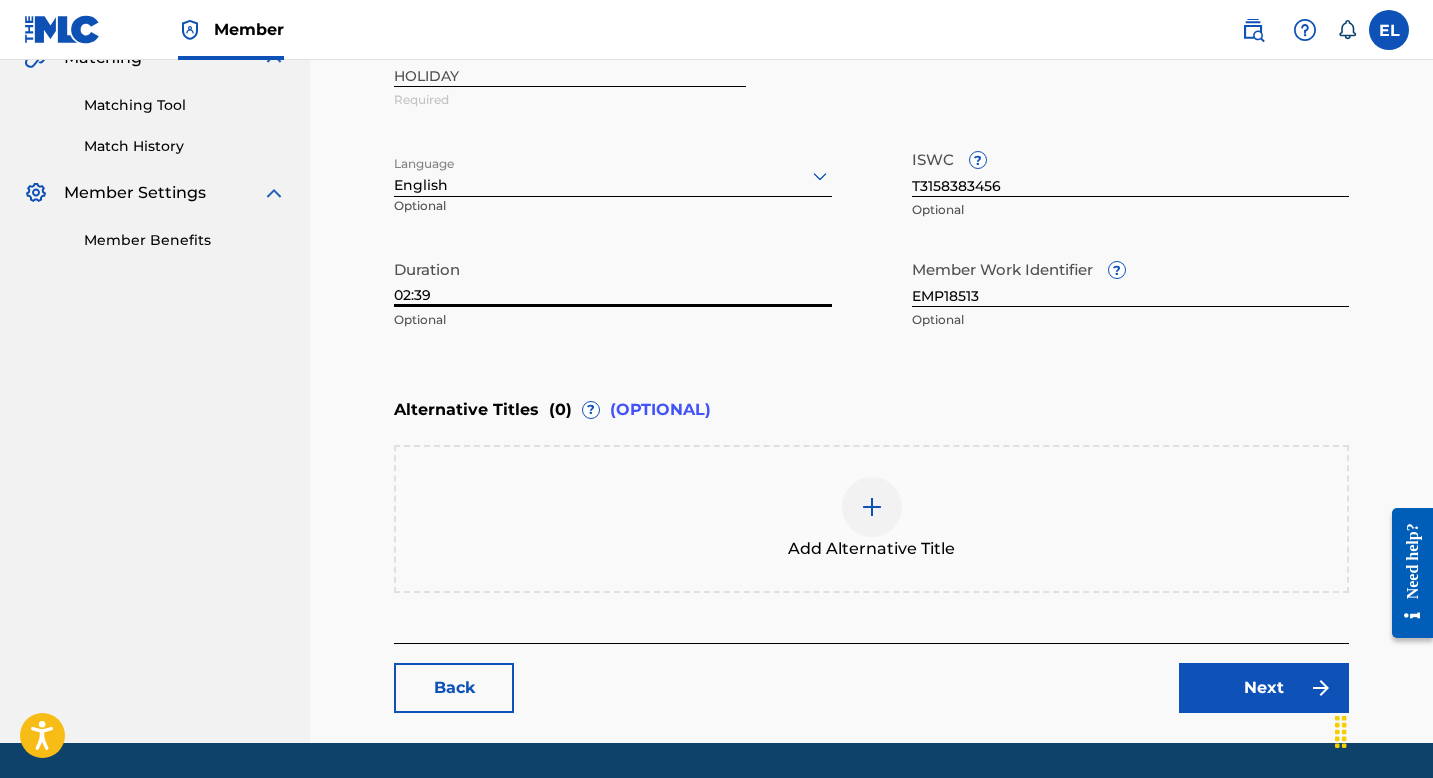 scroll, scrollTop: 548, scrollLeft: 0, axis: vertical 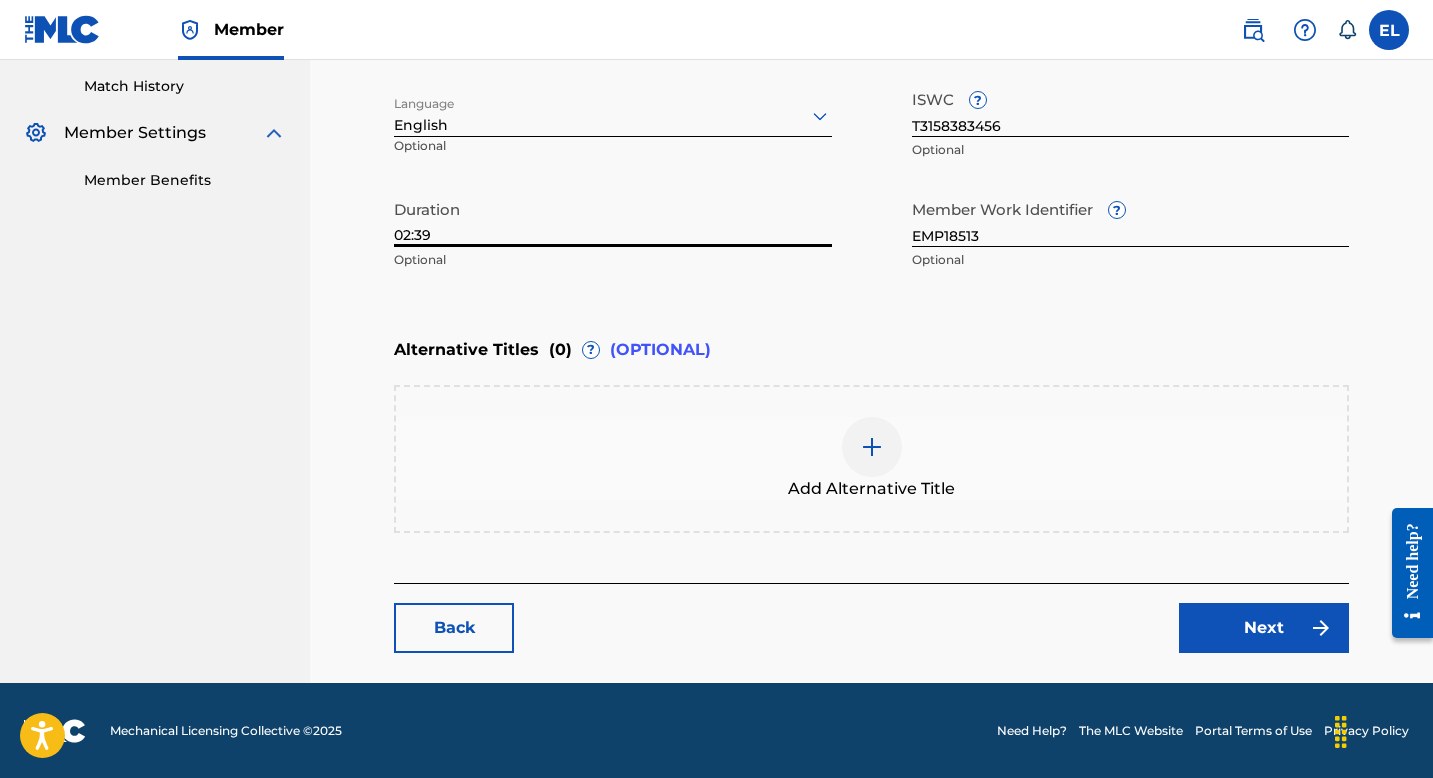 type on "02:39" 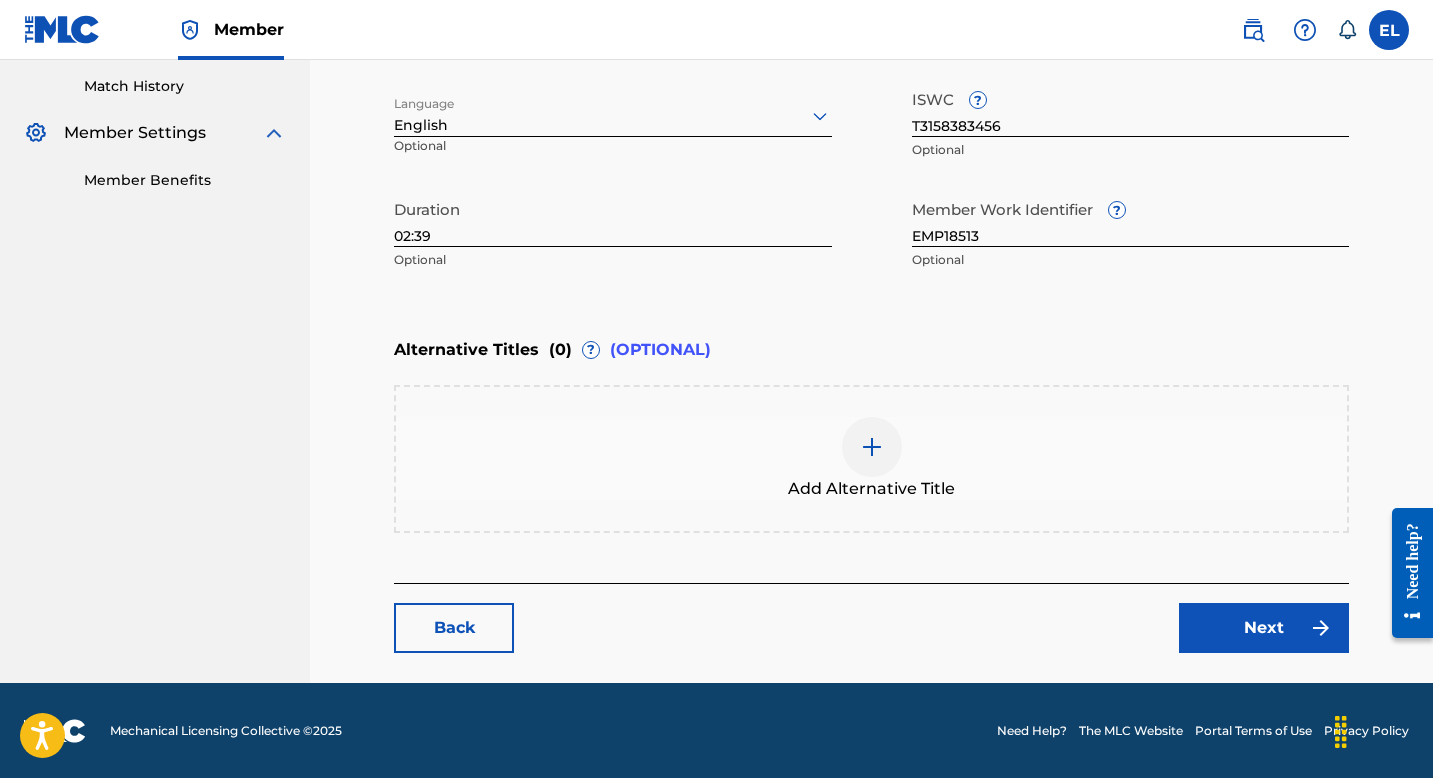click on "Next" at bounding box center [1264, 628] 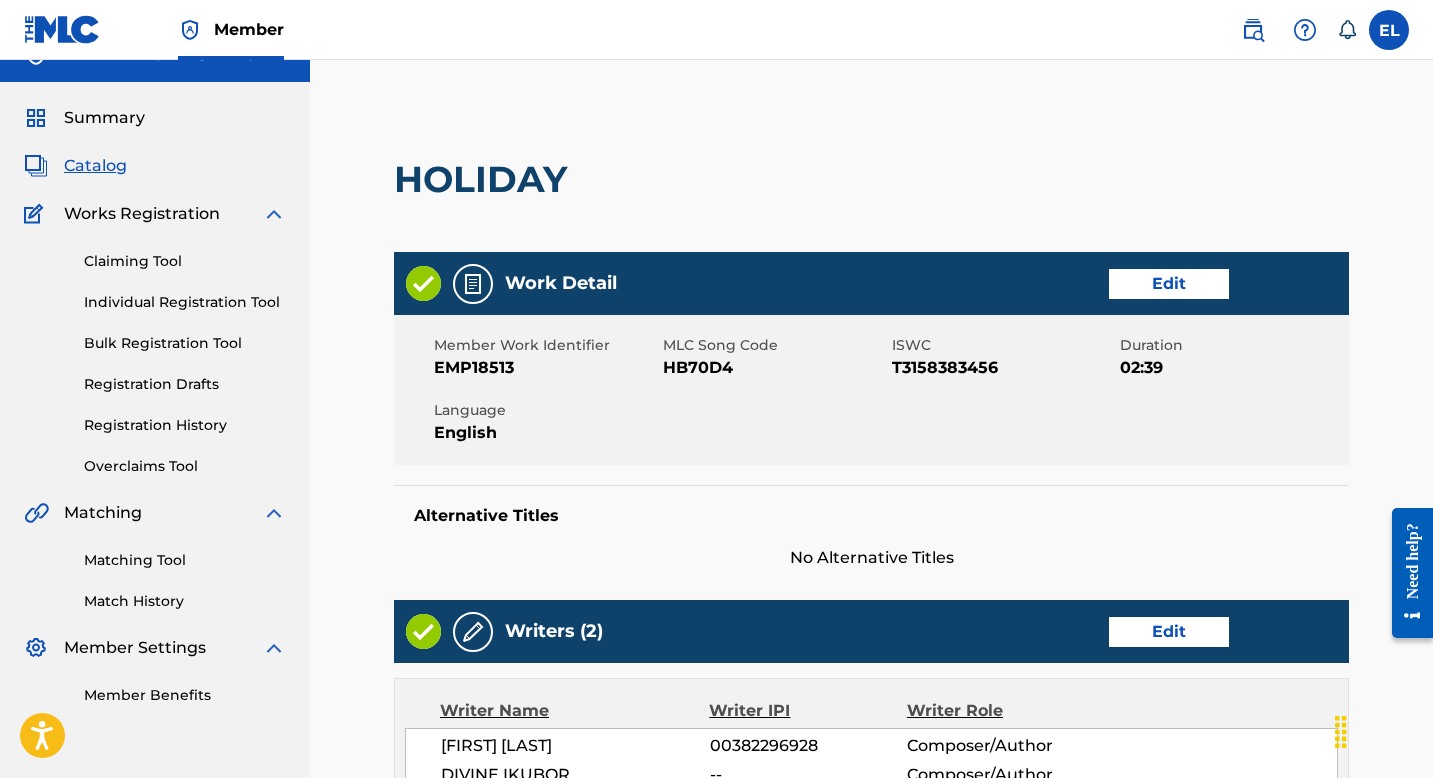 scroll, scrollTop: 415, scrollLeft: 0, axis: vertical 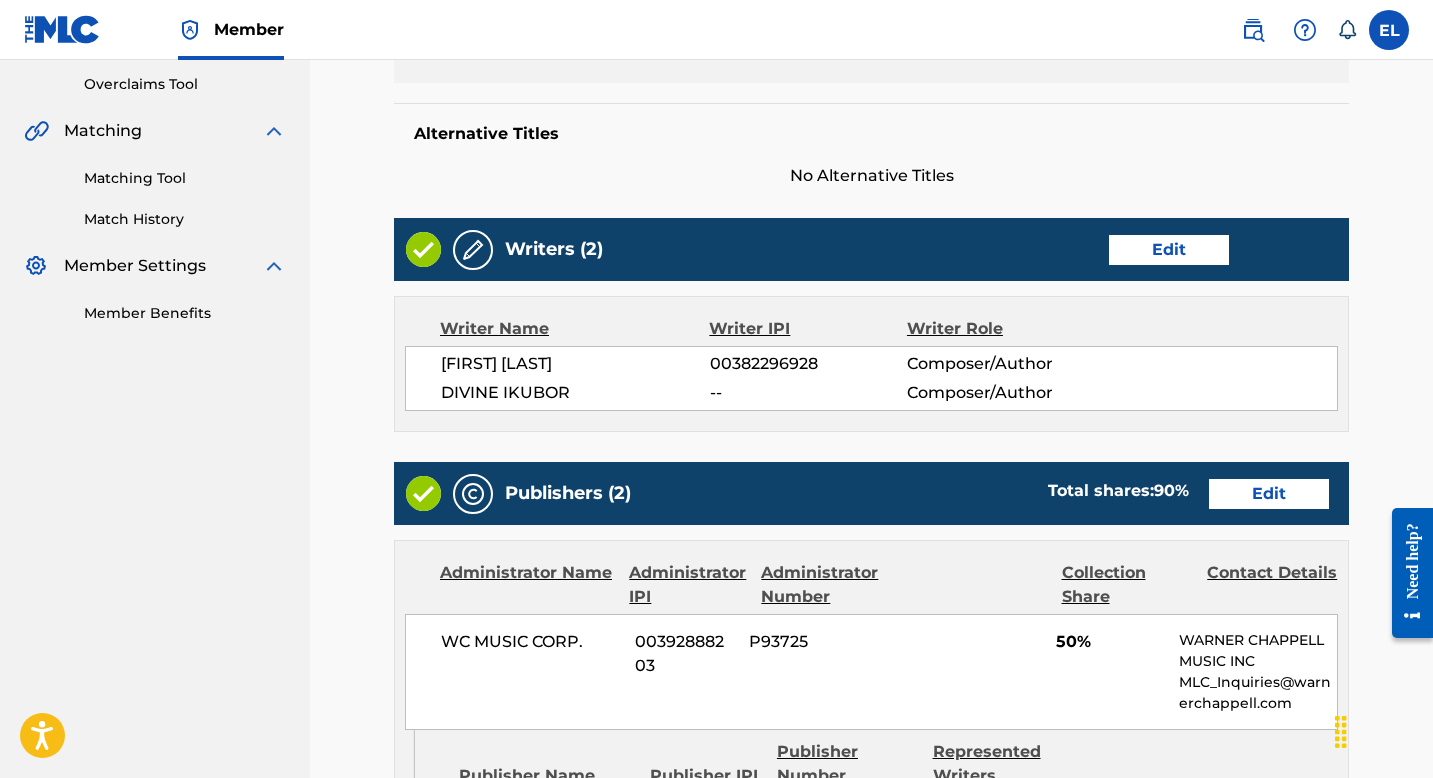 click on "Edit" at bounding box center [1169, 250] 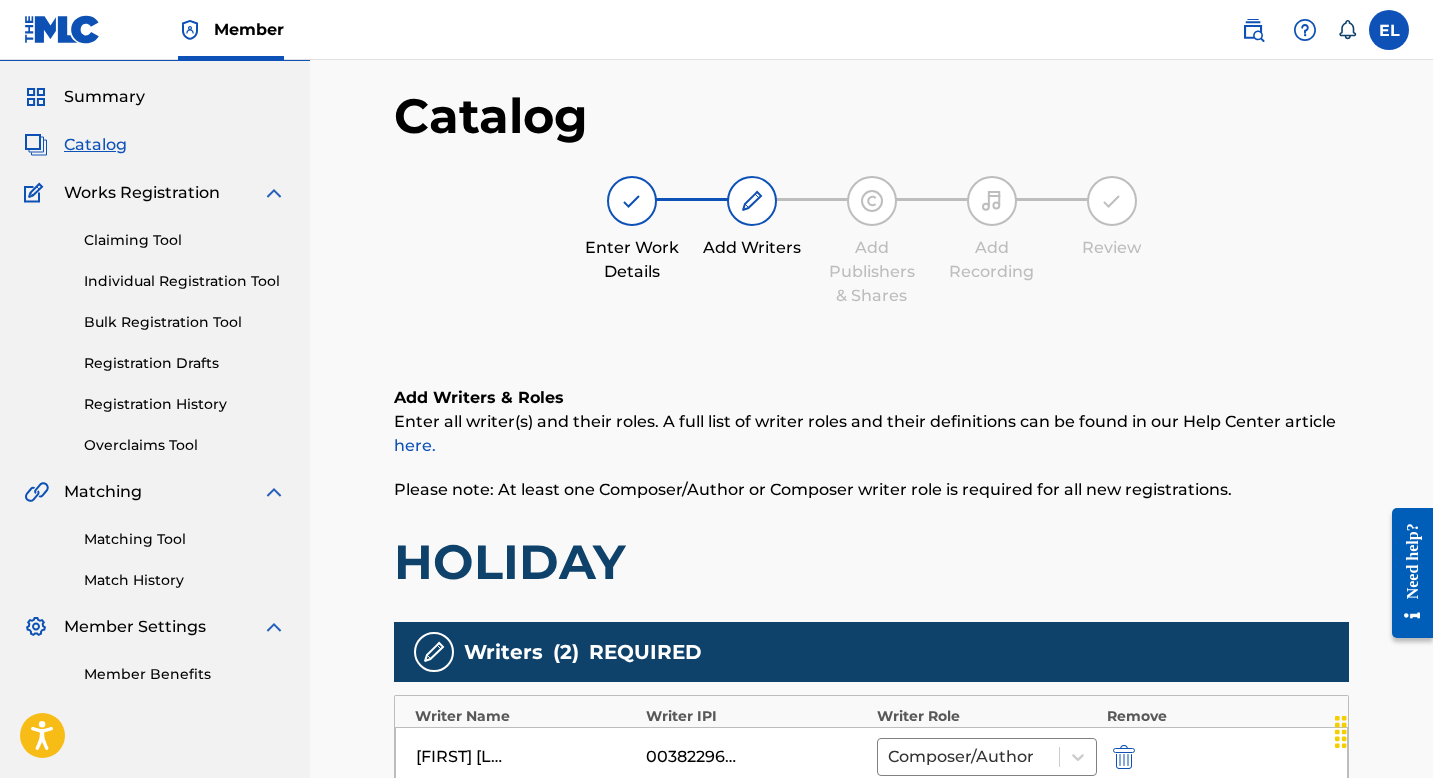 scroll, scrollTop: 429, scrollLeft: 0, axis: vertical 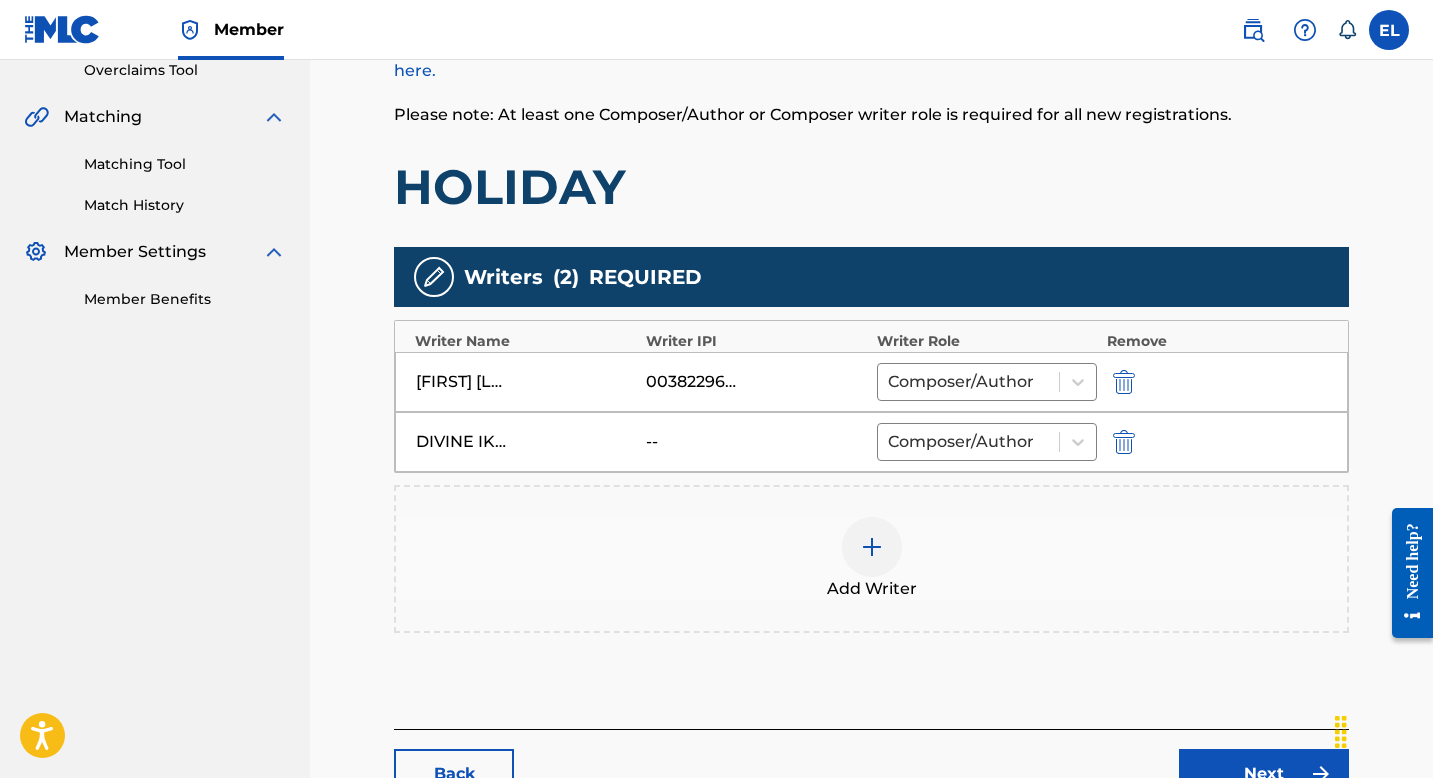 click at bounding box center [872, 547] 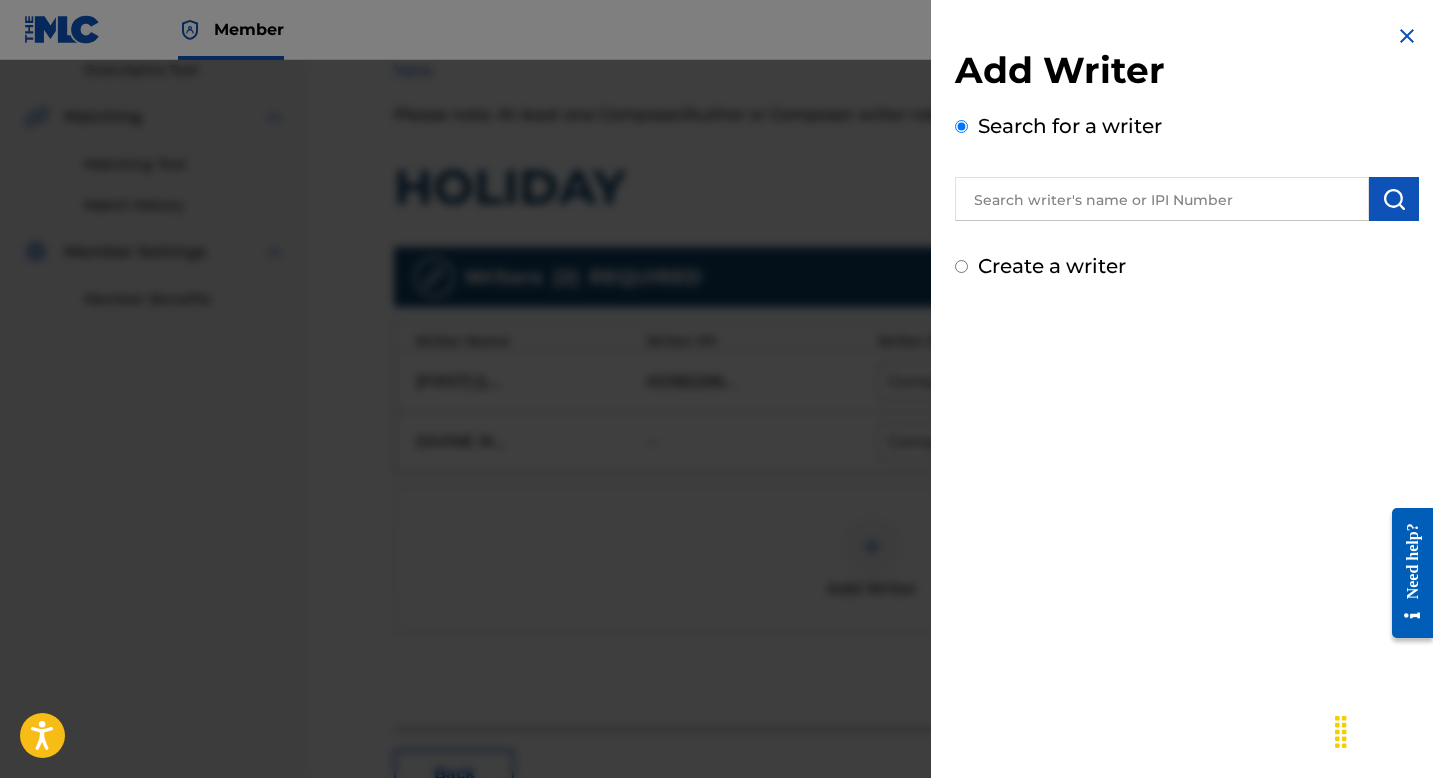 click at bounding box center (1162, 199) 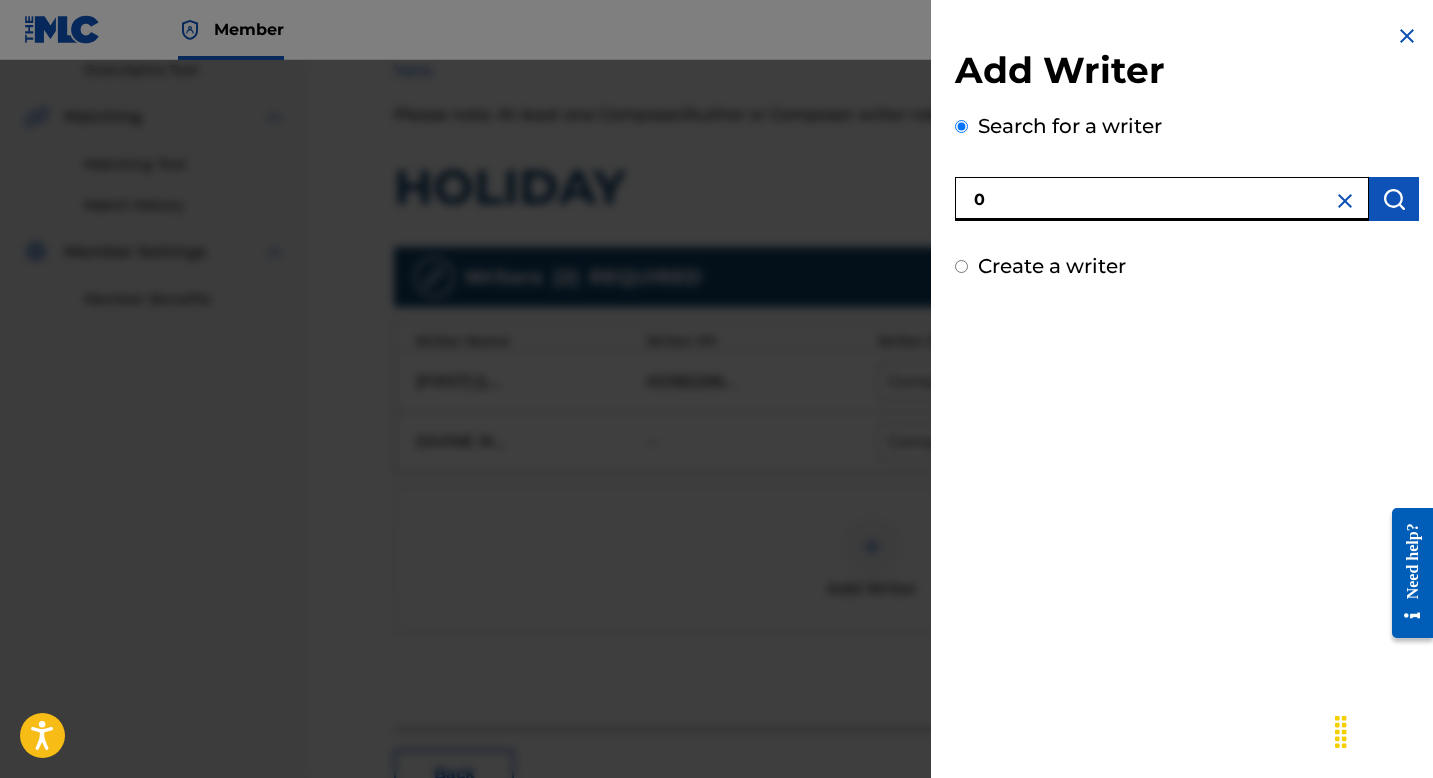 paste on "1022733993" 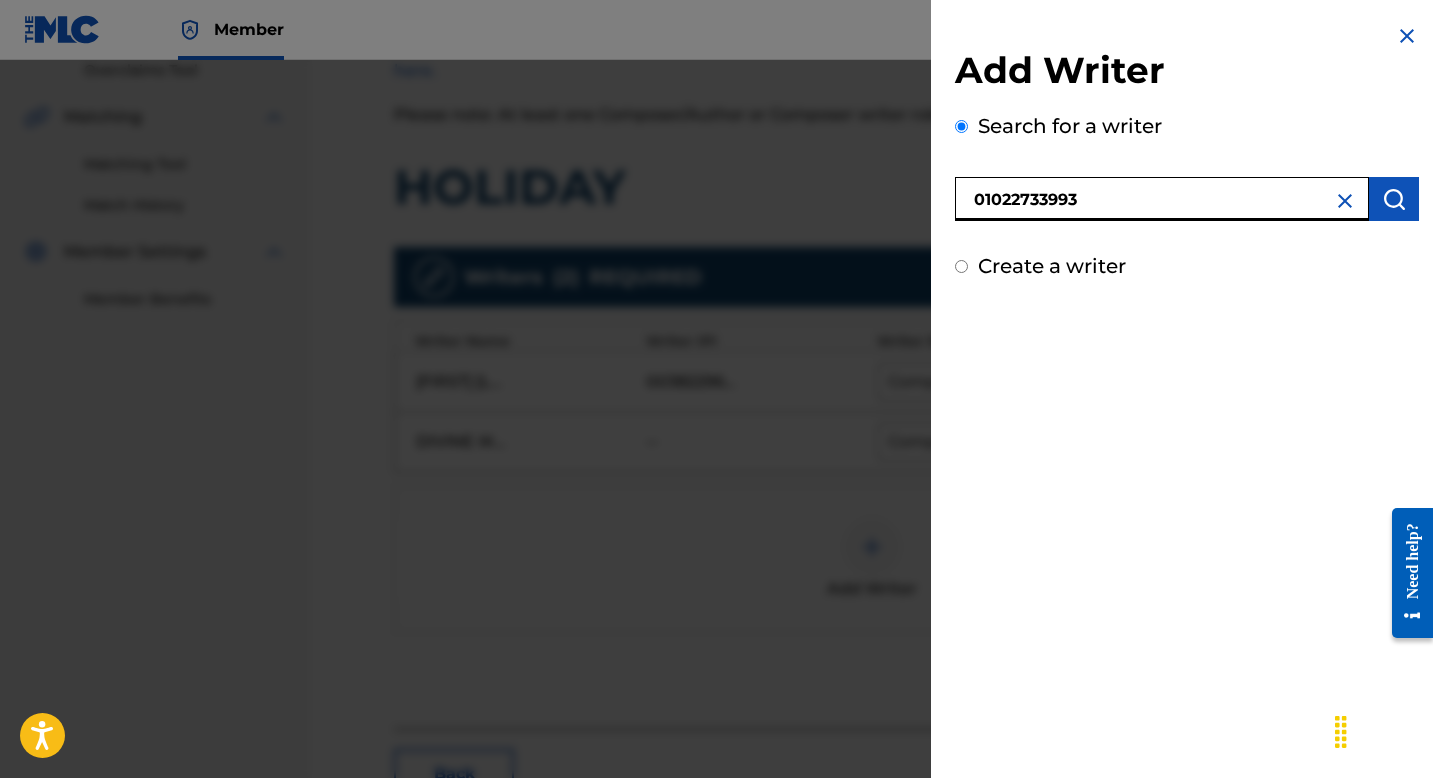 type on "[NUMBER]" 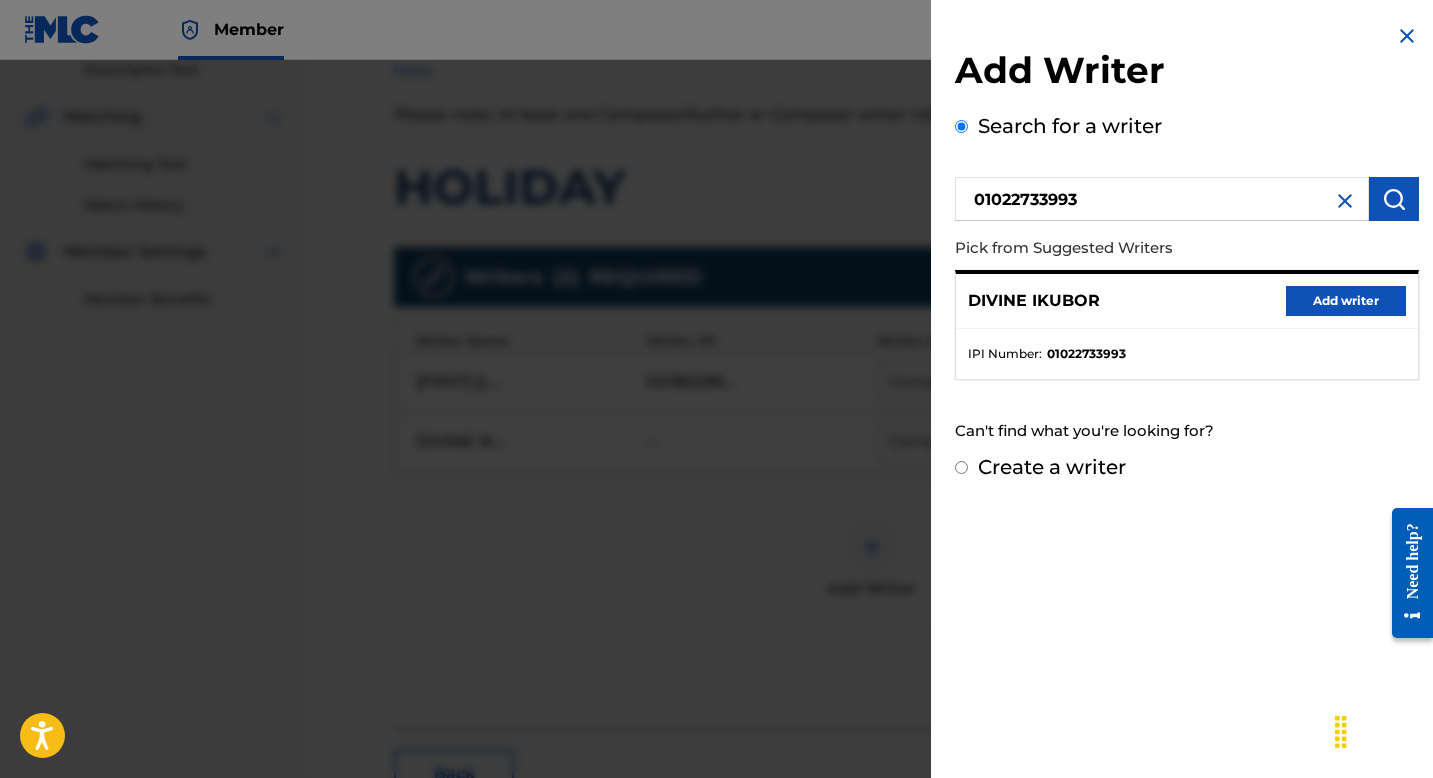 click on "Add writer" at bounding box center (1346, 301) 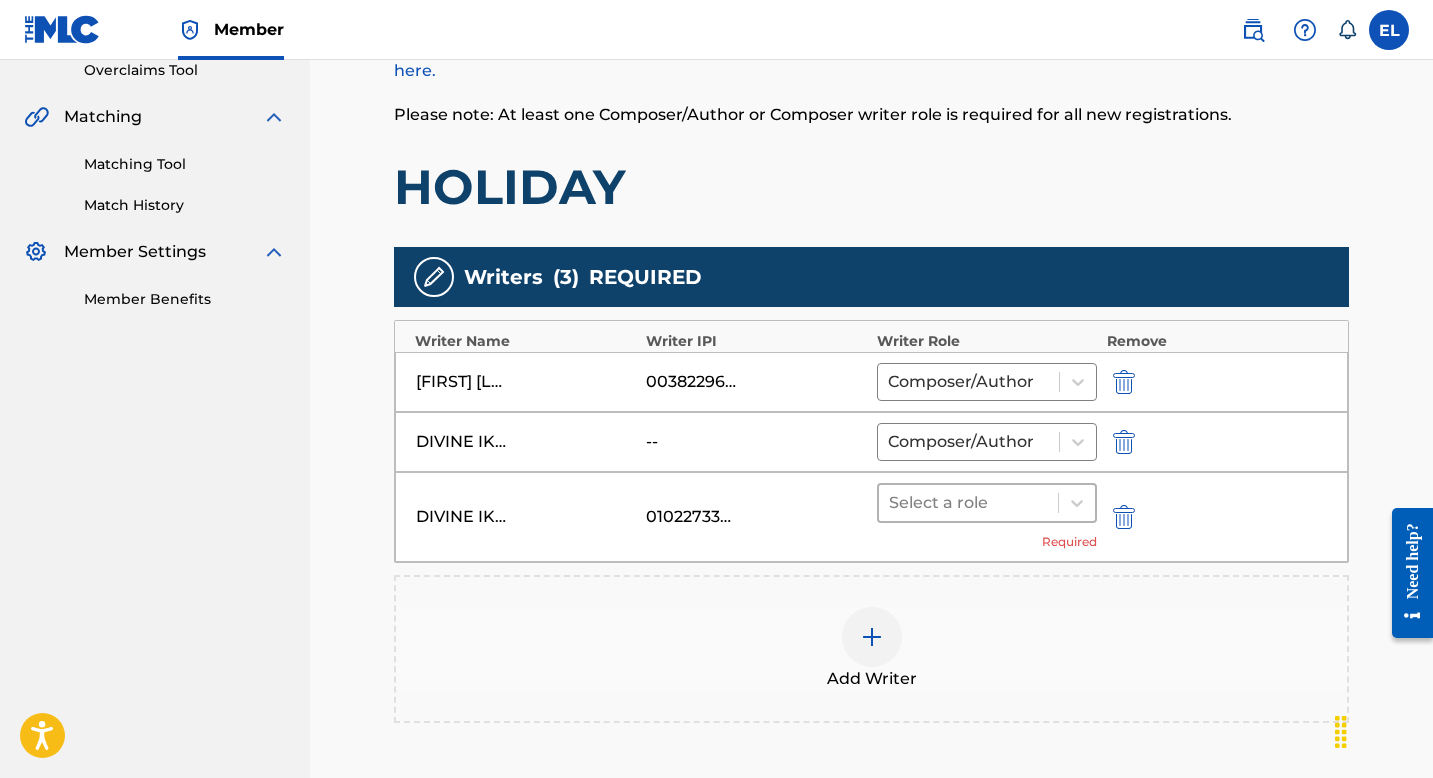 click at bounding box center (968, 503) 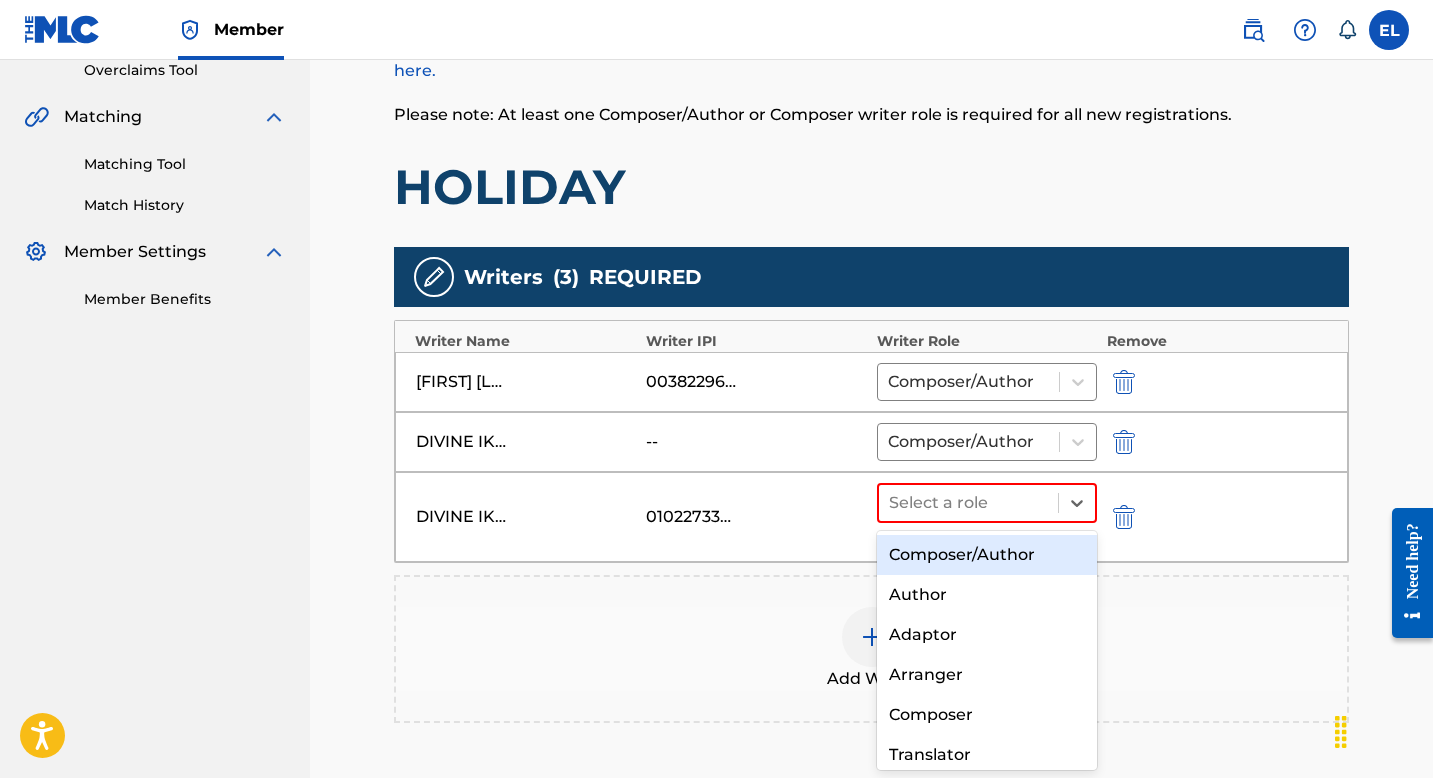 click on "Composer/Author" at bounding box center (987, 555) 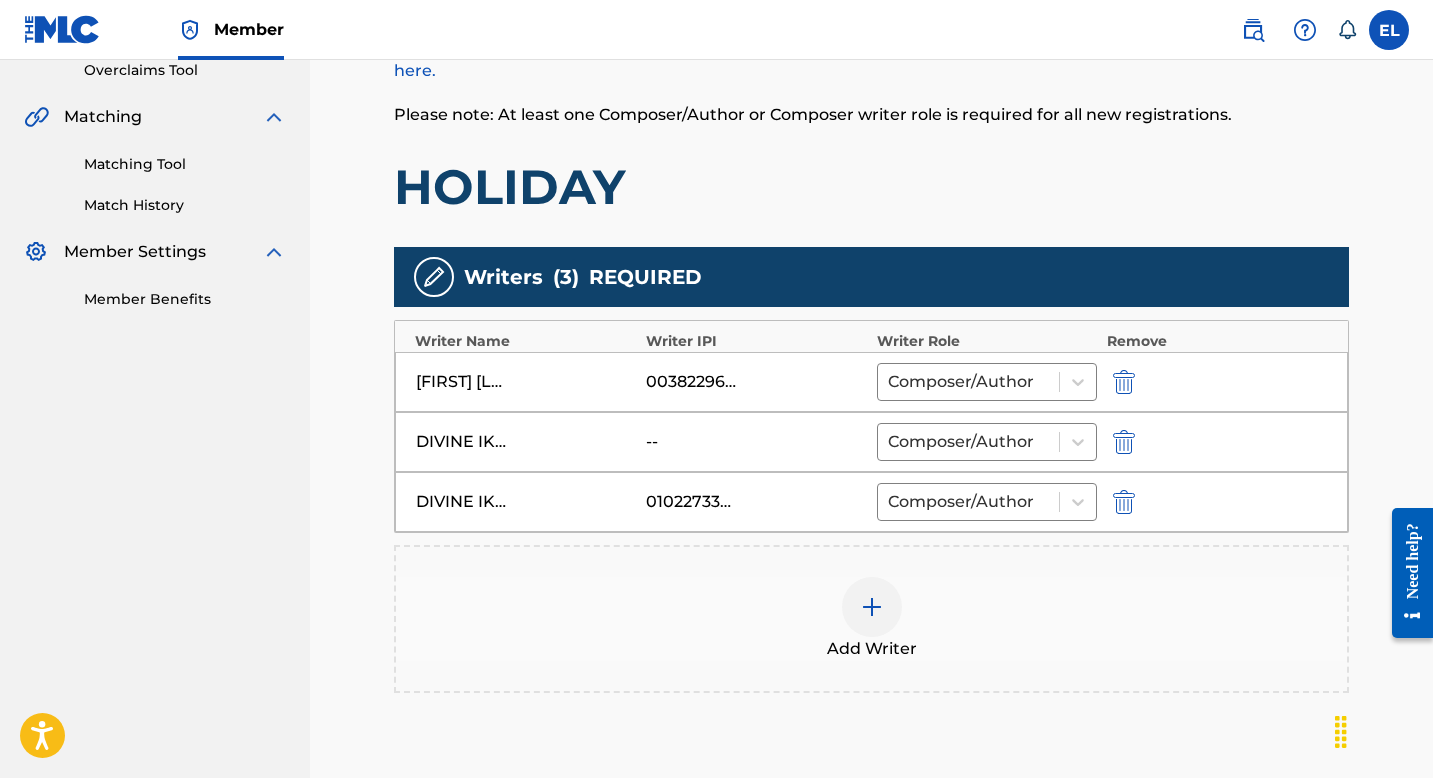 click at bounding box center [1124, 442] 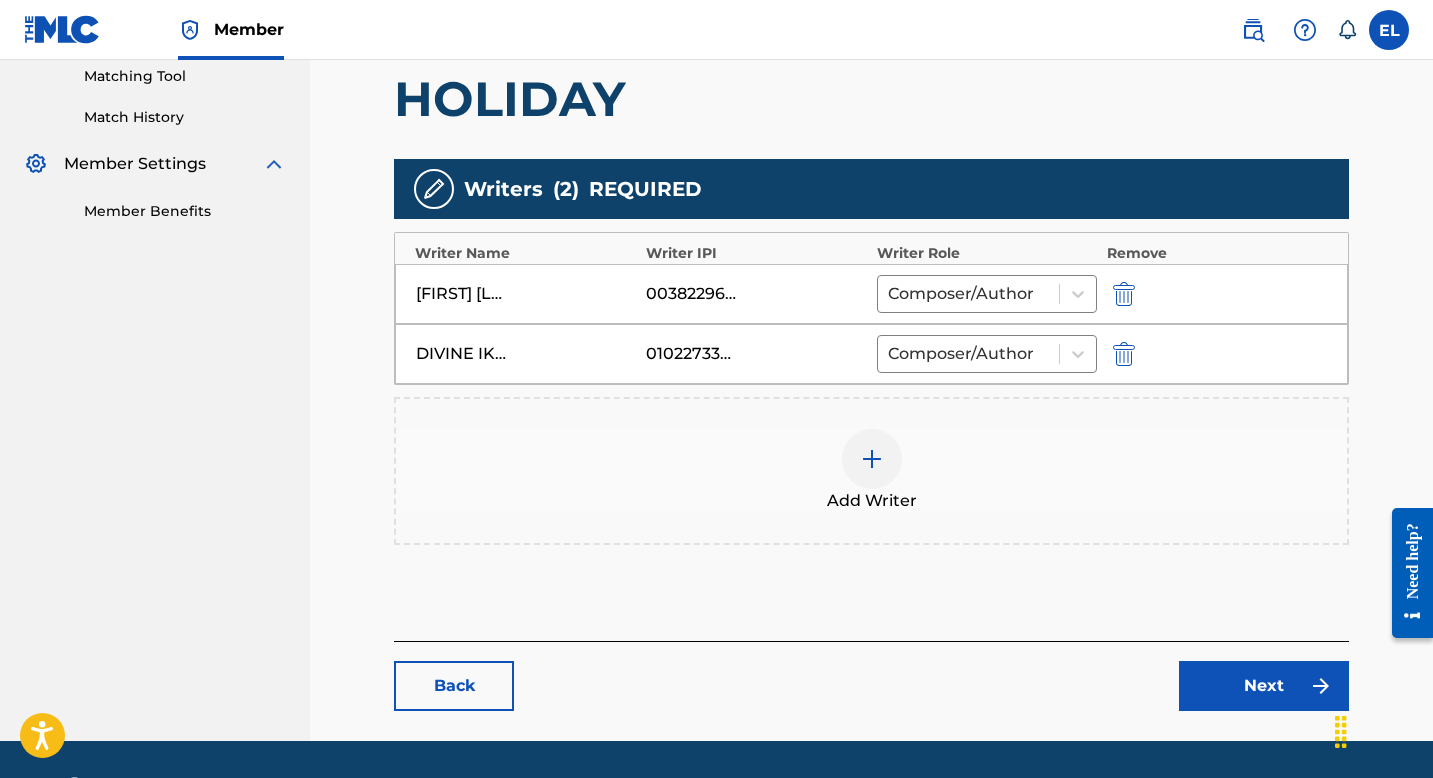 scroll, scrollTop: 576, scrollLeft: 0, axis: vertical 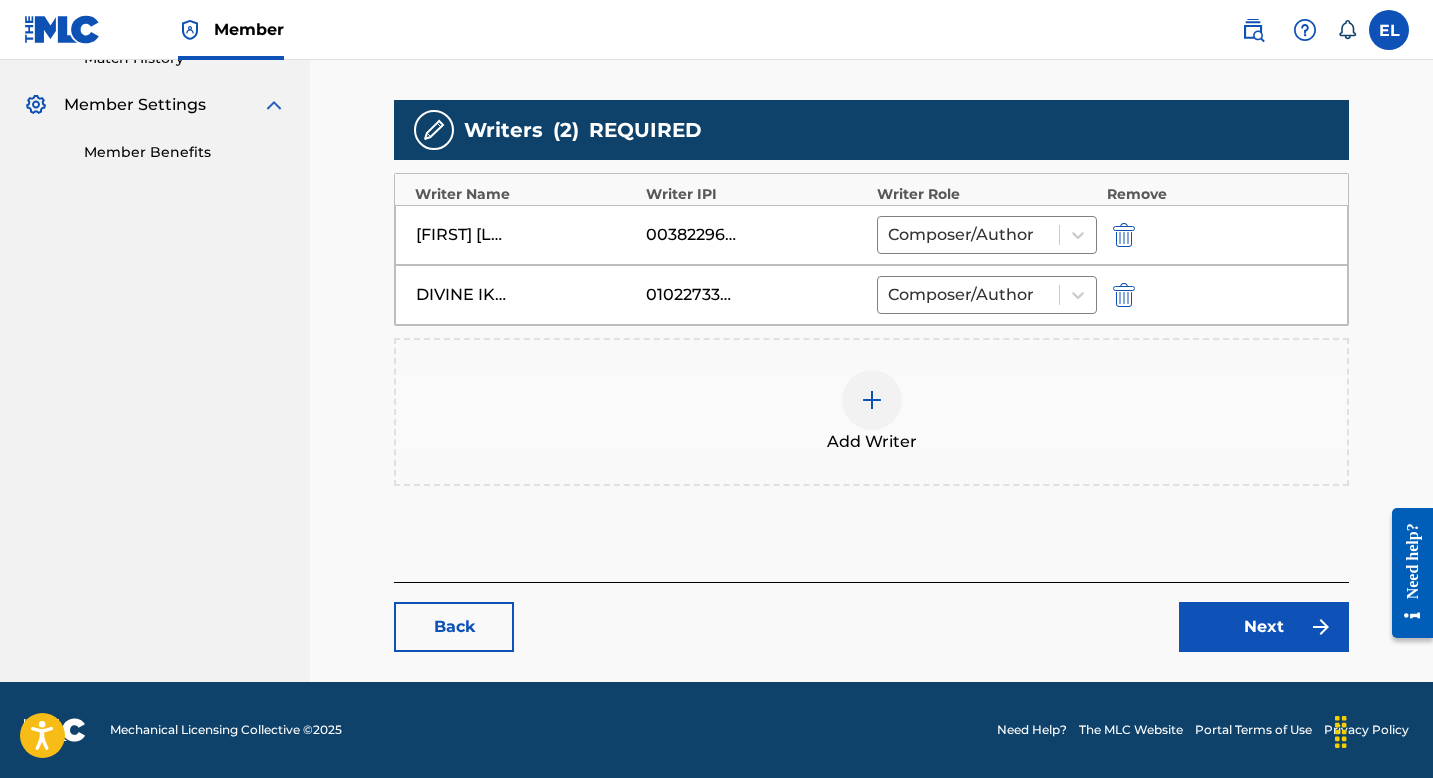 click on "Next" at bounding box center (1264, 627) 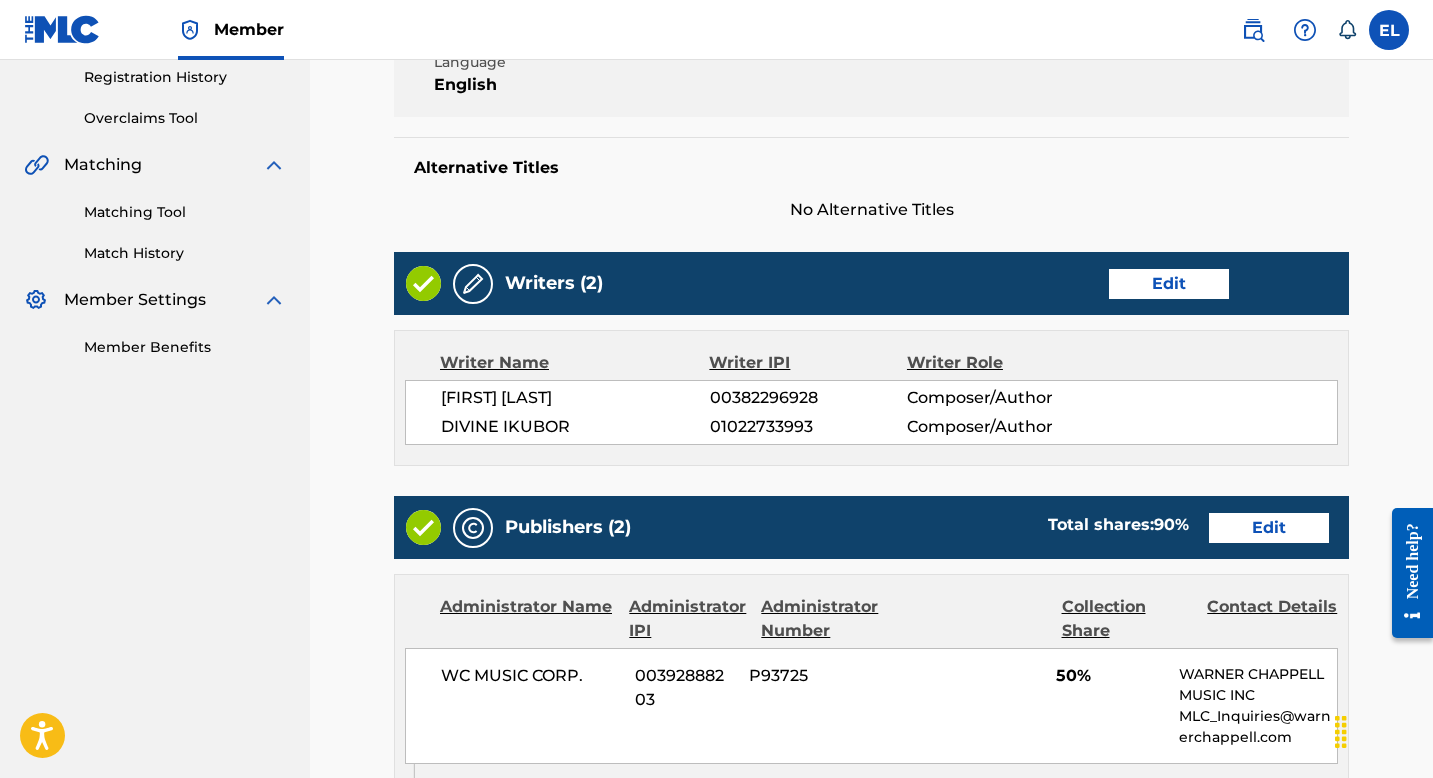 scroll, scrollTop: 259, scrollLeft: 0, axis: vertical 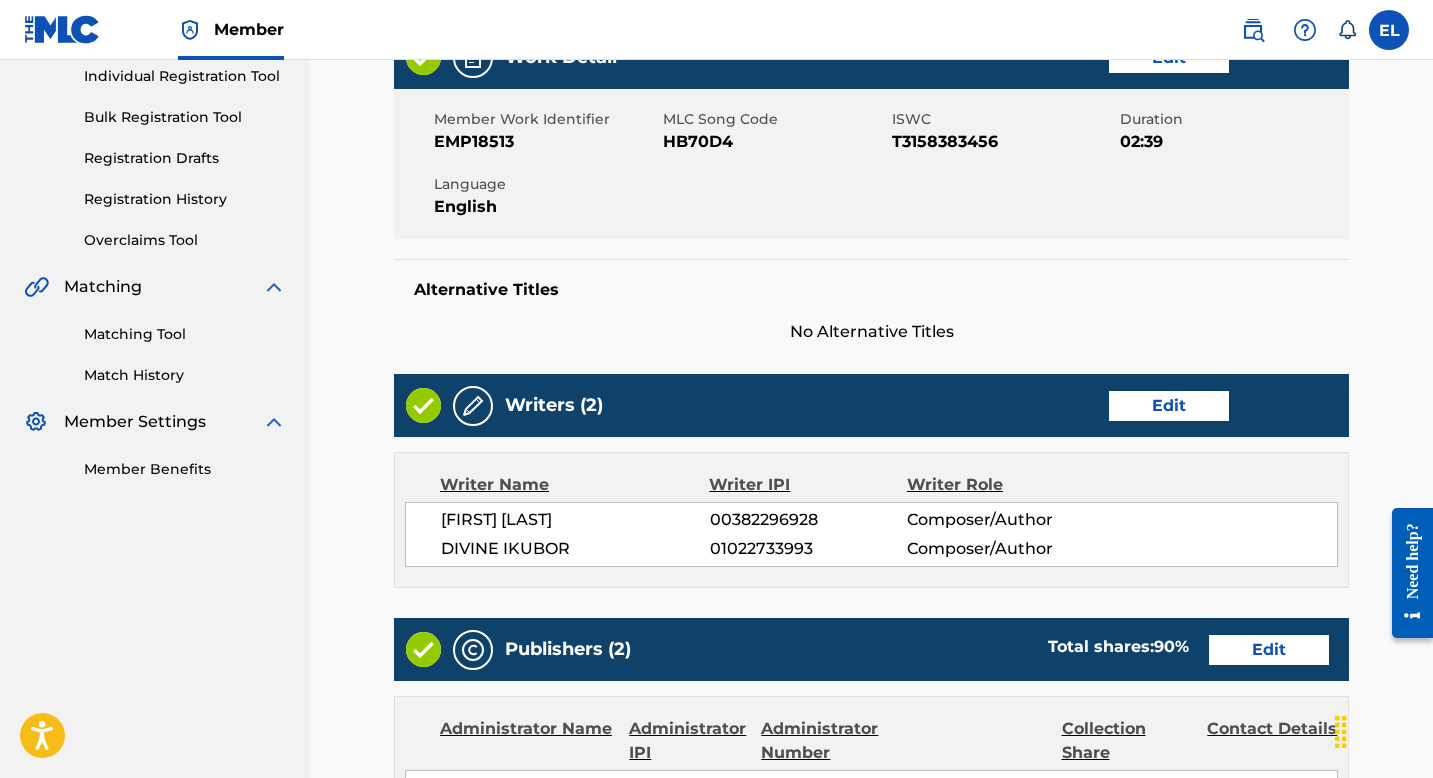 click on "Edit" at bounding box center [1269, 650] 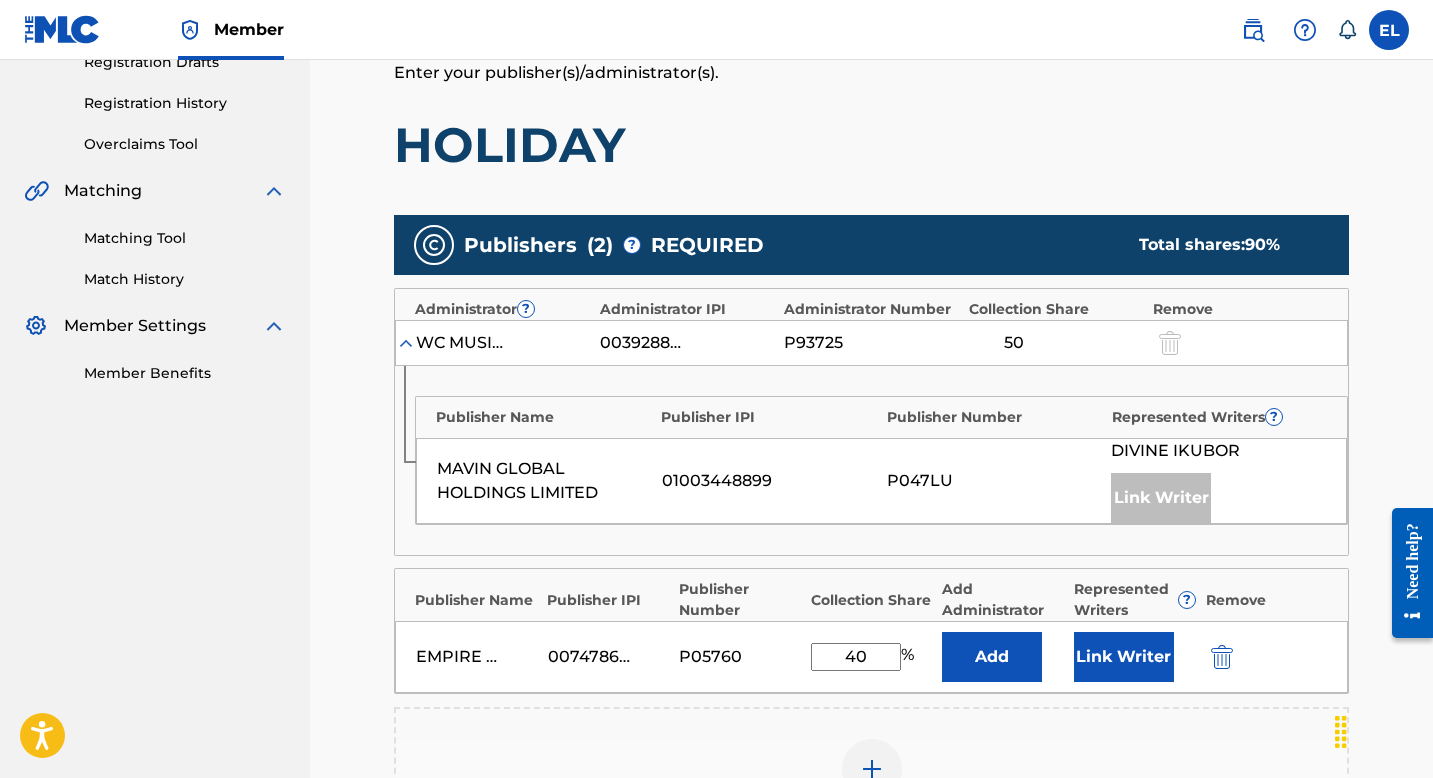 scroll, scrollTop: 636, scrollLeft: 0, axis: vertical 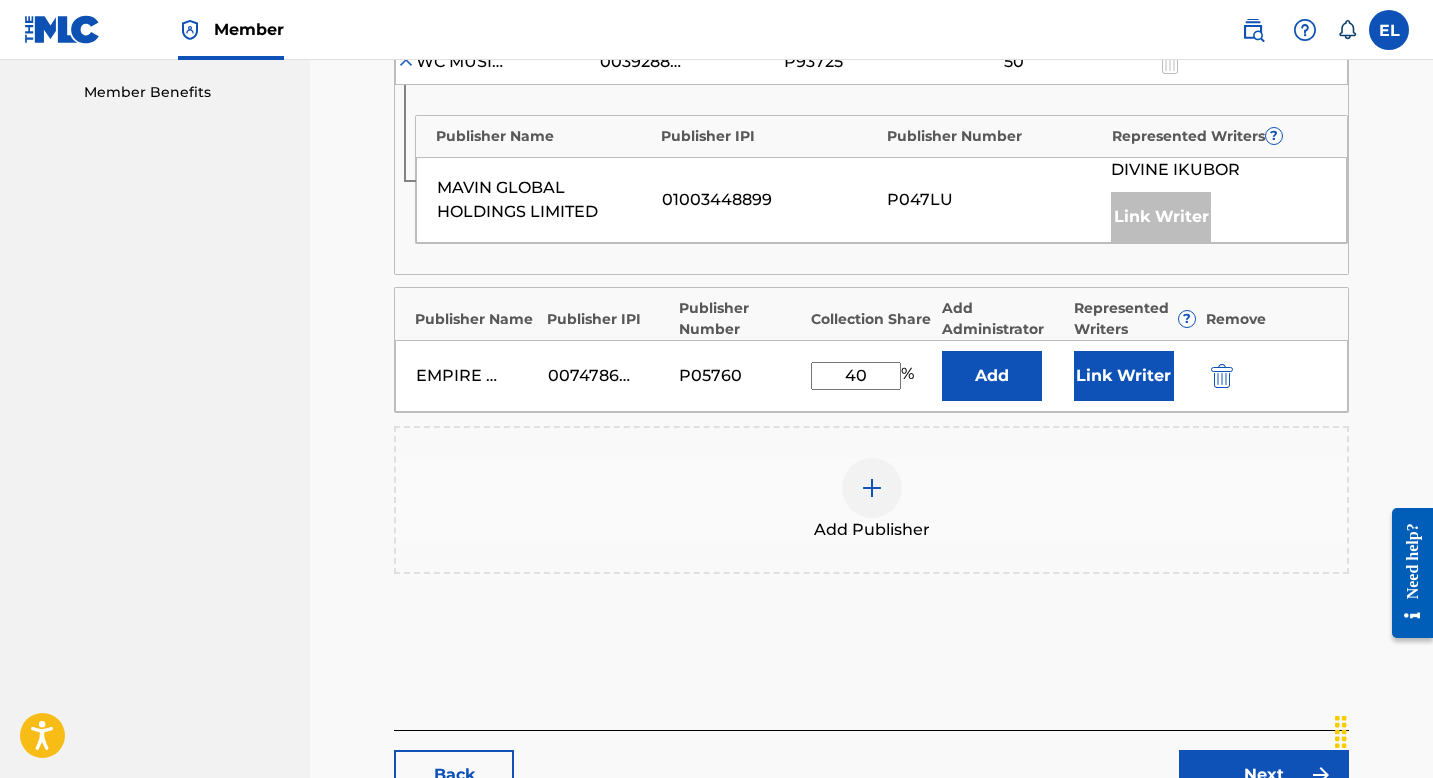 click on "Link Writer" at bounding box center [1124, 376] 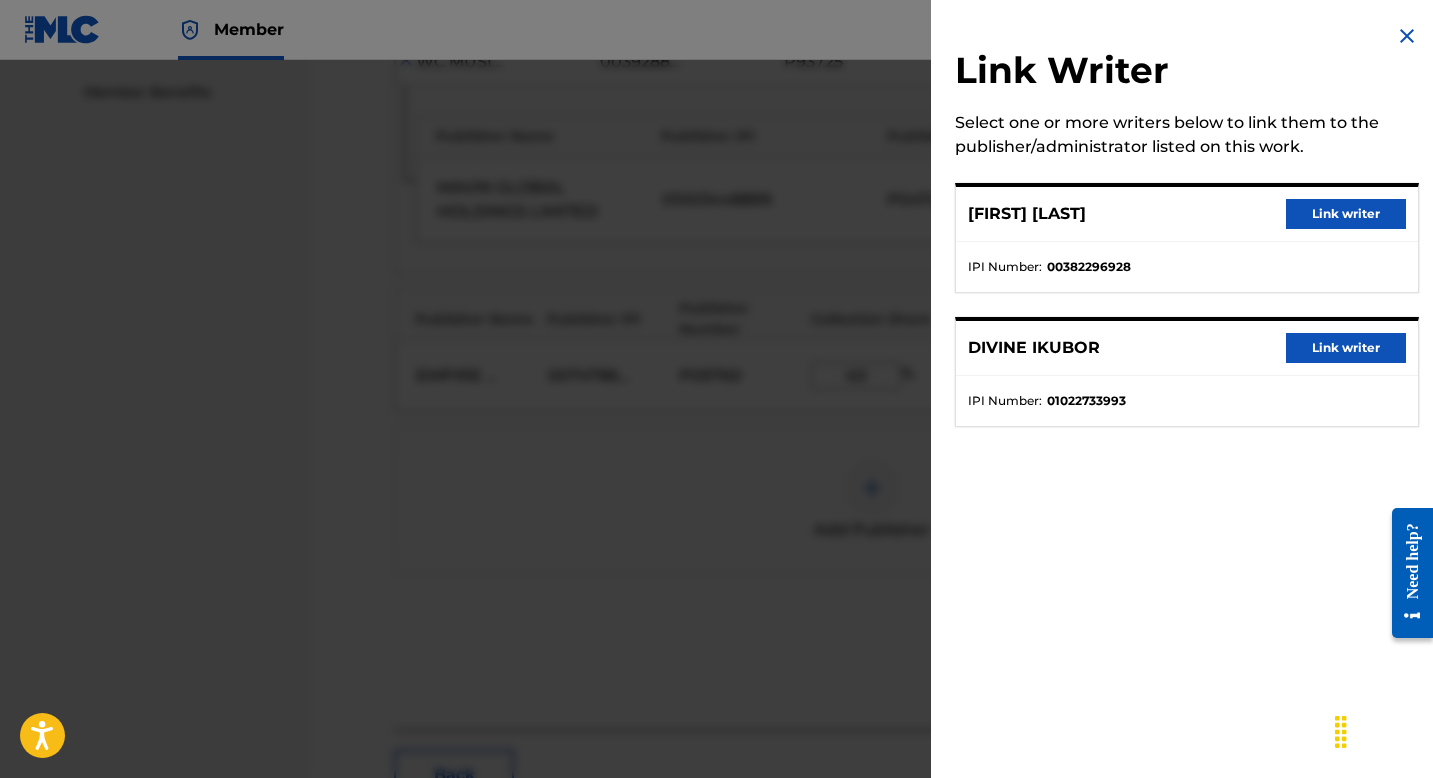 click on "Link writer" at bounding box center [1346, 214] 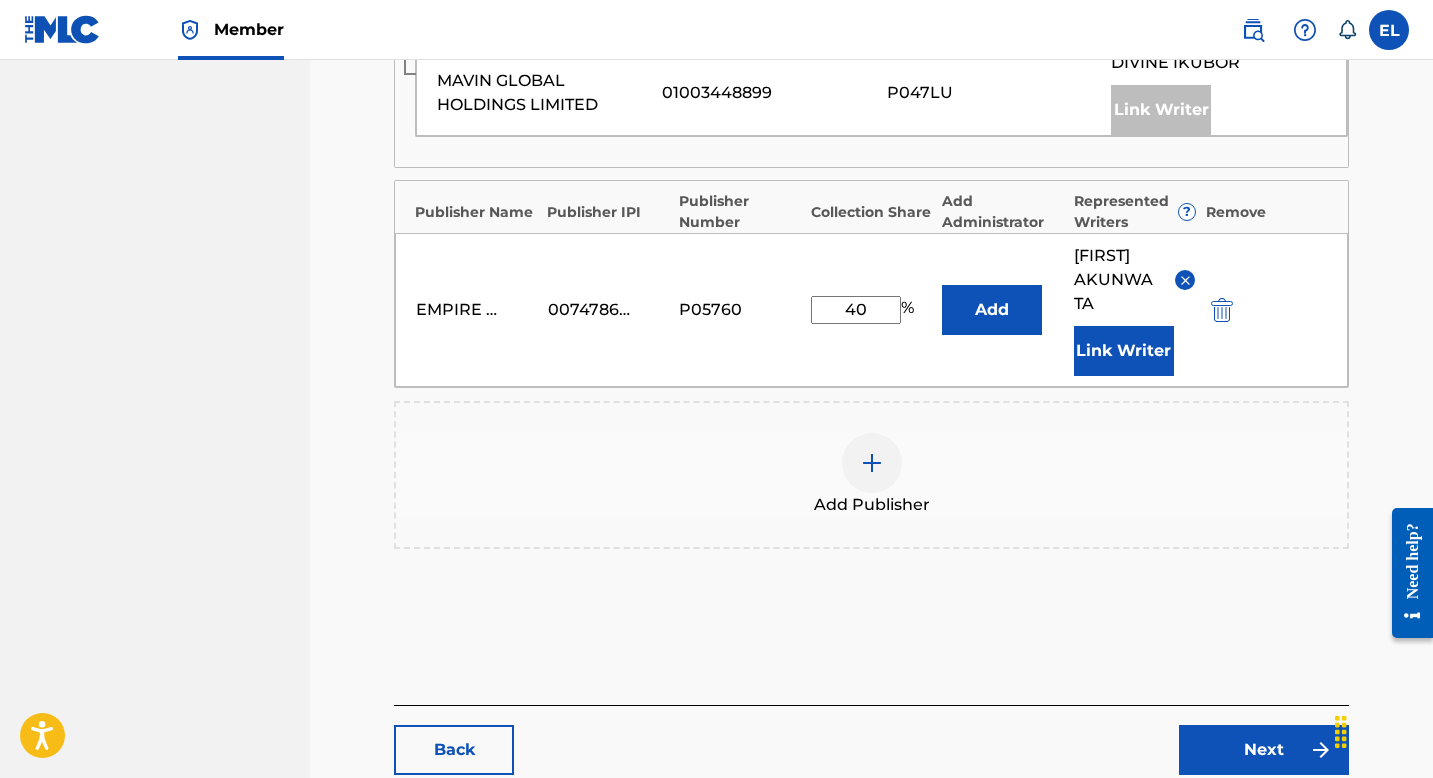 scroll, scrollTop: 865, scrollLeft: 0, axis: vertical 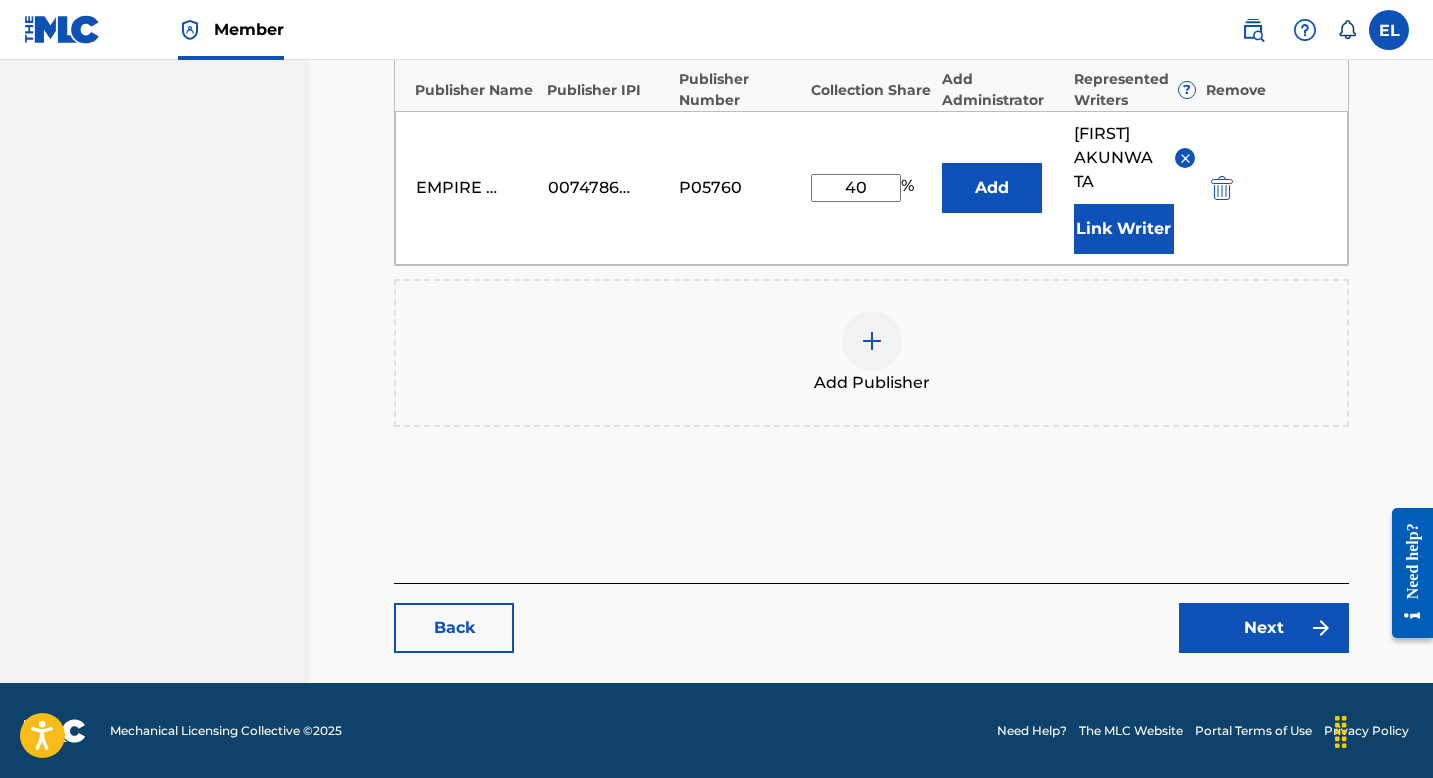 click on "Next" at bounding box center [1264, 628] 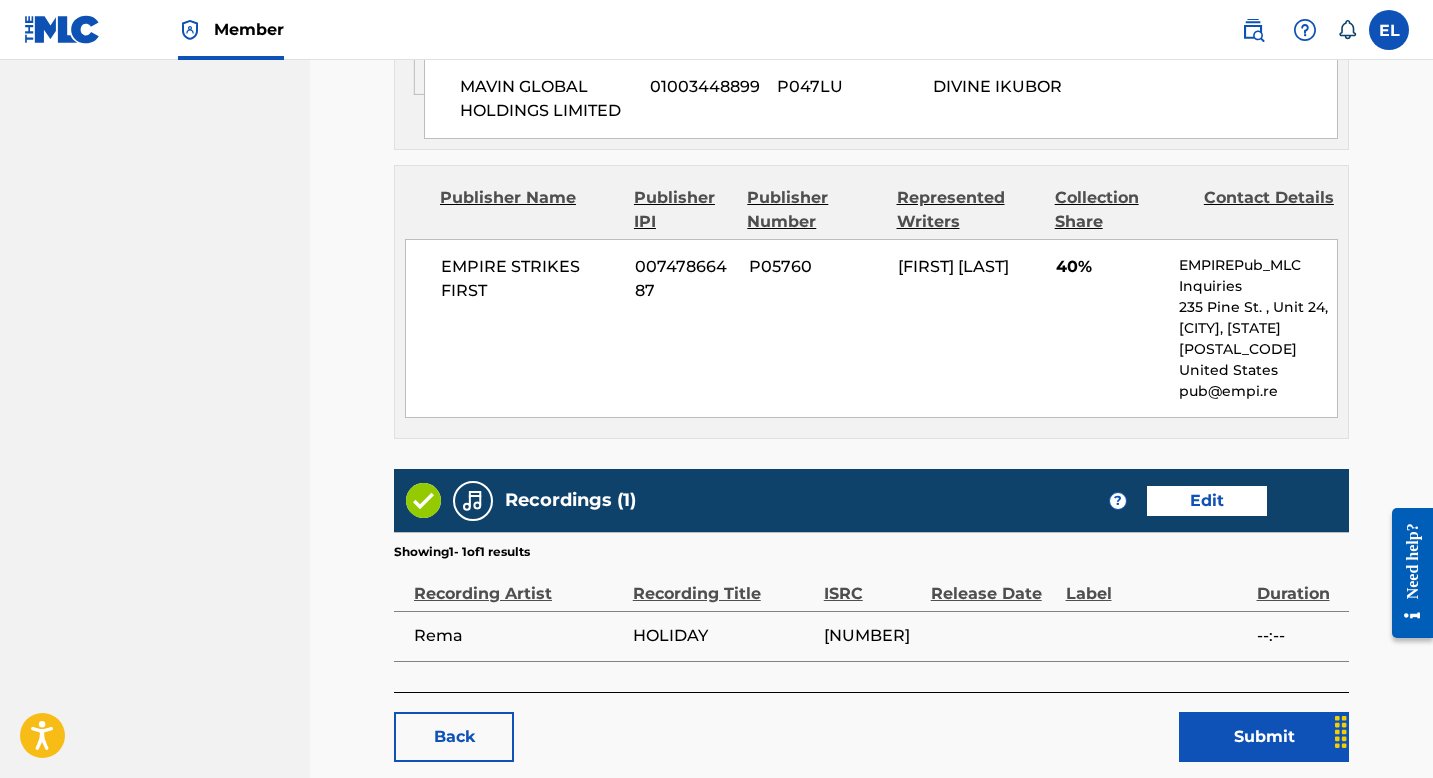scroll, scrollTop: 1254, scrollLeft: 0, axis: vertical 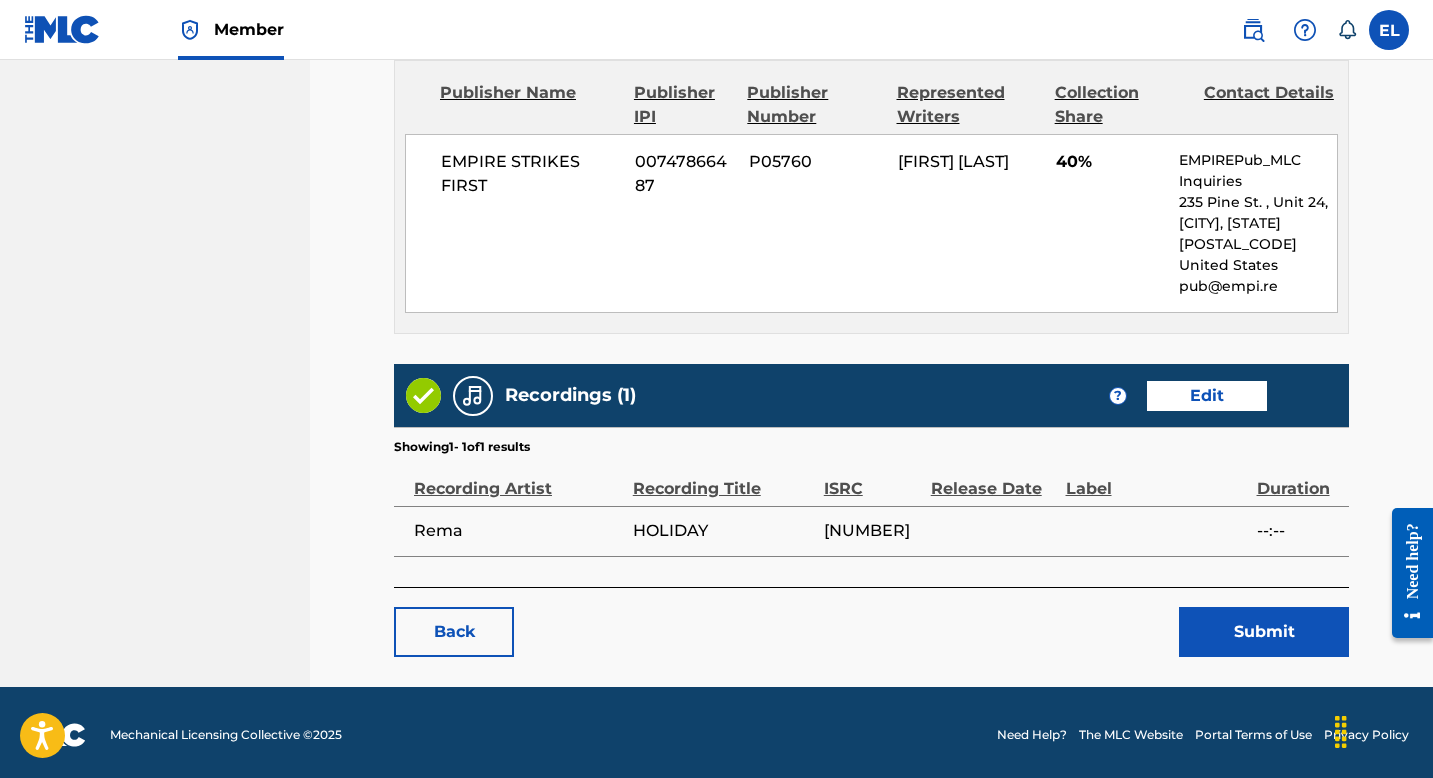 click on "Submit" at bounding box center (1264, 632) 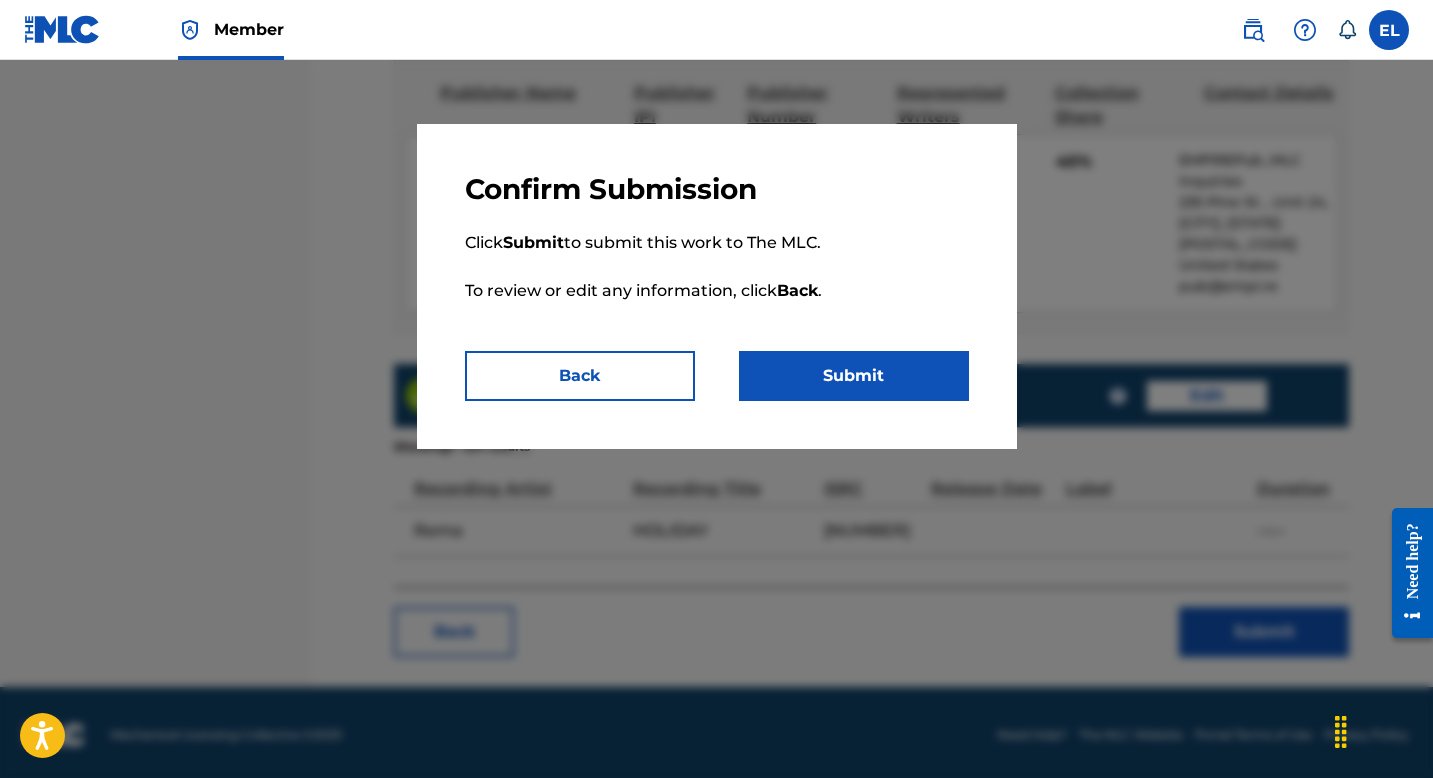 click on "Submit" at bounding box center (854, 376) 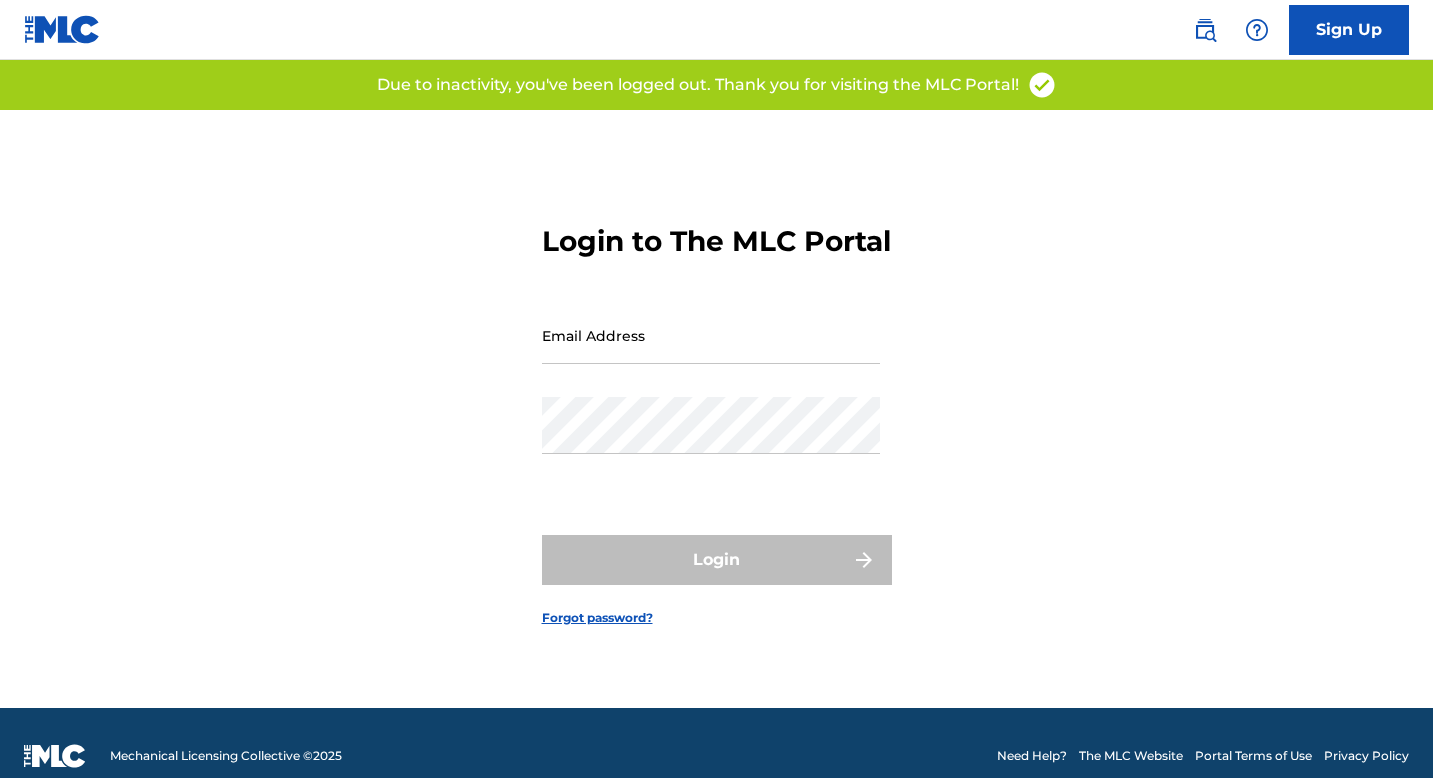 scroll, scrollTop: 0, scrollLeft: 0, axis: both 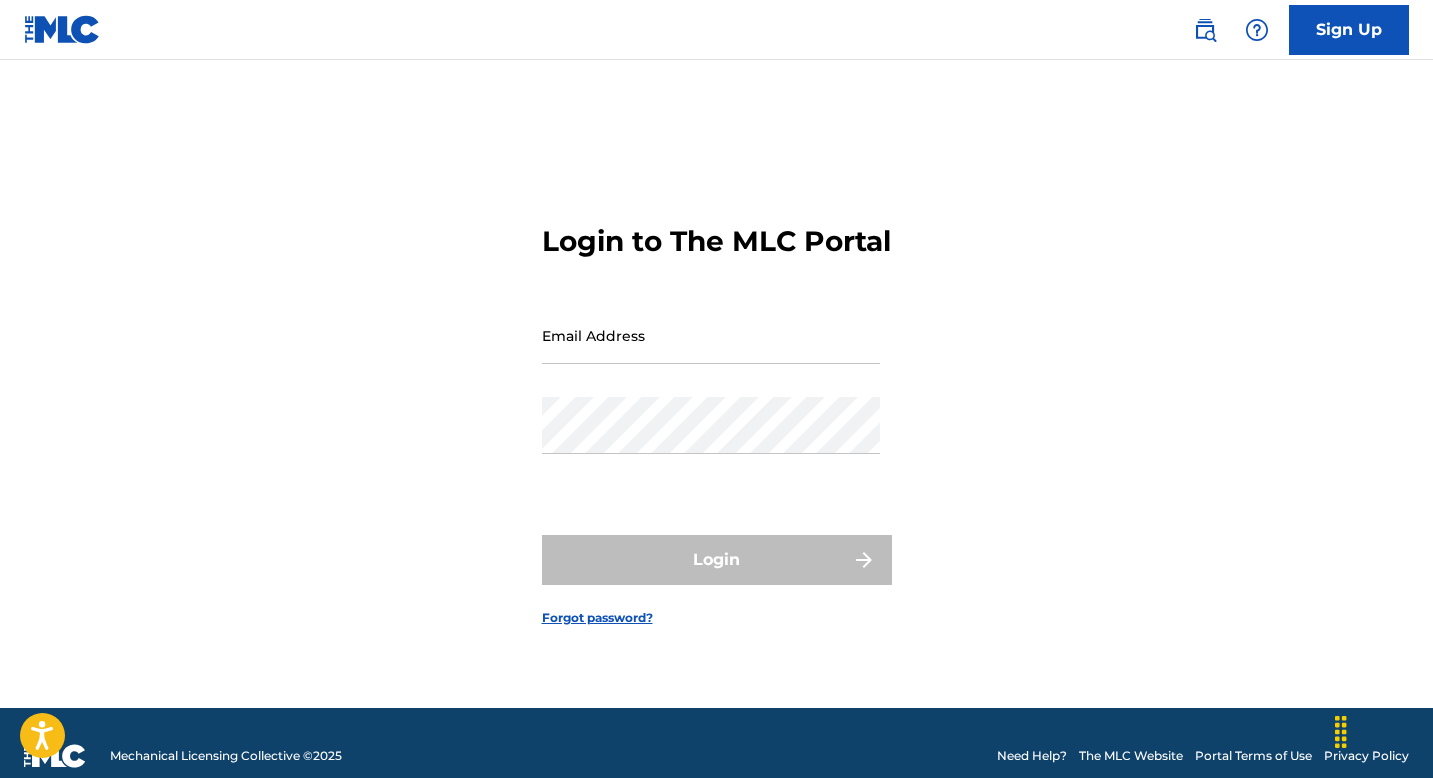 click on "Email Address" at bounding box center [711, 335] 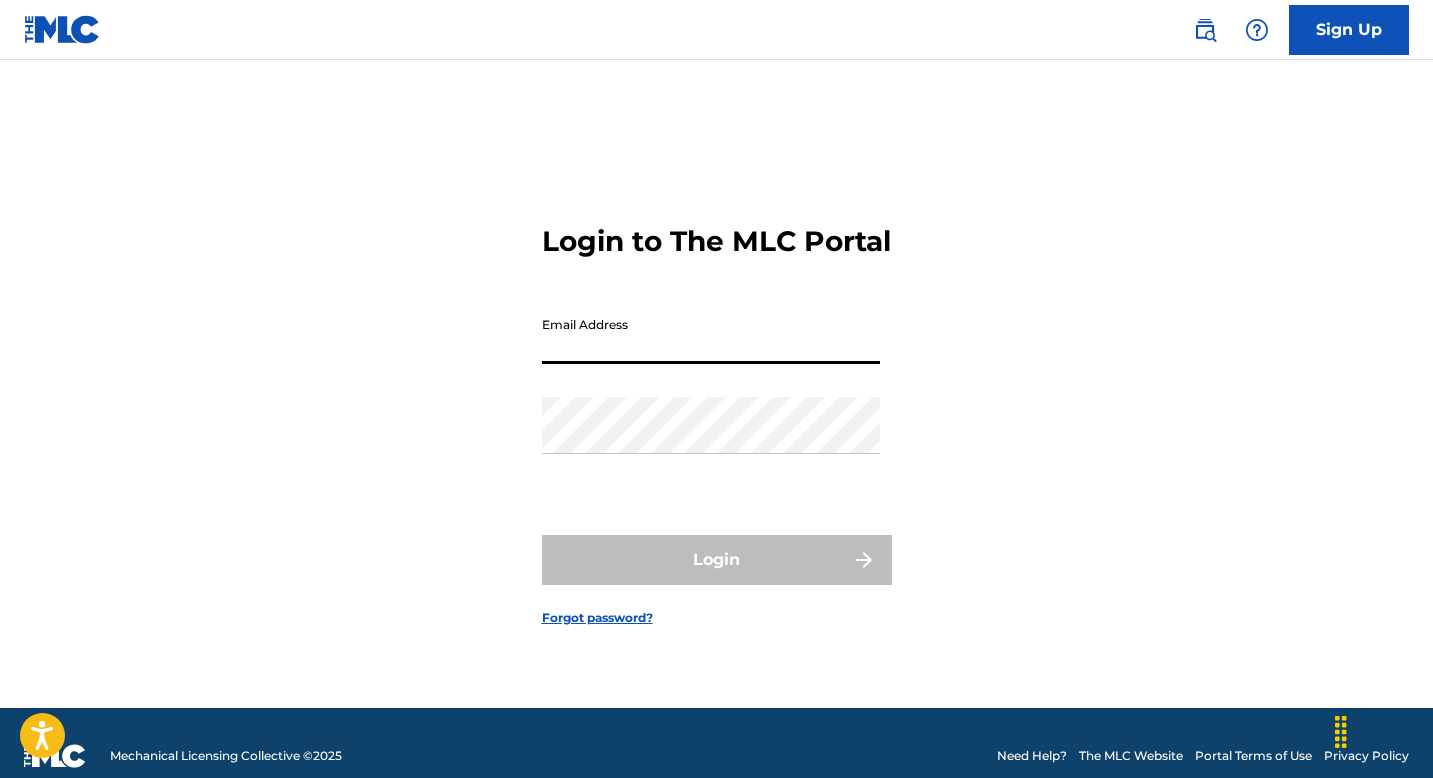 type on "[EMAIL]" 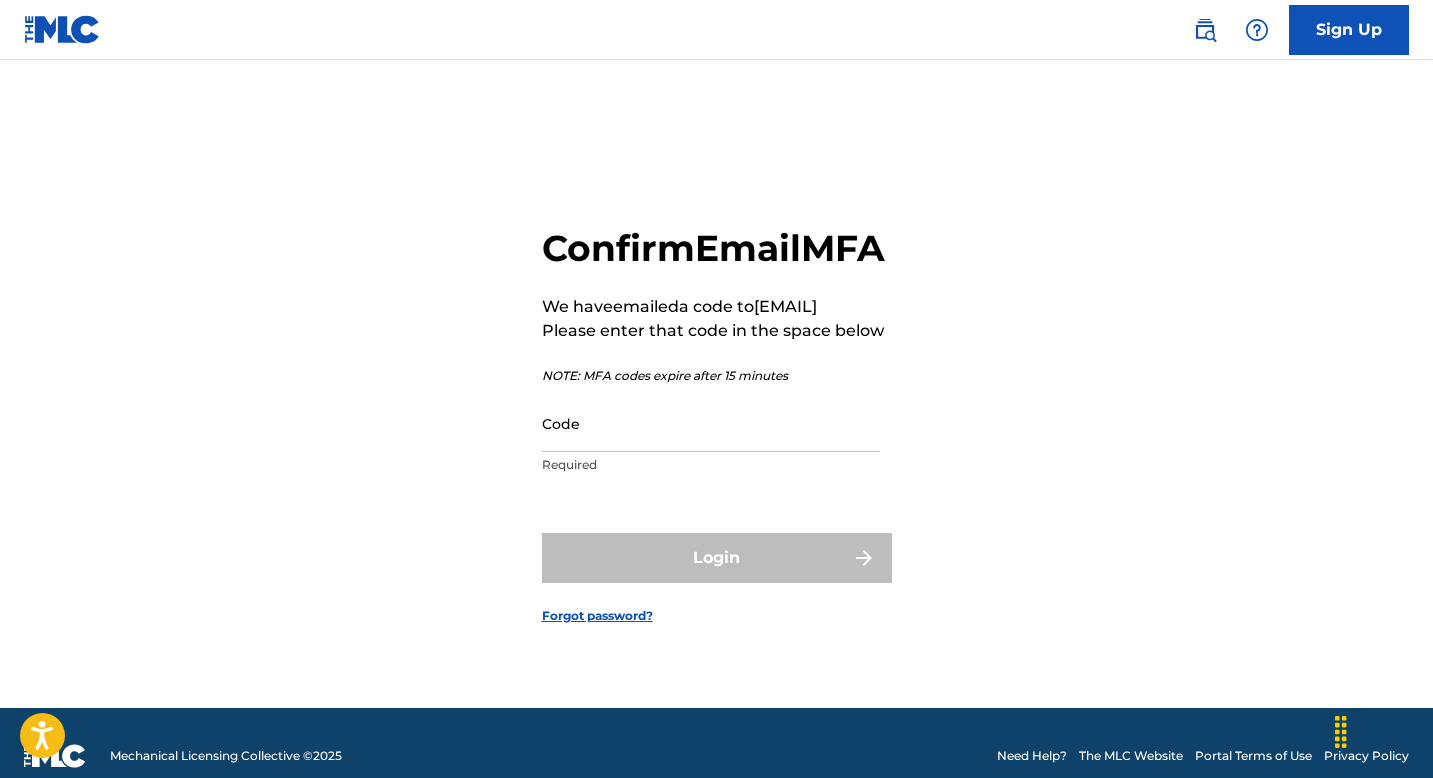 click on "Code" at bounding box center (711, 423) 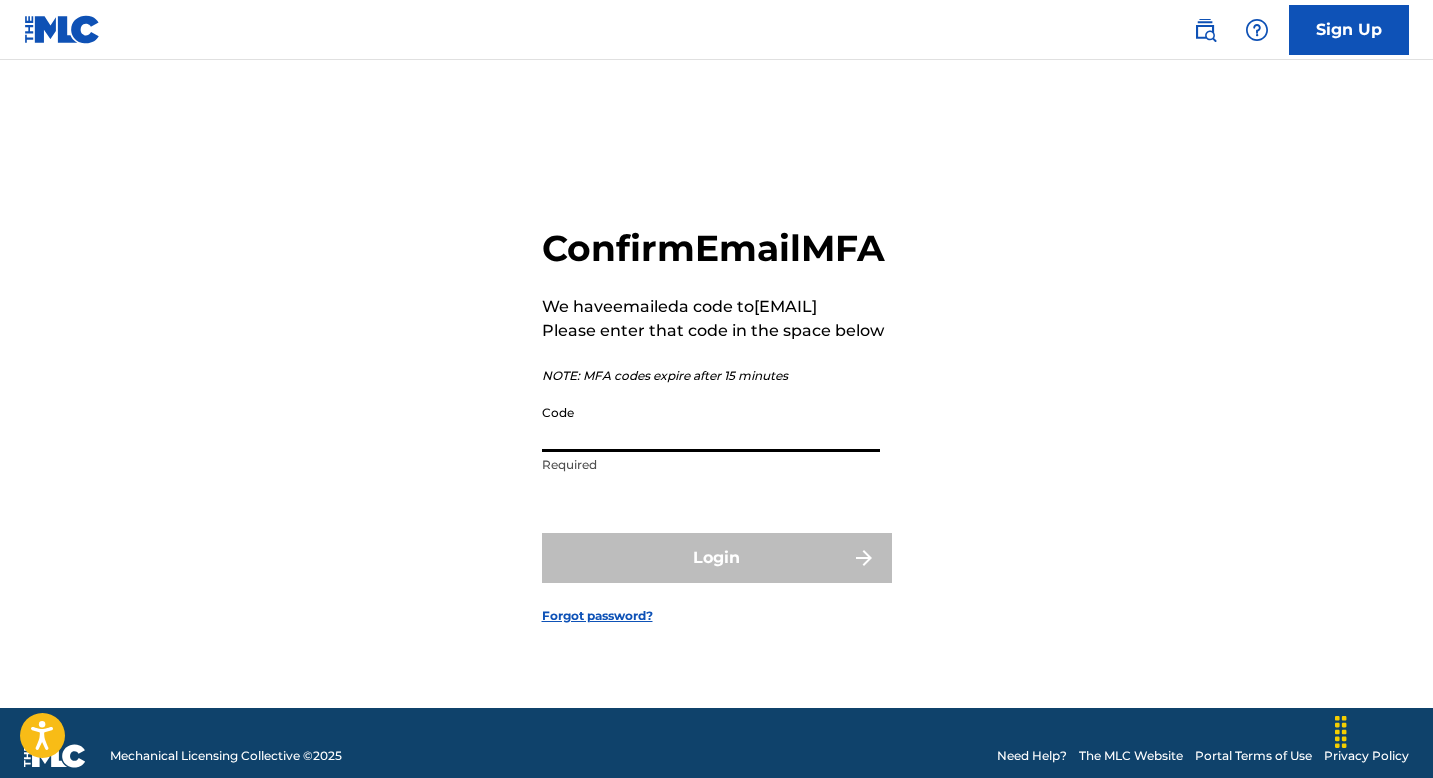 drag, startPoint x: 635, startPoint y: 474, endPoint x: 630, endPoint y: 486, distance: 13 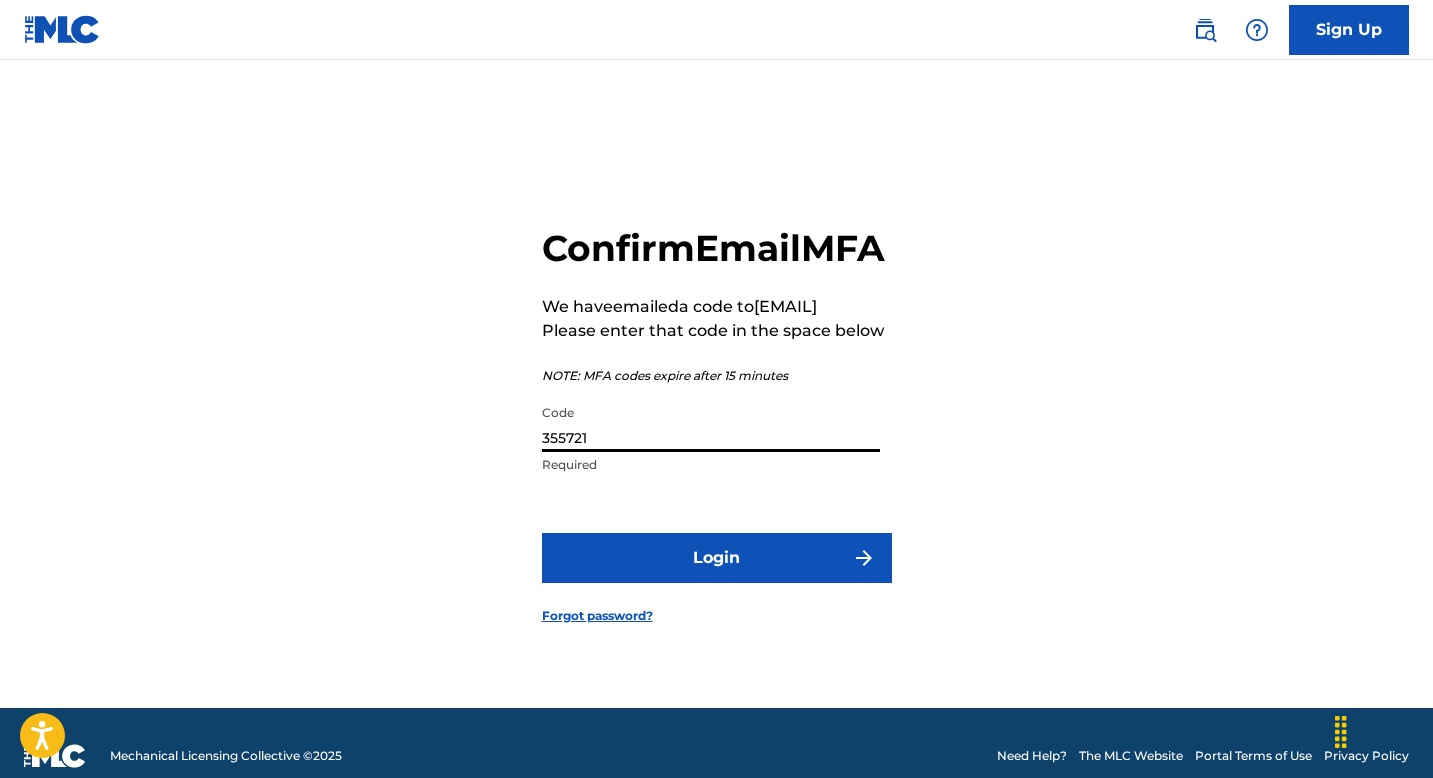 type on "355721" 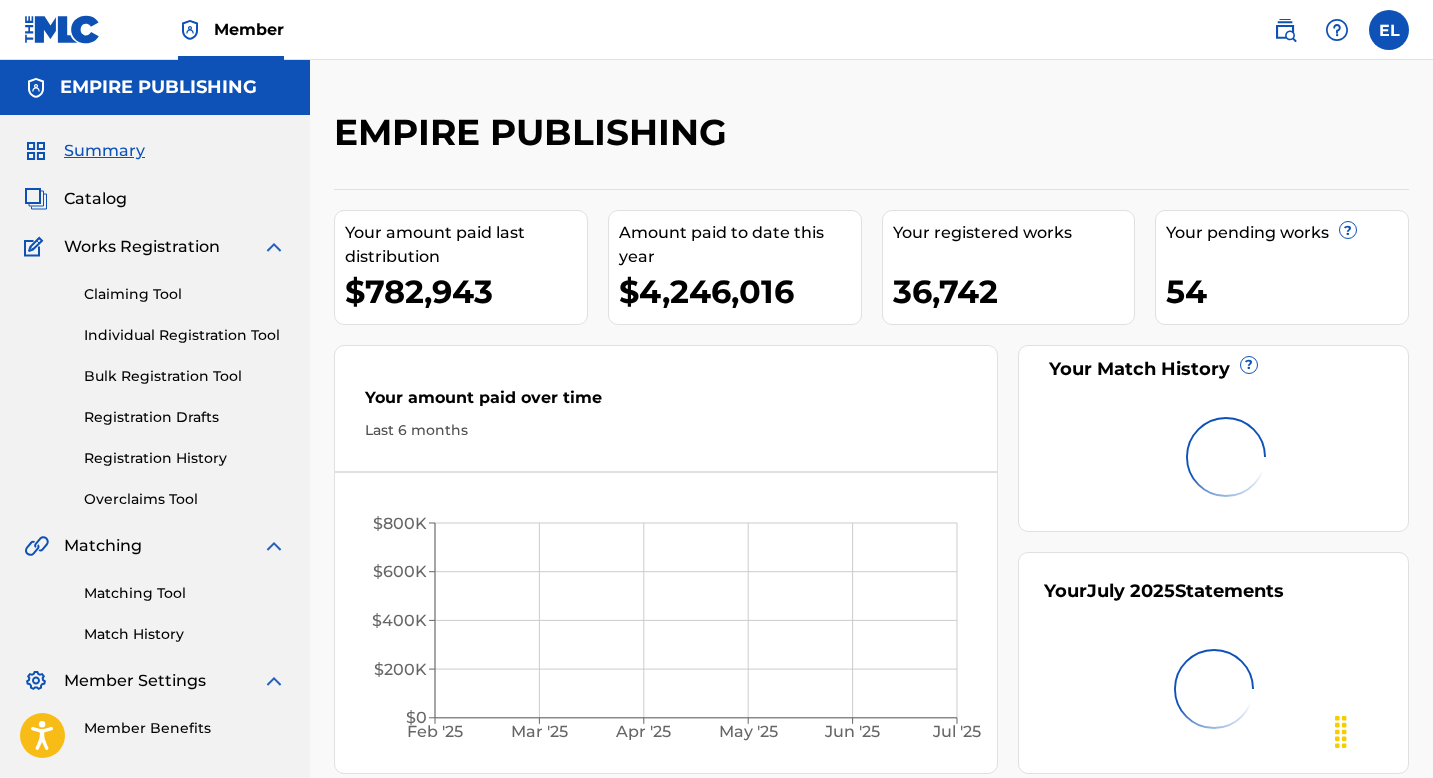 scroll, scrollTop: 0, scrollLeft: 0, axis: both 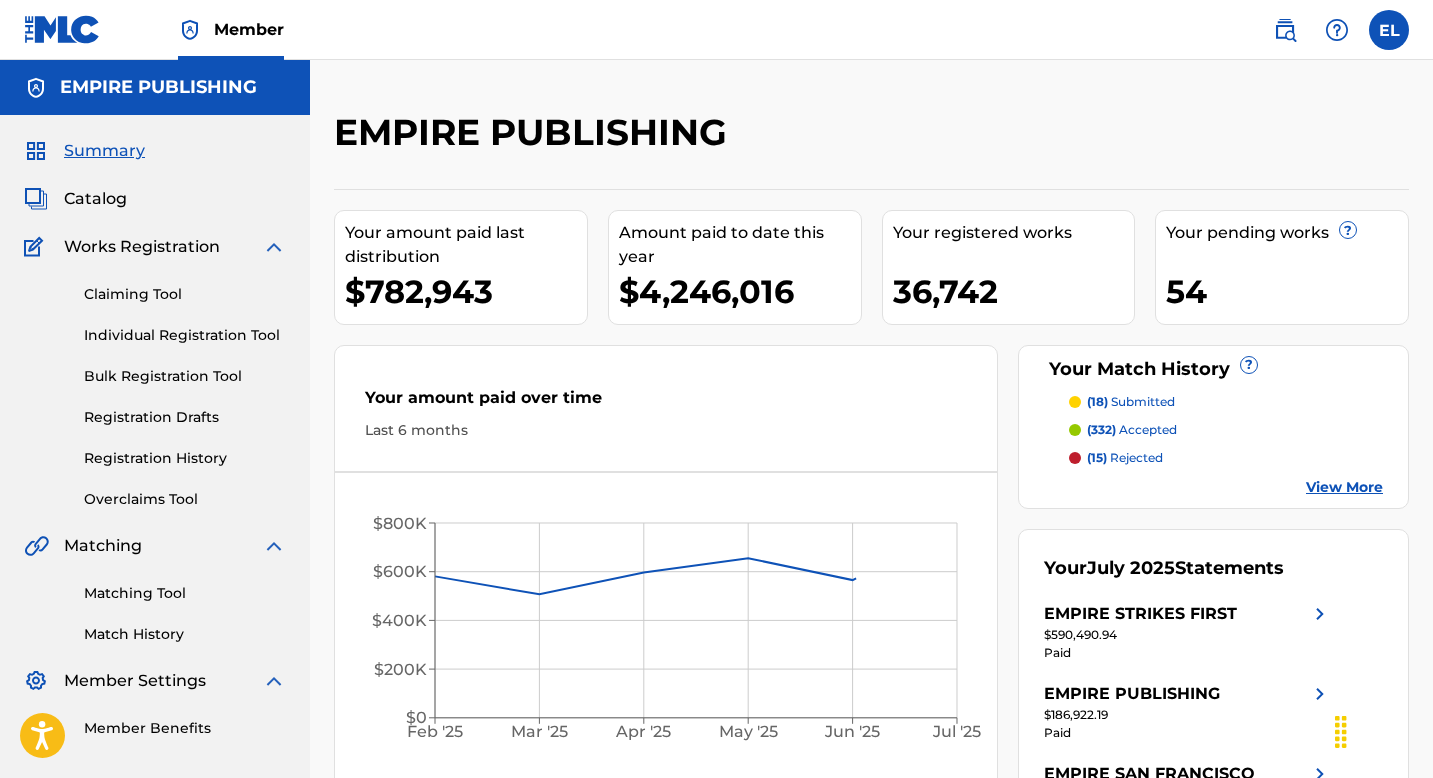 click on "Catalog" at bounding box center [95, 199] 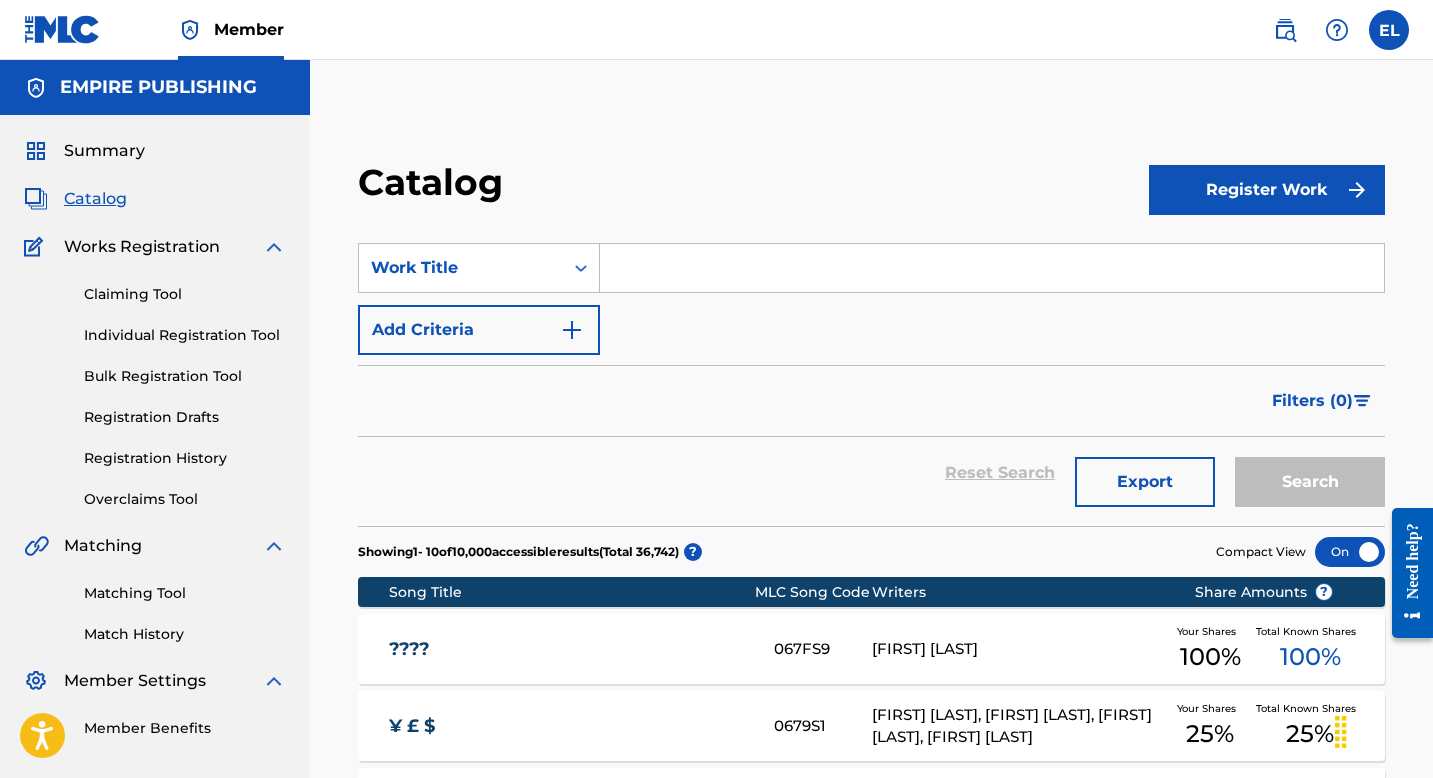 click at bounding box center (992, 268) 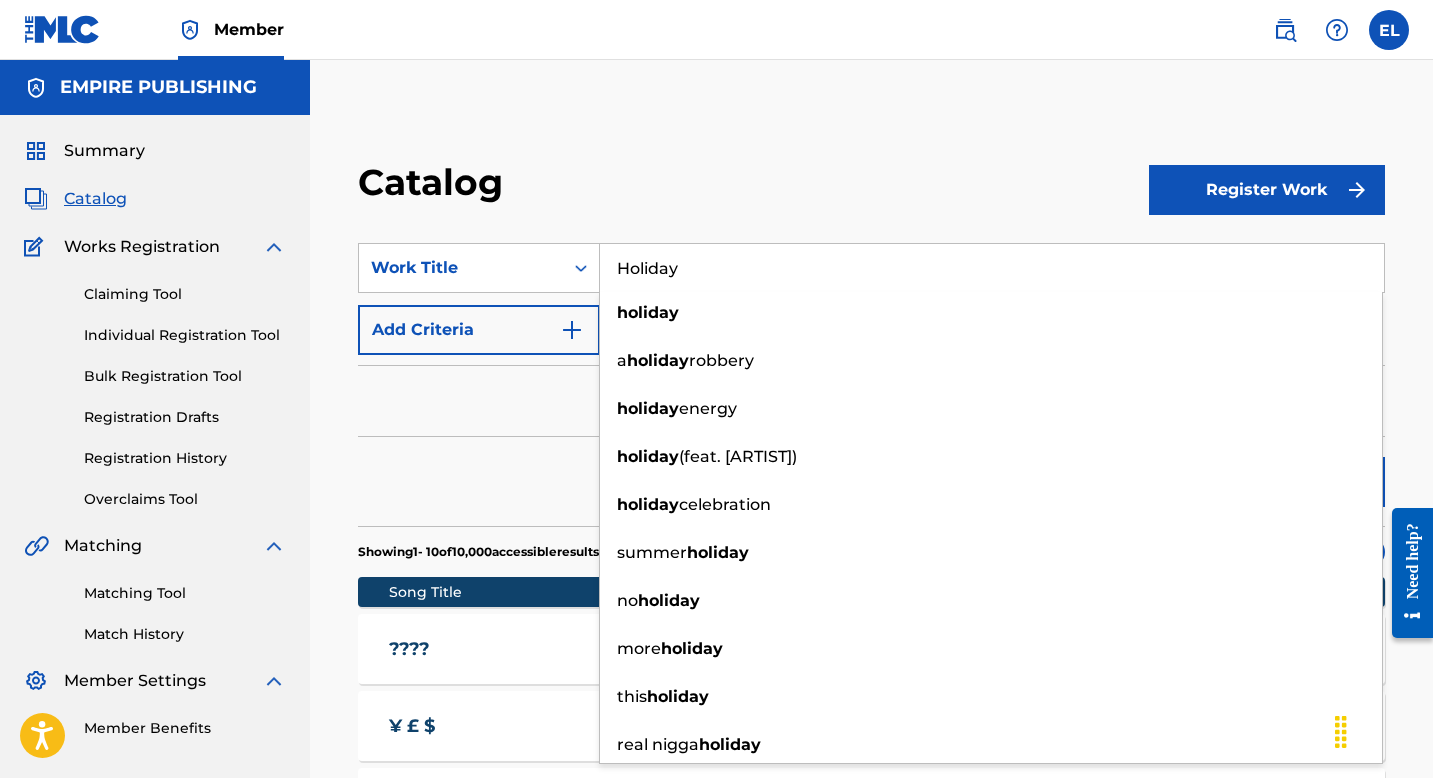 type on "Holiday" 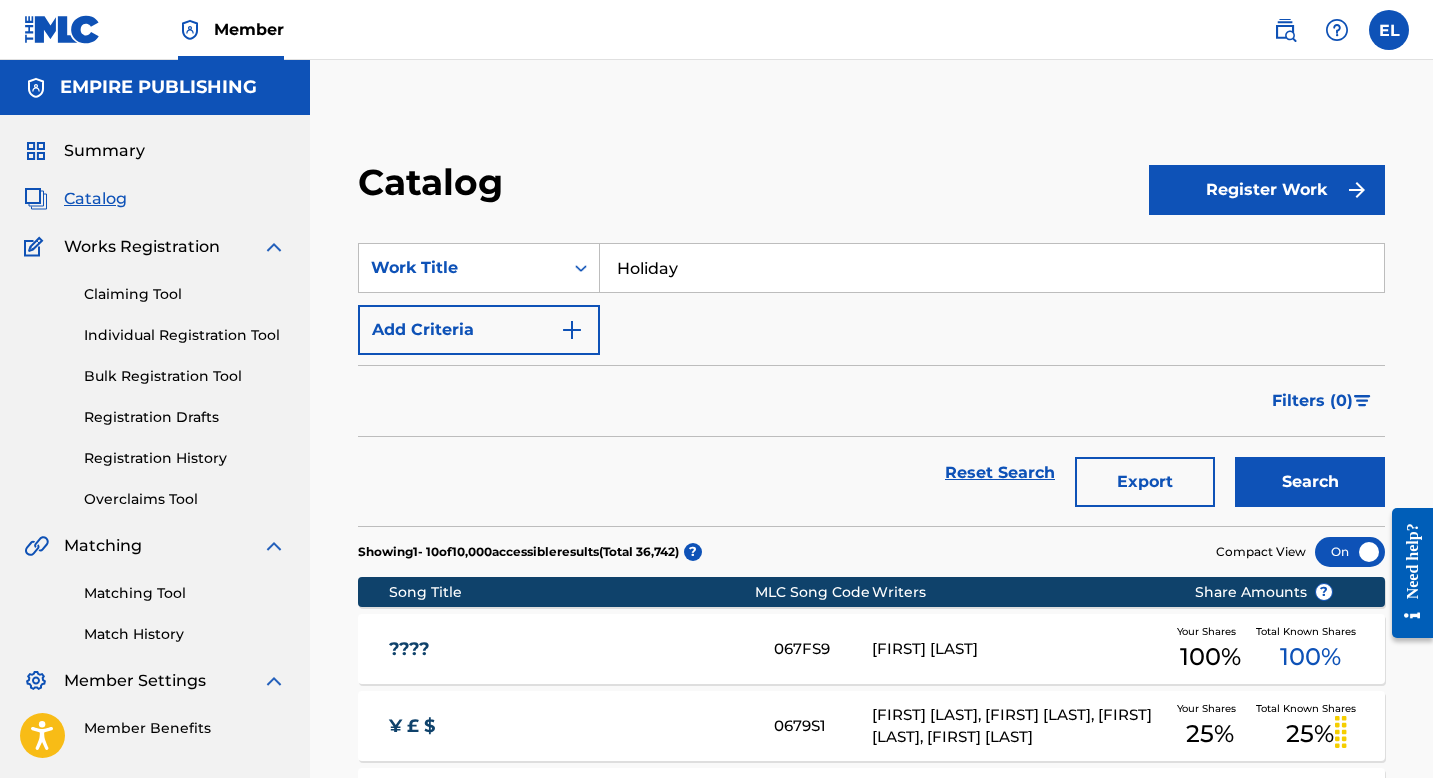 drag, startPoint x: 1328, startPoint y: 477, endPoint x: 1297, endPoint y: 472, distance: 31.400637 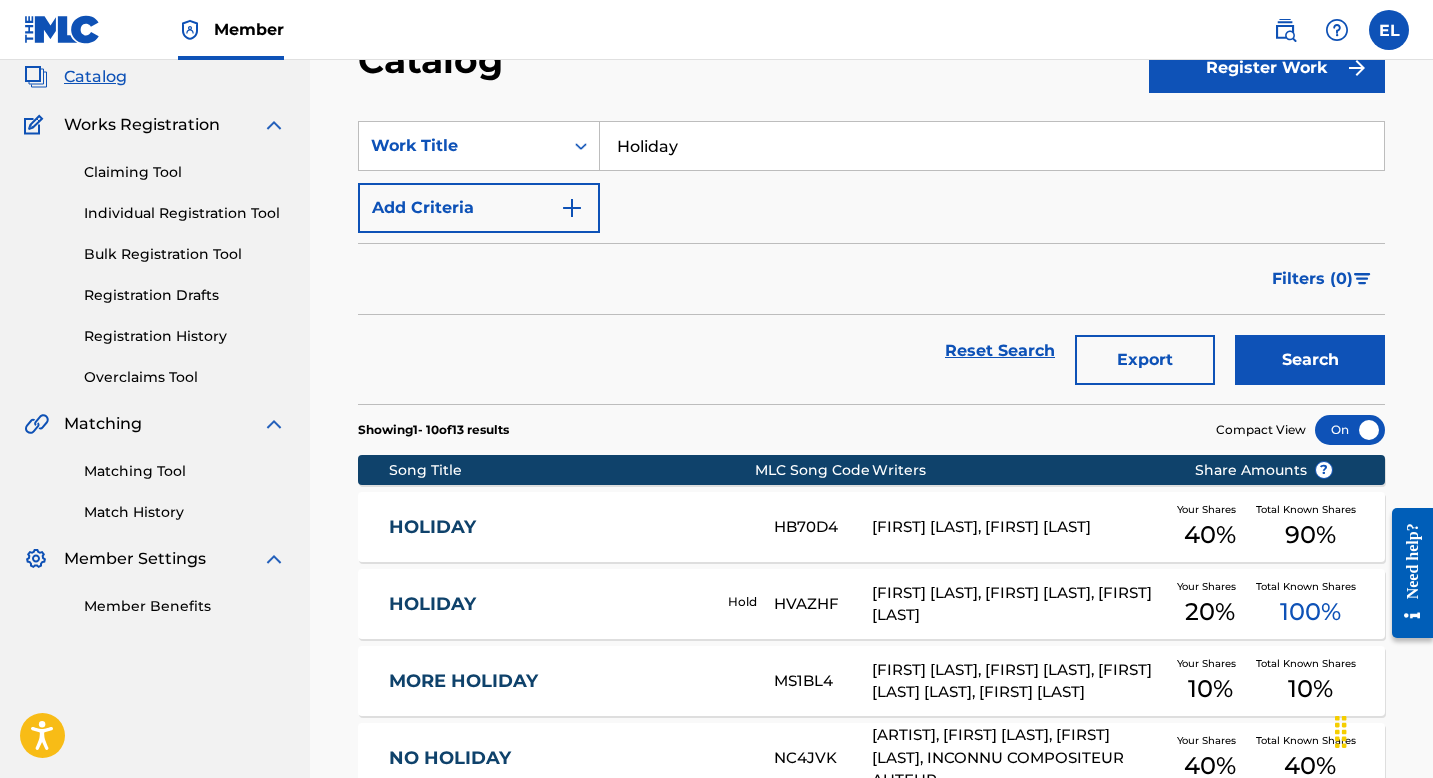 scroll, scrollTop: 391, scrollLeft: 0, axis: vertical 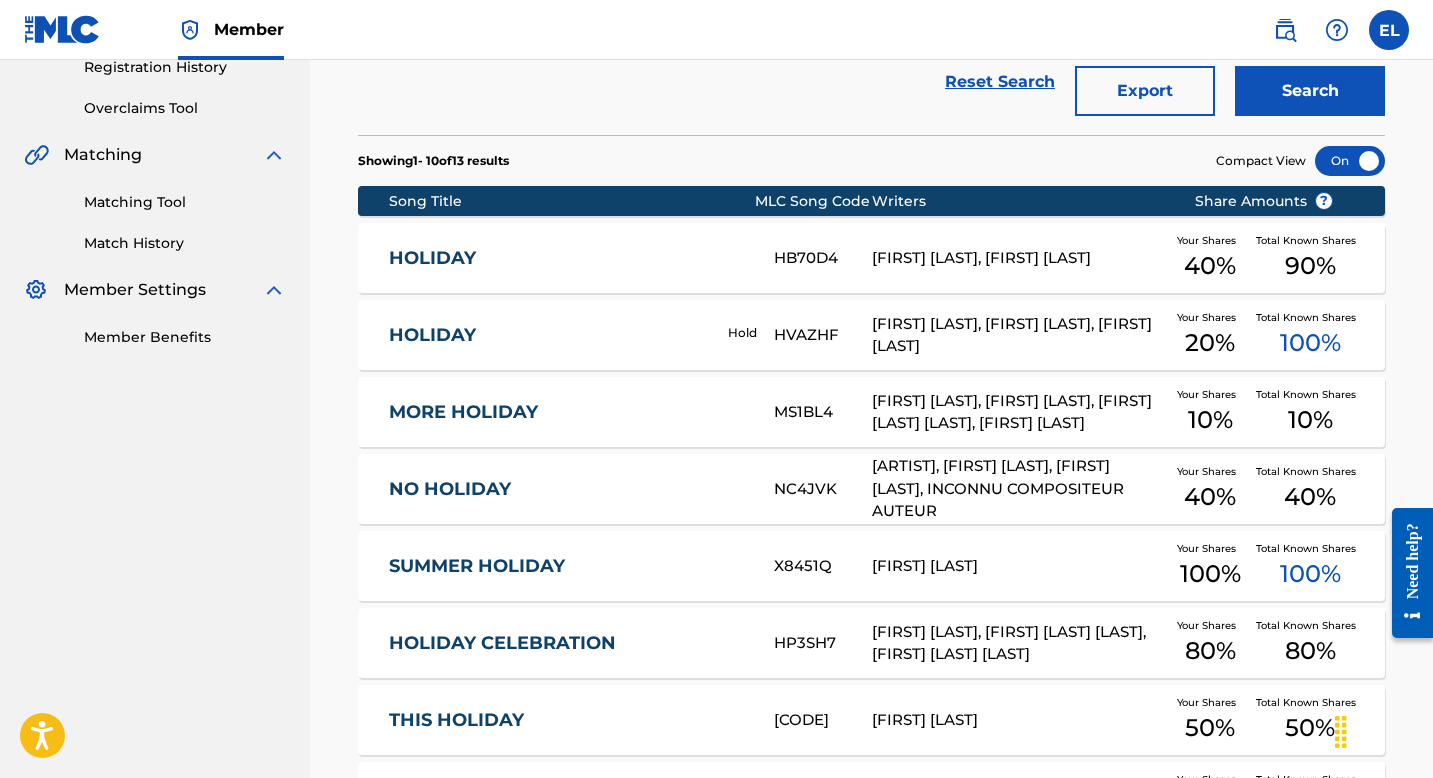 click on "[HOLIDAY] [CODE] [ARTIST], [FIRST] [LAST] Your Shares [PERCENT] Total Known Shares [PERCENT]" at bounding box center (871, 258) 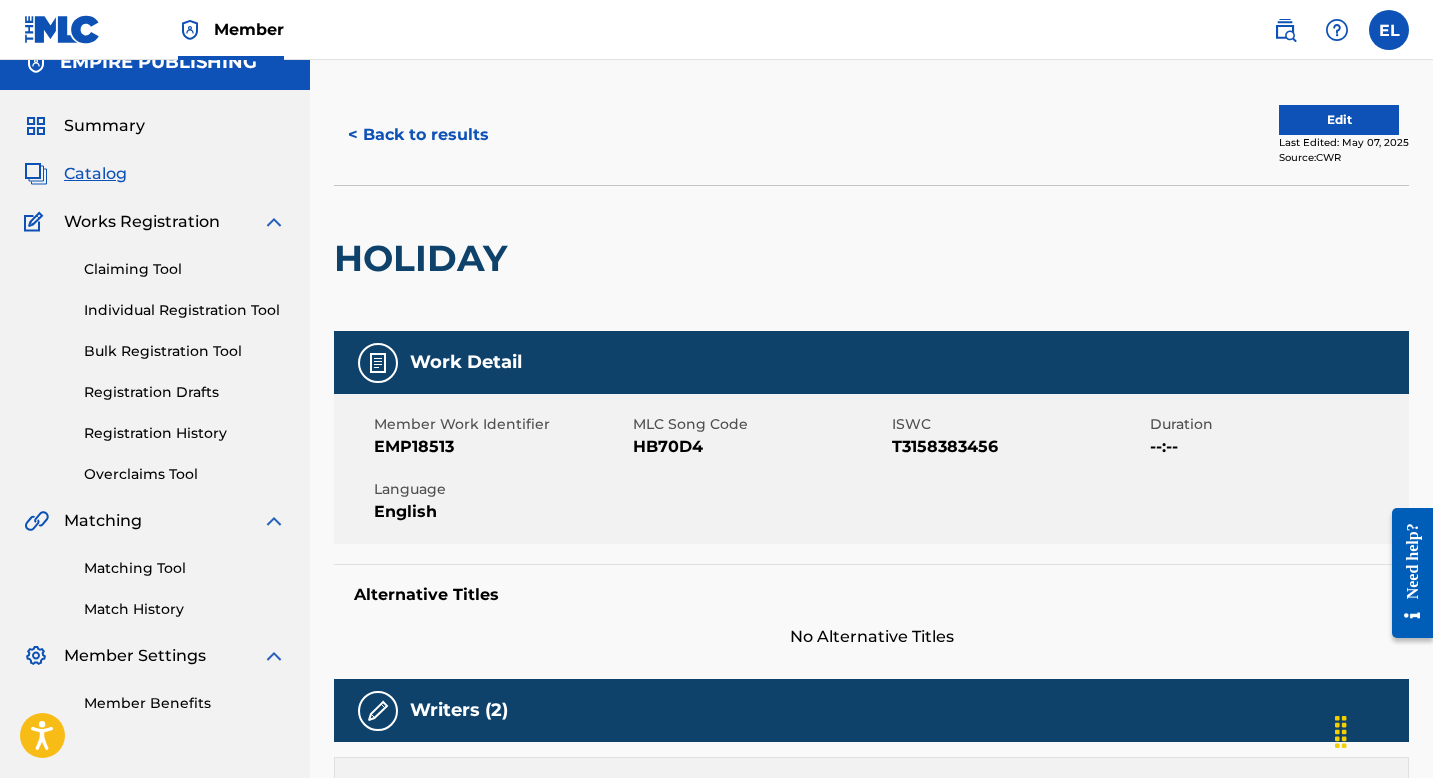 scroll, scrollTop: 0, scrollLeft: 0, axis: both 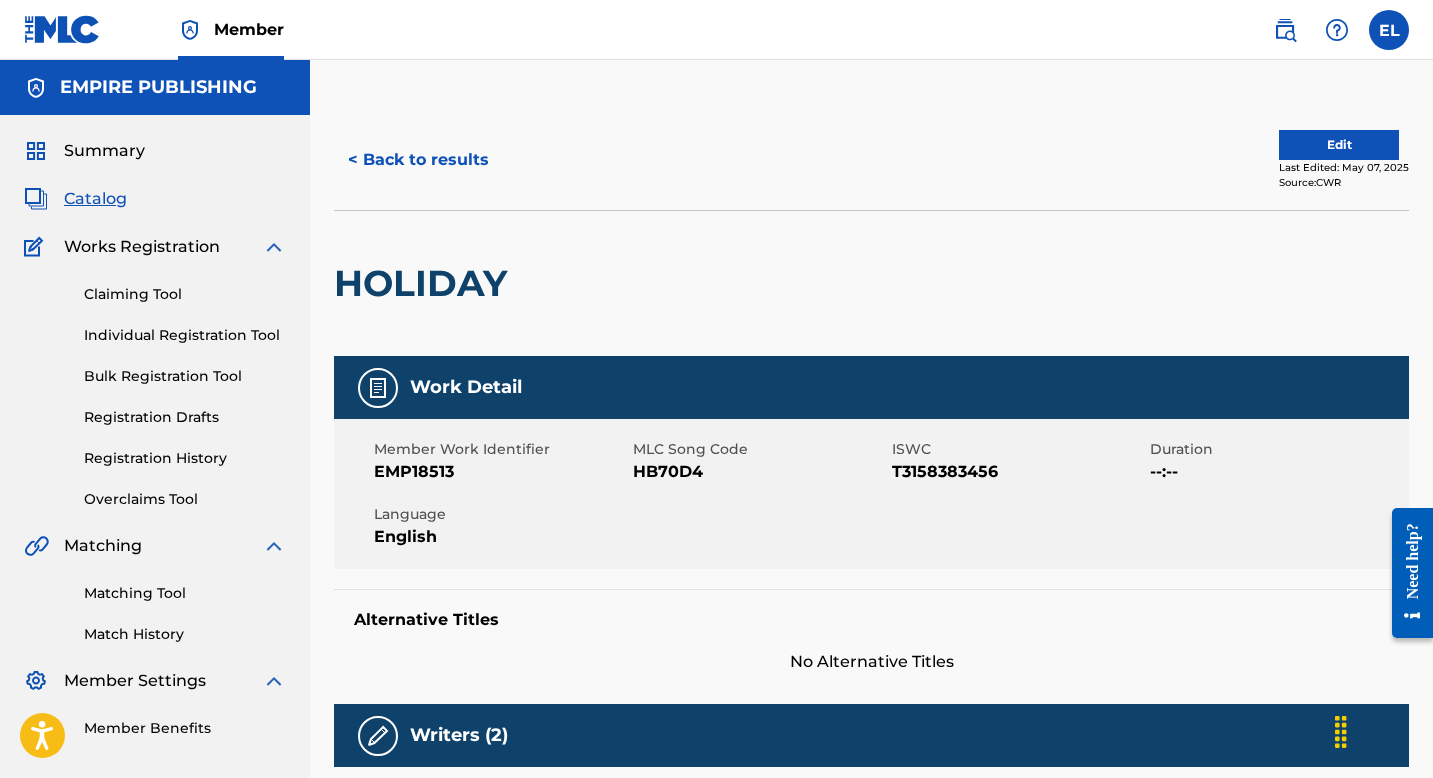 click on "Edit" at bounding box center (1339, 145) 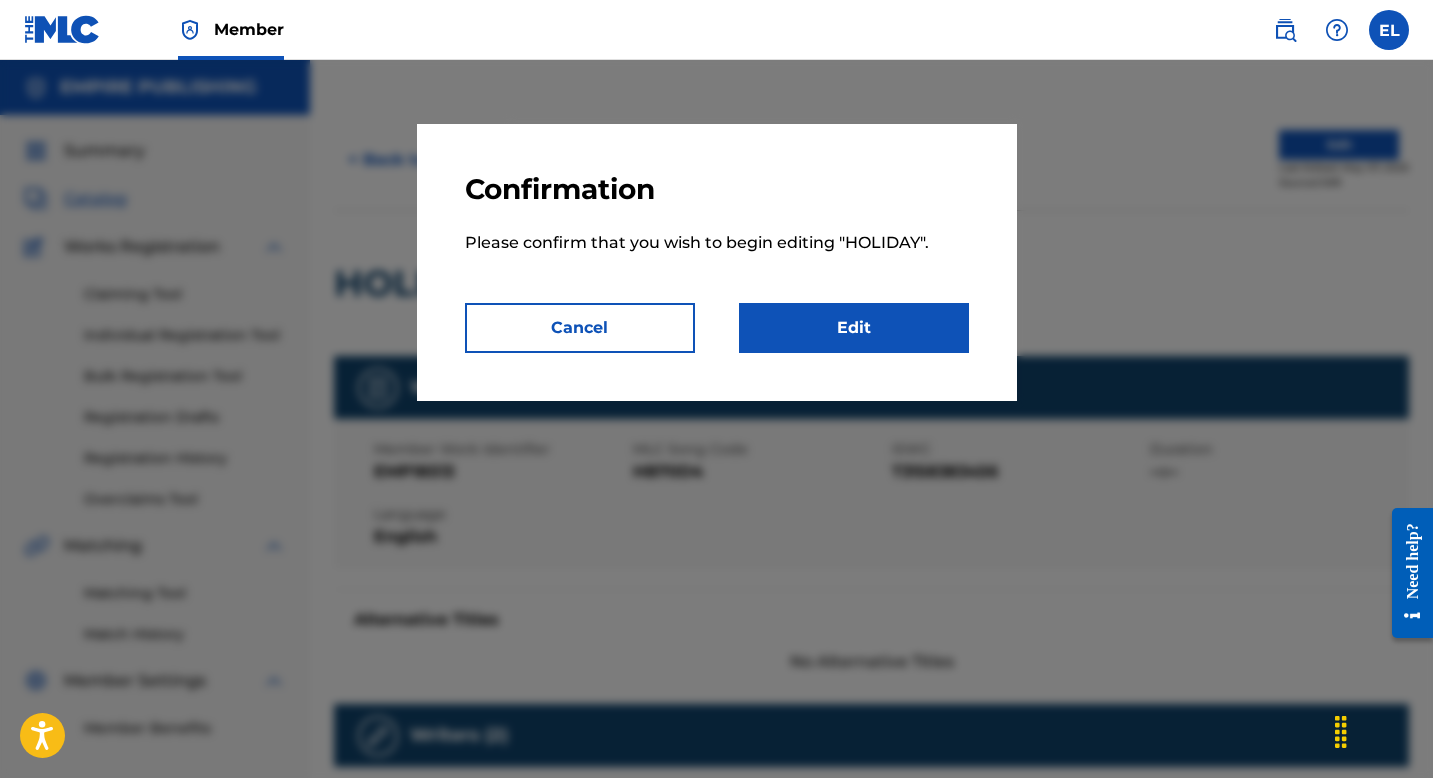 click on "Edit" at bounding box center (854, 328) 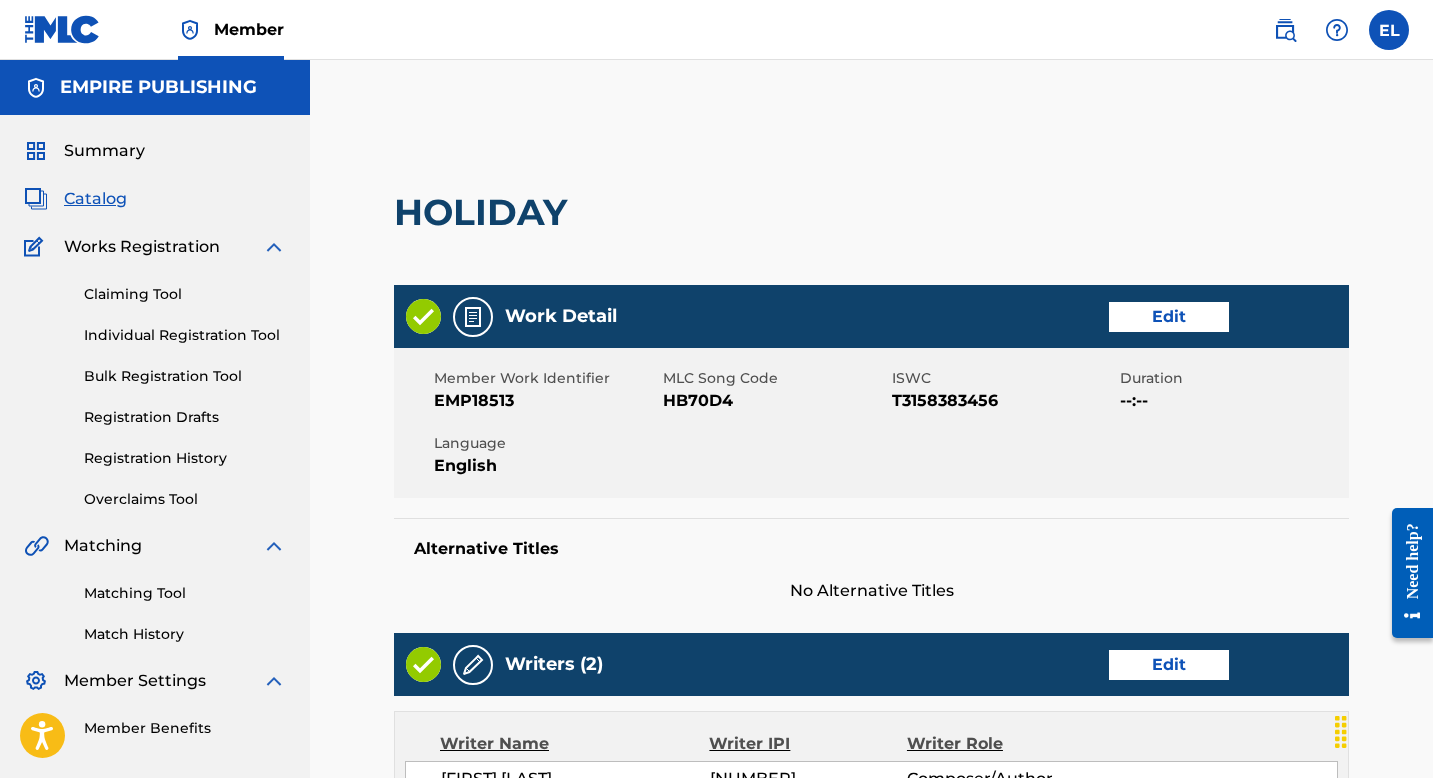 click on "Edit" at bounding box center [1169, 317] 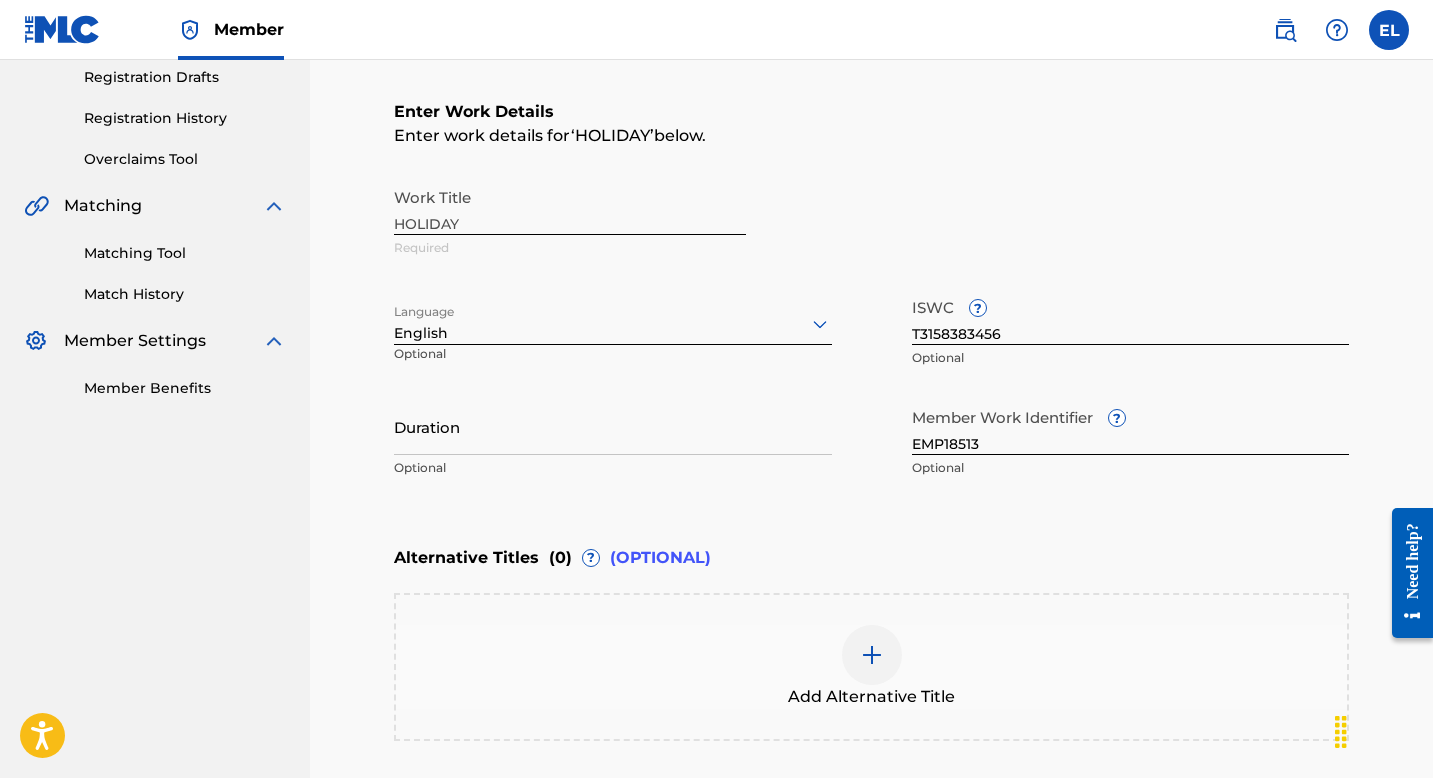 scroll, scrollTop: 416, scrollLeft: 0, axis: vertical 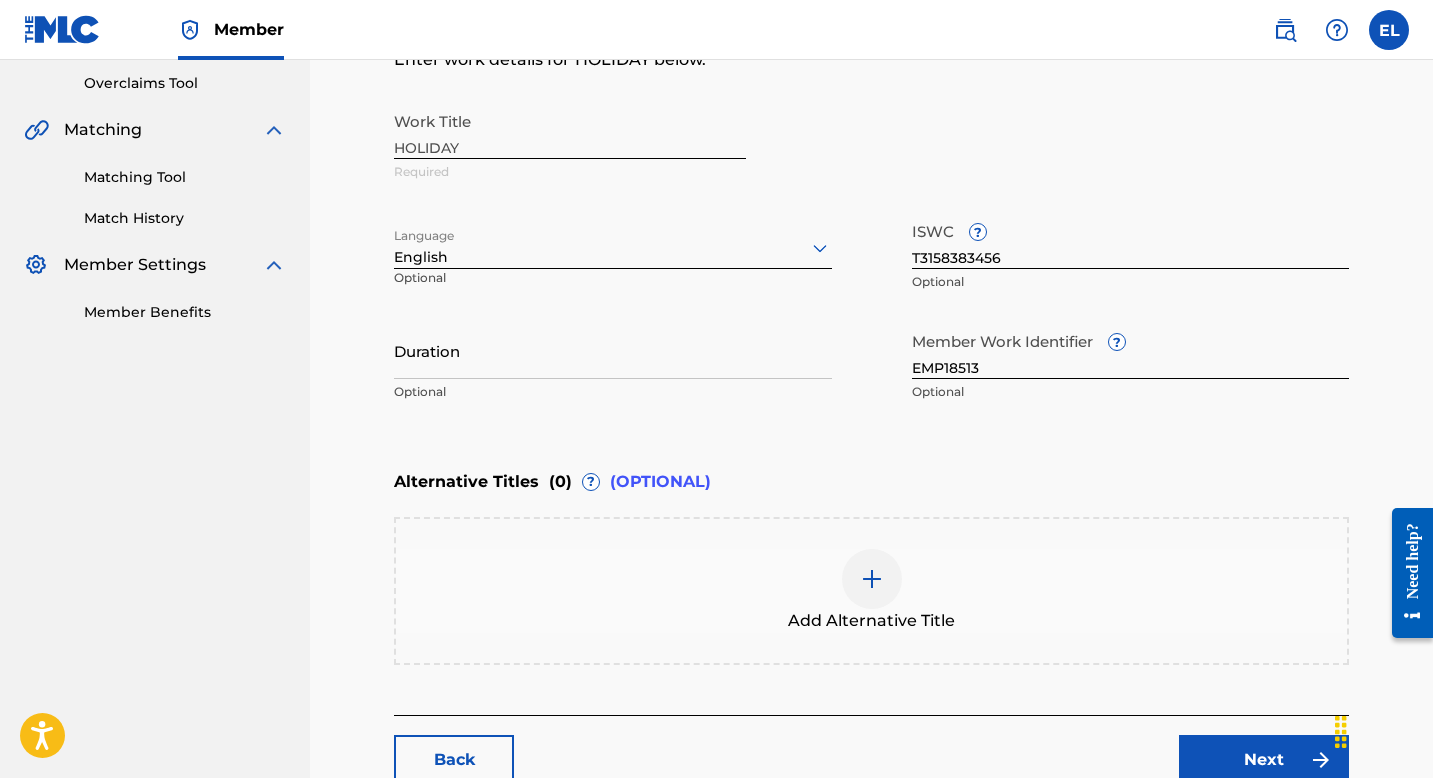 click on "Duration" at bounding box center (613, 350) 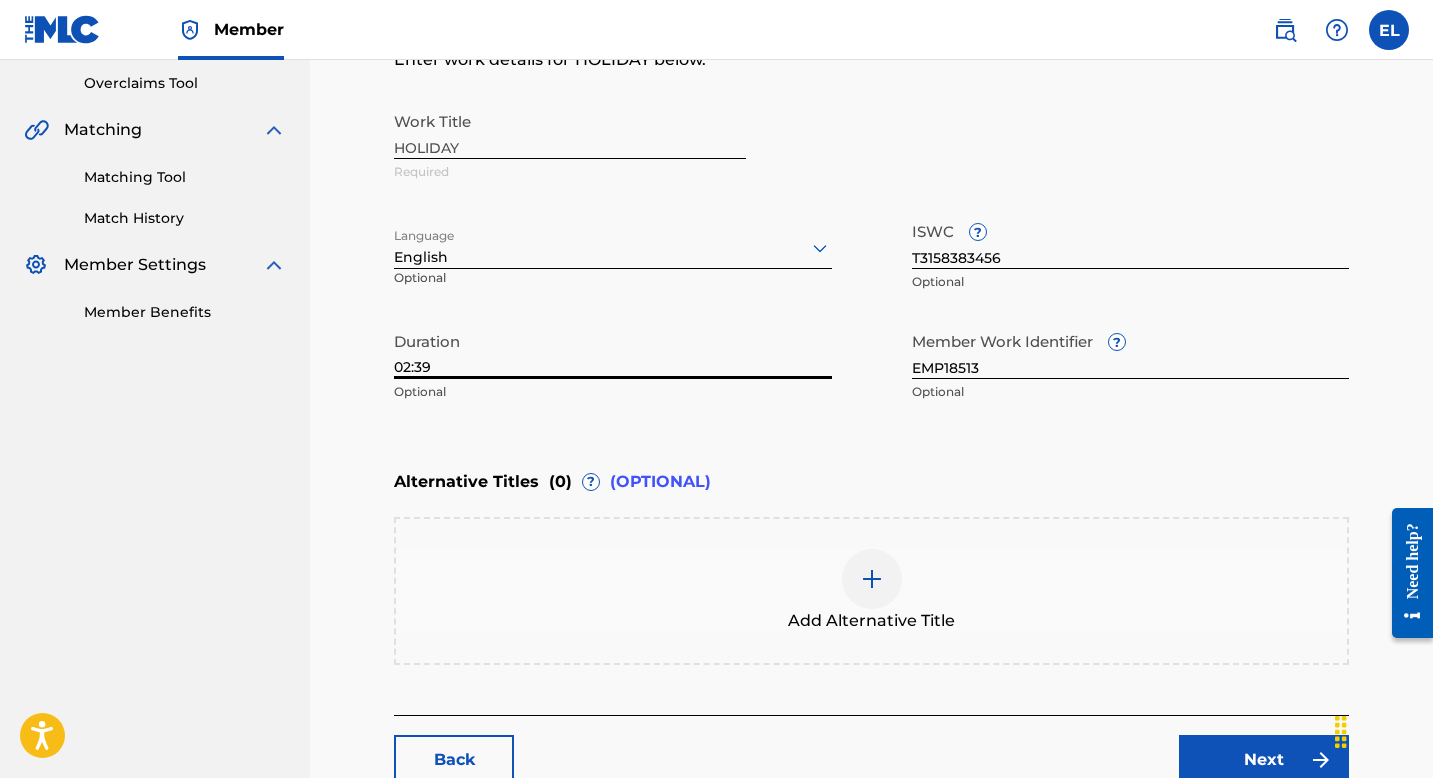 click on "02:39" at bounding box center (613, 350) 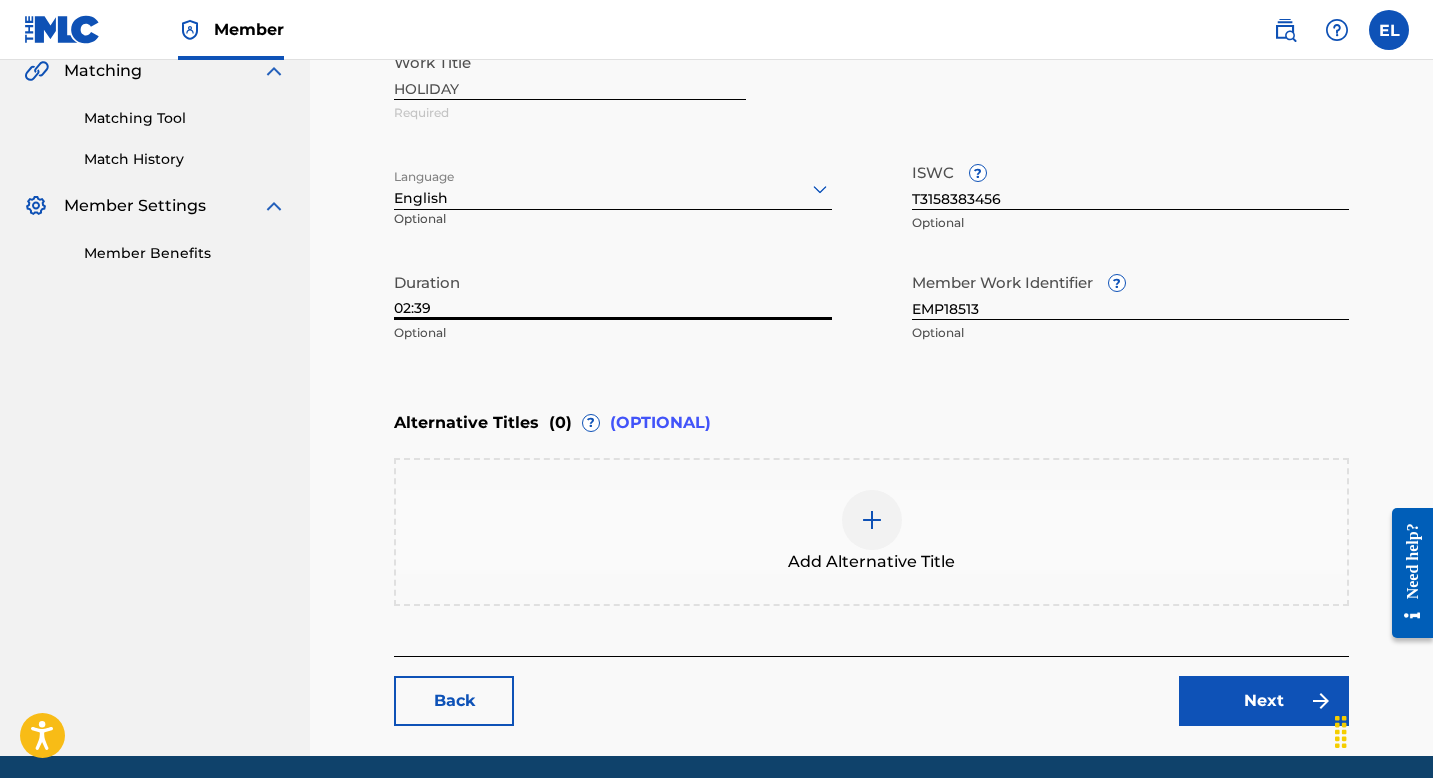 scroll, scrollTop: 548, scrollLeft: 0, axis: vertical 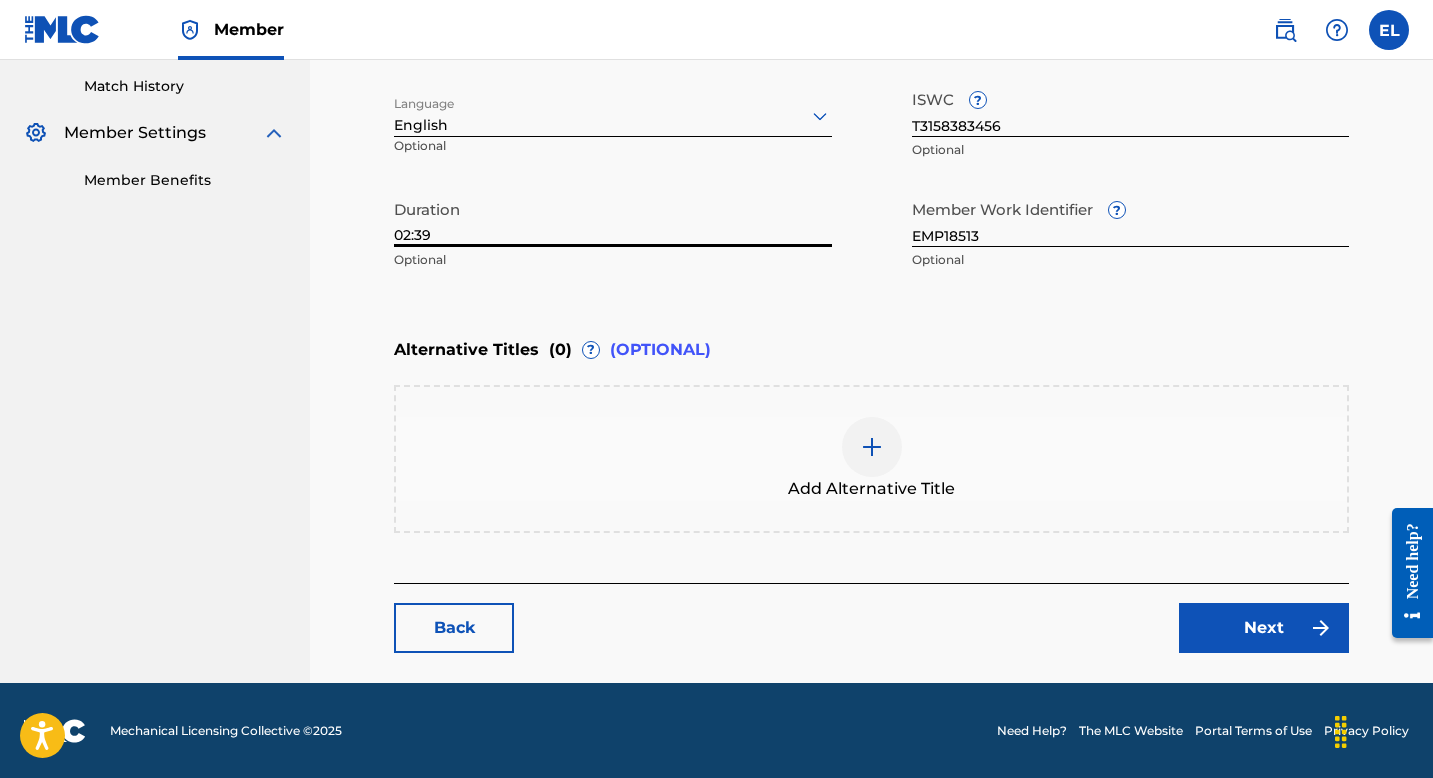 type on "02:39" 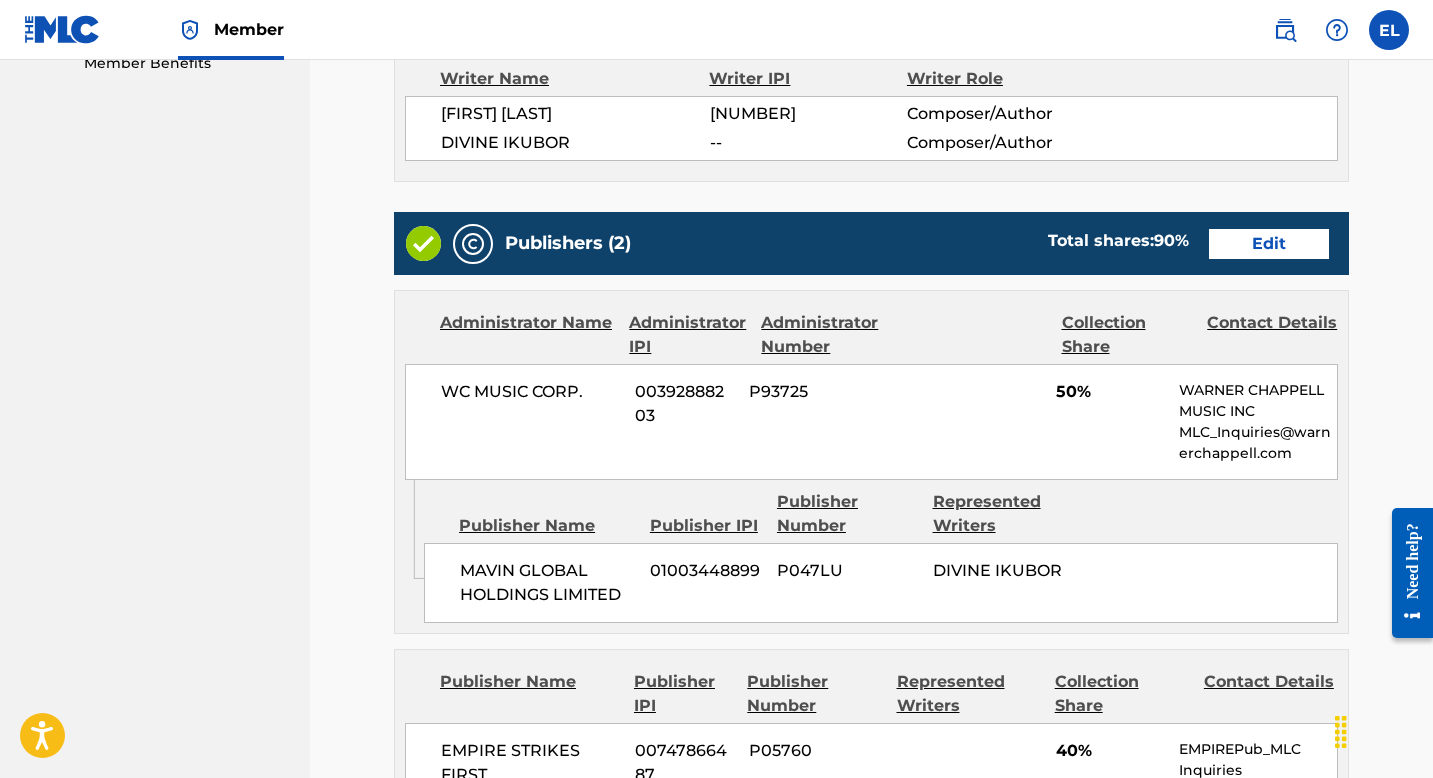 scroll, scrollTop: 245, scrollLeft: 0, axis: vertical 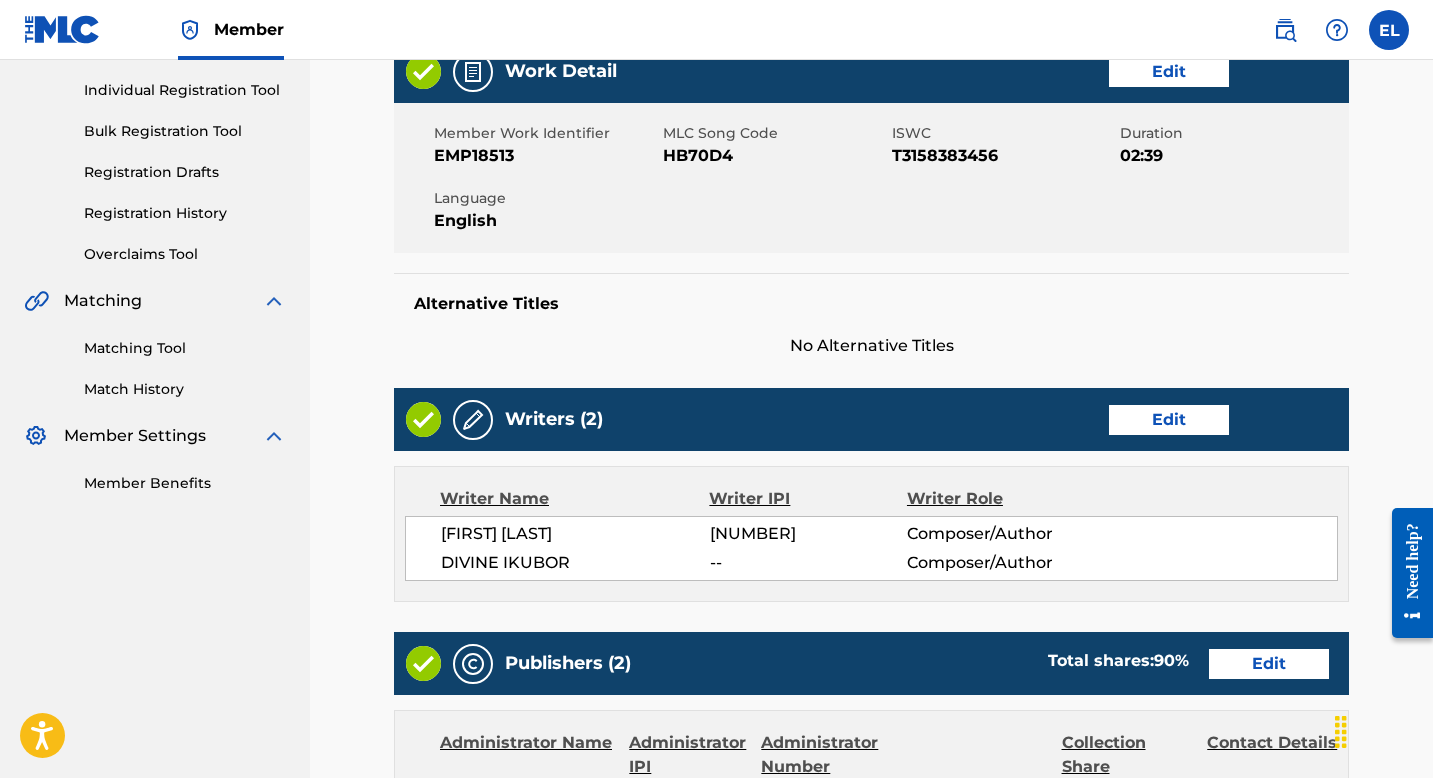 click on "Edit" at bounding box center [1169, 420] 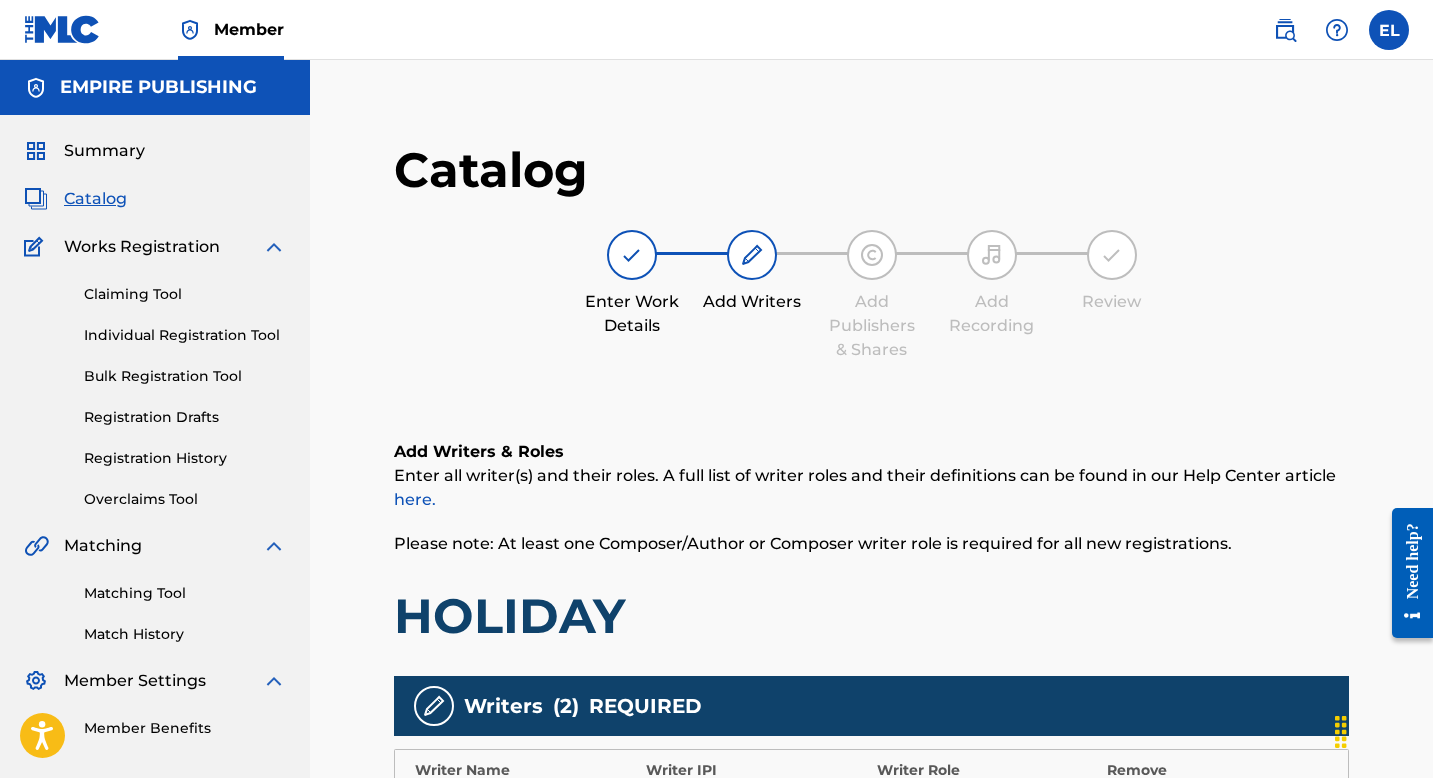 scroll, scrollTop: 433, scrollLeft: 0, axis: vertical 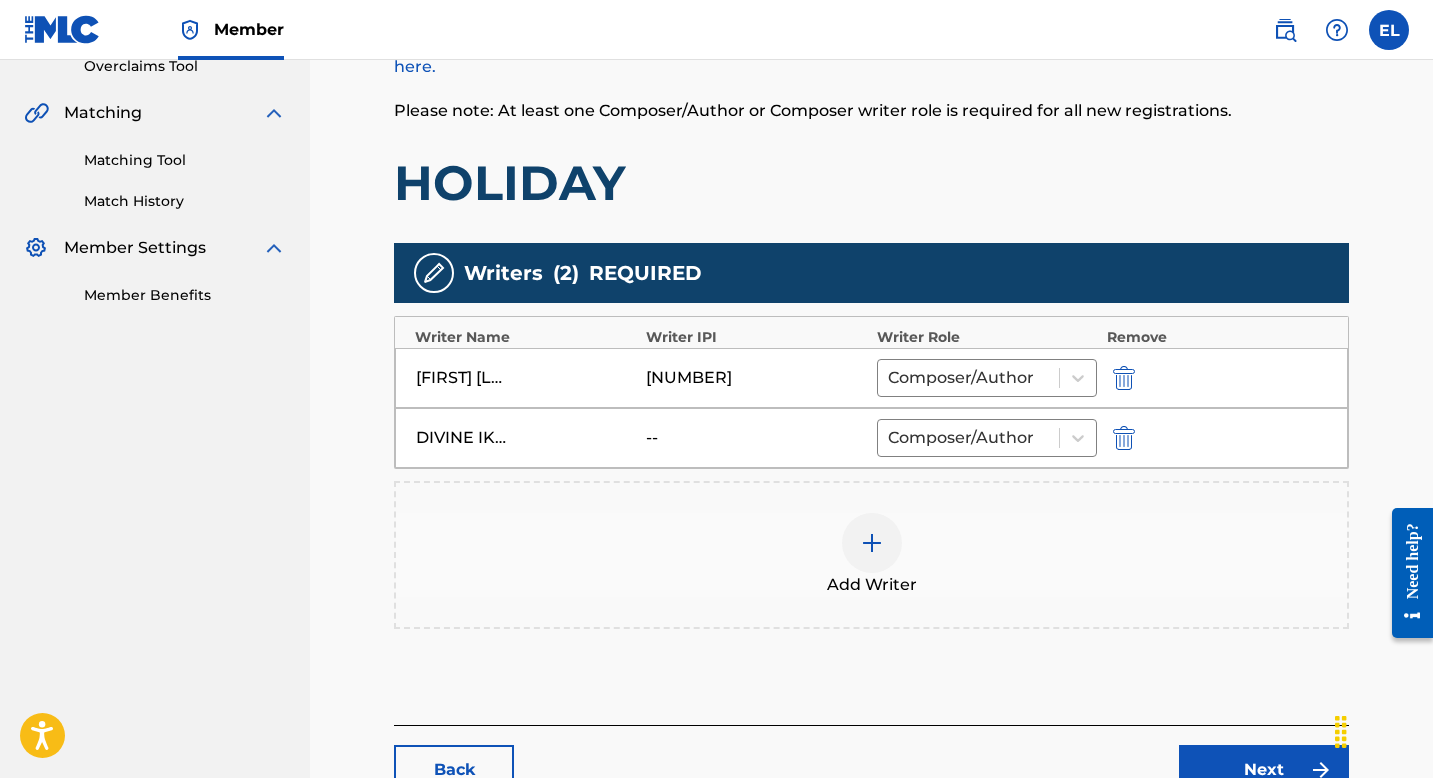 drag, startPoint x: 1124, startPoint y: 435, endPoint x: 1079, endPoint y: 454, distance: 48.8467 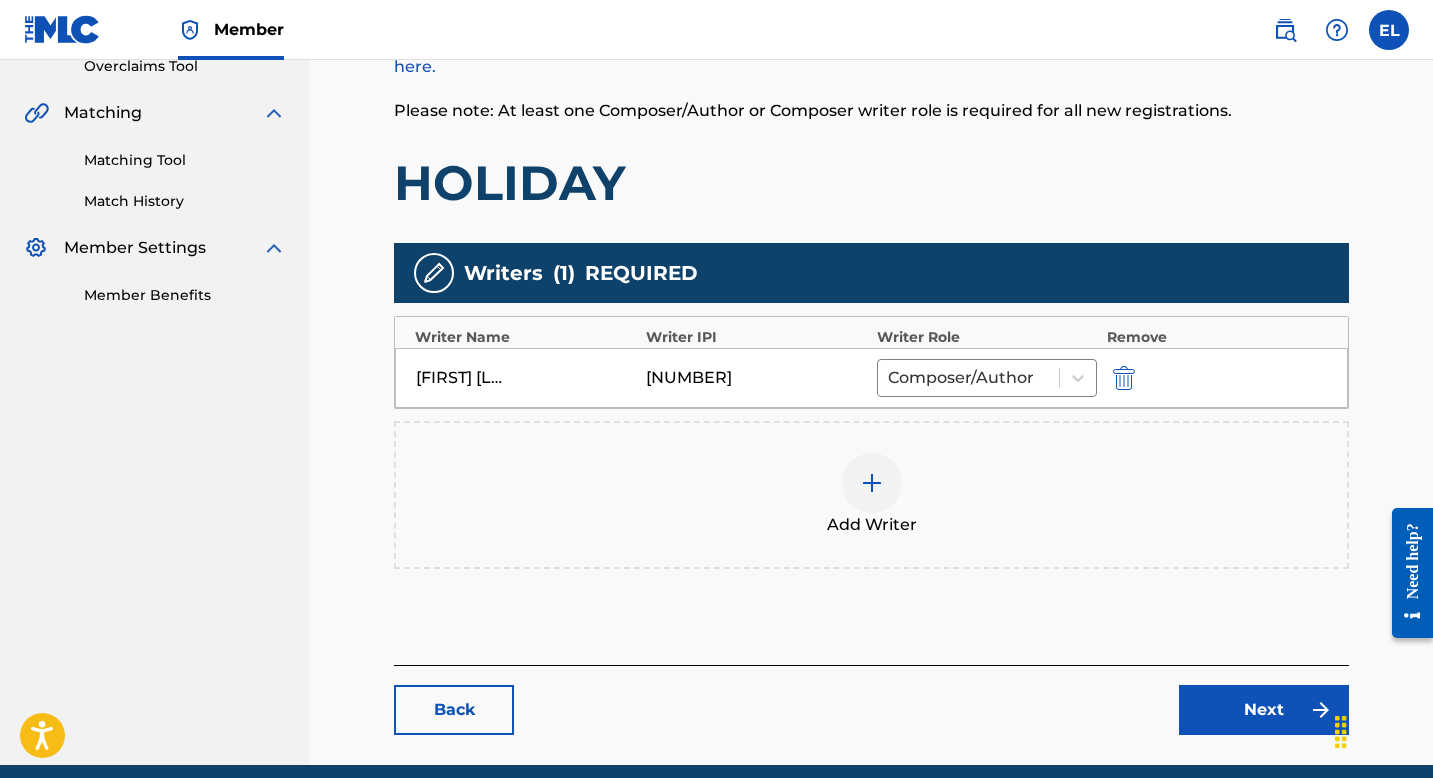 click at bounding box center [872, 483] 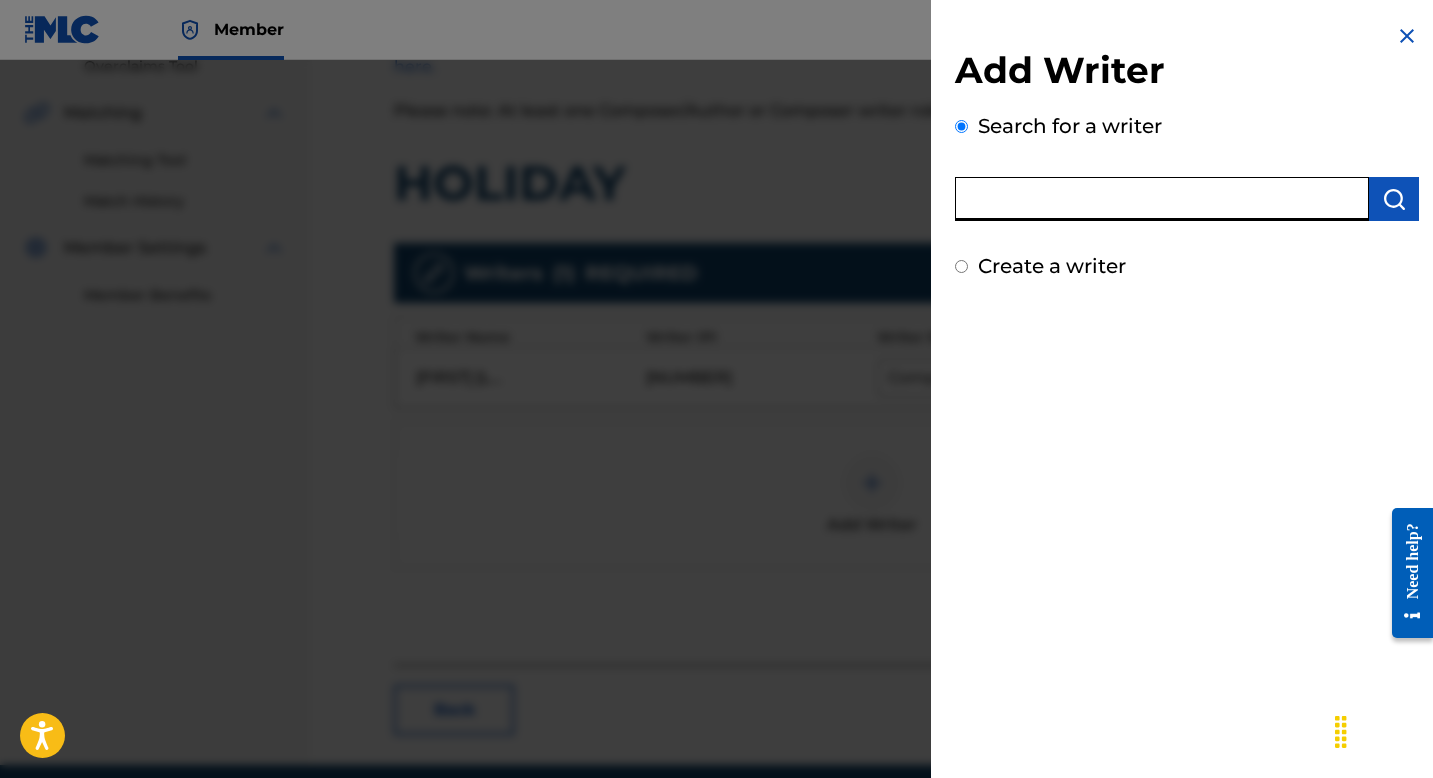 click at bounding box center (1162, 199) 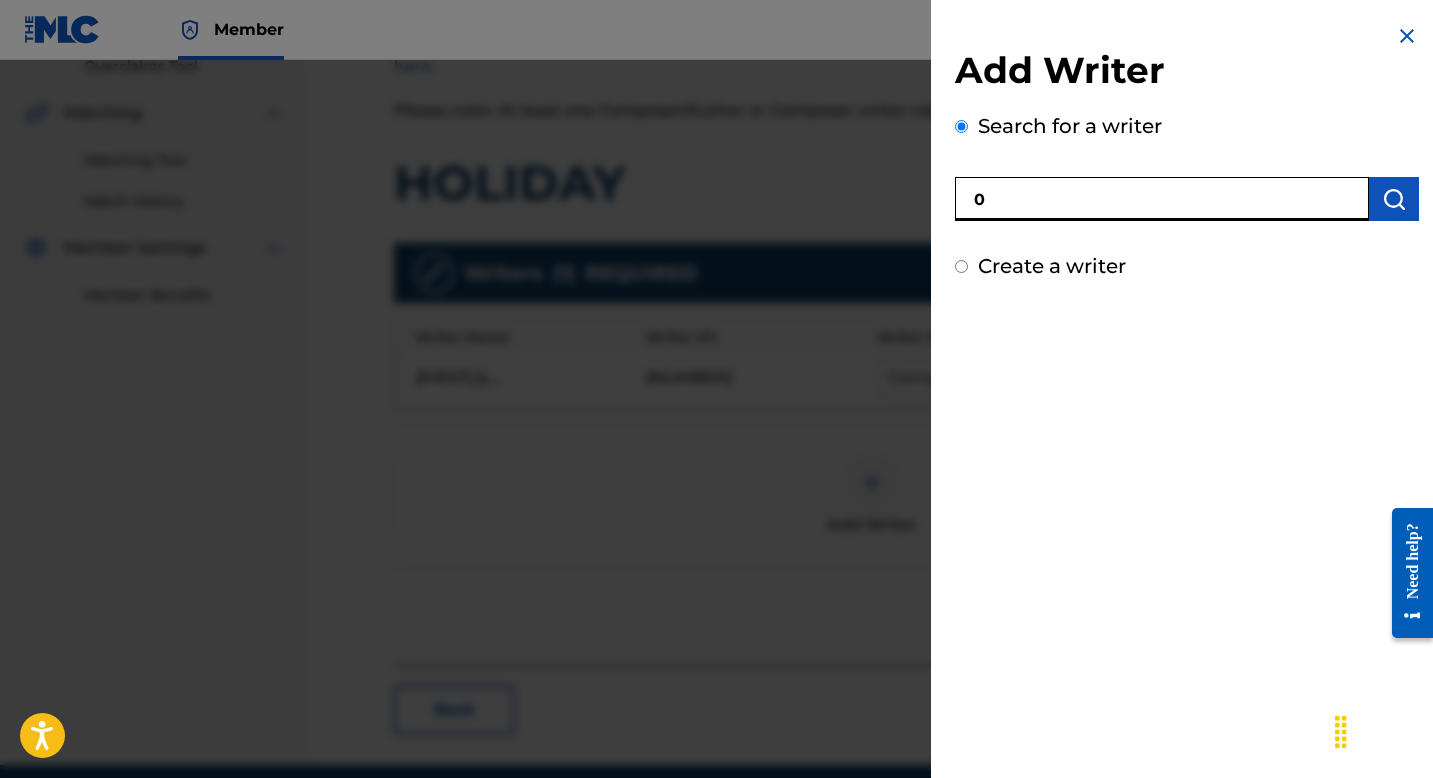 paste on "1022733993" 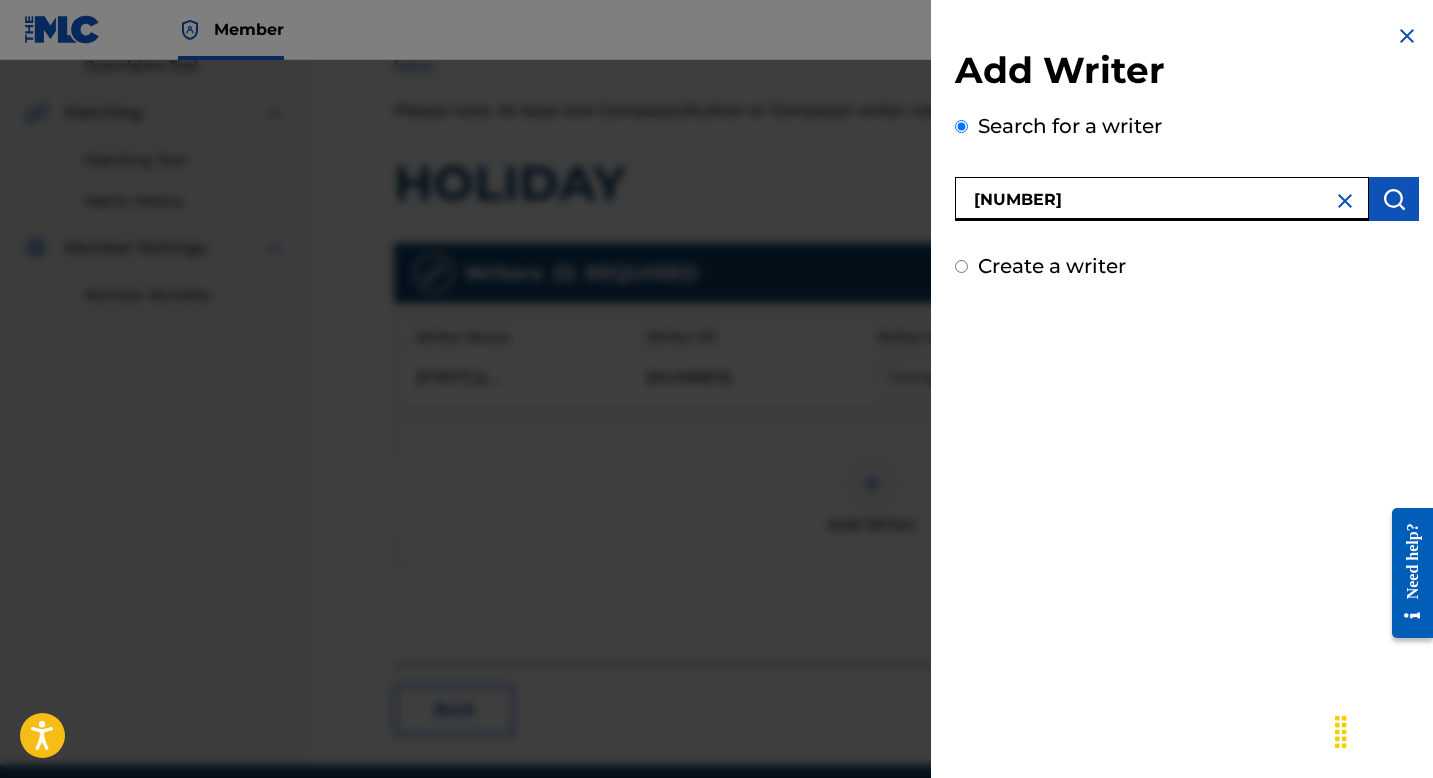 type on "[NUMBER]" 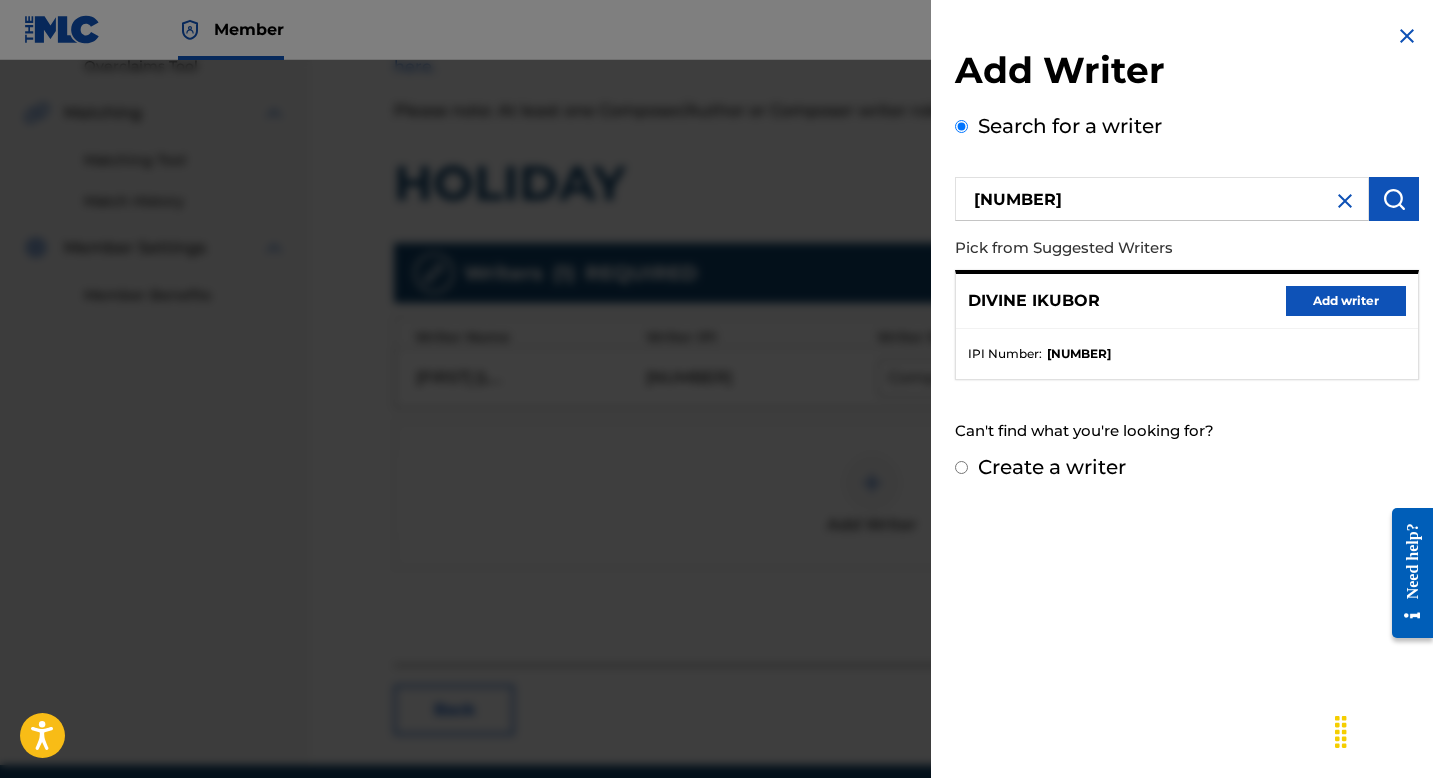 click on "Add writer" at bounding box center [1346, 301] 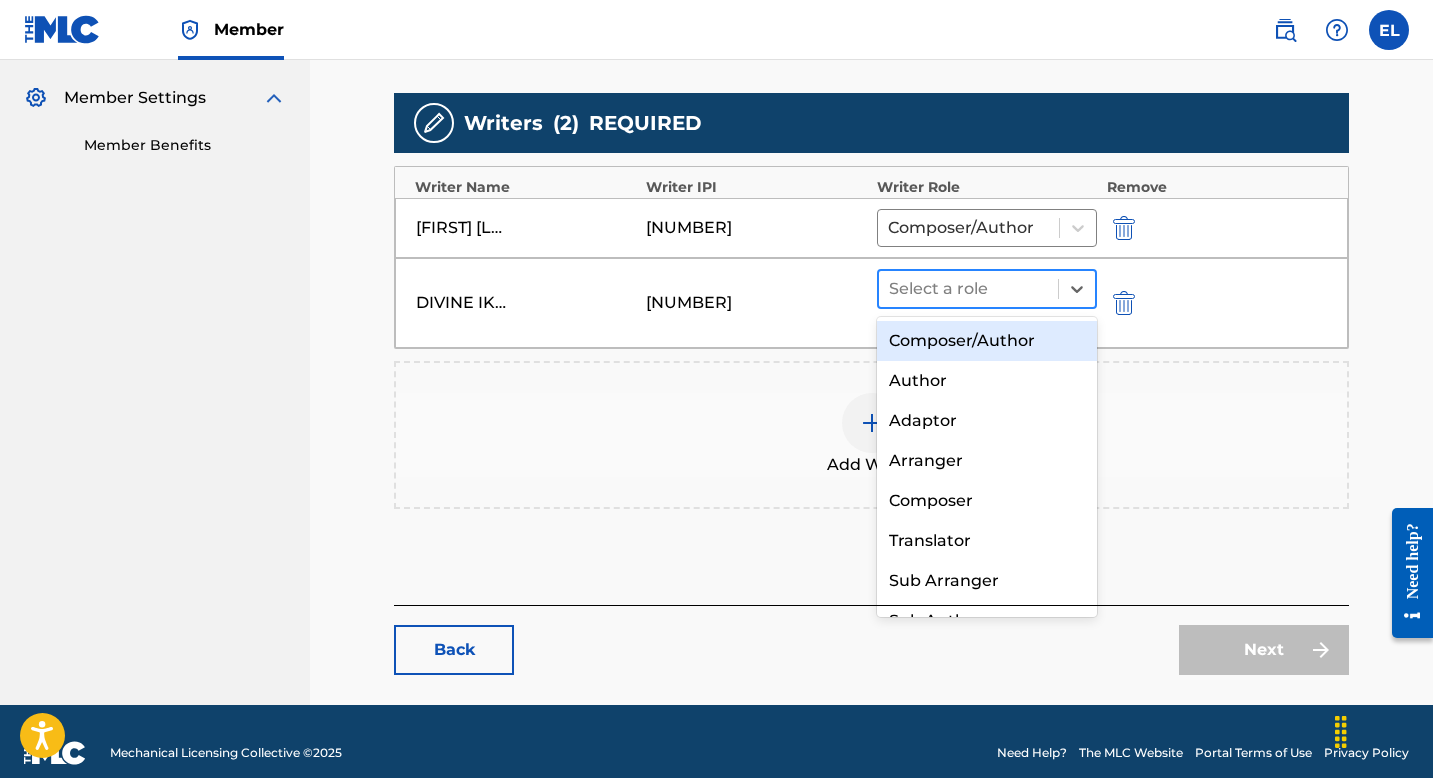 click on "Select a role" at bounding box center (987, 289) 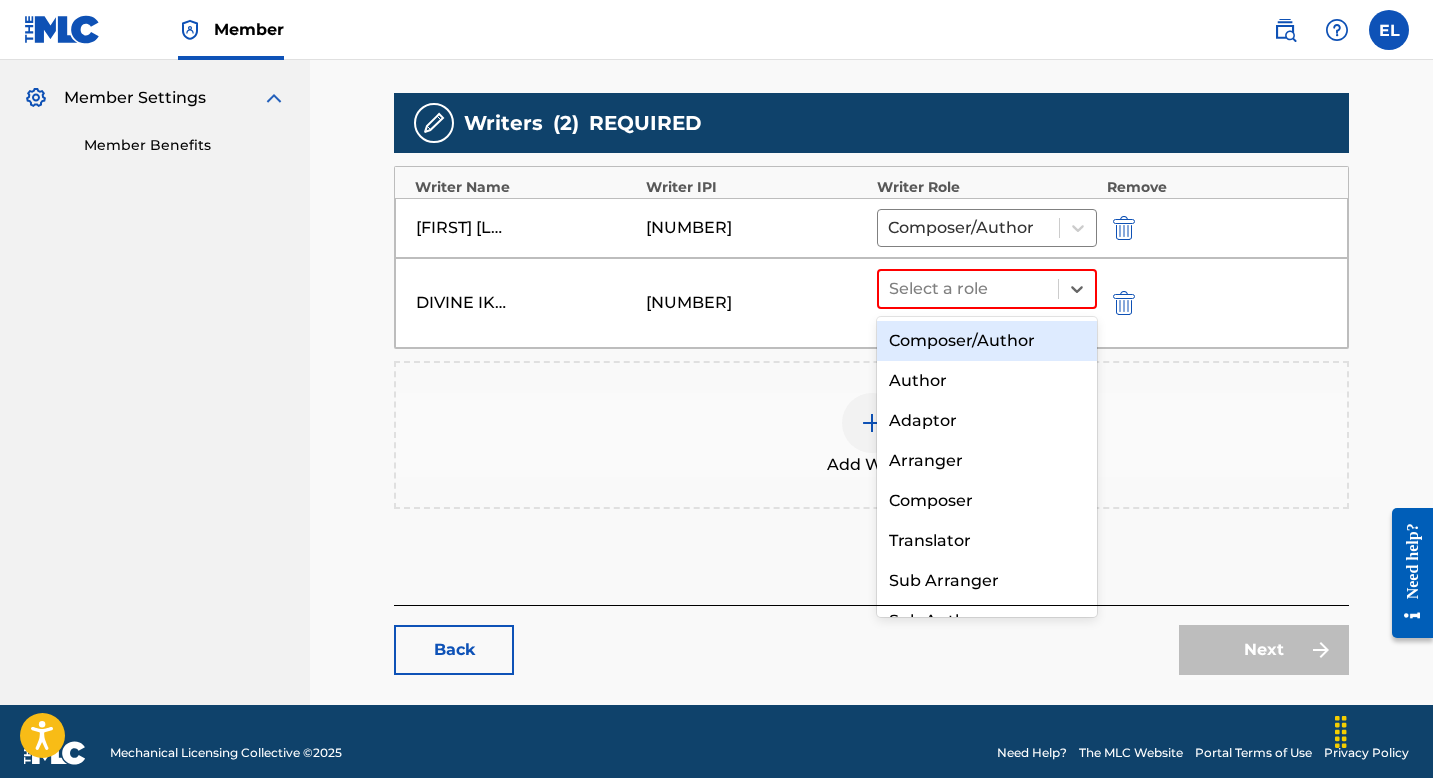 click on "Composer/Author" at bounding box center [987, 341] 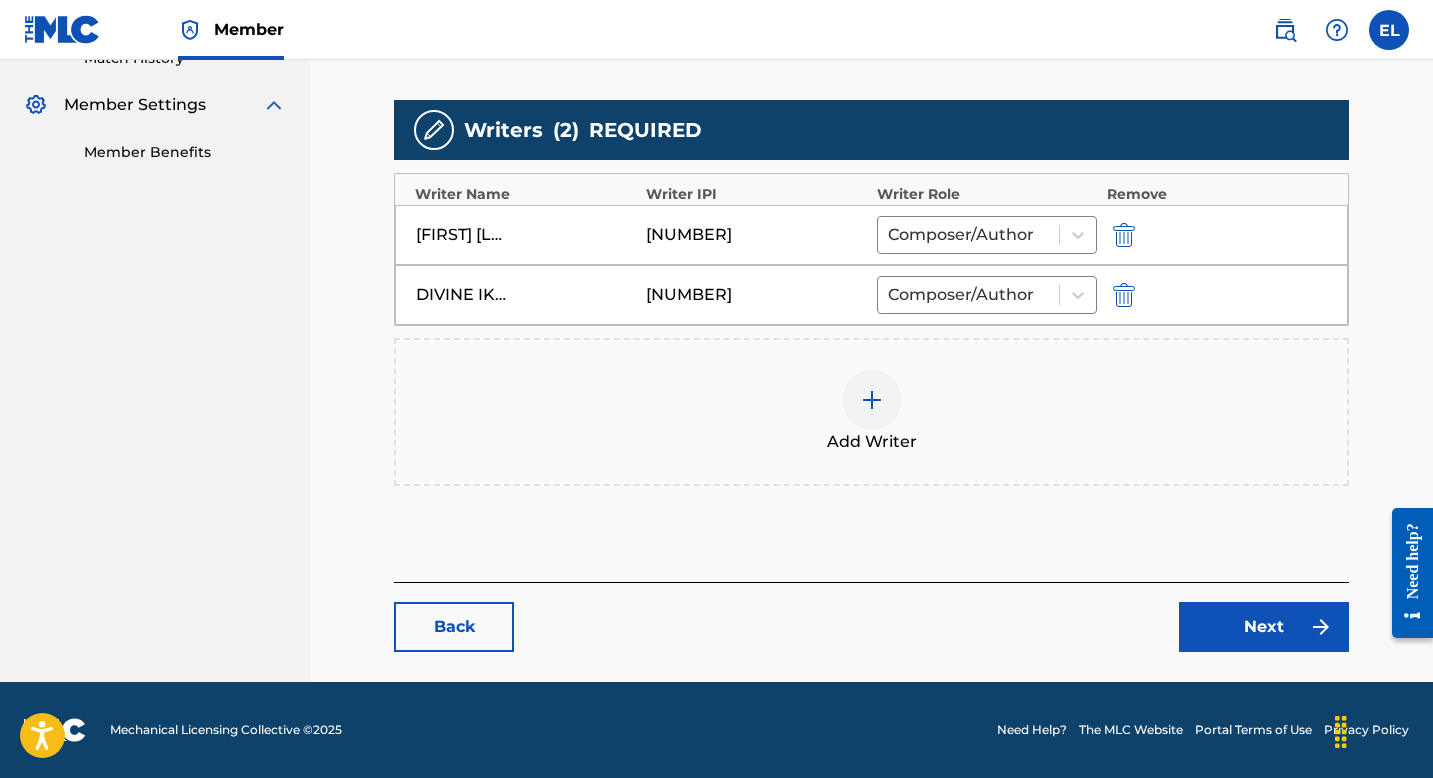scroll, scrollTop: 576, scrollLeft: 0, axis: vertical 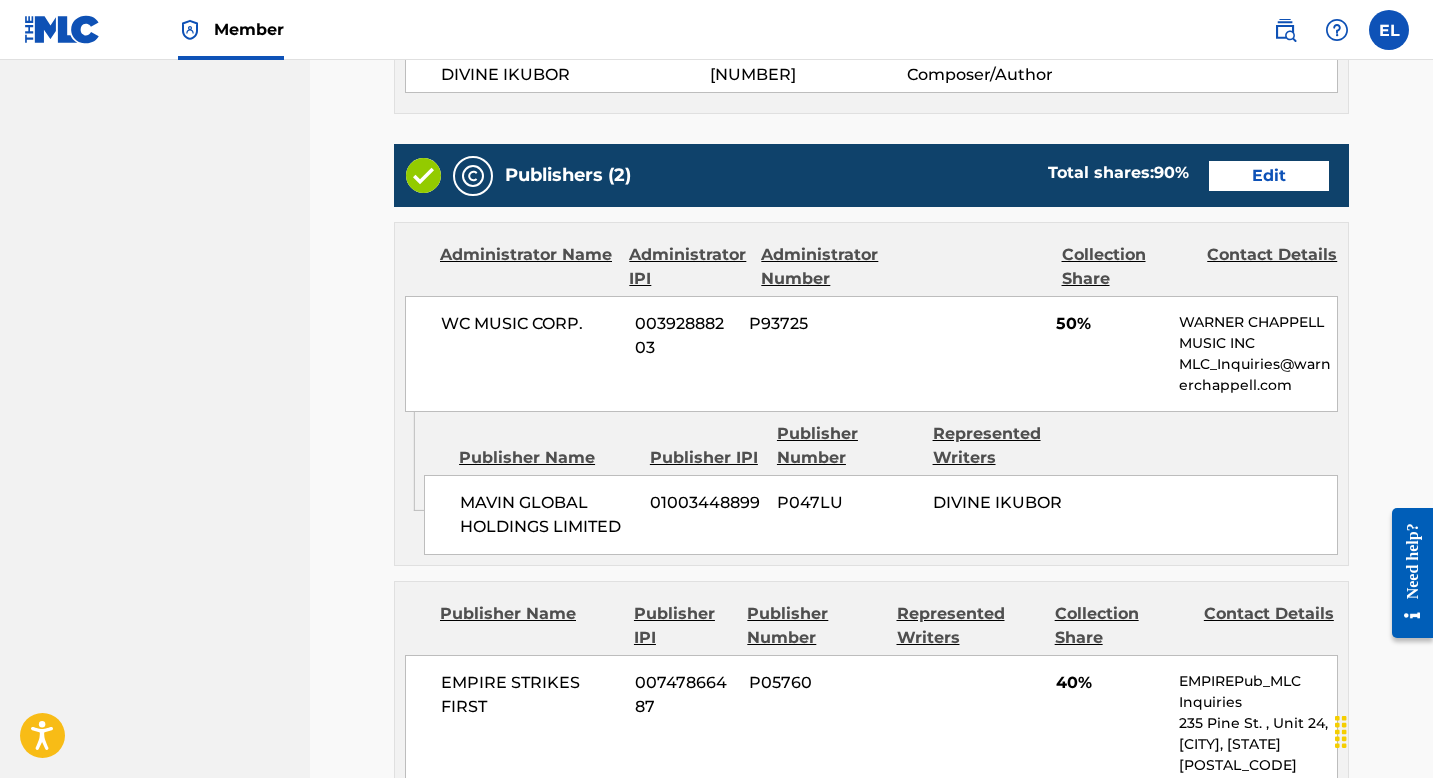 click on "Edit" at bounding box center (1269, 176) 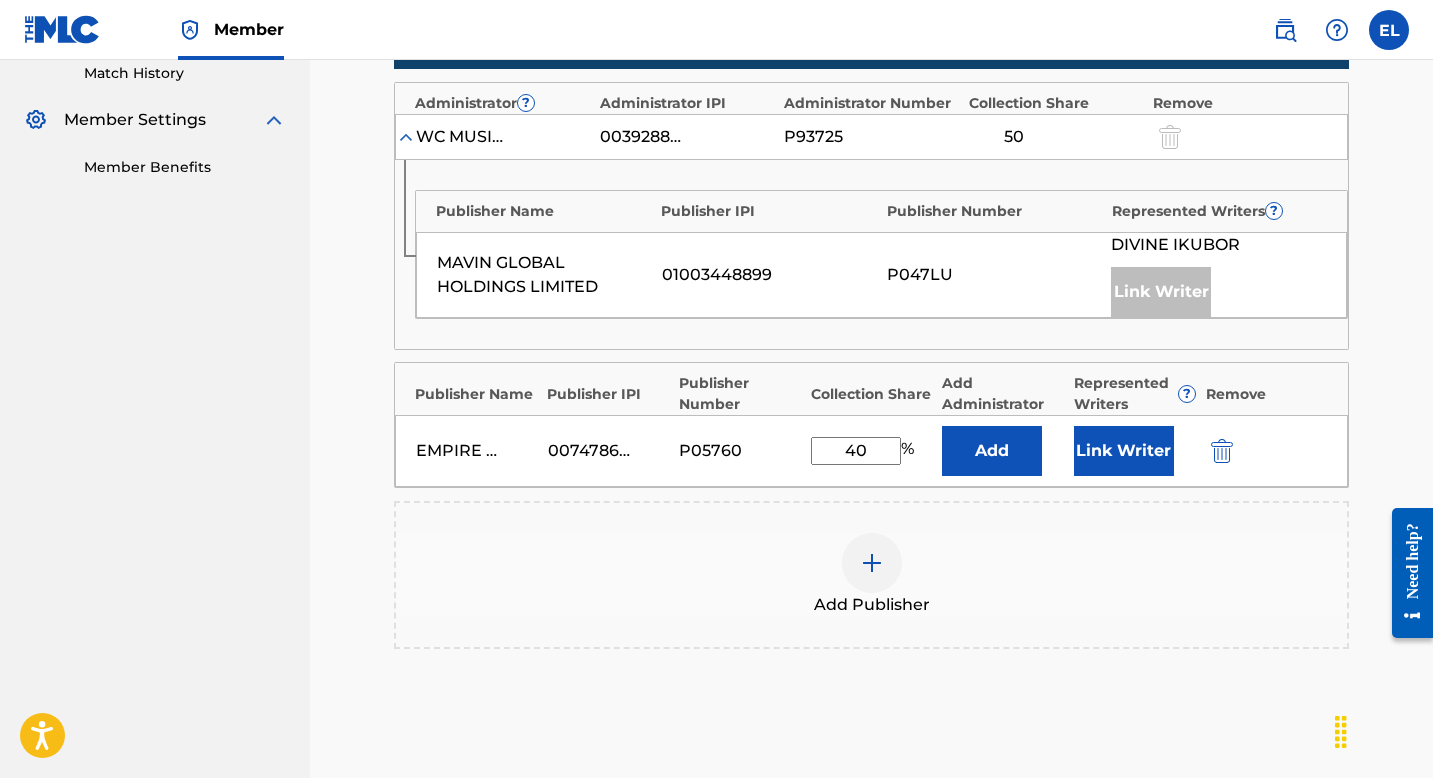 scroll, scrollTop: 674, scrollLeft: 0, axis: vertical 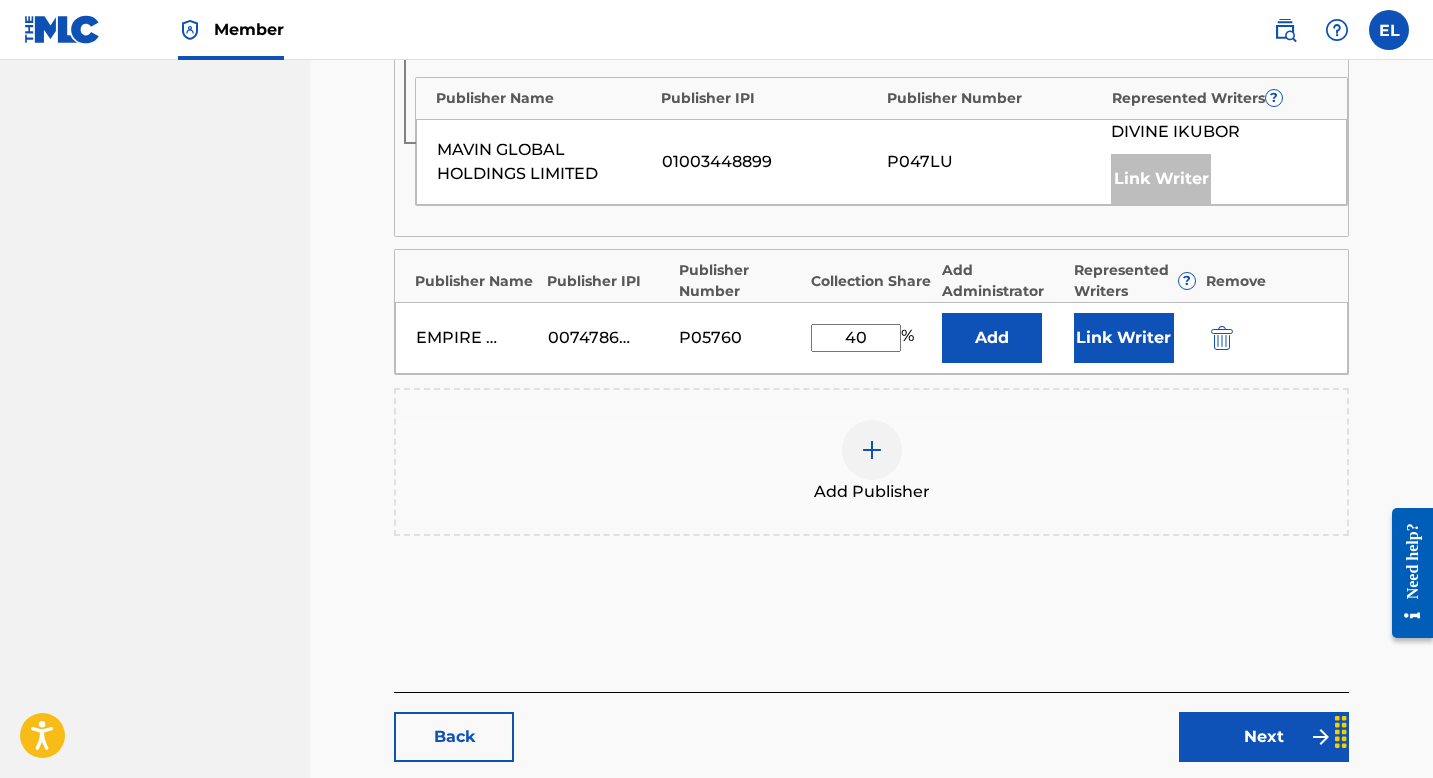 click on "Link Writer" at bounding box center [1124, 338] 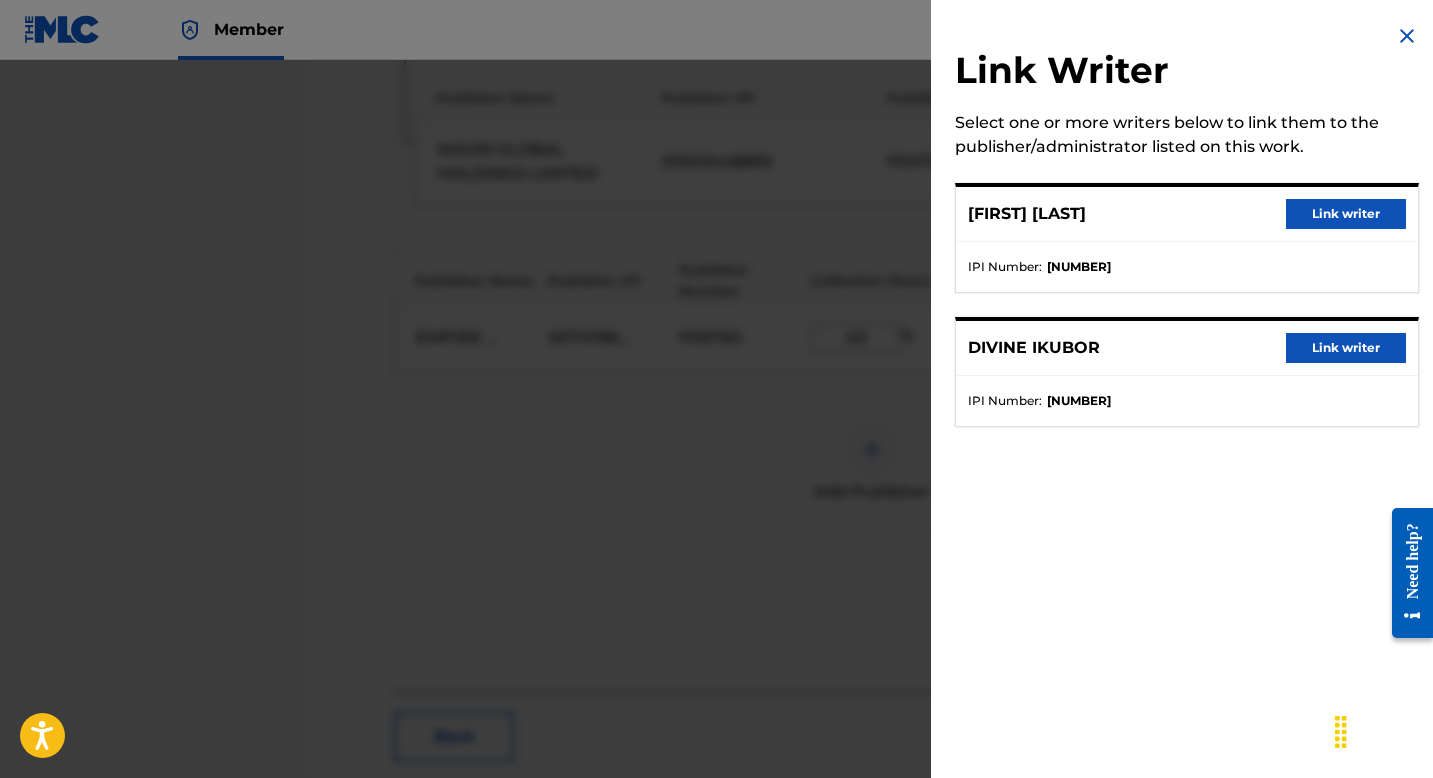 click on "Link writer" at bounding box center (1346, 214) 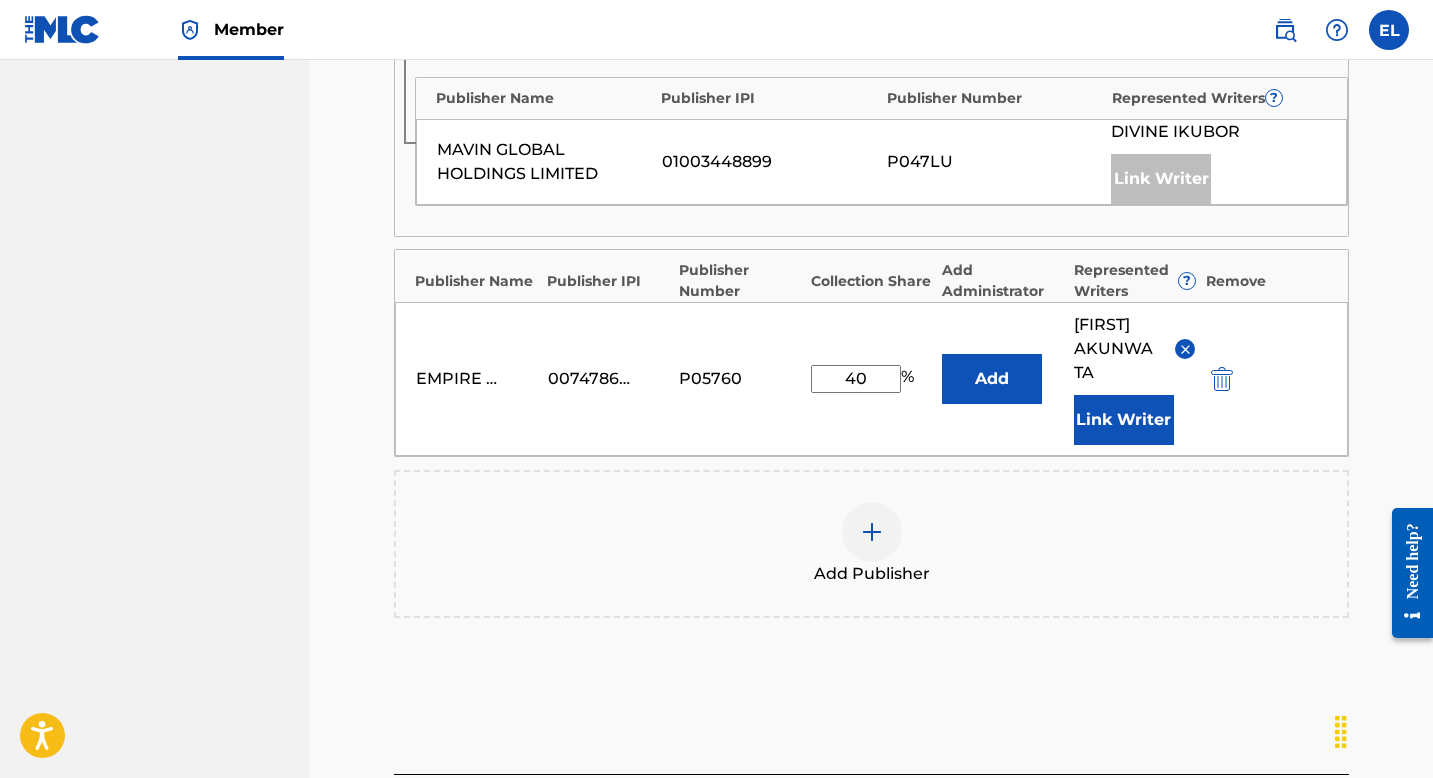 scroll, scrollTop: 865, scrollLeft: 0, axis: vertical 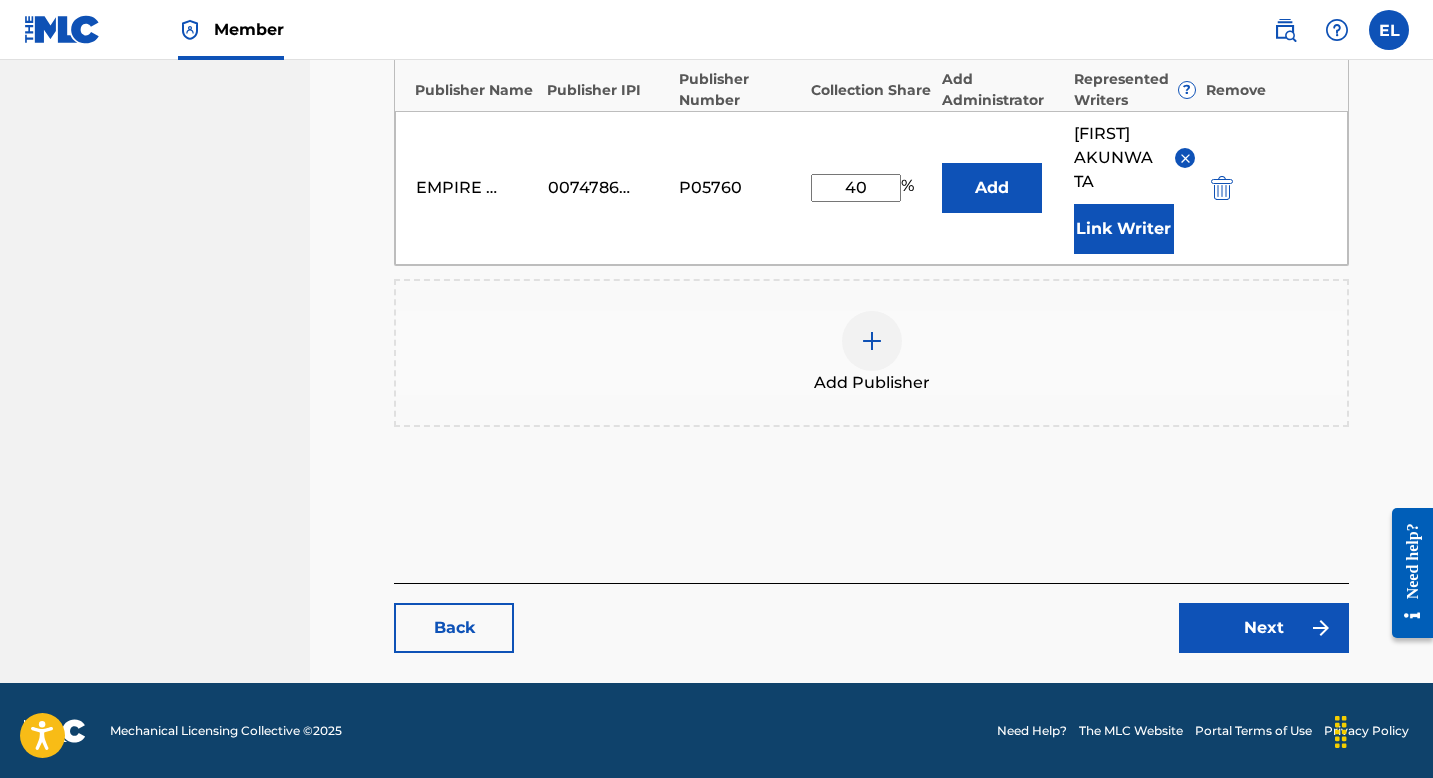 click on "Next" at bounding box center [1264, 628] 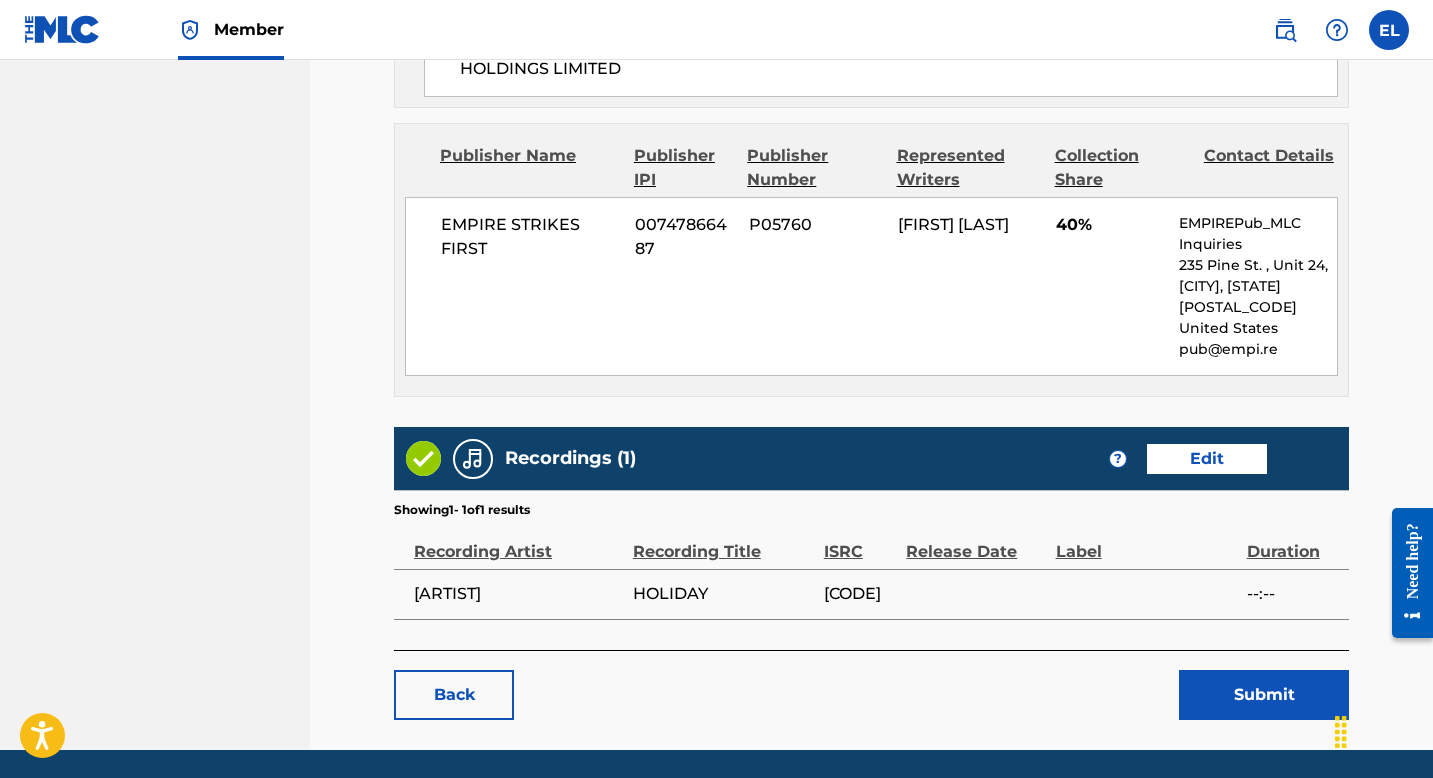 scroll, scrollTop: 1254, scrollLeft: 0, axis: vertical 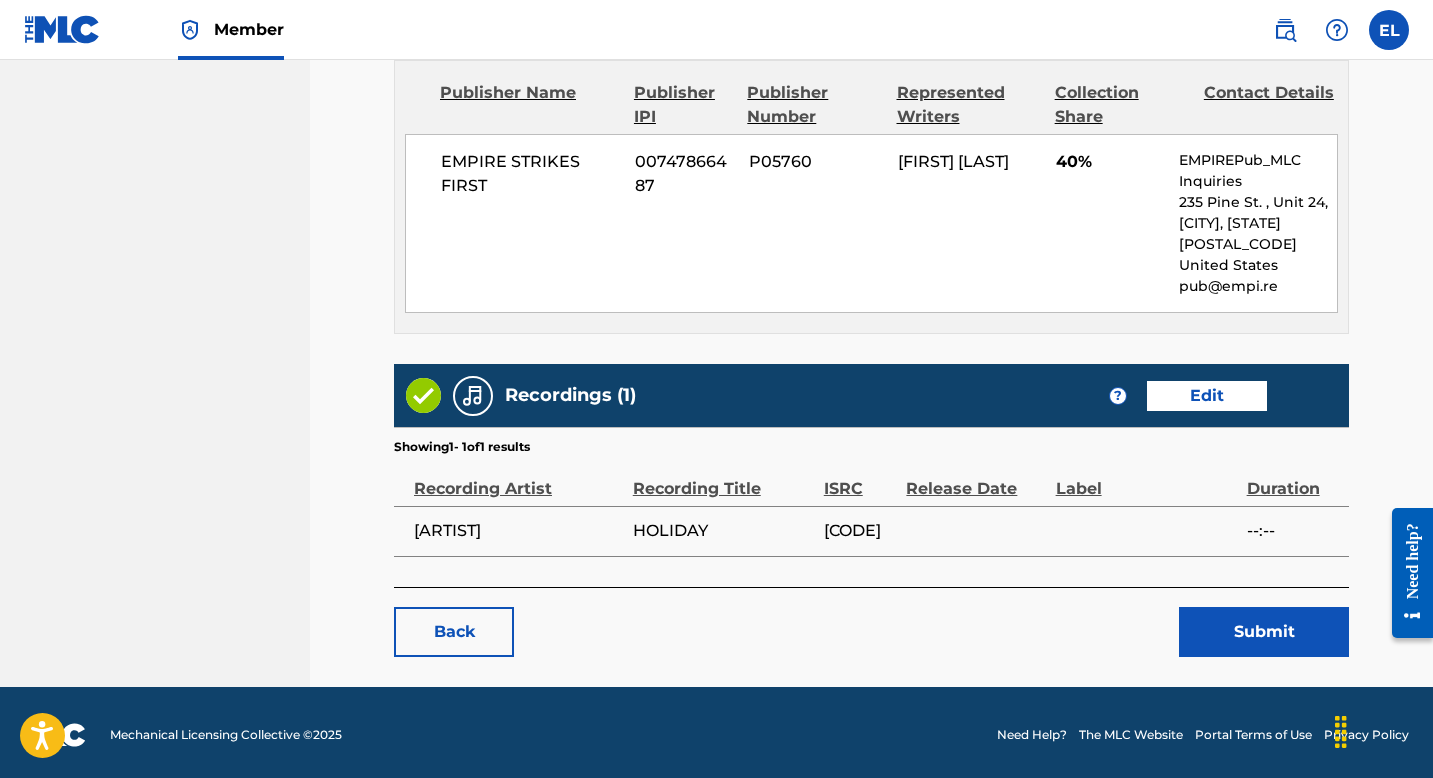 click on "Submit" at bounding box center (1264, 632) 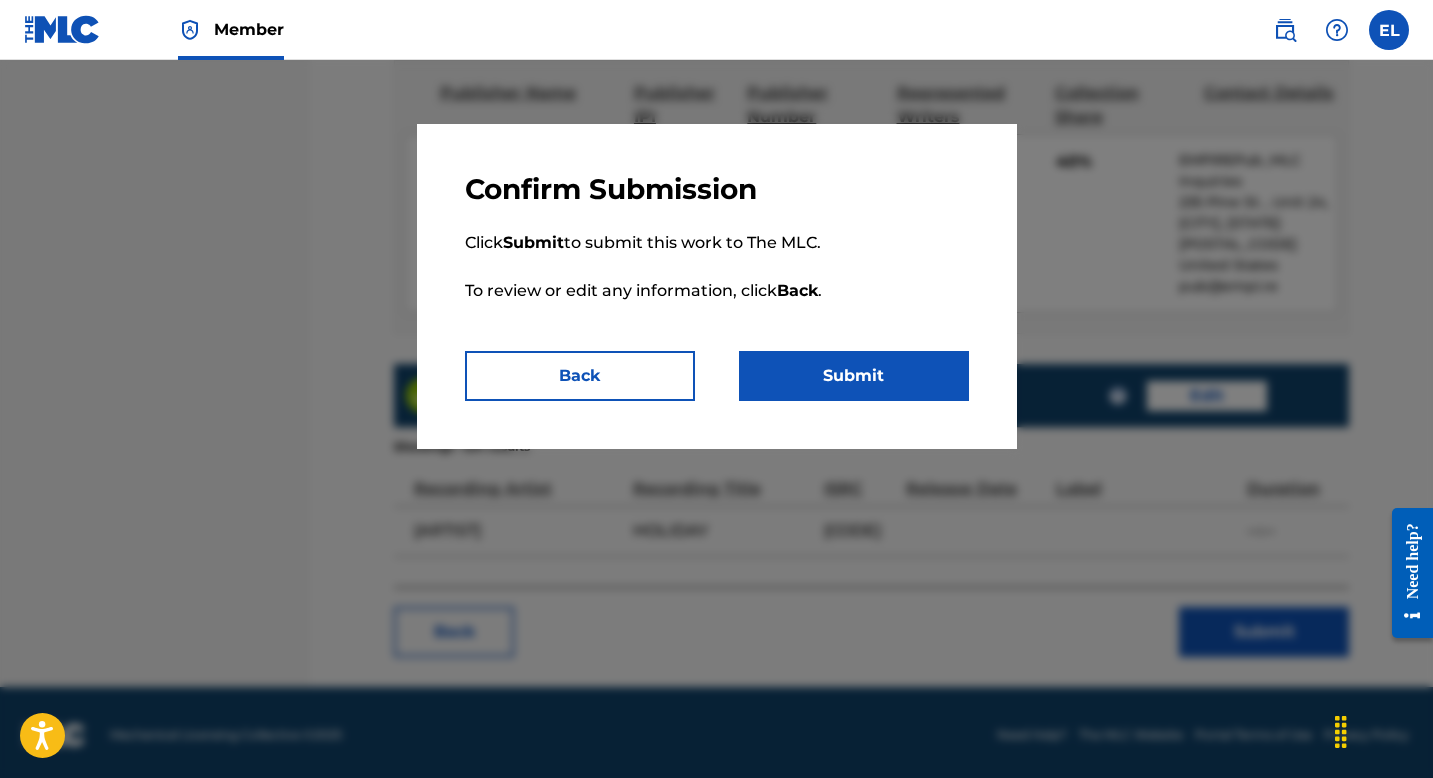 click on "Submit" at bounding box center (854, 376) 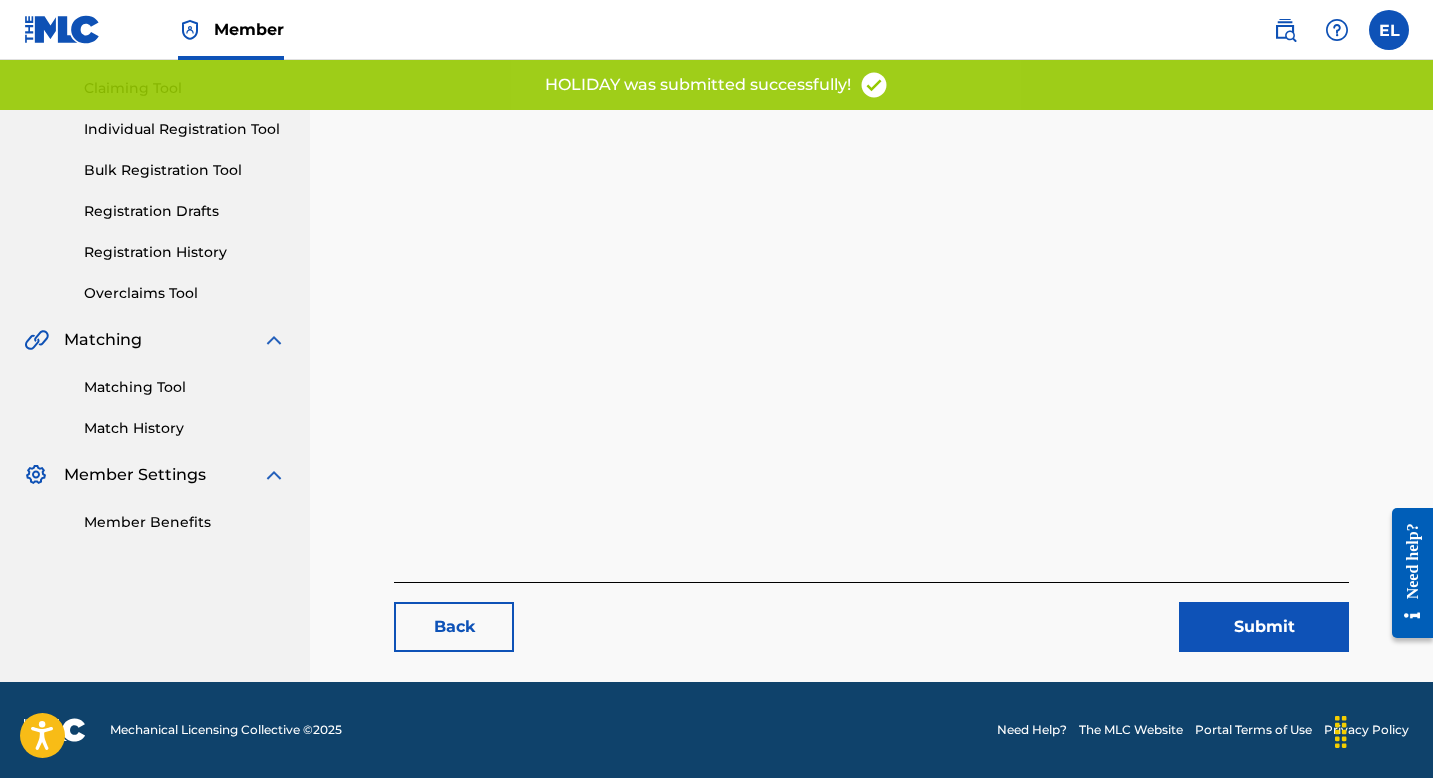scroll, scrollTop: 0, scrollLeft: 0, axis: both 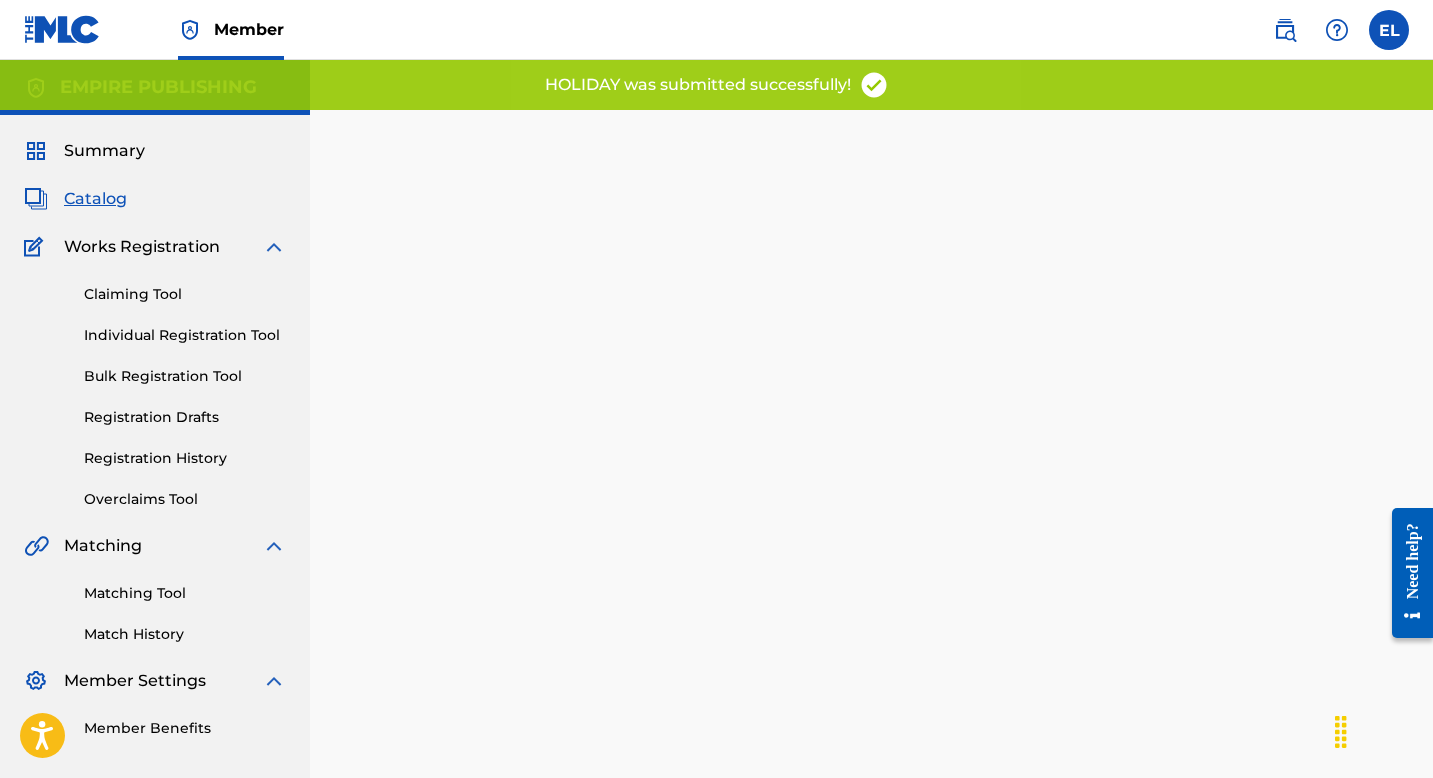 click on "Registration History" at bounding box center [185, 458] 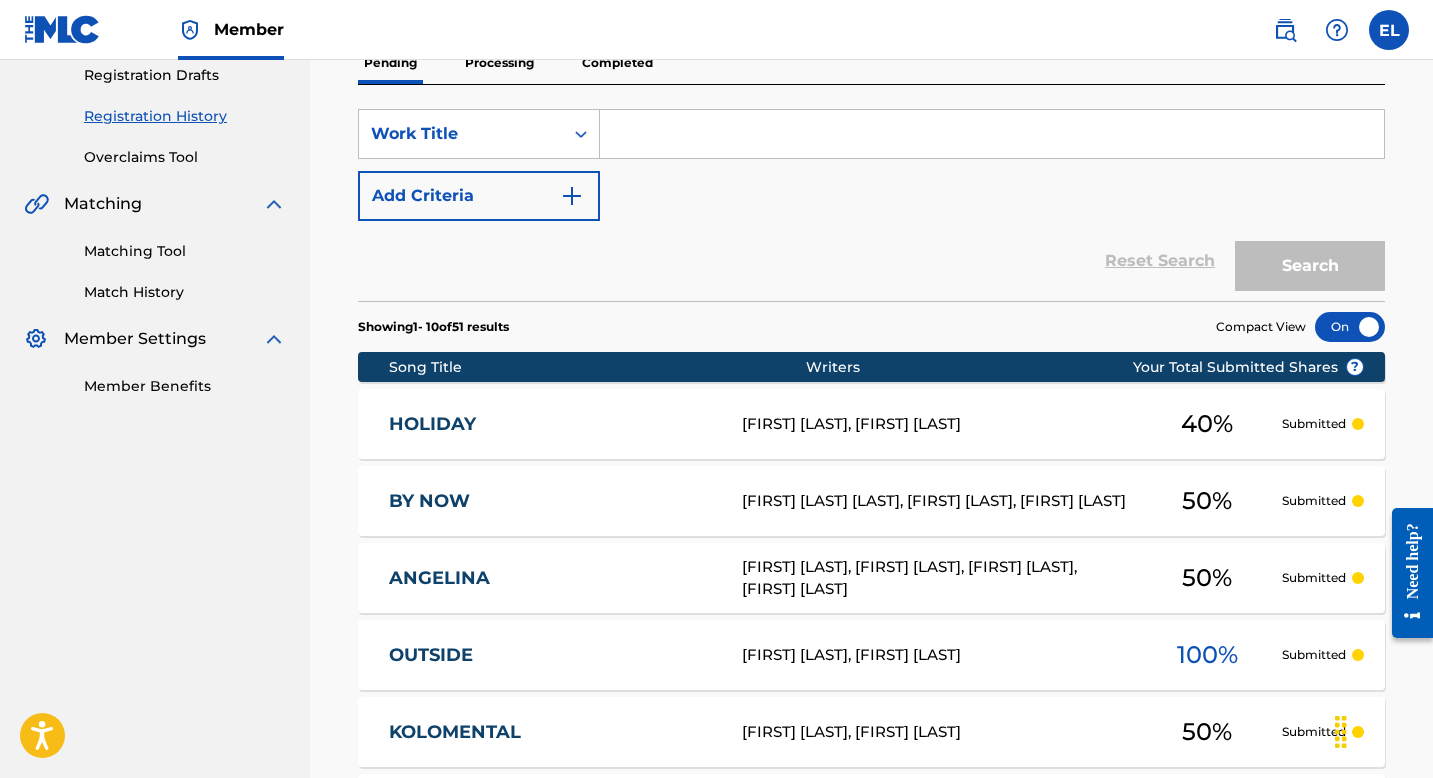 scroll, scrollTop: 411, scrollLeft: 0, axis: vertical 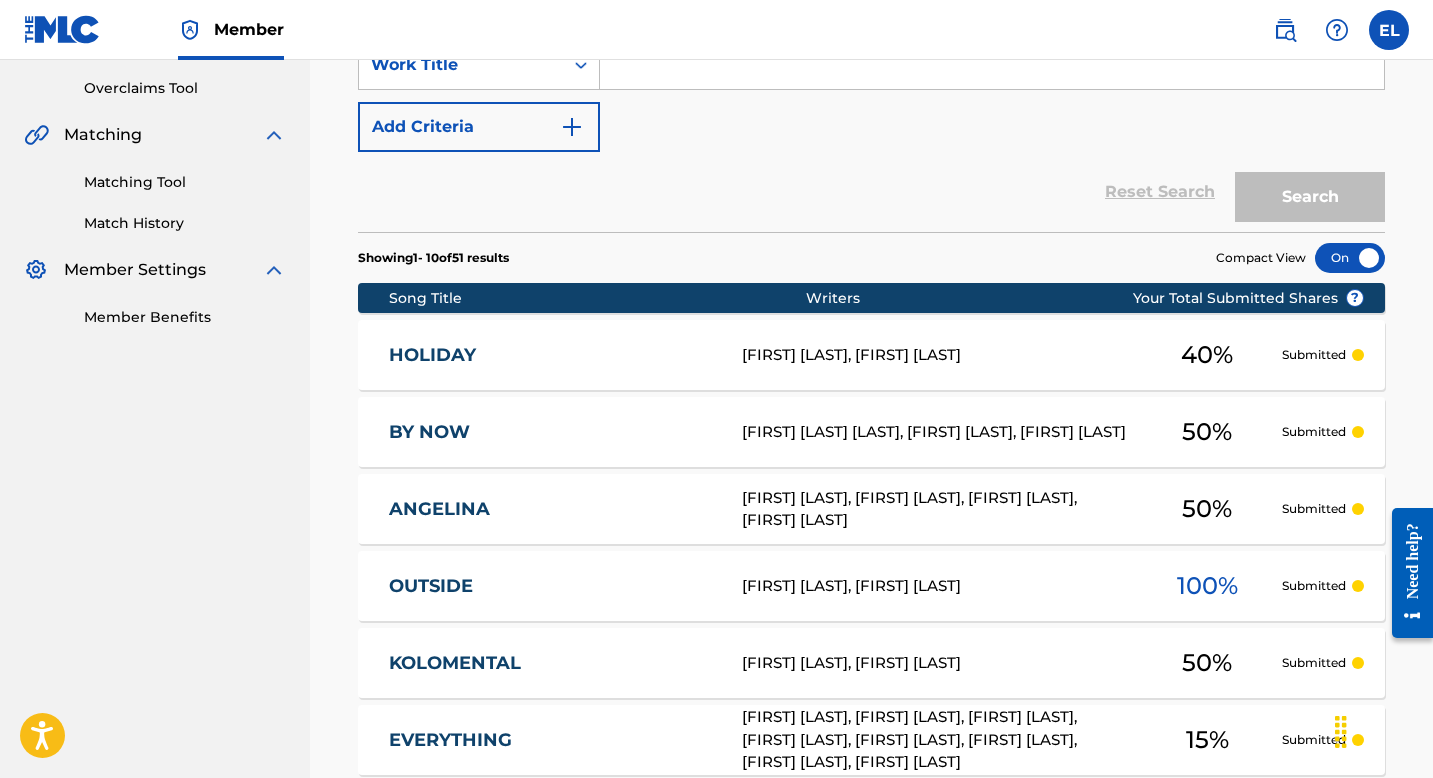 click on "HOLIDAY" at bounding box center (552, 355) 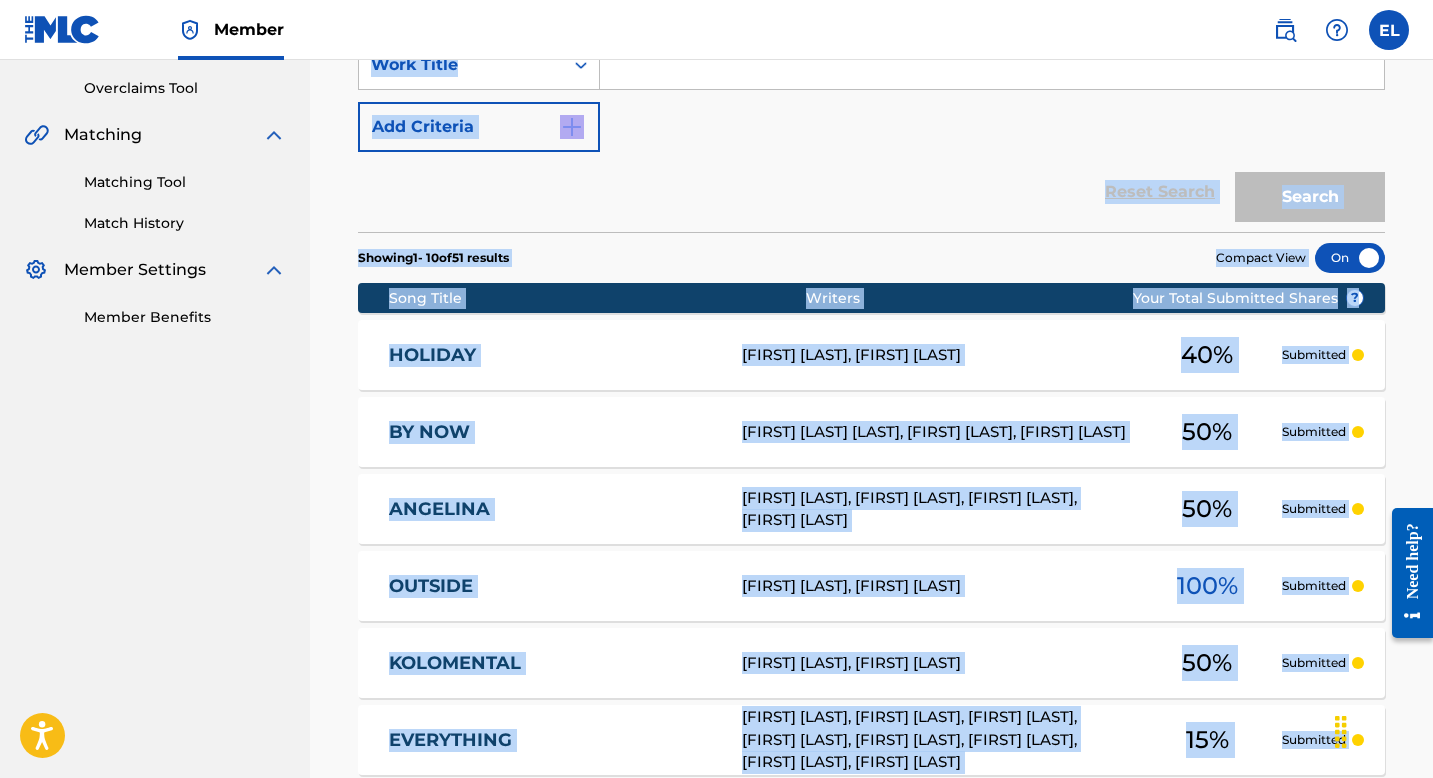 scroll, scrollTop: 0, scrollLeft: 0, axis: both 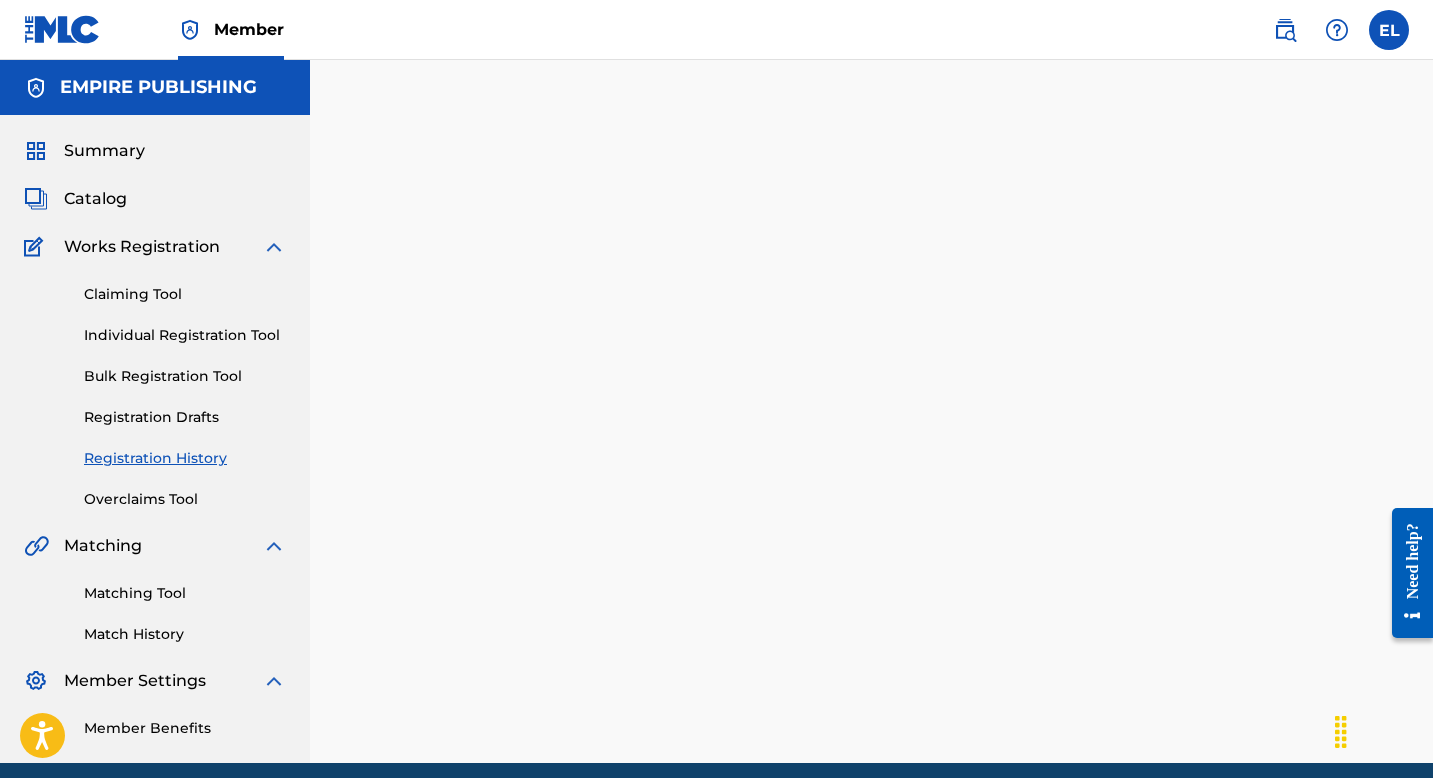 click at bounding box center (871, 436) 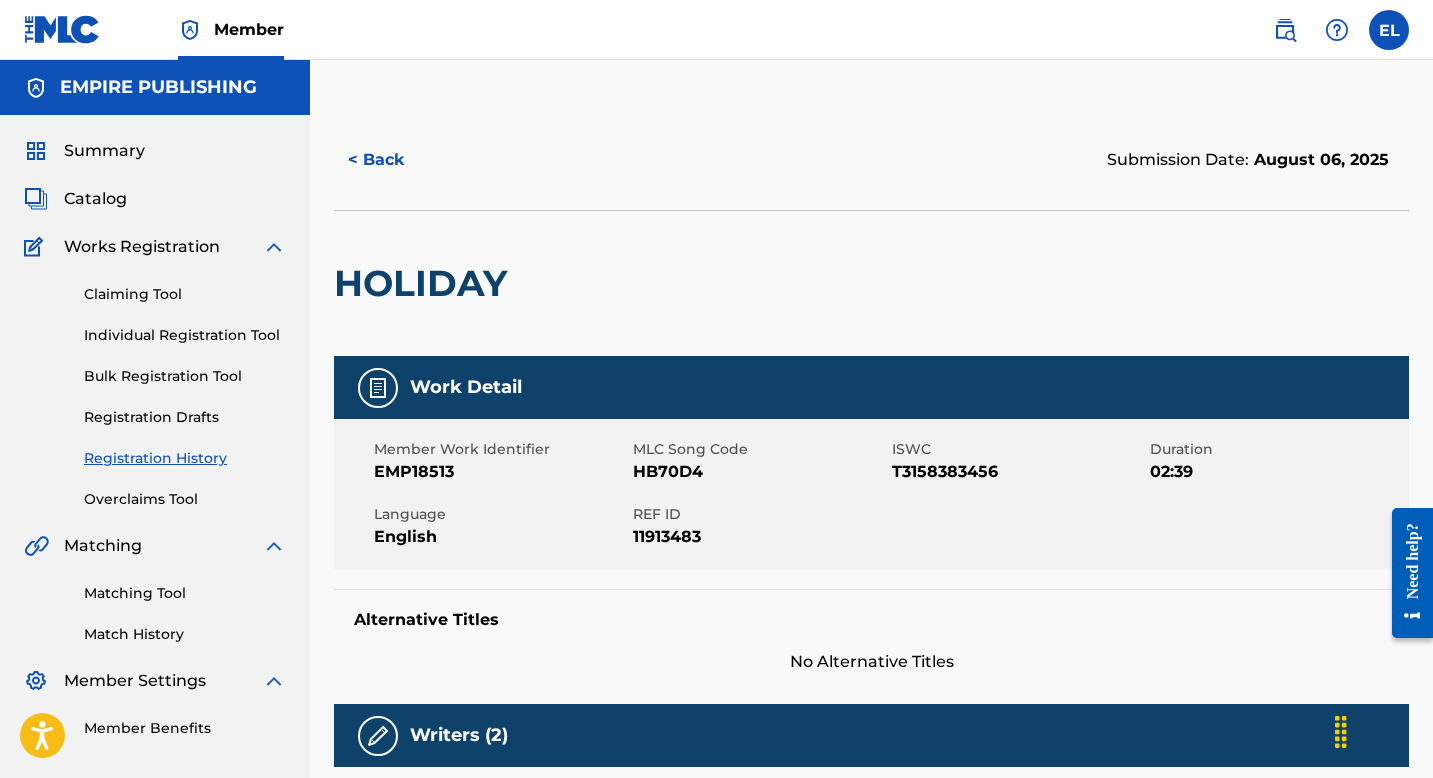 click on "Member Work Identifier [CODE] MLC Song Code [CODE] ISWC [NUMBER] Duration 02:39 Language English REF ID [NUMBER]" at bounding box center (871, 494) 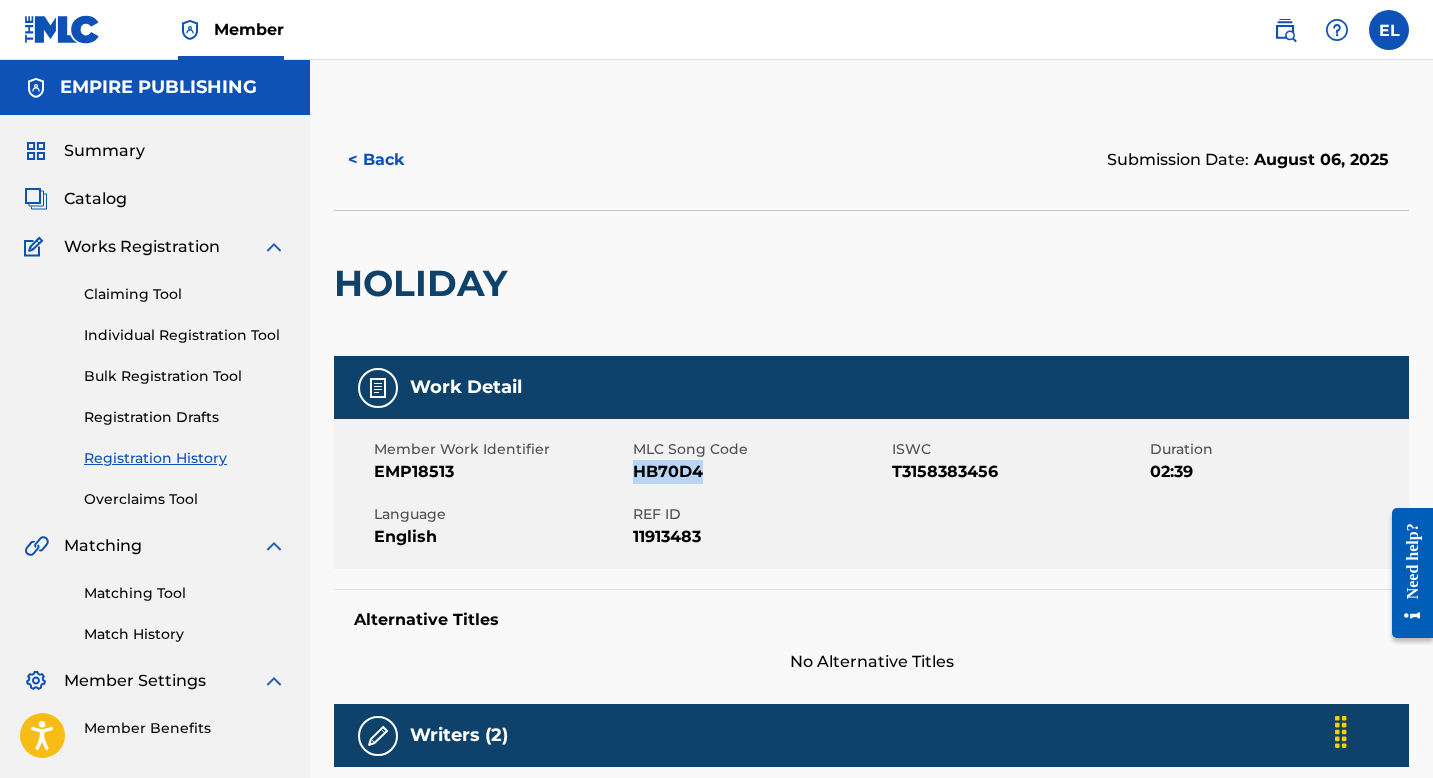 click on "HB70D4" at bounding box center [760, 472] 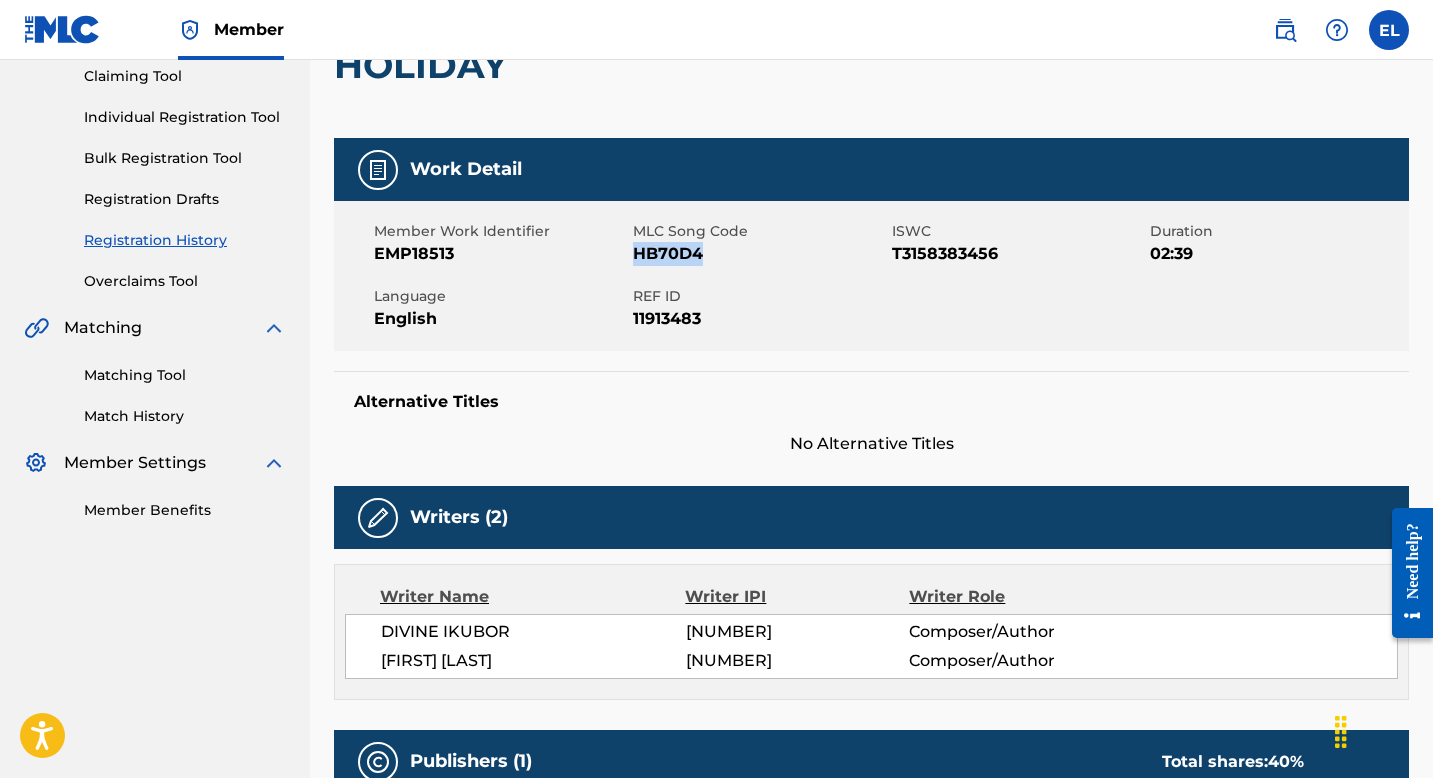 scroll, scrollTop: 0, scrollLeft: 0, axis: both 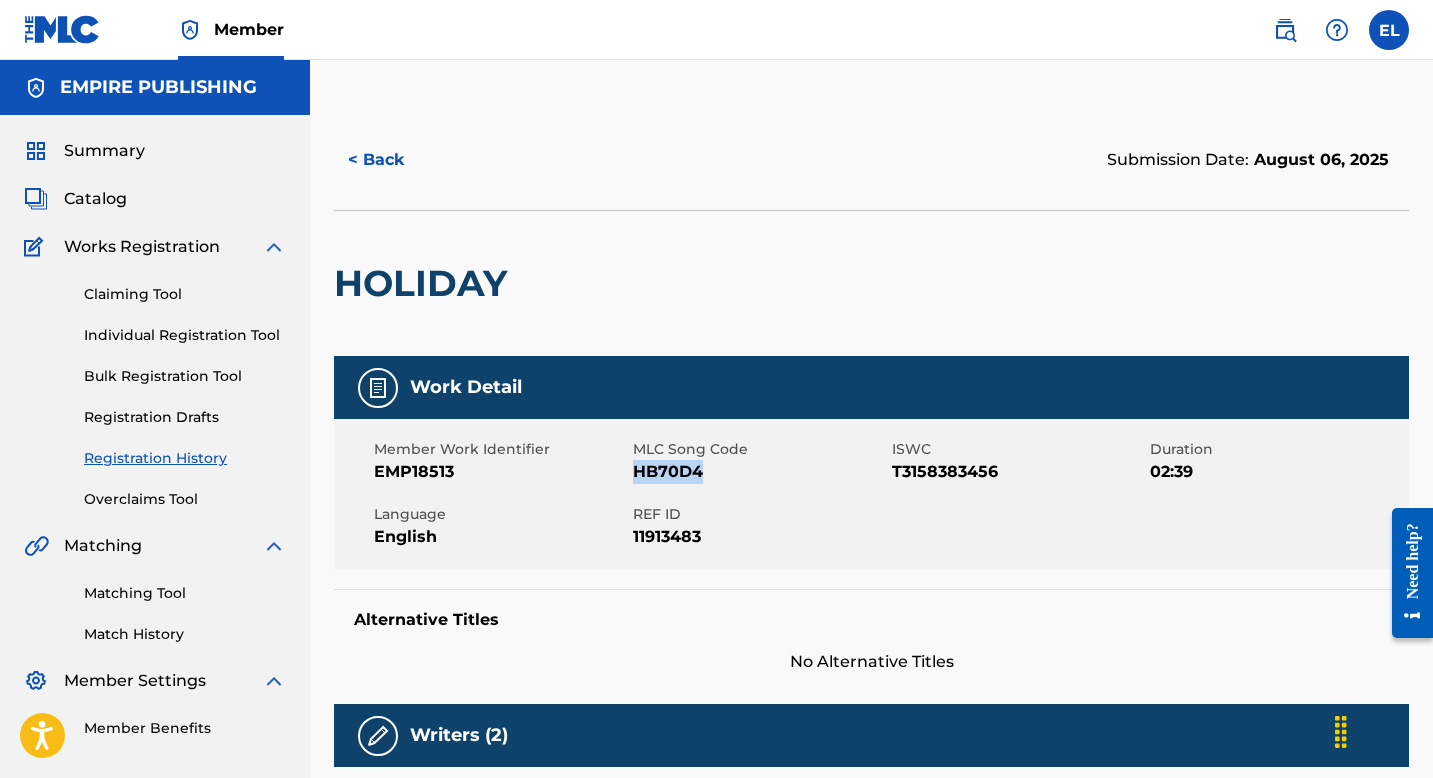 click on "Catalog" at bounding box center (95, 199) 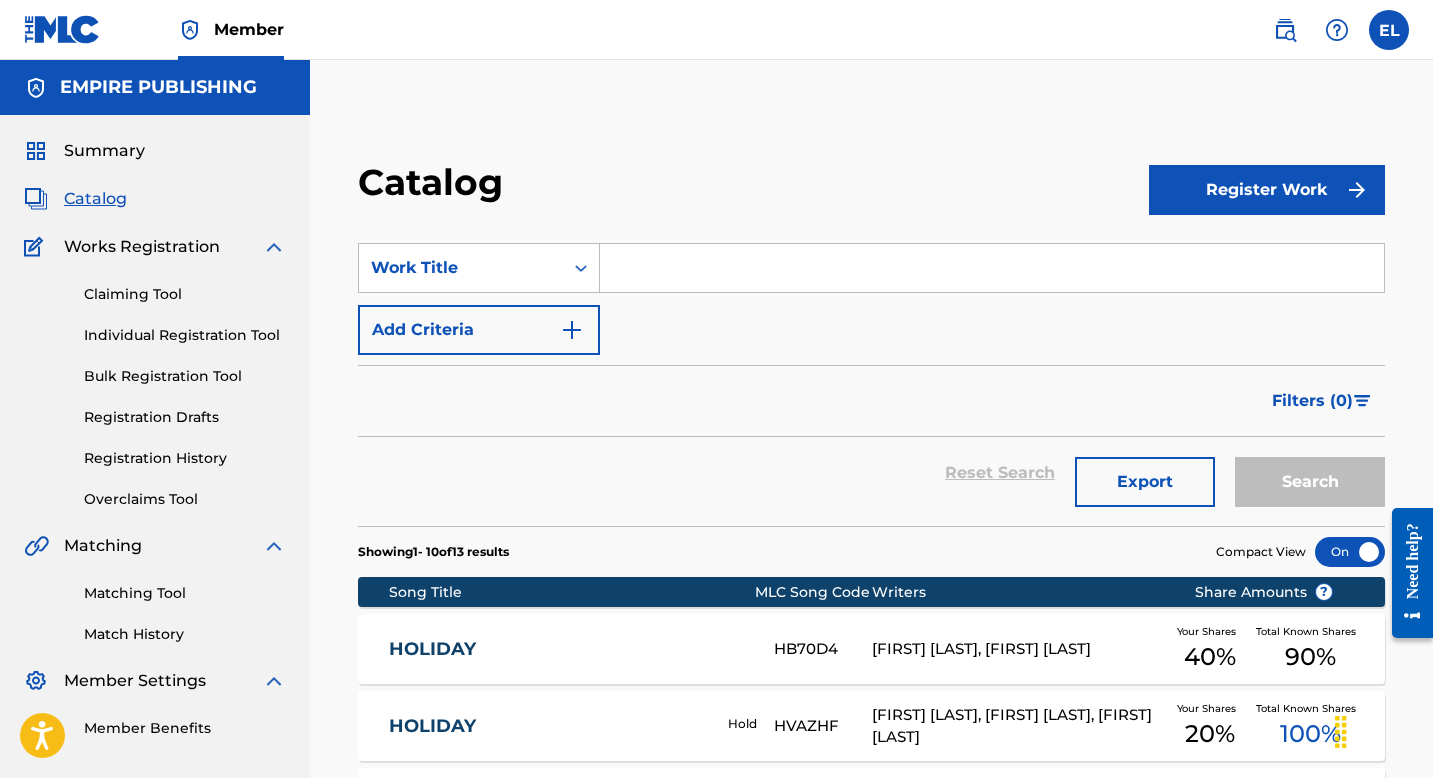 click at bounding box center [992, 268] 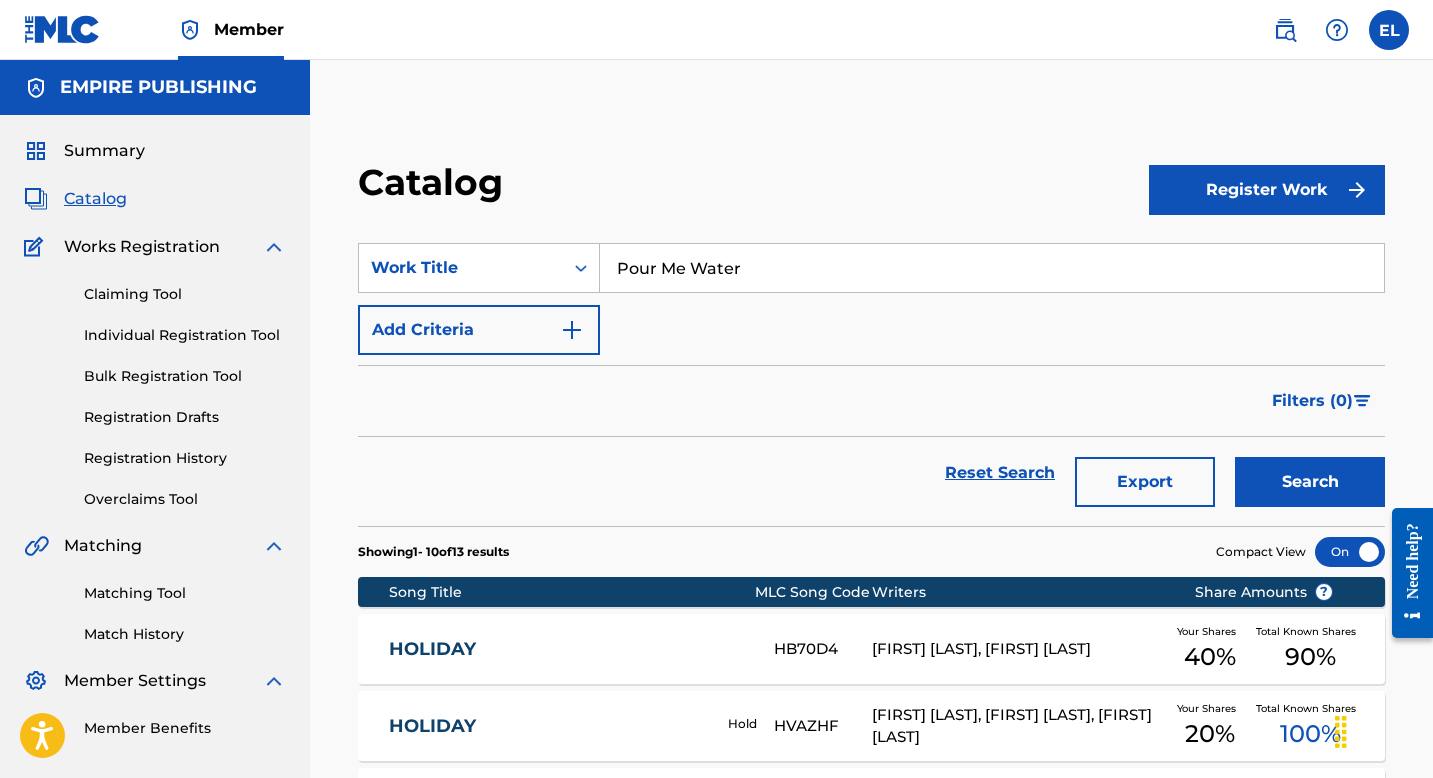 type on "Pour Me Water" 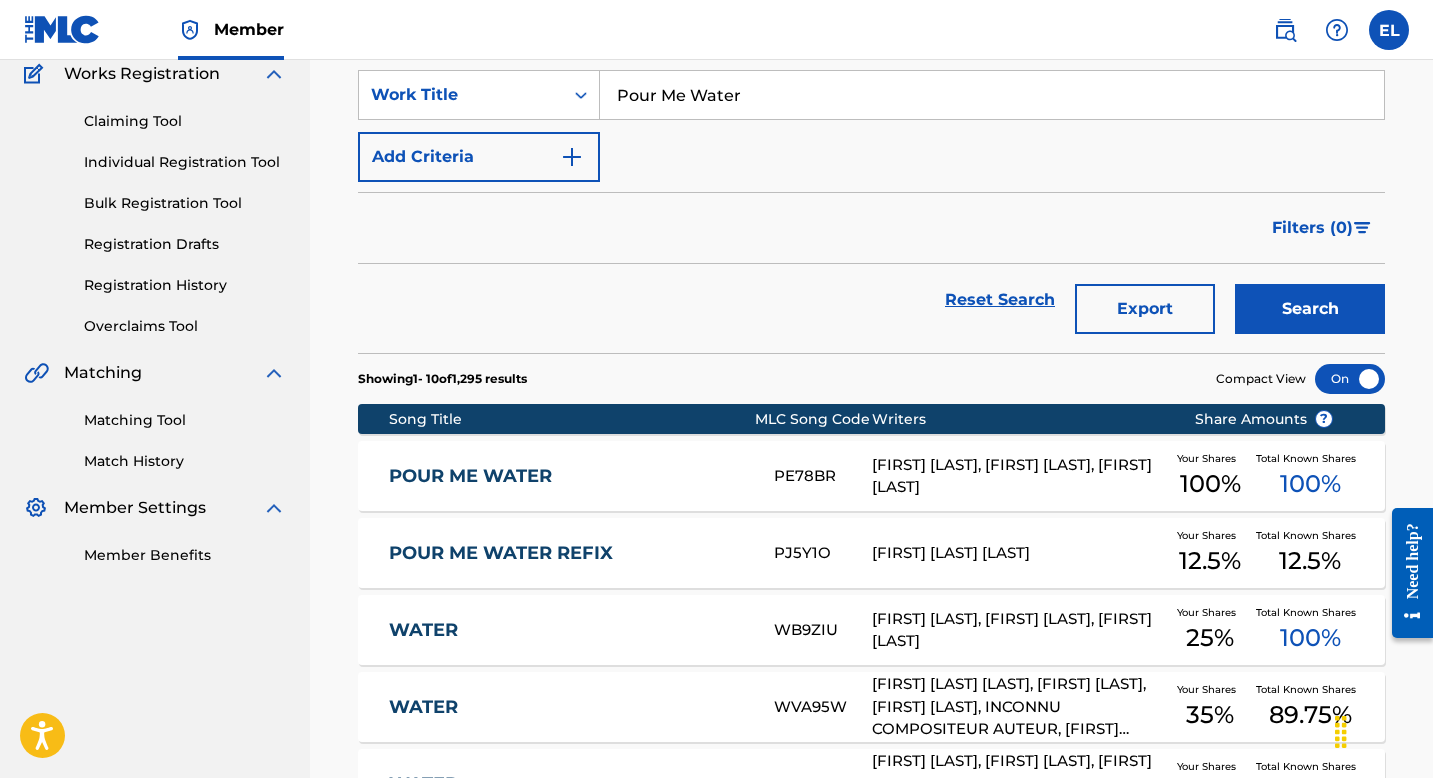 scroll, scrollTop: 259, scrollLeft: 0, axis: vertical 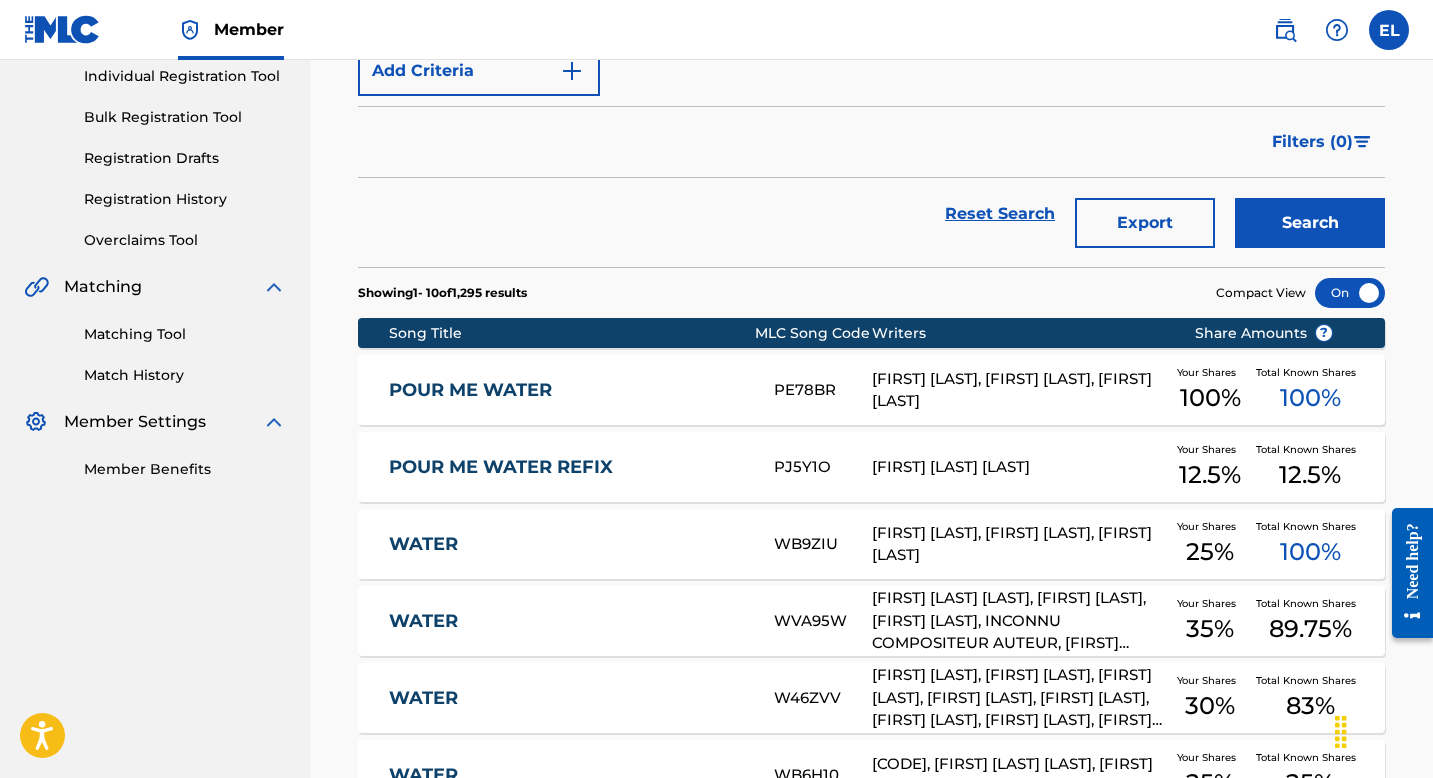 click on "POUR ME WATER" at bounding box center [568, 390] 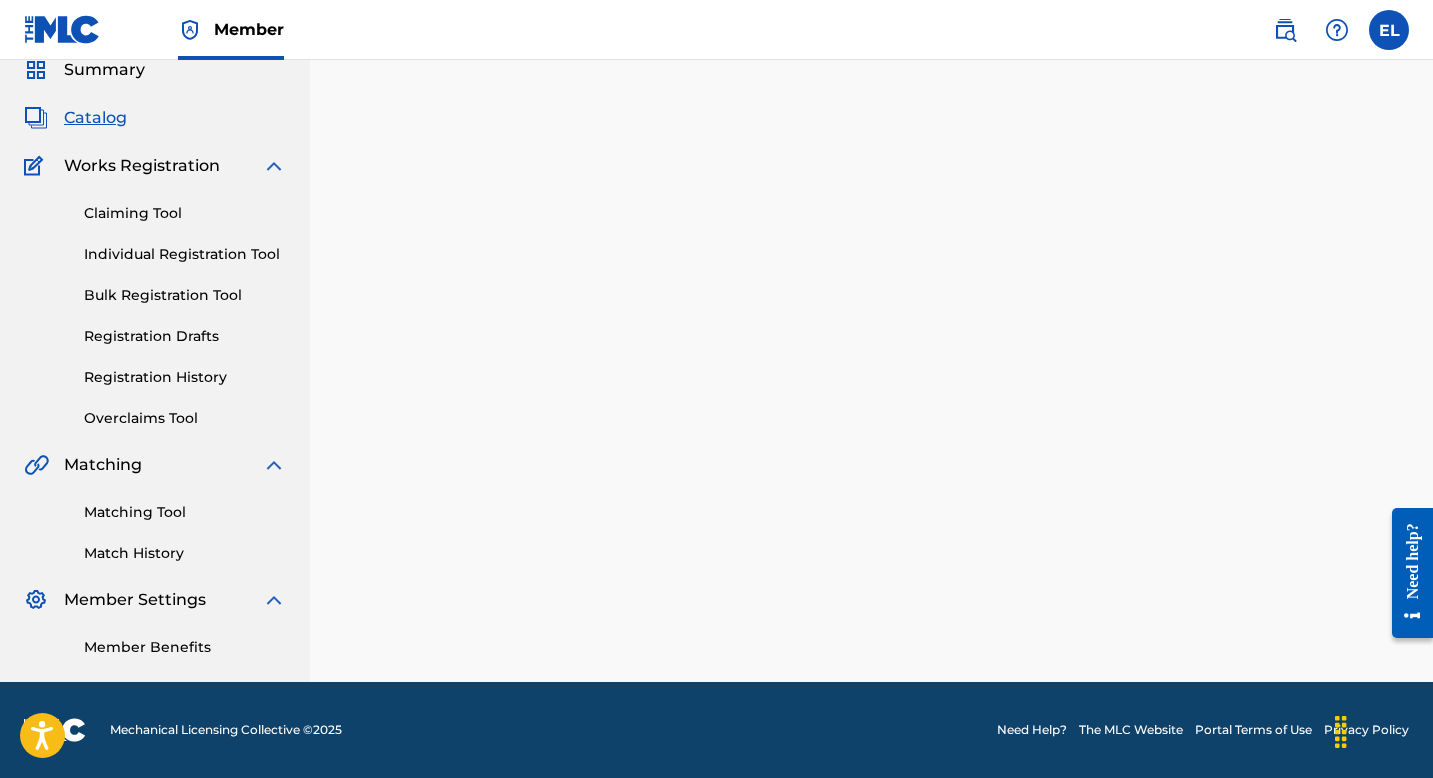 scroll, scrollTop: 0, scrollLeft: 0, axis: both 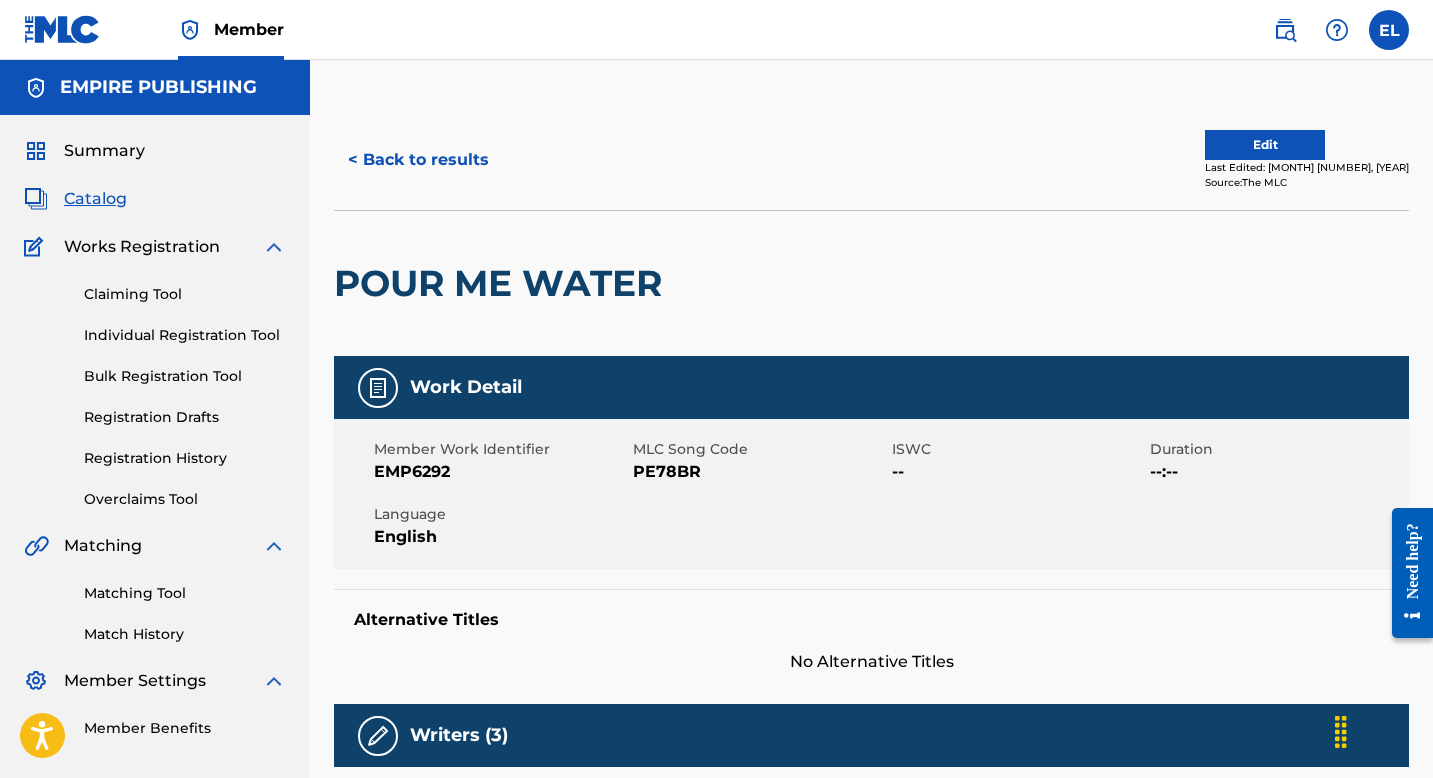 click on "Edit" at bounding box center [1265, 145] 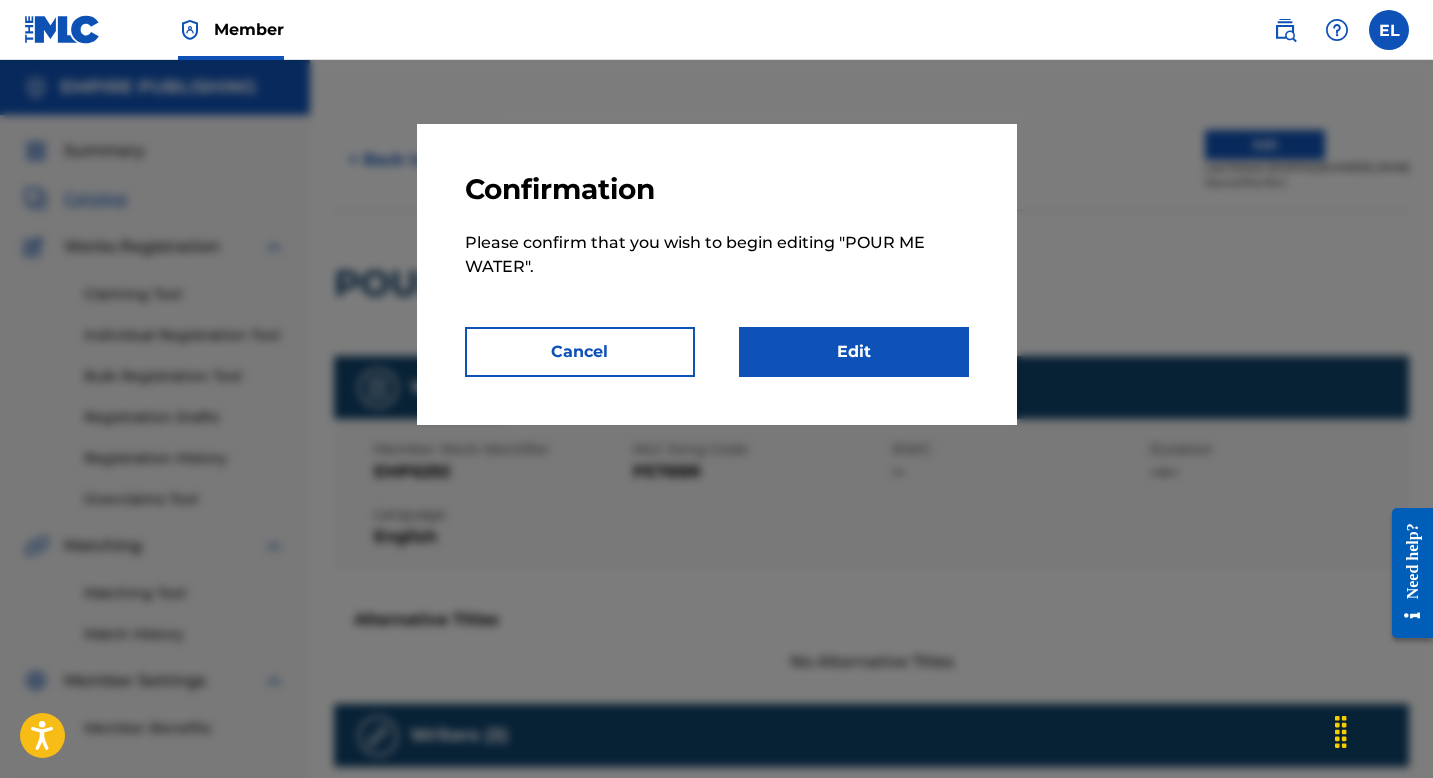 click on "Edit" at bounding box center (854, 352) 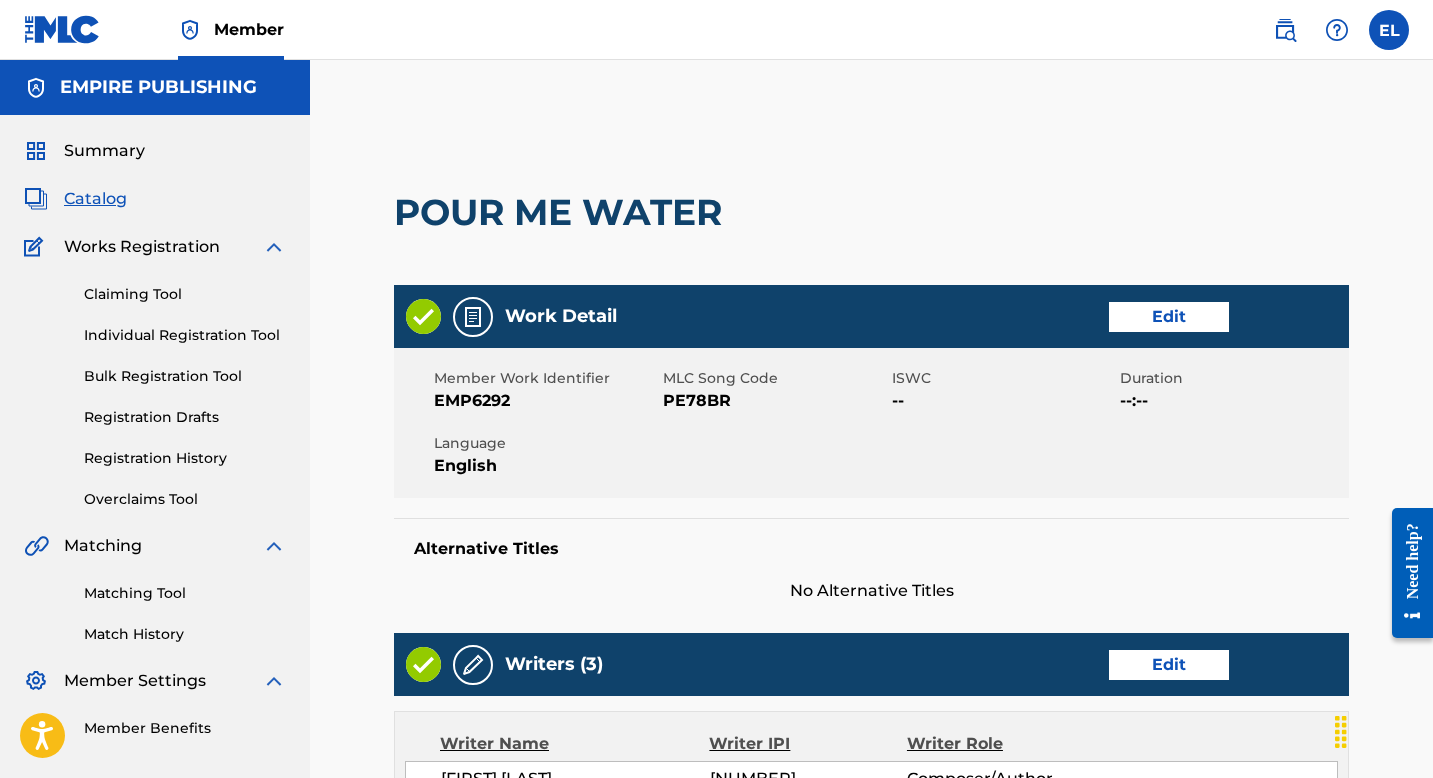 click on "PE78BR" at bounding box center [775, 401] 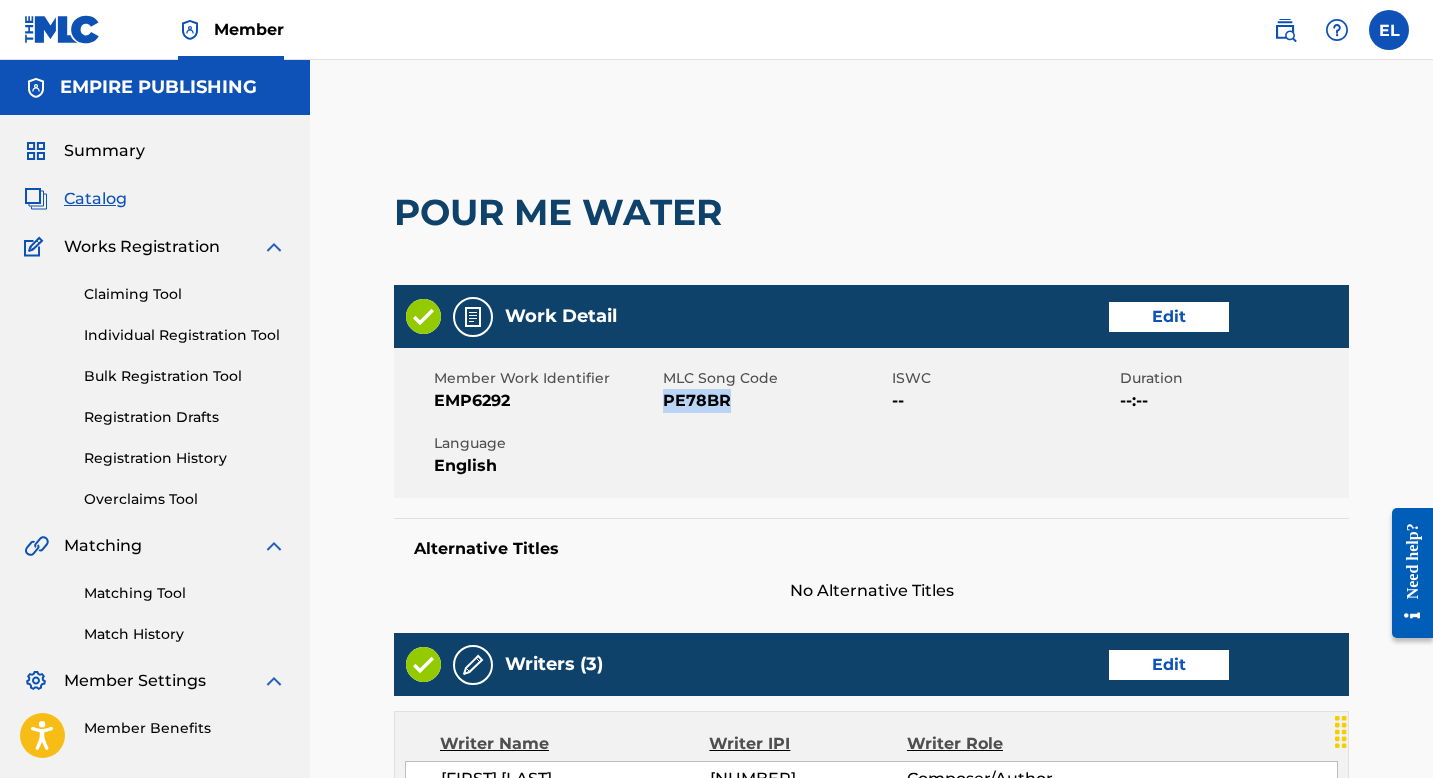 click on "PE78BR" at bounding box center [775, 401] 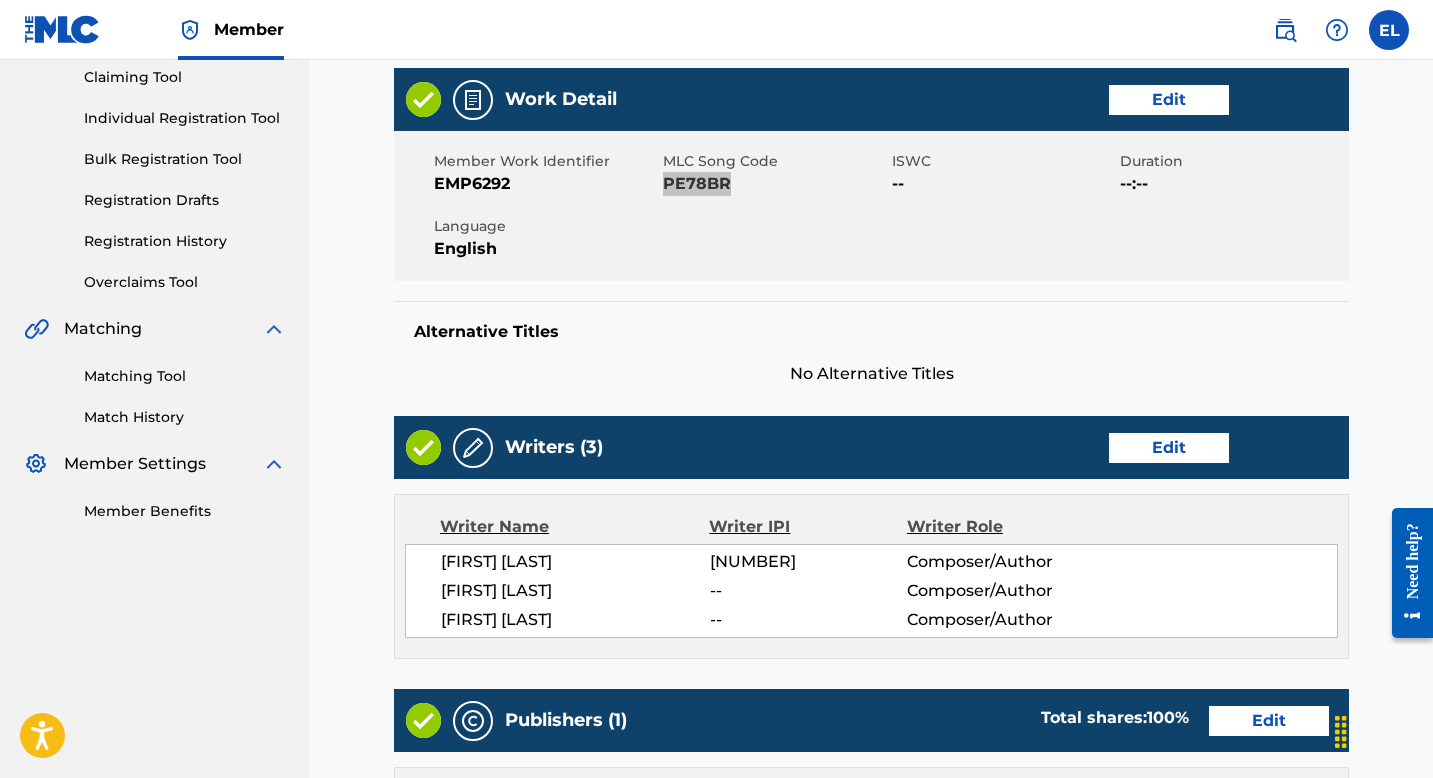 scroll, scrollTop: 0, scrollLeft: 0, axis: both 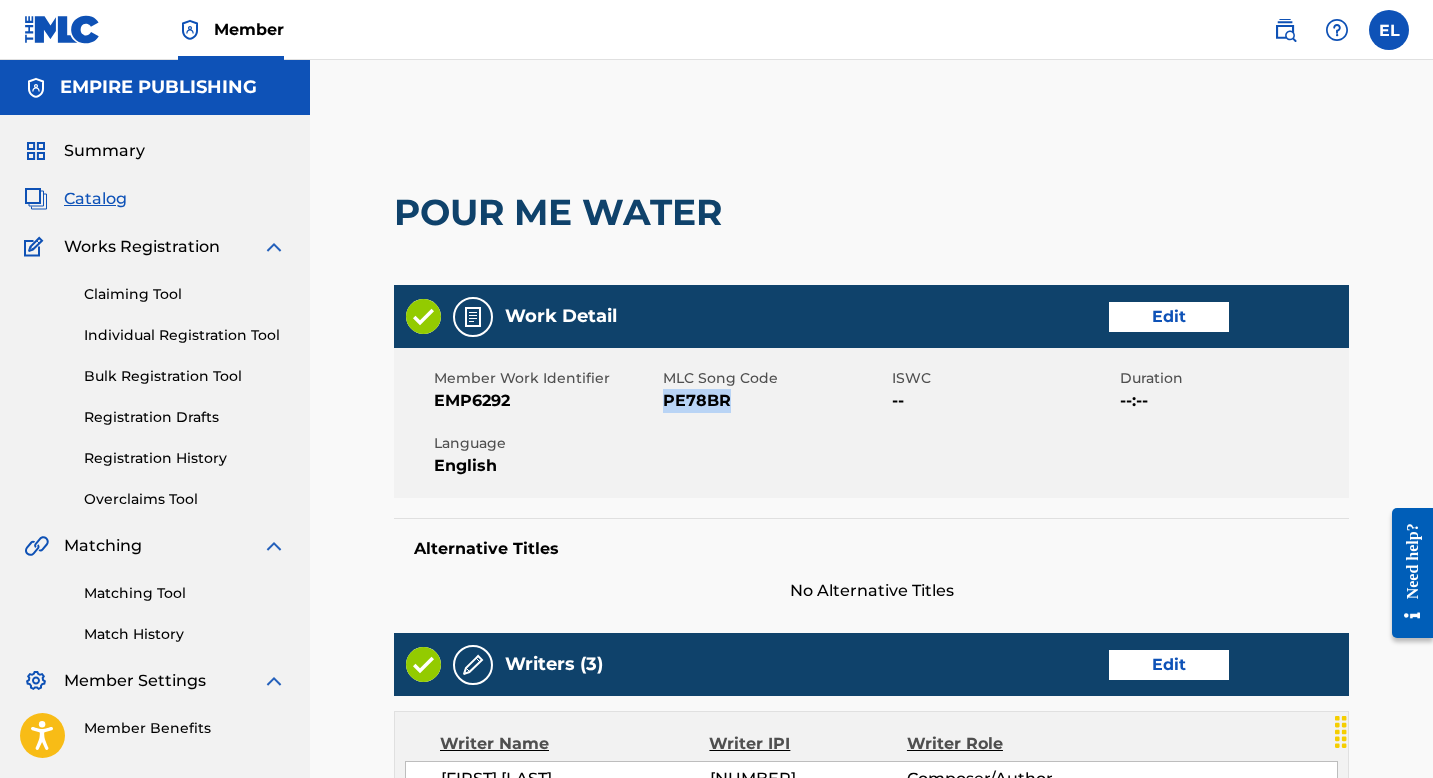 click on "Edit" at bounding box center (1169, 317) 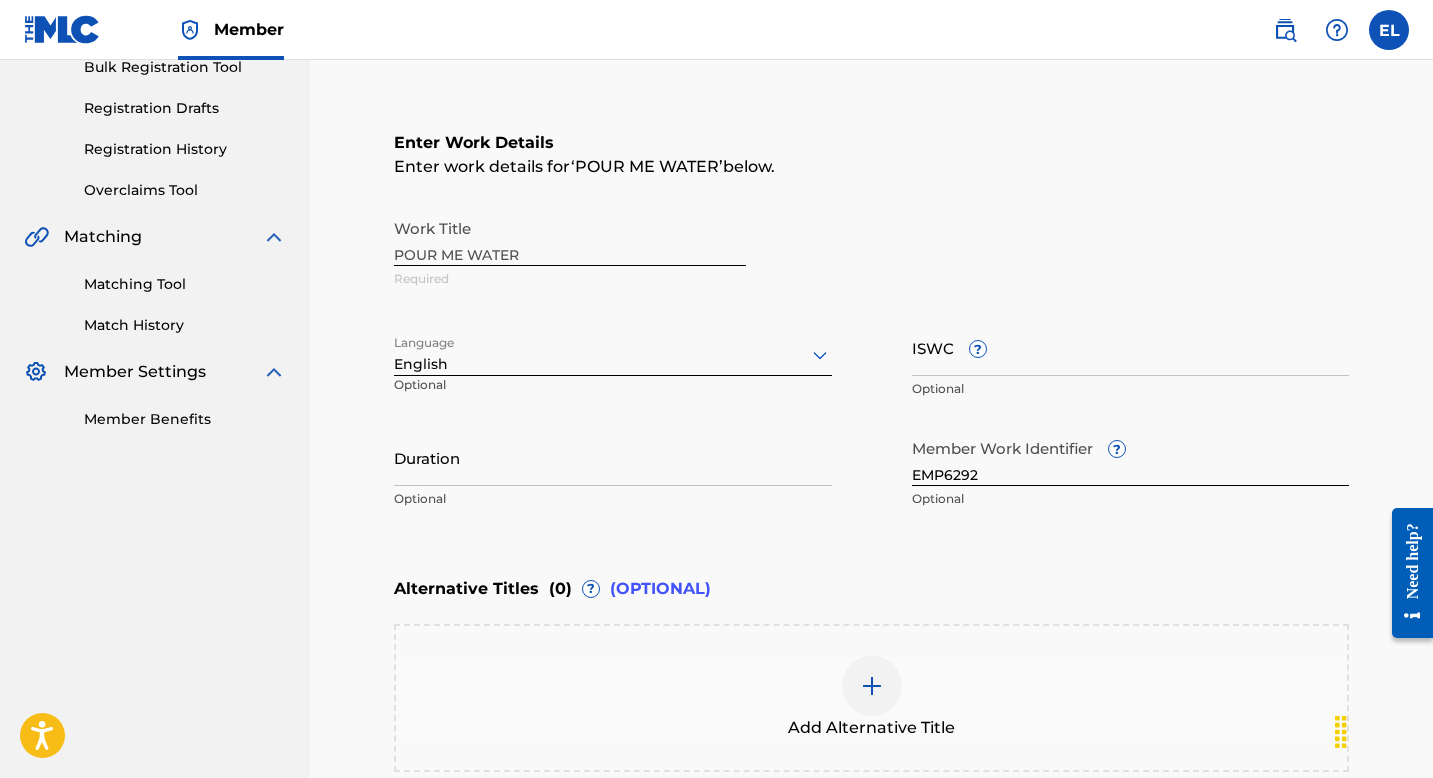 scroll, scrollTop: 405, scrollLeft: 0, axis: vertical 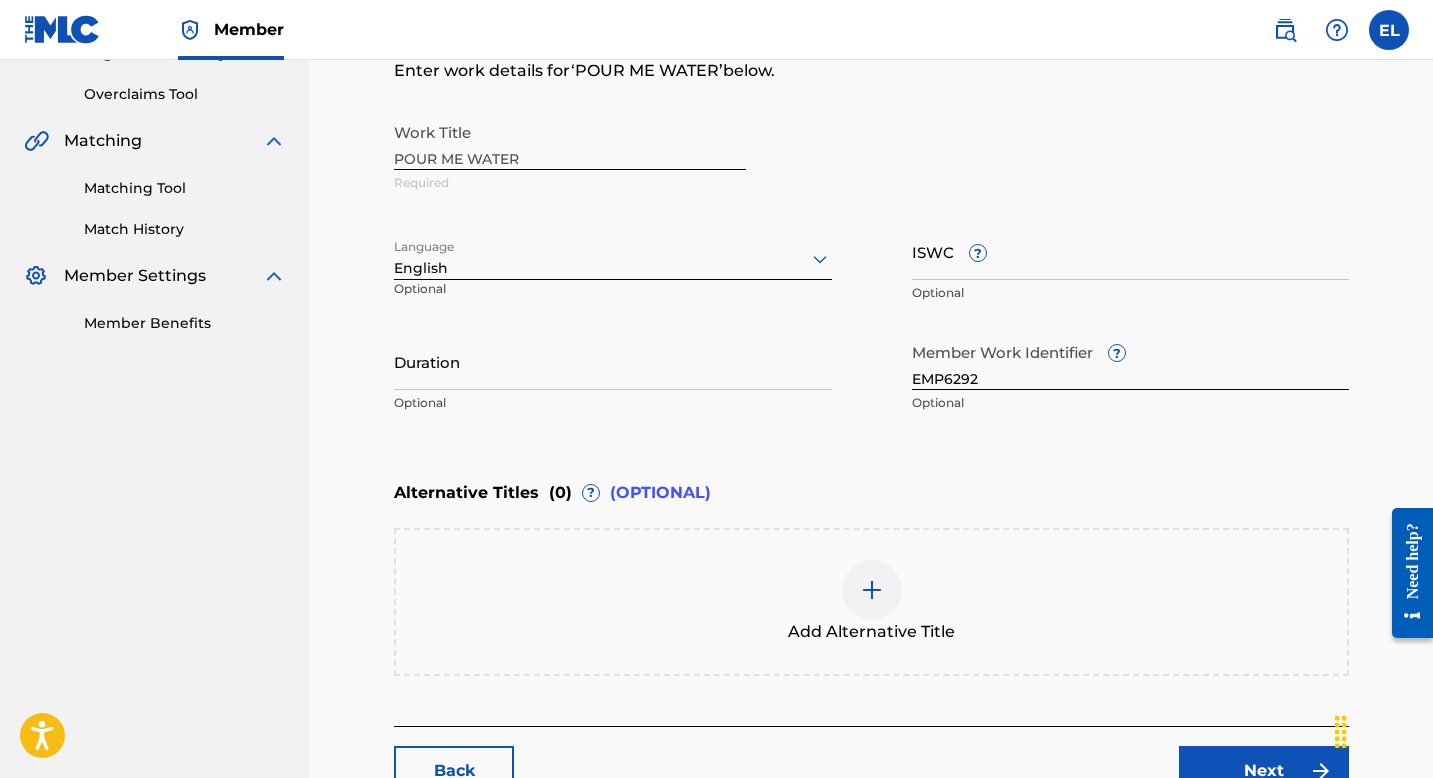 click on "Duration" at bounding box center (613, 361) 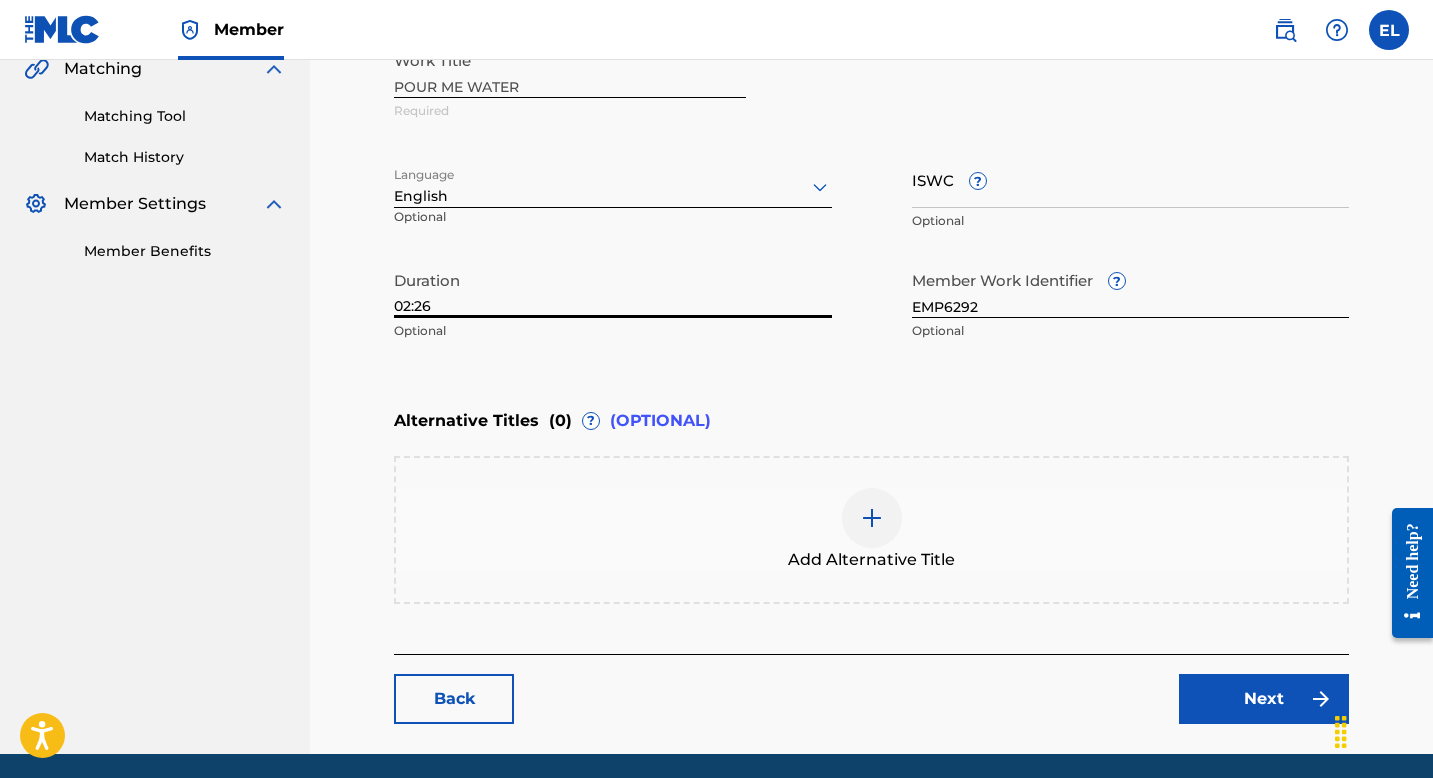 scroll, scrollTop: 548, scrollLeft: 0, axis: vertical 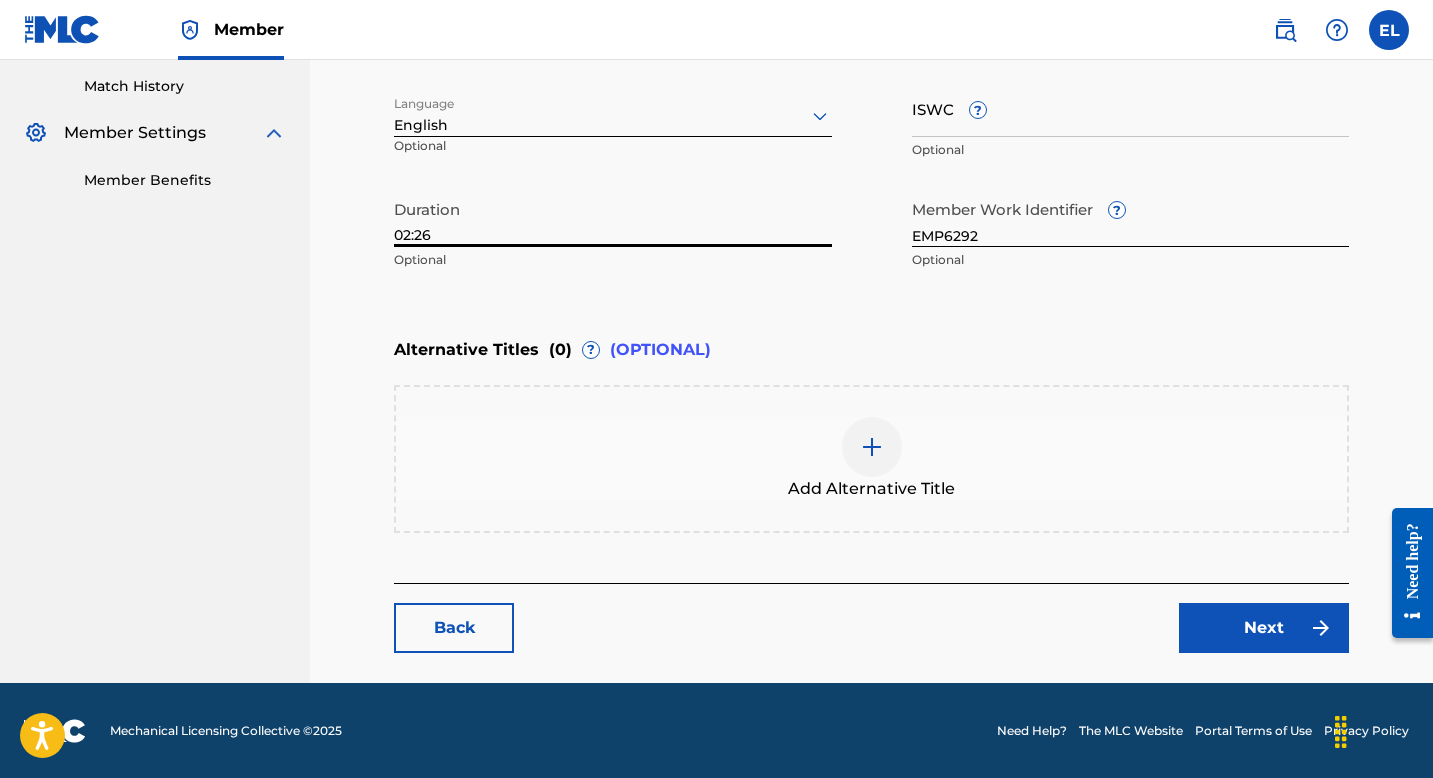 type on "02:26" 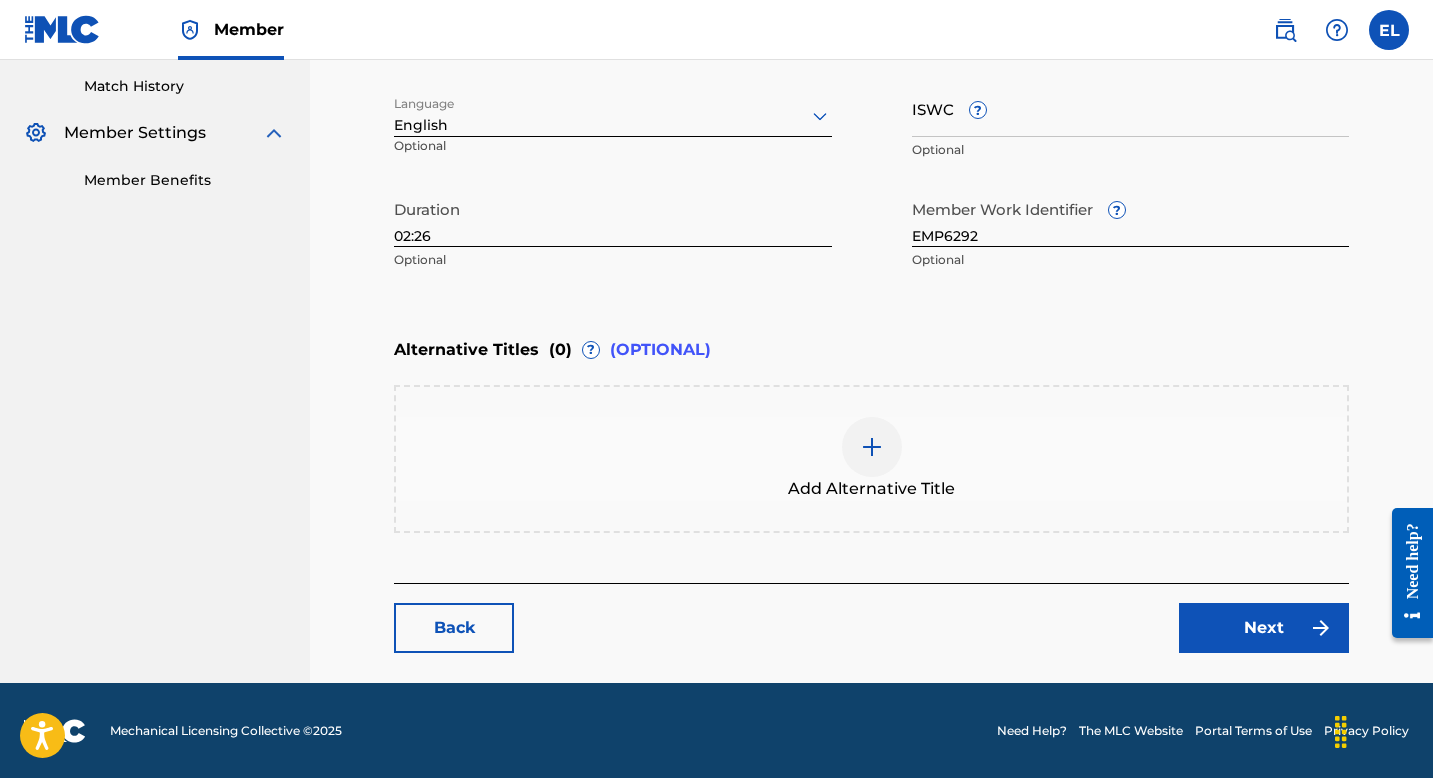 click on "Next" at bounding box center [1264, 628] 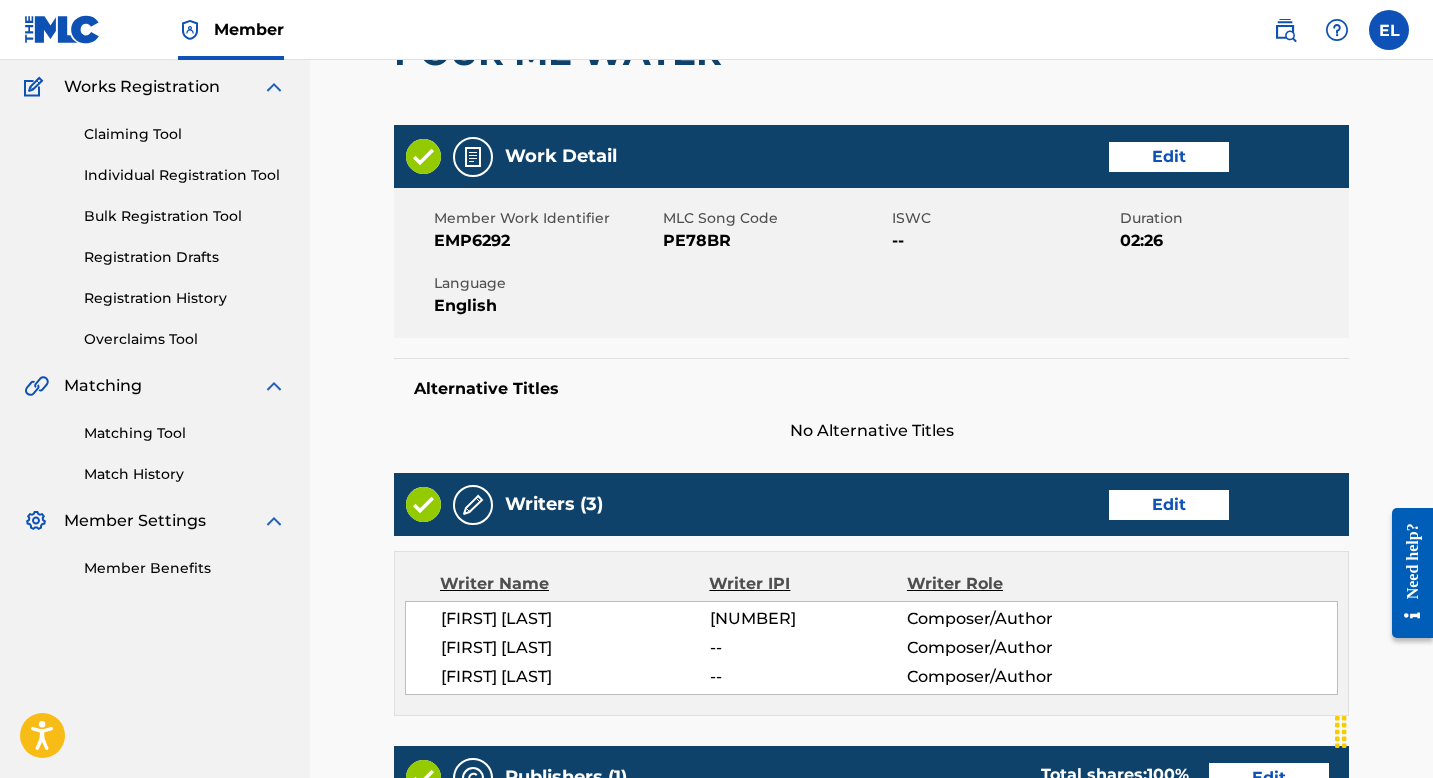 scroll, scrollTop: 166, scrollLeft: 0, axis: vertical 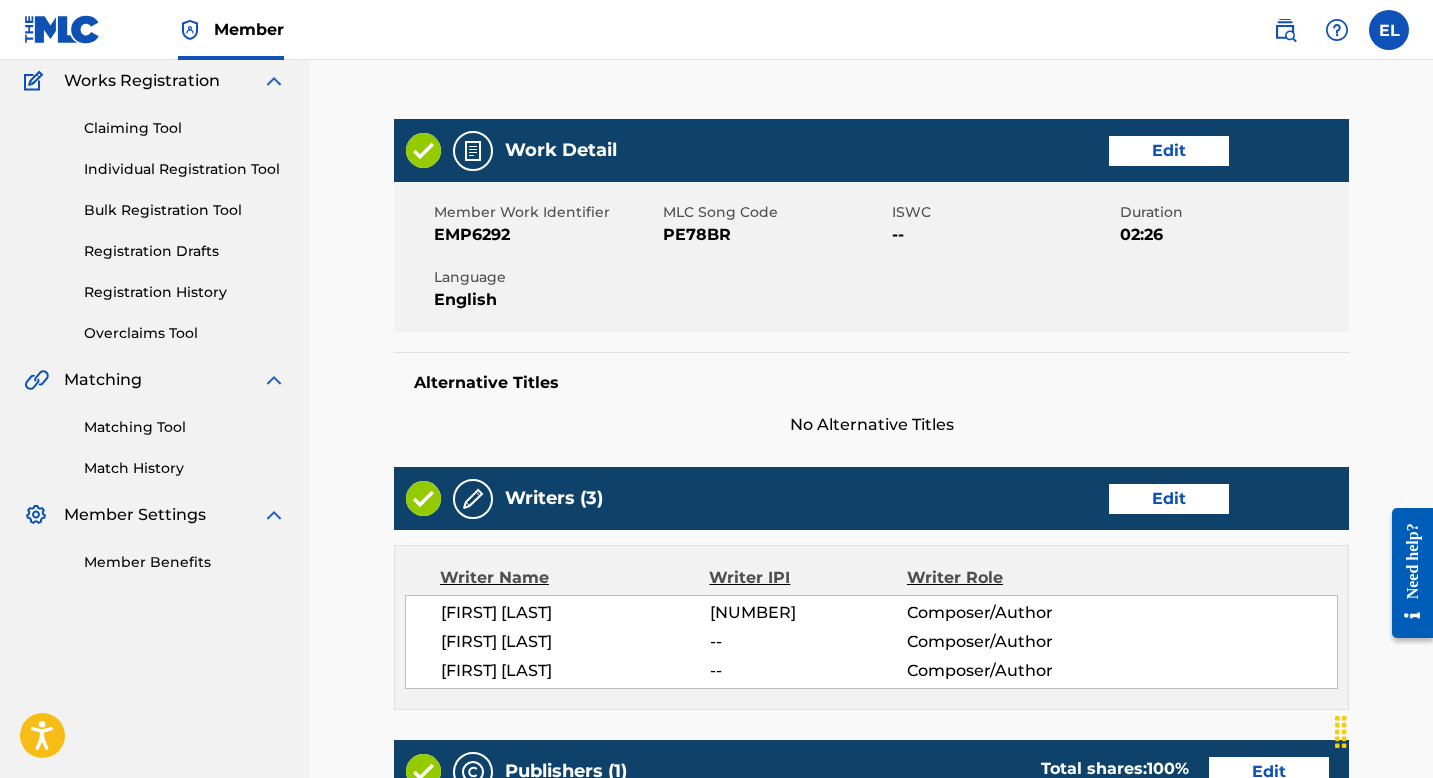 click on "Edit" at bounding box center (1169, 499) 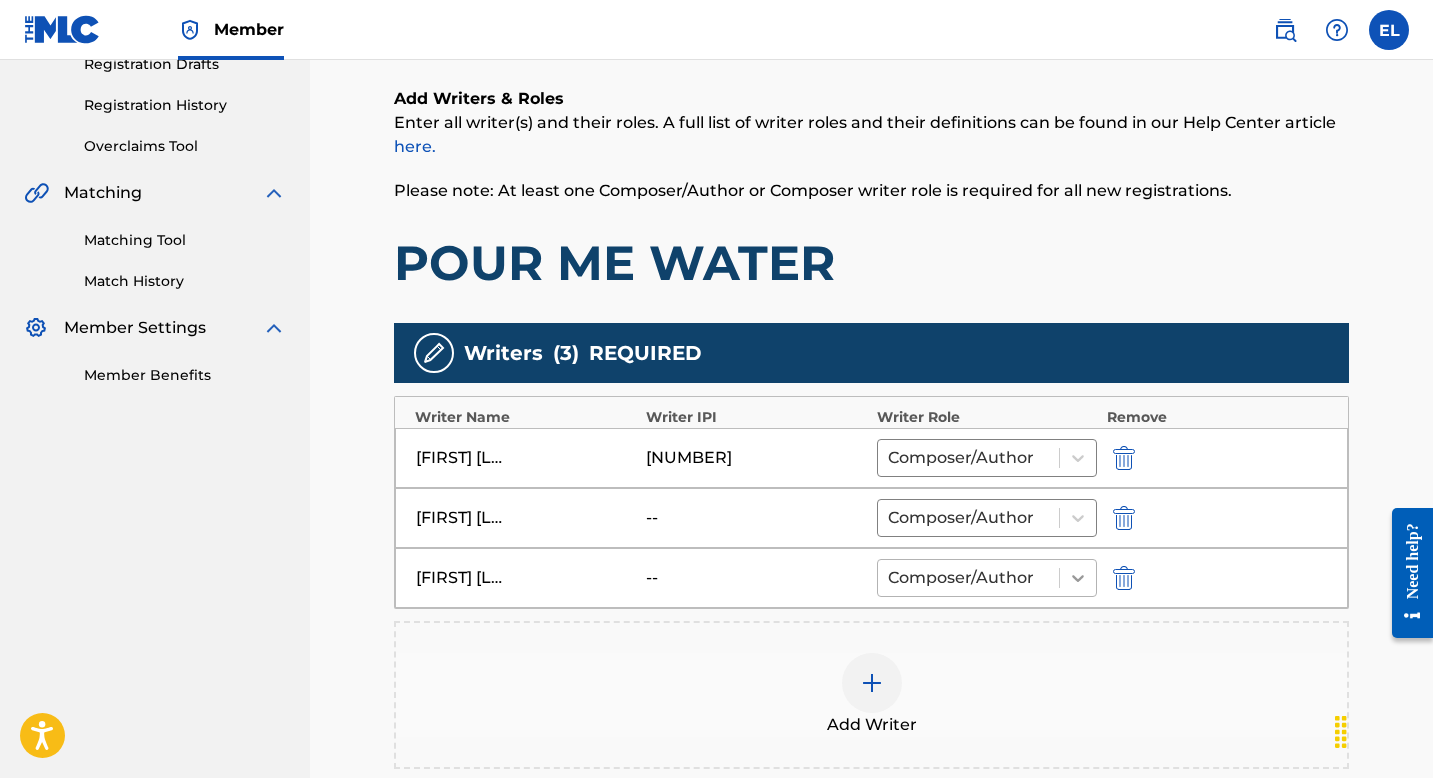 scroll, scrollTop: 416, scrollLeft: 0, axis: vertical 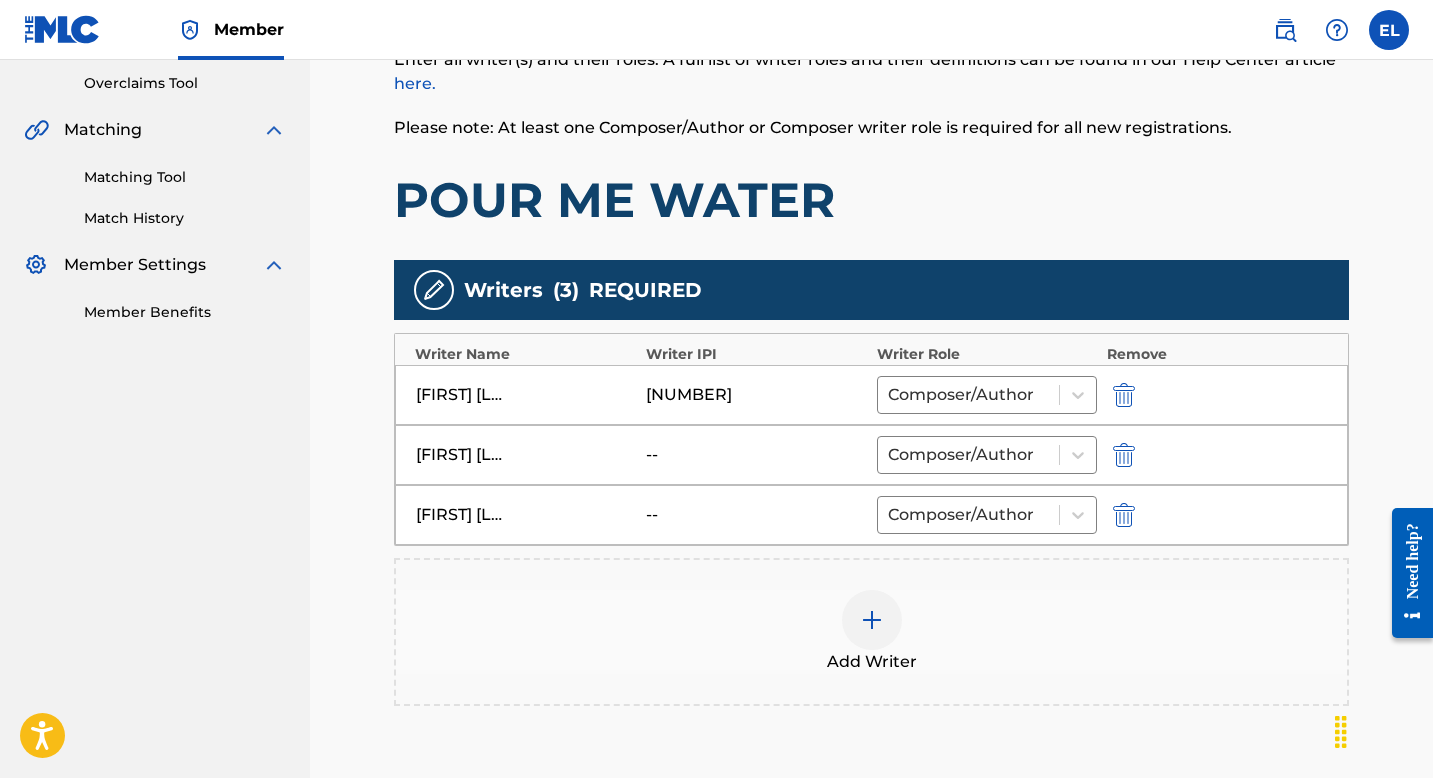 click at bounding box center [1124, 455] 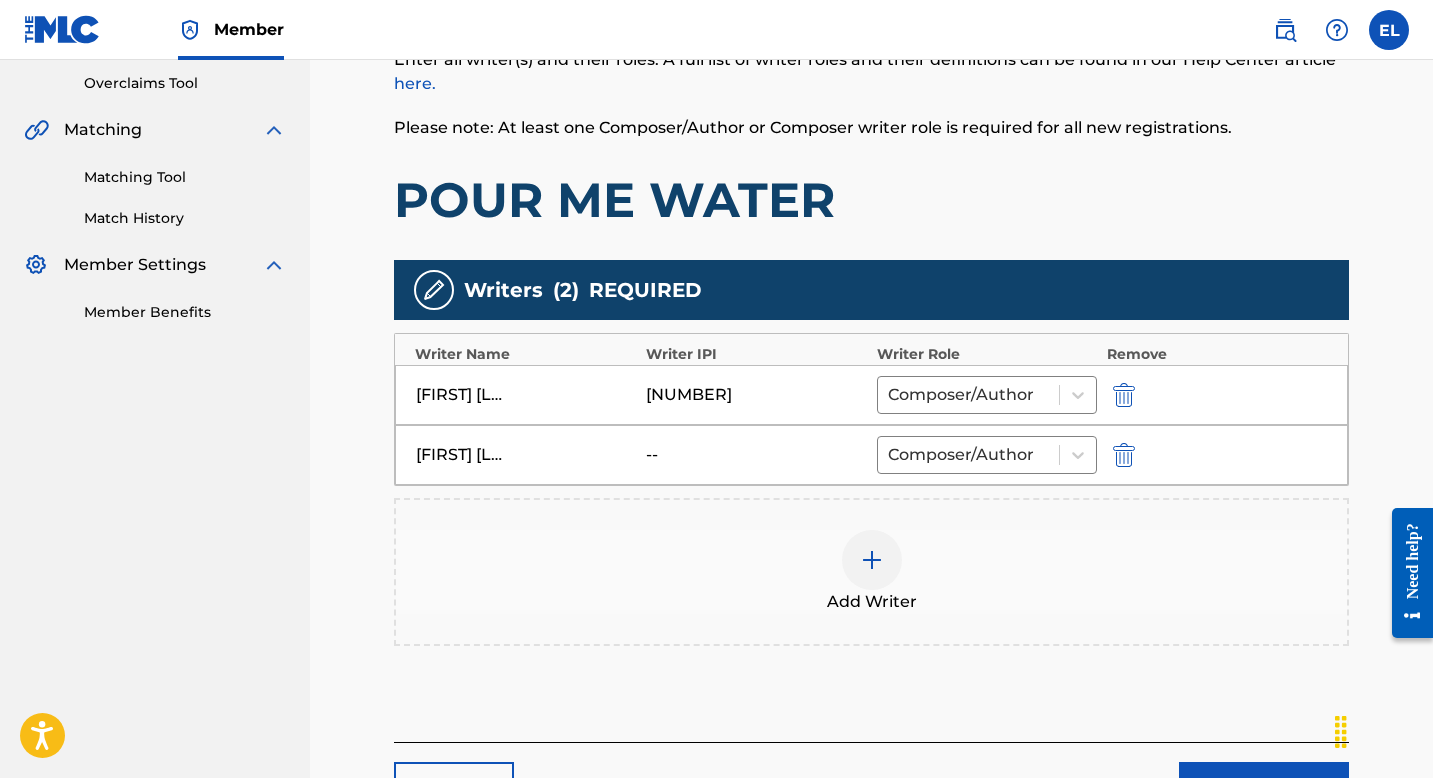 click on "[FIRST] [LAST] -- Composer/Author" at bounding box center [871, 455] 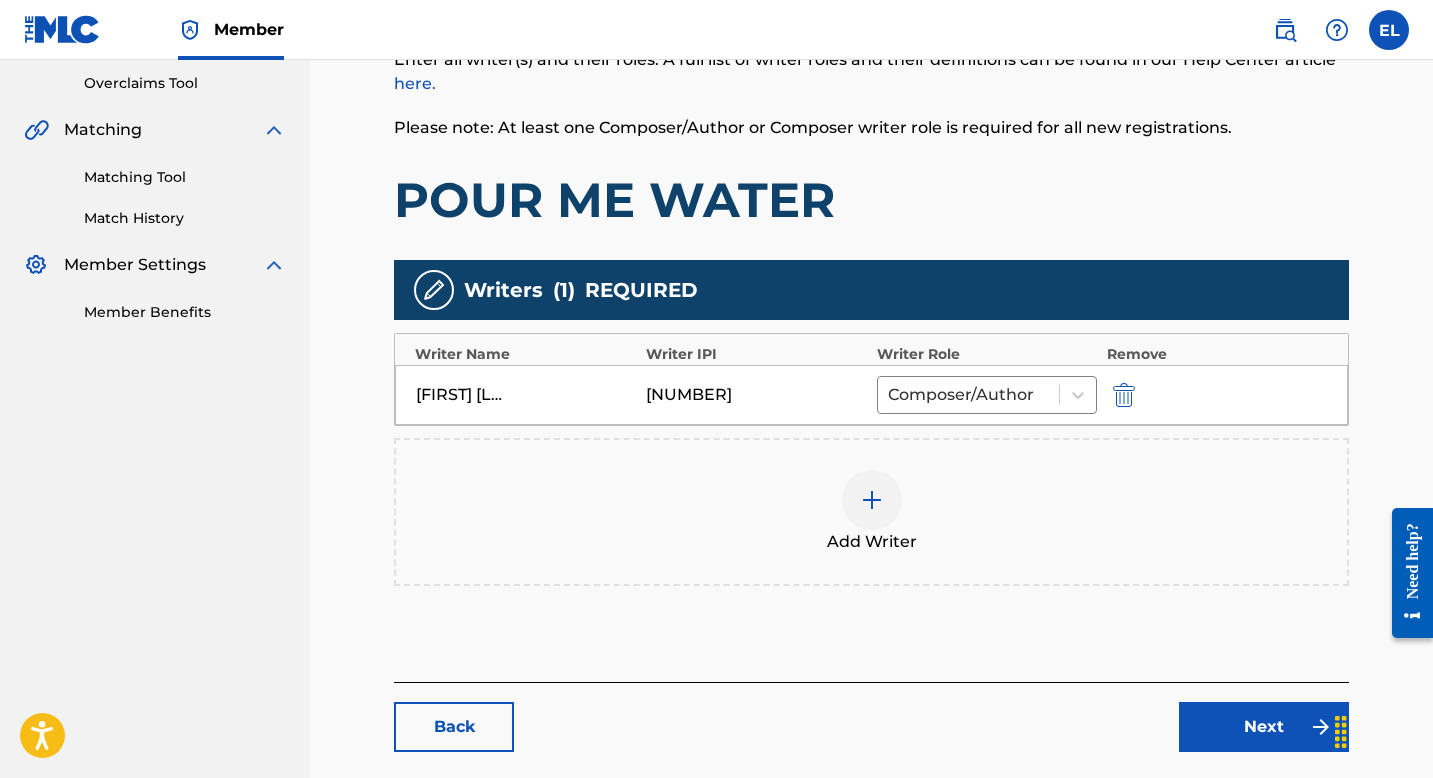 click at bounding box center [872, 500] 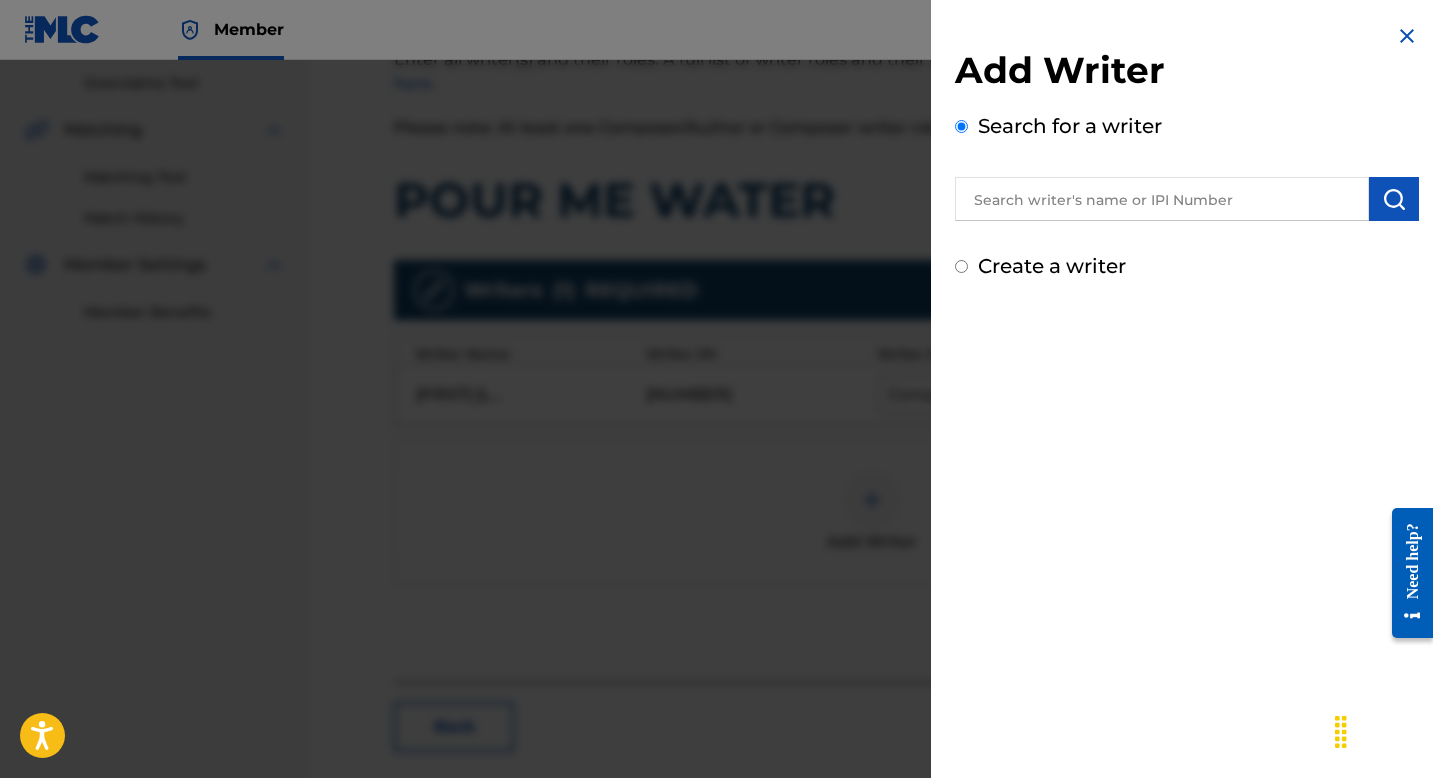 click at bounding box center [1162, 199] 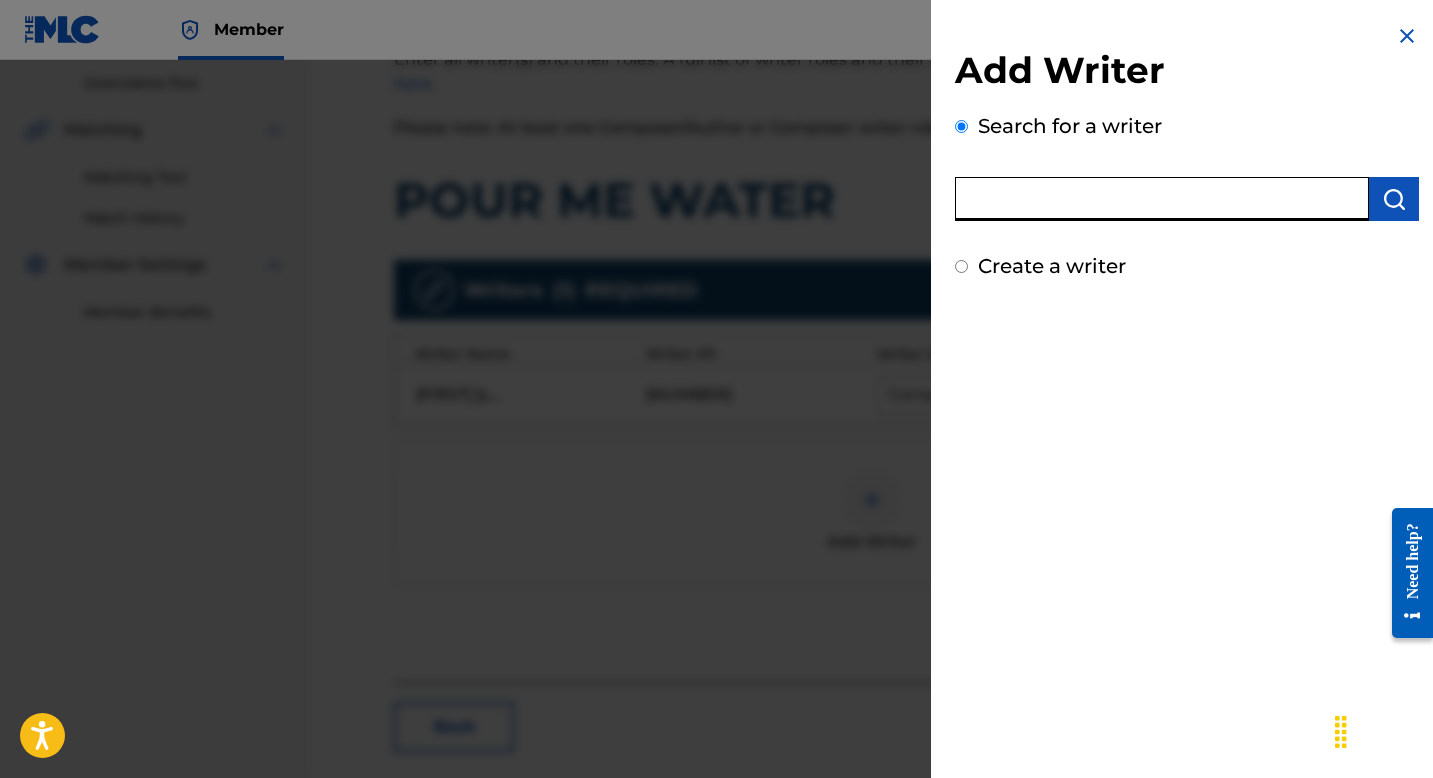 paste on "01101867584" 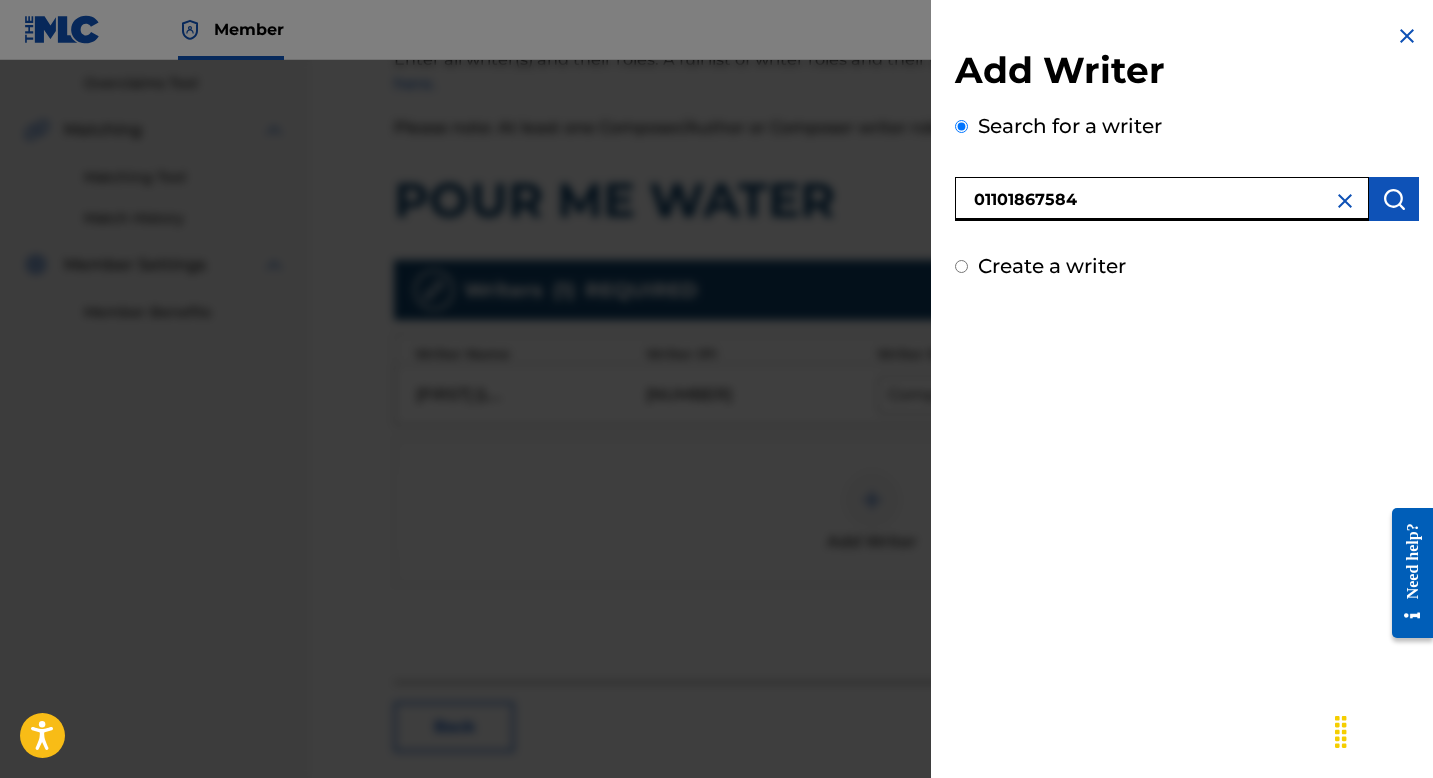 type on "01101867584" 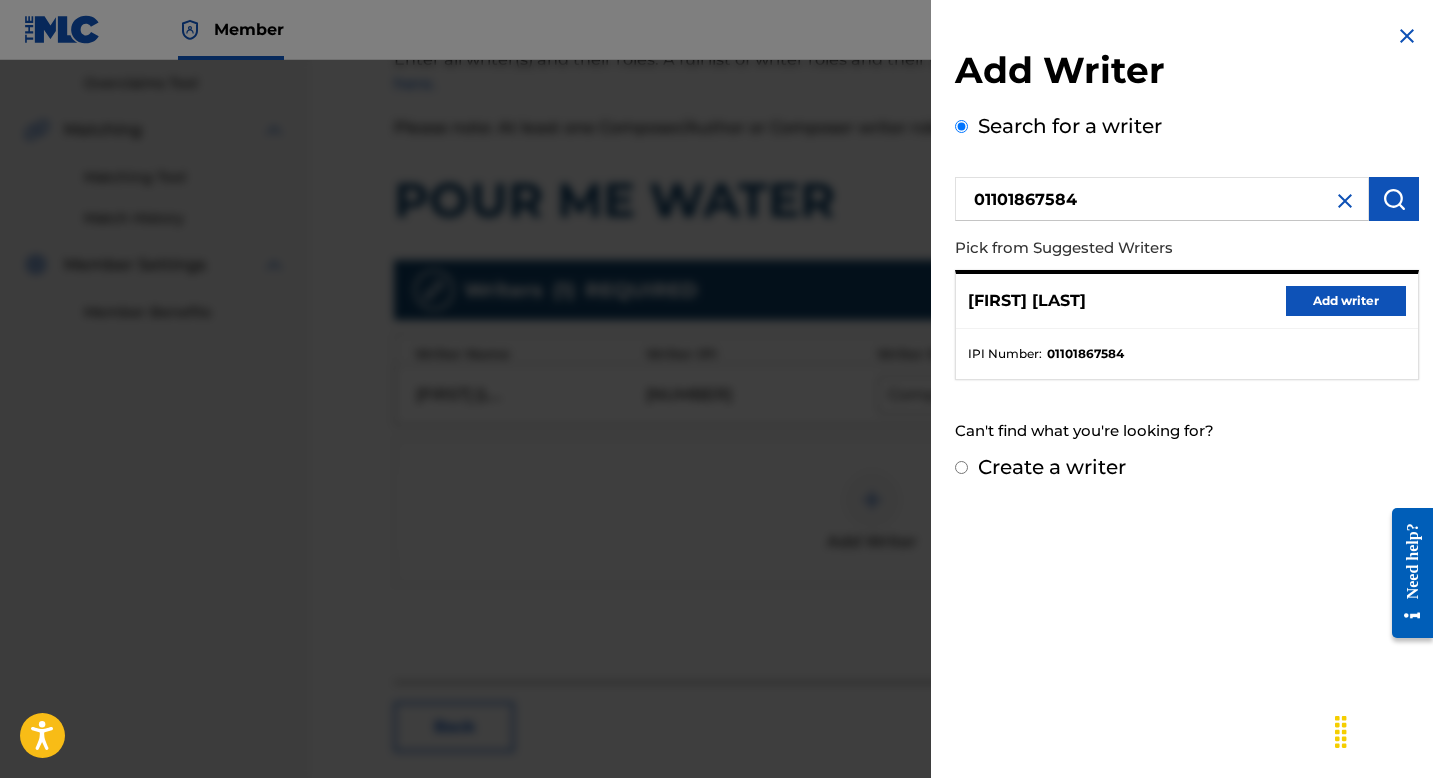click on "Add writer" at bounding box center [1346, 301] 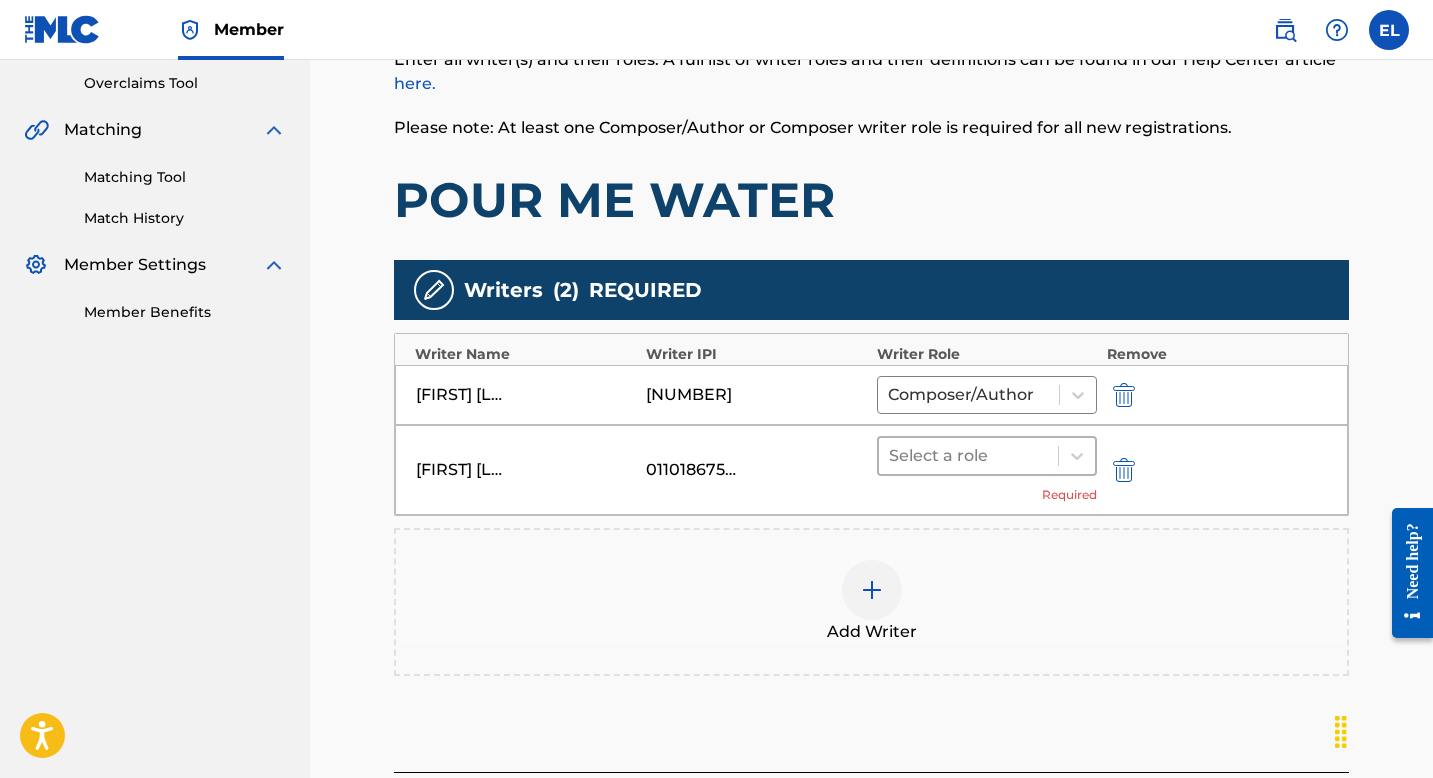 click on "Select a role" at bounding box center (968, 456) 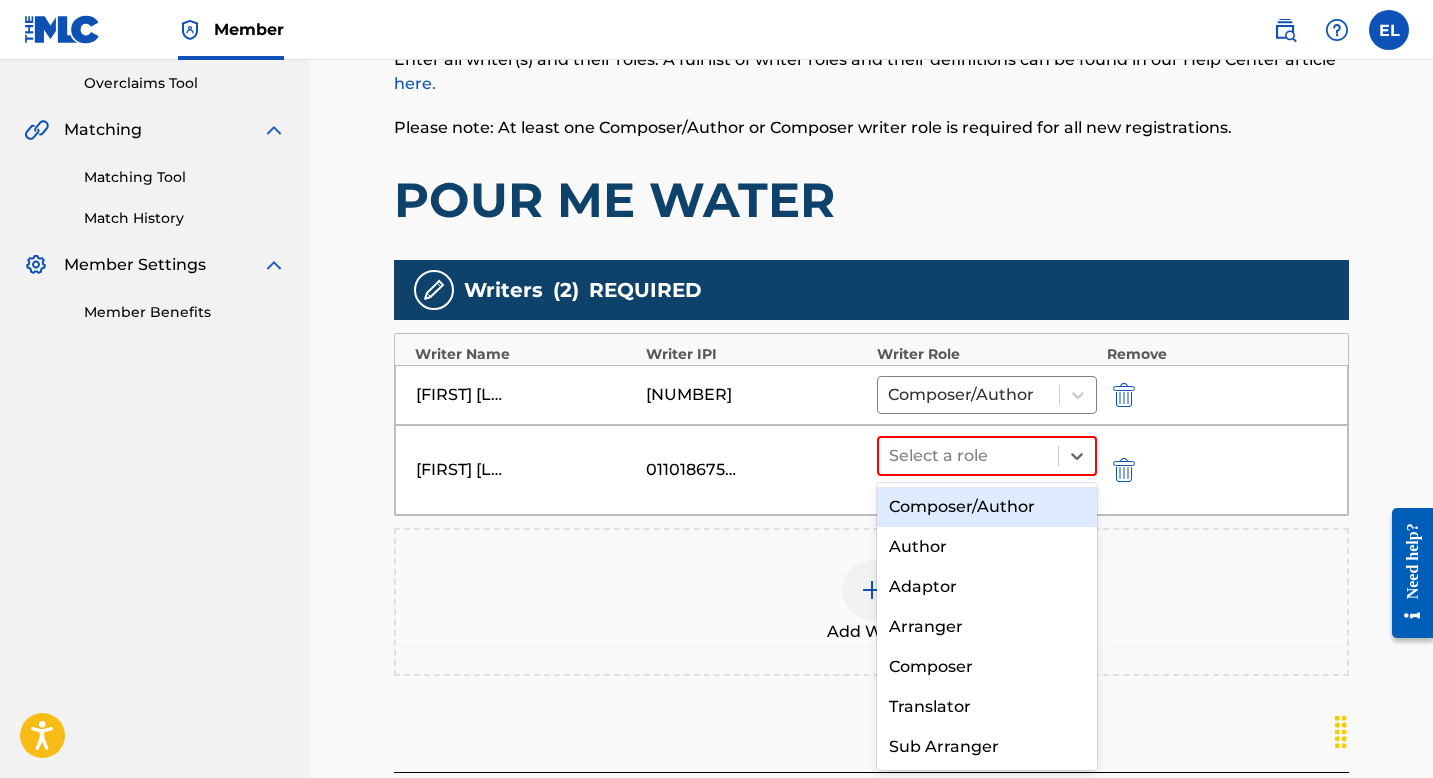 click on "Composer/Author" at bounding box center (987, 507) 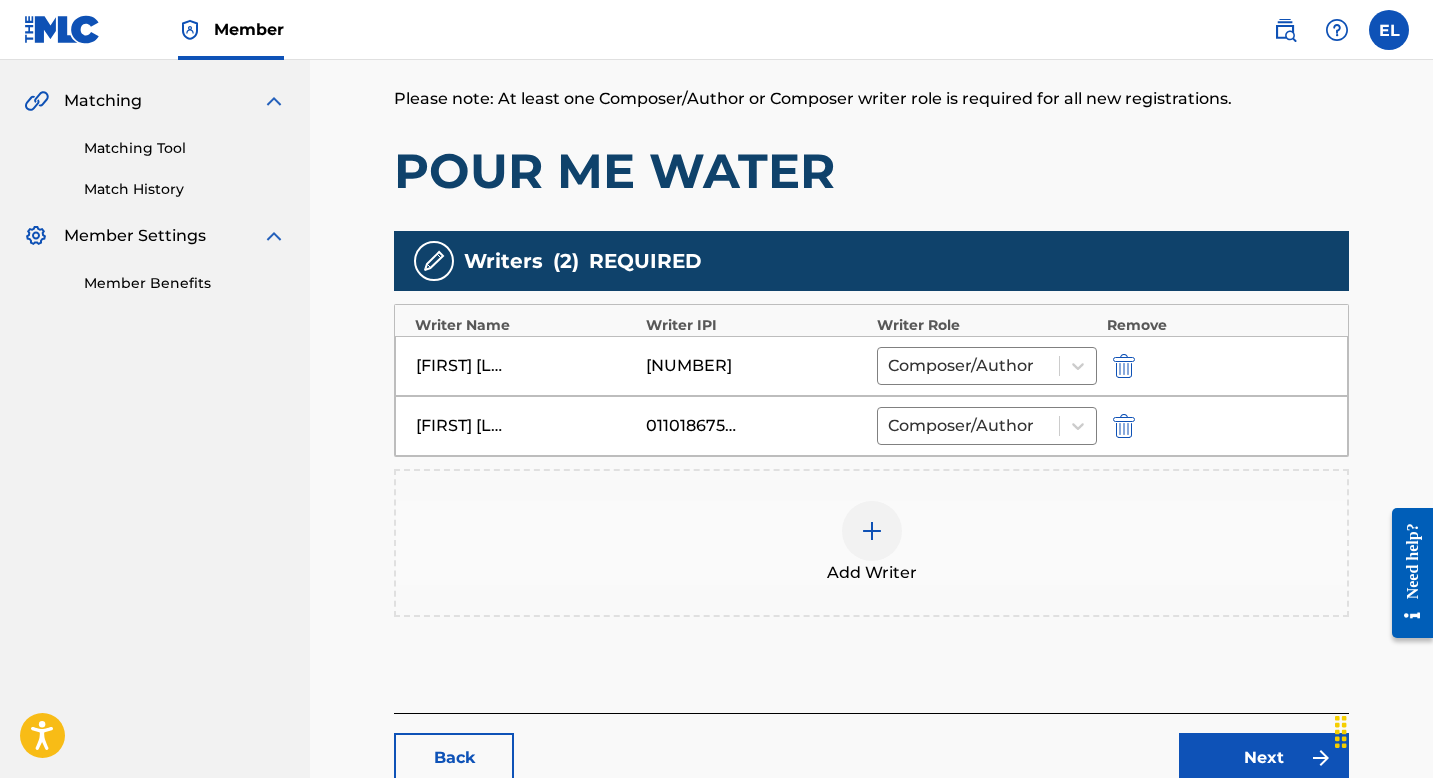 scroll, scrollTop: 471, scrollLeft: 0, axis: vertical 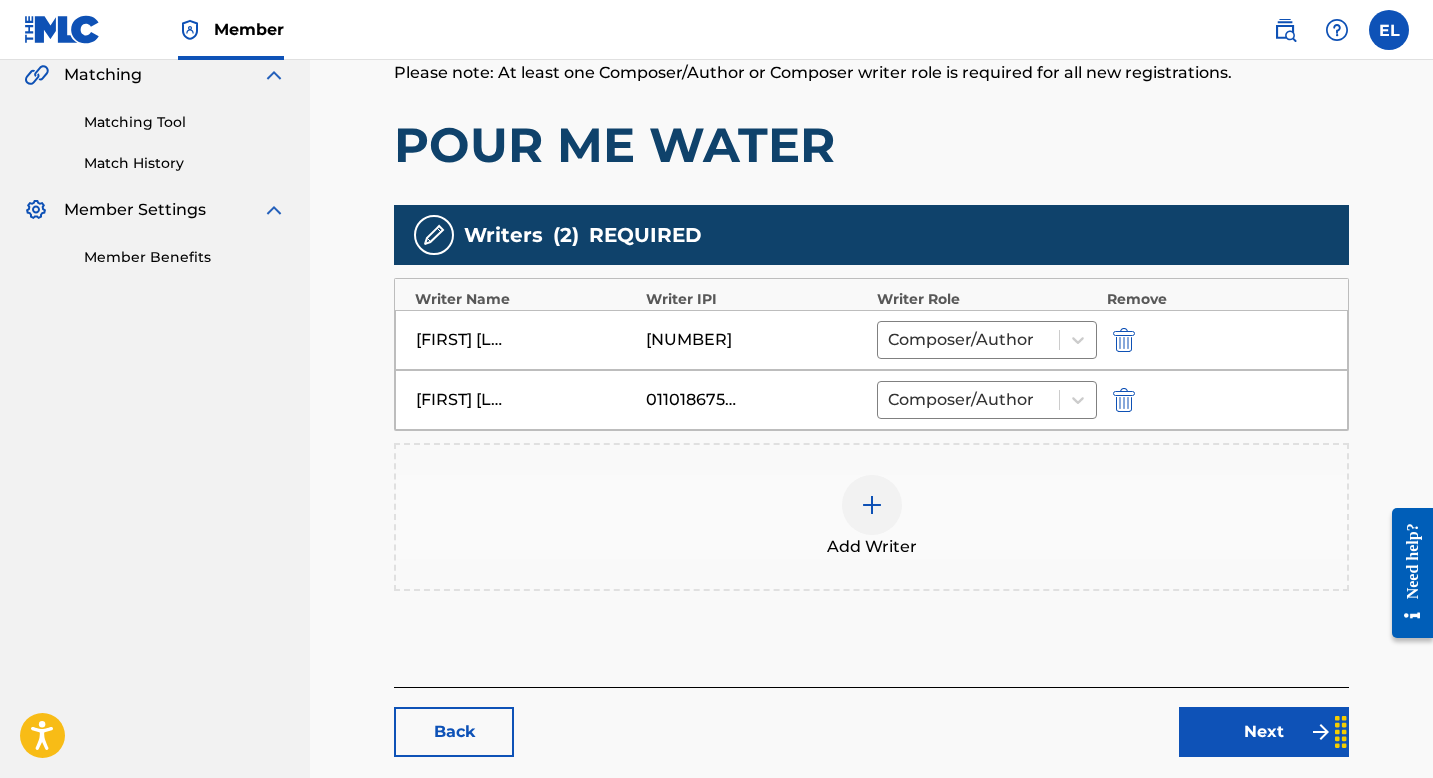 click at bounding box center [872, 505] 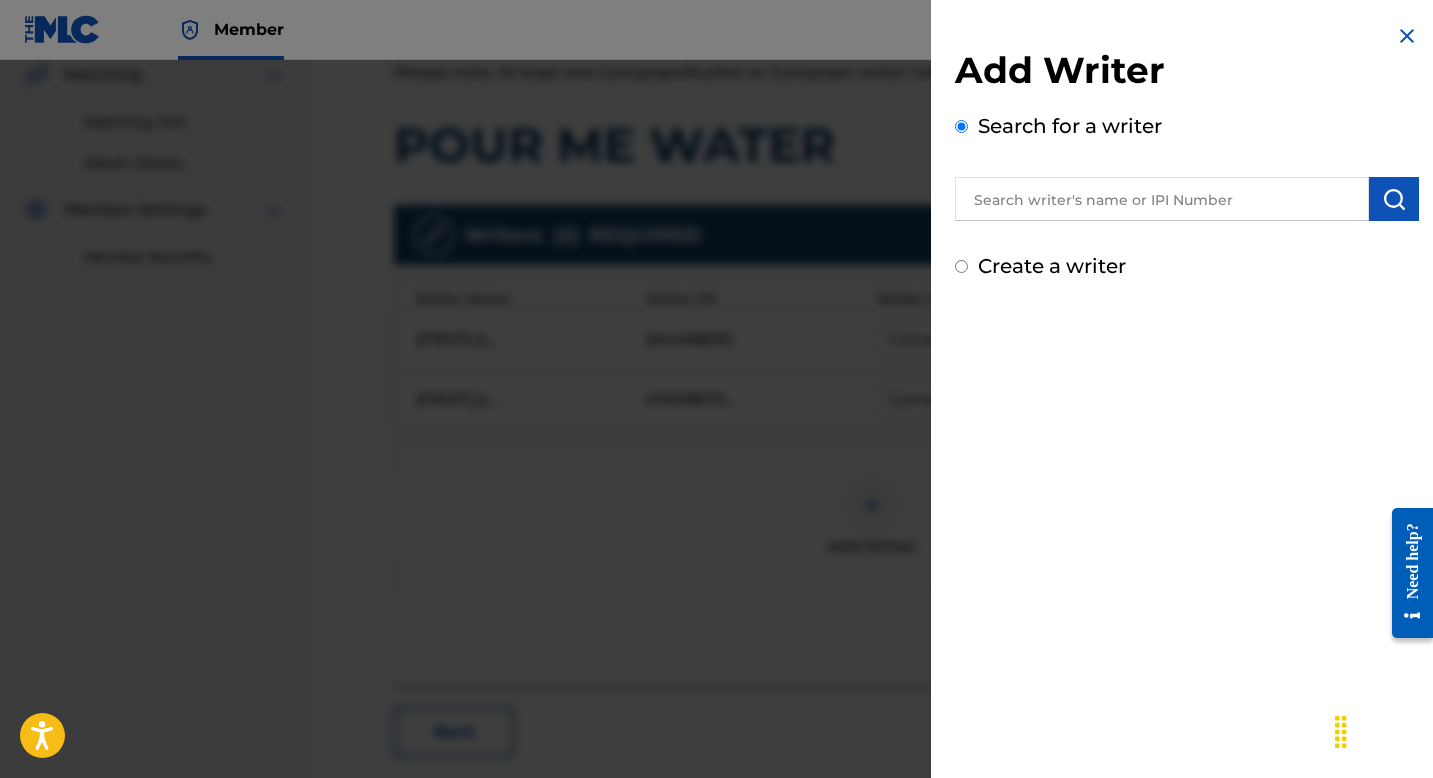 click at bounding box center (716, 449) 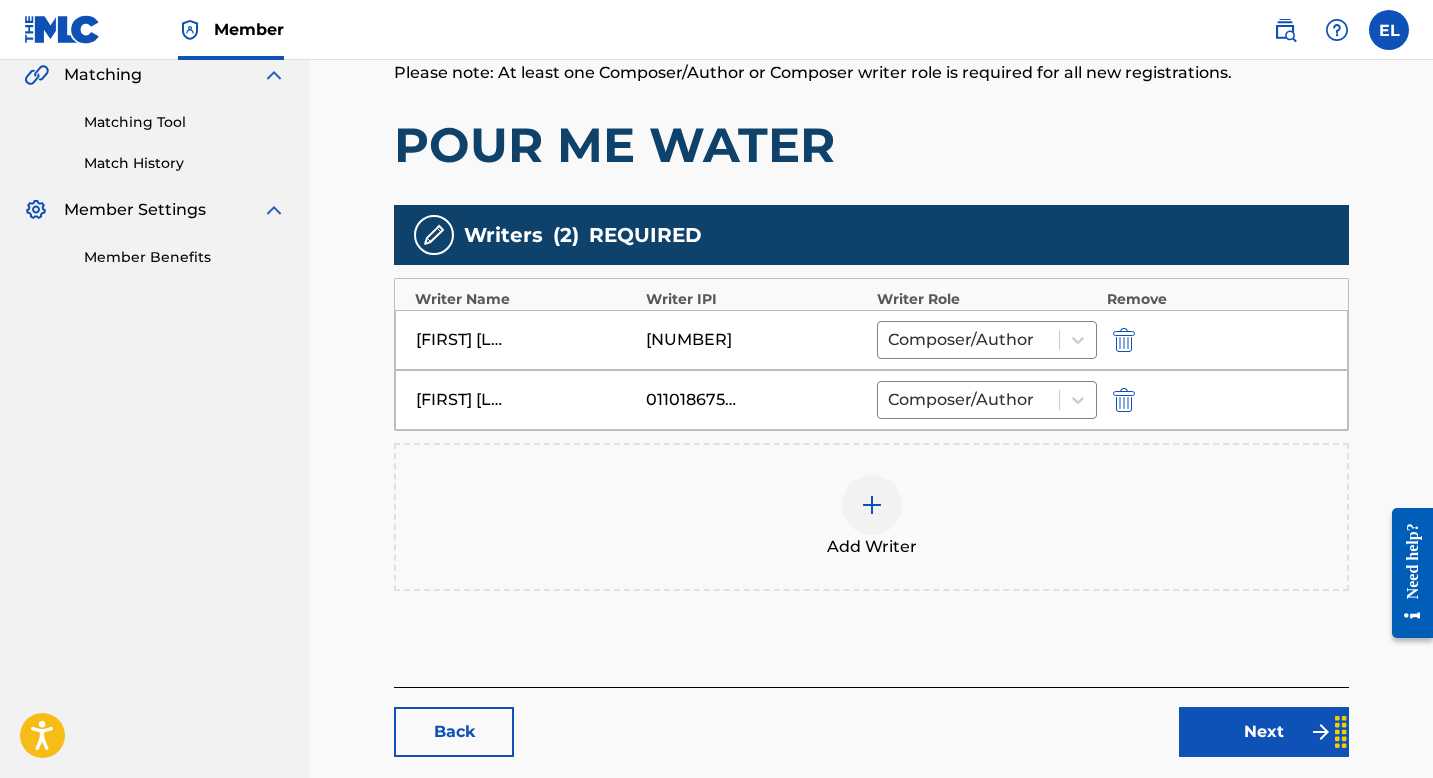 click at bounding box center (872, 505) 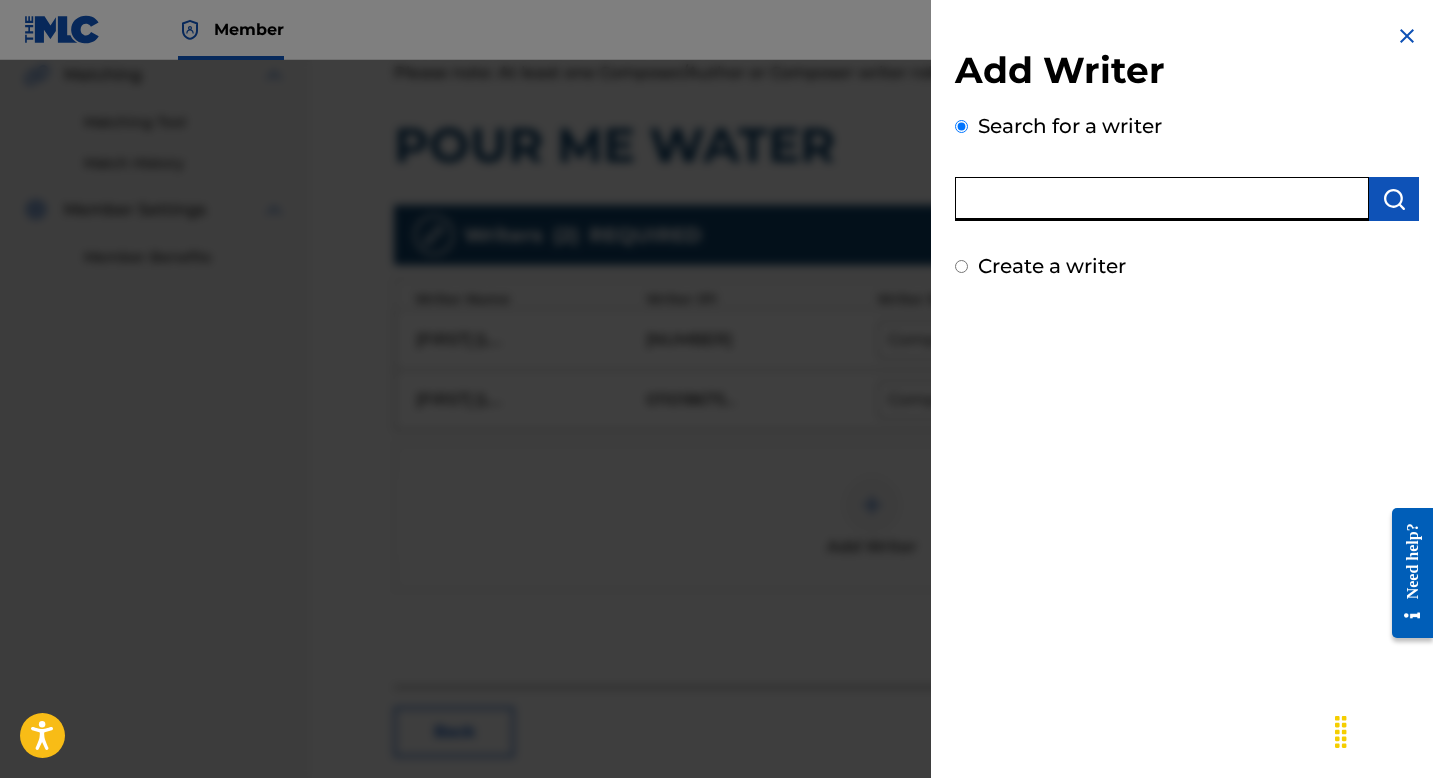 drag, startPoint x: 1091, startPoint y: 209, endPoint x: 1088, endPoint y: 197, distance: 12.369317 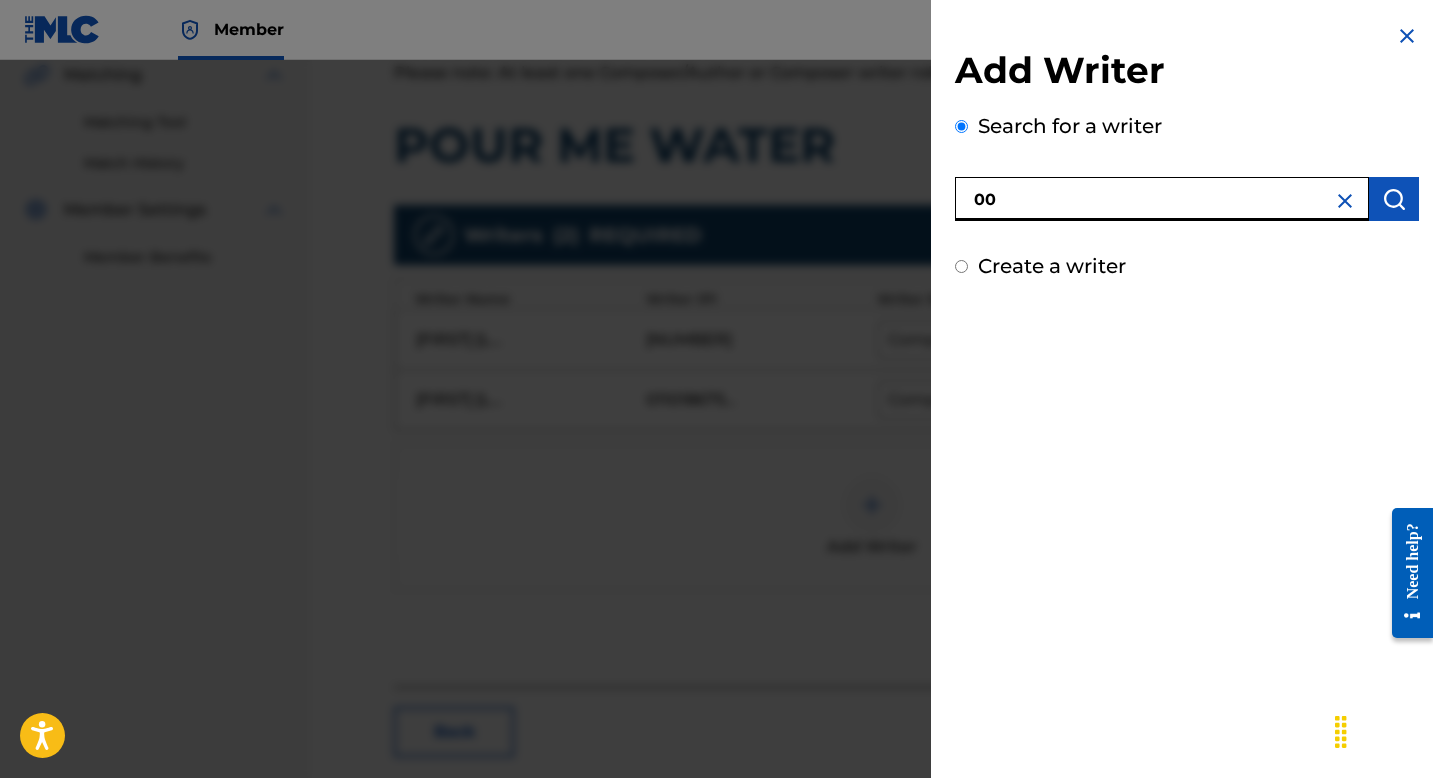 paste on "857344508" 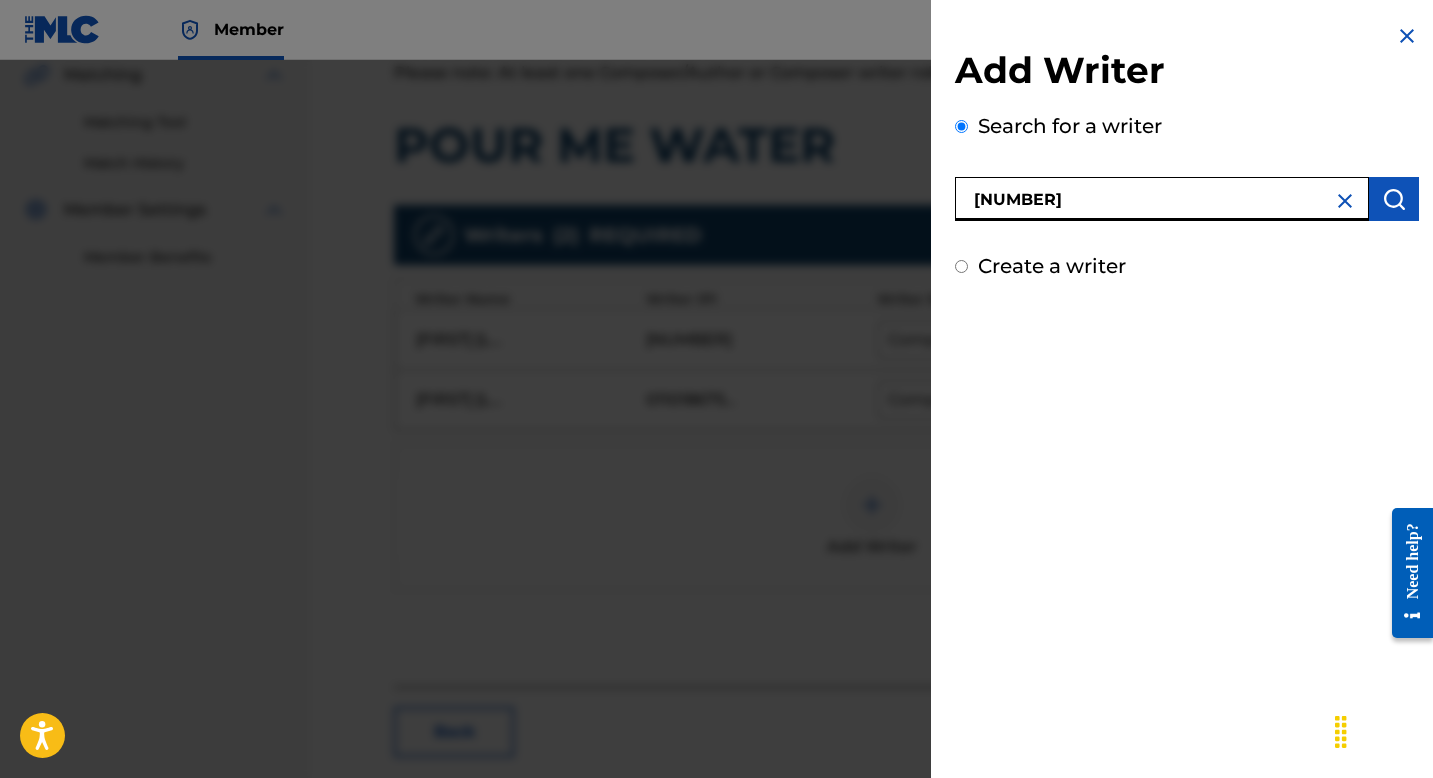 type on "[NUMBER]" 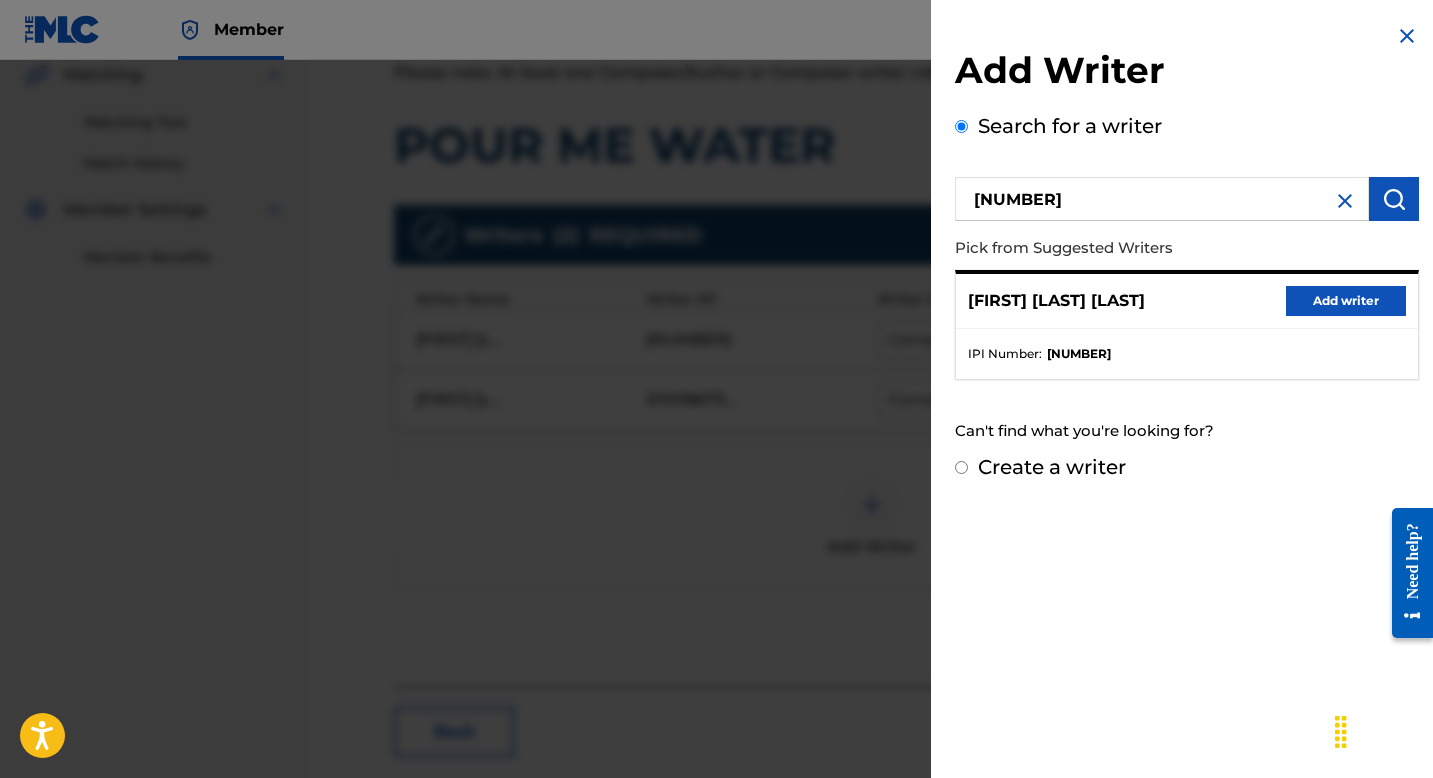 click on "Add writer" at bounding box center [1346, 301] 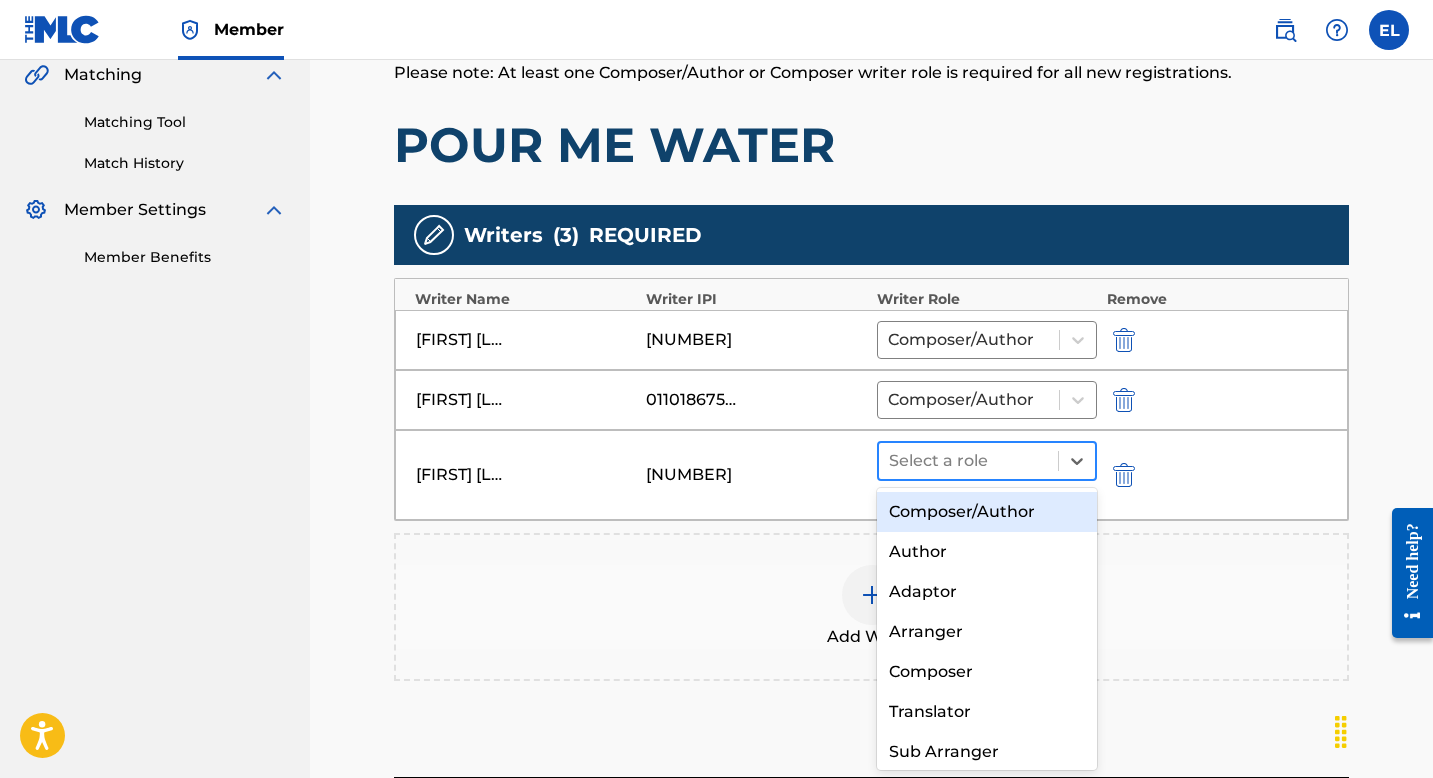 drag, startPoint x: 962, startPoint y: 447, endPoint x: 953, endPoint y: 474, distance: 28.460499 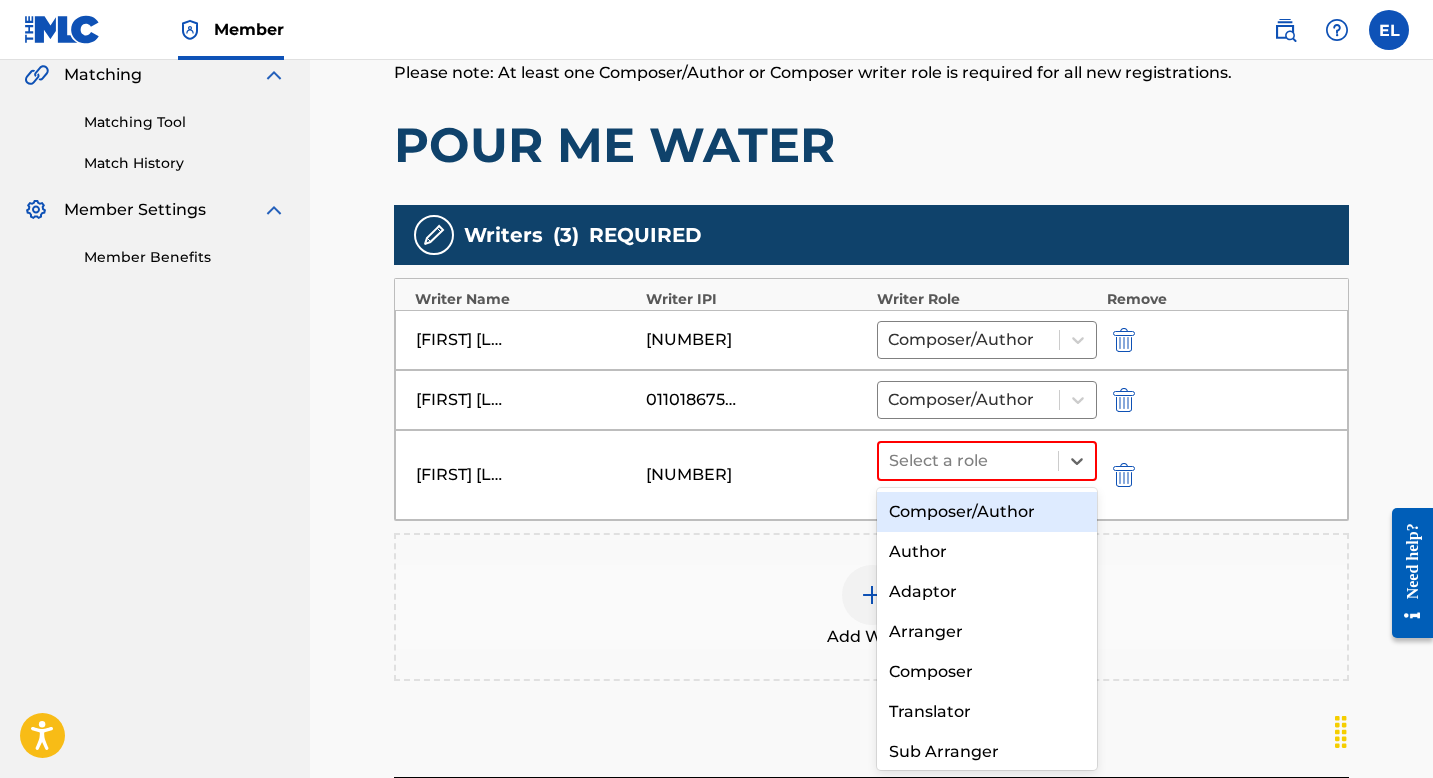 click on "Composer/Author" at bounding box center (987, 512) 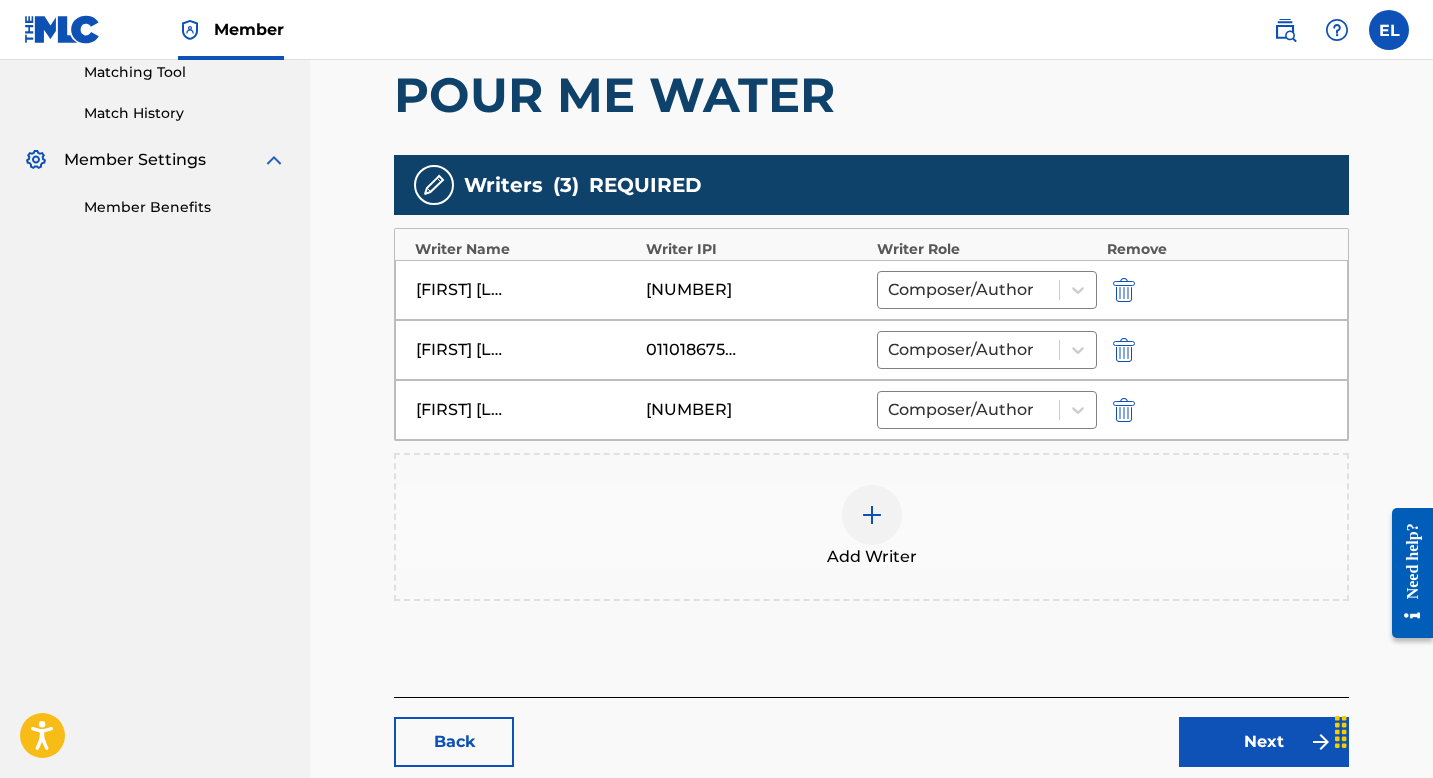 scroll, scrollTop: 636, scrollLeft: 0, axis: vertical 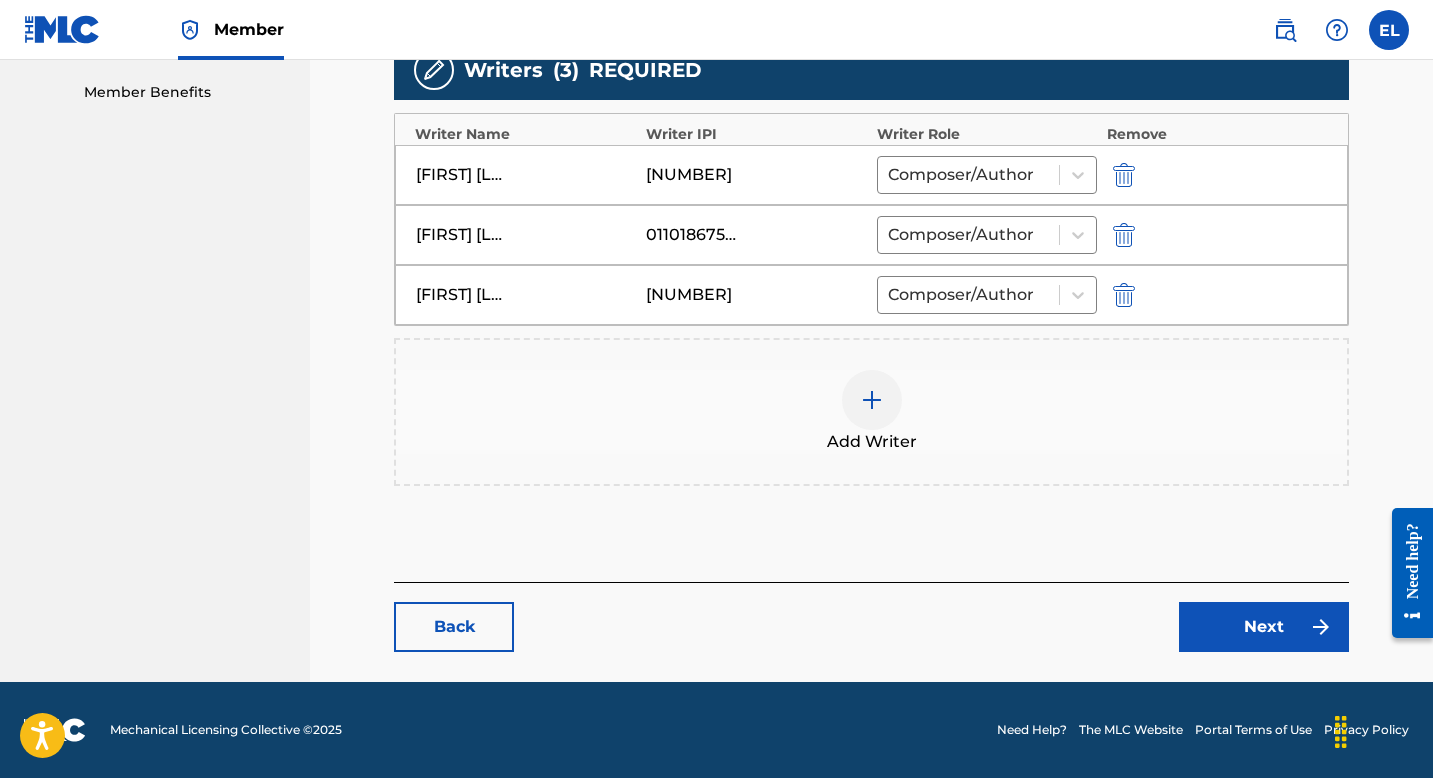 click on "Next" at bounding box center [1264, 627] 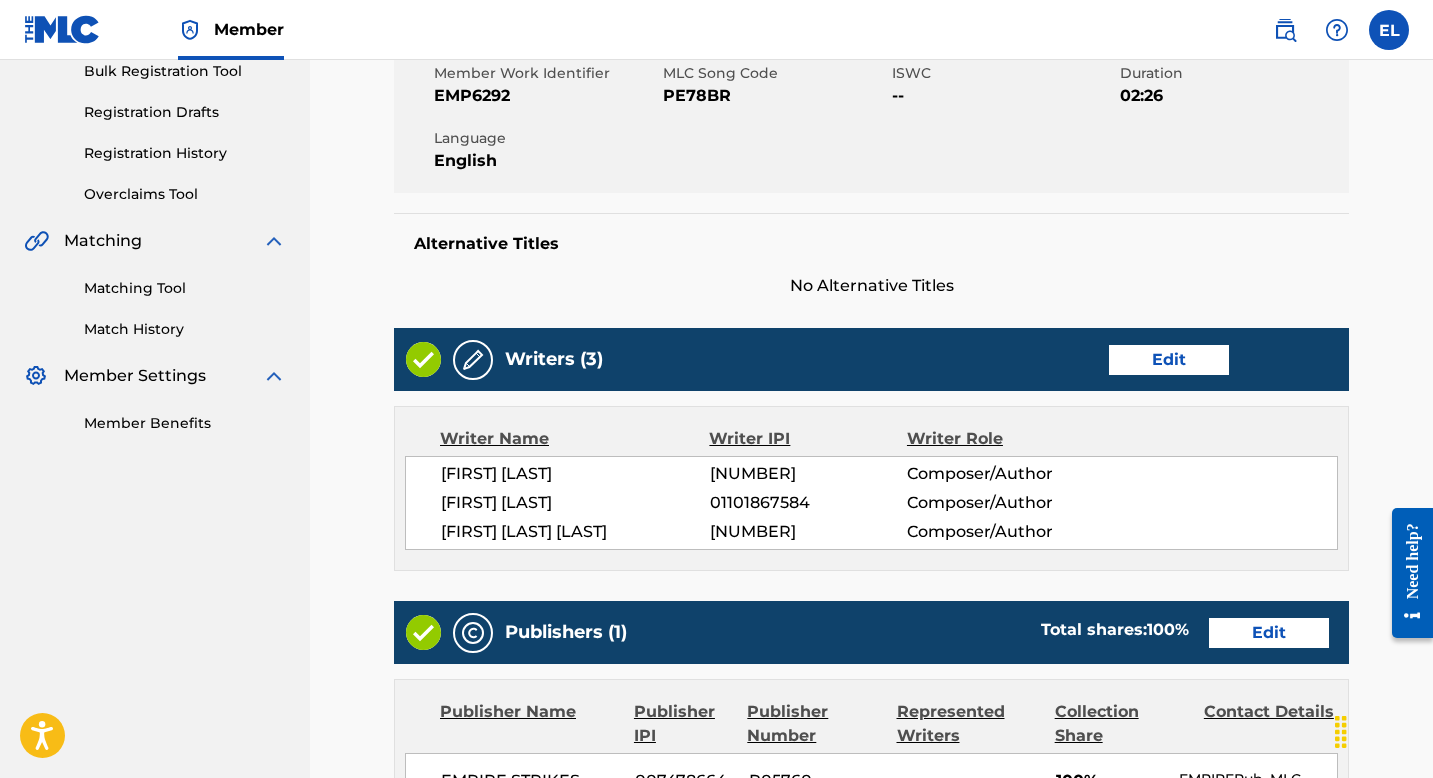 scroll, scrollTop: 681, scrollLeft: 0, axis: vertical 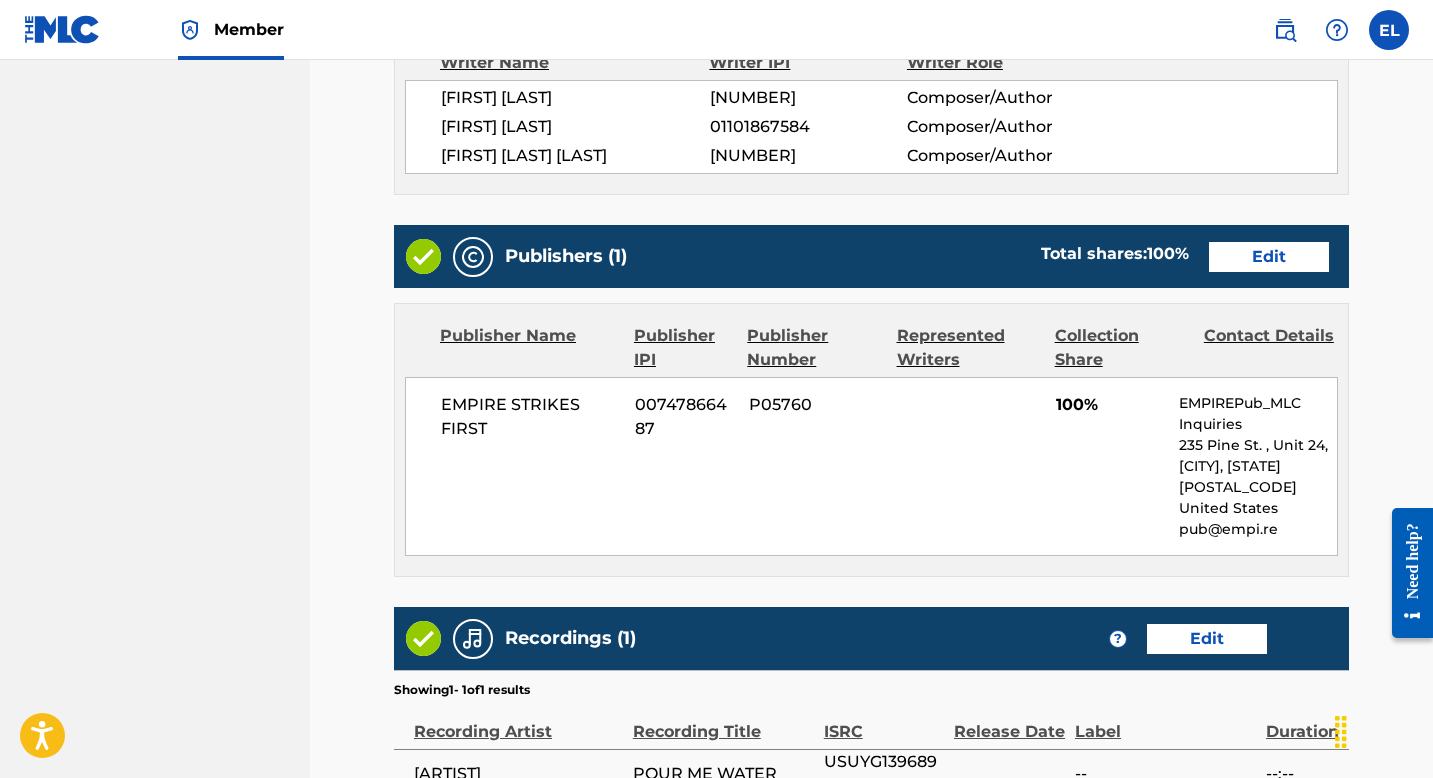 click on "Edit" at bounding box center (1269, 257) 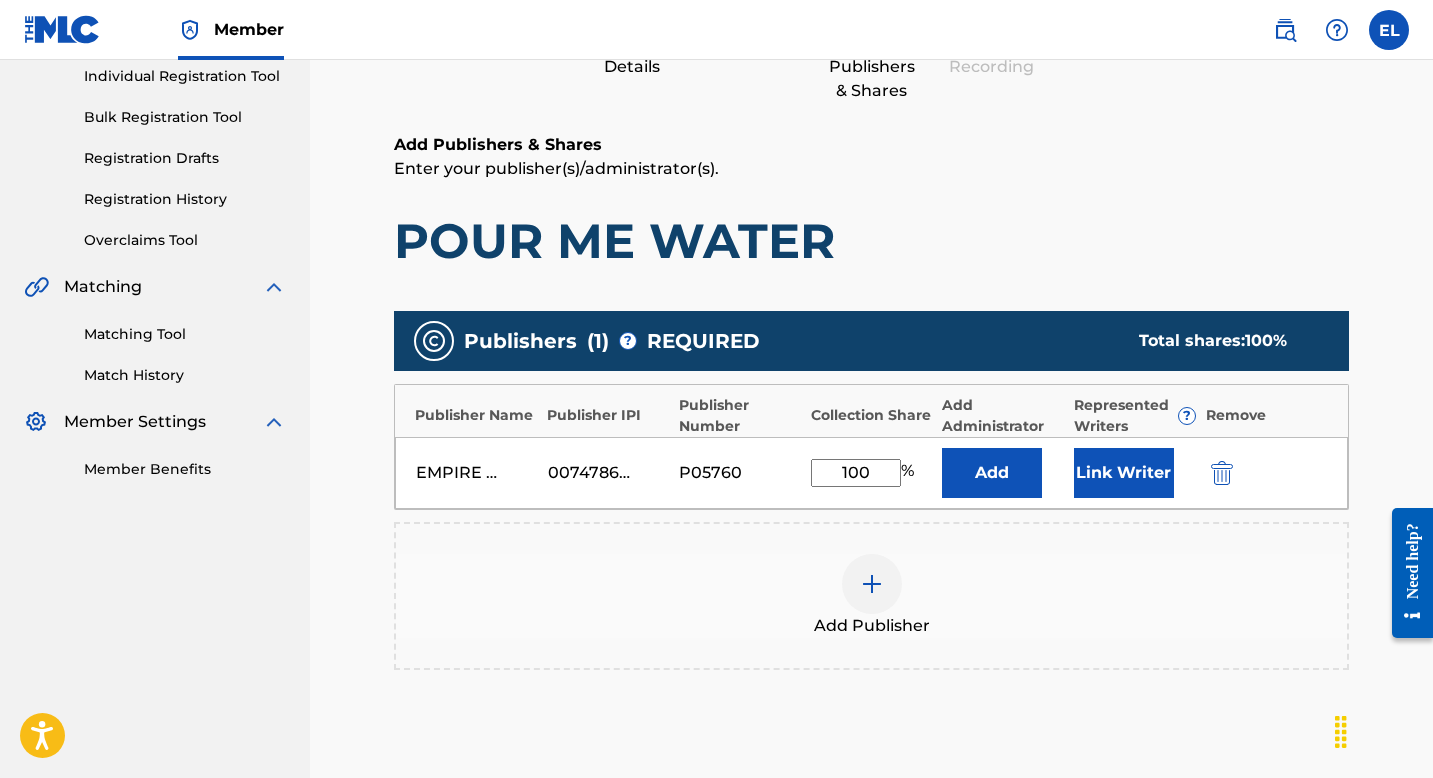 scroll, scrollTop: 412, scrollLeft: 0, axis: vertical 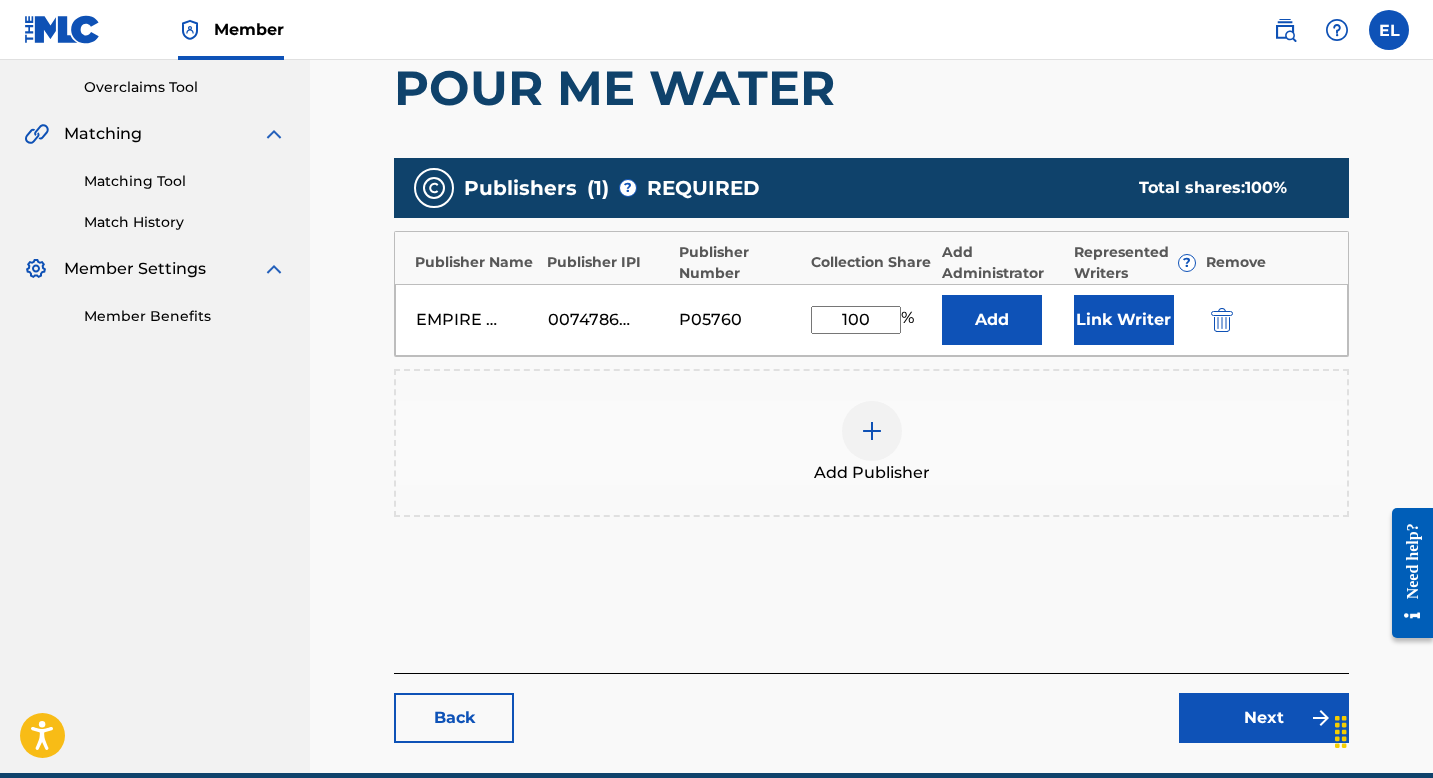 click on "Link Writer" at bounding box center (1124, 320) 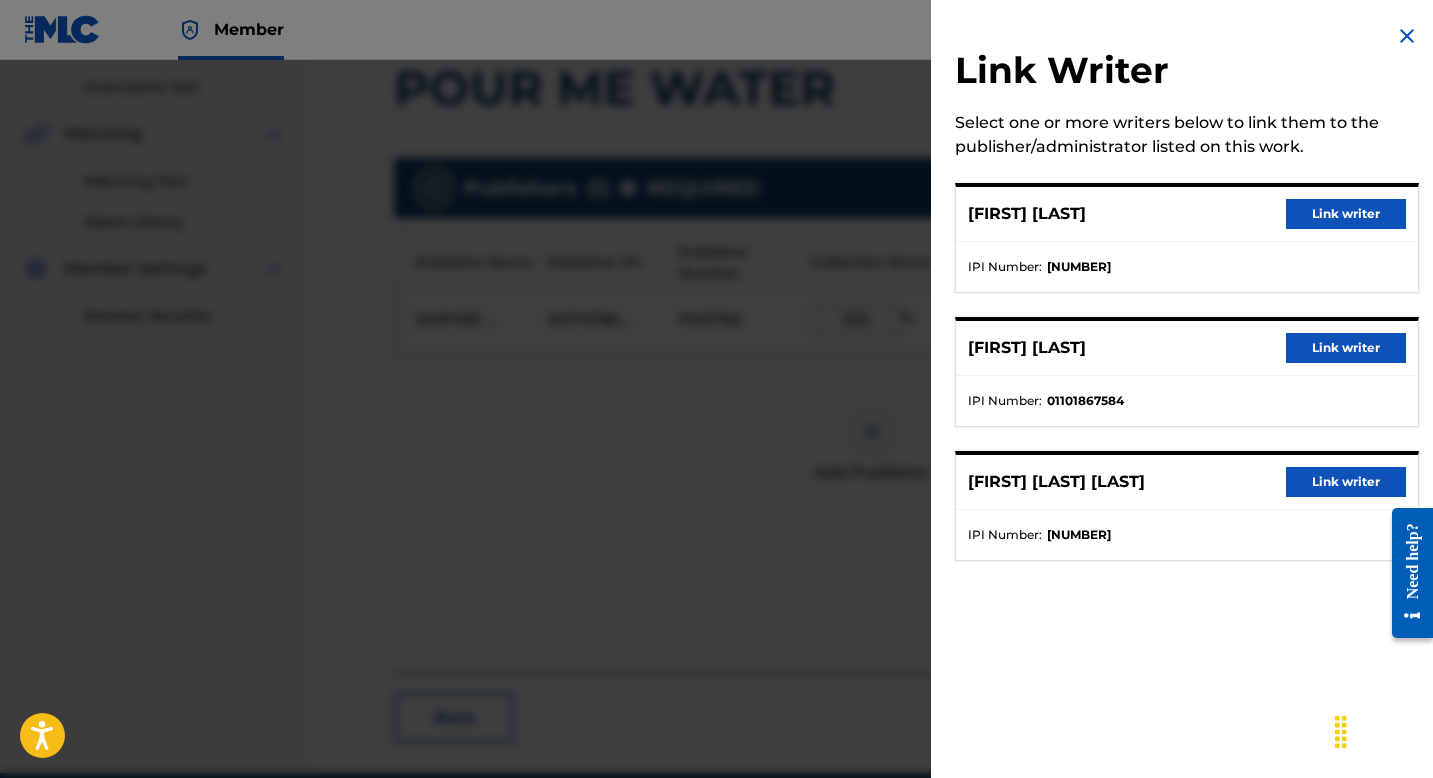click at bounding box center [716, 449] 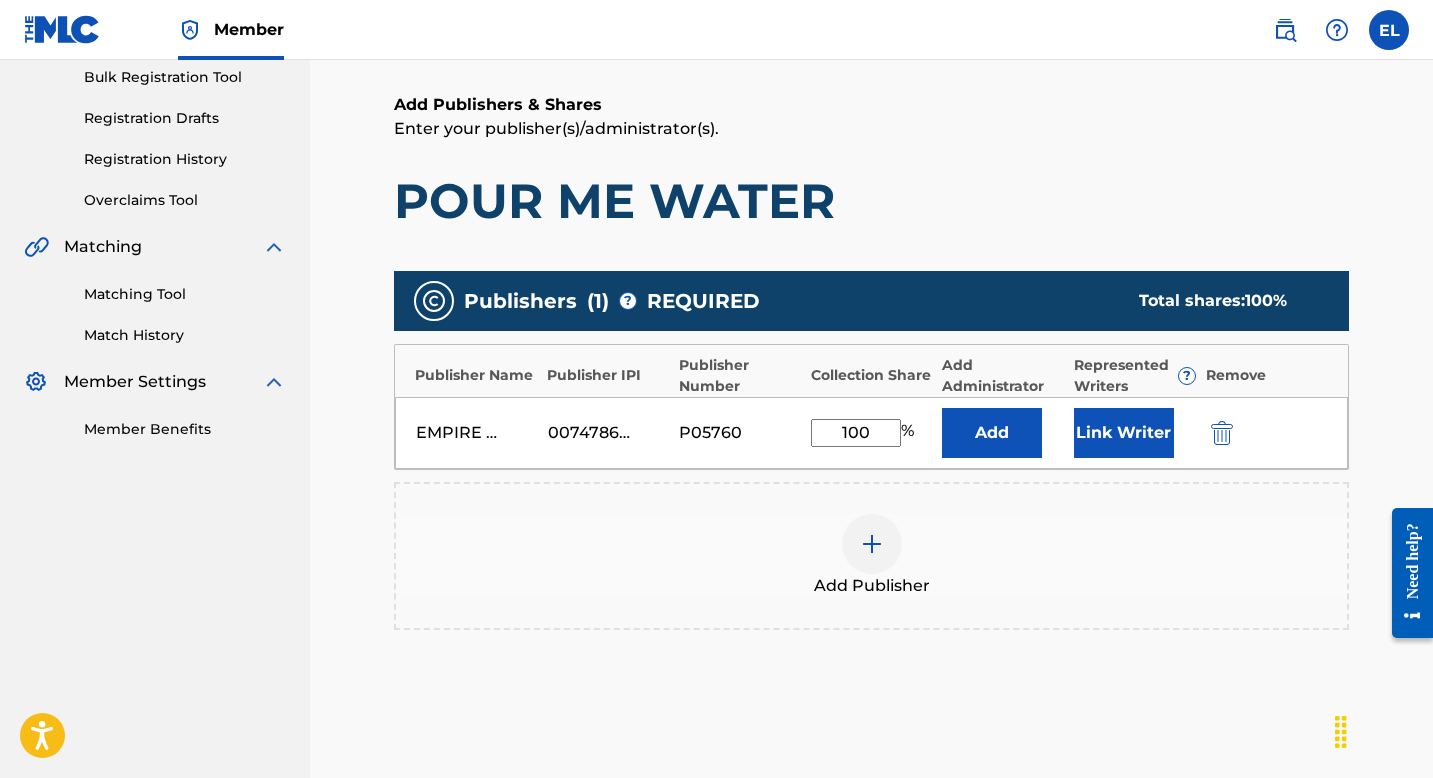 scroll, scrollTop: 503, scrollLeft: 0, axis: vertical 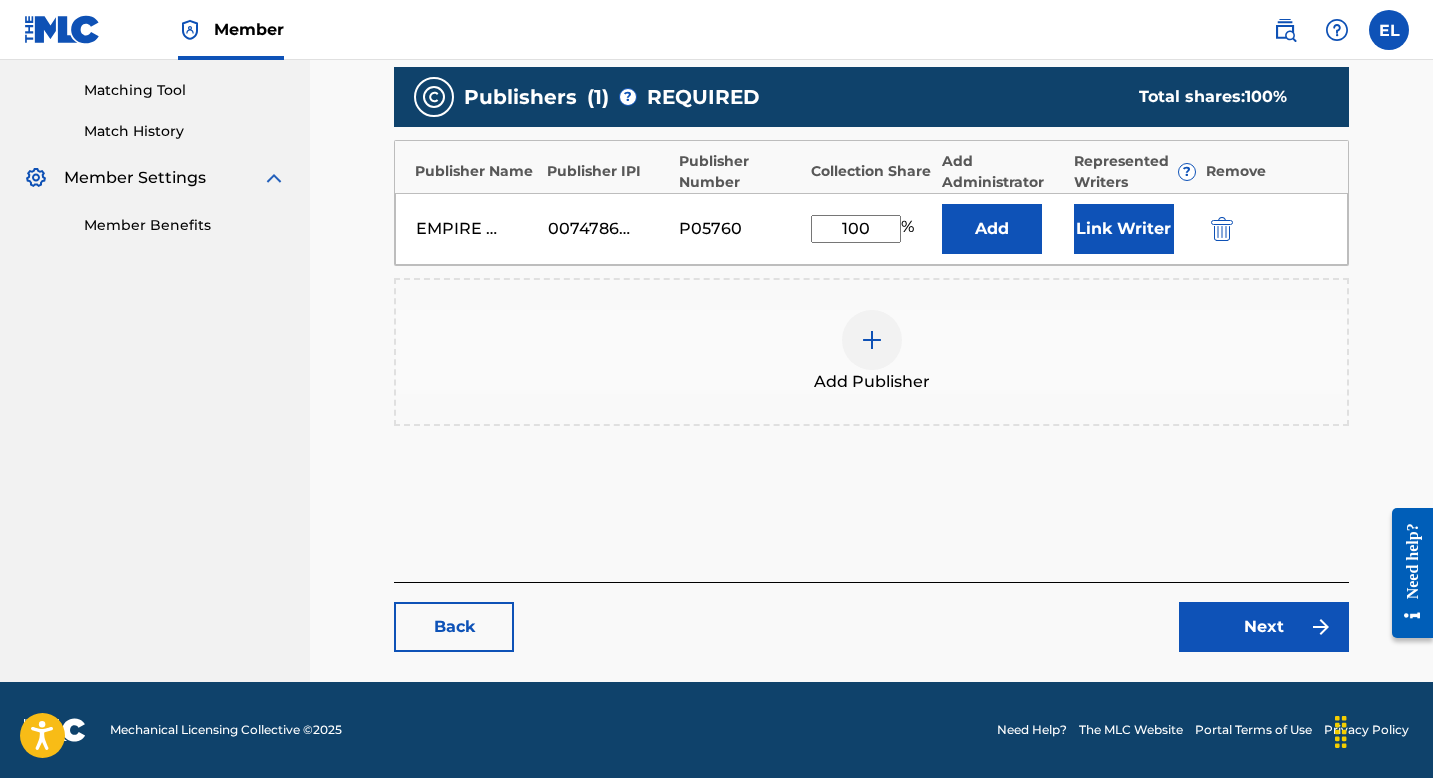 click on "Back" at bounding box center (454, 627) 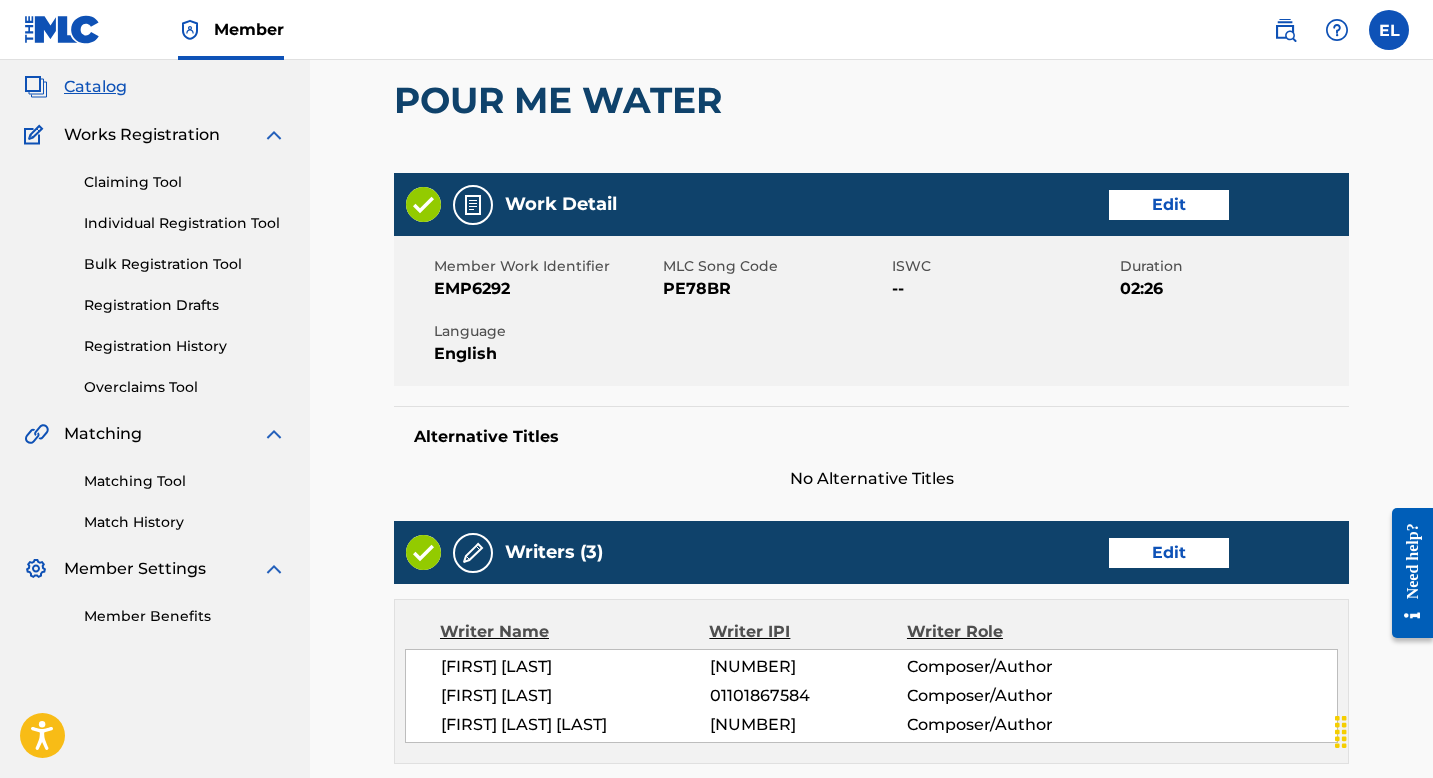 scroll, scrollTop: 378, scrollLeft: 0, axis: vertical 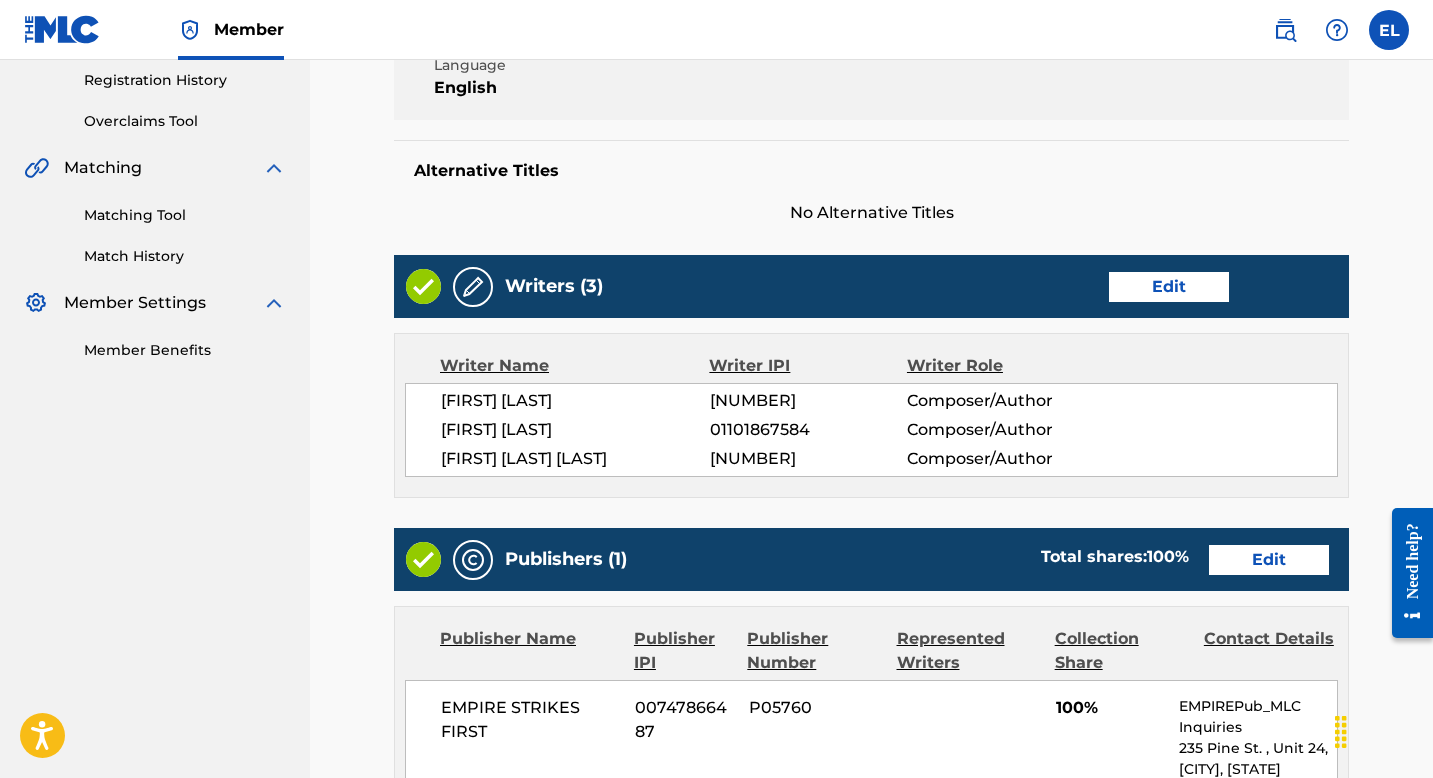 click on "Writers   (3) Edit" at bounding box center (871, 286) 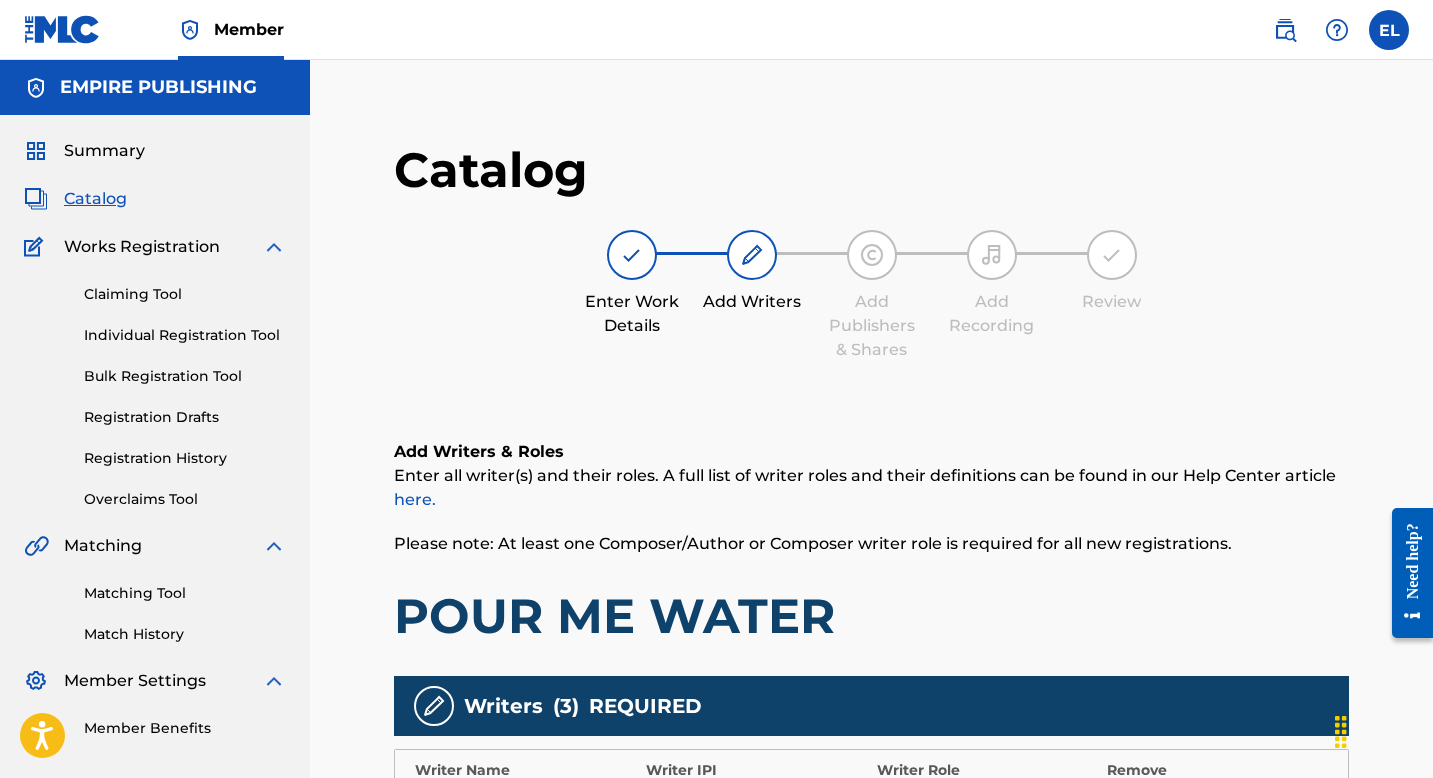 scroll, scrollTop: 420, scrollLeft: 0, axis: vertical 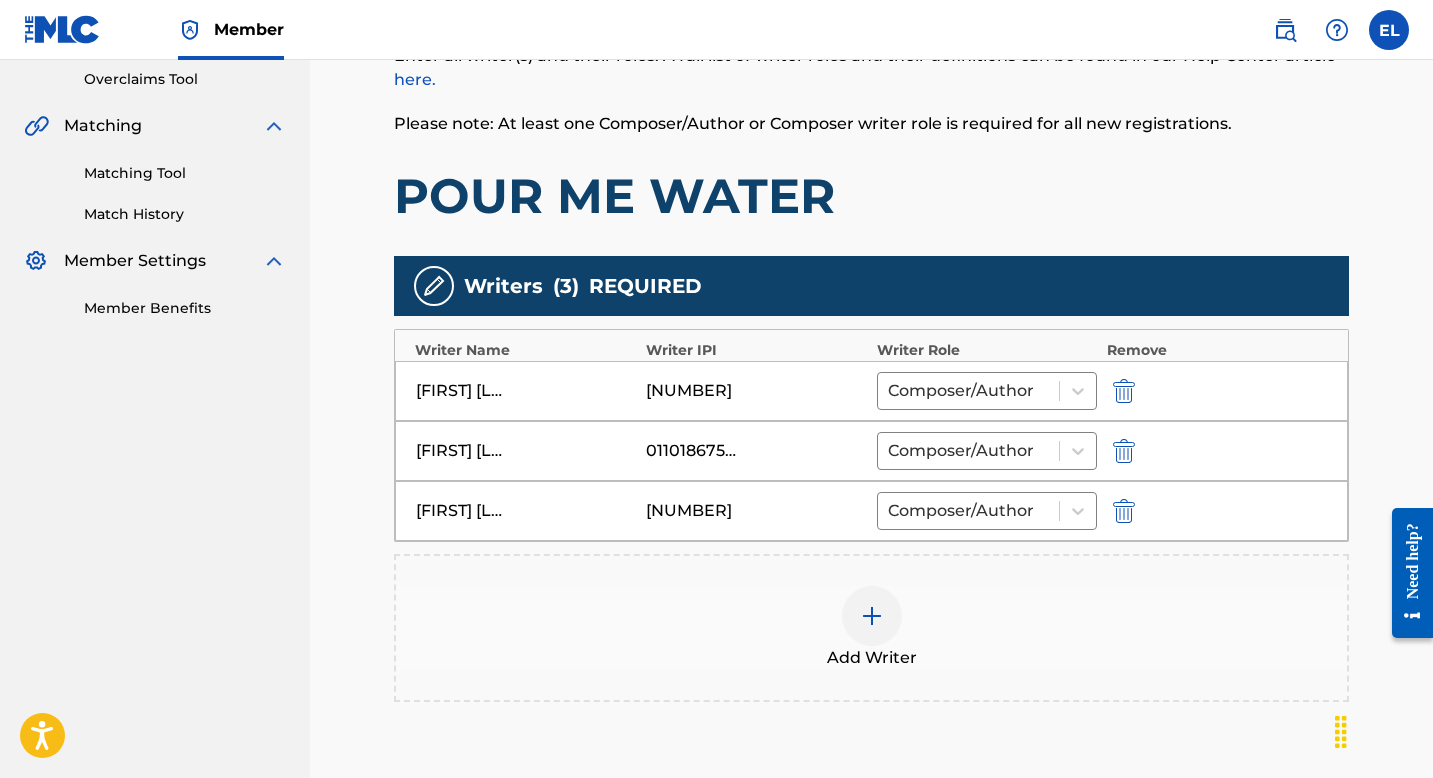 click at bounding box center [1122, 390] 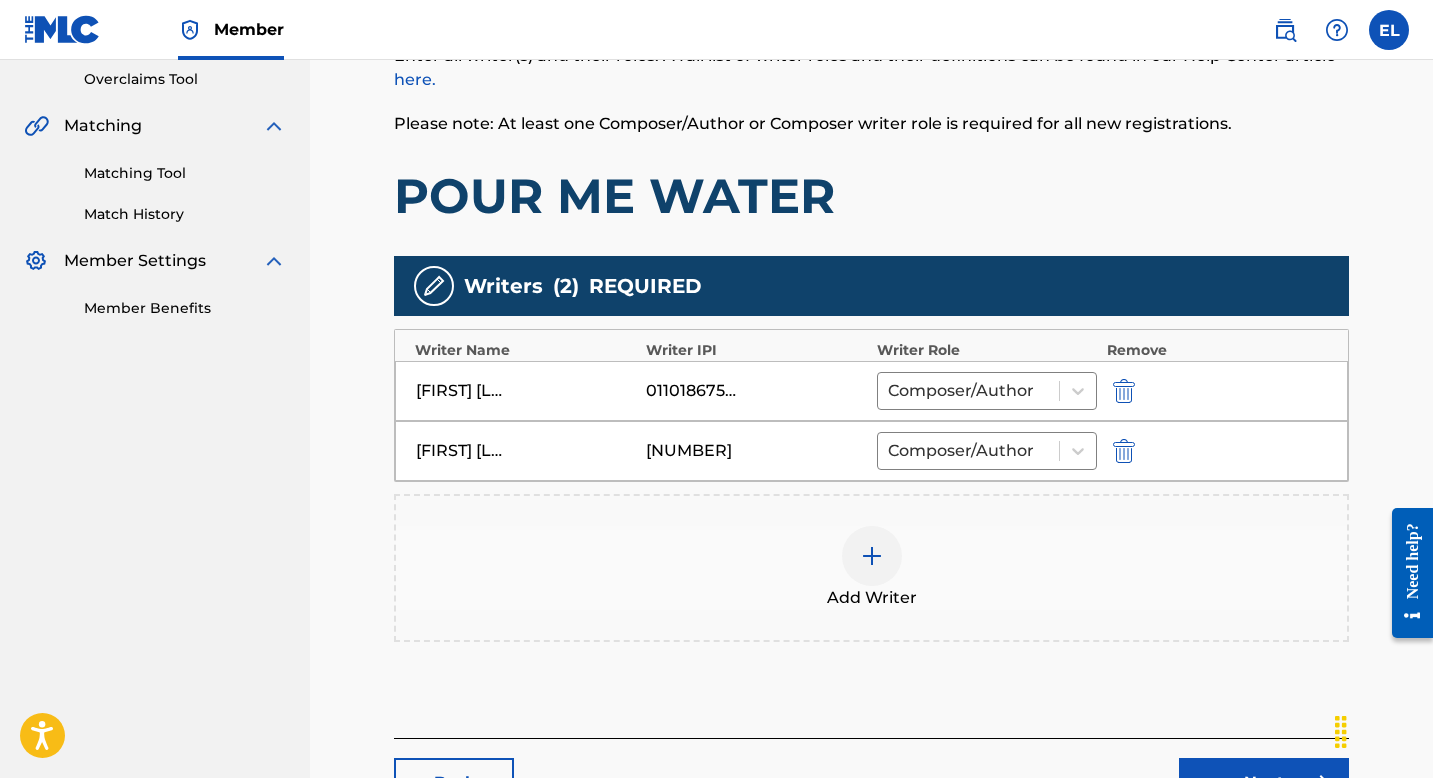 click at bounding box center (872, 556) 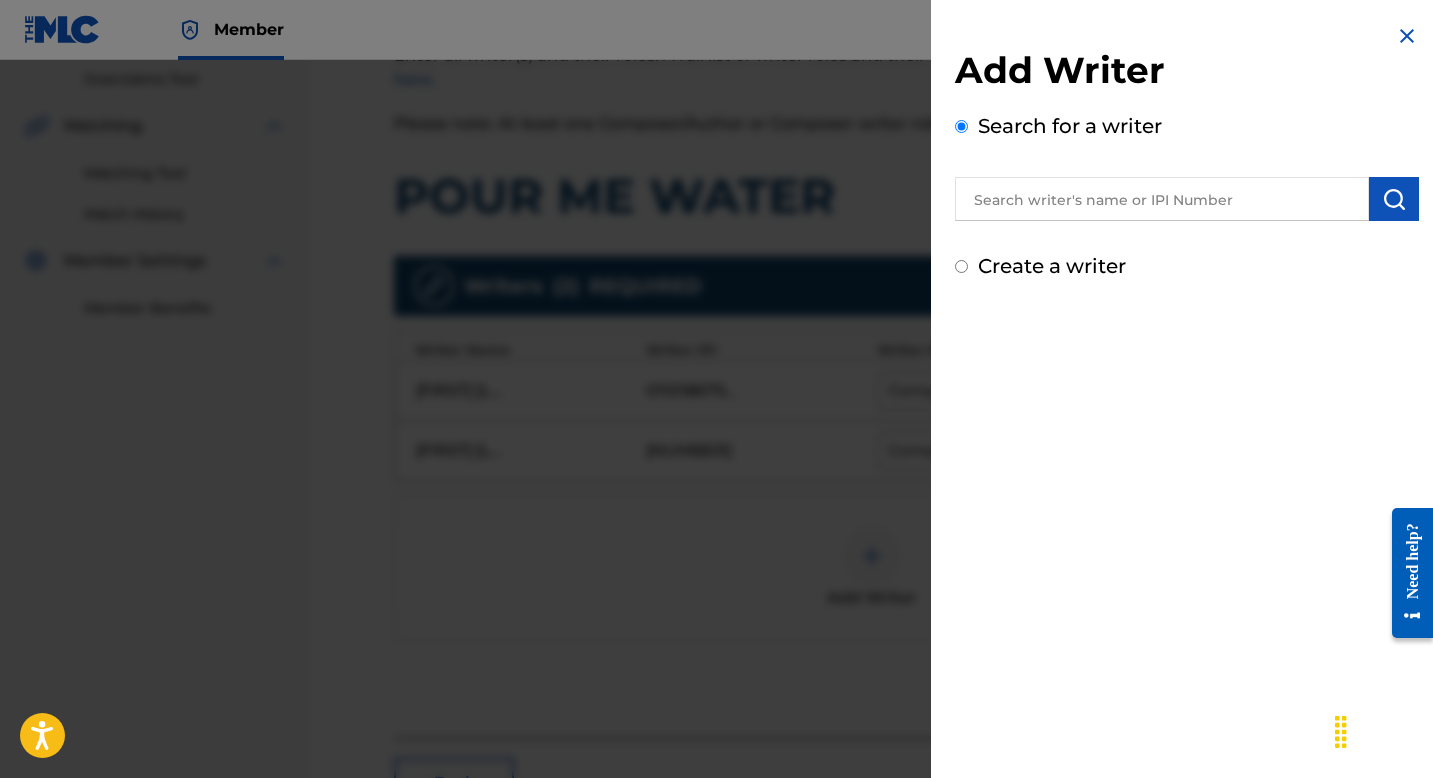 click at bounding box center (1162, 199) 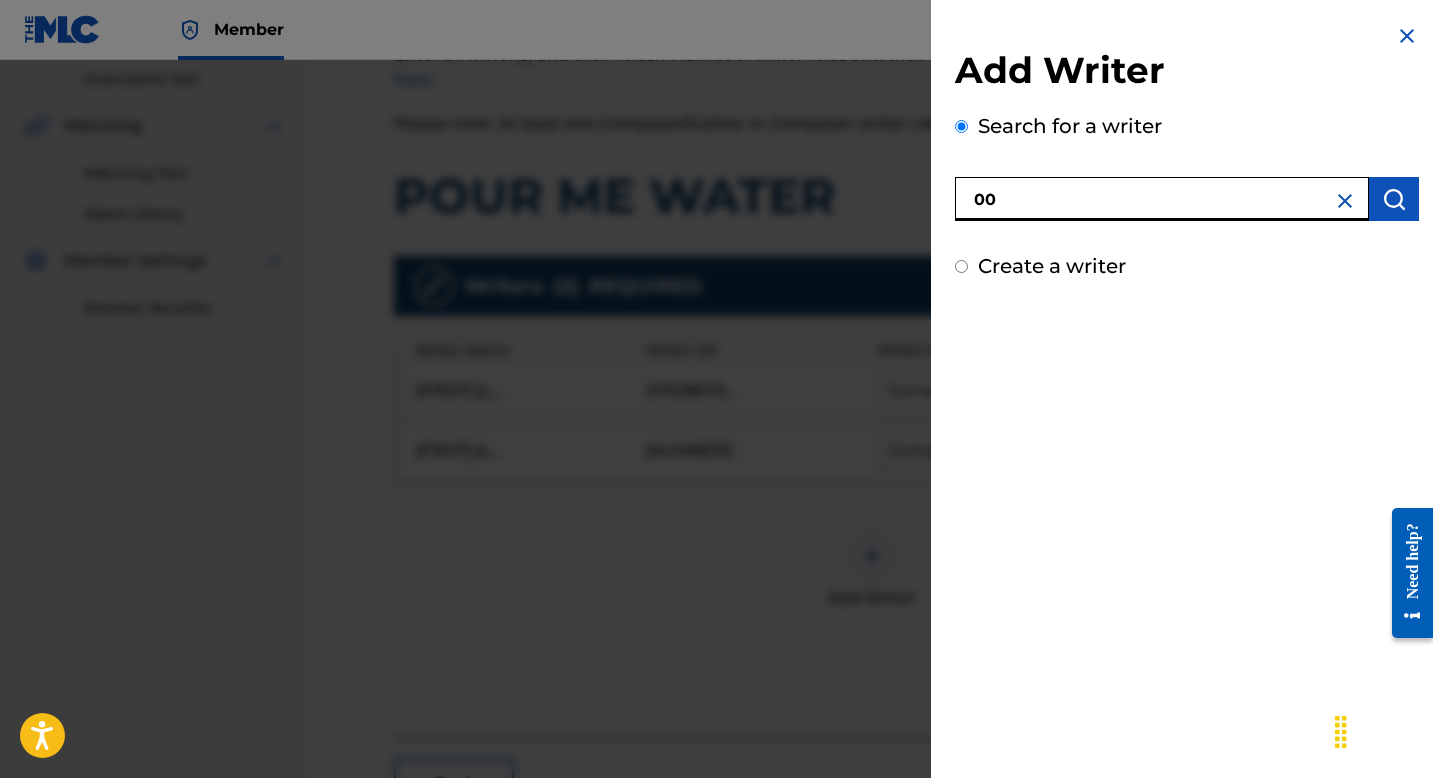 paste on "382296928" 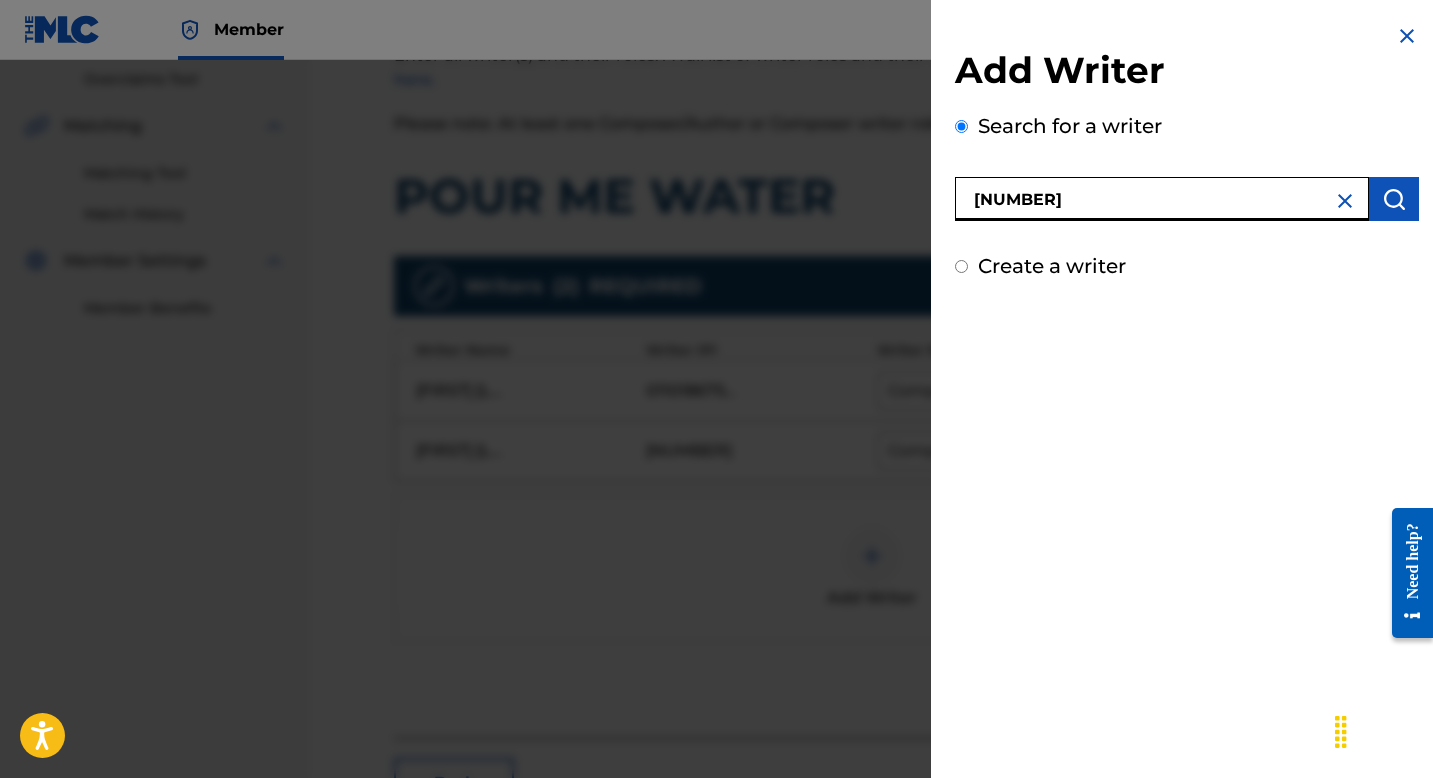 type on "[NUMBER]" 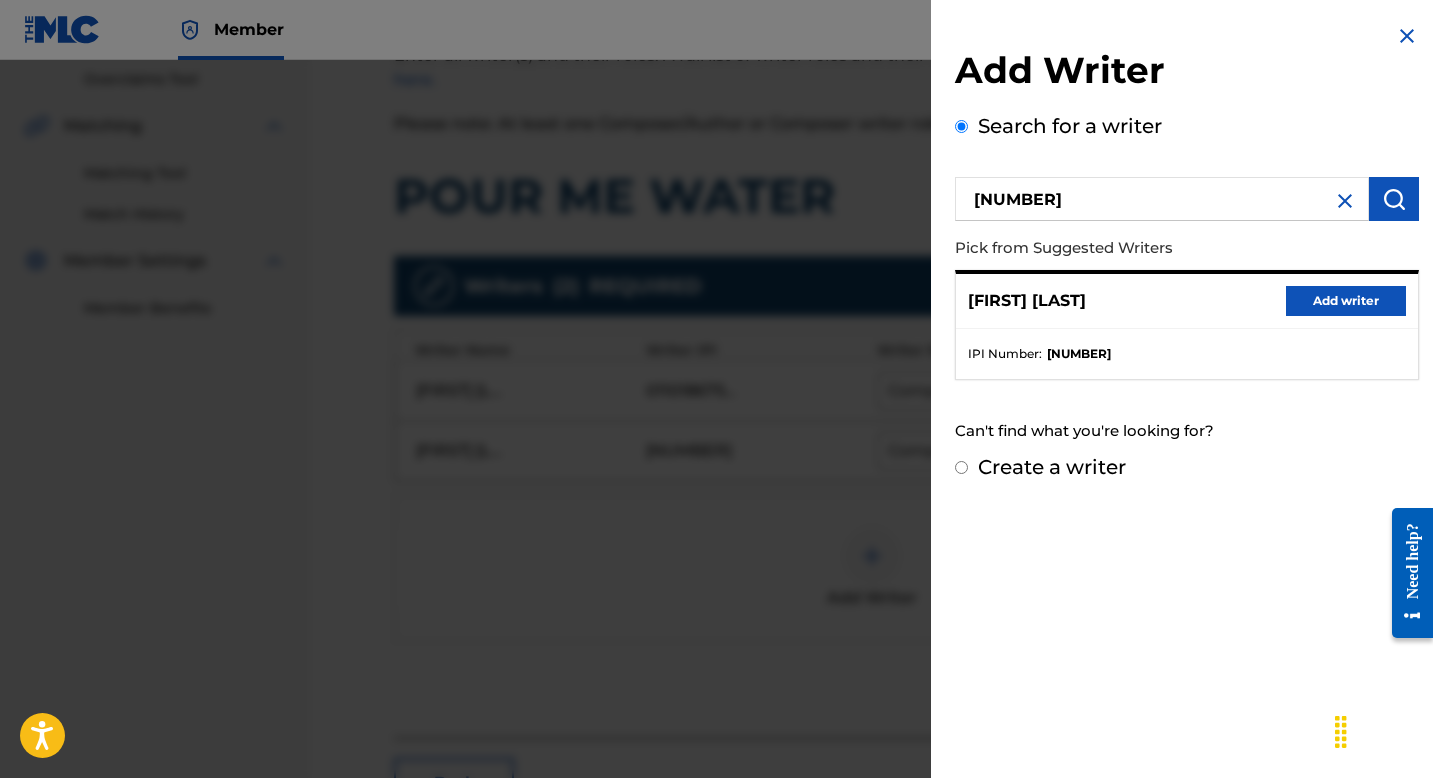 click on "Add writer" at bounding box center (1346, 301) 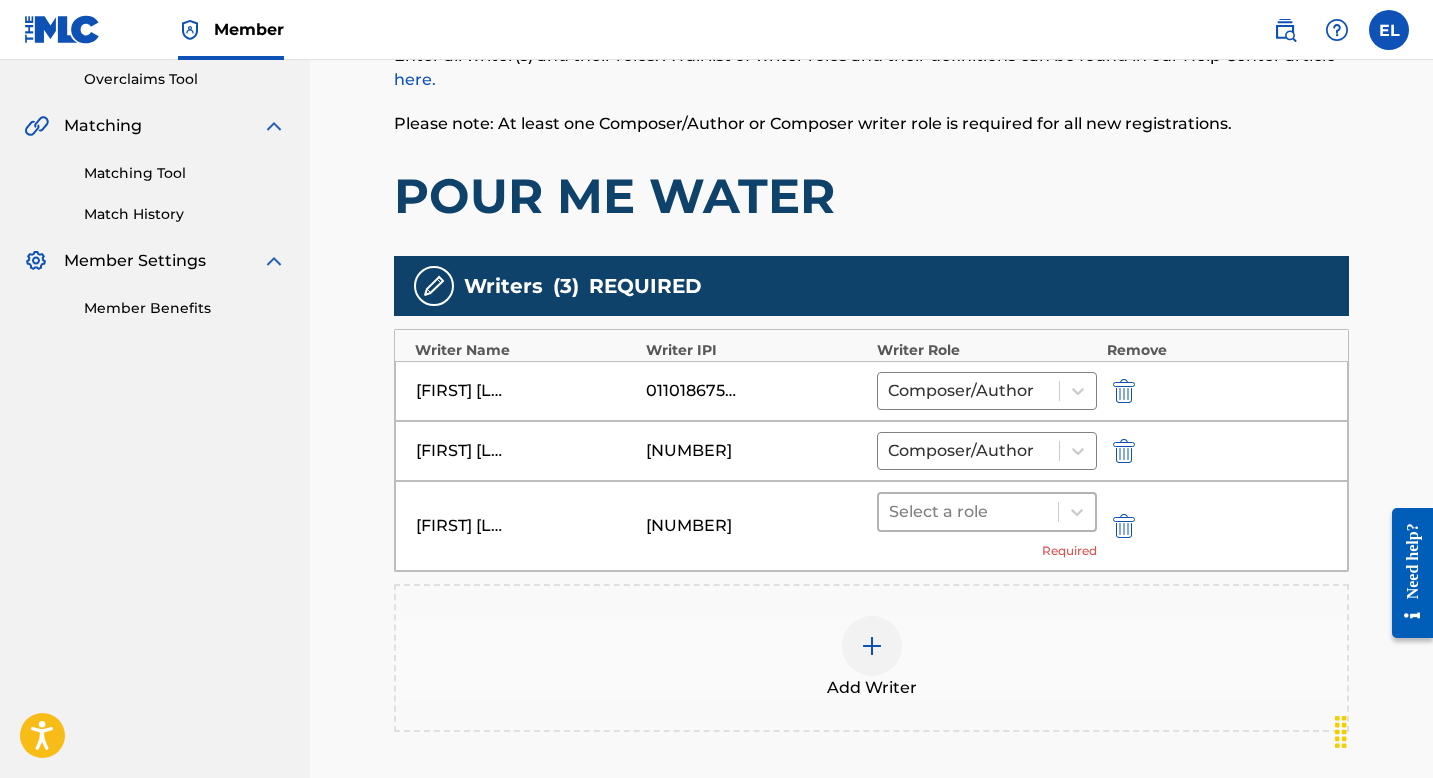 click on "Select a role" at bounding box center (987, 512) 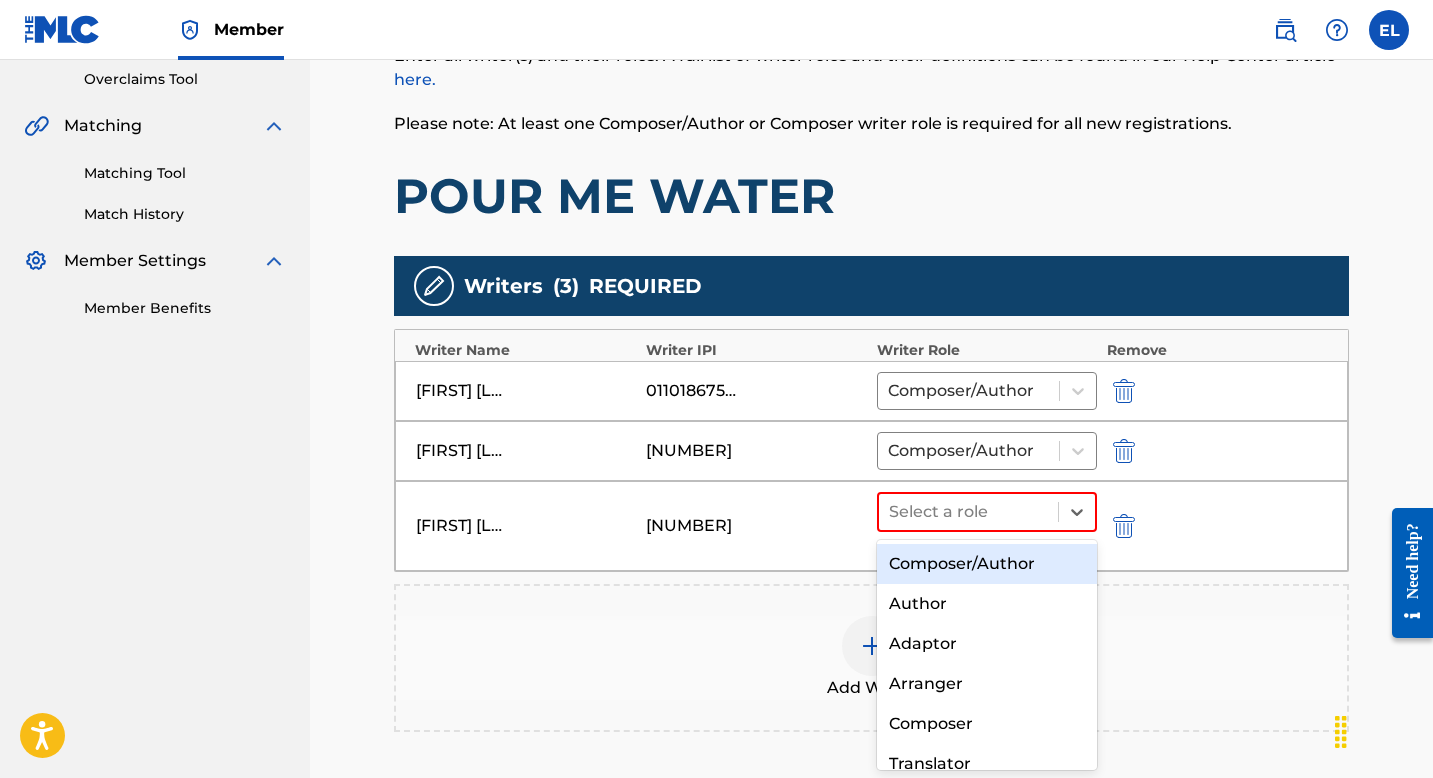 click on "Composer/Author" at bounding box center (987, 564) 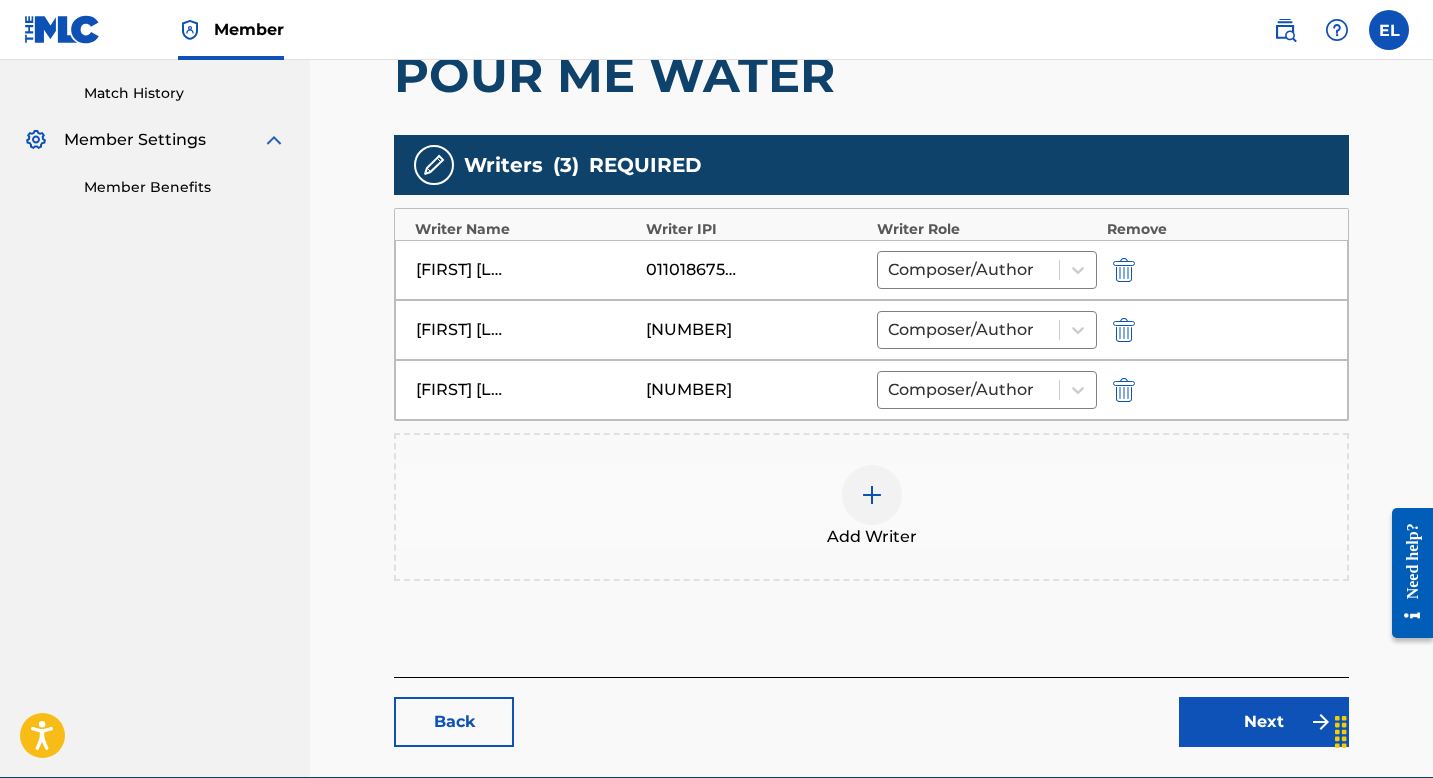 scroll, scrollTop: 636, scrollLeft: 0, axis: vertical 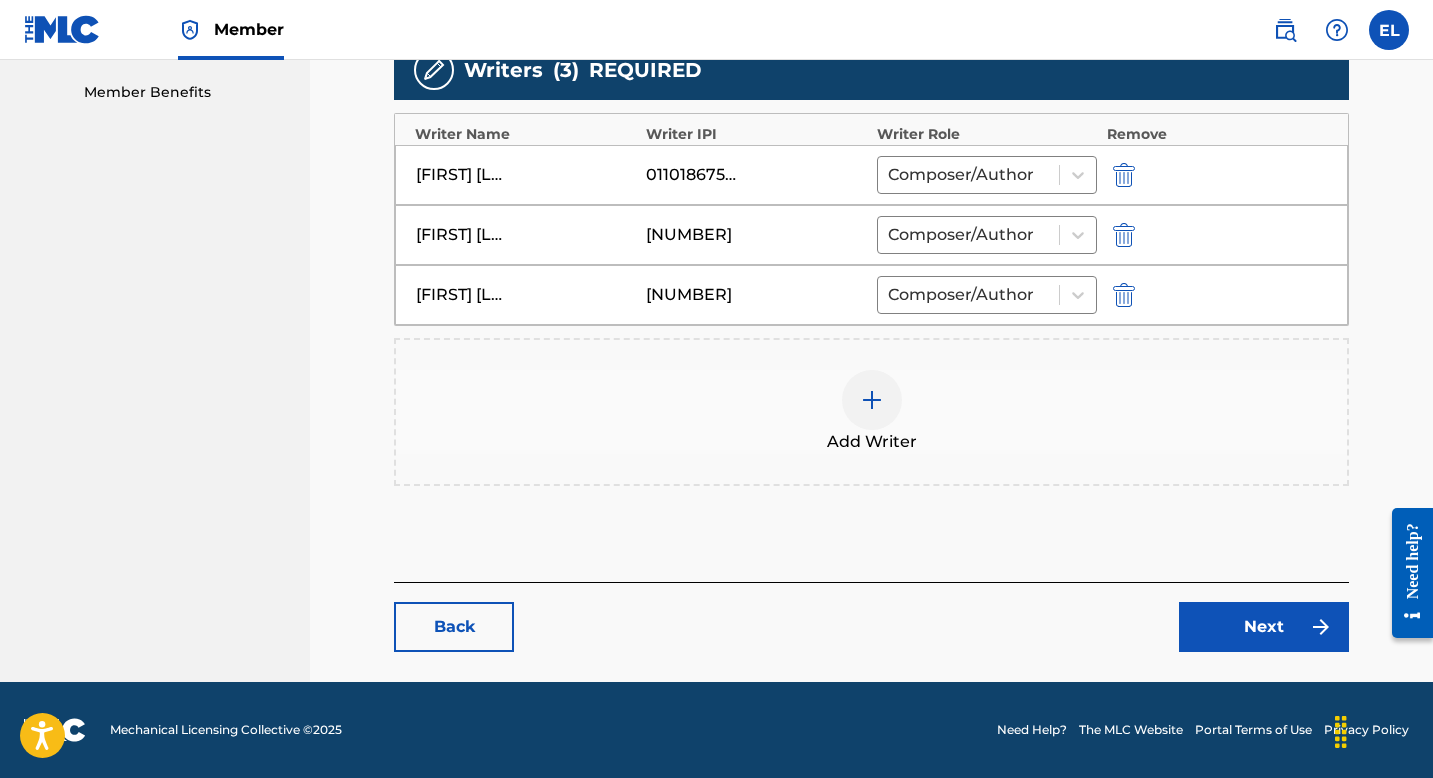 click on "Next" at bounding box center (1264, 627) 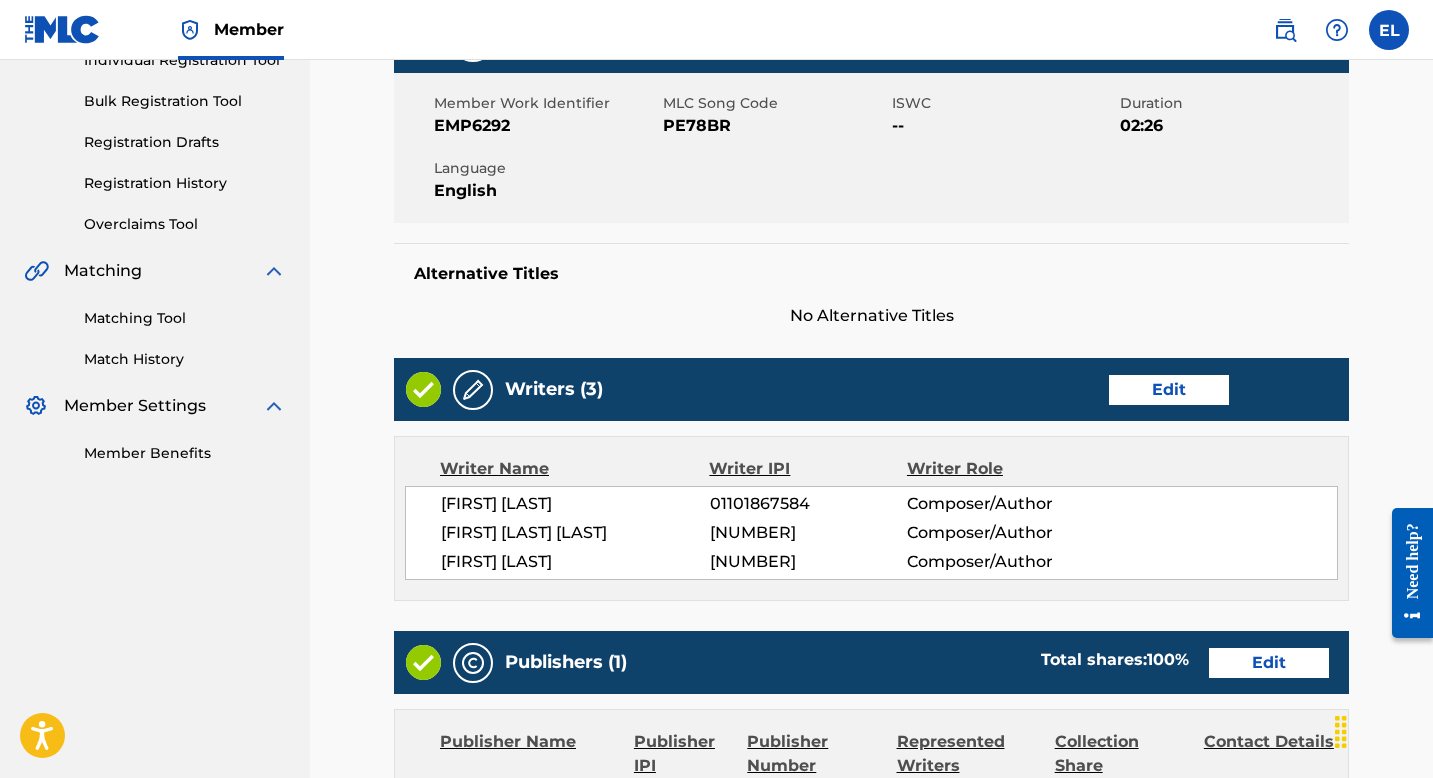 scroll, scrollTop: 644, scrollLeft: 0, axis: vertical 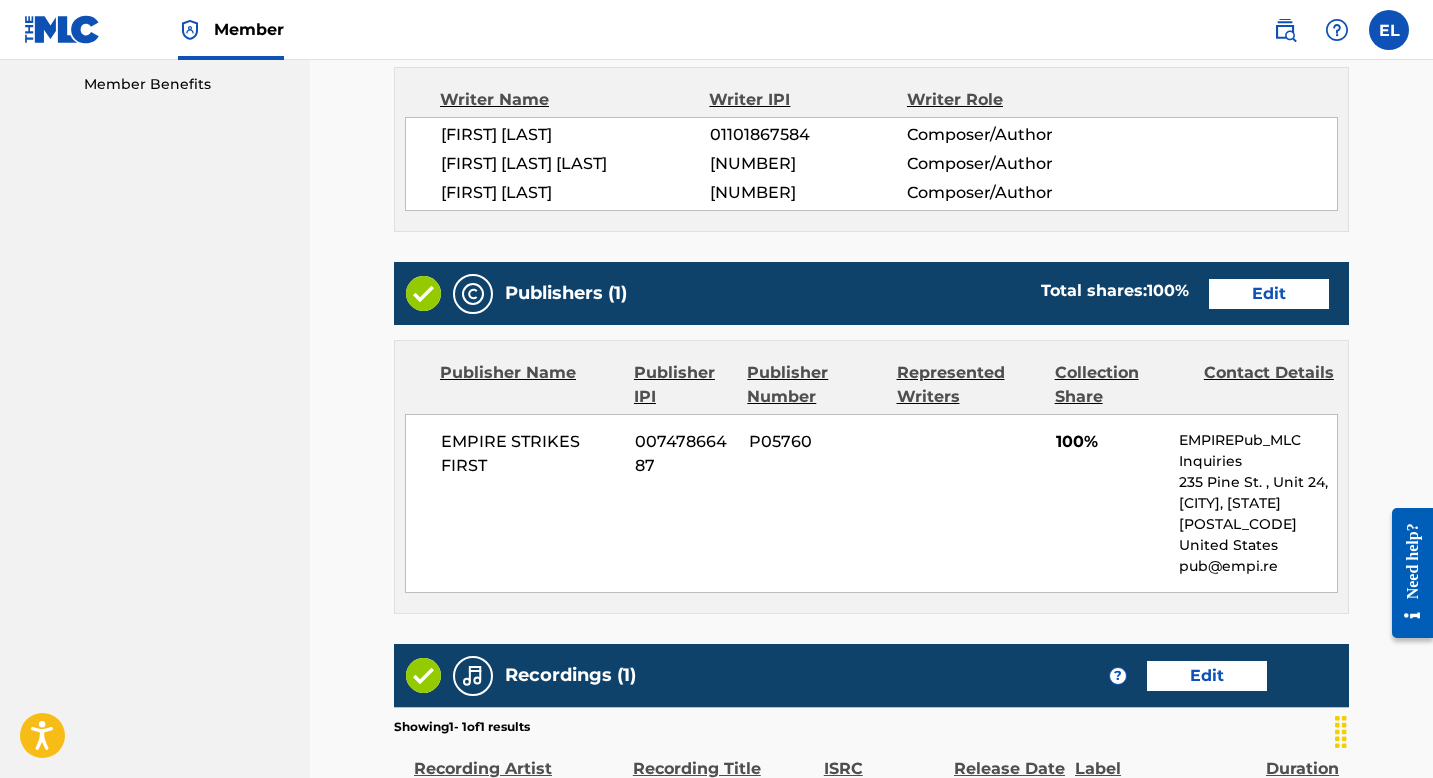click on "Edit" at bounding box center (1269, 294) 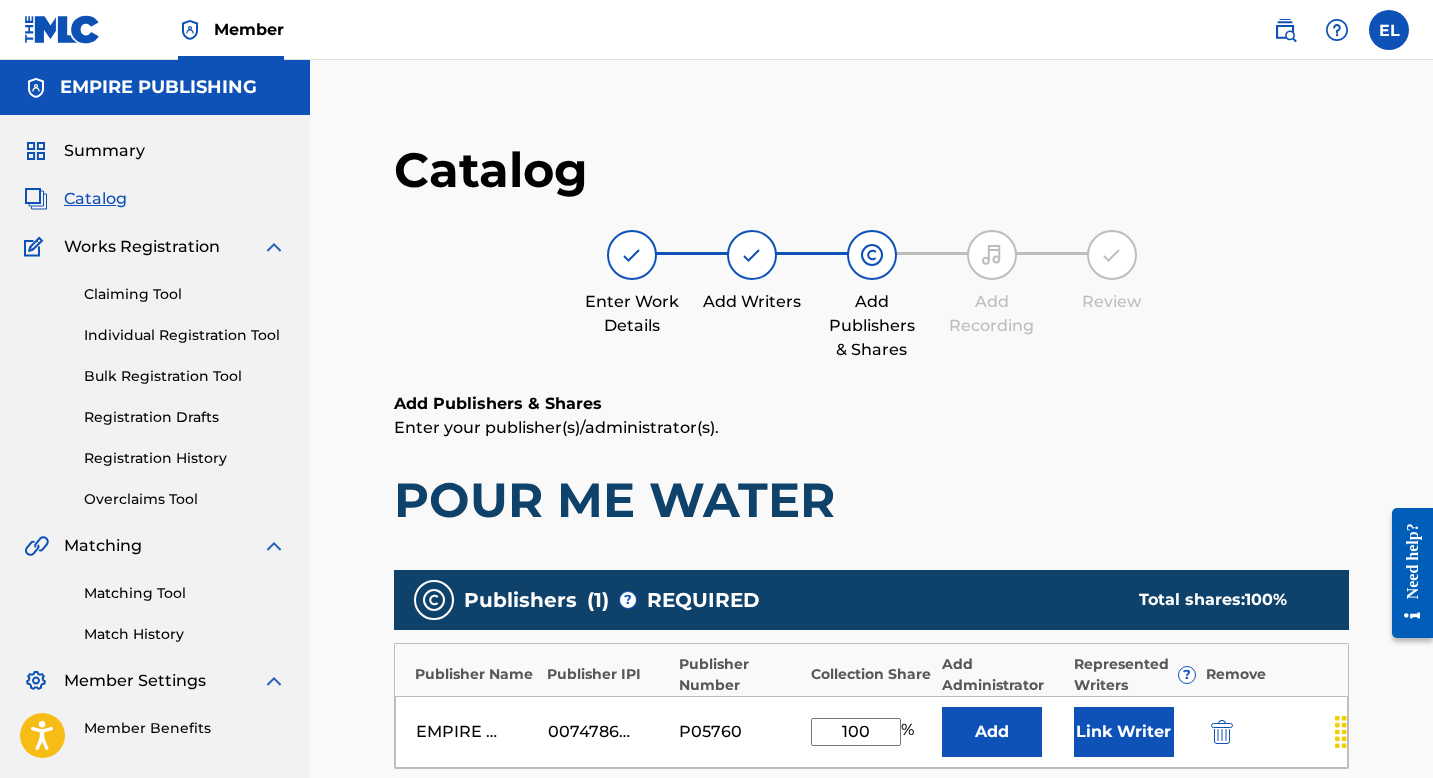 scroll, scrollTop: 383, scrollLeft: 0, axis: vertical 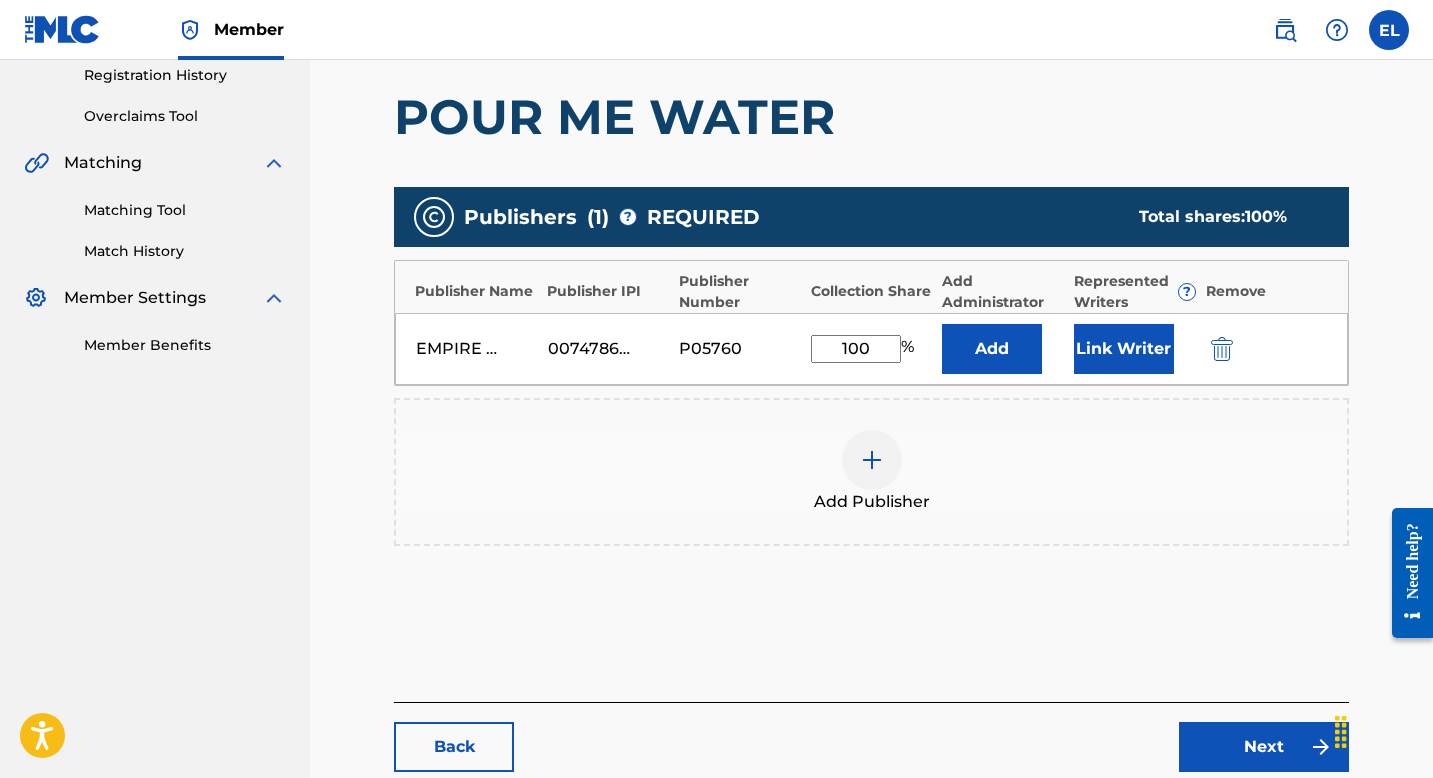 click on "Link Writer" at bounding box center (1124, 349) 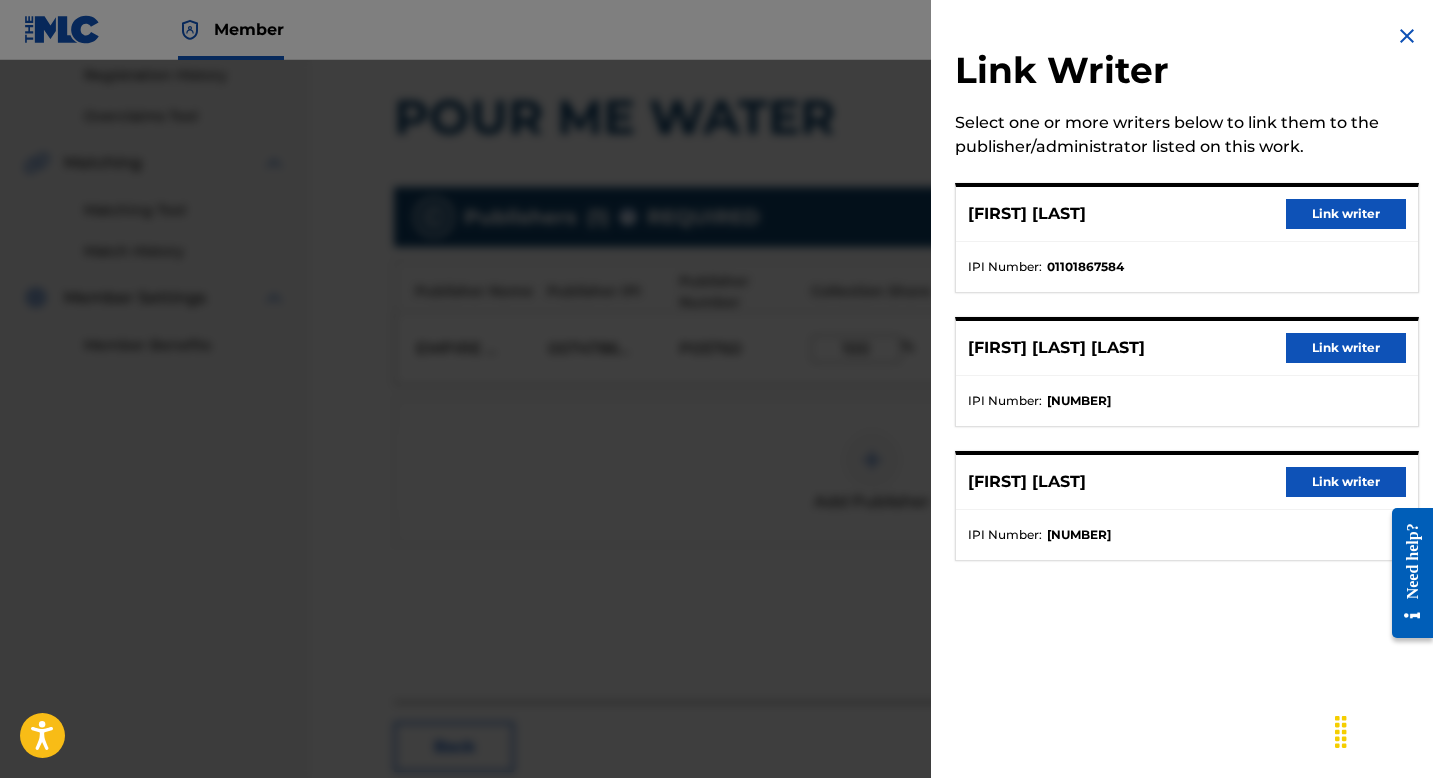 click on "Link writer" at bounding box center [1346, 482] 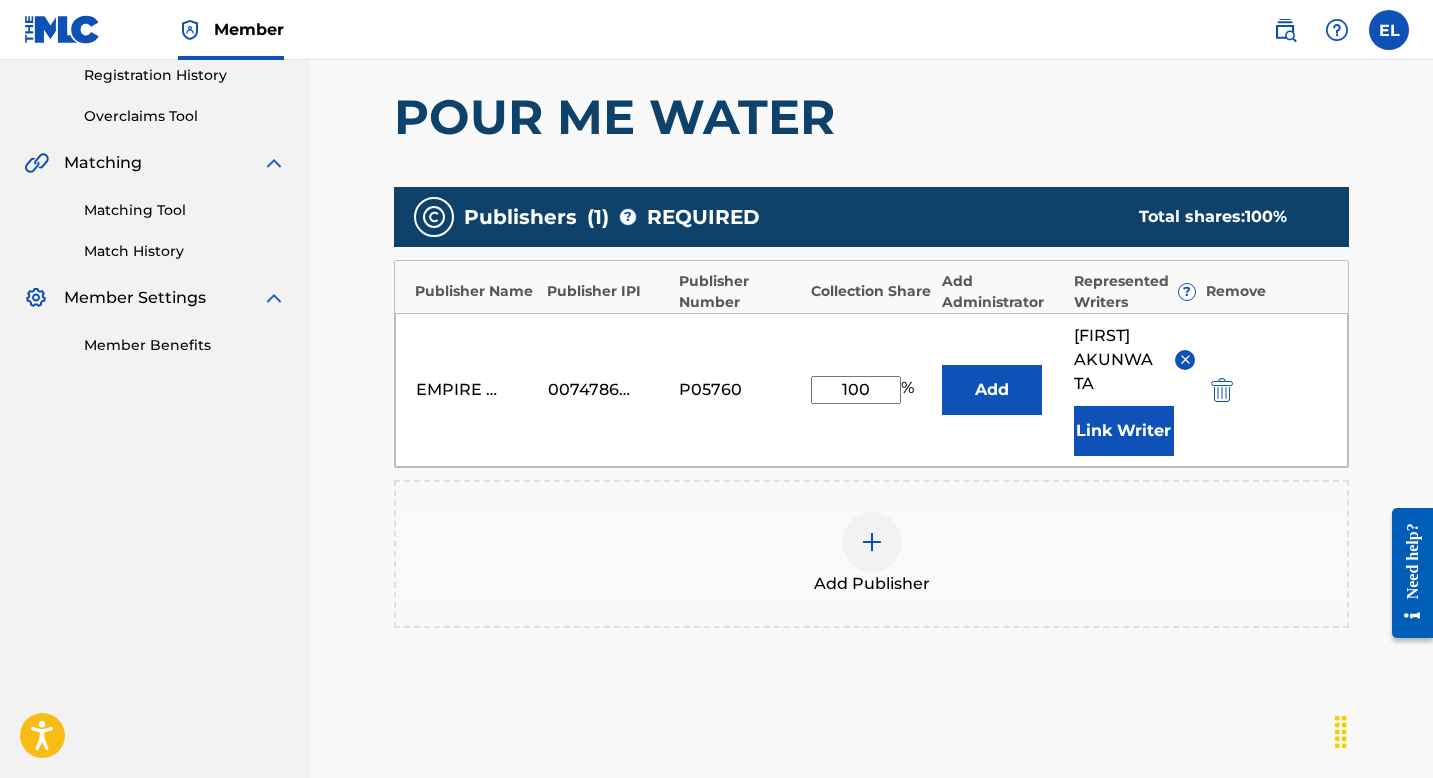 click on "Link Writer" at bounding box center (1124, 431) 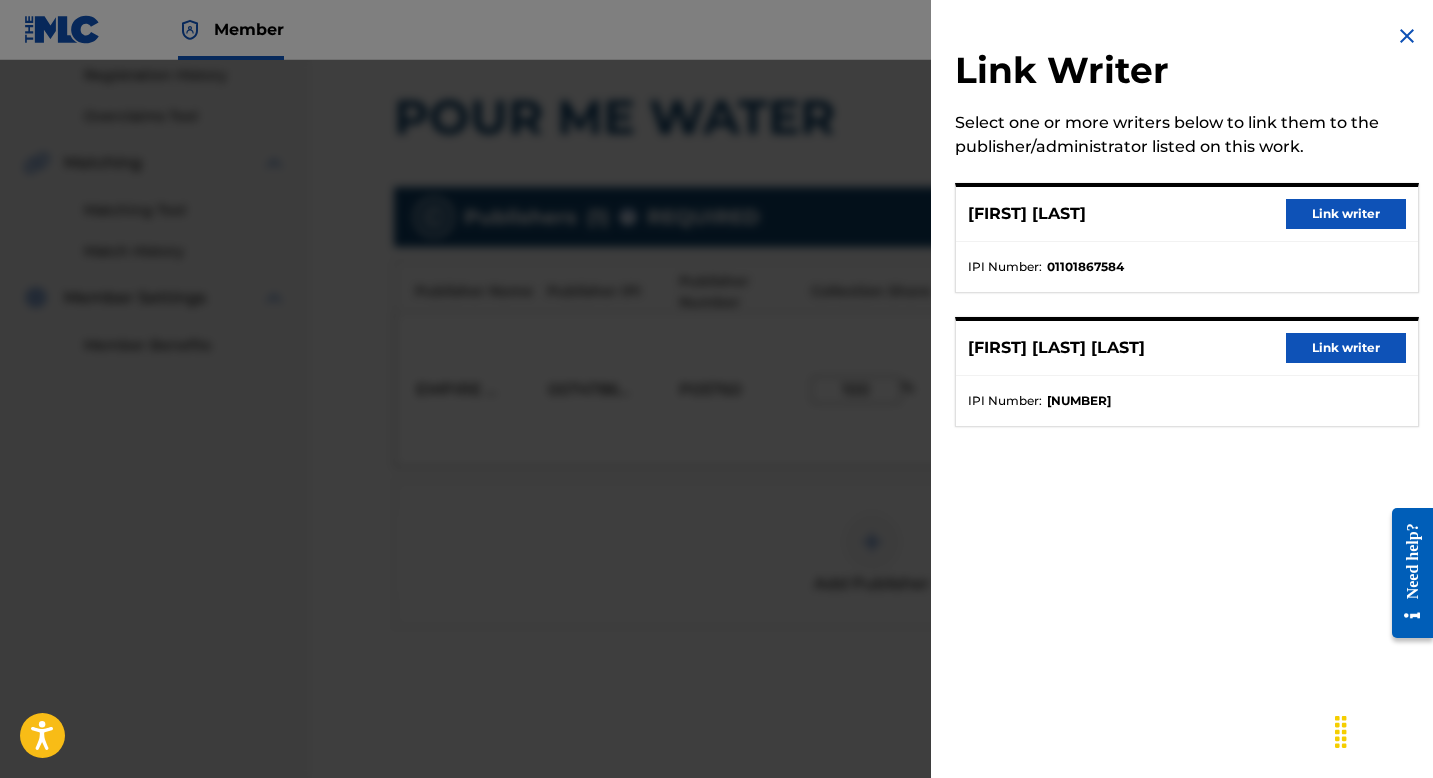 click on "Link writer" at bounding box center [1346, 348] 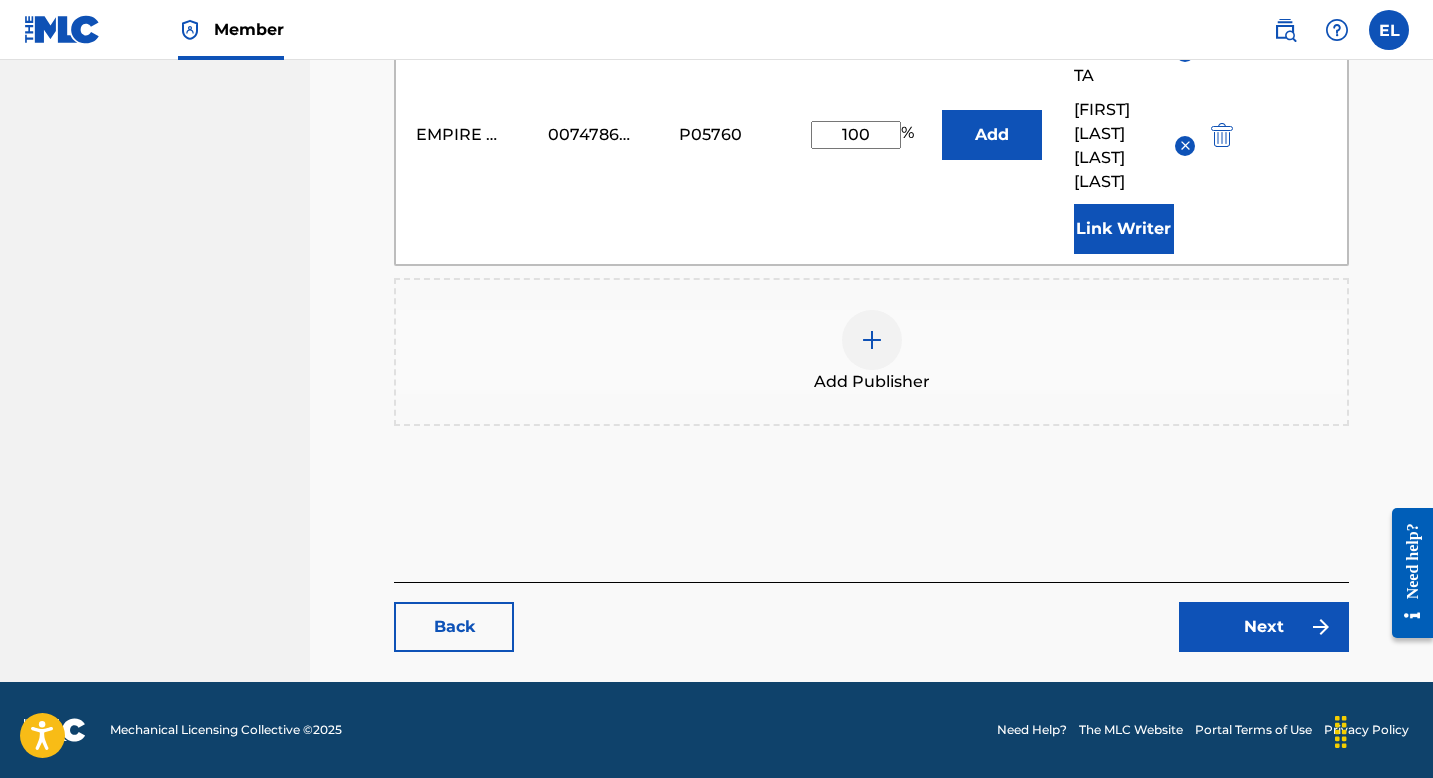 scroll, scrollTop: 715, scrollLeft: 0, axis: vertical 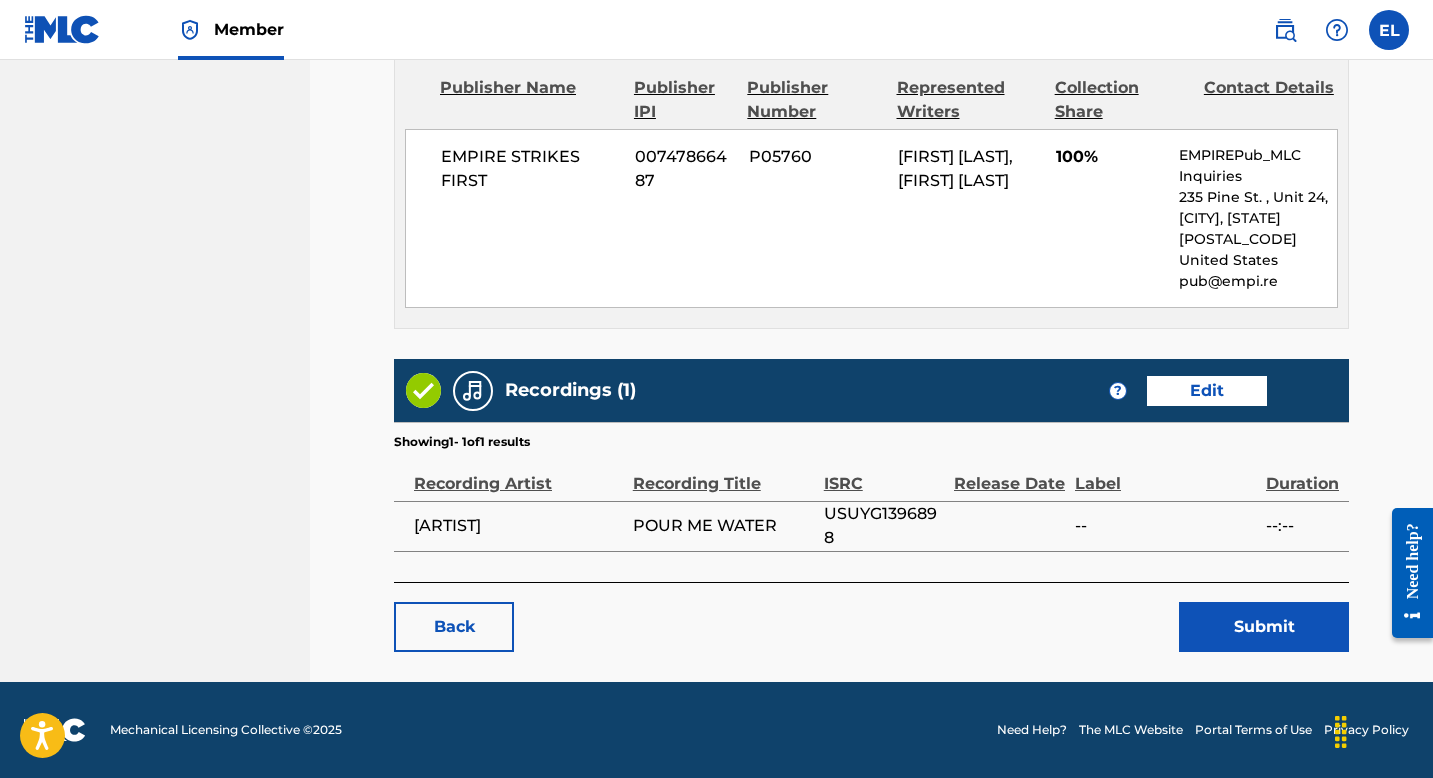 click on "Submit" at bounding box center [1264, 627] 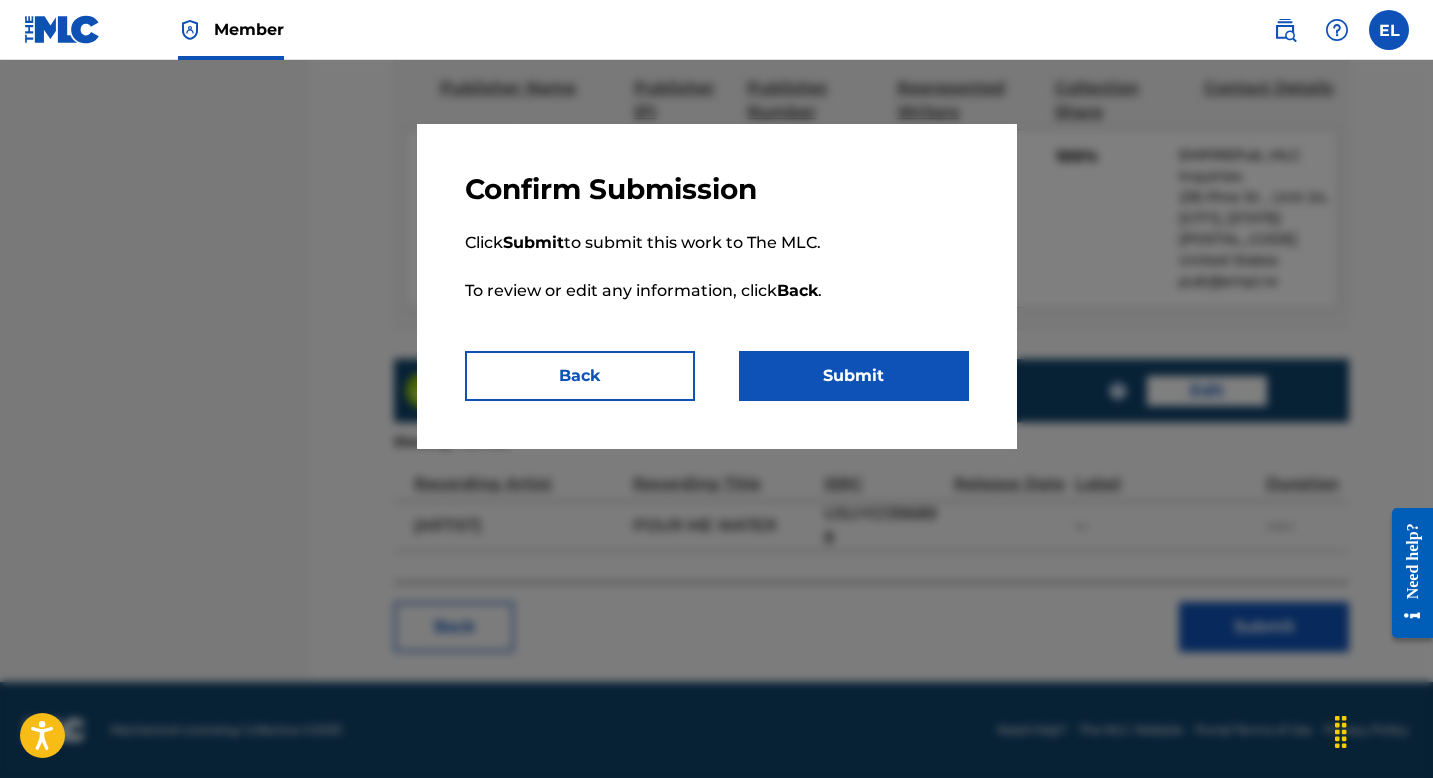 drag, startPoint x: 888, startPoint y: 390, endPoint x: 900, endPoint y: 424, distance: 36.05551 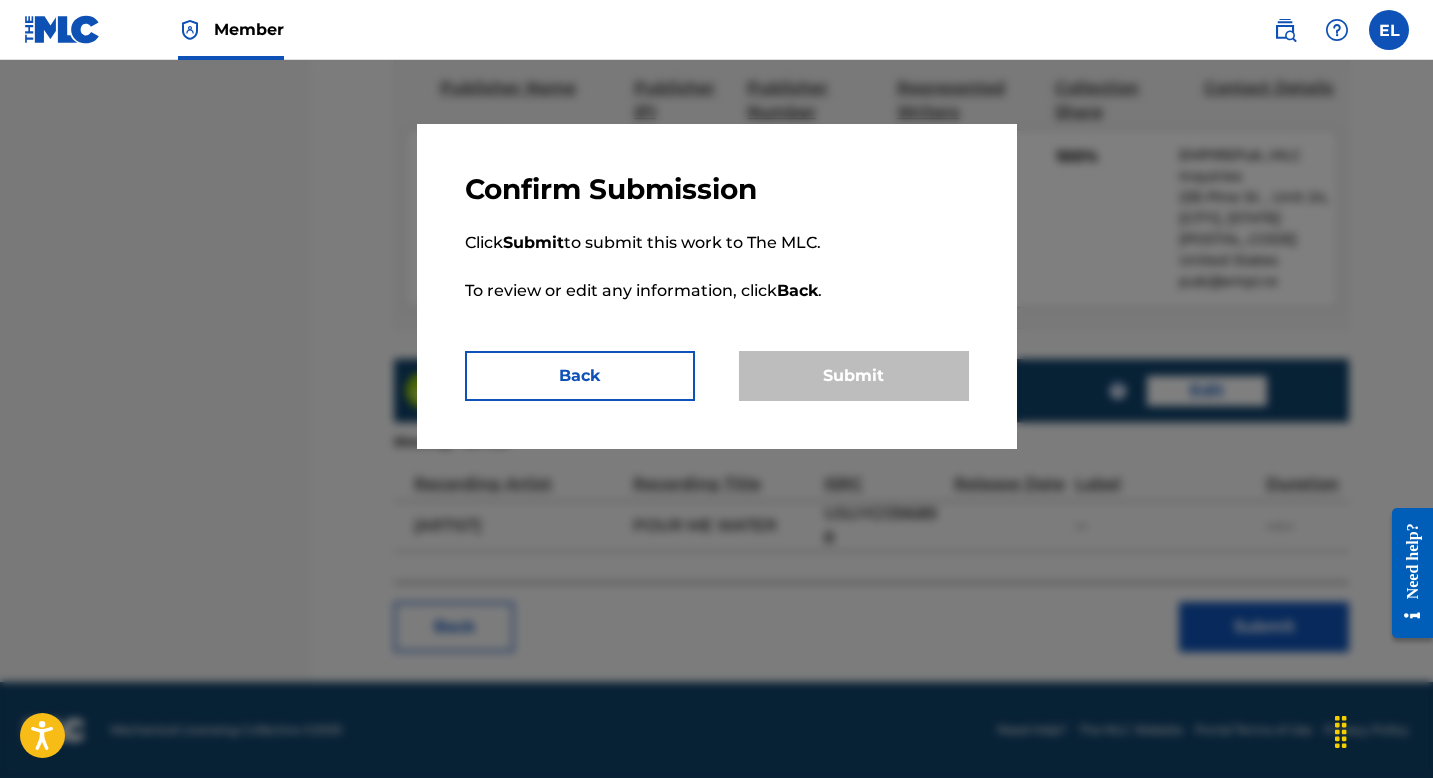 scroll, scrollTop: 0, scrollLeft: 0, axis: both 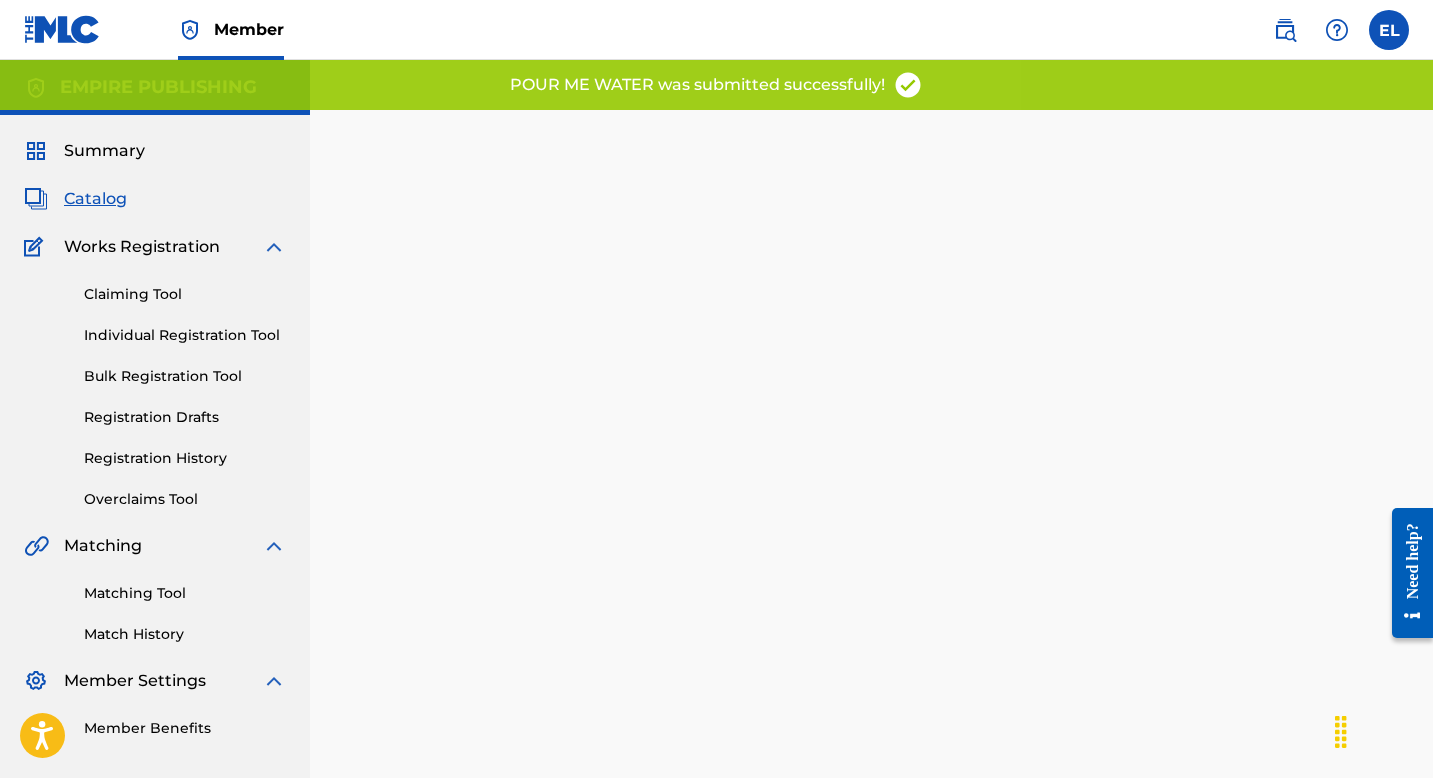 click on "Claiming Tool" at bounding box center [185, 294] 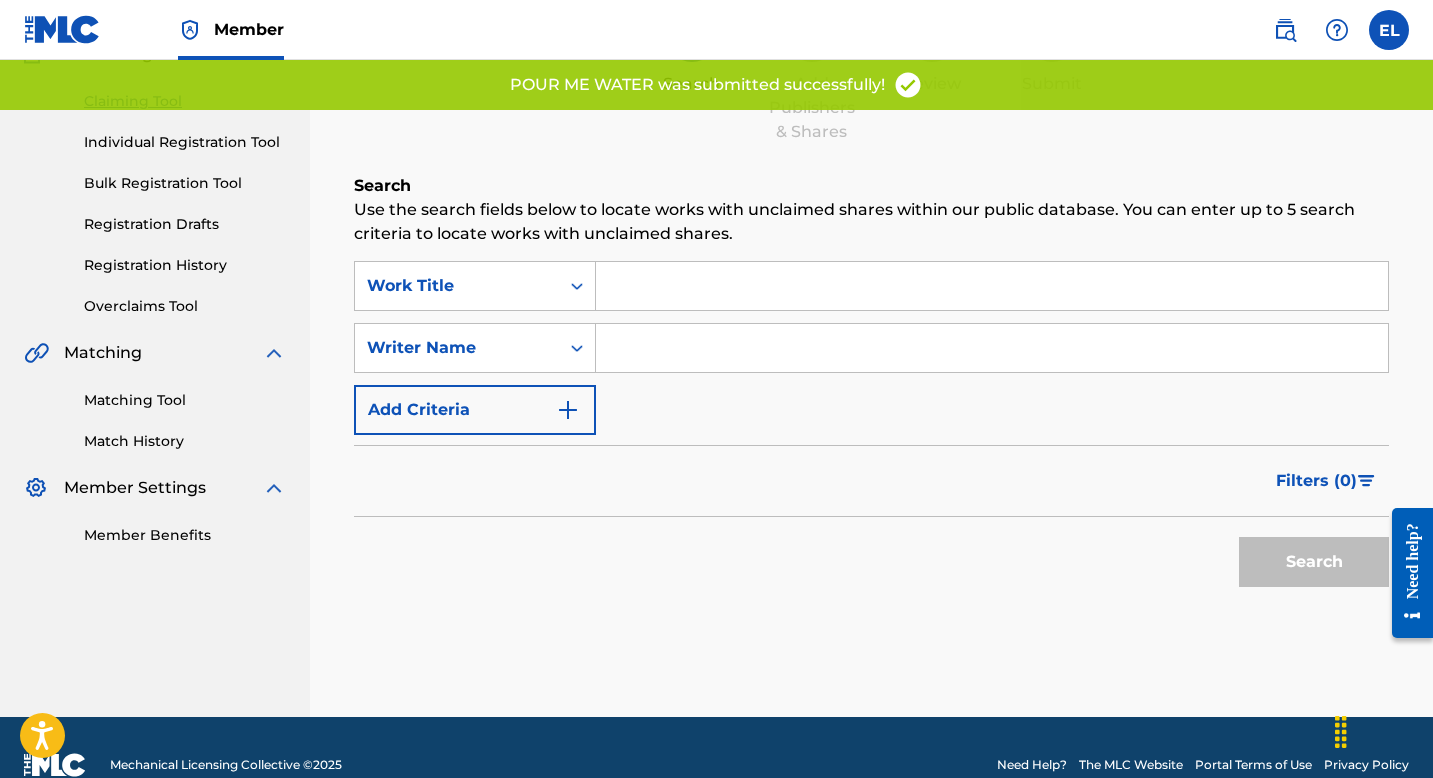 scroll, scrollTop: 0, scrollLeft: 0, axis: both 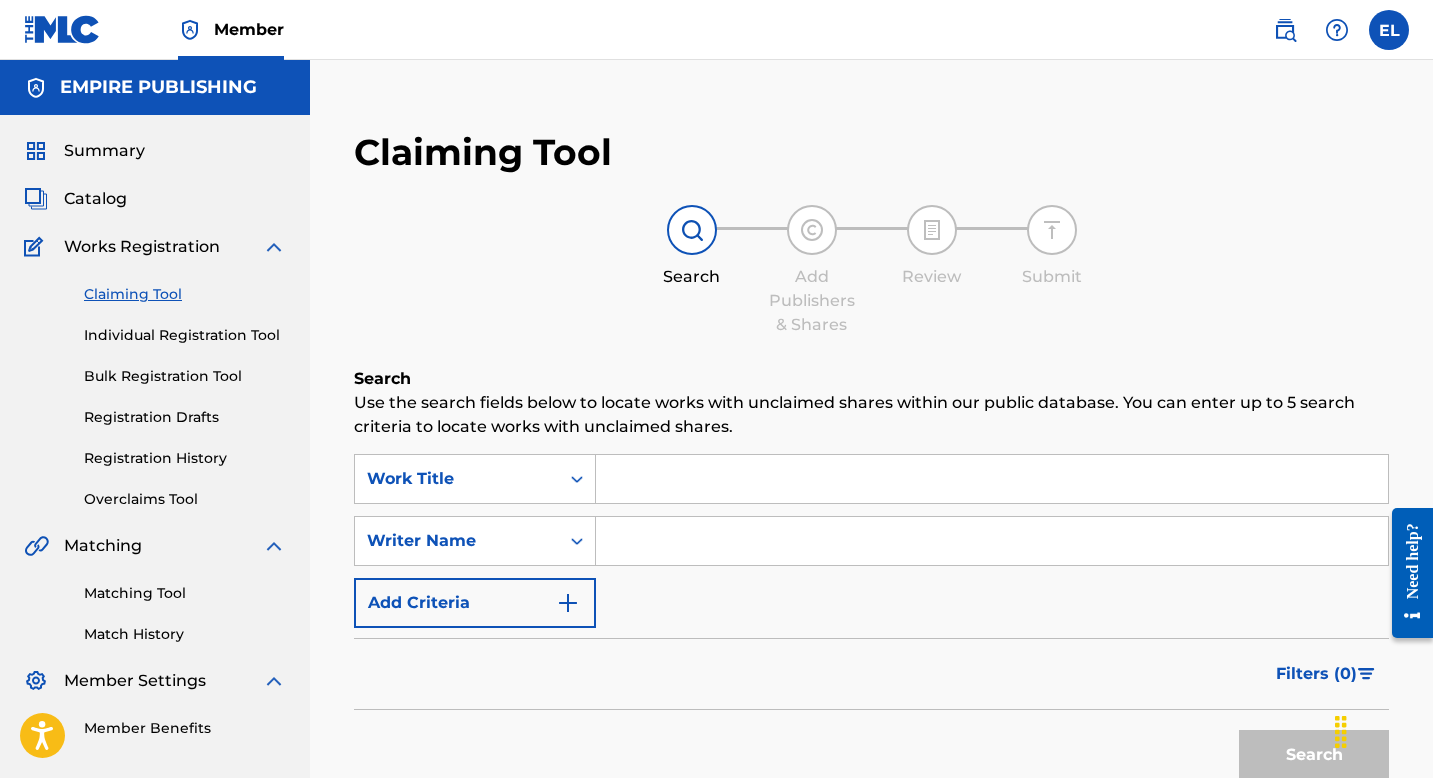 click on "Catalog" at bounding box center (95, 199) 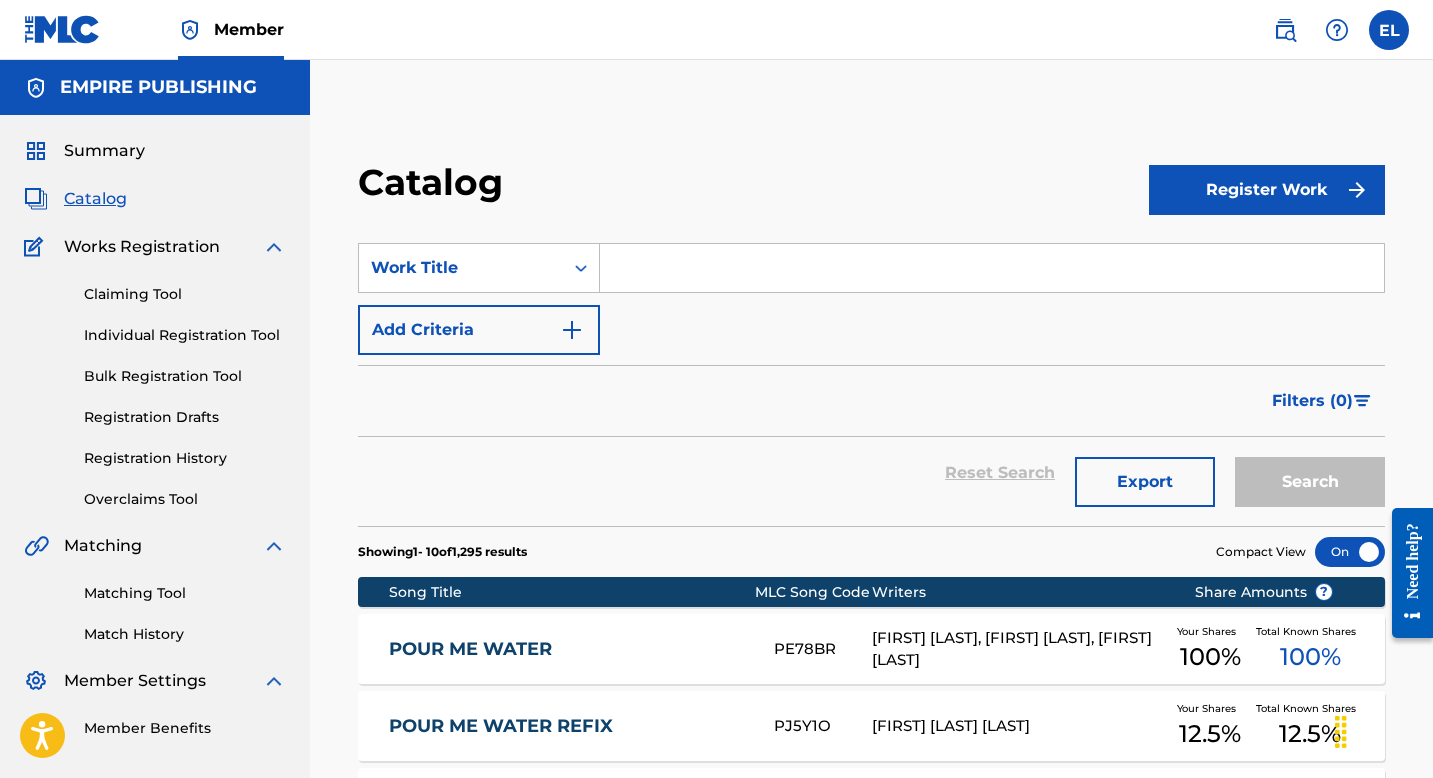 click on "POUR ME WATER" at bounding box center [568, 649] 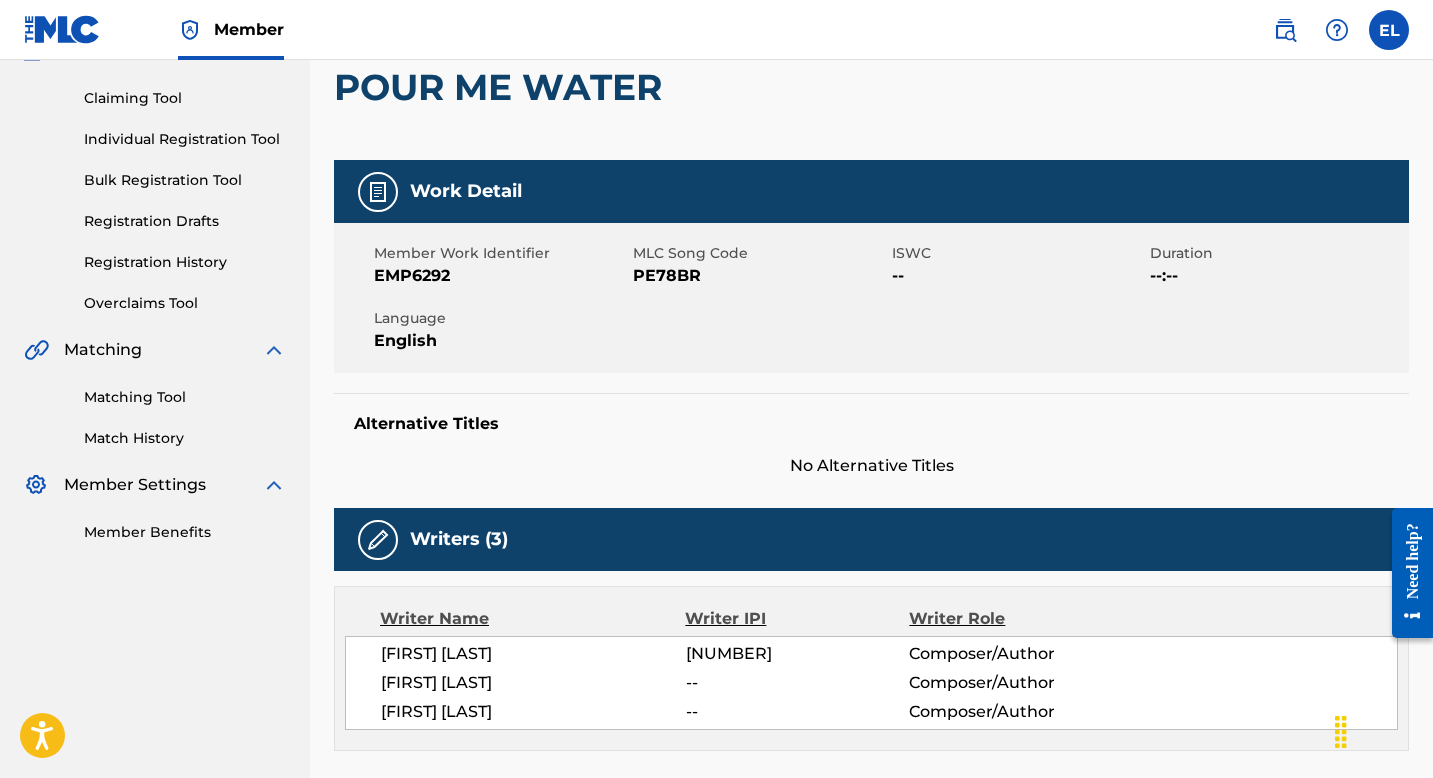 scroll, scrollTop: 0, scrollLeft: 0, axis: both 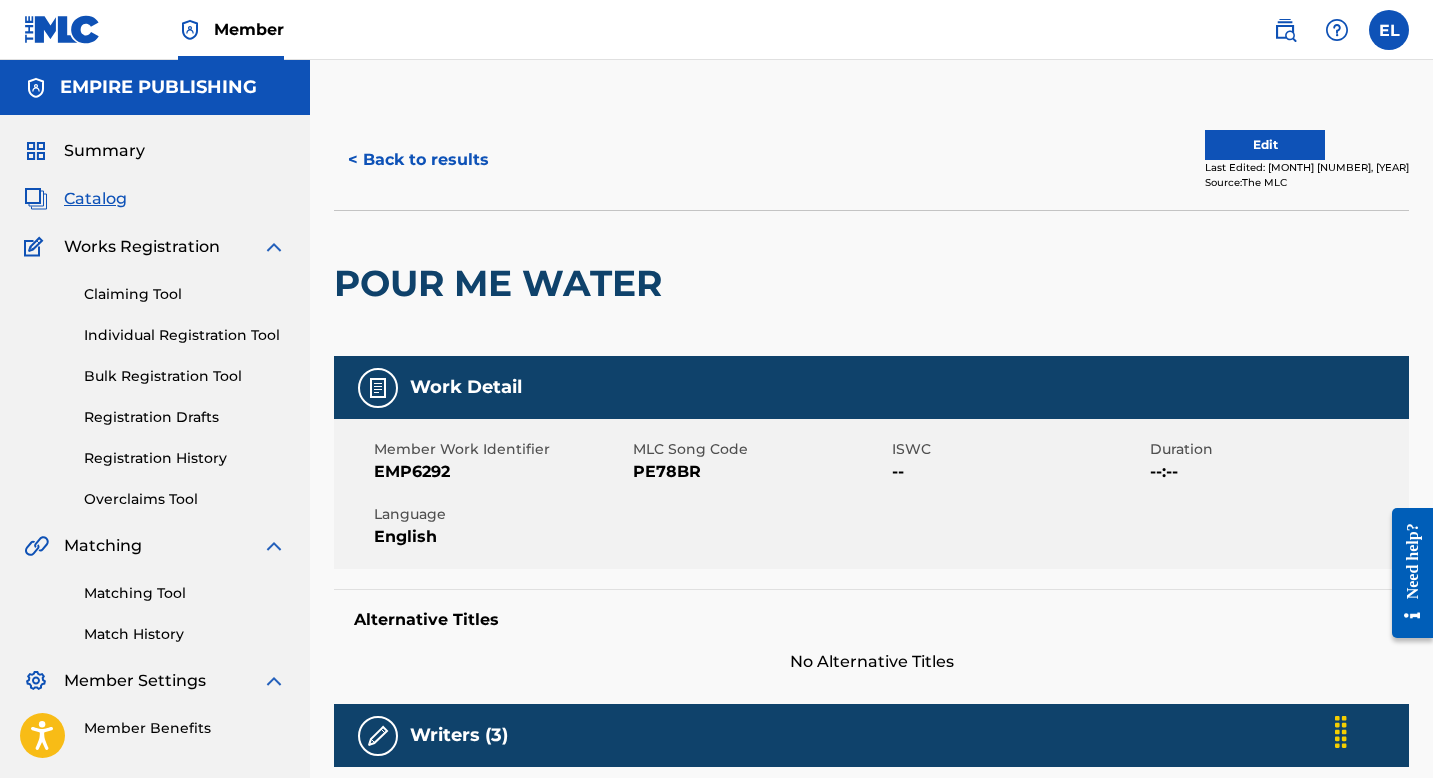 click on "PE78BR" at bounding box center (760, 472) 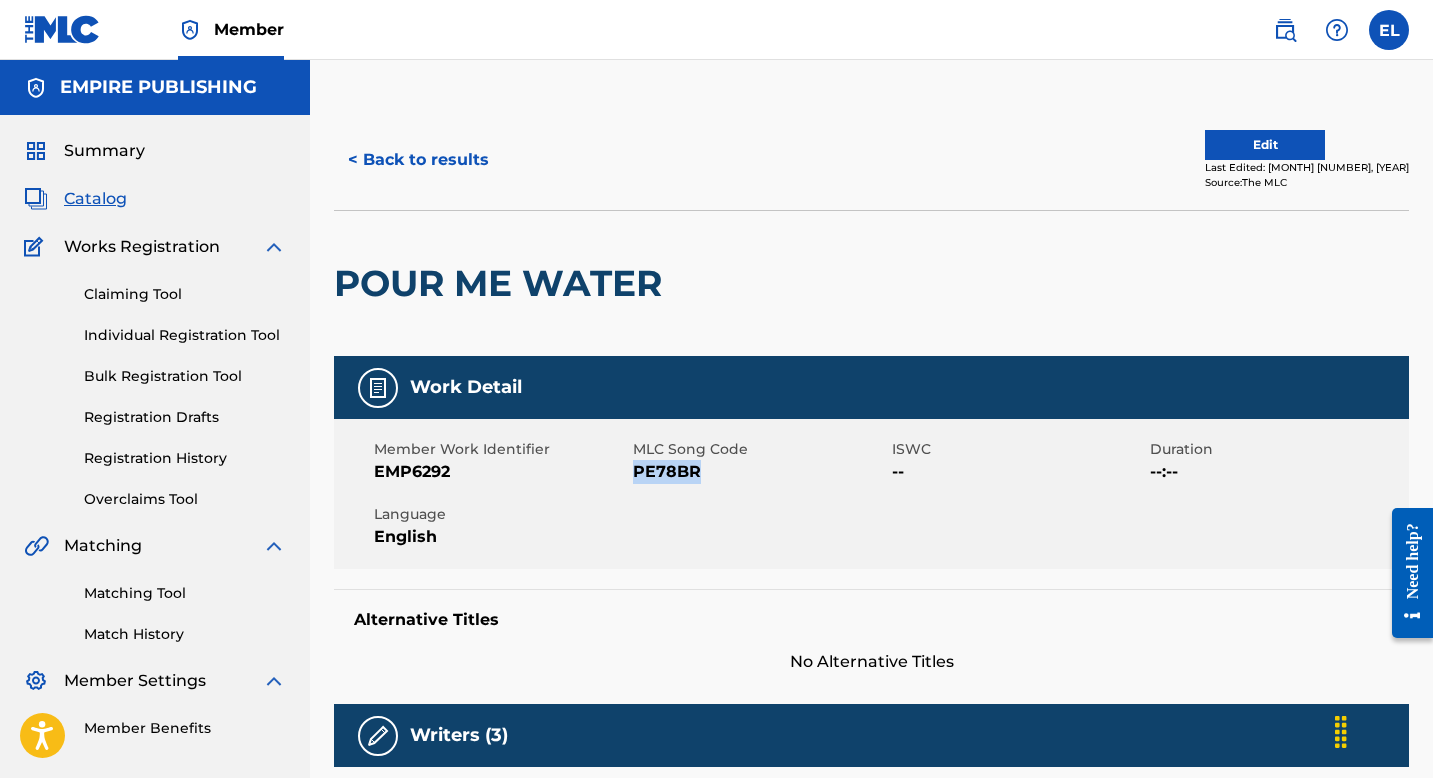 click on "PE78BR" at bounding box center (760, 472) 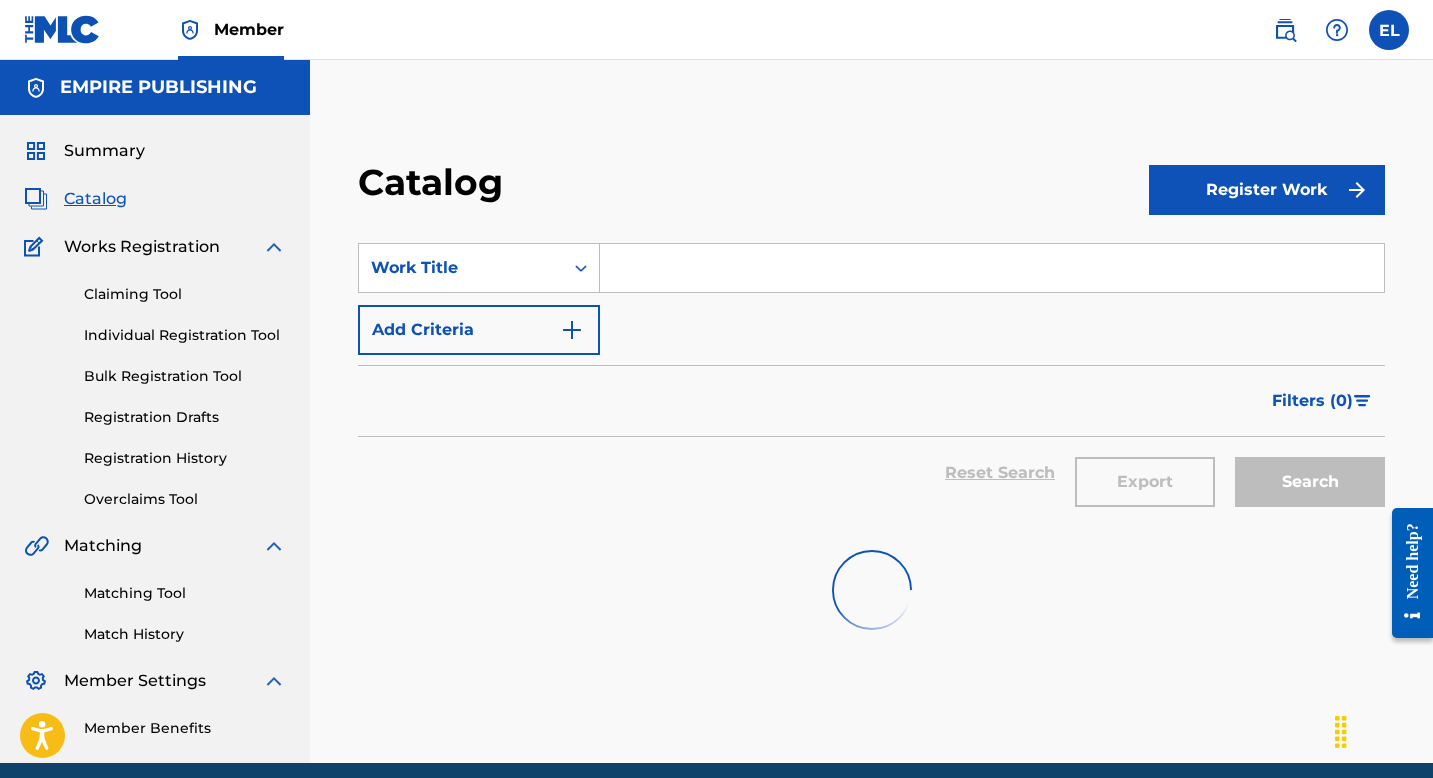 click at bounding box center [992, 268] 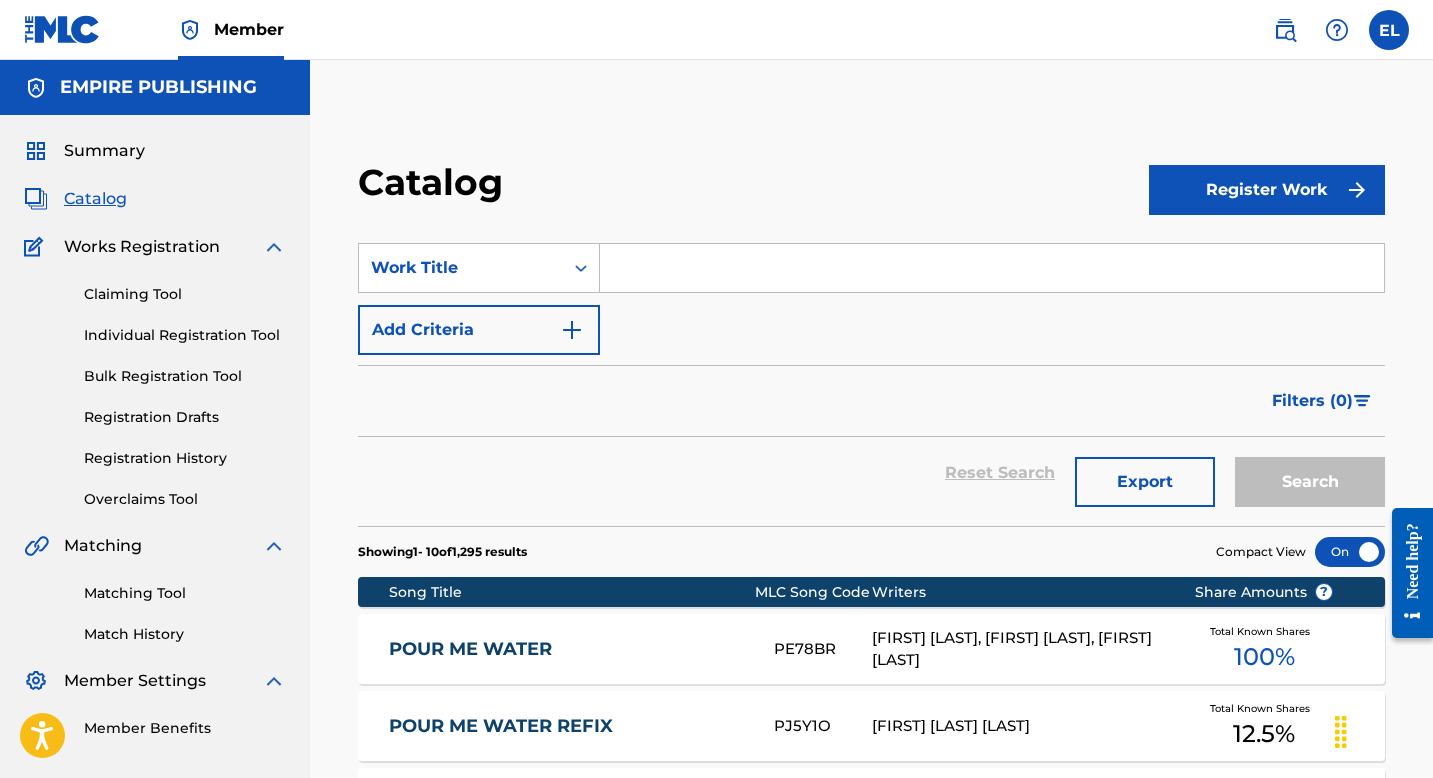 paste on "OHEMA (with Crayon & Bella Shmurda)" 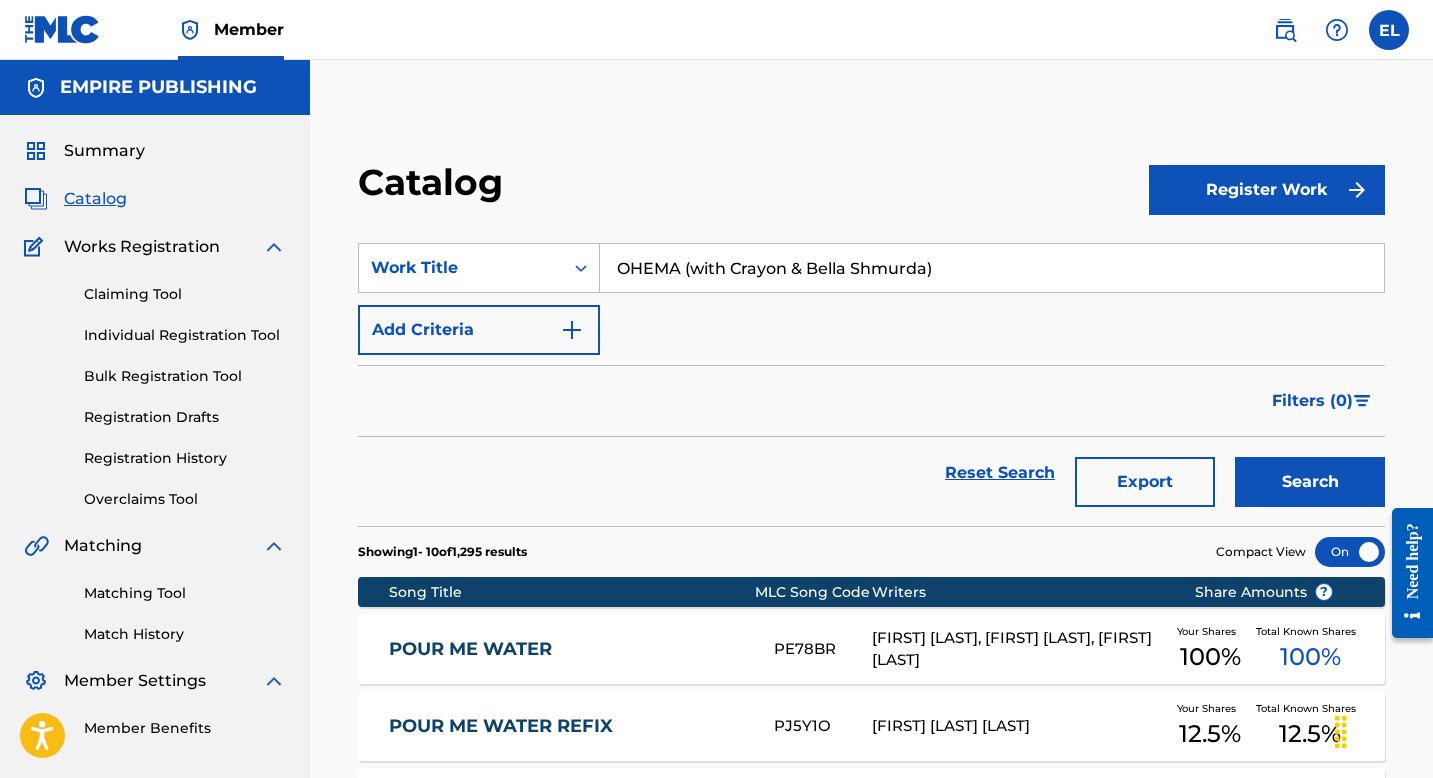 type on "OHEMA (with Crayon & Bella Shmurda)" 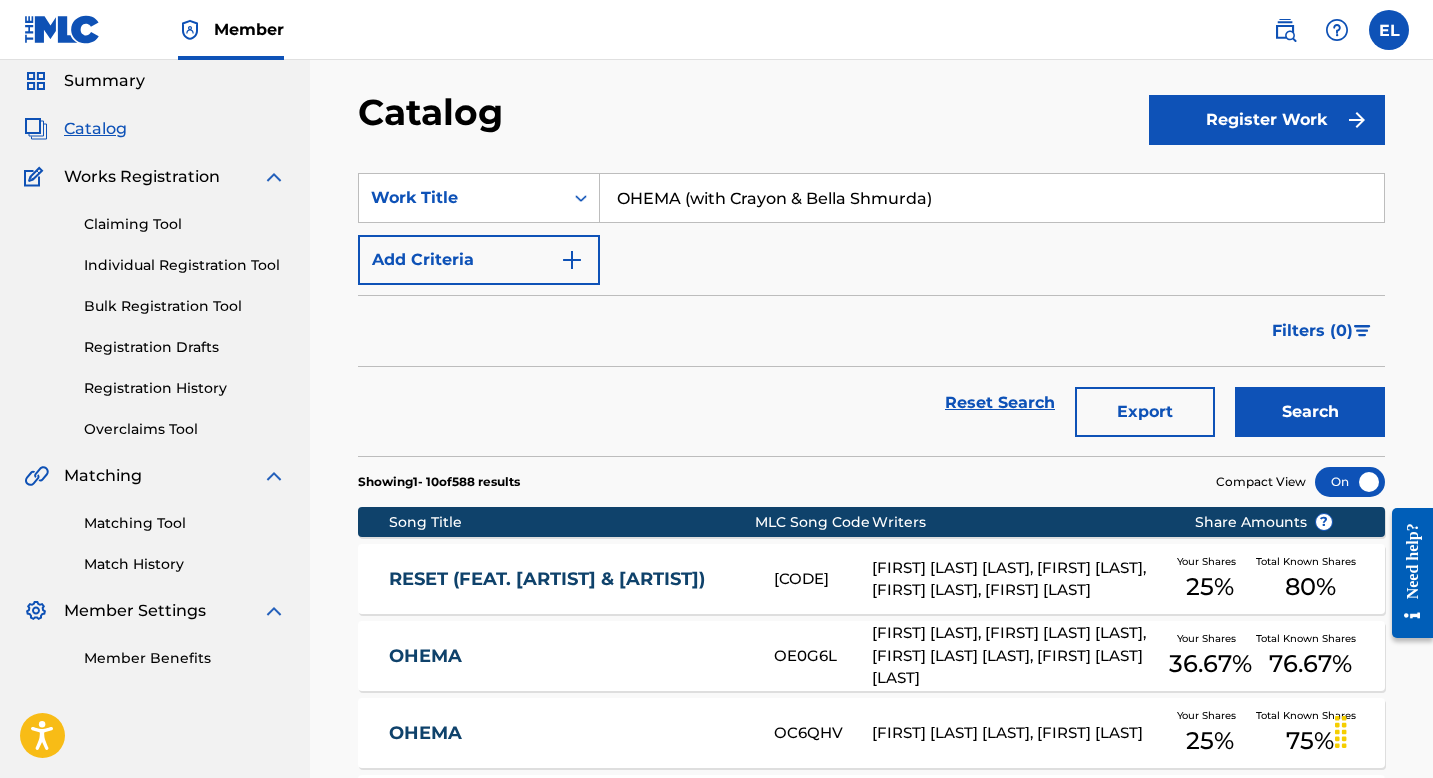 scroll, scrollTop: 178, scrollLeft: 0, axis: vertical 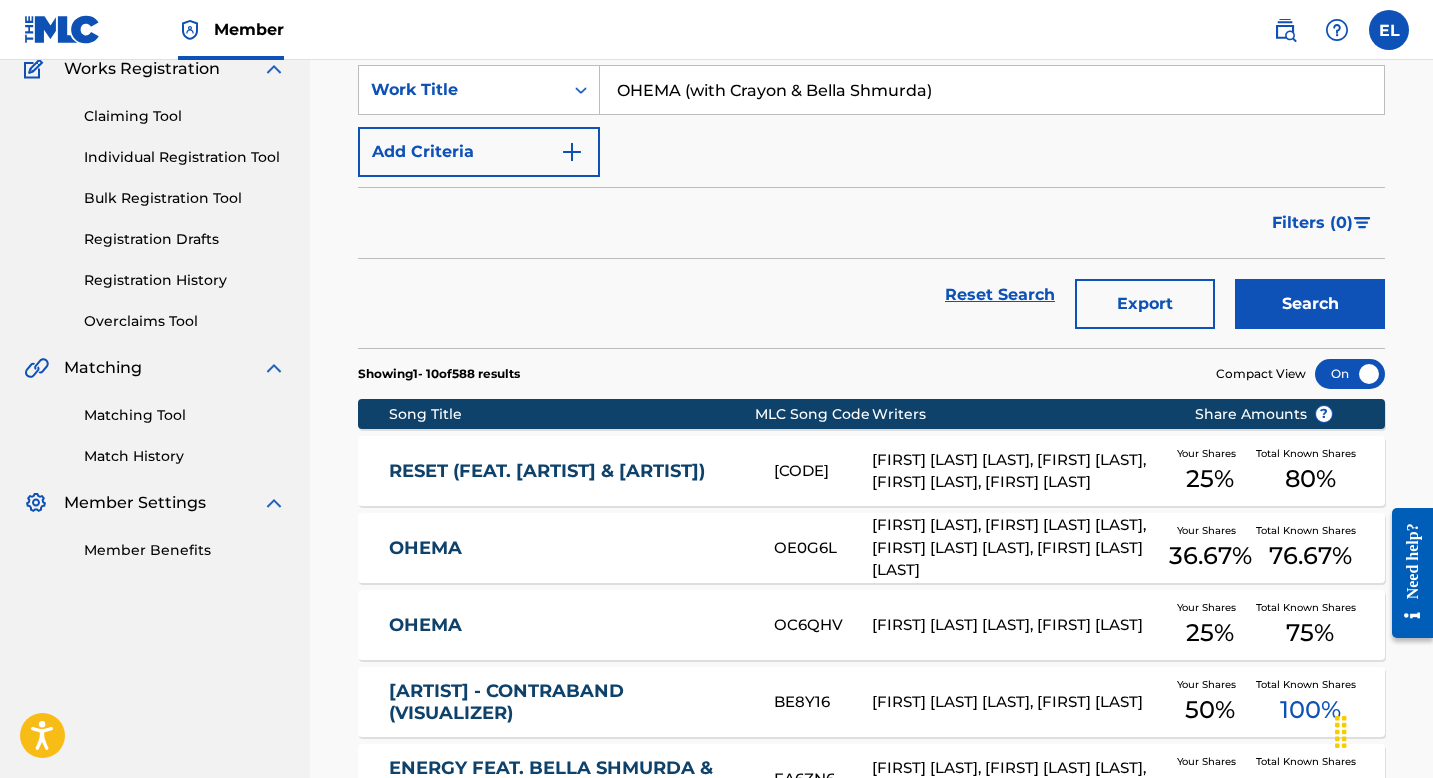 click on "OHEMA" at bounding box center [568, 548] 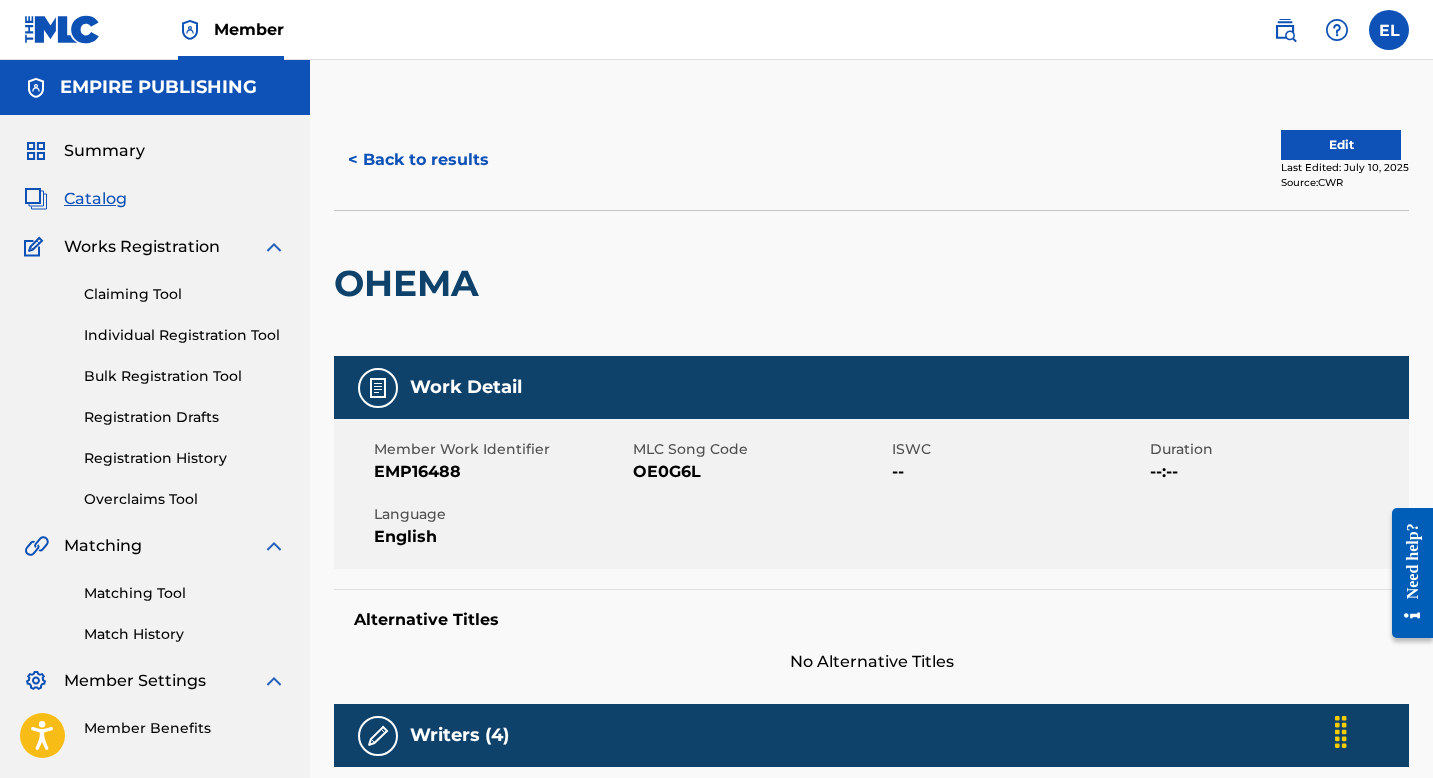 click on "Edit" at bounding box center [1341, 145] 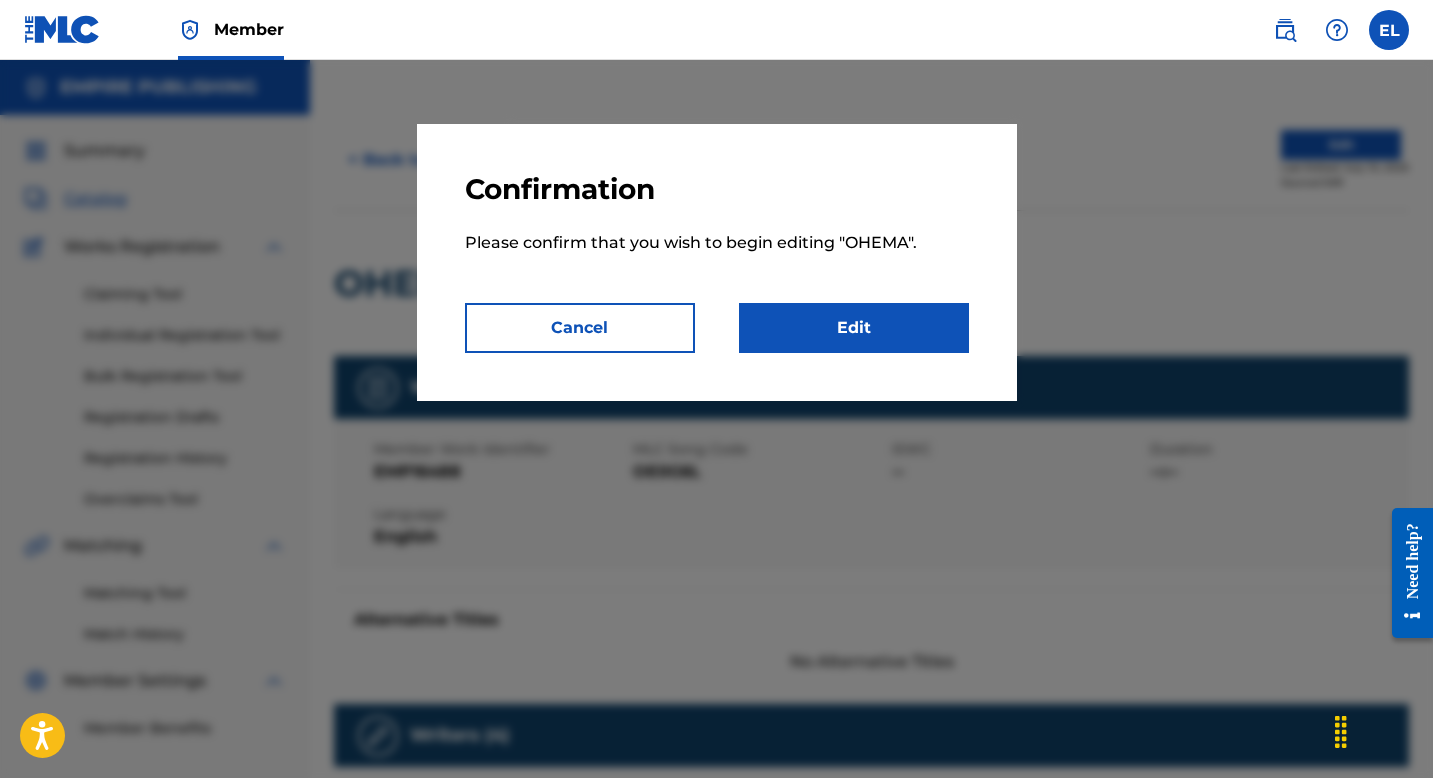 click on "Edit" at bounding box center (854, 328) 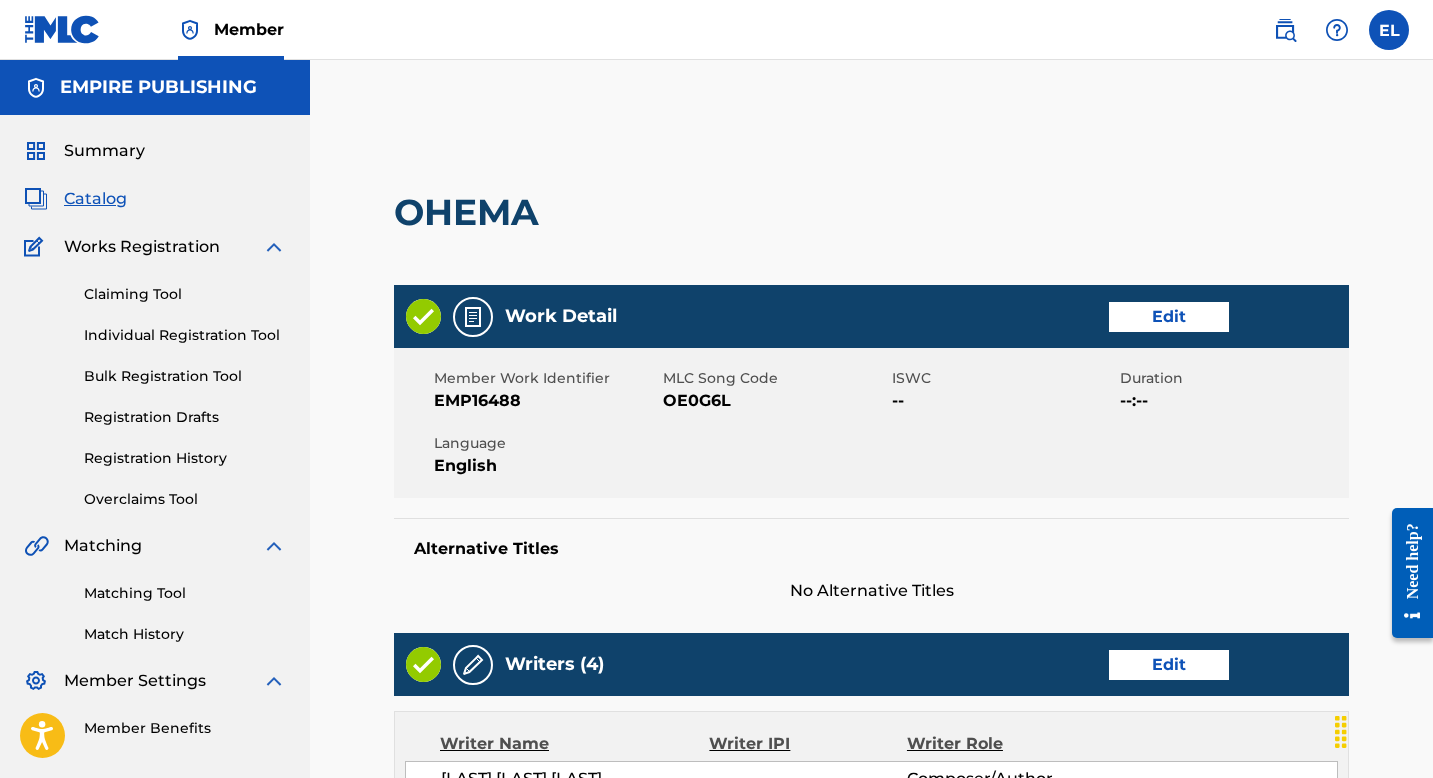 click on "Edit" at bounding box center [1169, 317] 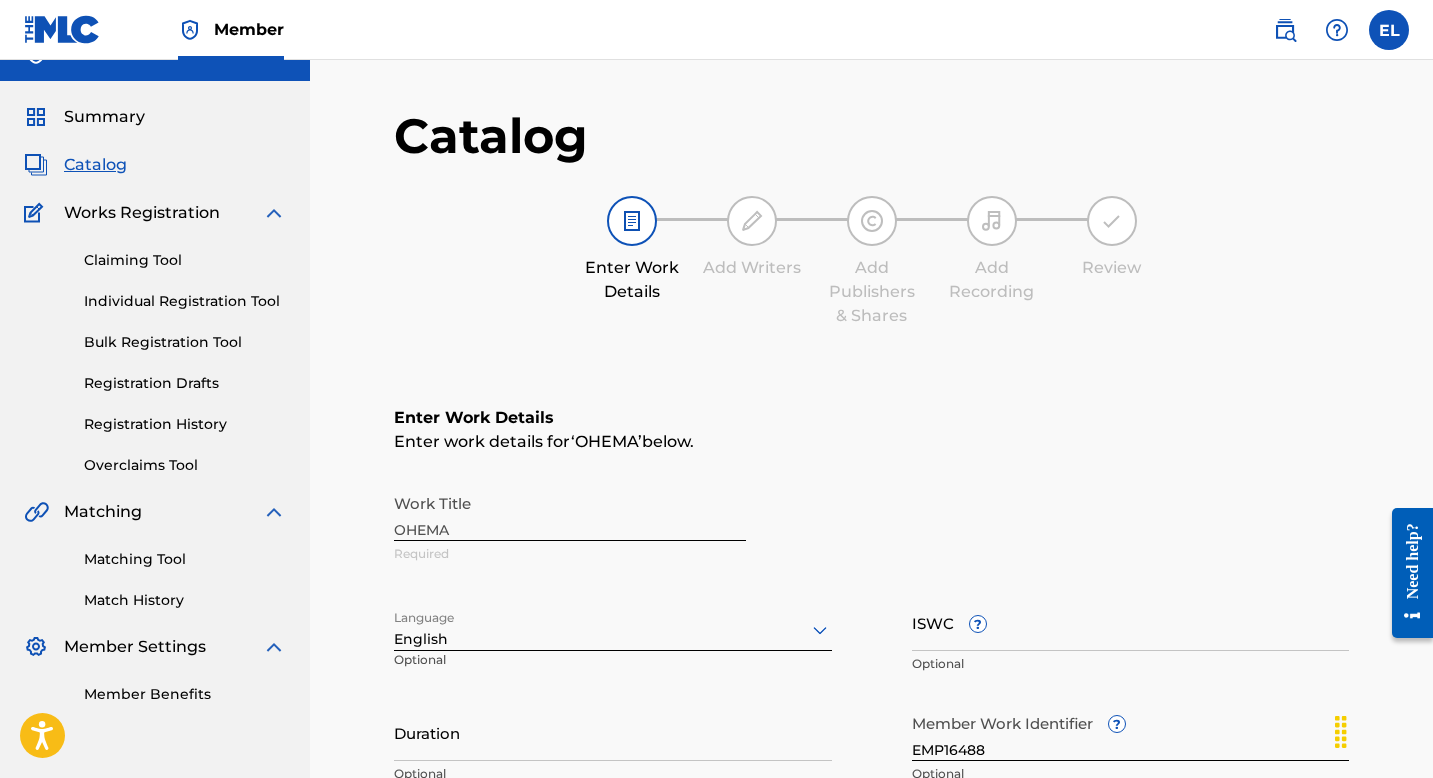 scroll, scrollTop: 391, scrollLeft: 0, axis: vertical 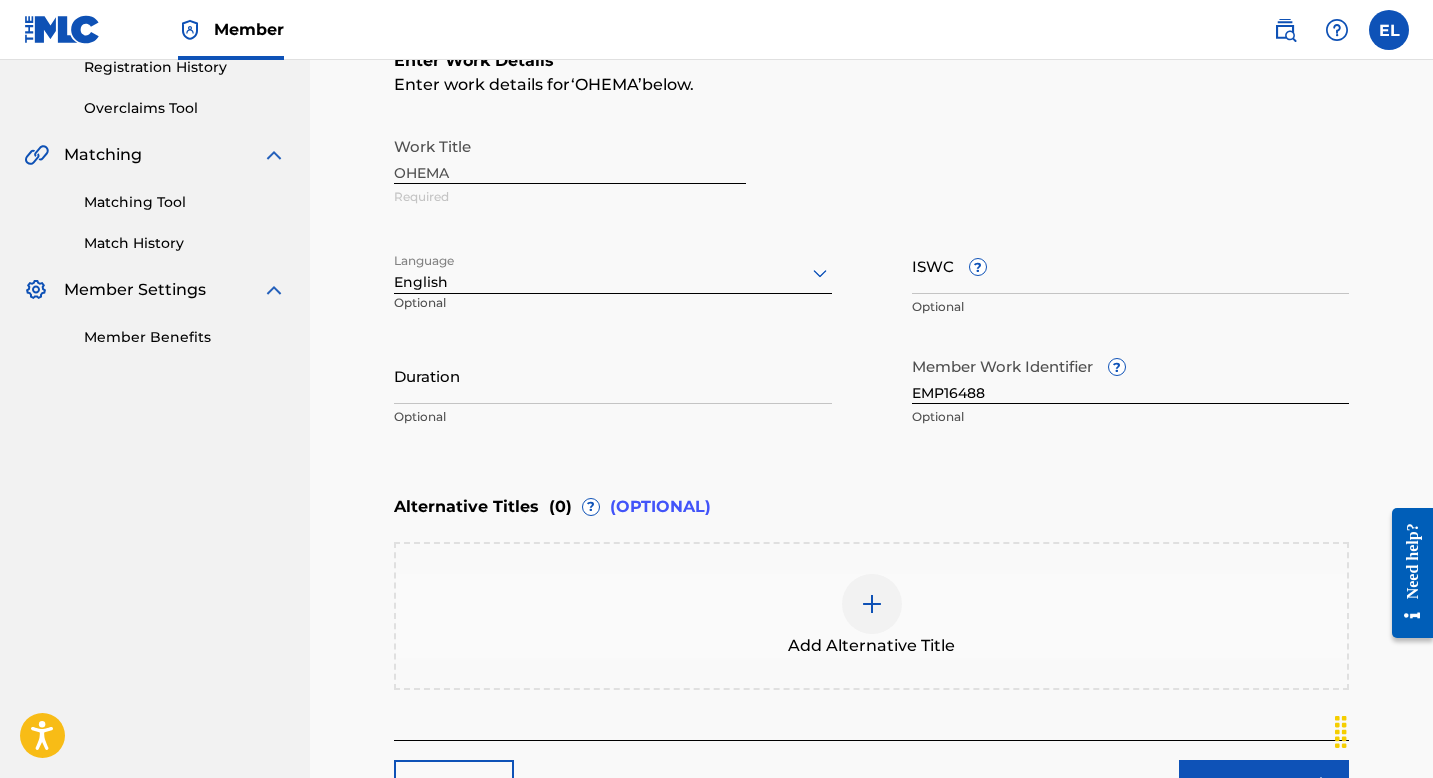 click on "ISWC   ?" at bounding box center (1131, 265) 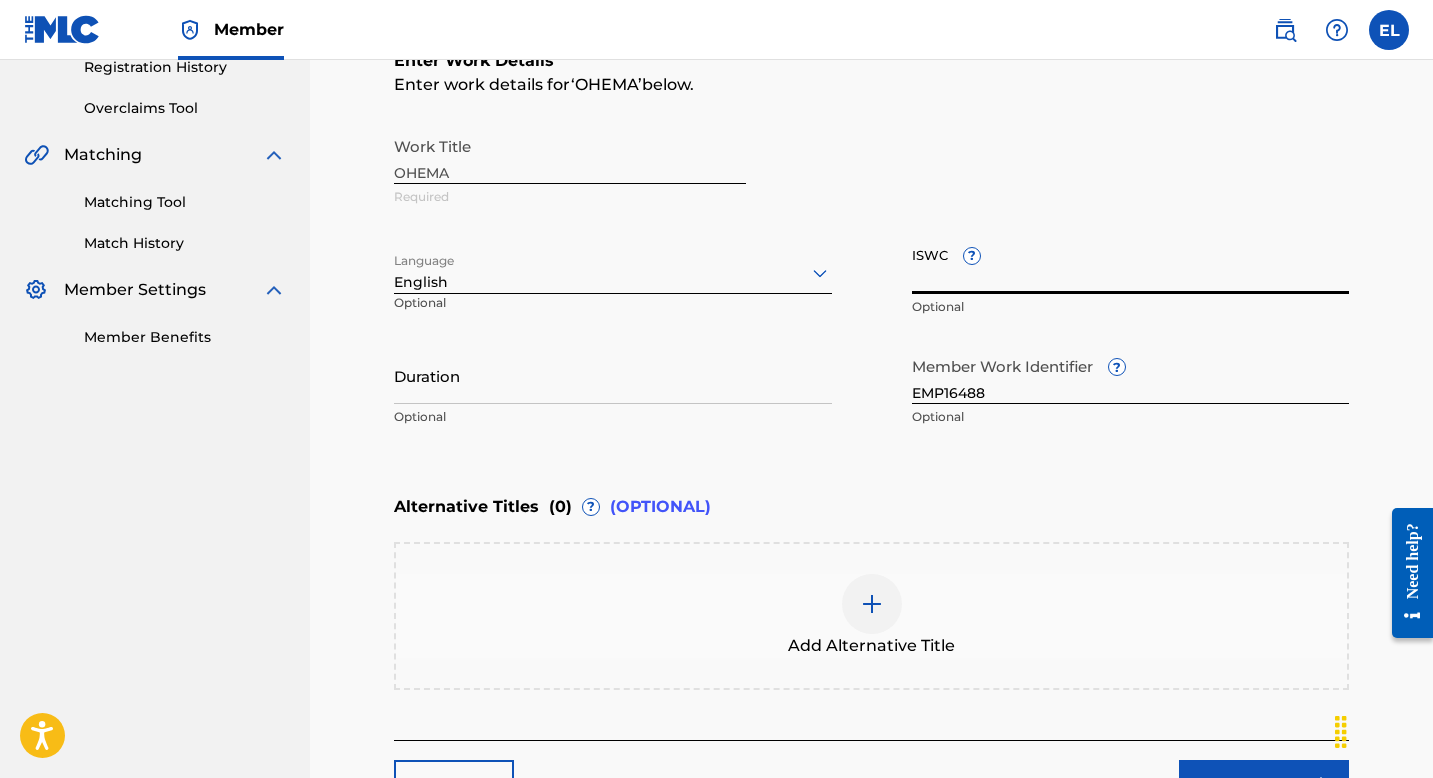 paste on "T3245572770" 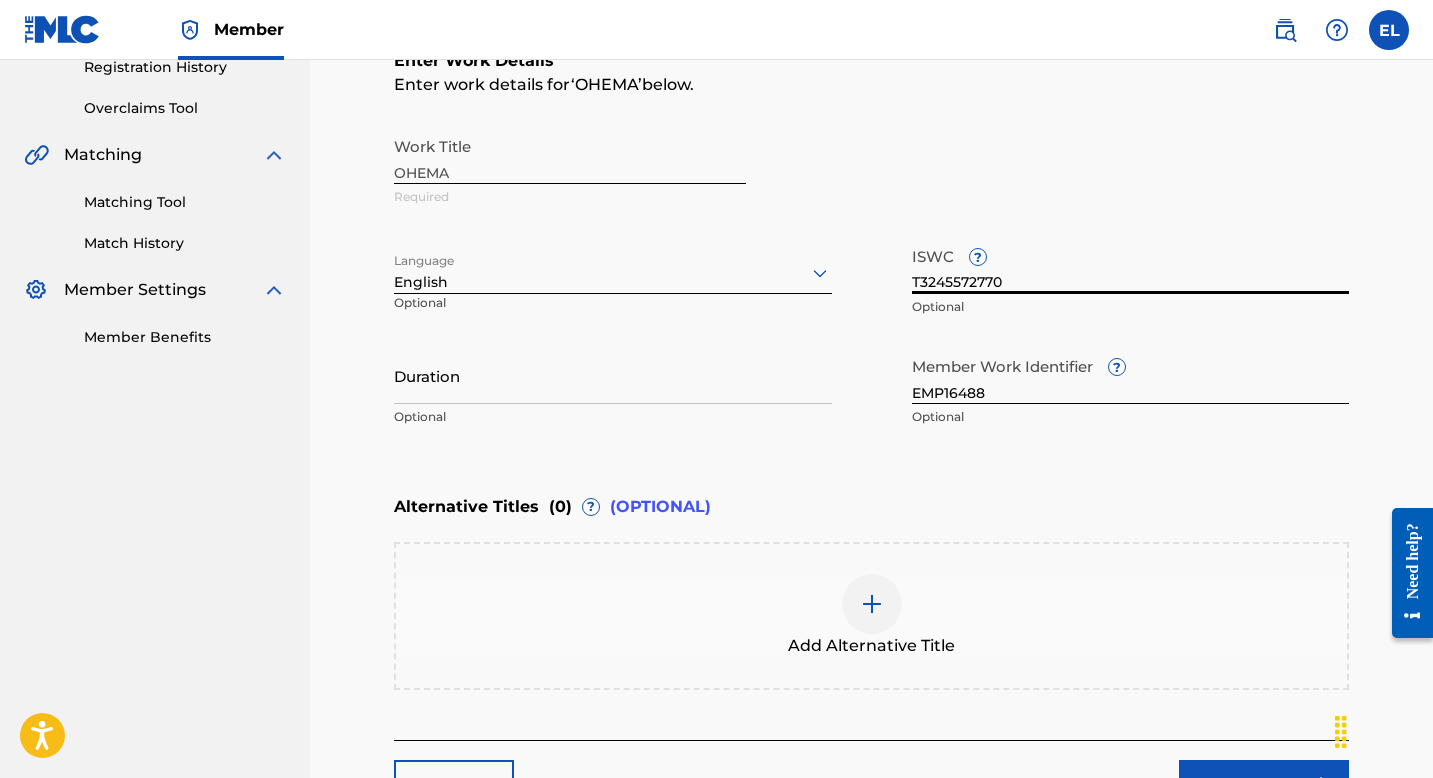 type on "T3245572770" 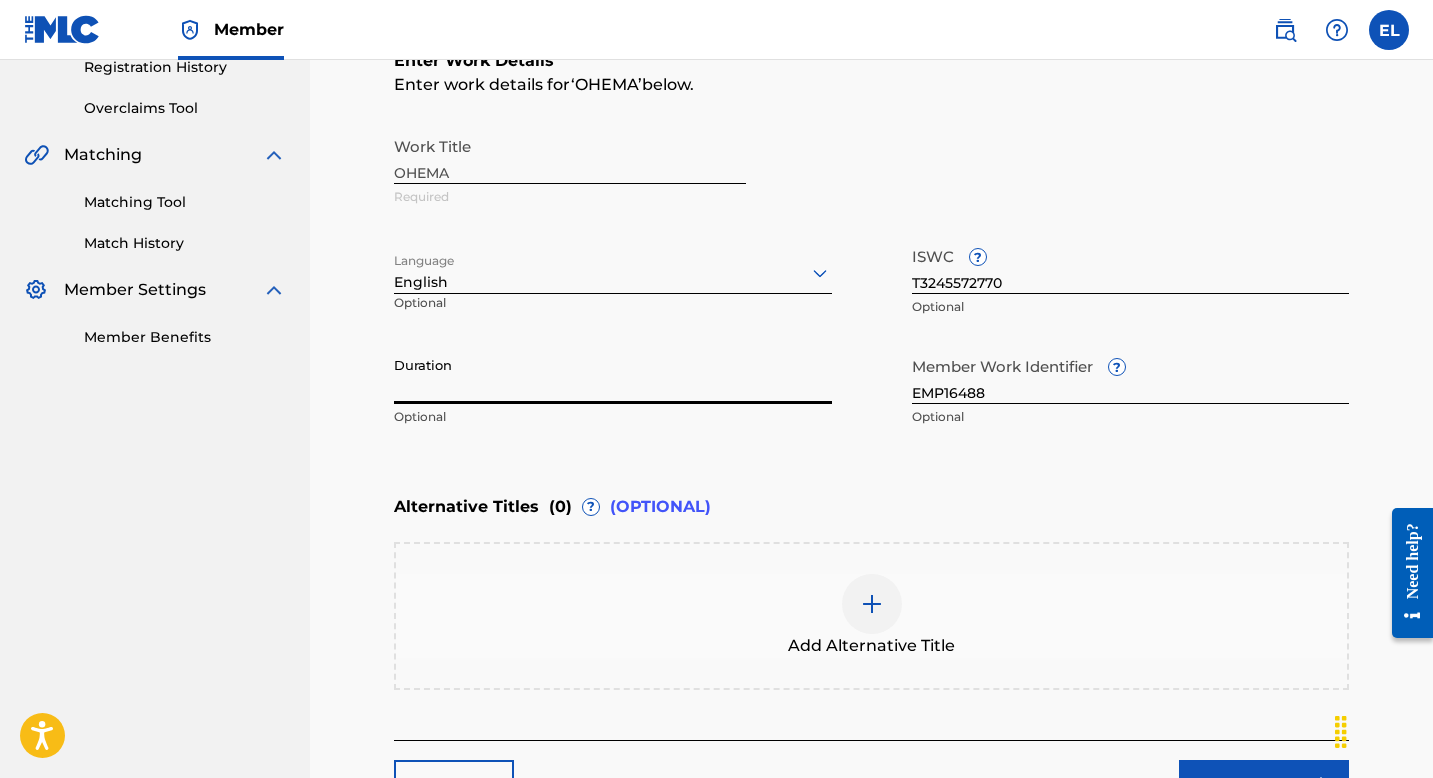 click on "Duration" at bounding box center [613, 375] 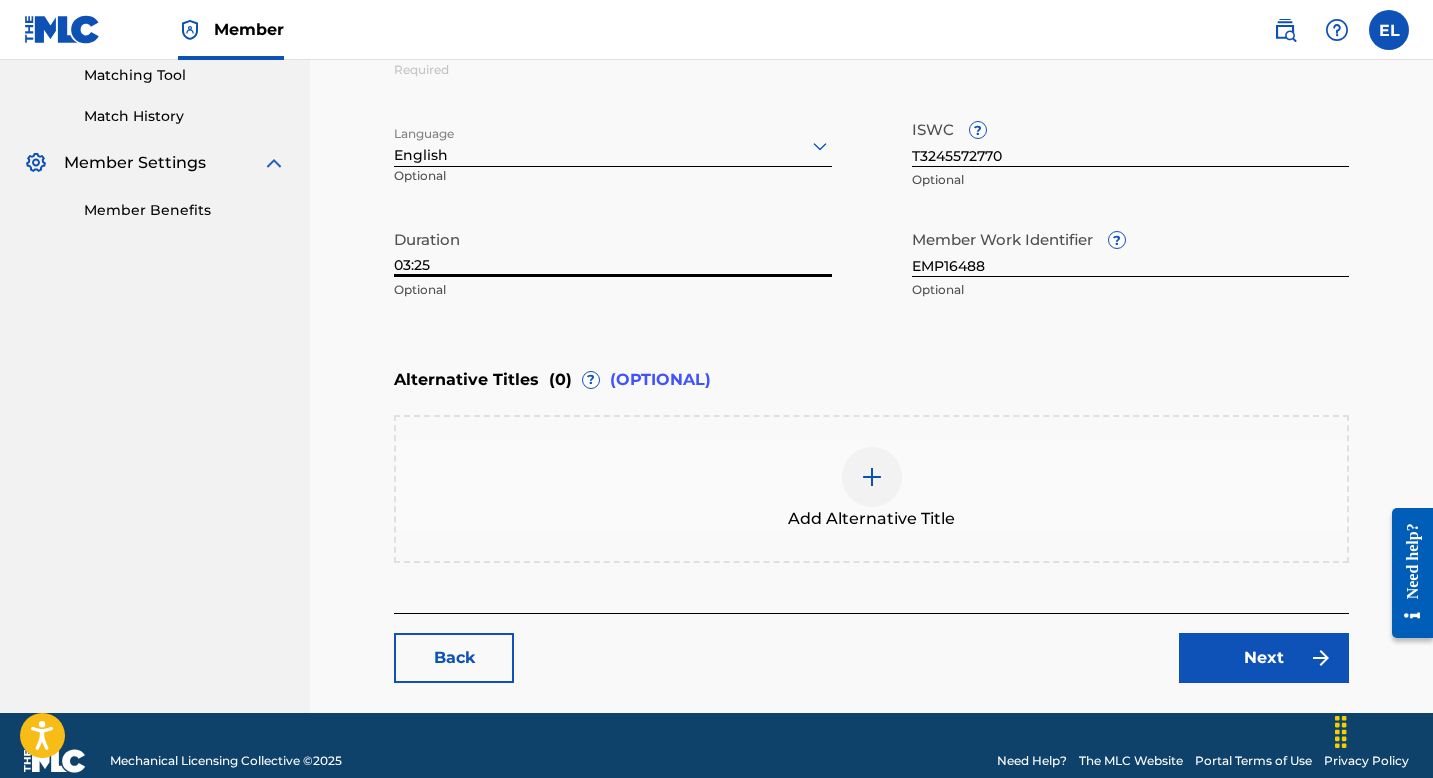 scroll, scrollTop: 548, scrollLeft: 0, axis: vertical 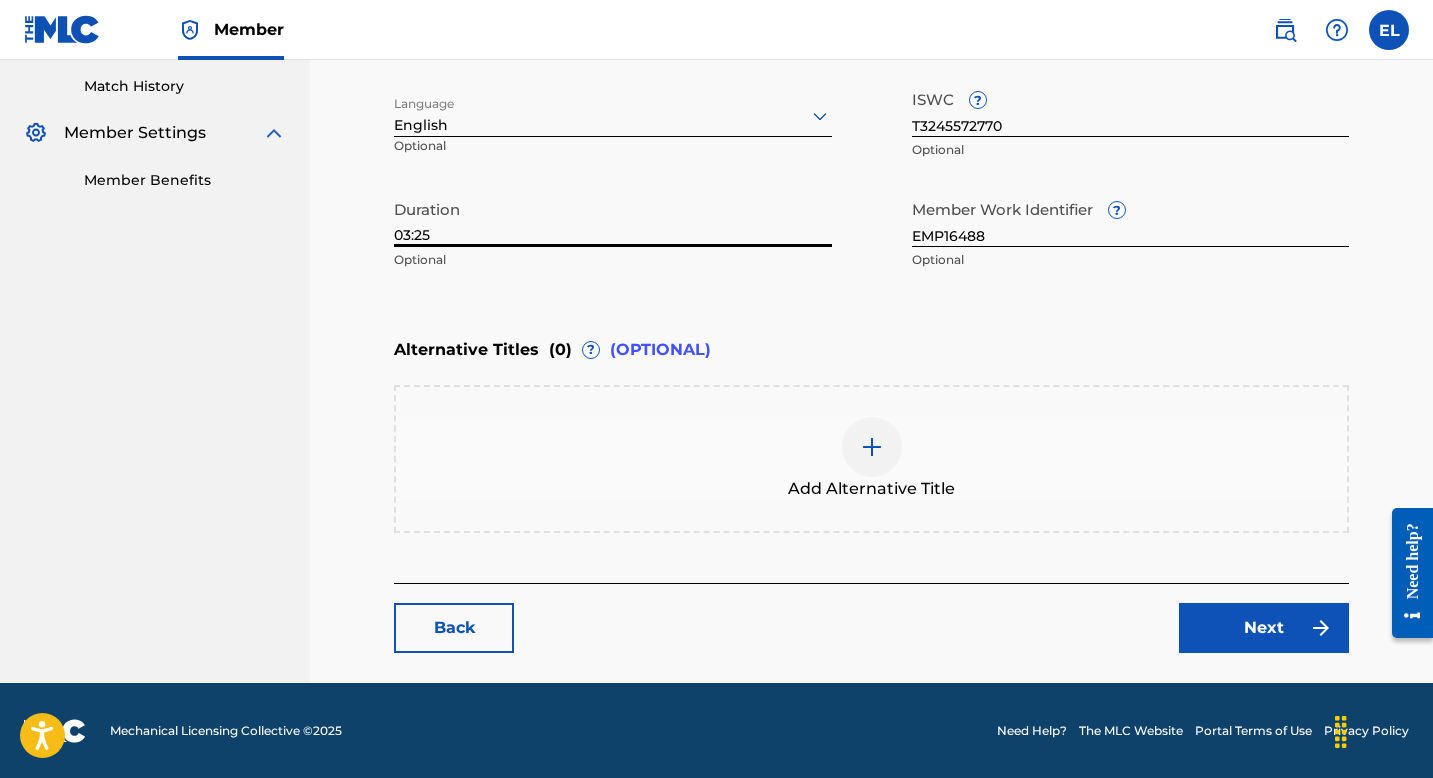 type on "03:25" 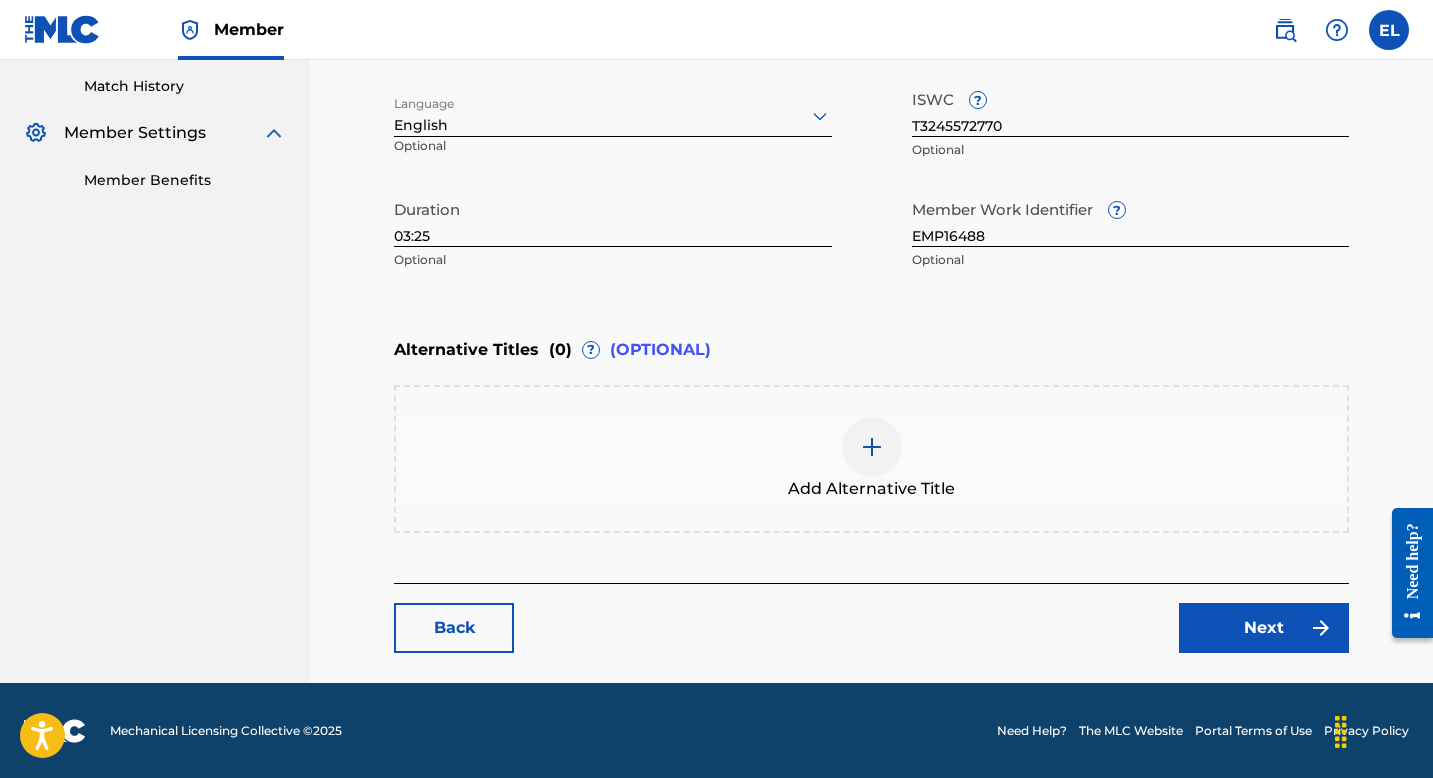 click on "Back Next" at bounding box center (871, 618) 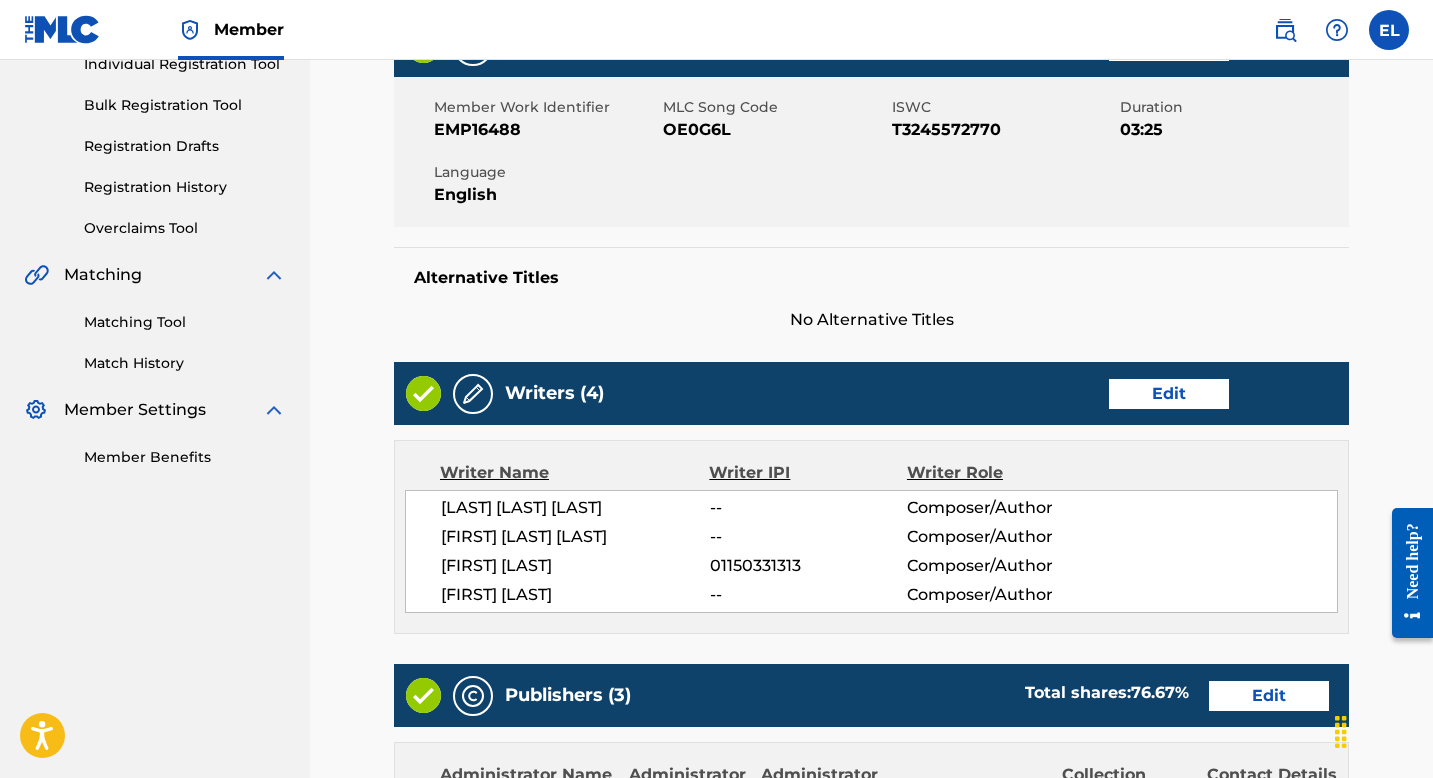 scroll, scrollTop: 371, scrollLeft: 0, axis: vertical 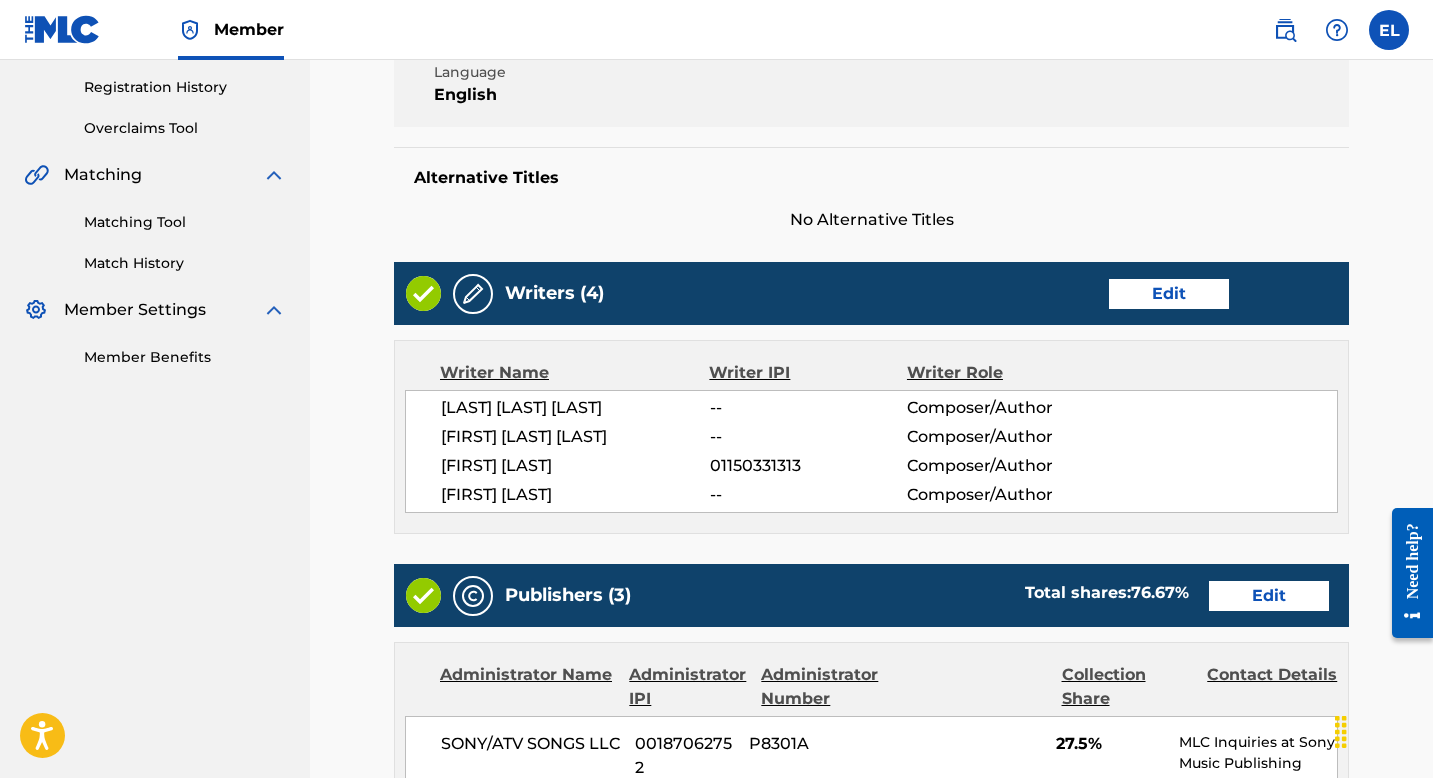 click on "Edit" at bounding box center (1169, 294) 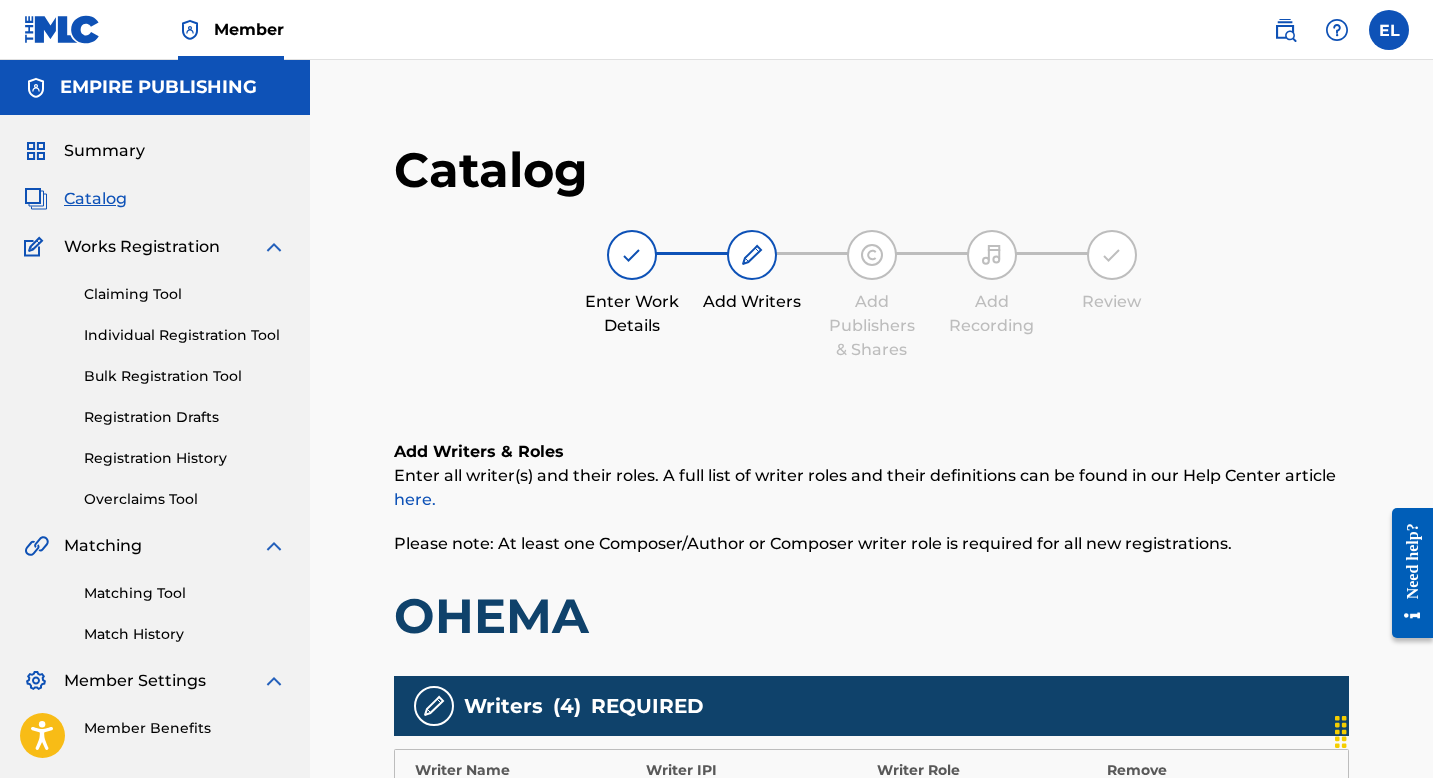 scroll, scrollTop: 696, scrollLeft: 0, axis: vertical 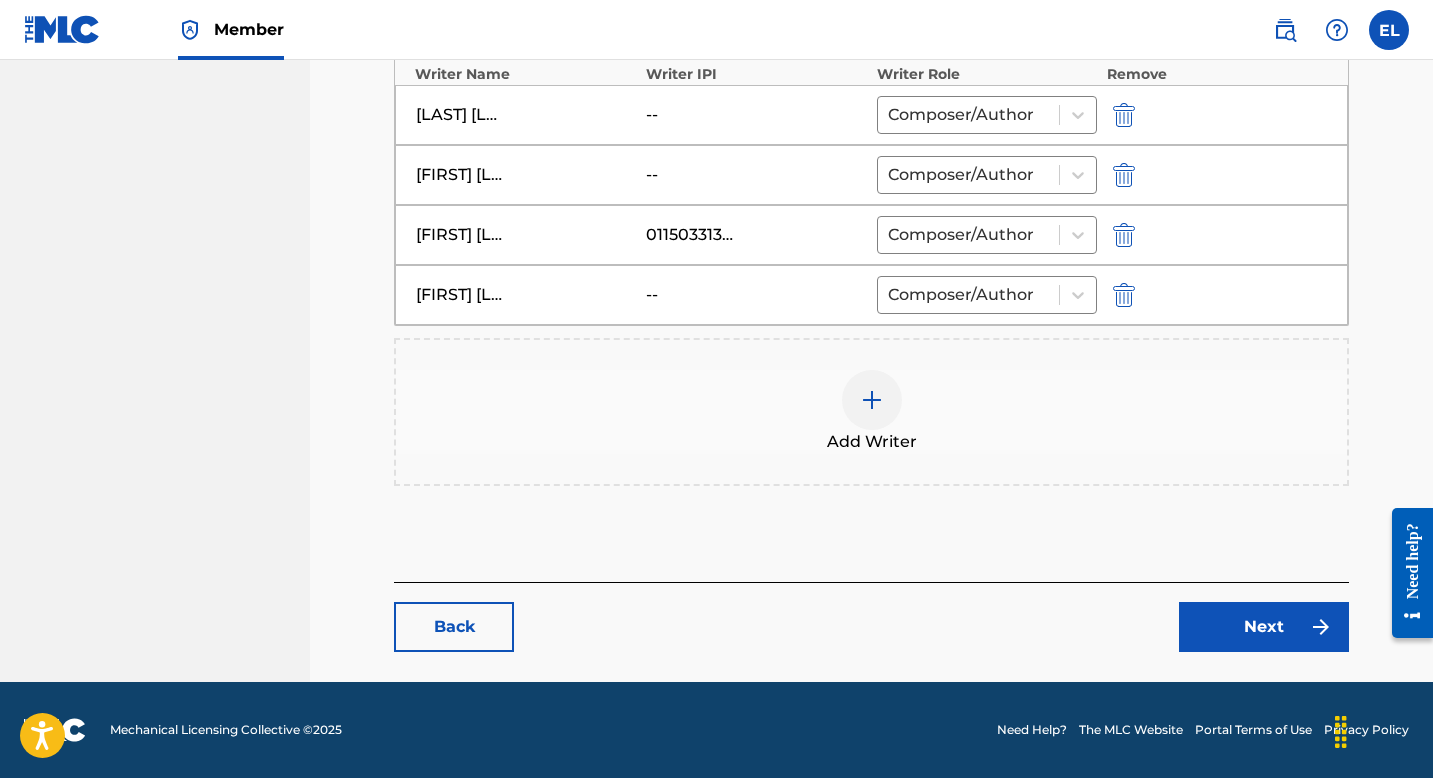 click at bounding box center (1124, 175) 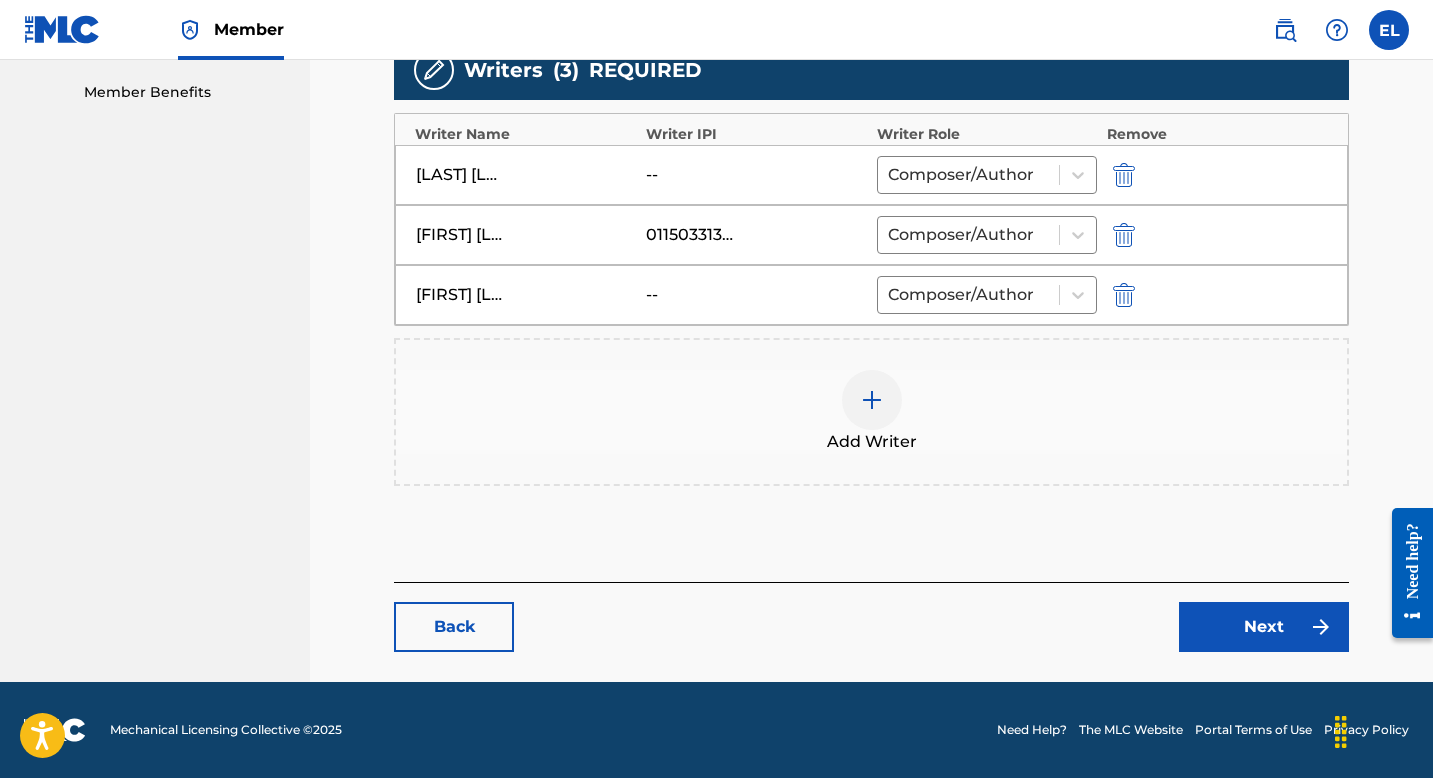 scroll, scrollTop: 636, scrollLeft: 0, axis: vertical 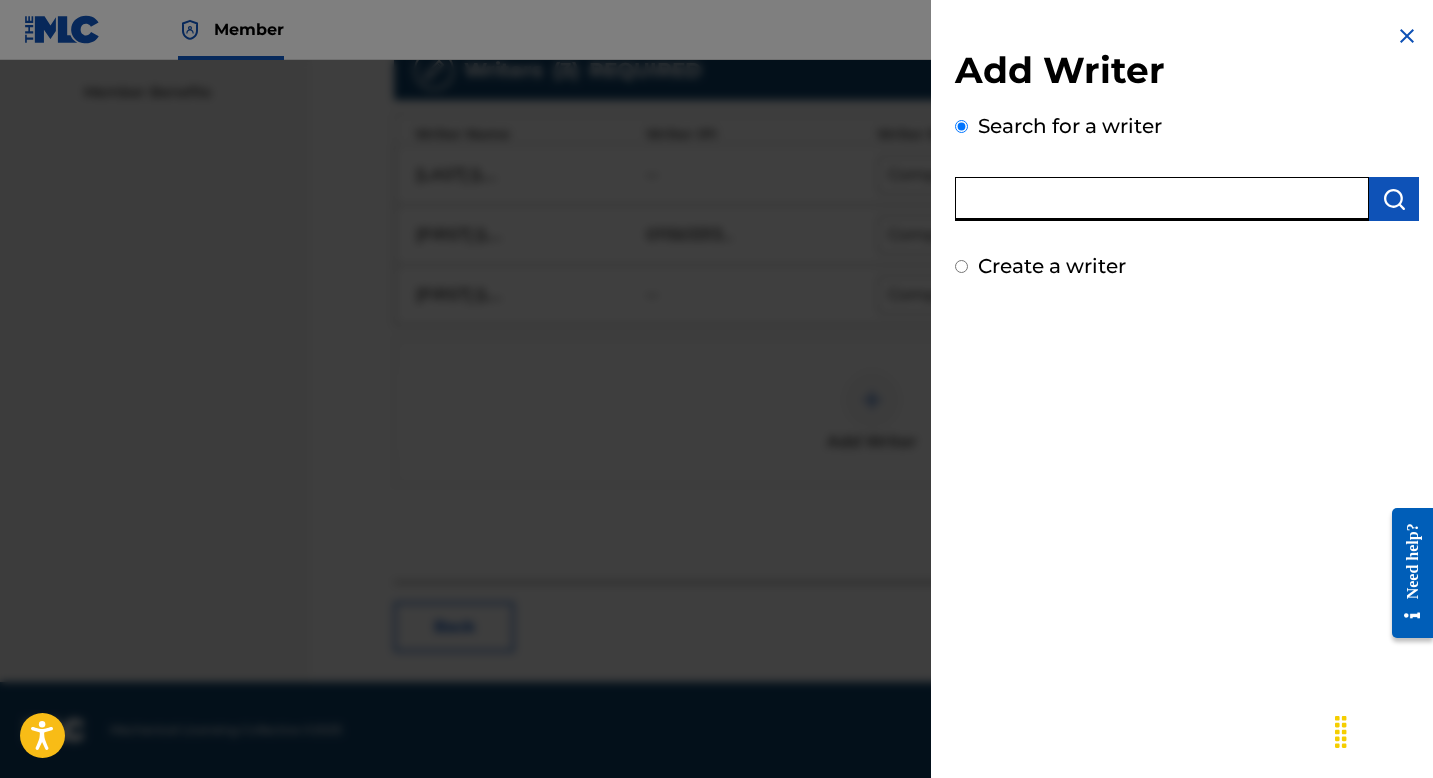 click at bounding box center (1162, 199) 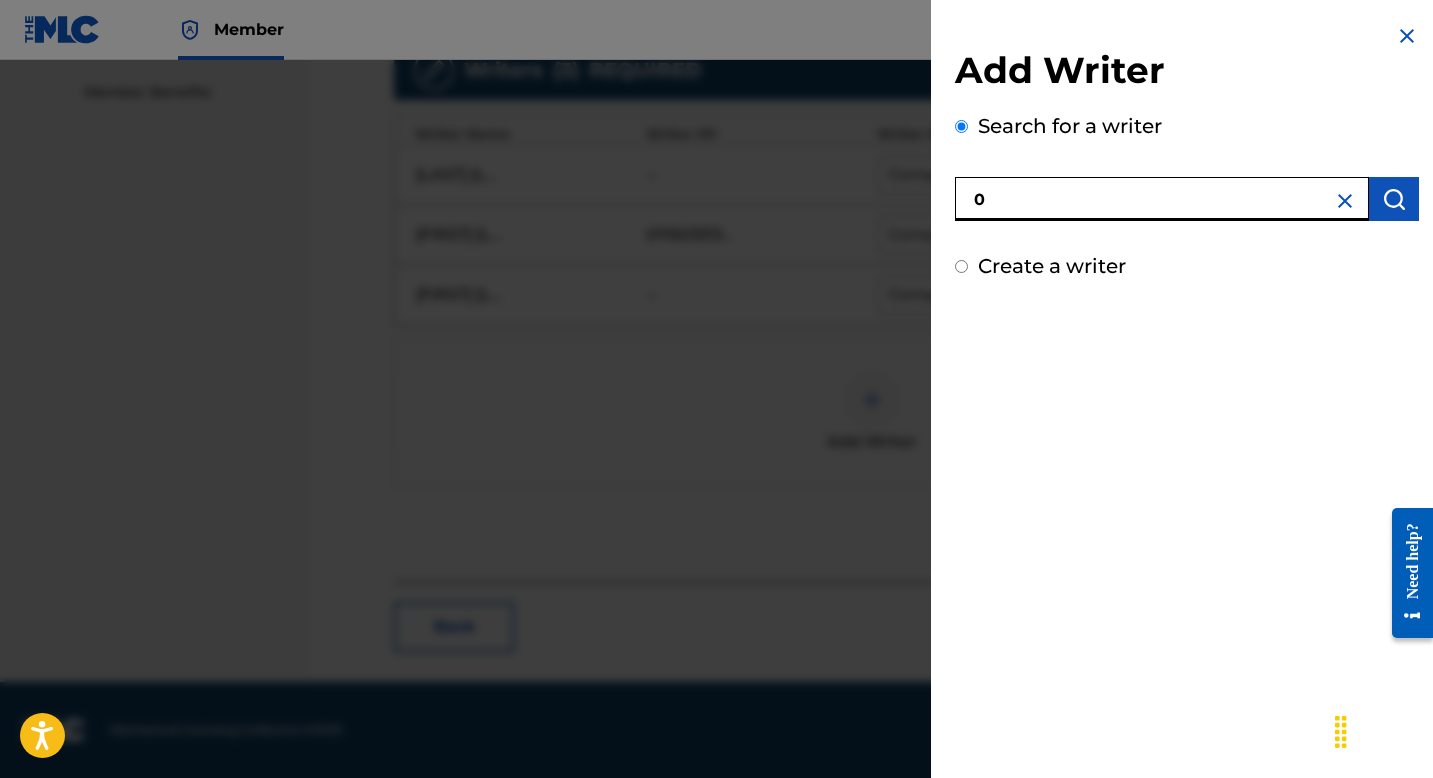 paste on "[NUMBER]" 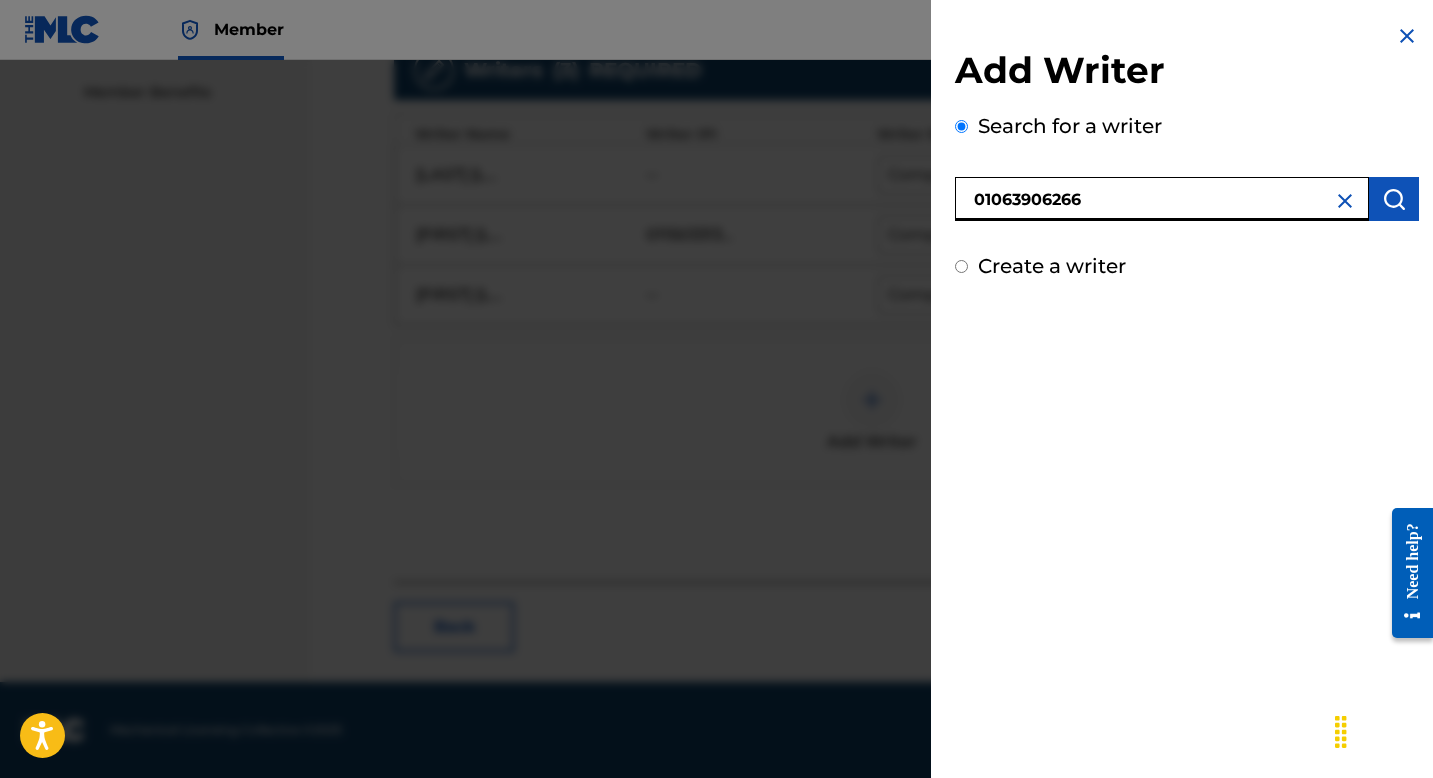 type on "01063906266" 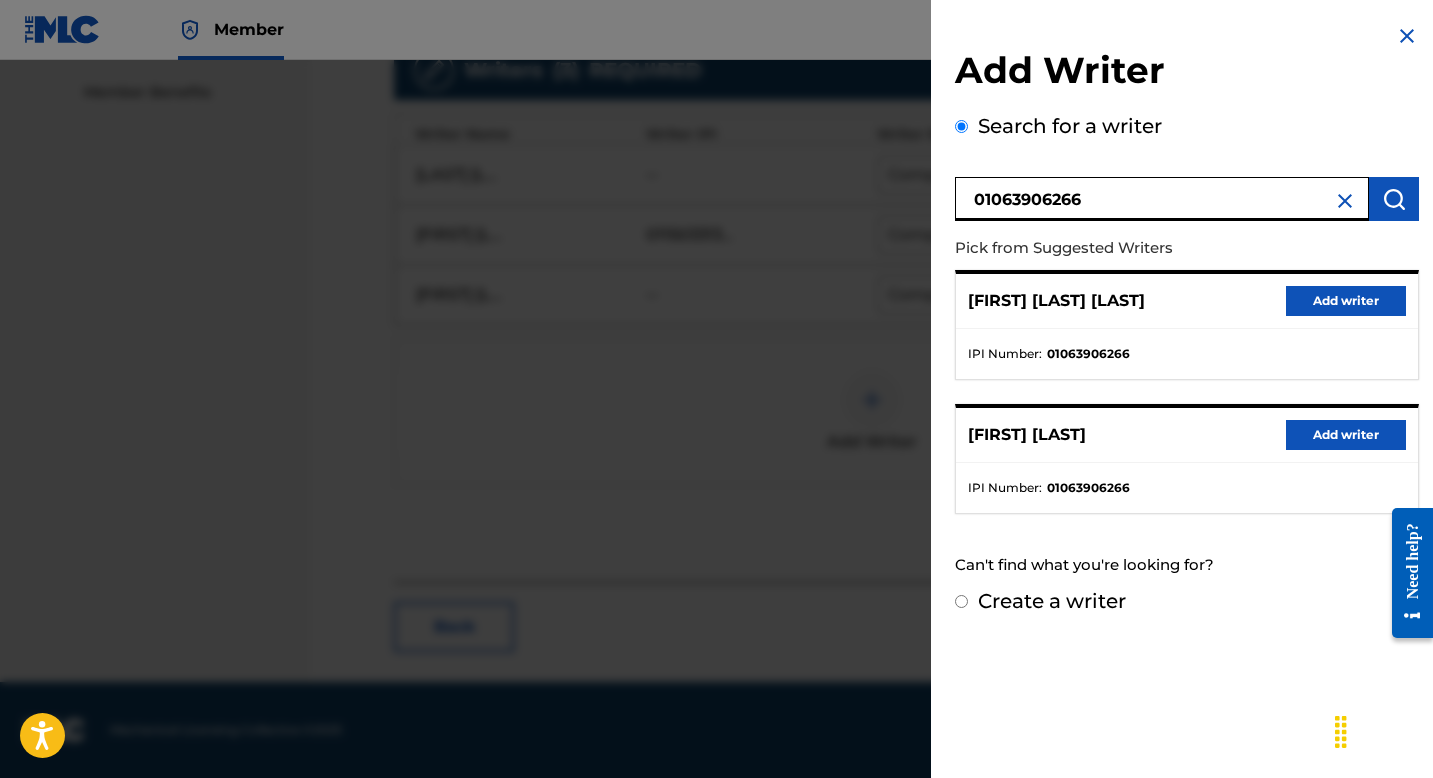 click on "Add writer" at bounding box center (1346, 301) 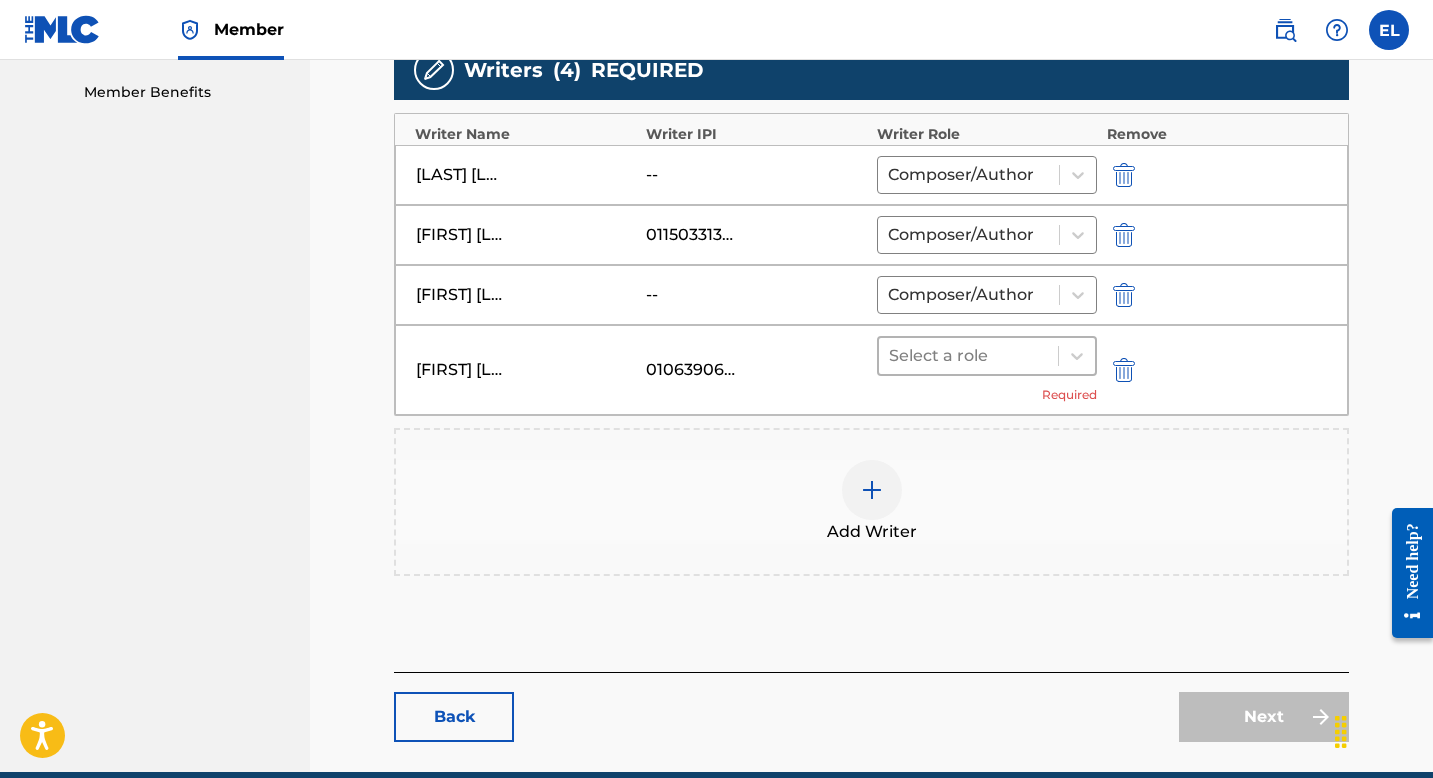 click at bounding box center (968, 356) 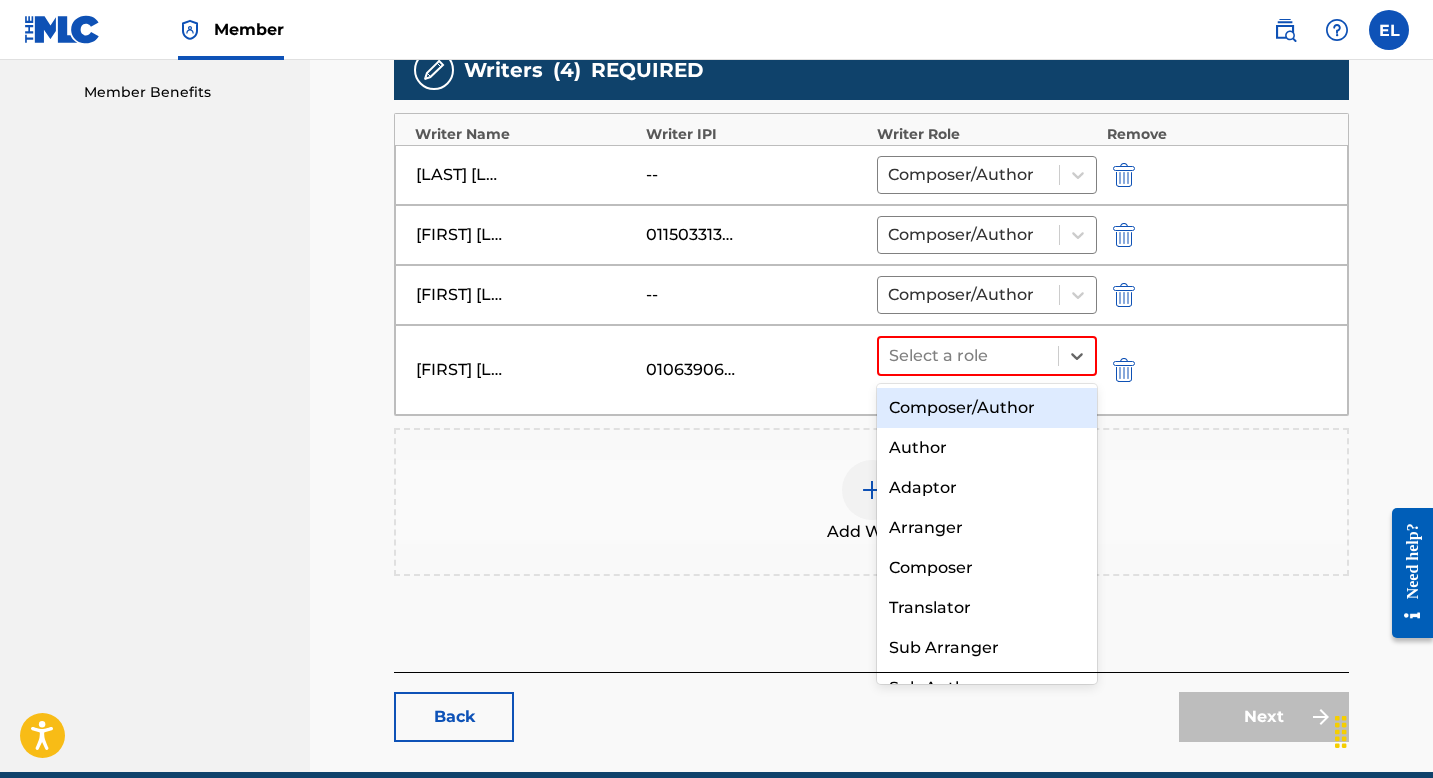 click on "Composer/Author" at bounding box center [987, 408] 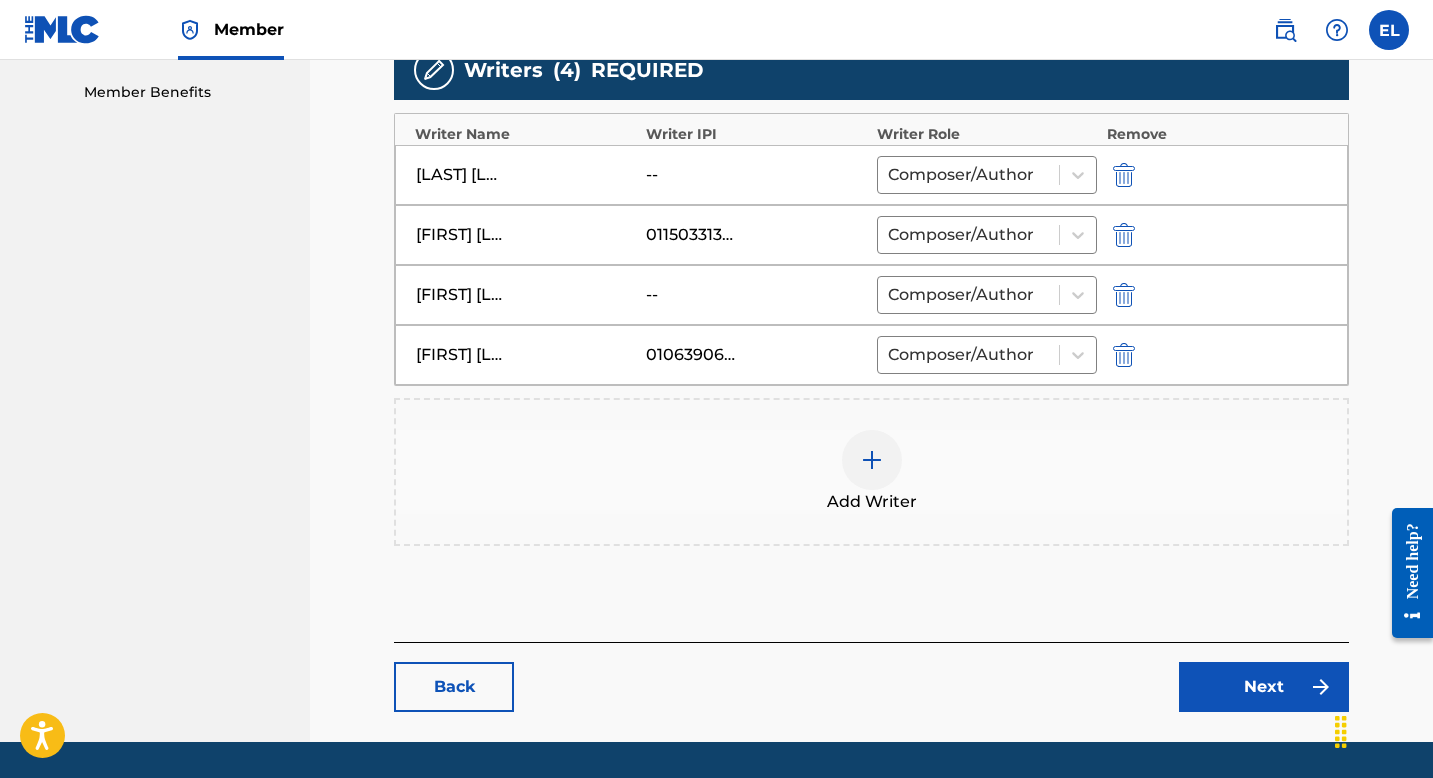 click at bounding box center (872, 460) 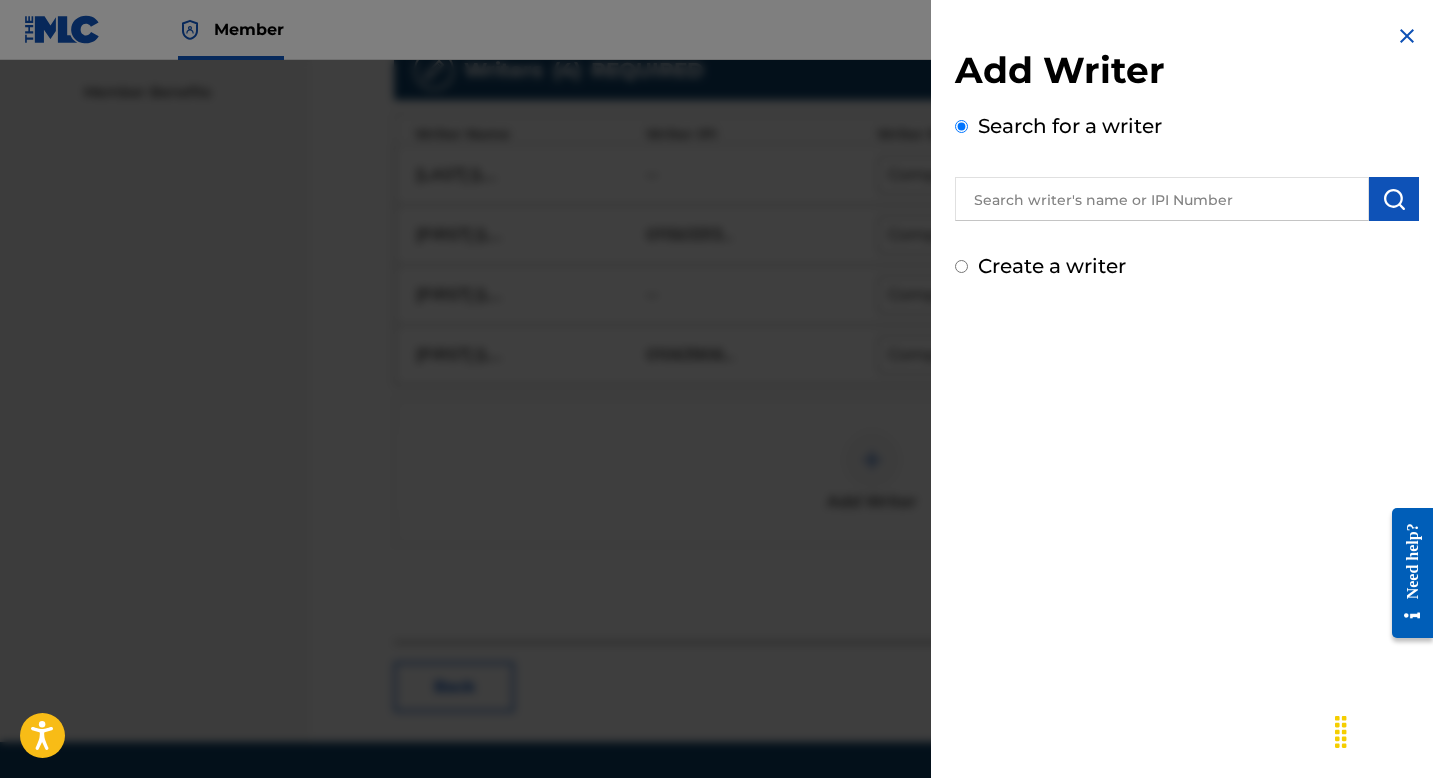 click at bounding box center (1162, 199) 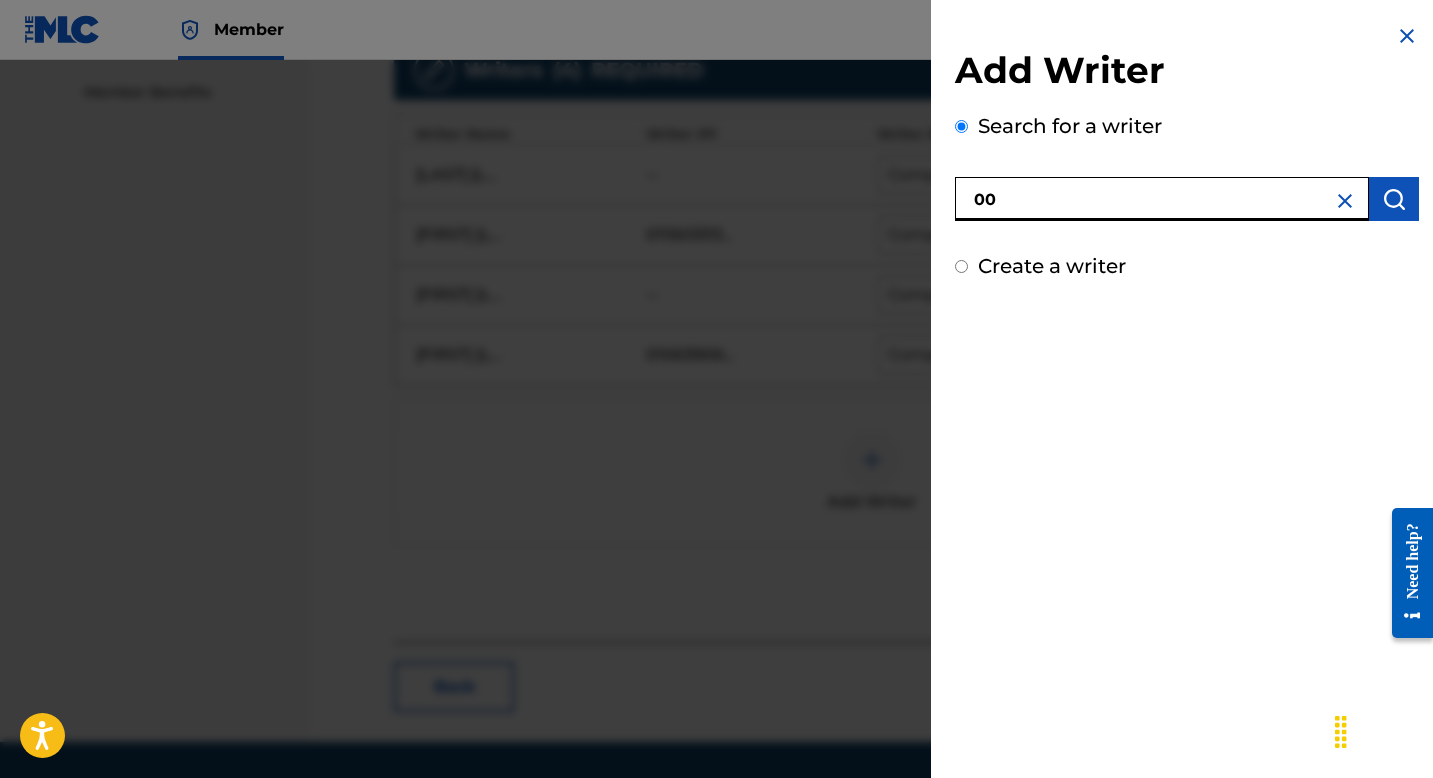 paste on "382296928" 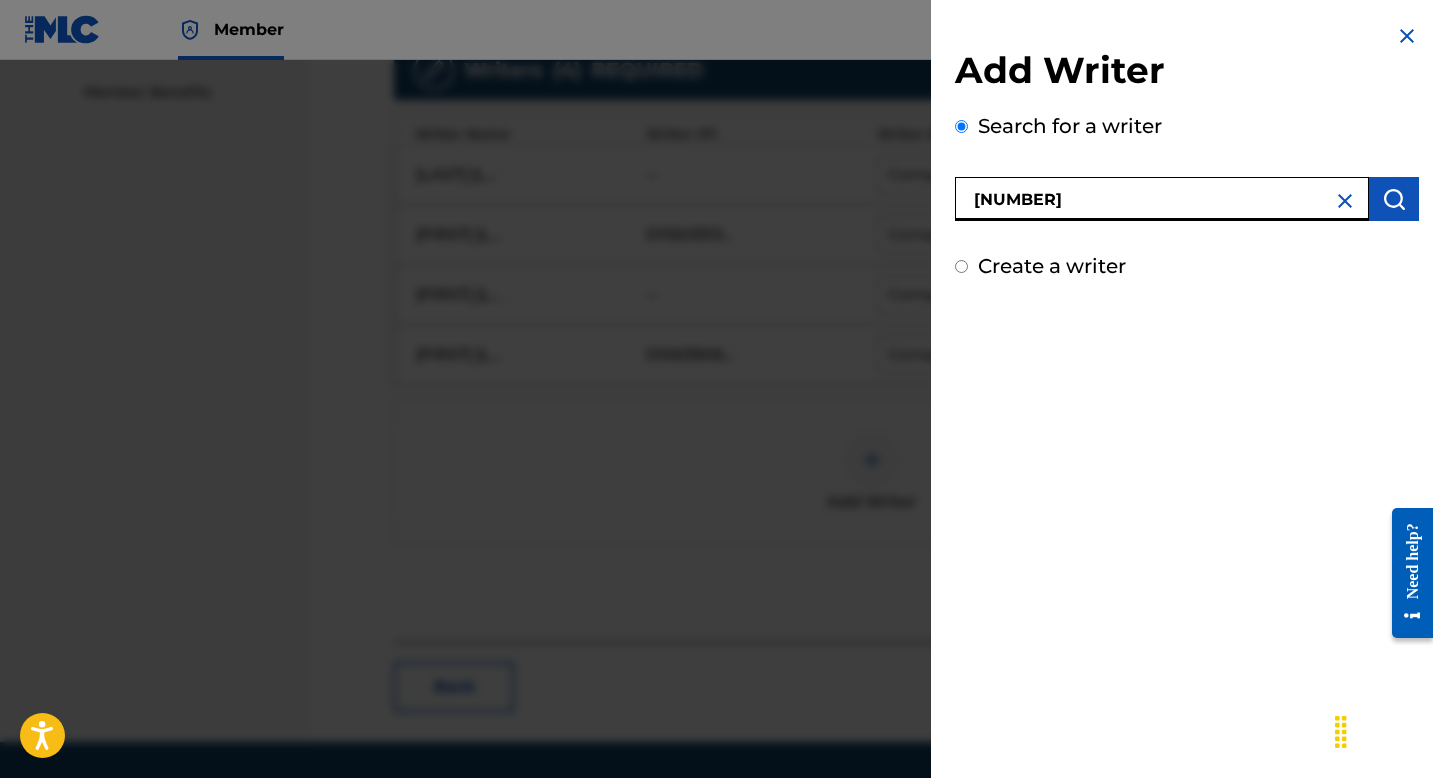 type on "[NUMBER]" 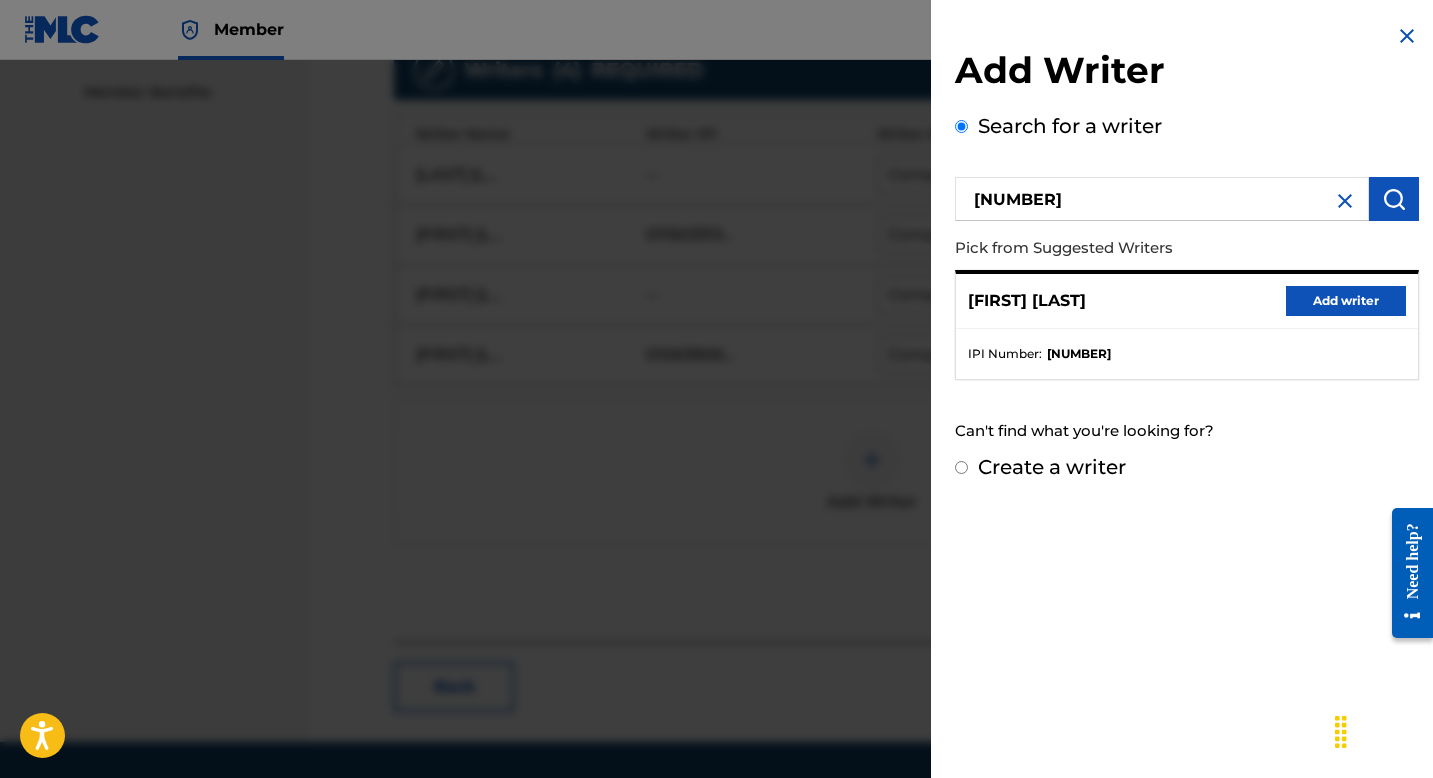 click on "Add writer" at bounding box center [1346, 301] 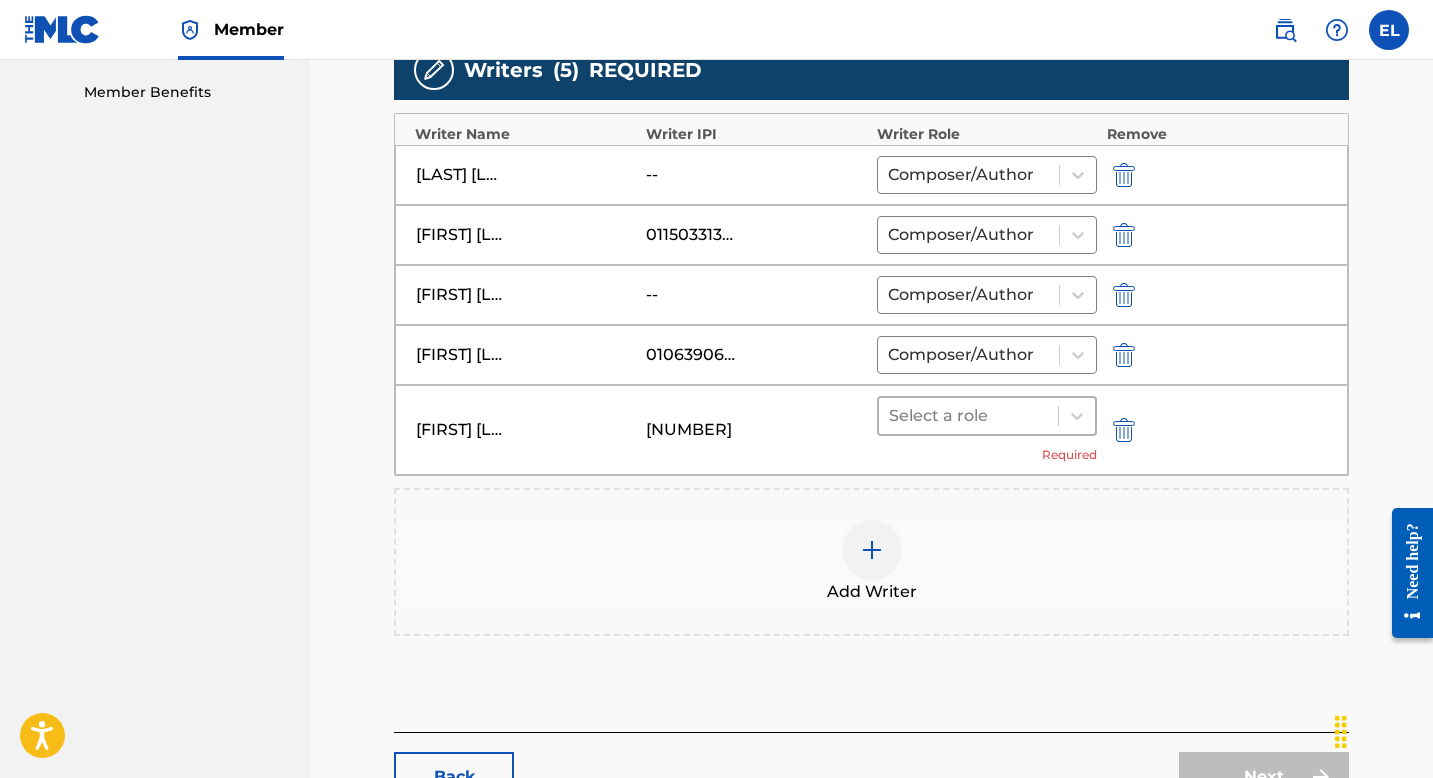 click at bounding box center (968, 416) 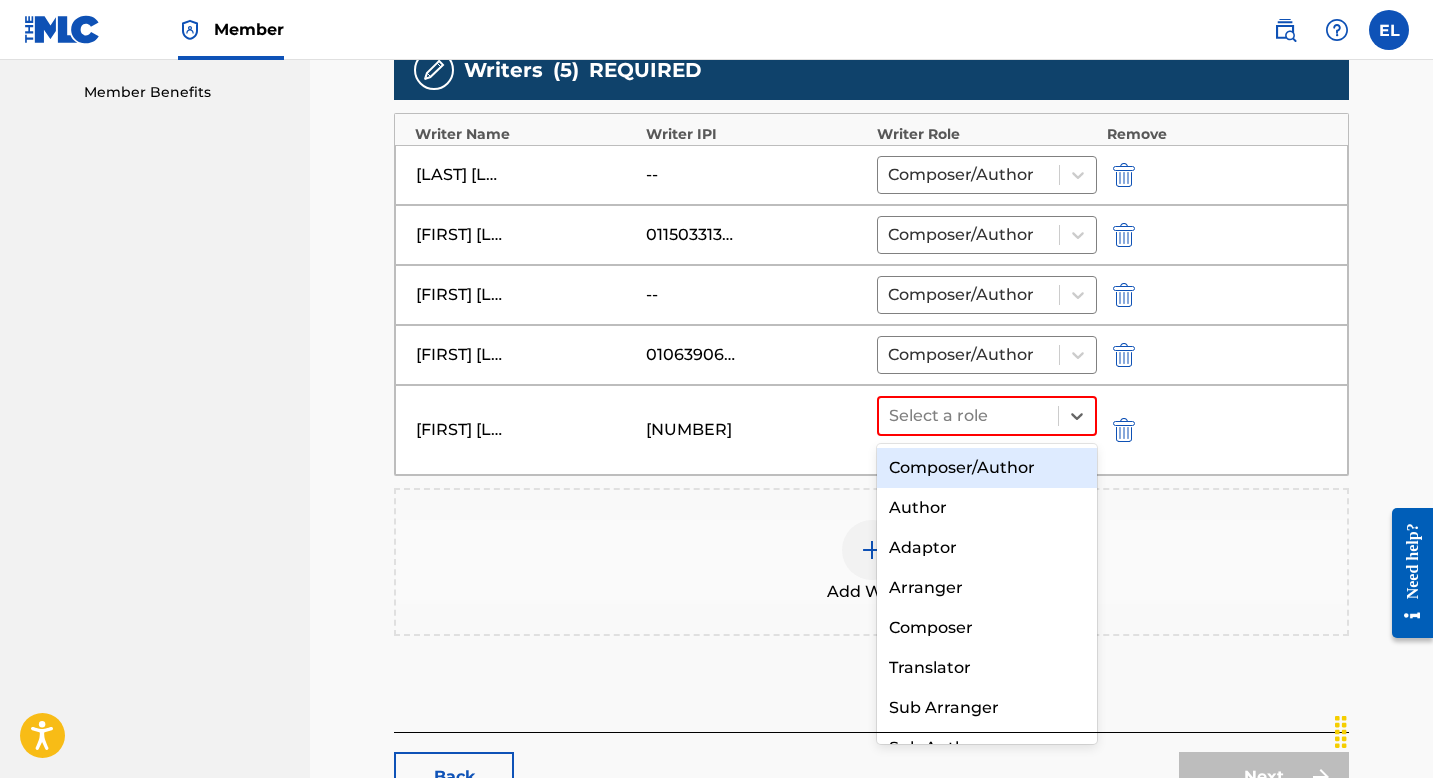 click on "Composer/Author" at bounding box center [987, 468] 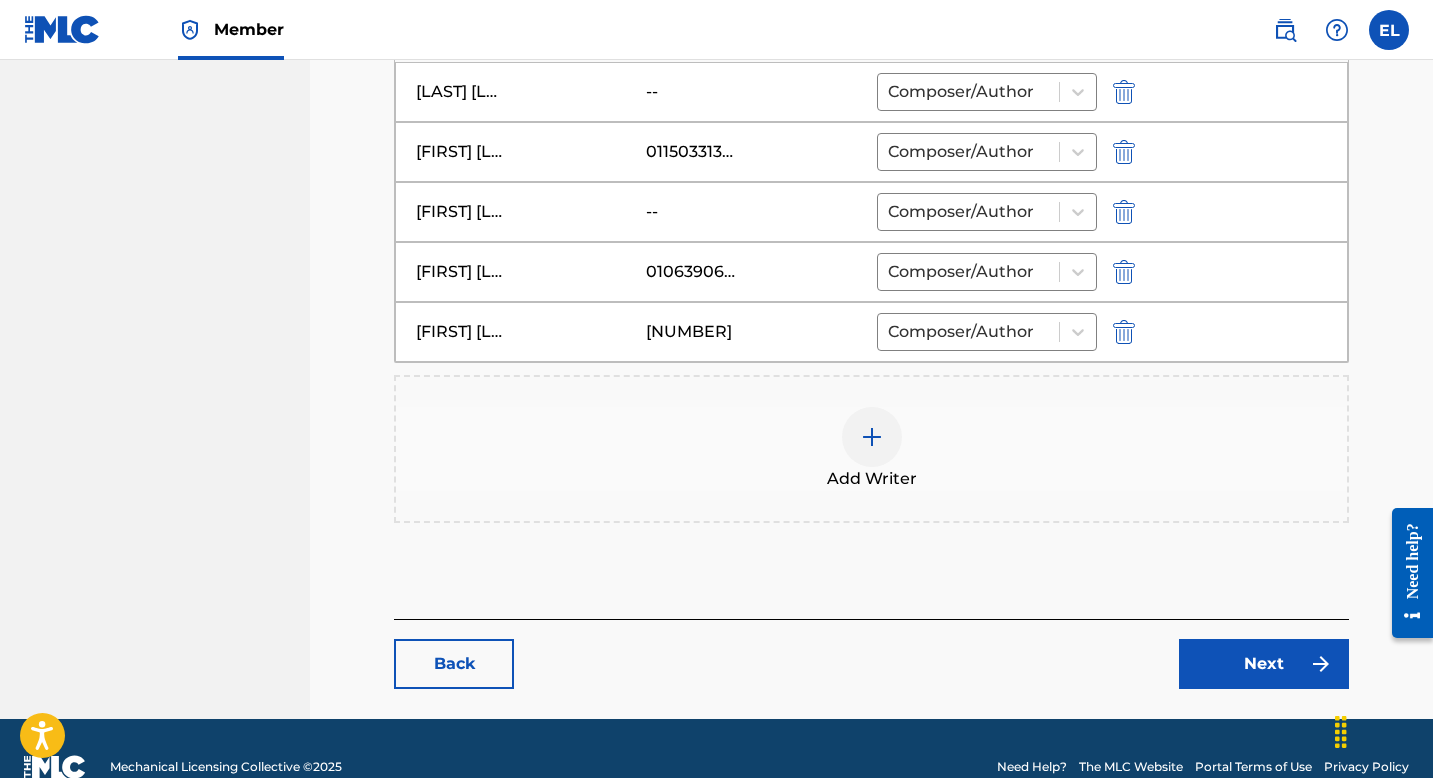 scroll, scrollTop: 756, scrollLeft: 0, axis: vertical 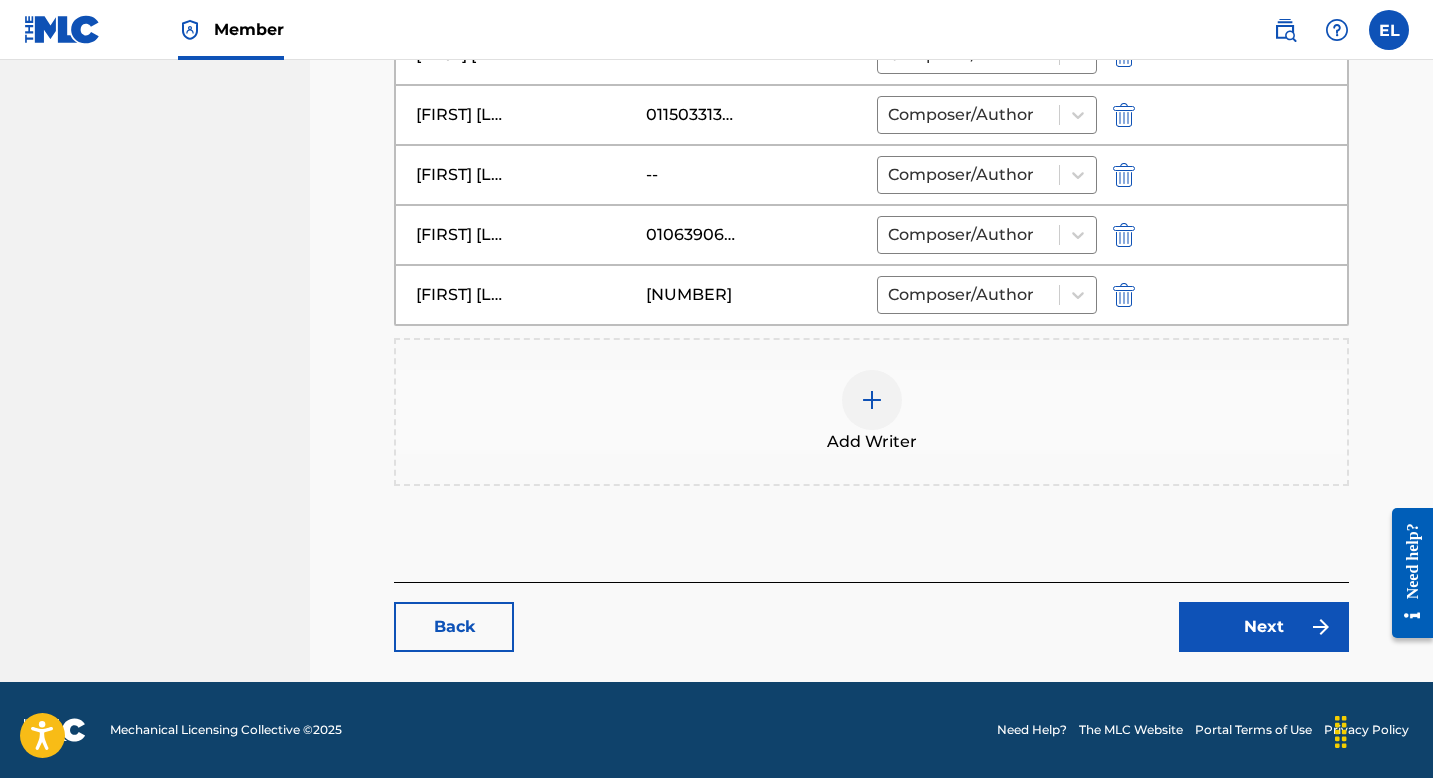 click on "Next" at bounding box center [1264, 627] 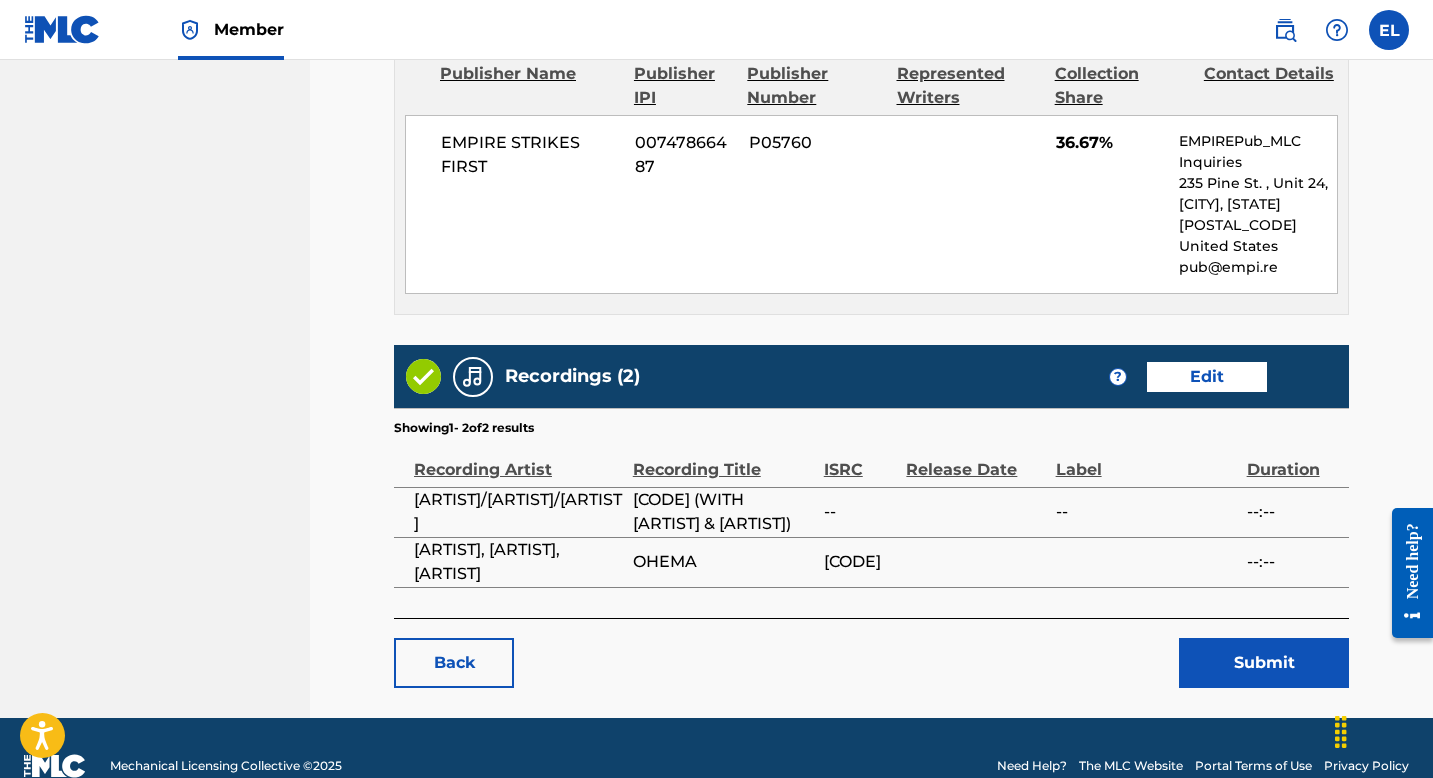 scroll, scrollTop: 1897, scrollLeft: 0, axis: vertical 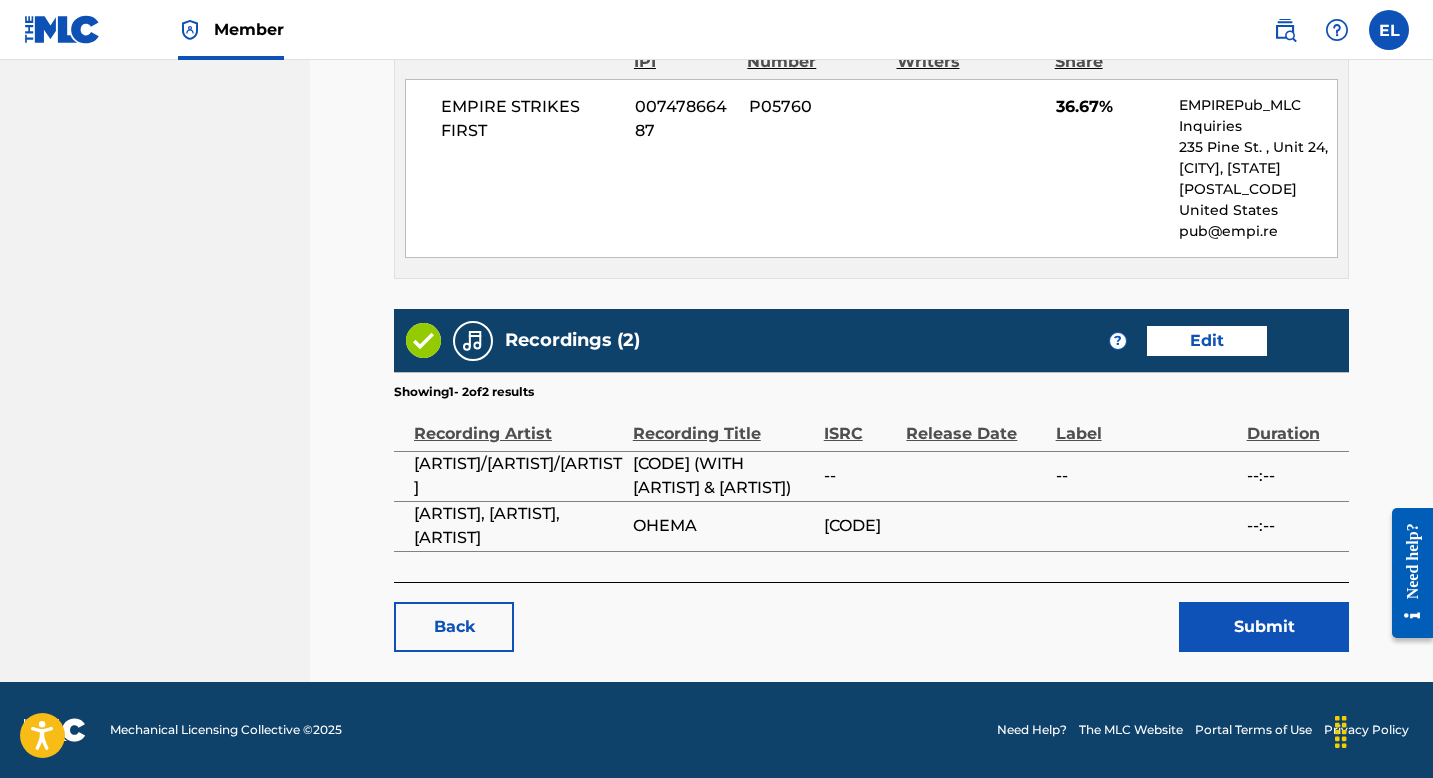 click on "Submit" at bounding box center (1264, 627) 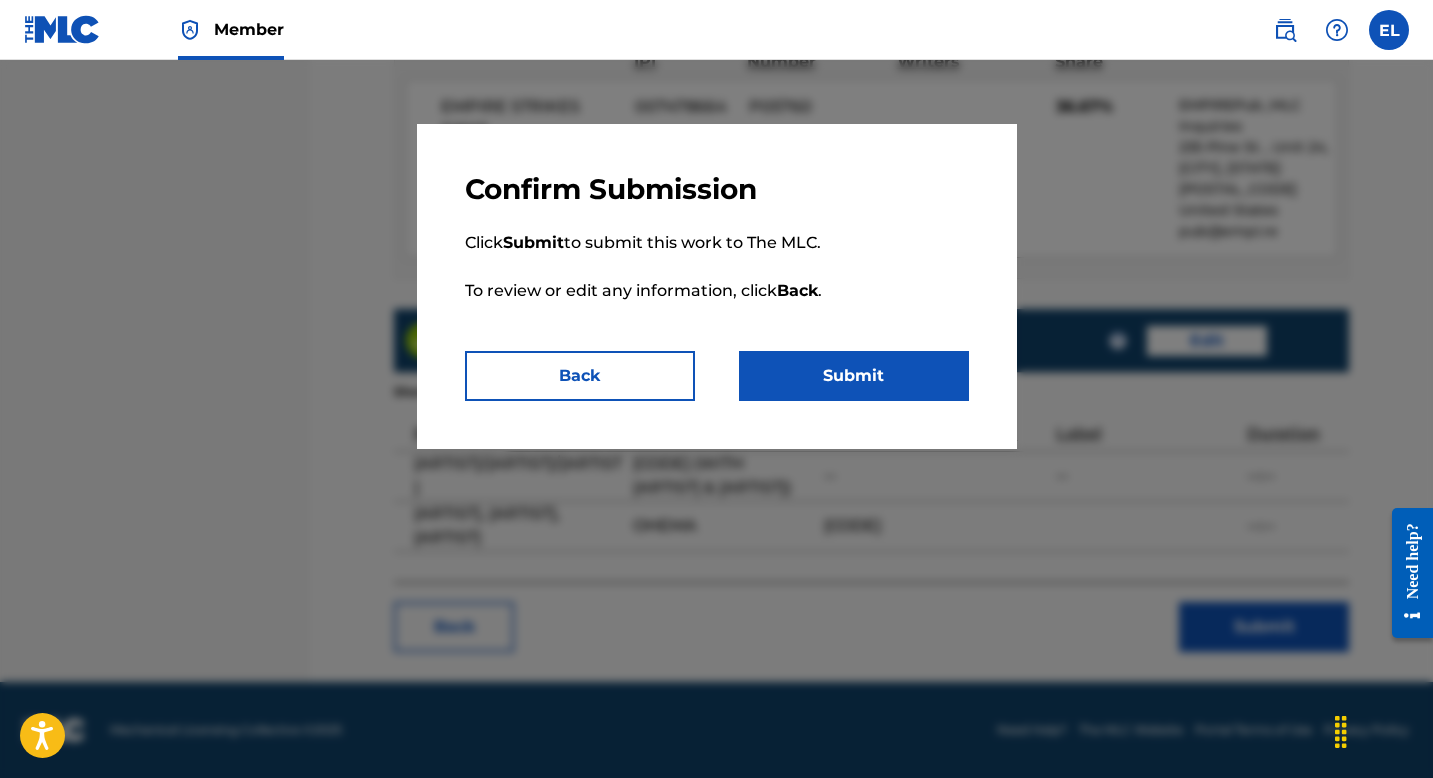 click on "Submit" at bounding box center [854, 376] 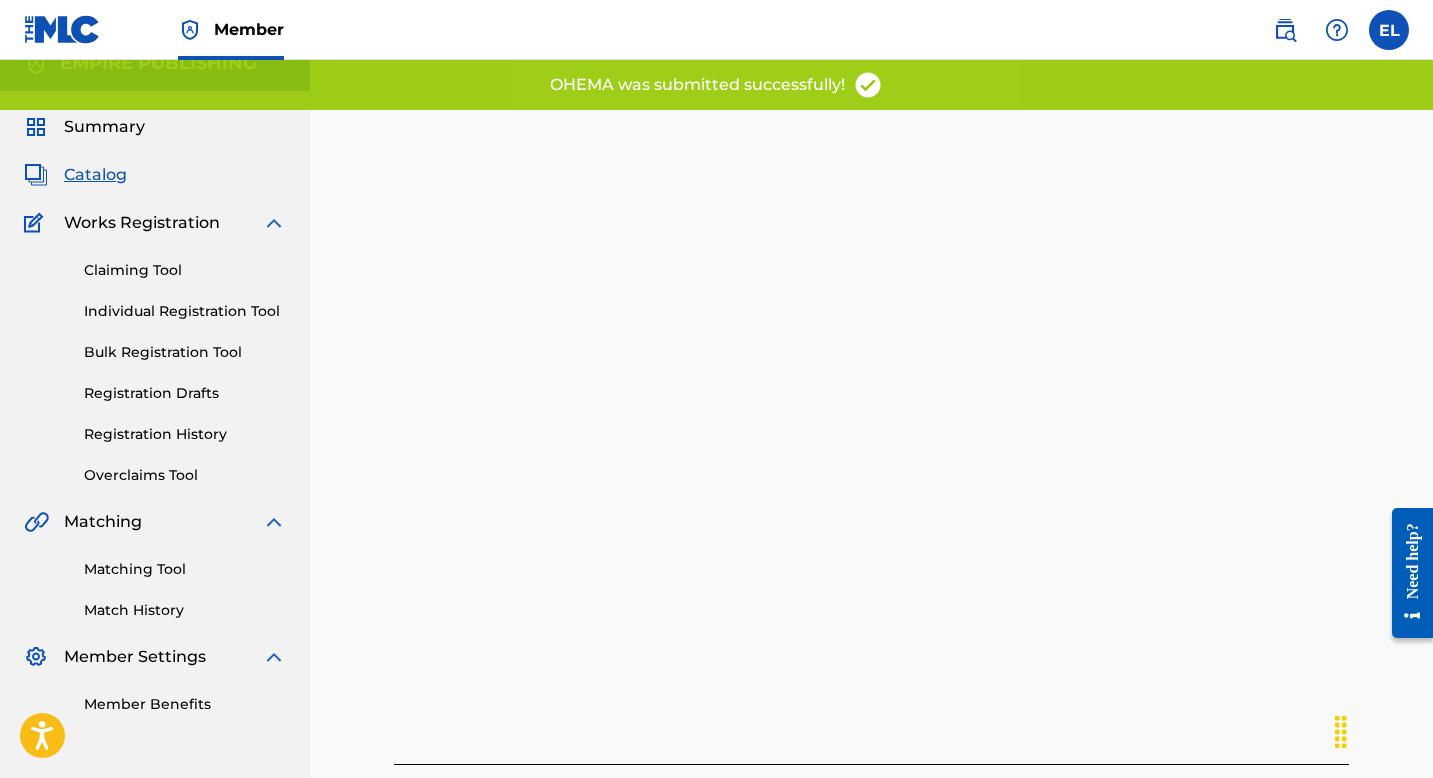 scroll, scrollTop: 37, scrollLeft: 0, axis: vertical 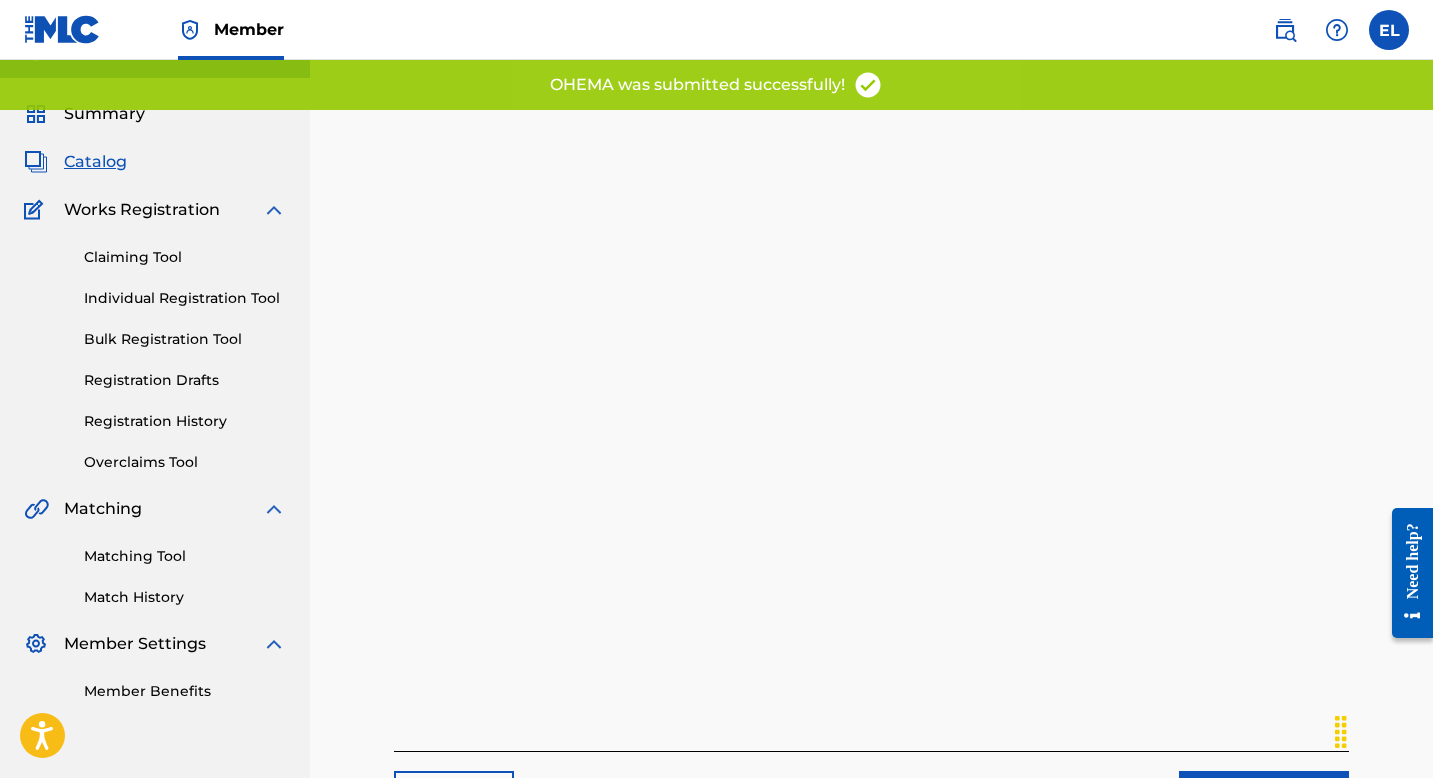 click on "Registration Drafts" at bounding box center [185, 380] 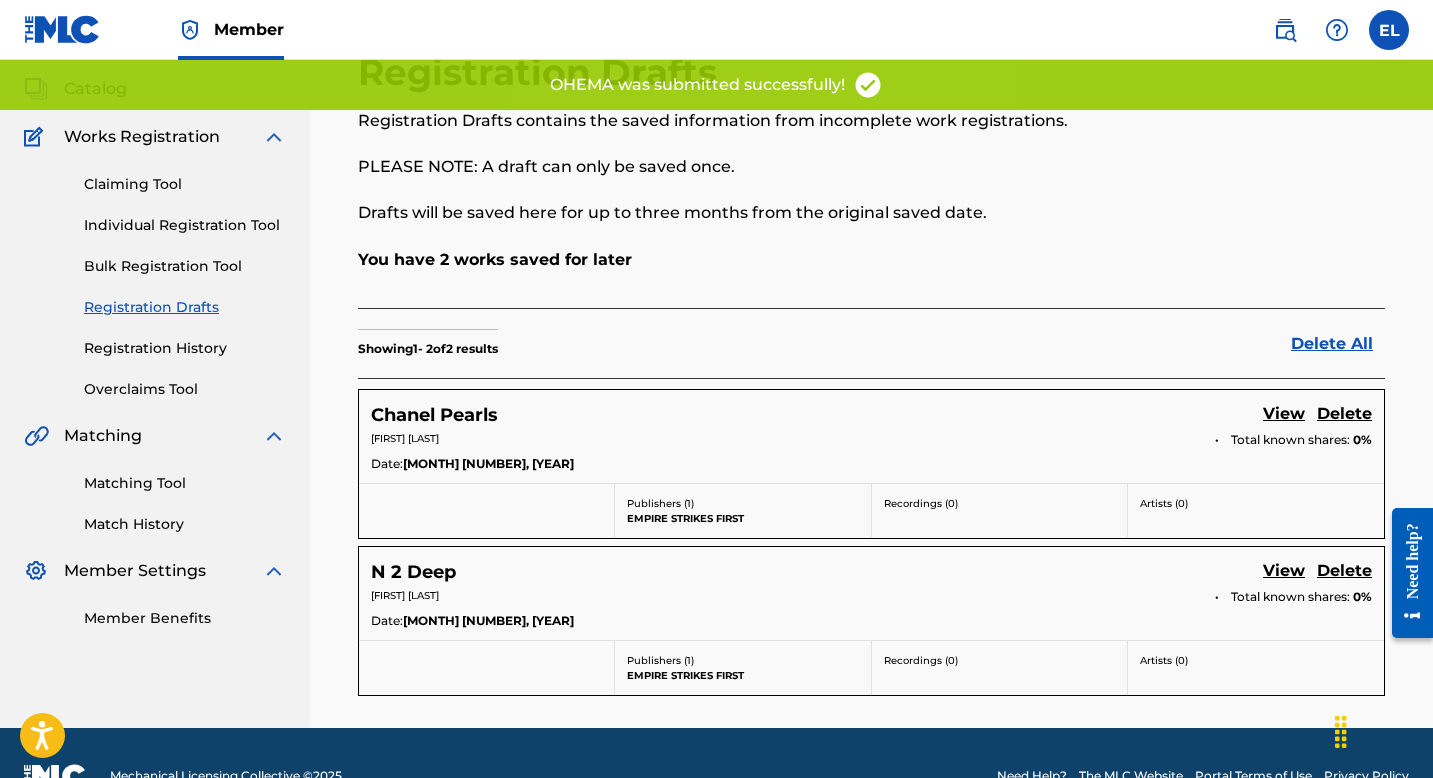 scroll, scrollTop: 156, scrollLeft: 0, axis: vertical 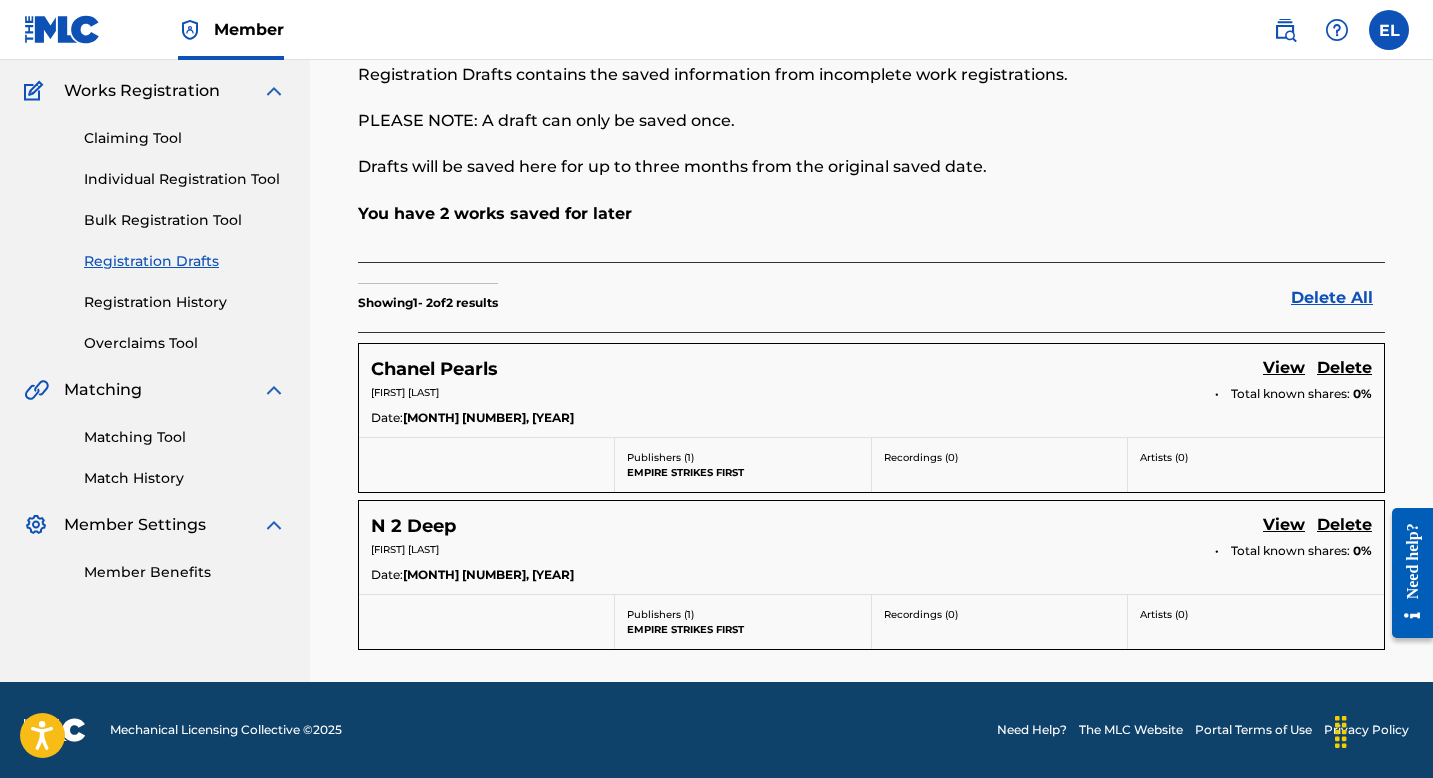 click on "Registration History" at bounding box center [185, 302] 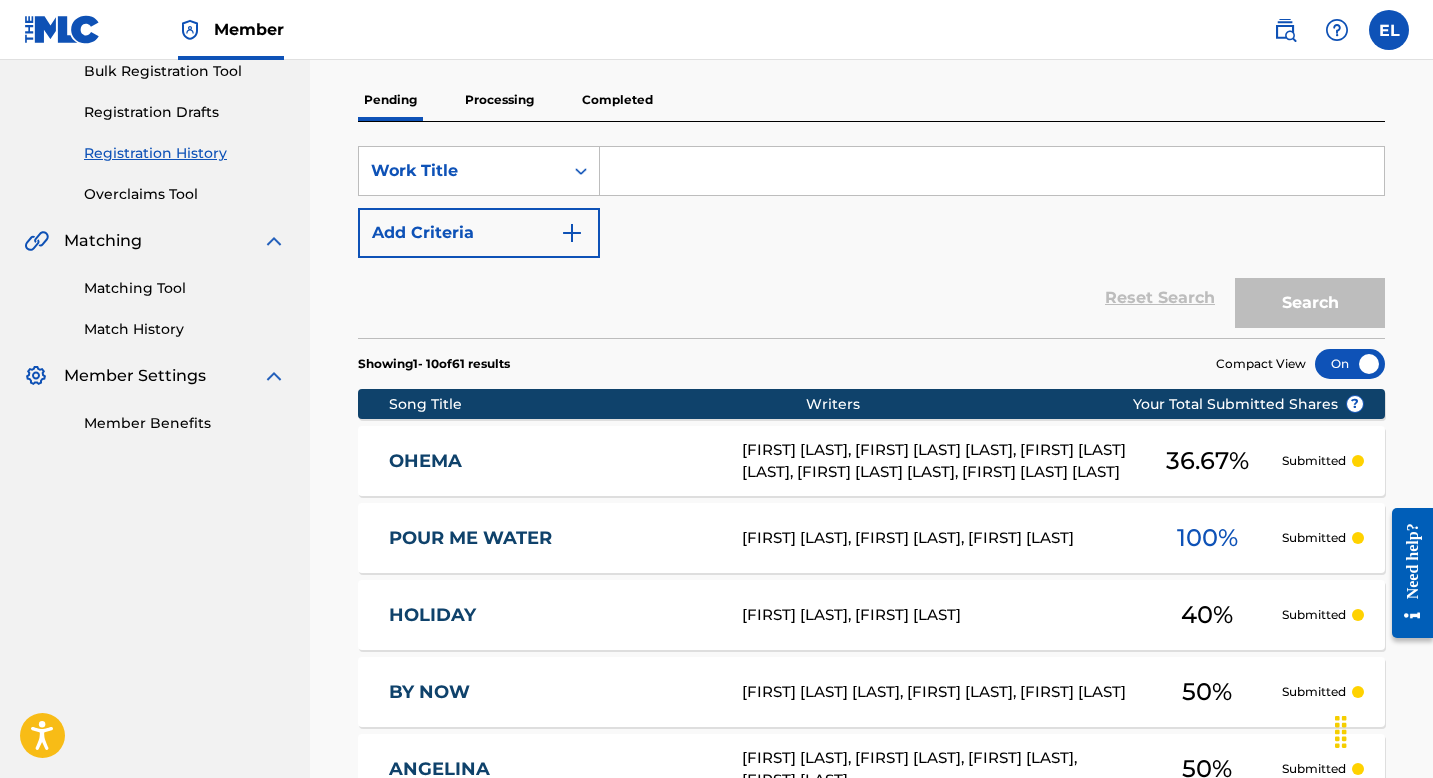scroll, scrollTop: 419, scrollLeft: 0, axis: vertical 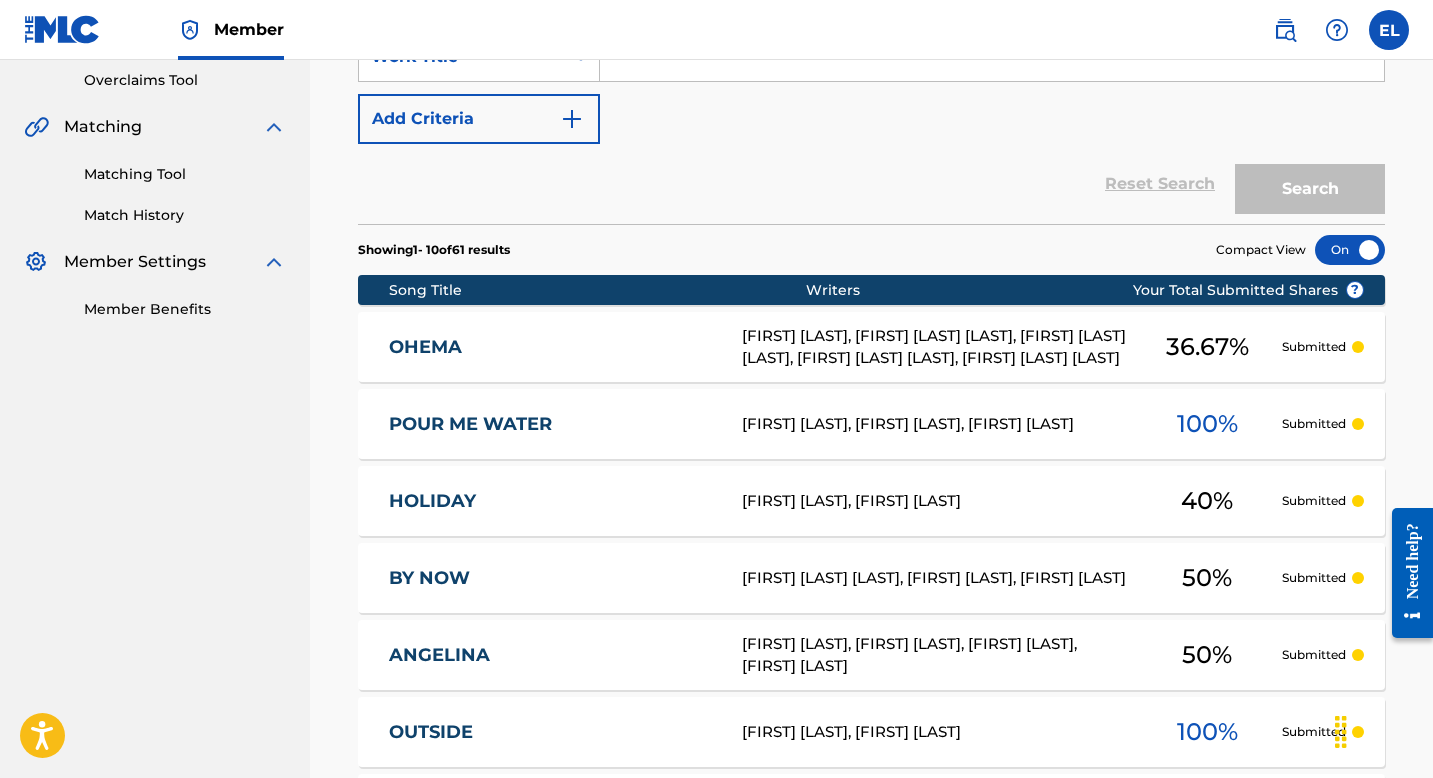 click on "[CODE] [LAST] [FIRST] [LAST], [FIRST] [LAST] [LAST], [FIRST] [LAST] [LAST], [FIRST] [LAST] [PERCENT] Submitted" at bounding box center (871, 347) 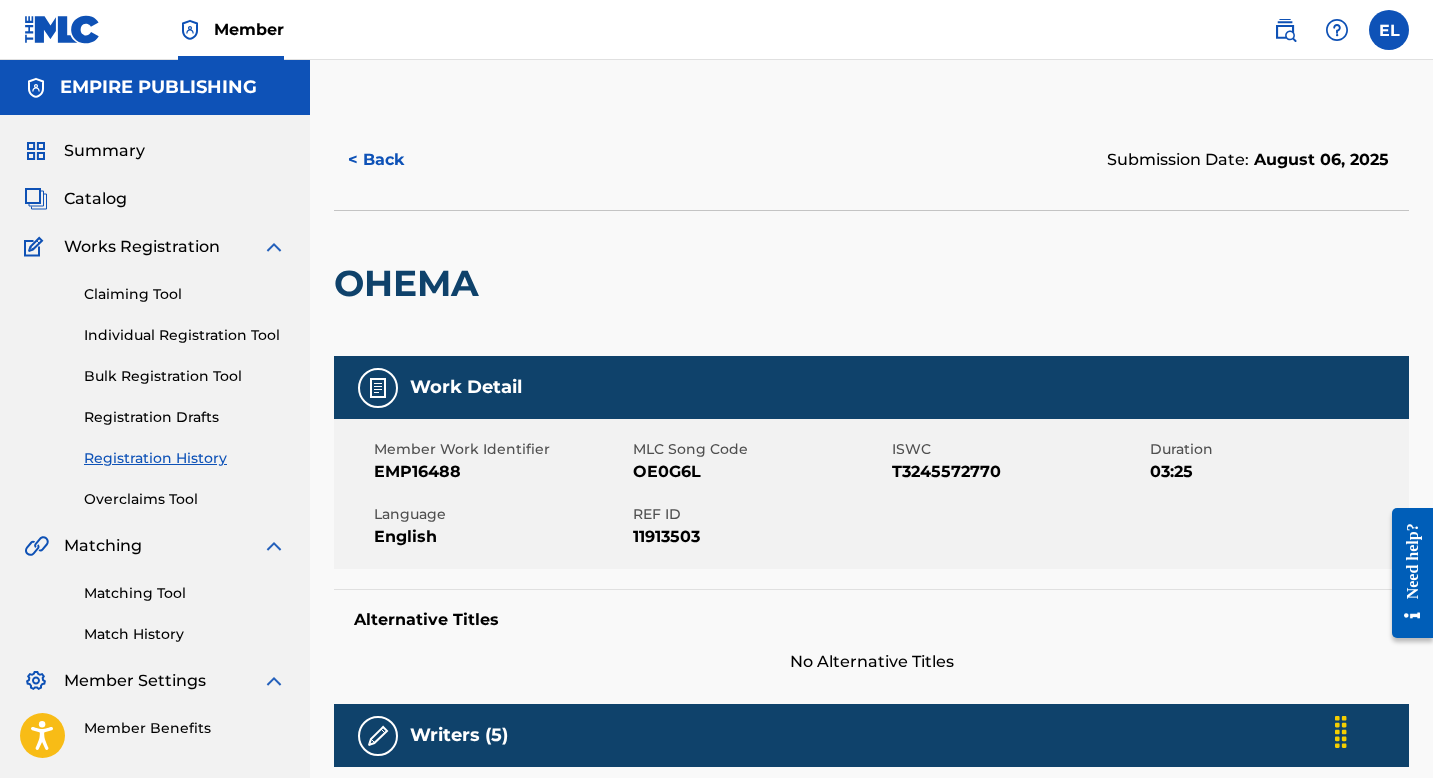 click on "OE0G6L" at bounding box center (760, 472) 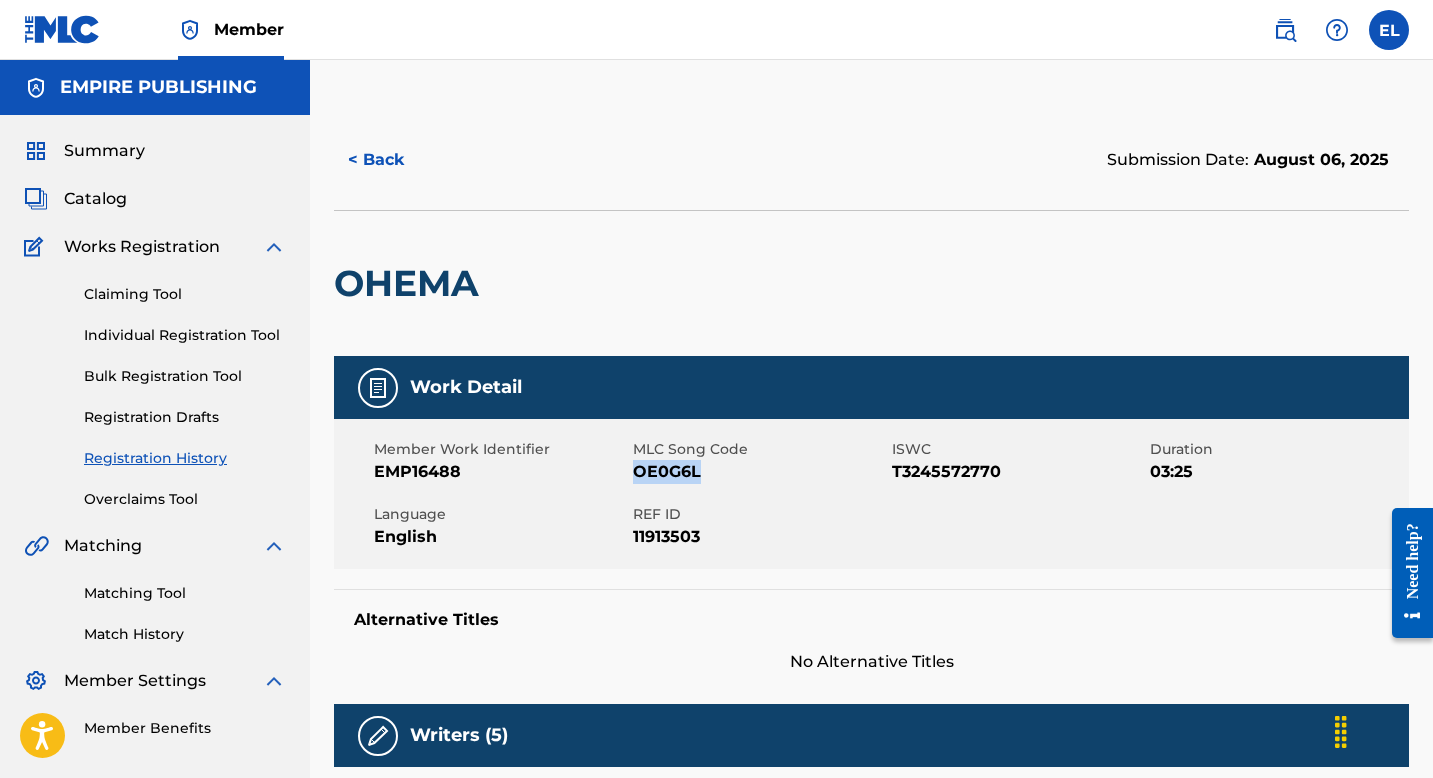 click on "OE0G6L" at bounding box center [760, 472] 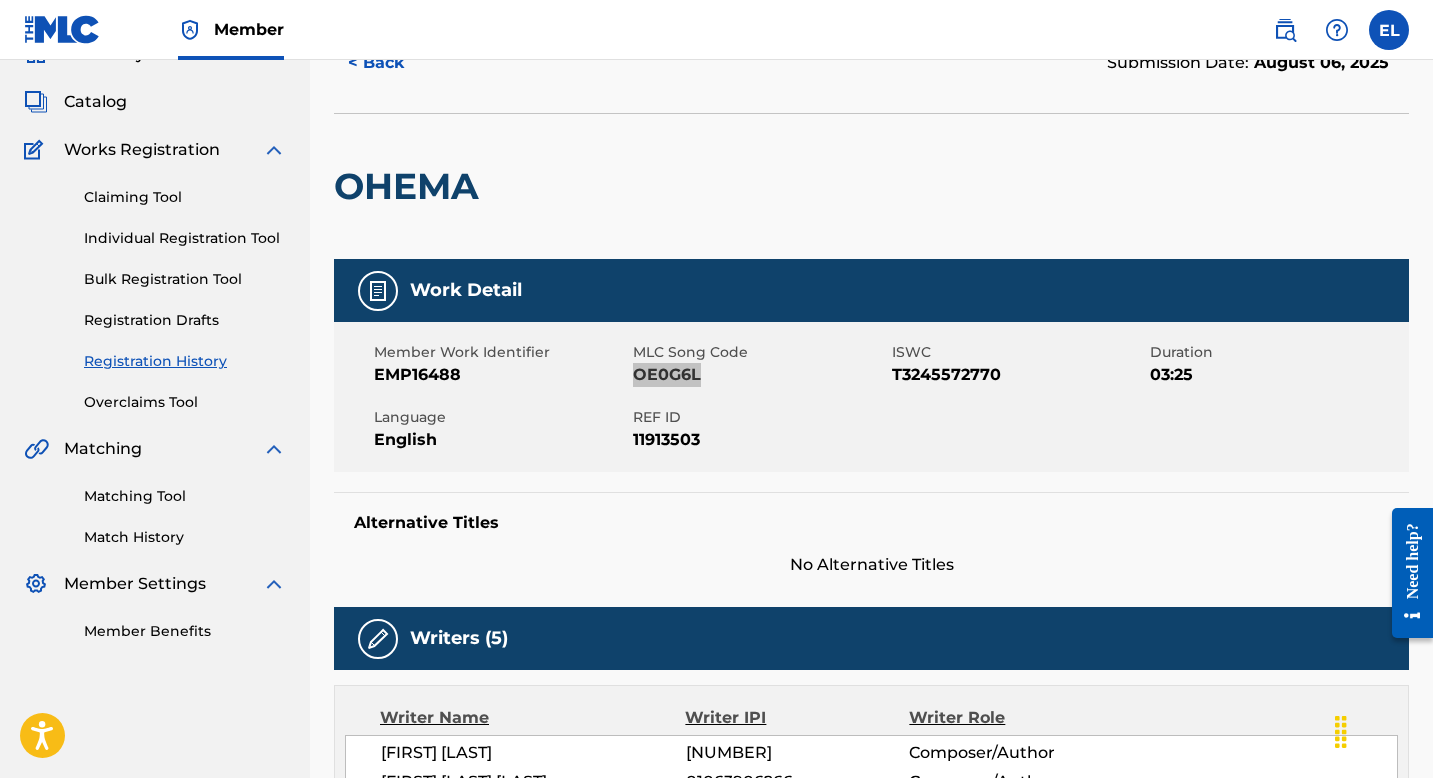 scroll, scrollTop: 0, scrollLeft: 0, axis: both 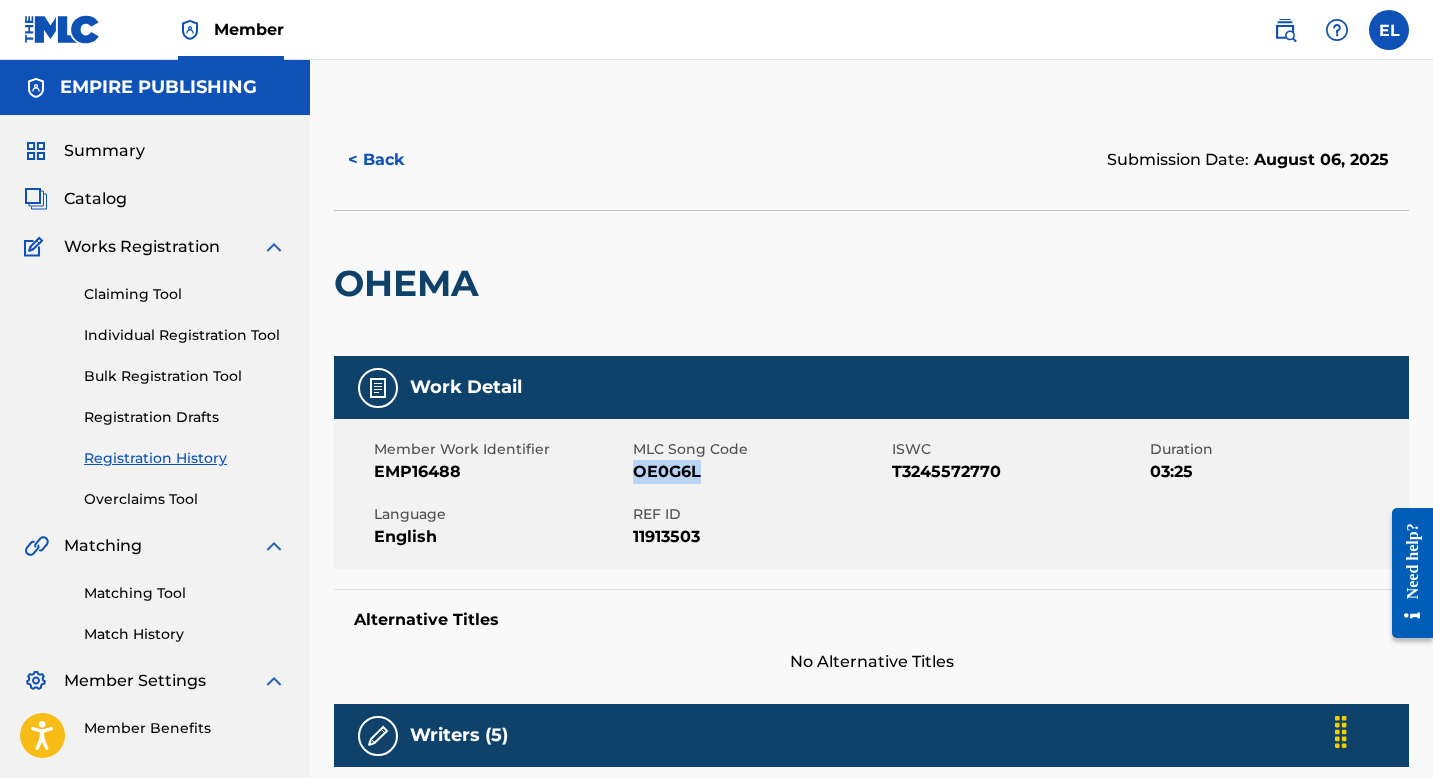 click on "Catalog" at bounding box center (95, 199) 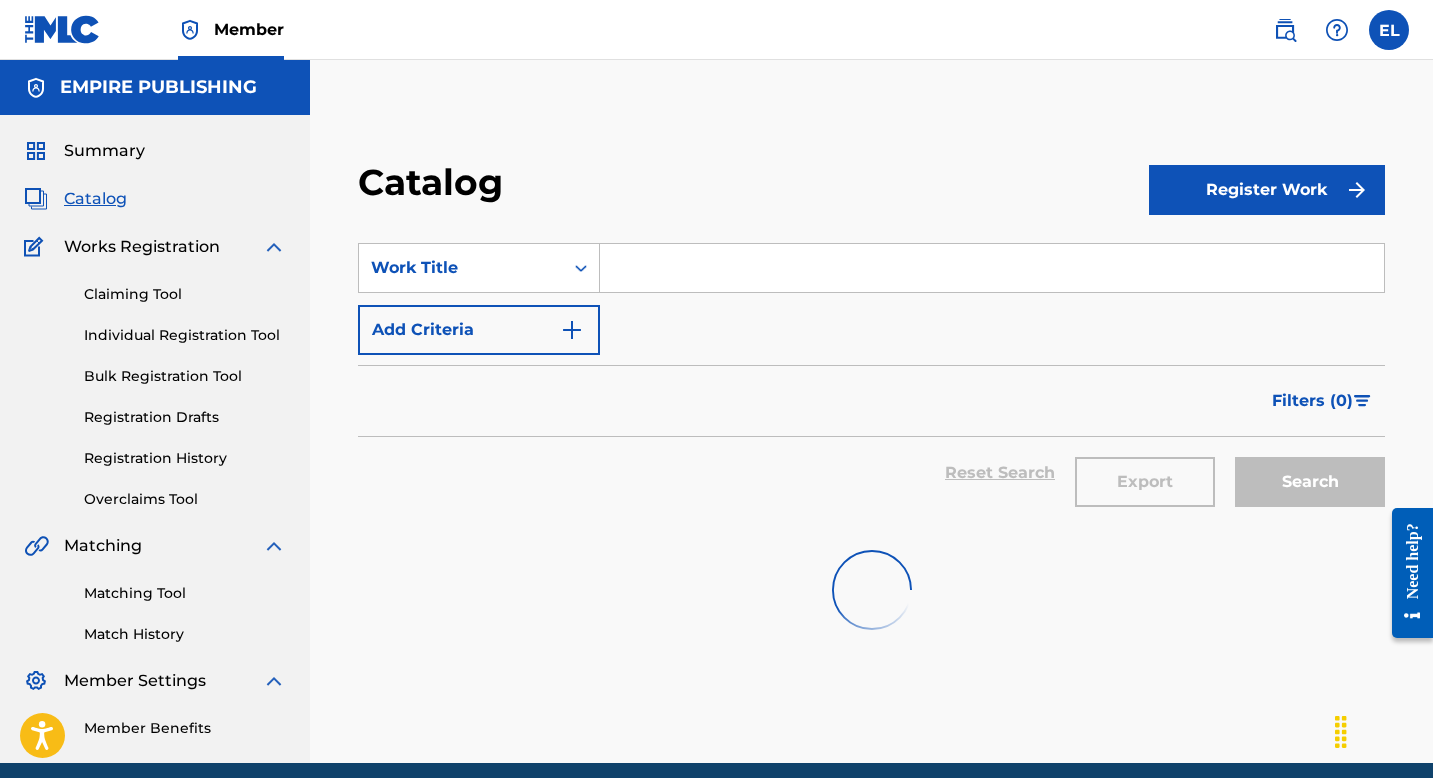 click at bounding box center (992, 268) 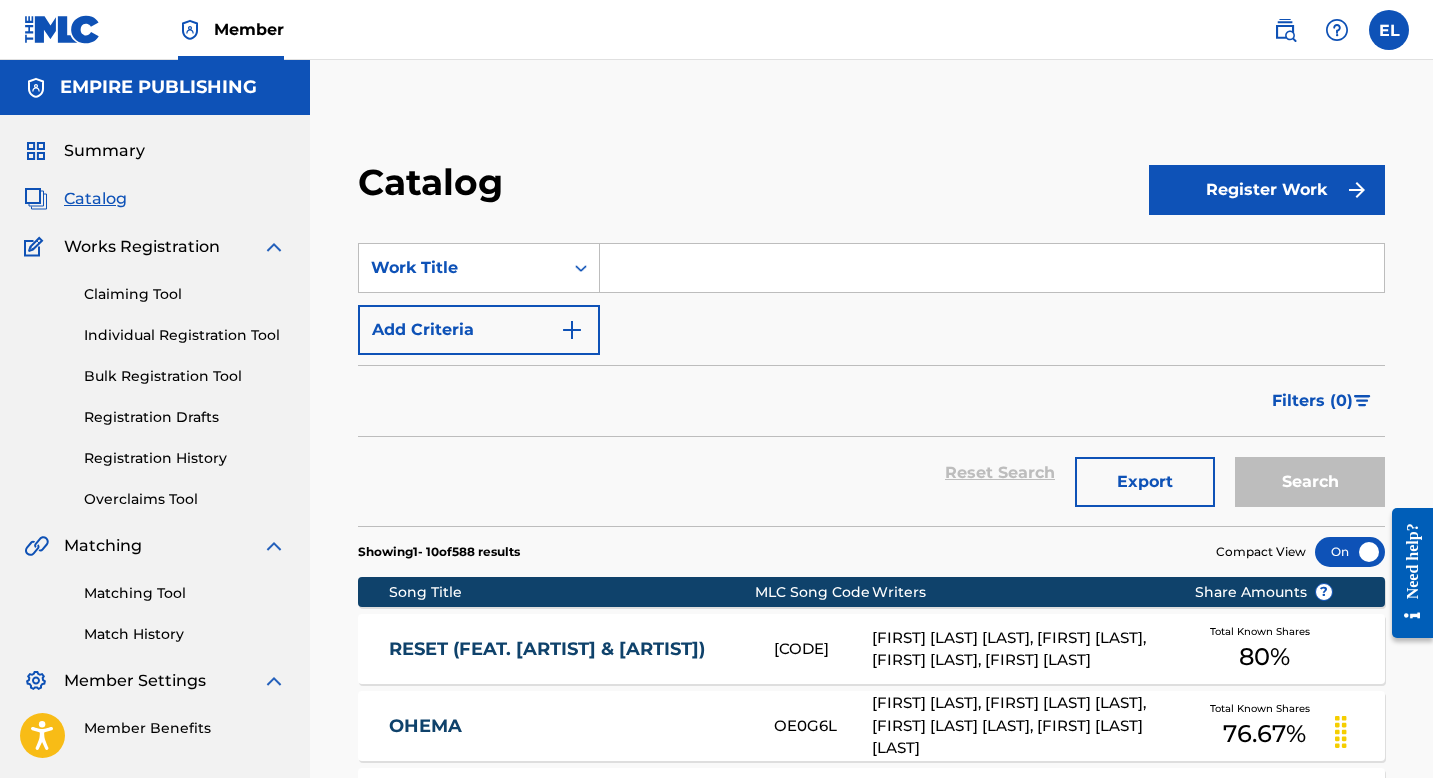 click at bounding box center [992, 268] 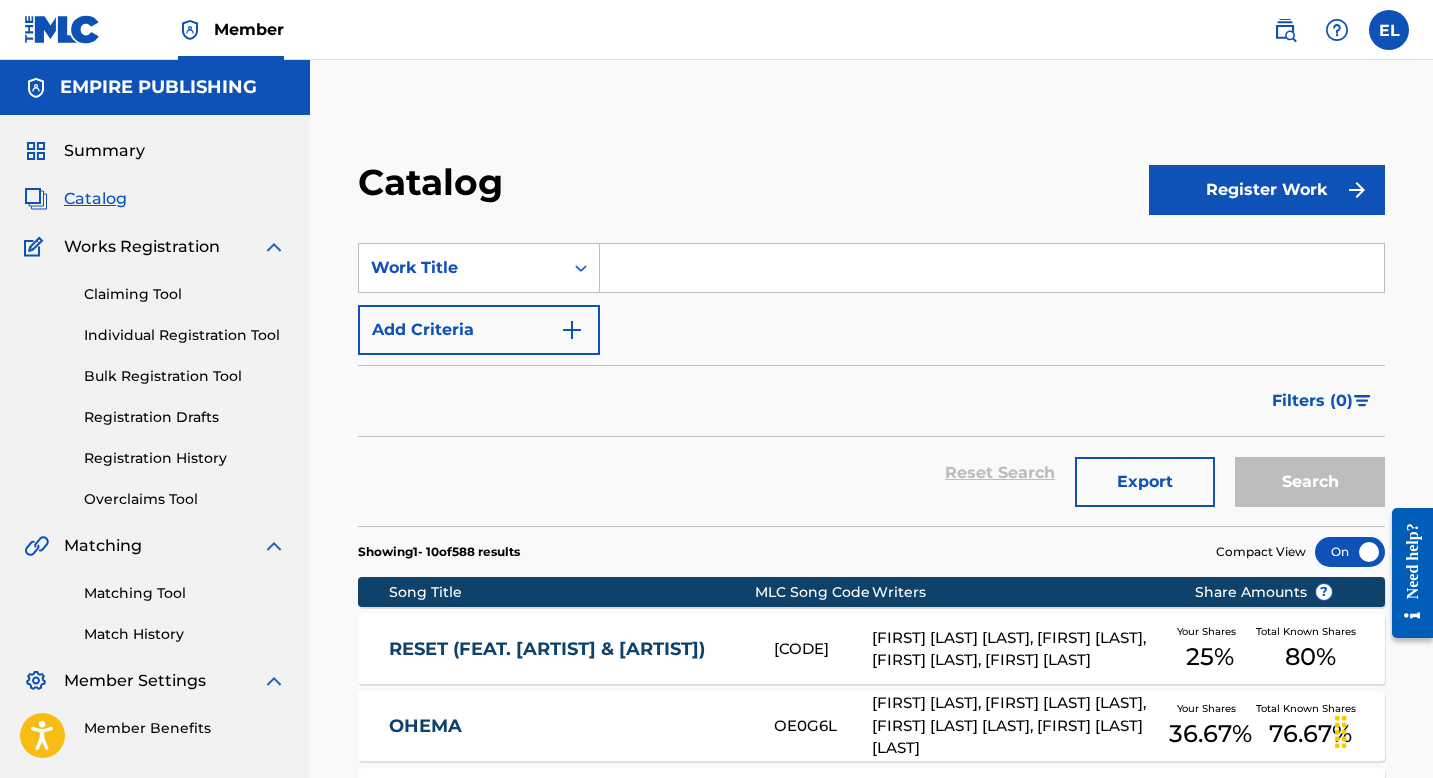 paste on "Okay" 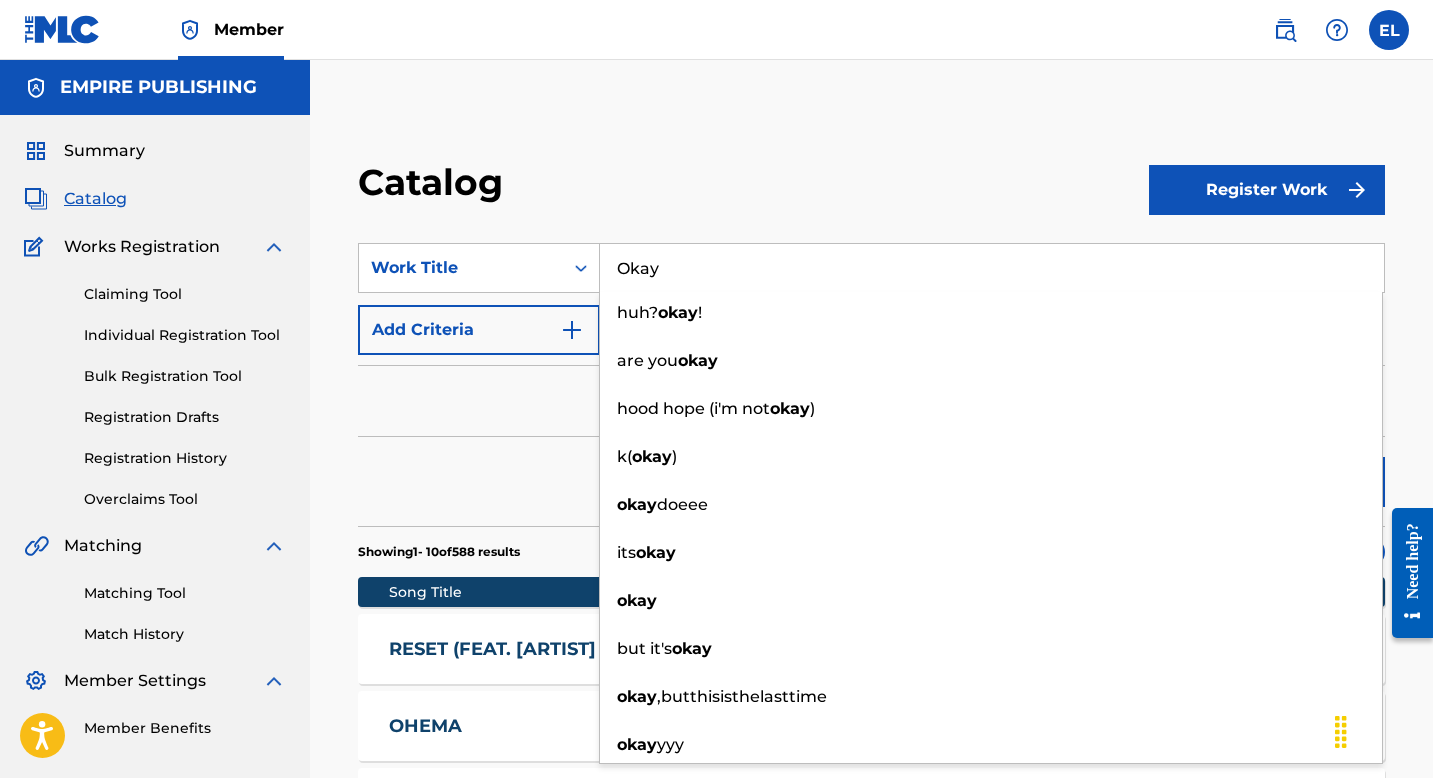 type on "Okay" 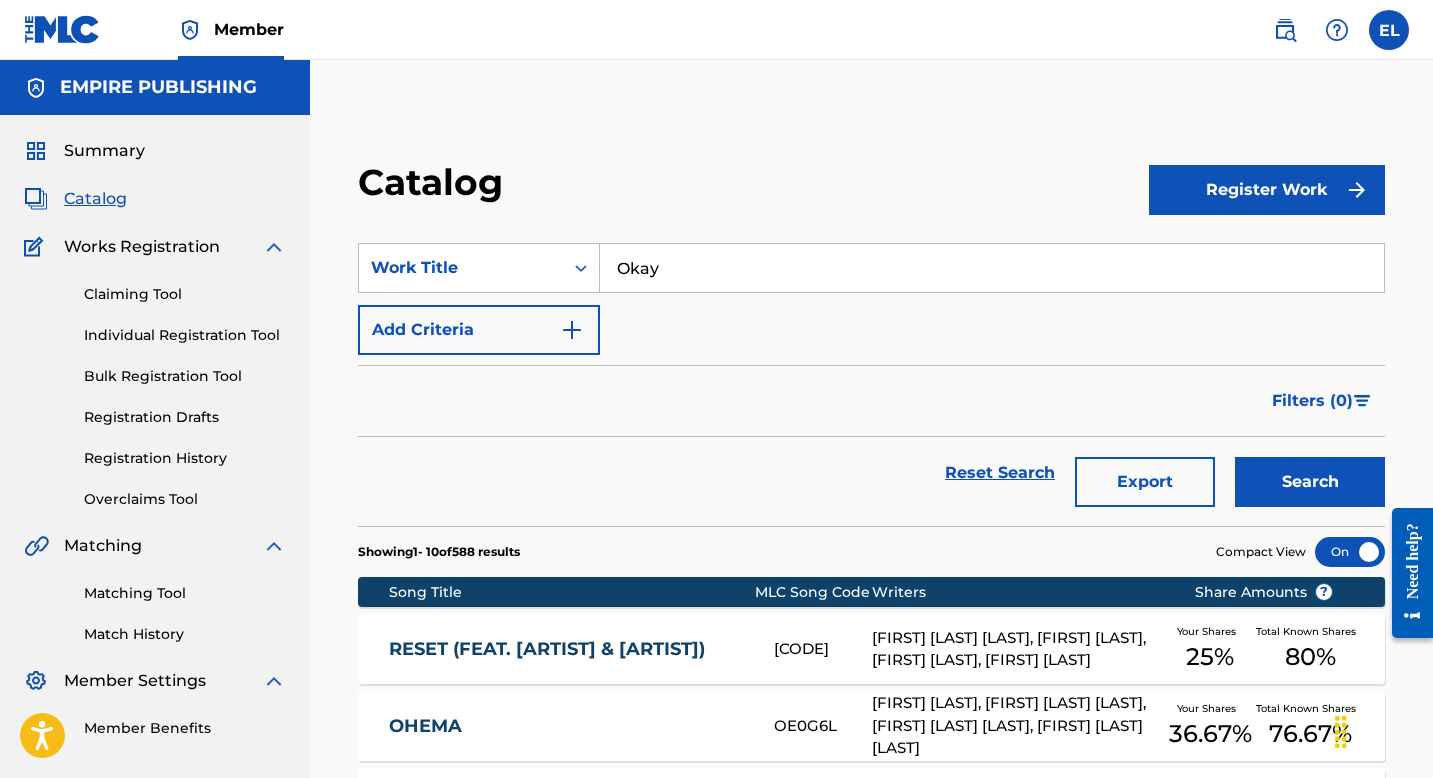 click on "Search" at bounding box center [1310, 482] 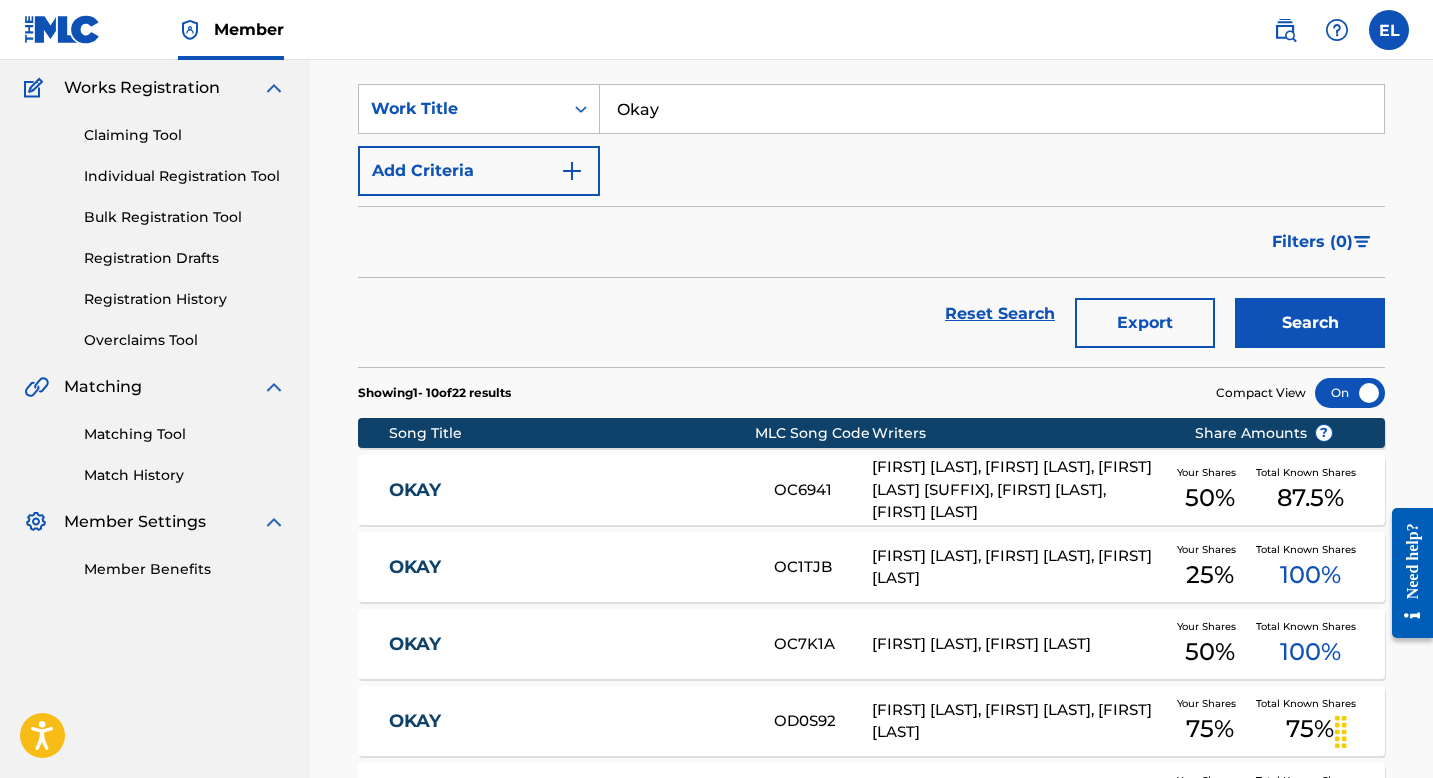 scroll, scrollTop: 324, scrollLeft: 0, axis: vertical 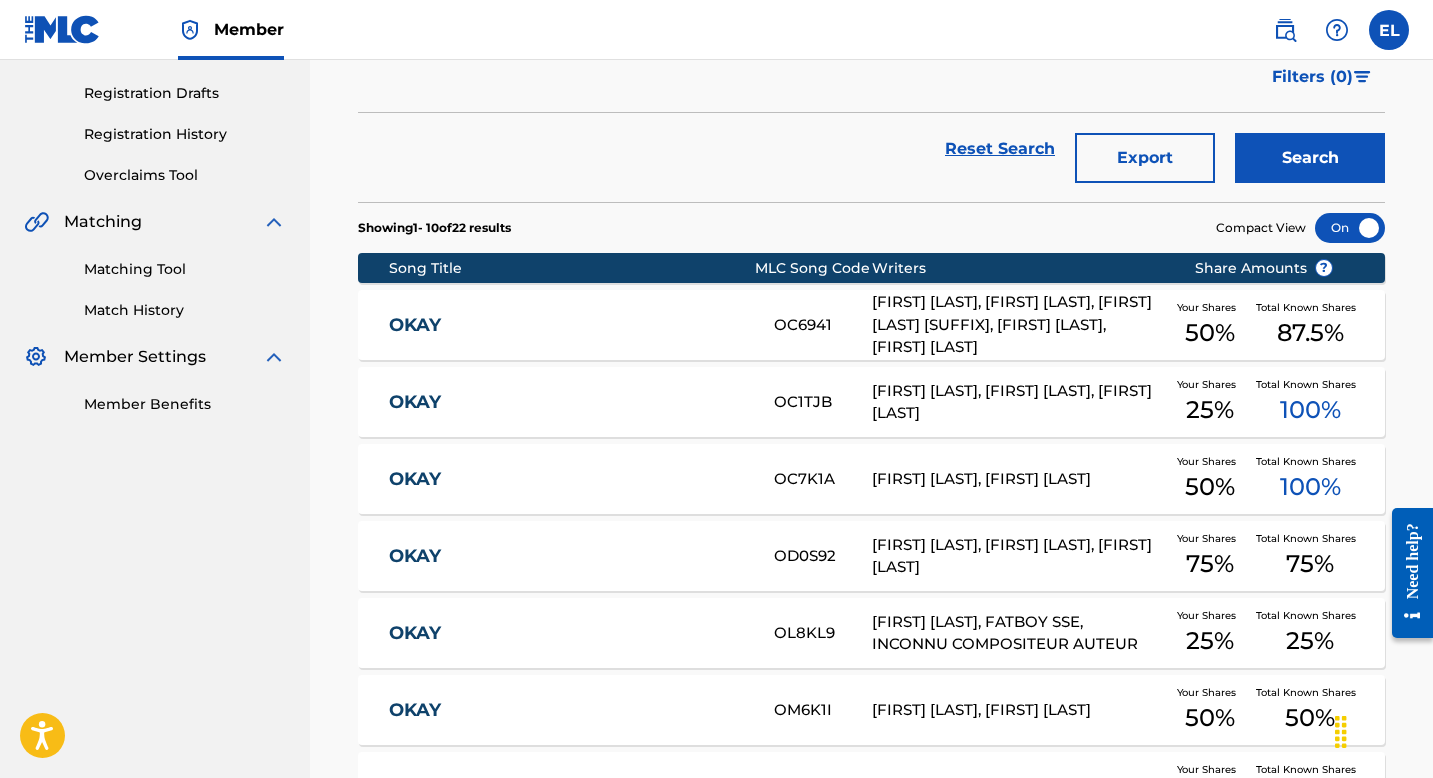 click on "OKAY" at bounding box center (568, 479) 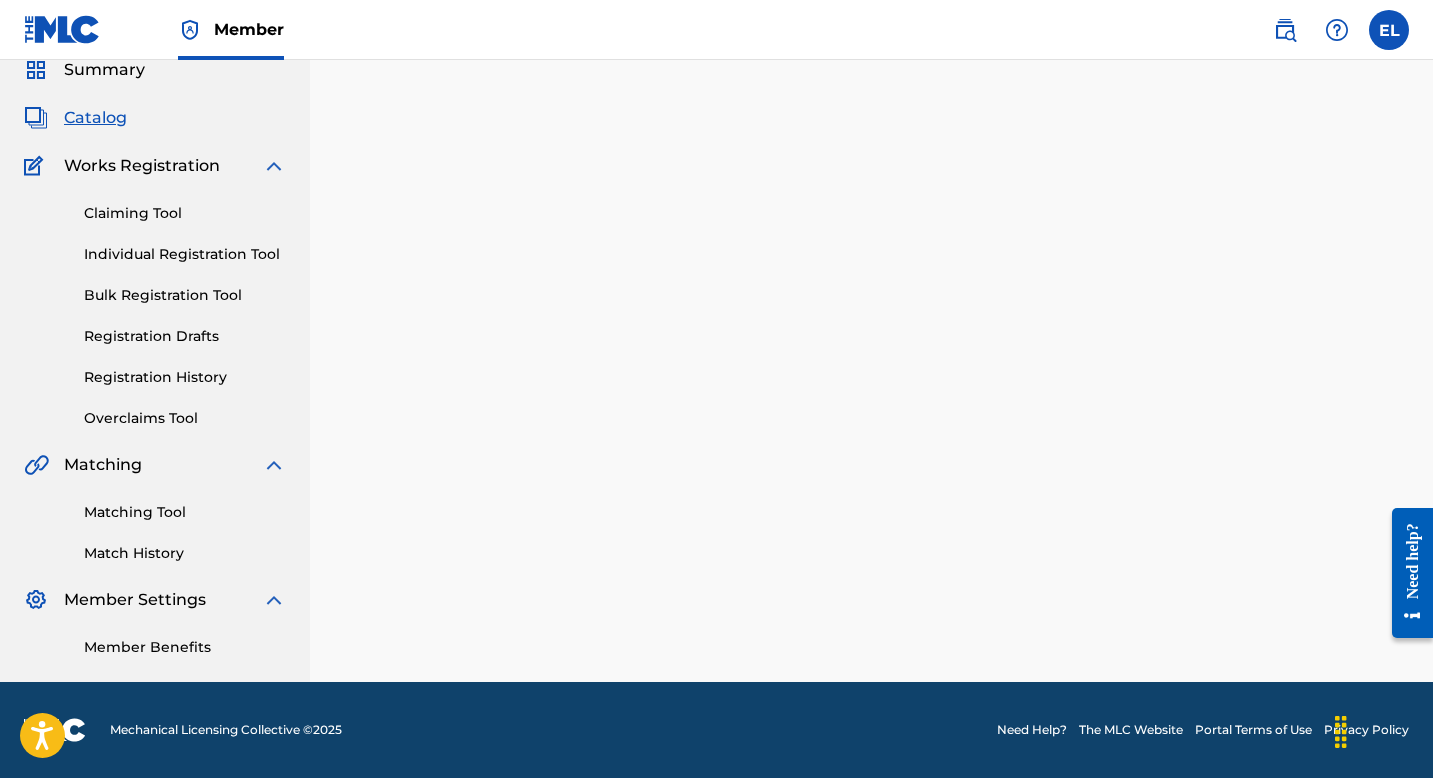 scroll, scrollTop: 0, scrollLeft: 0, axis: both 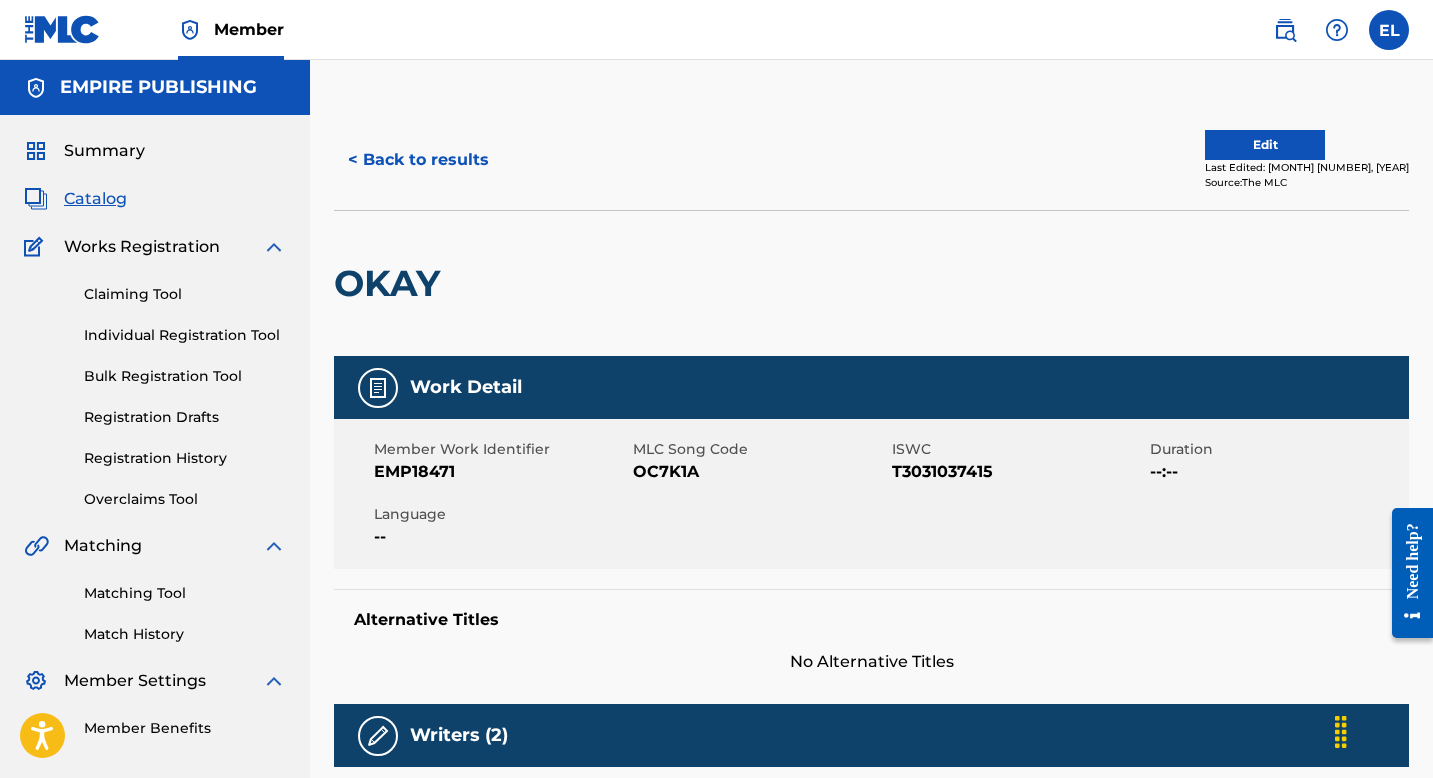 click on "EMP18471" at bounding box center (501, 472) 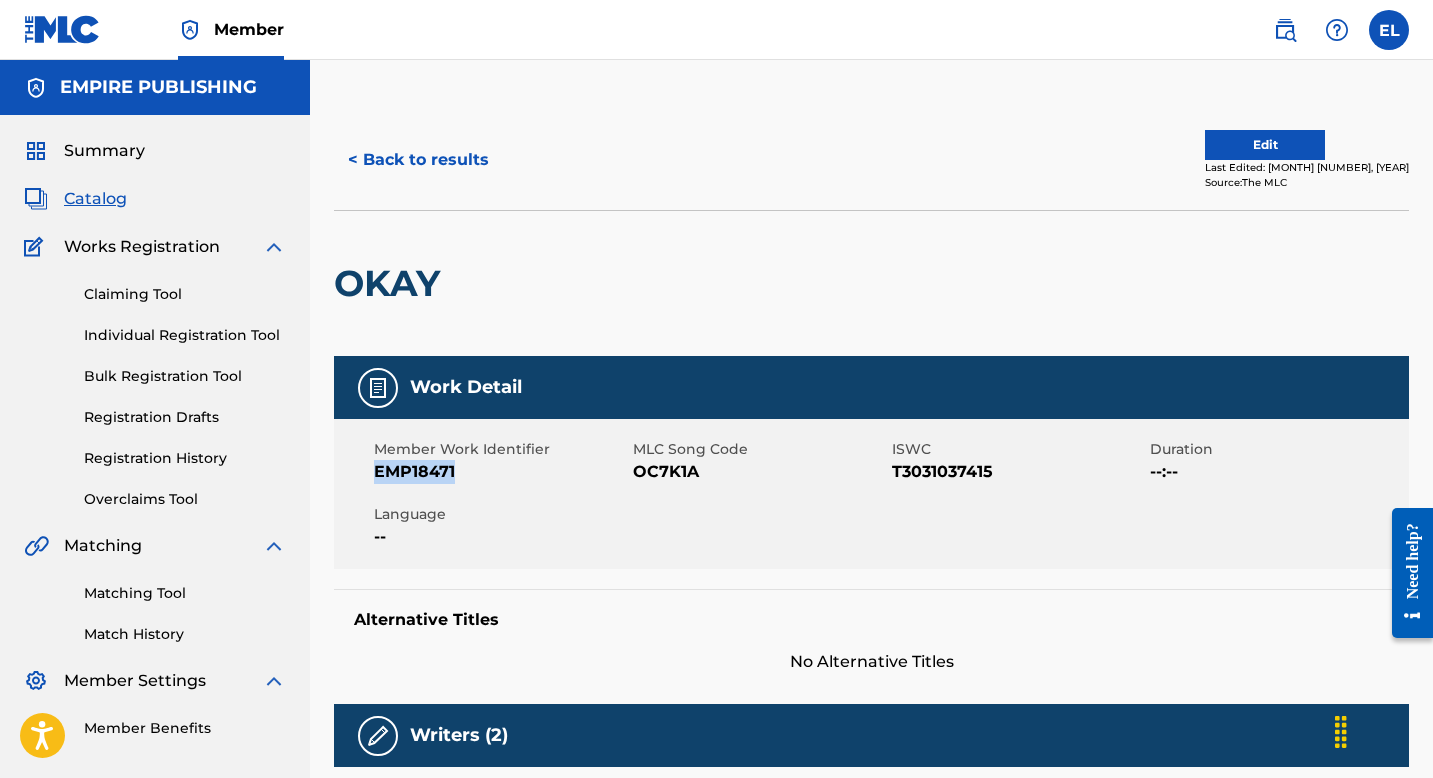 click on "EMP18471" at bounding box center (501, 472) 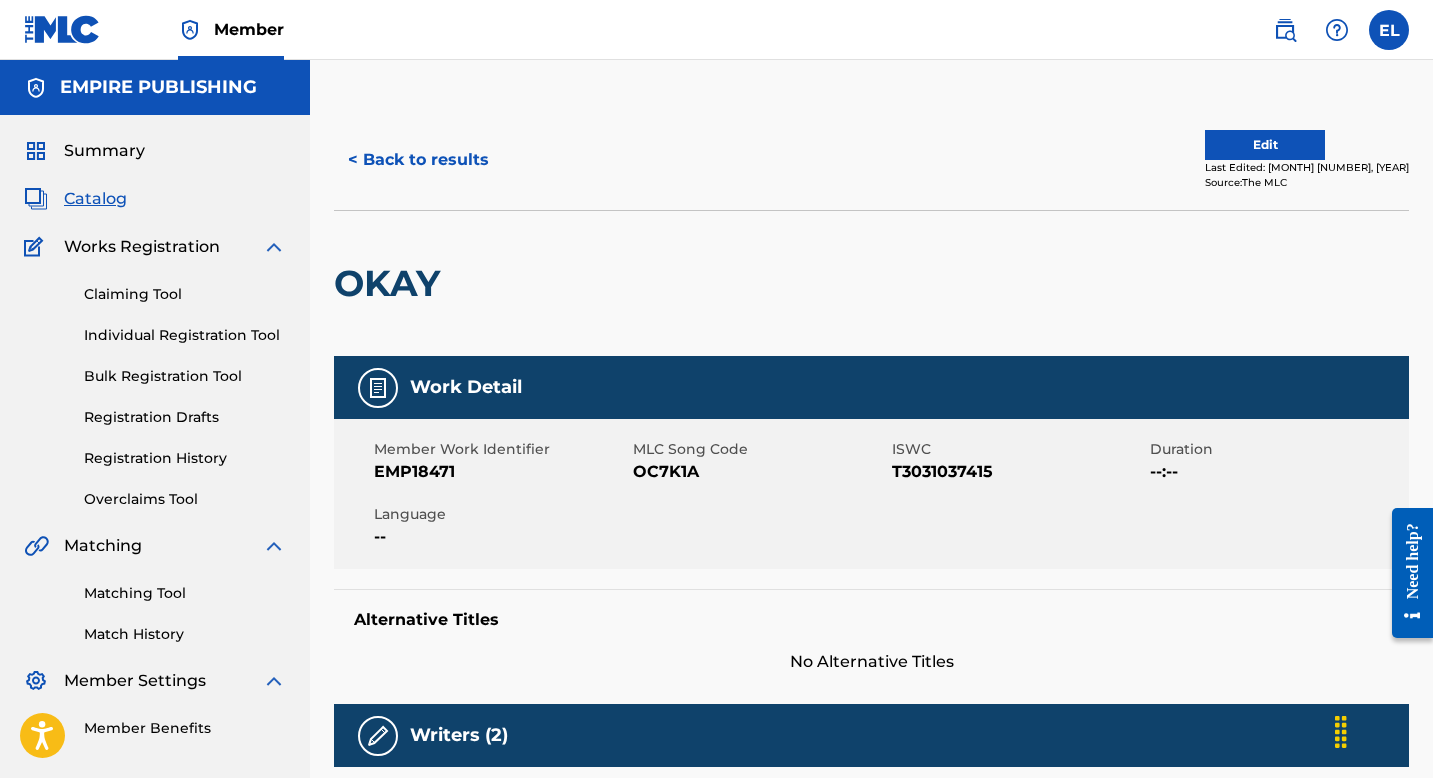 click on "OC7K1A" at bounding box center [760, 472] 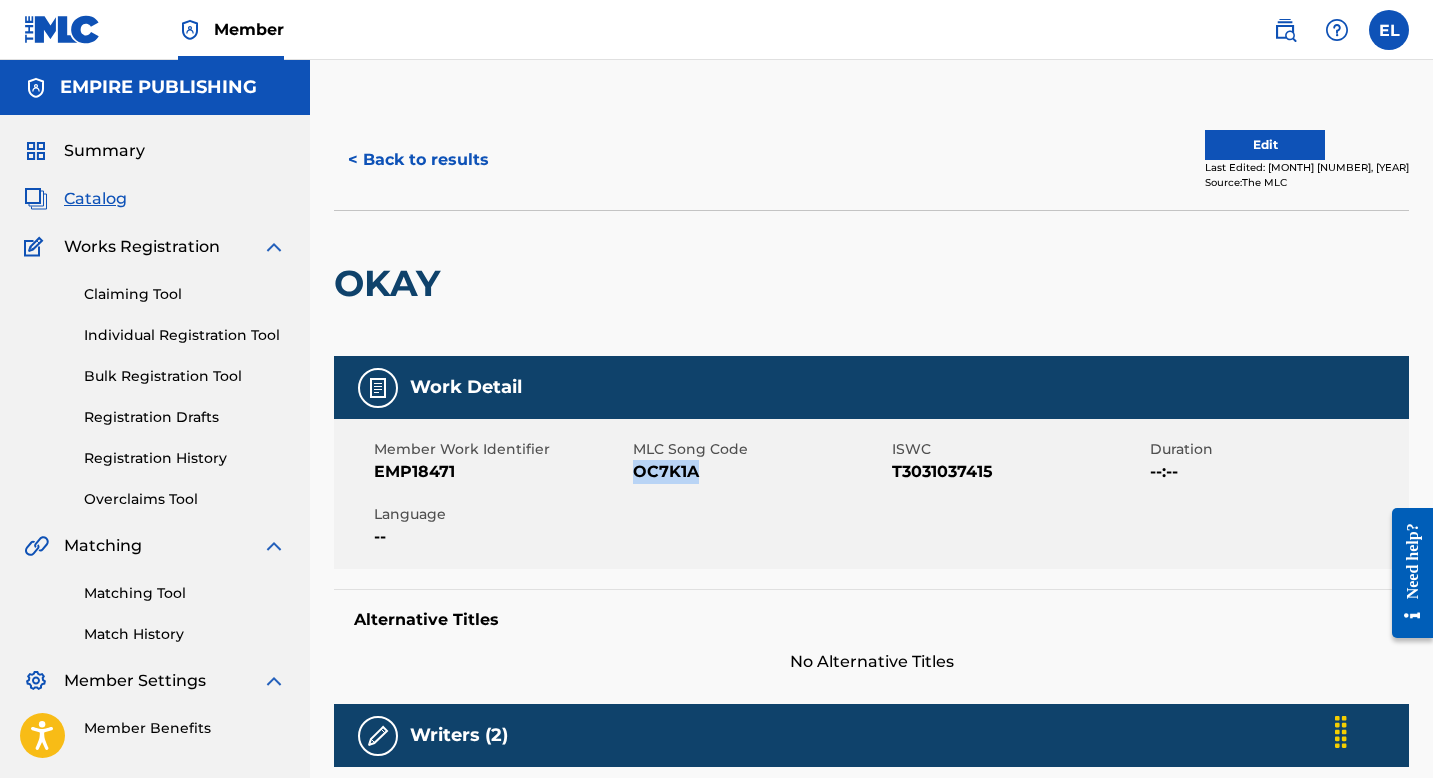 drag, startPoint x: 659, startPoint y: 467, endPoint x: 518, endPoint y: 458, distance: 141.28694 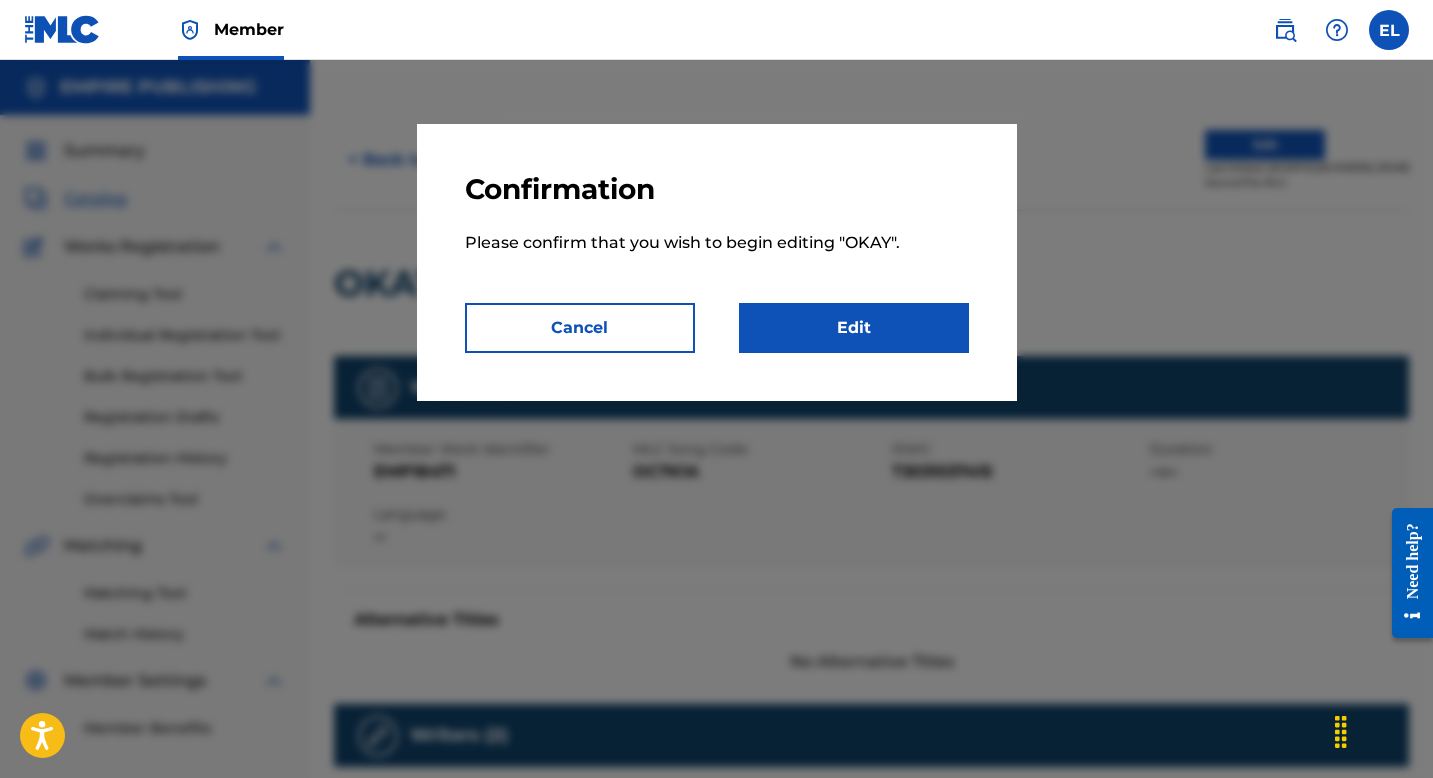drag, startPoint x: 743, startPoint y: 387, endPoint x: 749, endPoint y: 367, distance: 20.880613 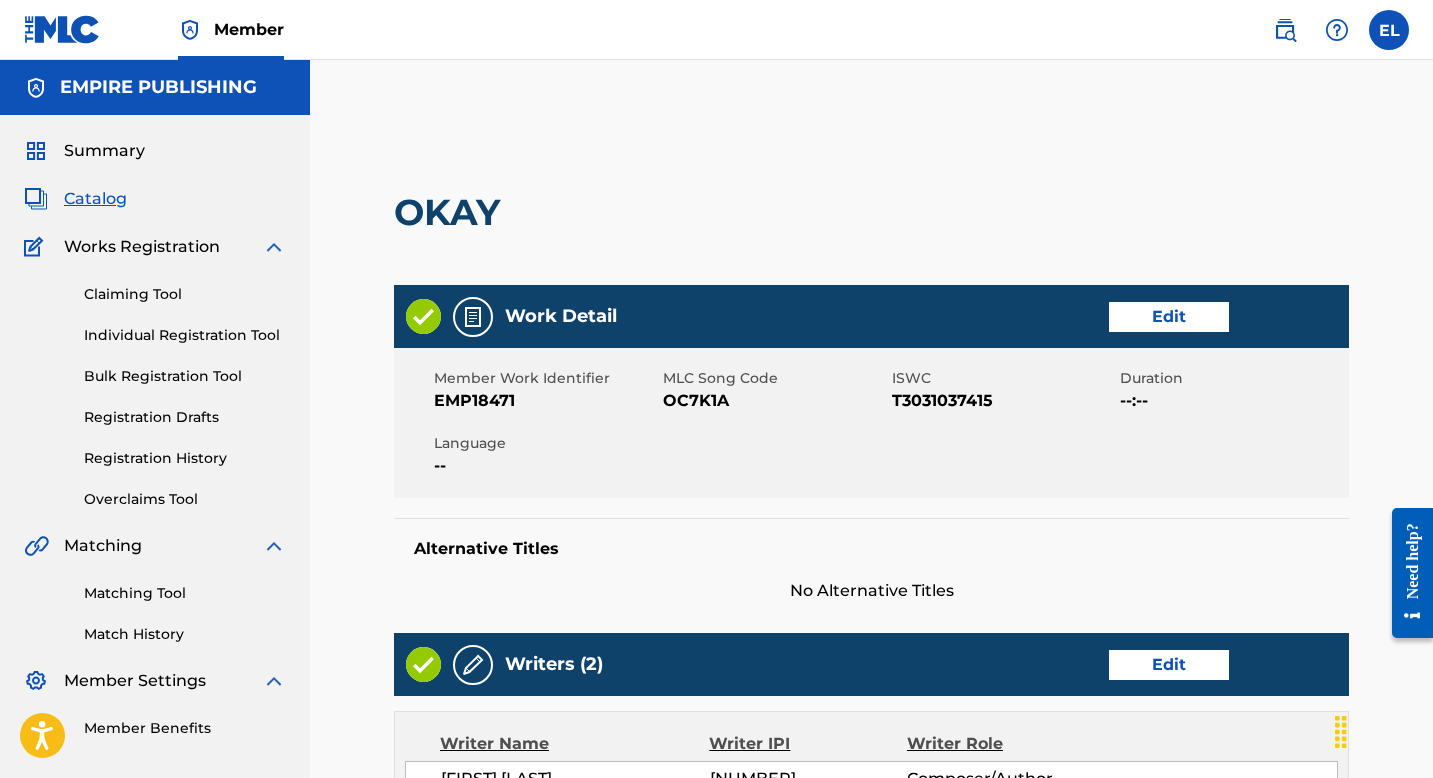 click on "Edit" at bounding box center (1169, 317) 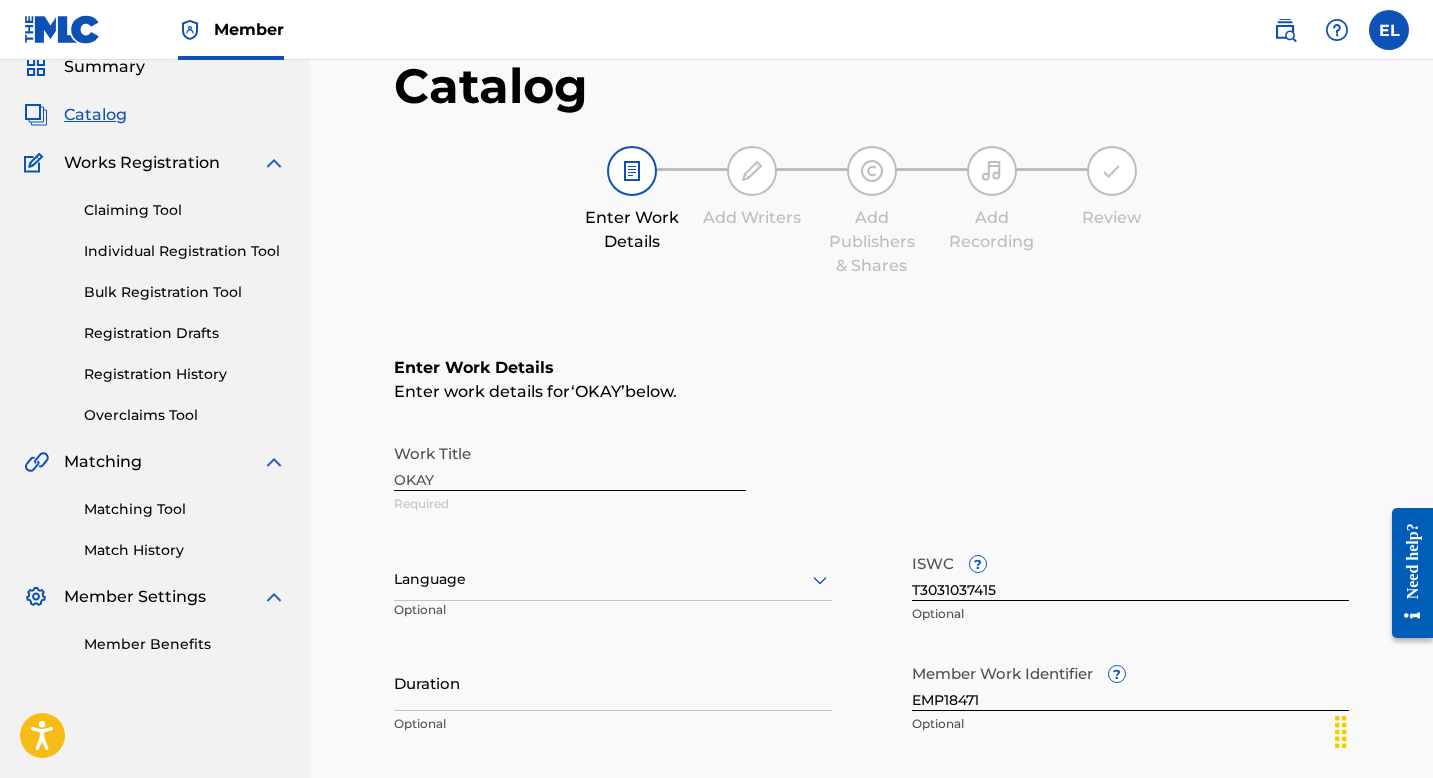 scroll, scrollTop: 171, scrollLeft: 0, axis: vertical 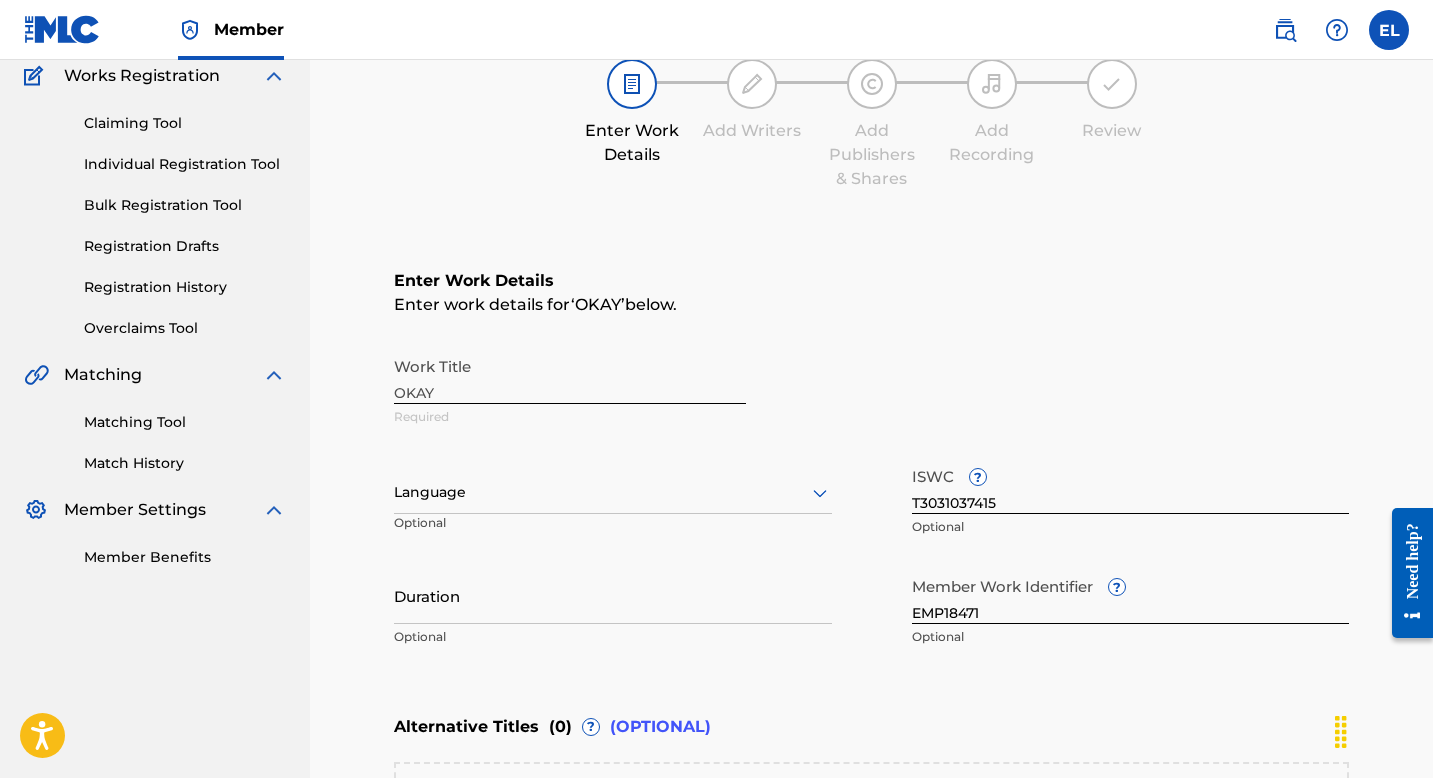 click at bounding box center (613, 492) 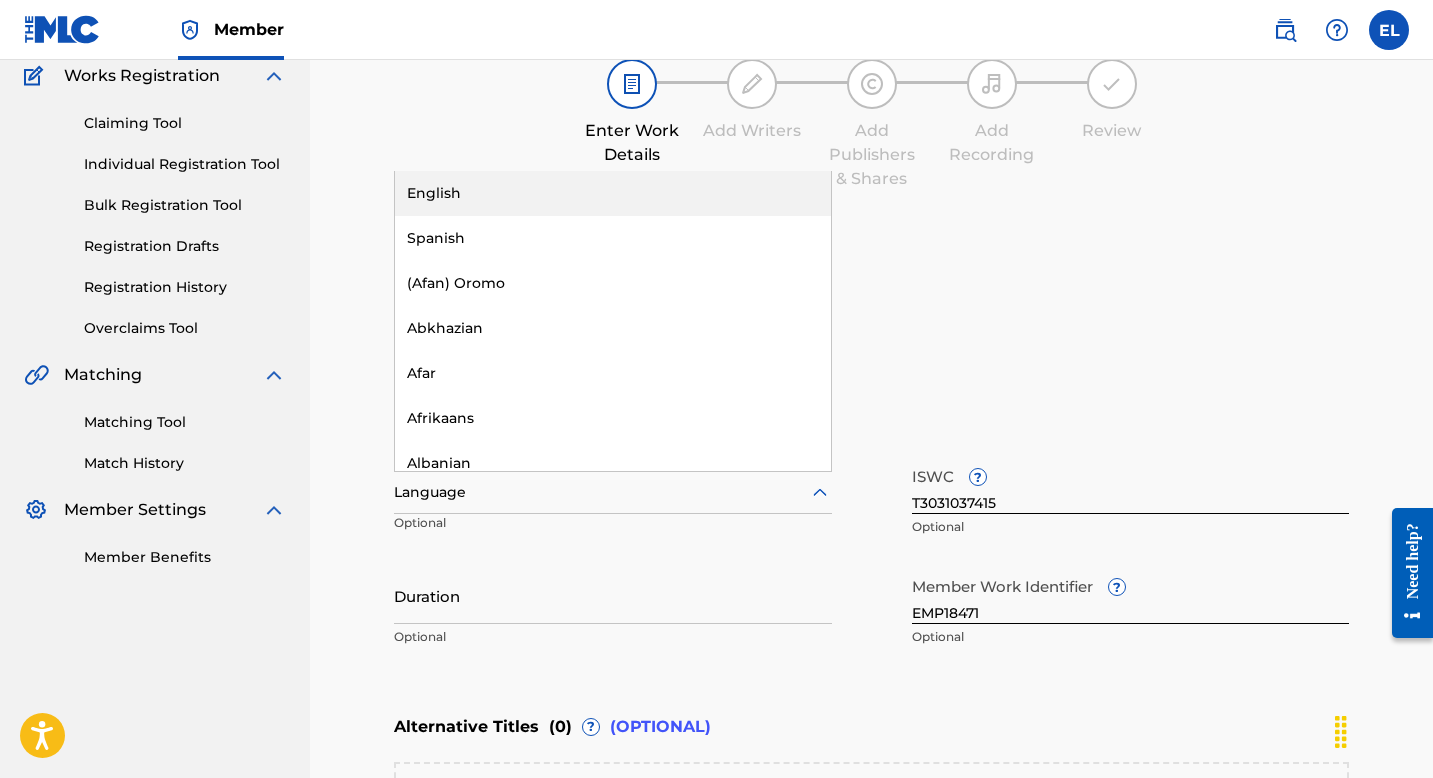 click on "English" at bounding box center [613, 193] 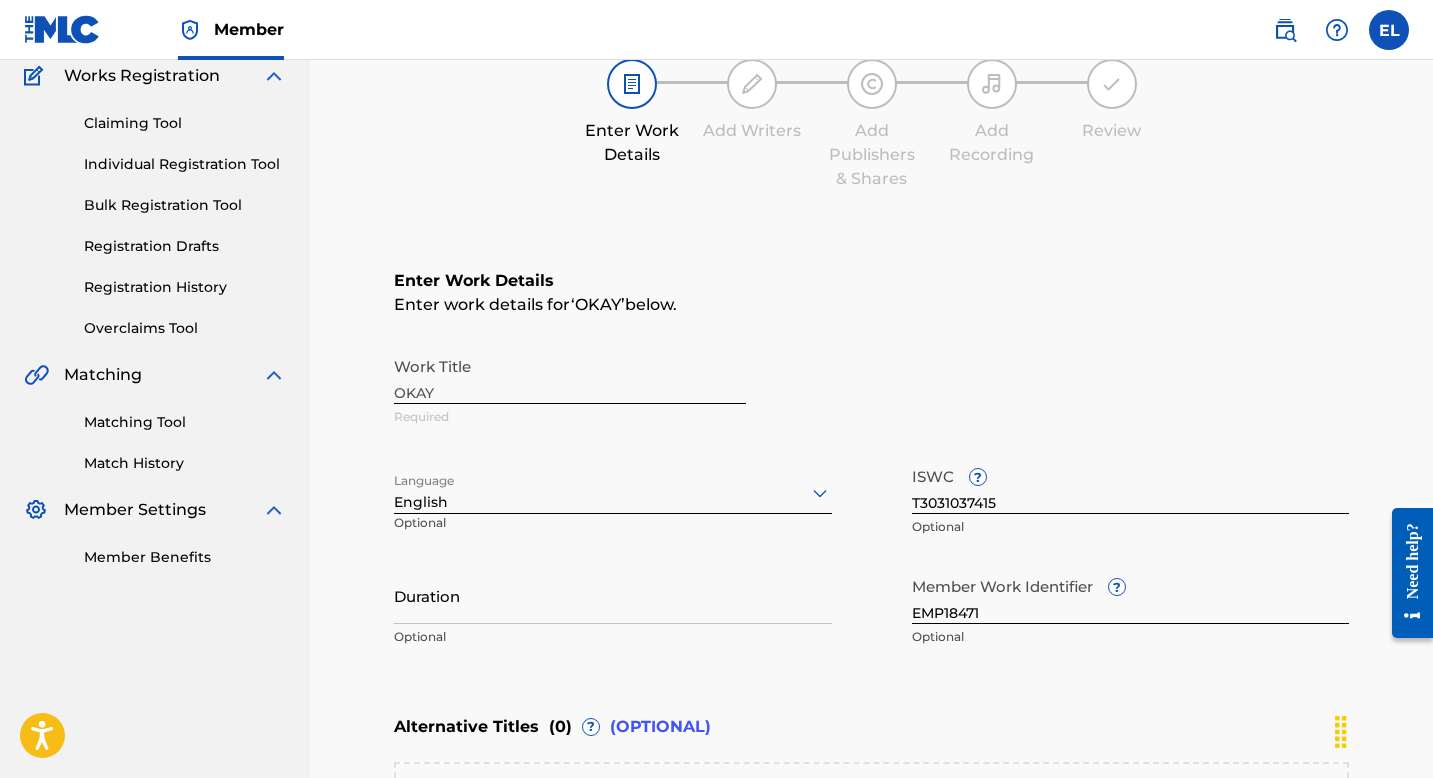 click on "Duration" at bounding box center (613, 595) 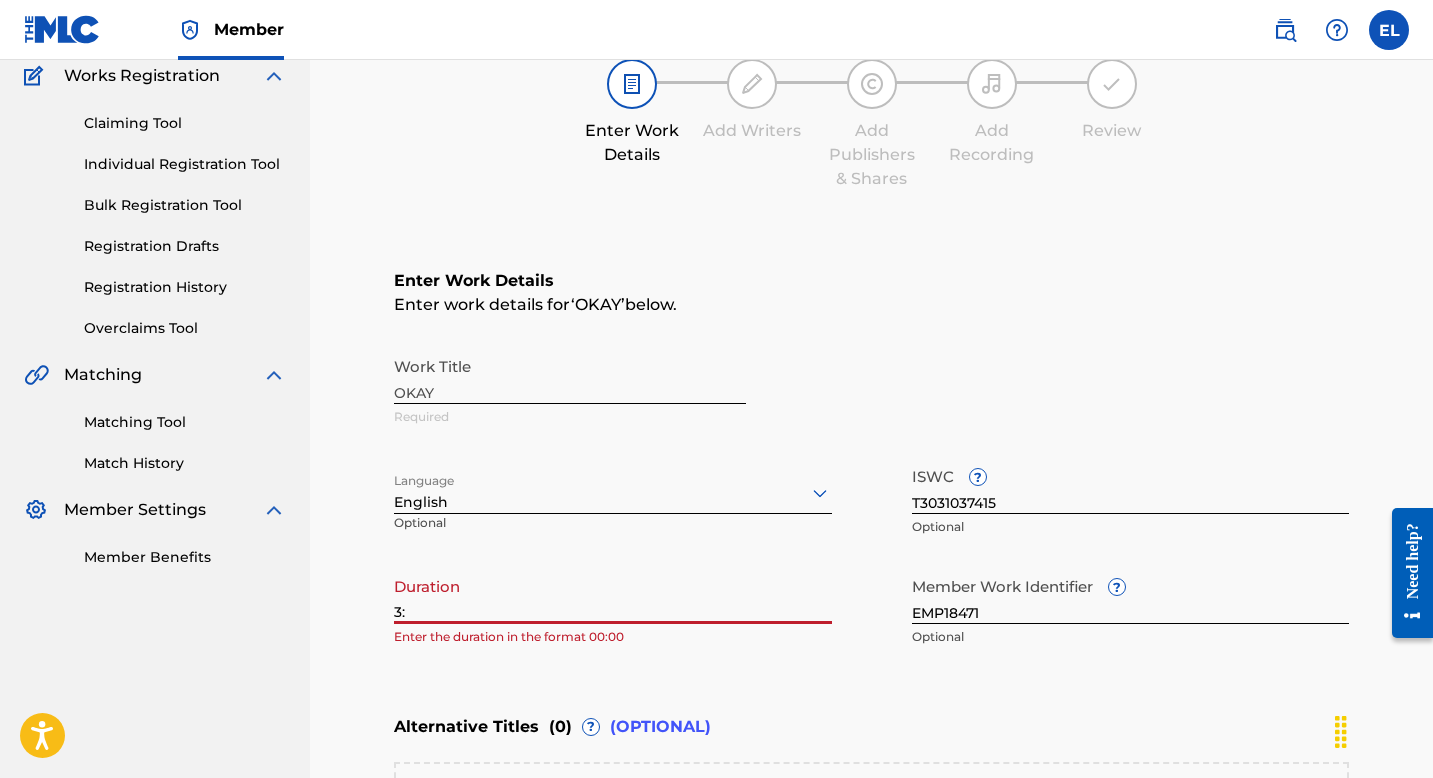 type on "3" 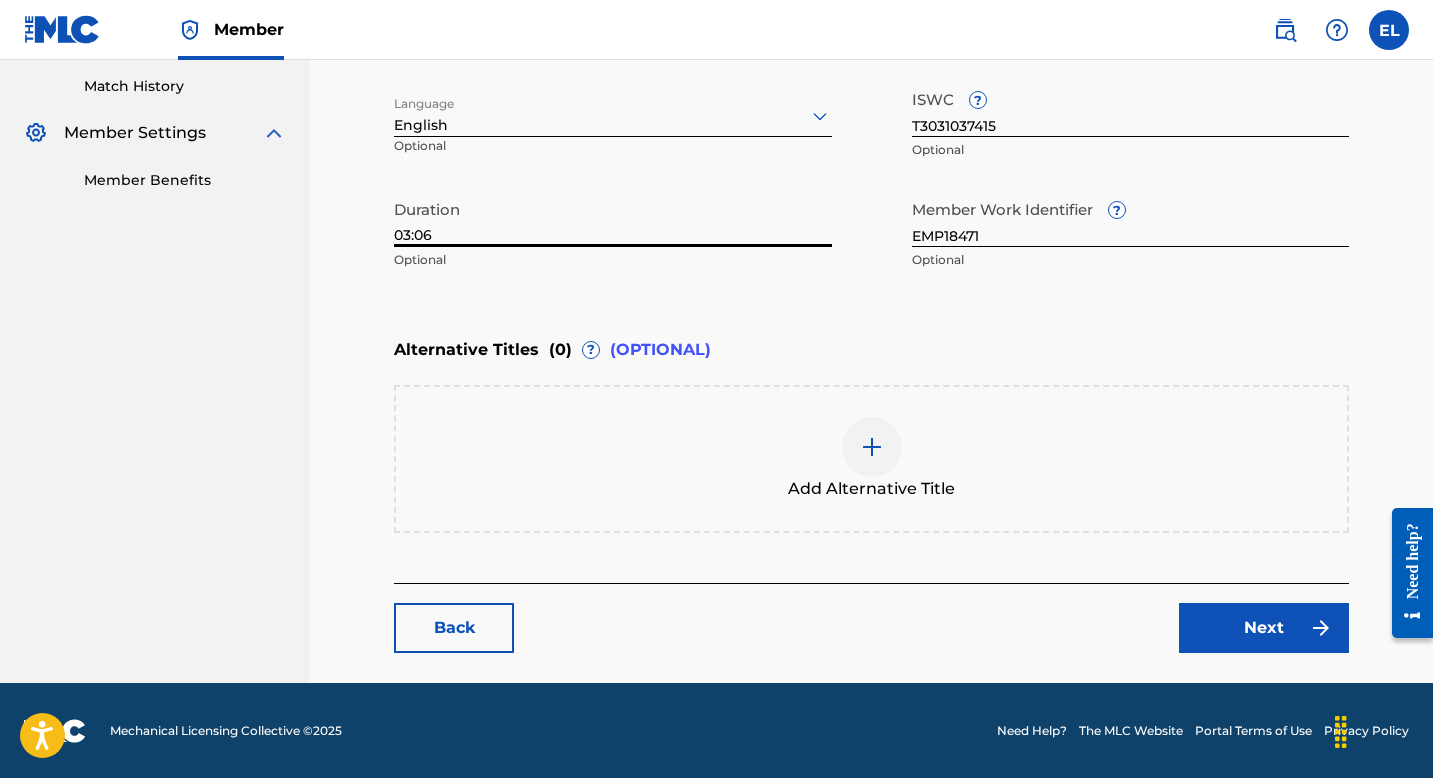 scroll, scrollTop: 548, scrollLeft: 0, axis: vertical 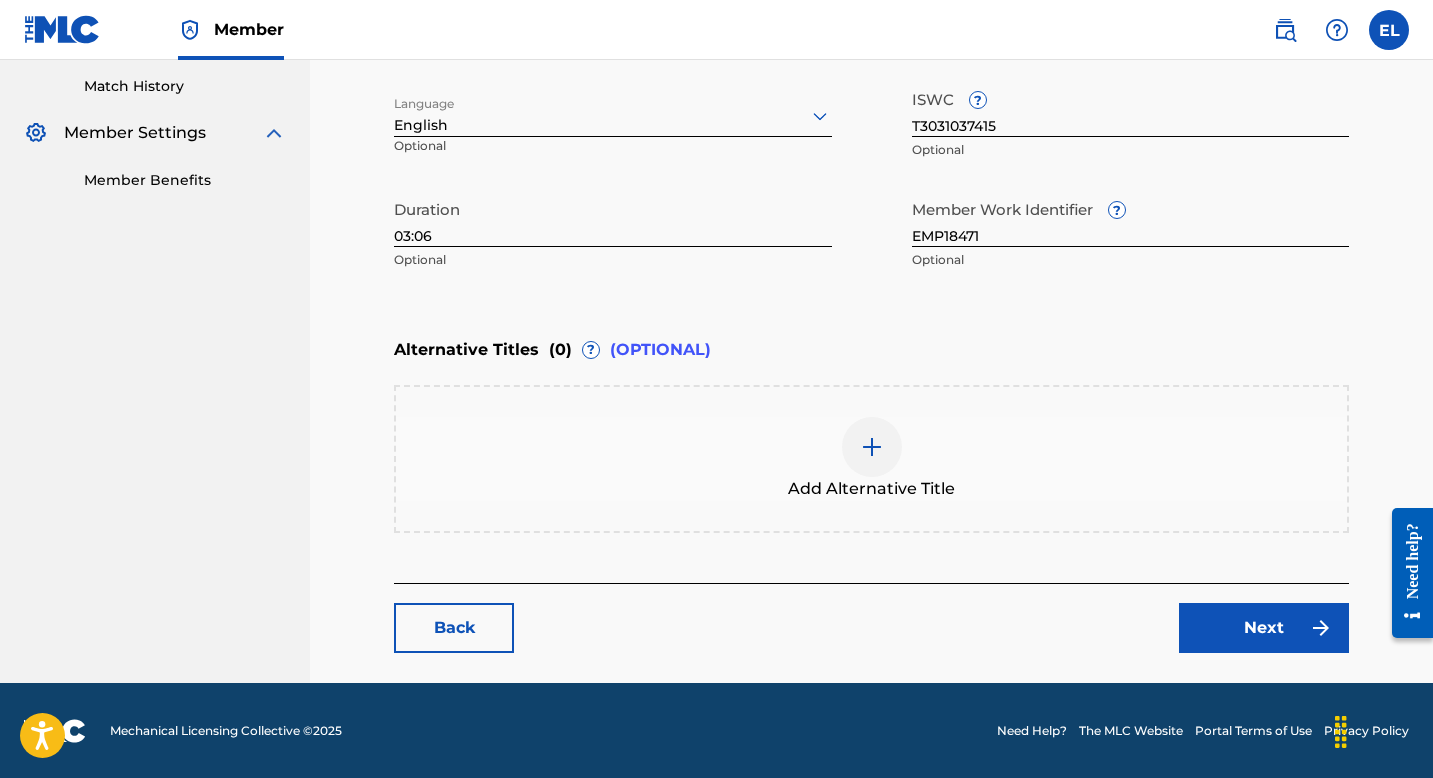 click on "Next" at bounding box center [1264, 628] 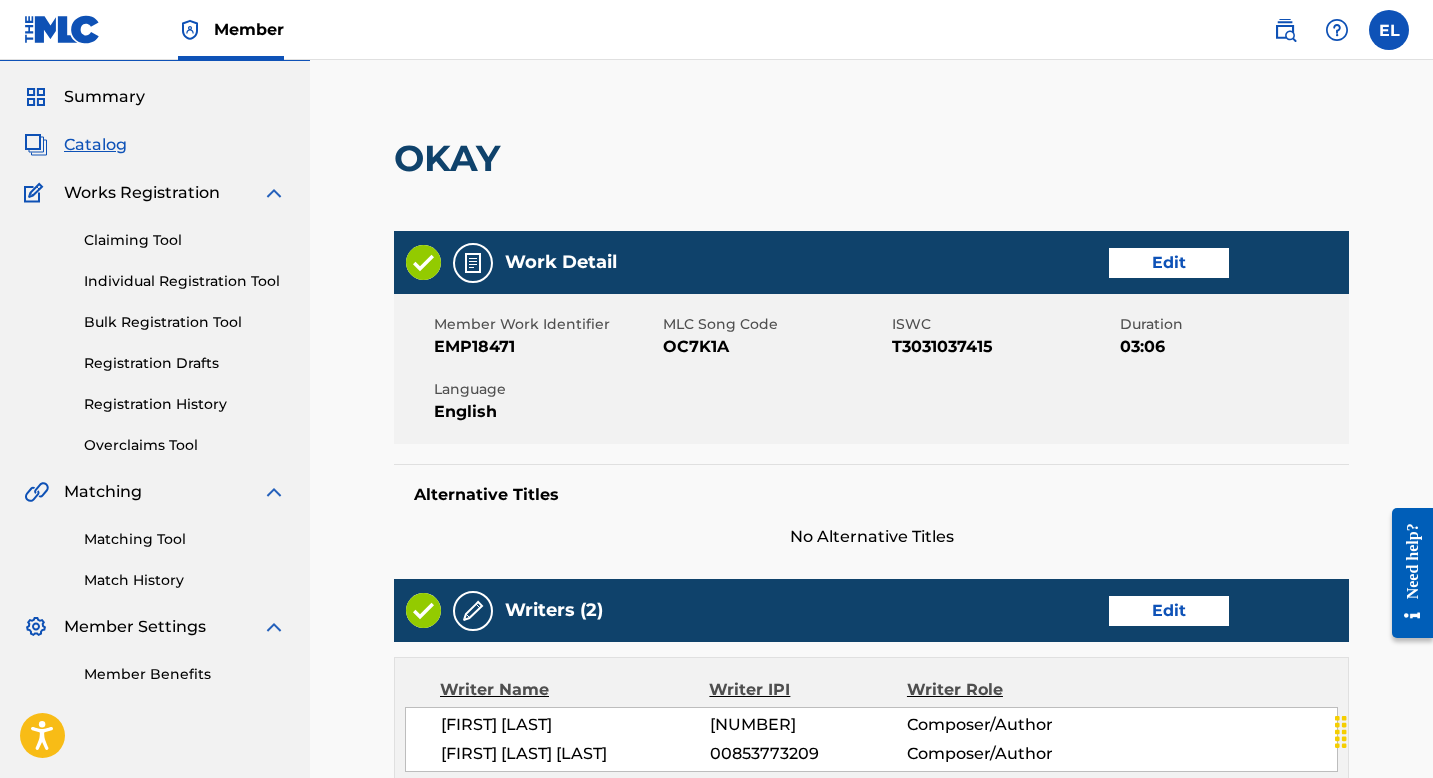 scroll, scrollTop: 0, scrollLeft: 0, axis: both 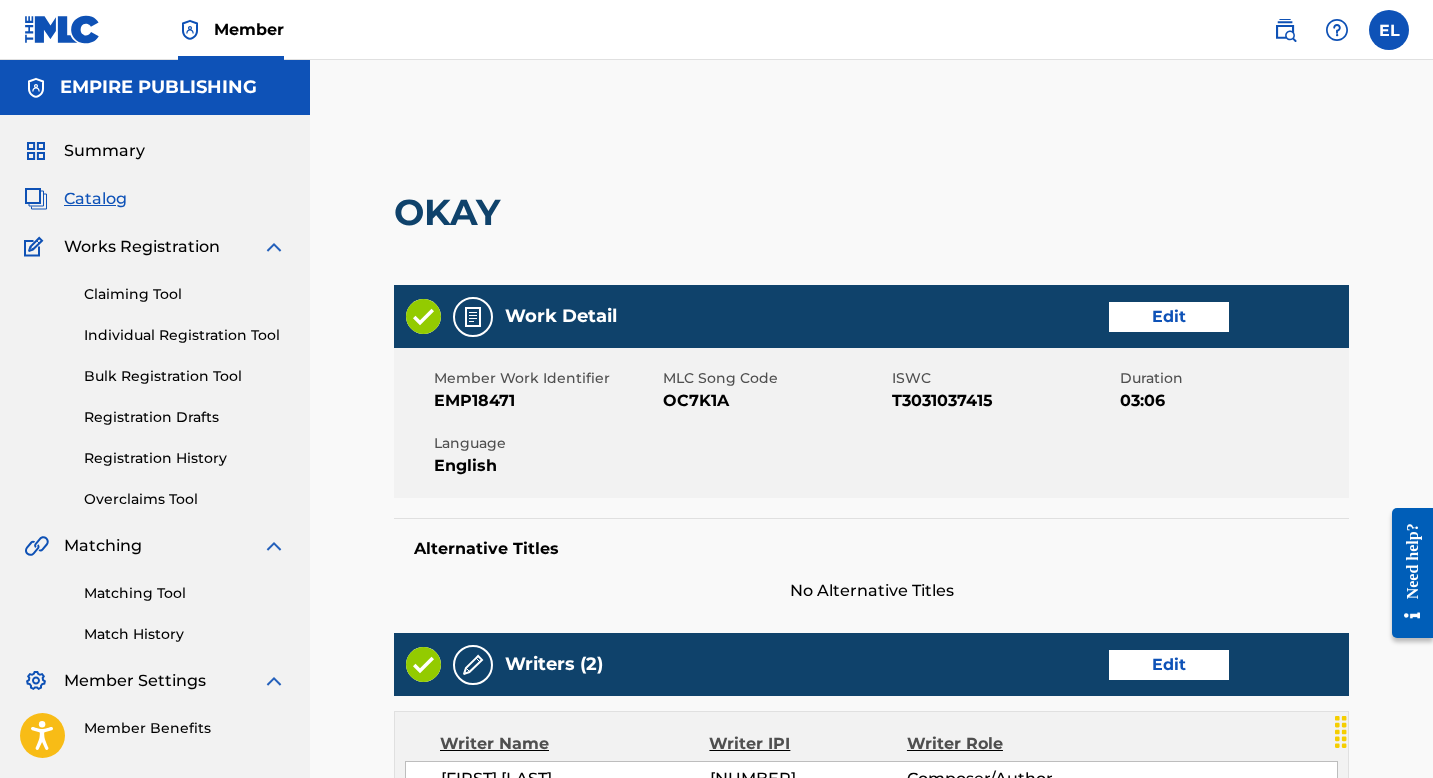 click on "Catalog" at bounding box center (95, 199) 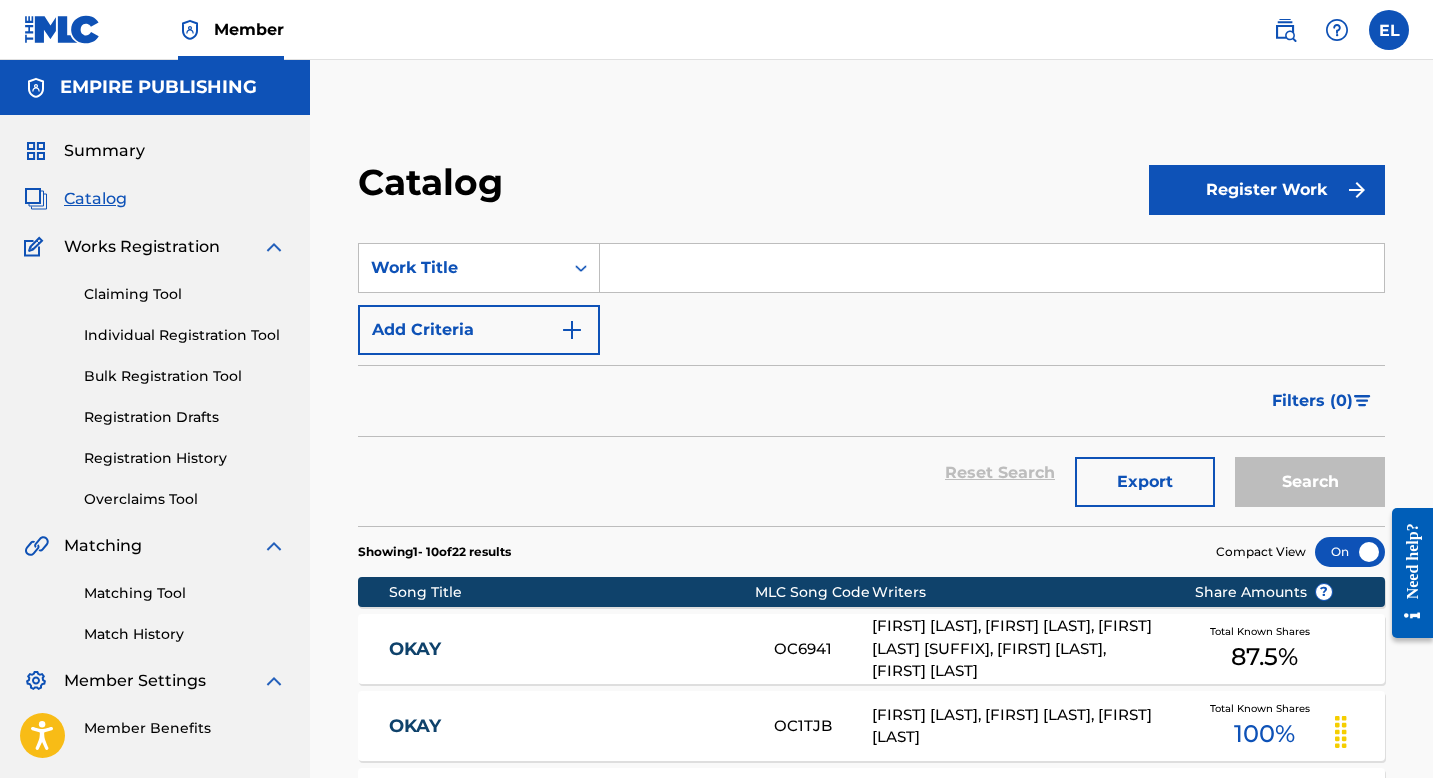 click at bounding box center [992, 268] 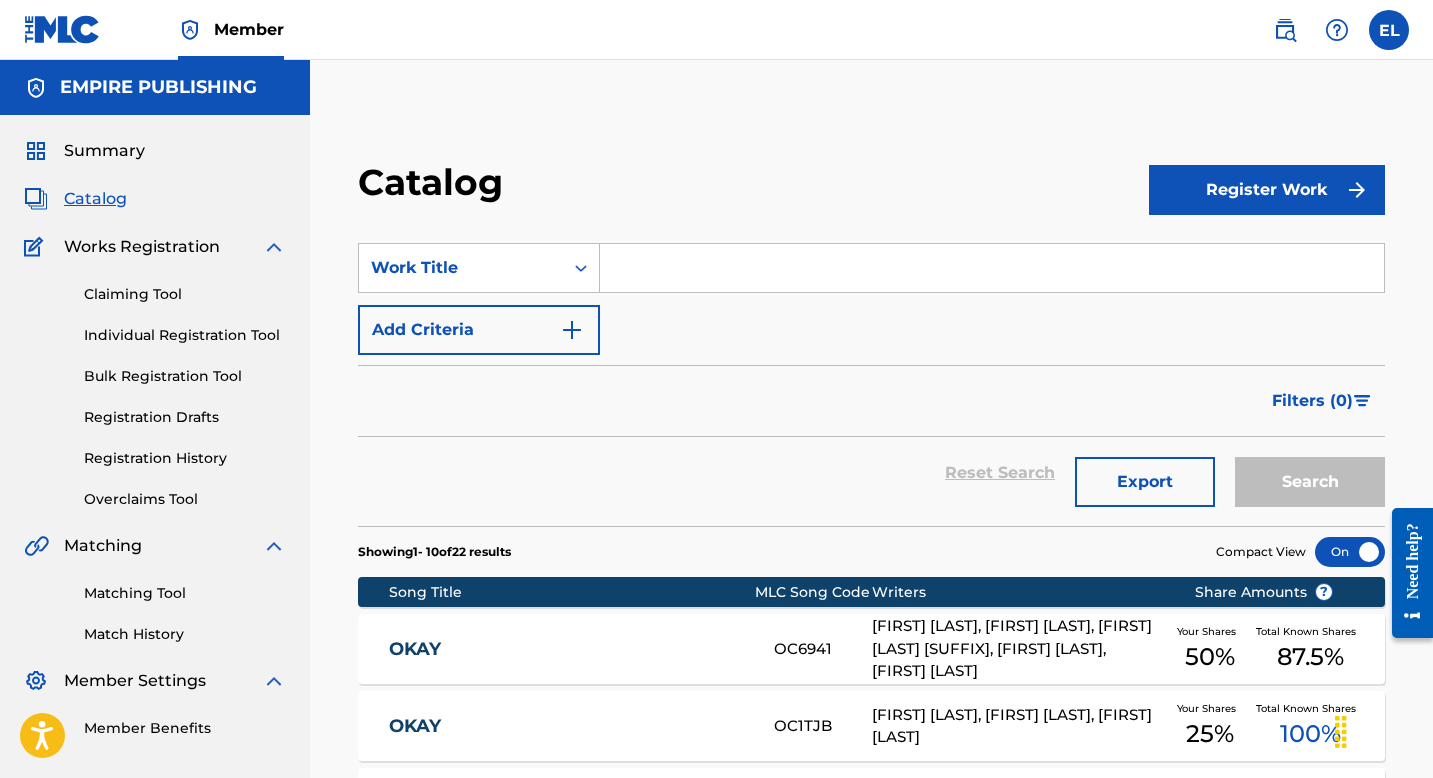 click at bounding box center (992, 268) 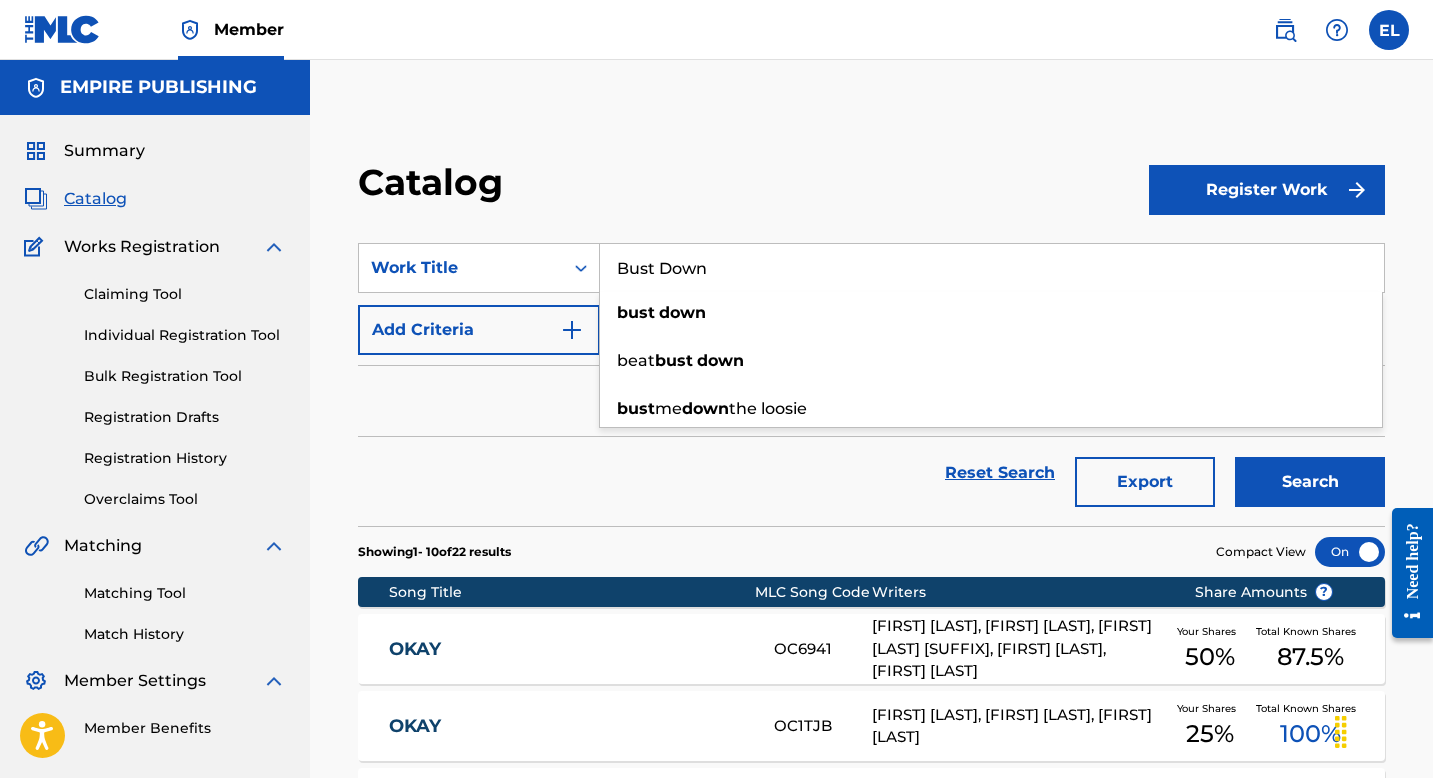 type on "Bust Down" 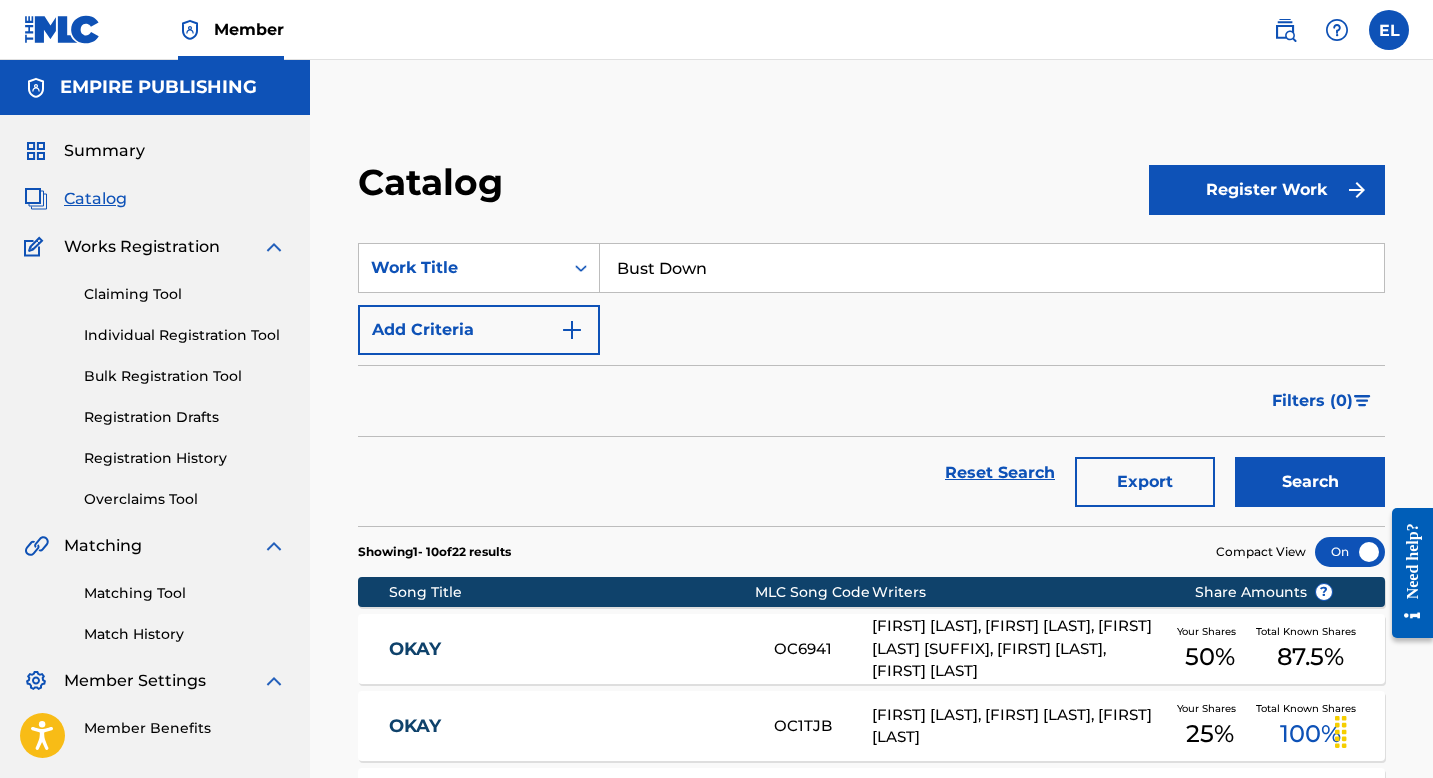 click on "Search" at bounding box center (1310, 482) 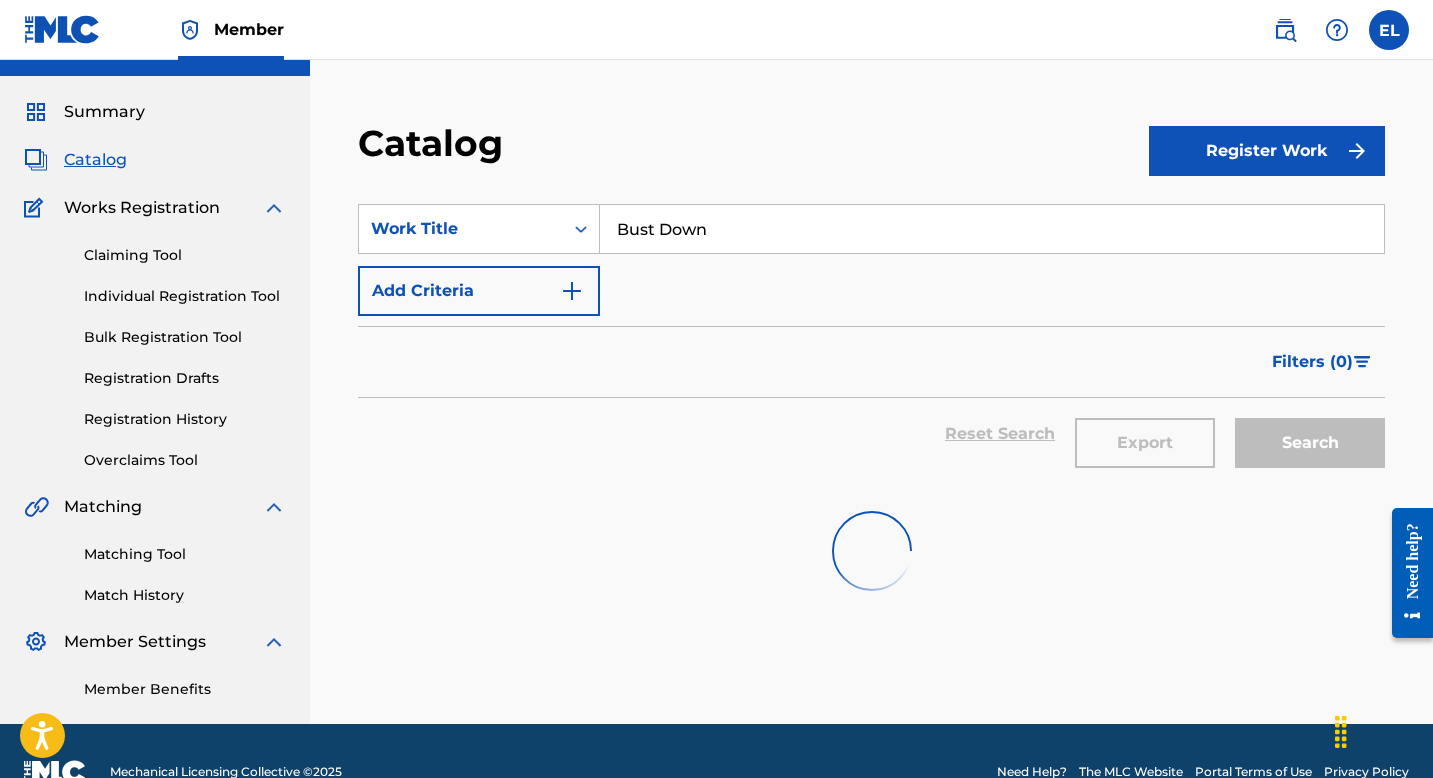 scroll, scrollTop: 81, scrollLeft: 0, axis: vertical 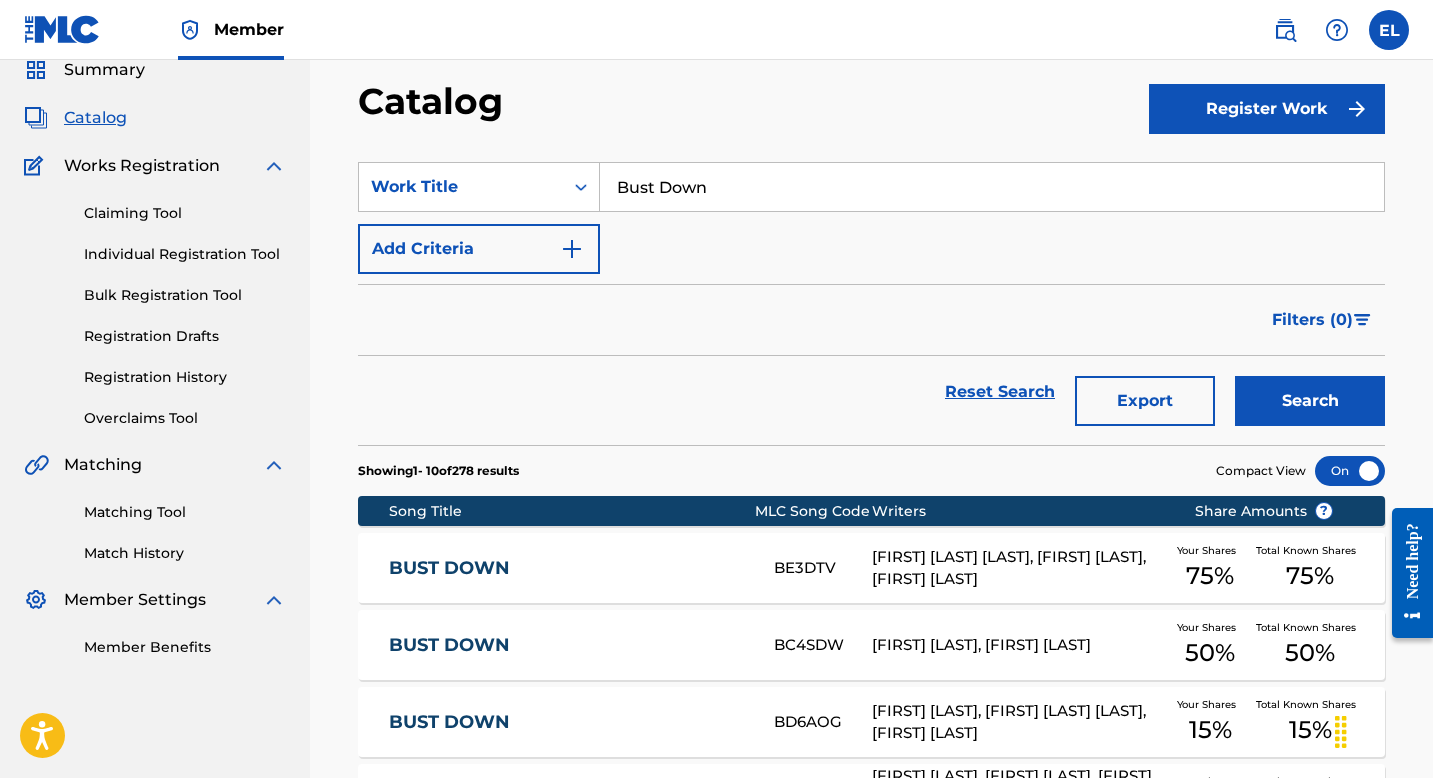 click on "BUST DOWN" at bounding box center [568, 568] 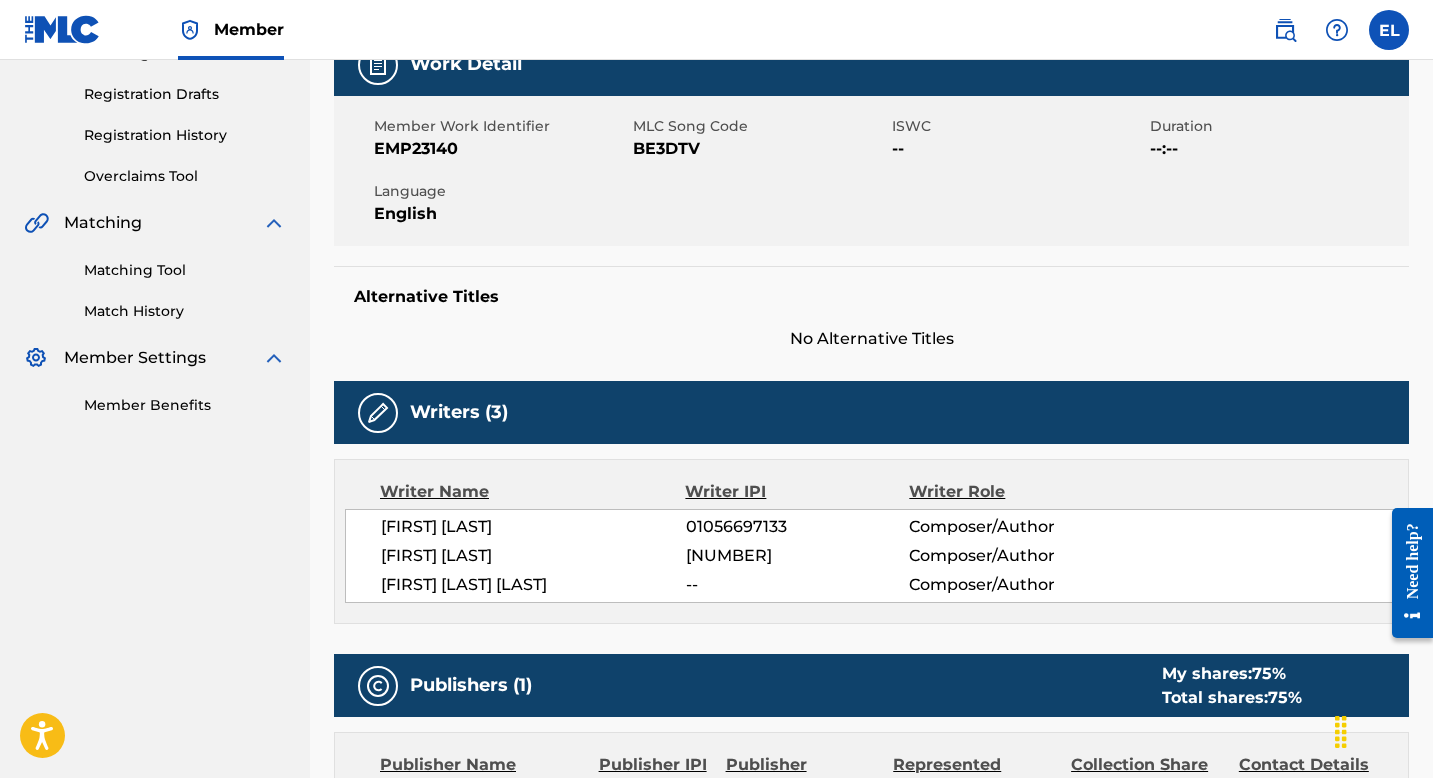 scroll, scrollTop: 0, scrollLeft: 0, axis: both 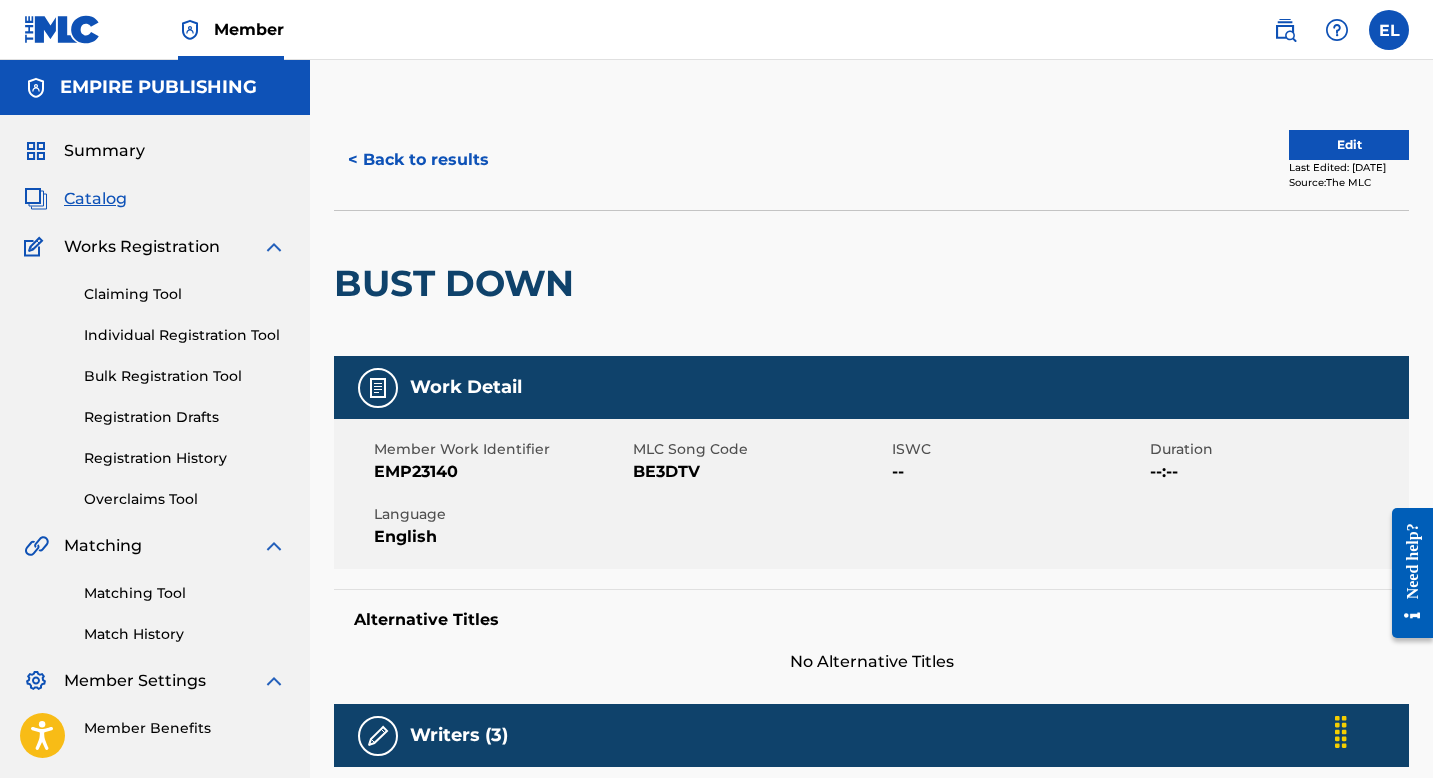 click on "Edit" at bounding box center [1349, 145] 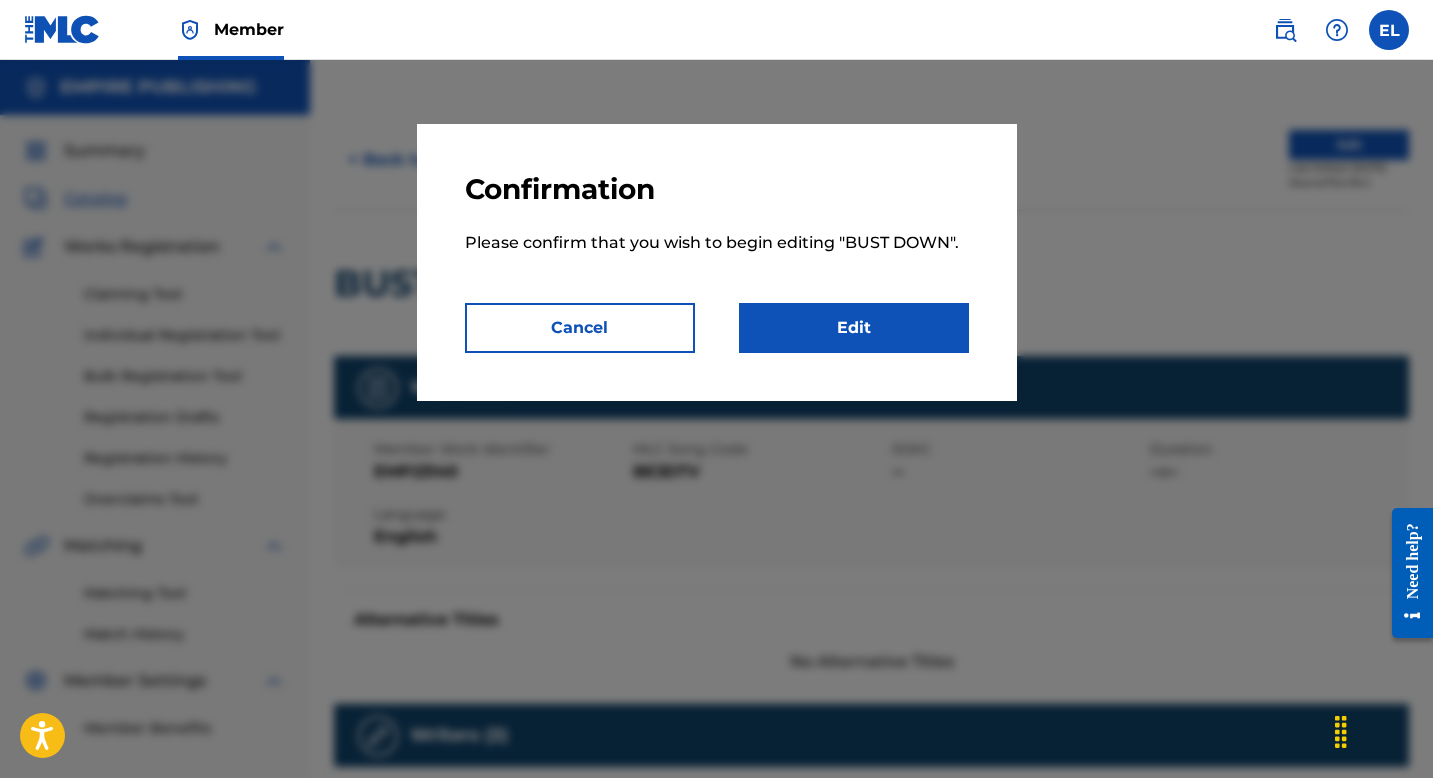 click on "Edit" at bounding box center [854, 328] 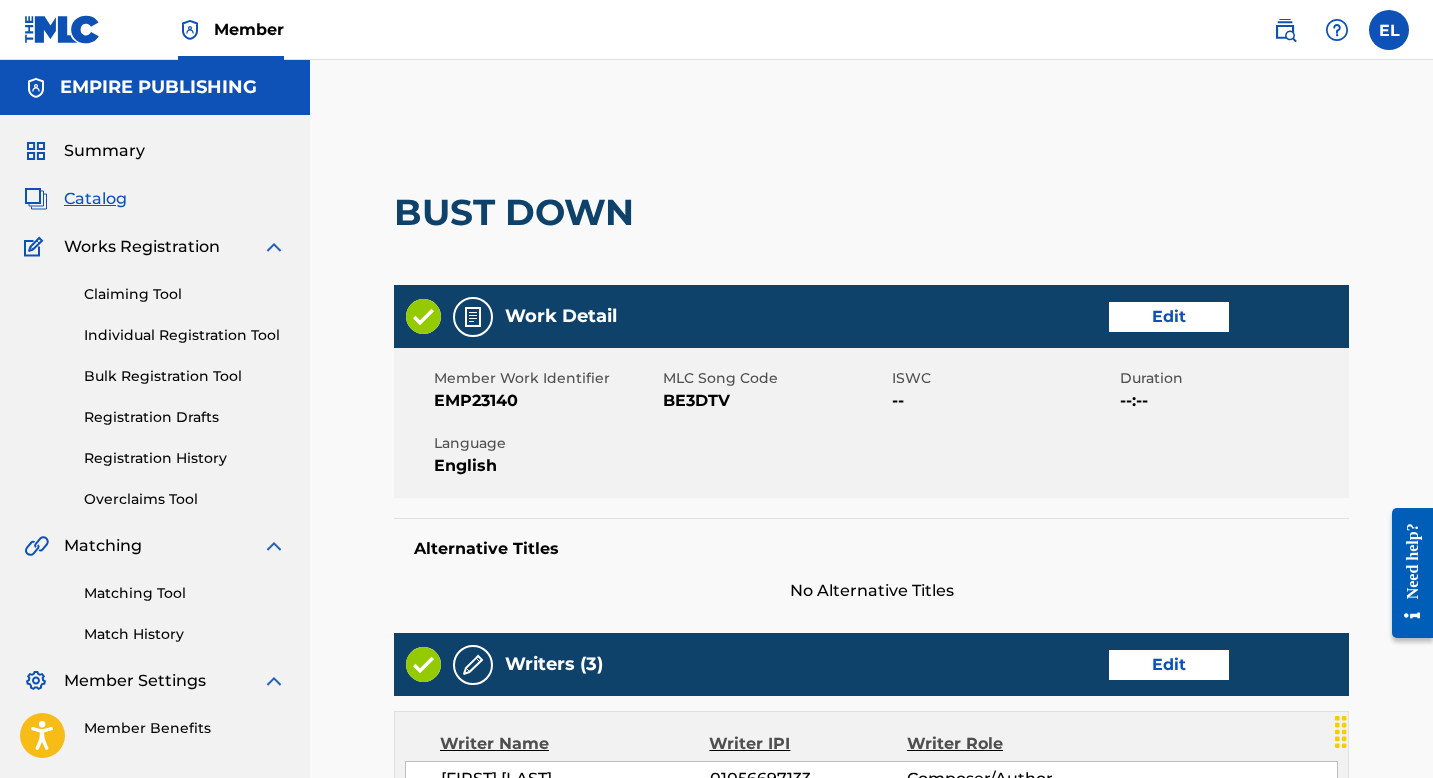 click on "Edit" at bounding box center (1169, 317) 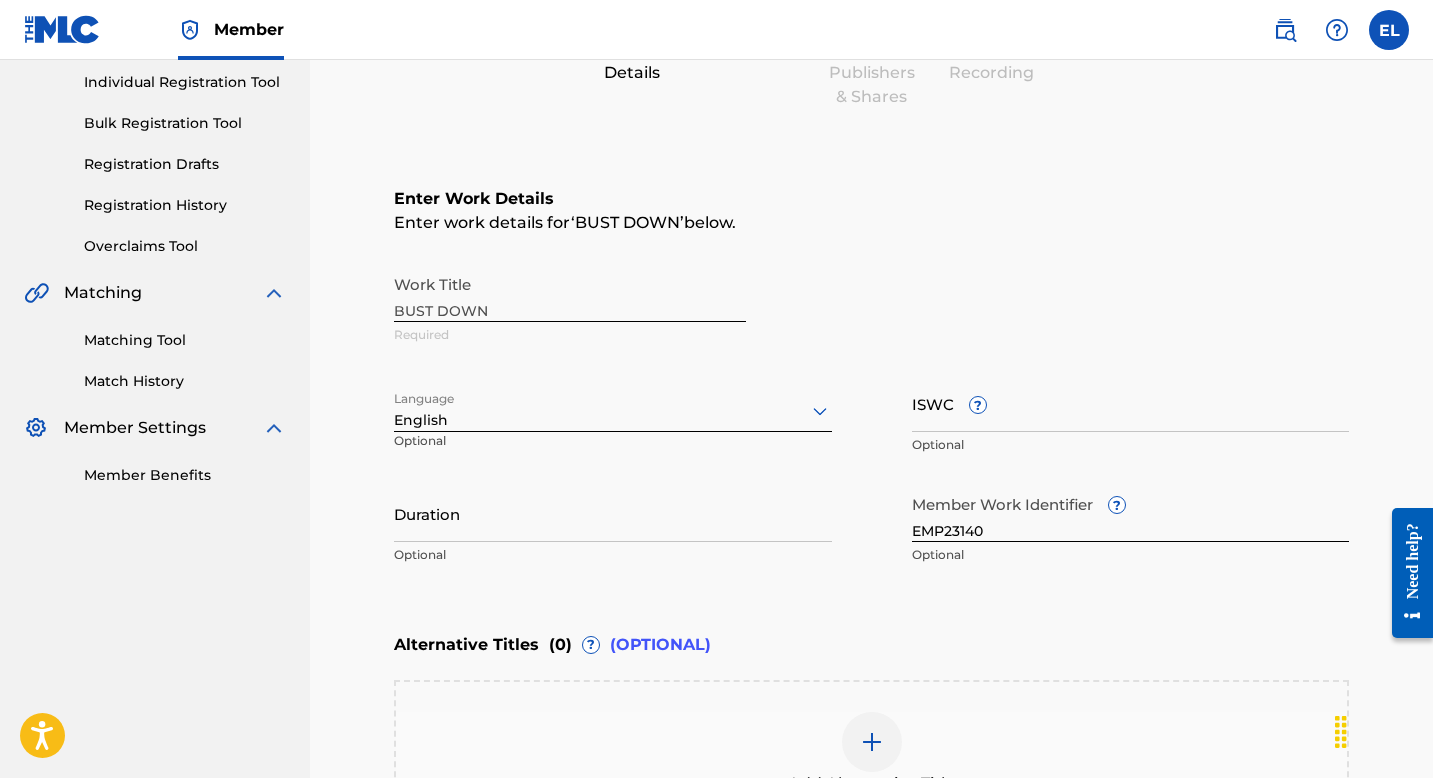scroll, scrollTop: 374, scrollLeft: 0, axis: vertical 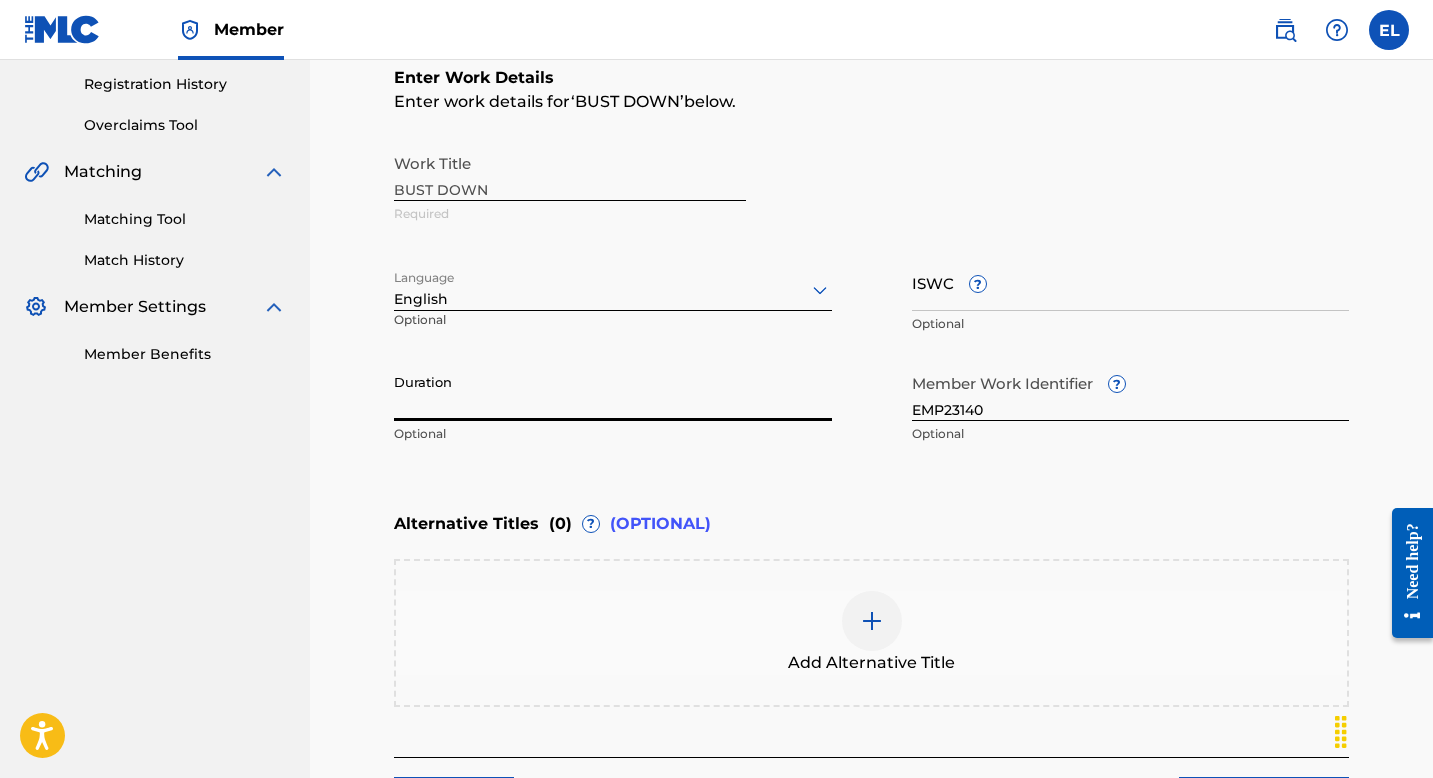 click on "Duration" at bounding box center [613, 392] 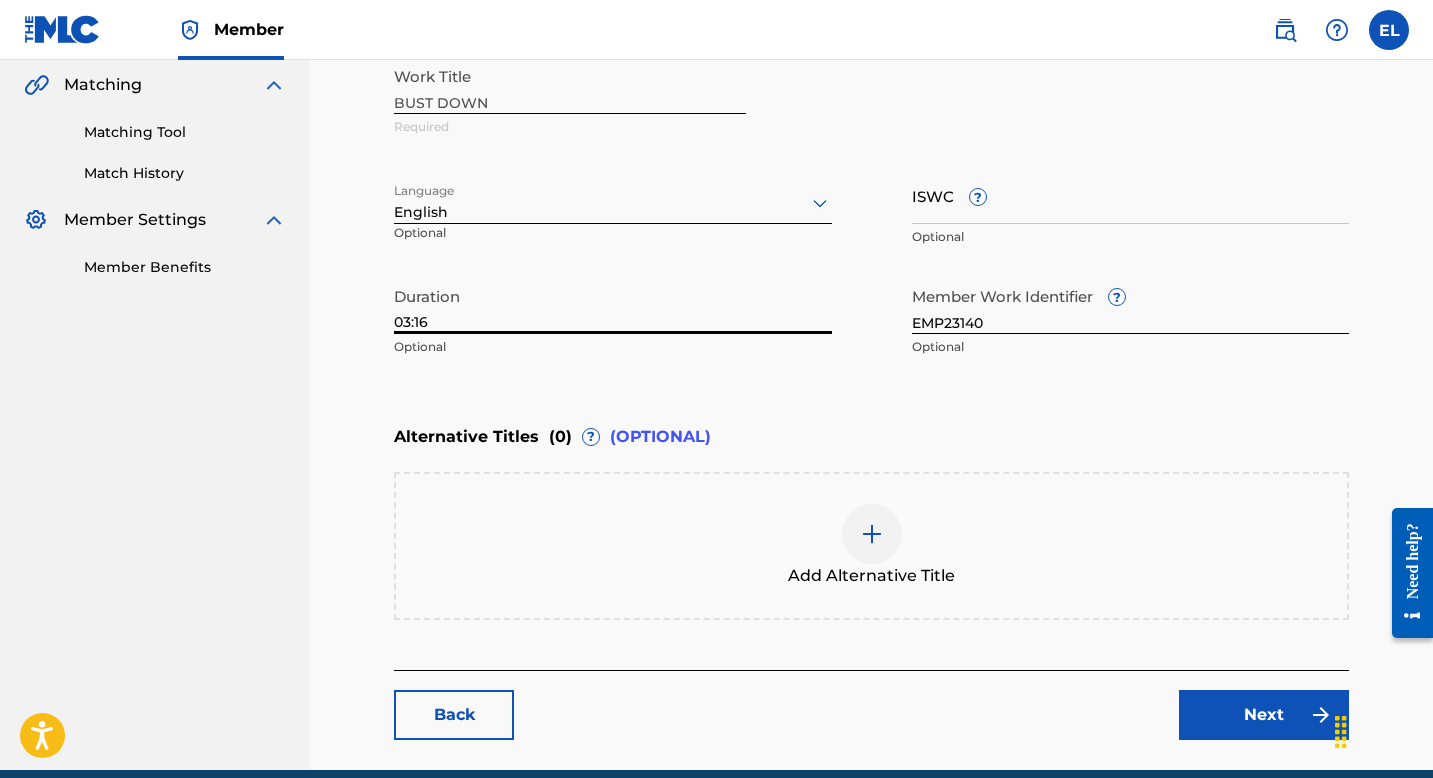 scroll, scrollTop: 548, scrollLeft: 0, axis: vertical 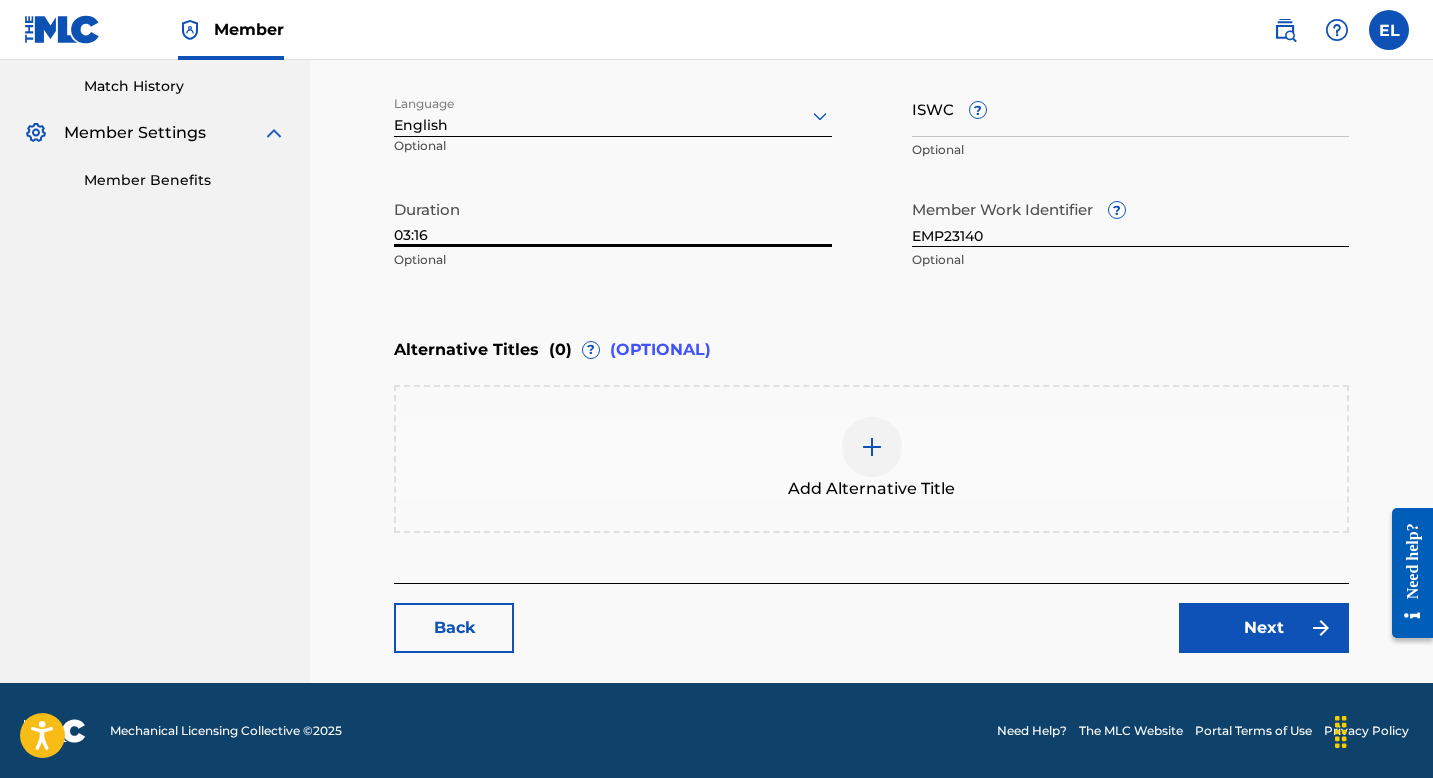 type on "03:16" 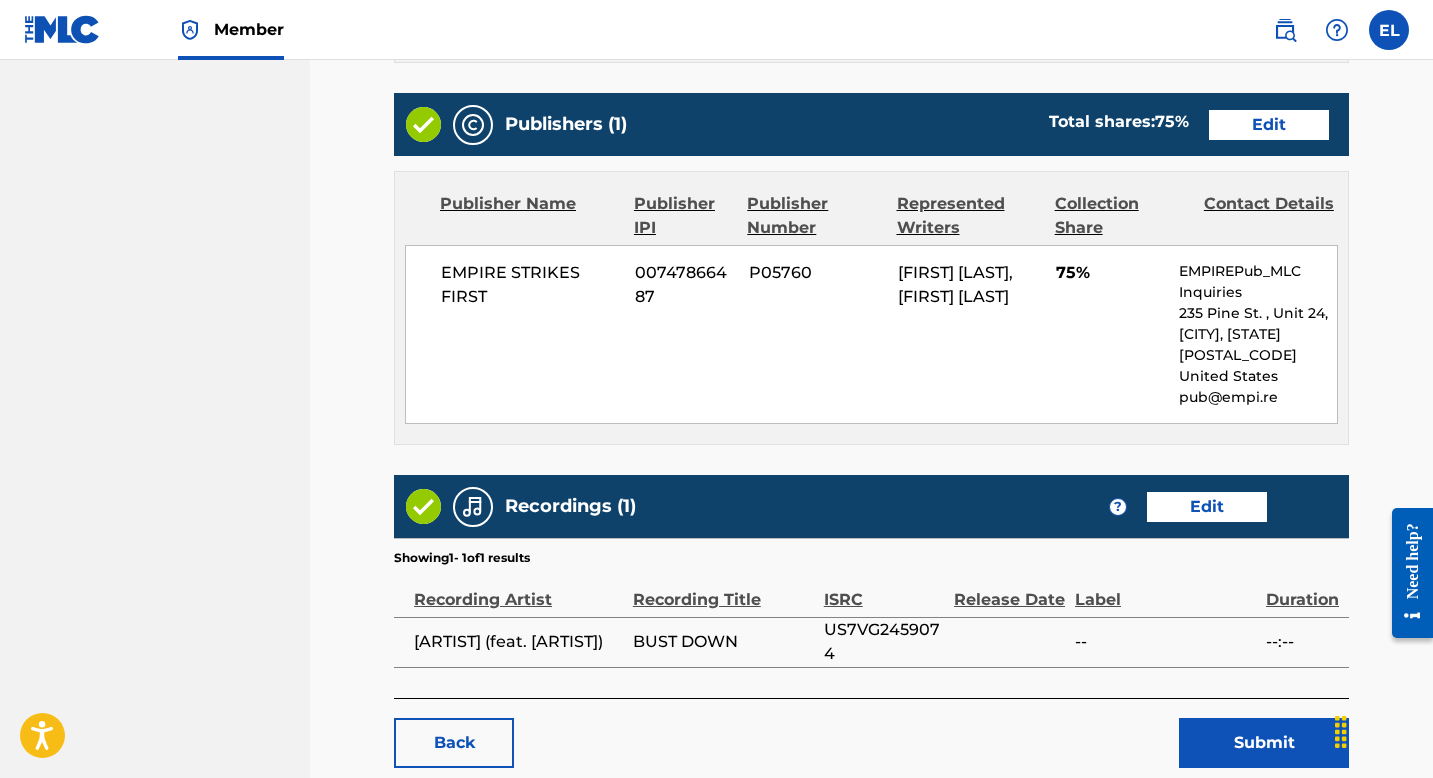 scroll, scrollTop: 926, scrollLeft: 0, axis: vertical 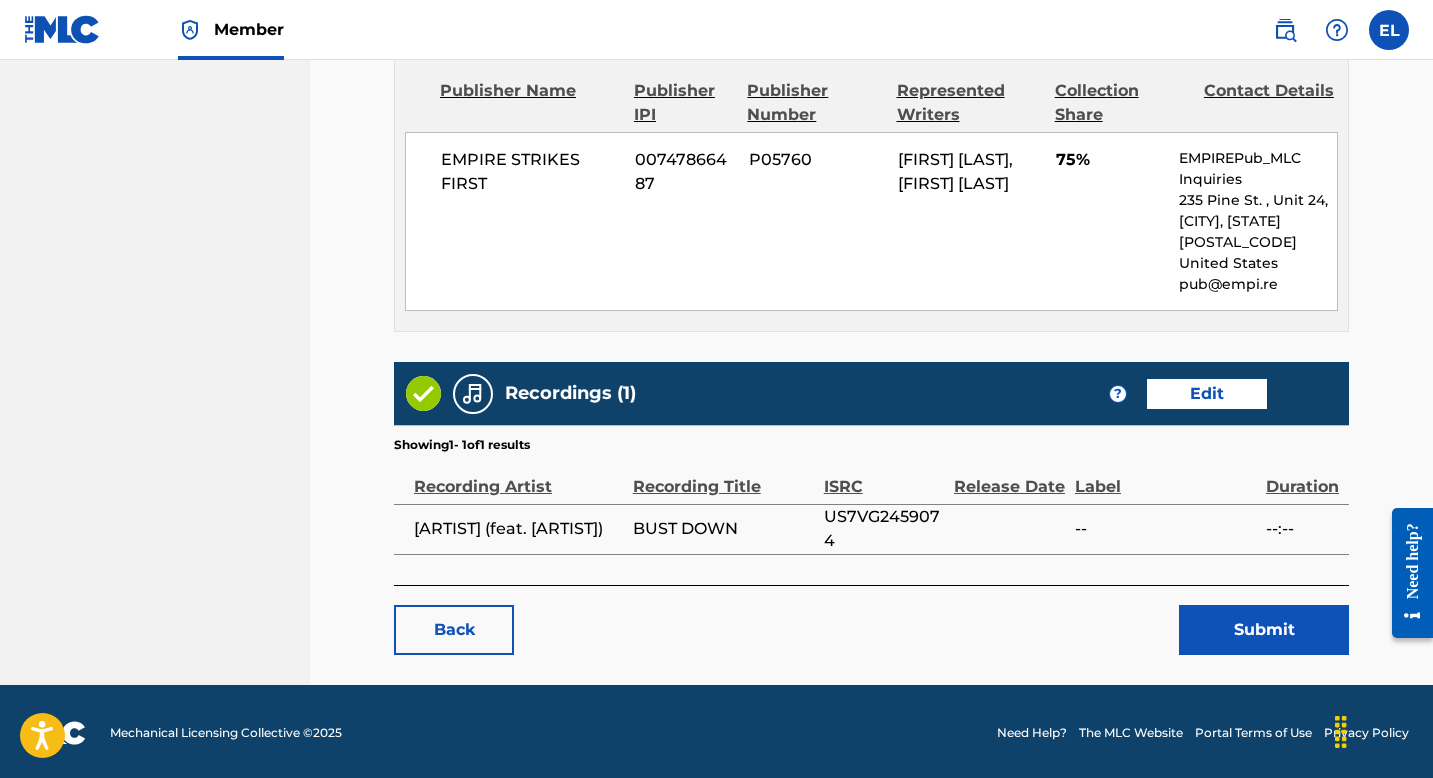 click on "Submit" at bounding box center (1264, 630) 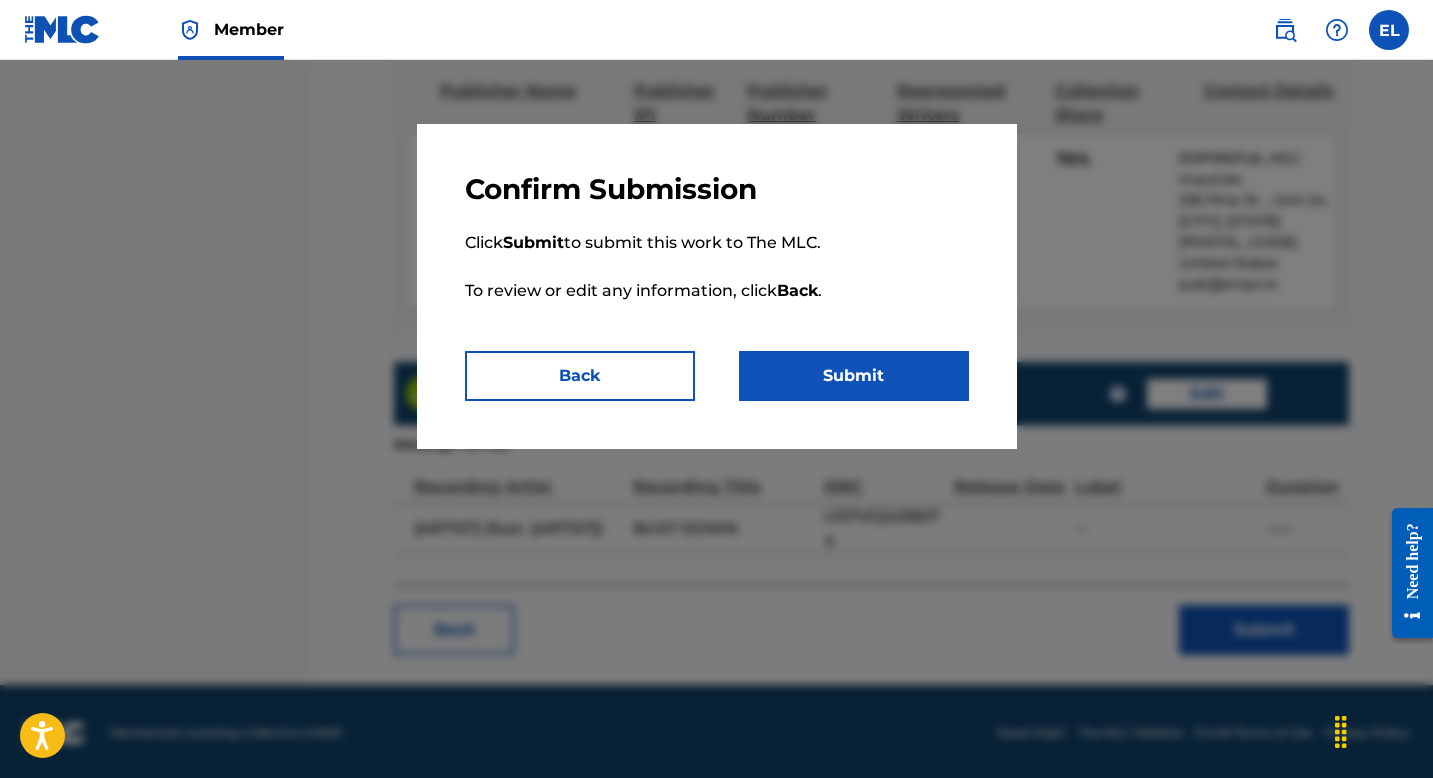 click on "Submit" at bounding box center [854, 376] 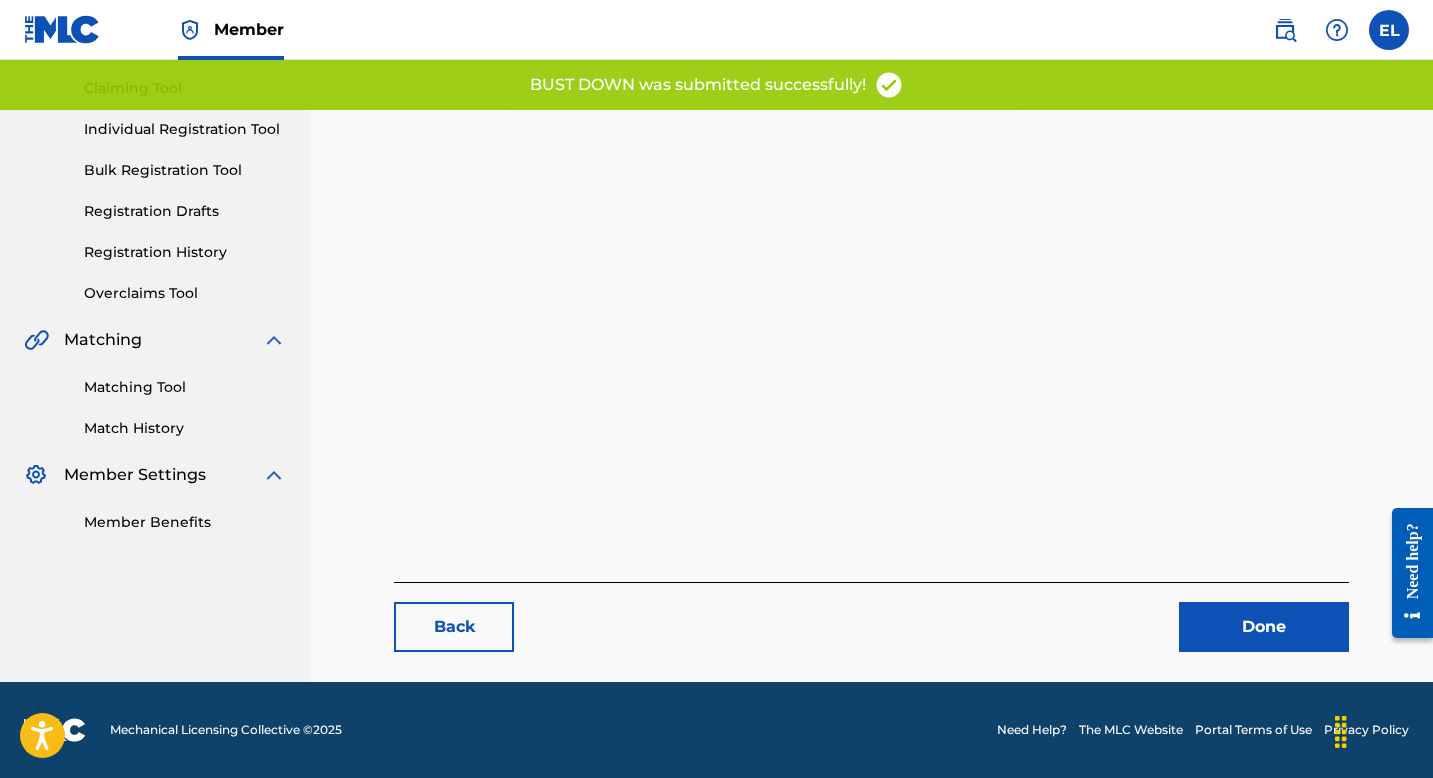 scroll, scrollTop: 0, scrollLeft: 0, axis: both 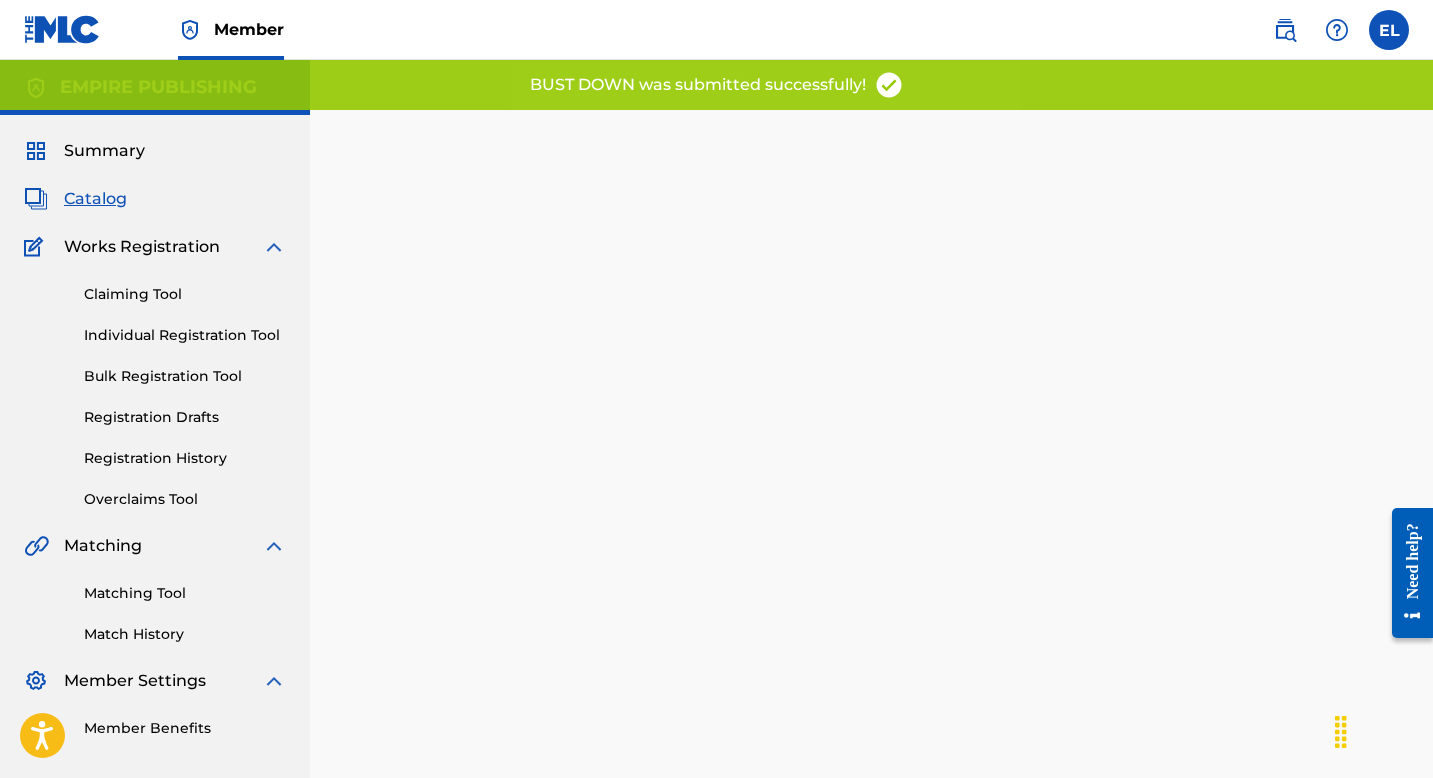 click on "Registration History" at bounding box center [185, 458] 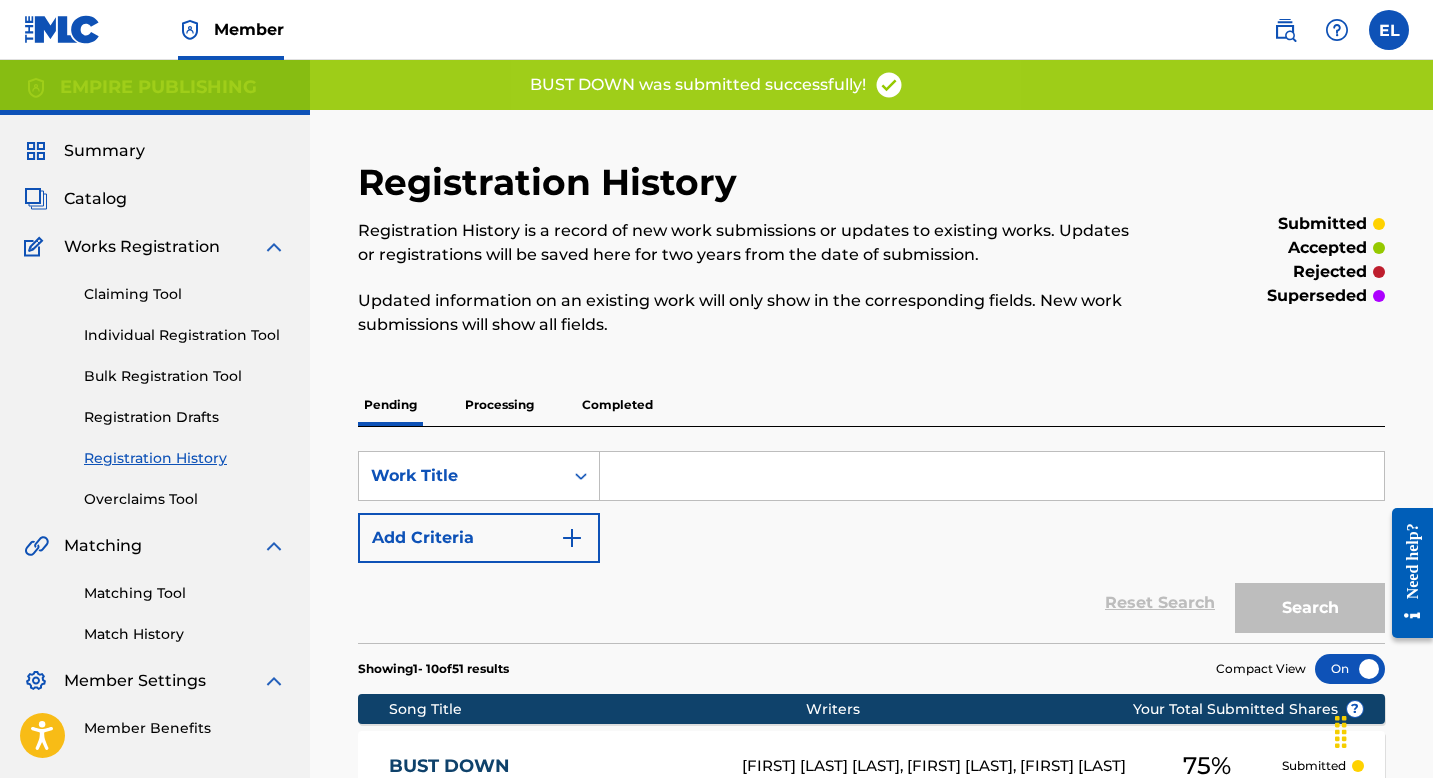 scroll, scrollTop: 381, scrollLeft: 0, axis: vertical 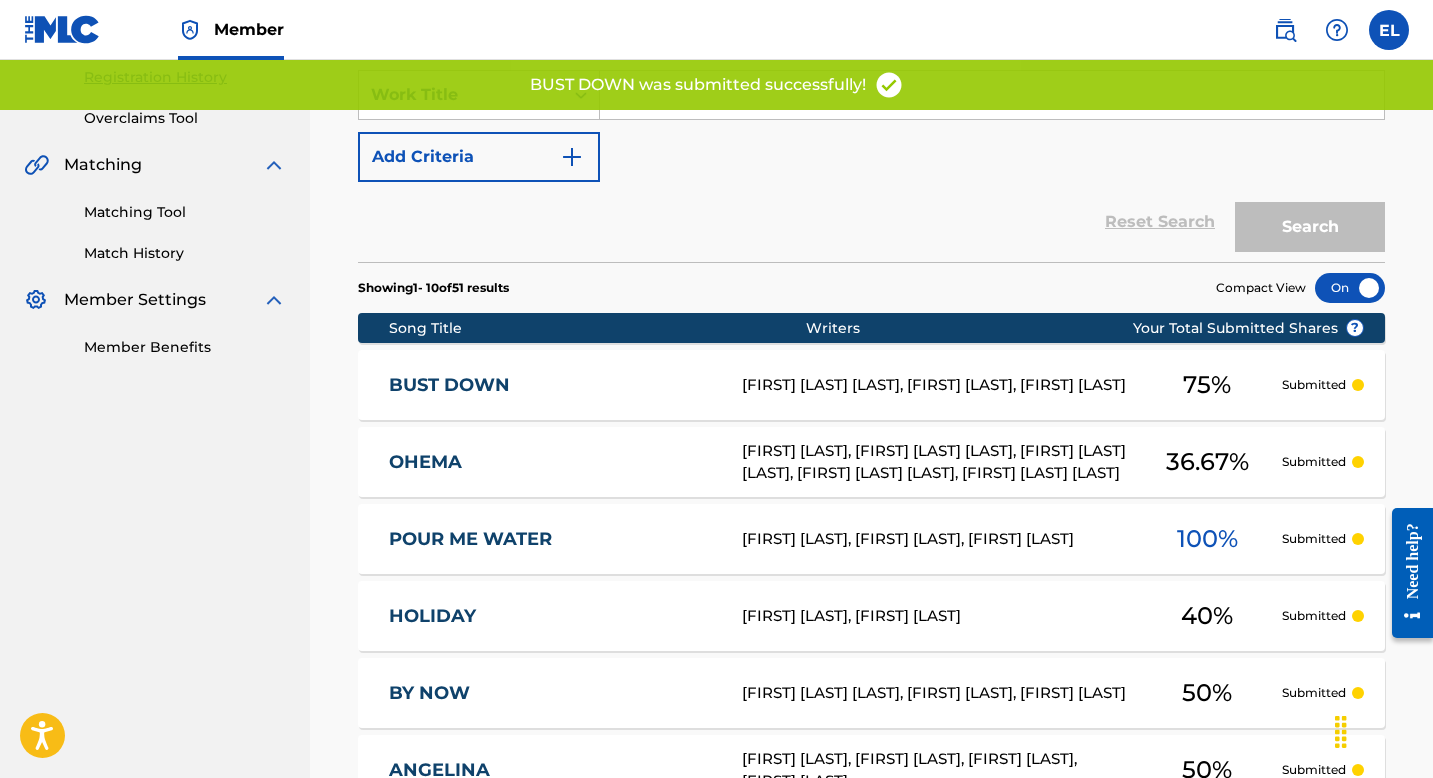 click on "BUST DOWN" at bounding box center [552, 385] 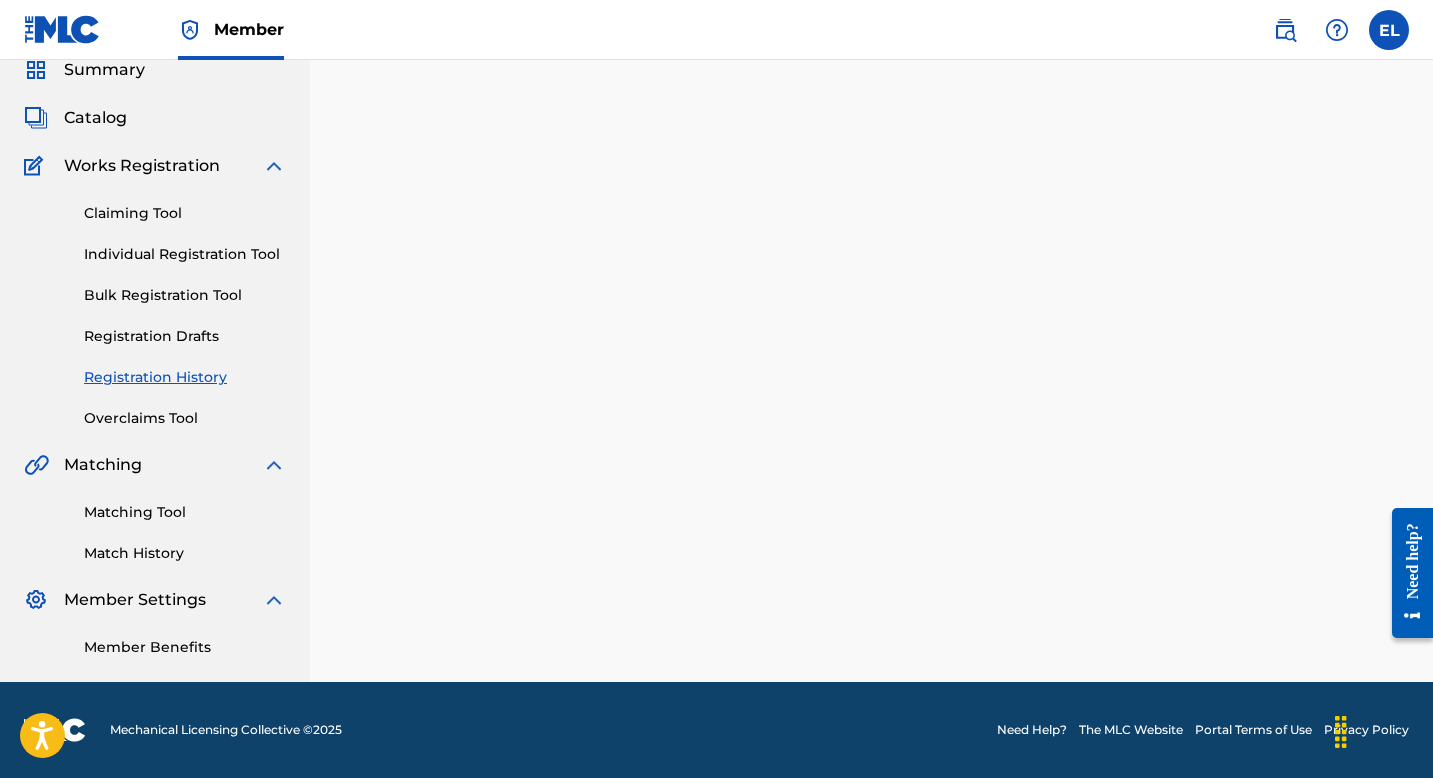 scroll, scrollTop: 0, scrollLeft: 0, axis: both 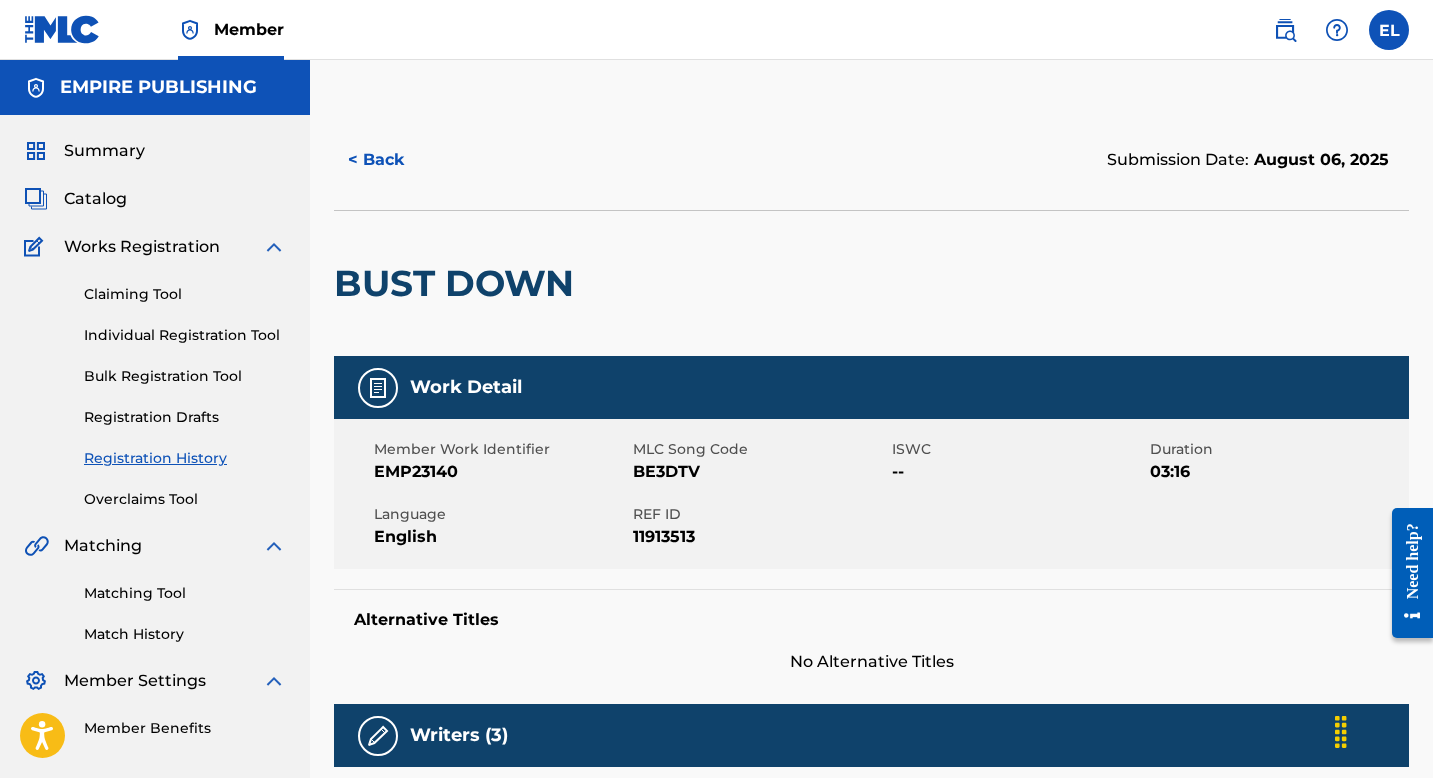 click on "BE3DTV" at bounding box center (760, 472) 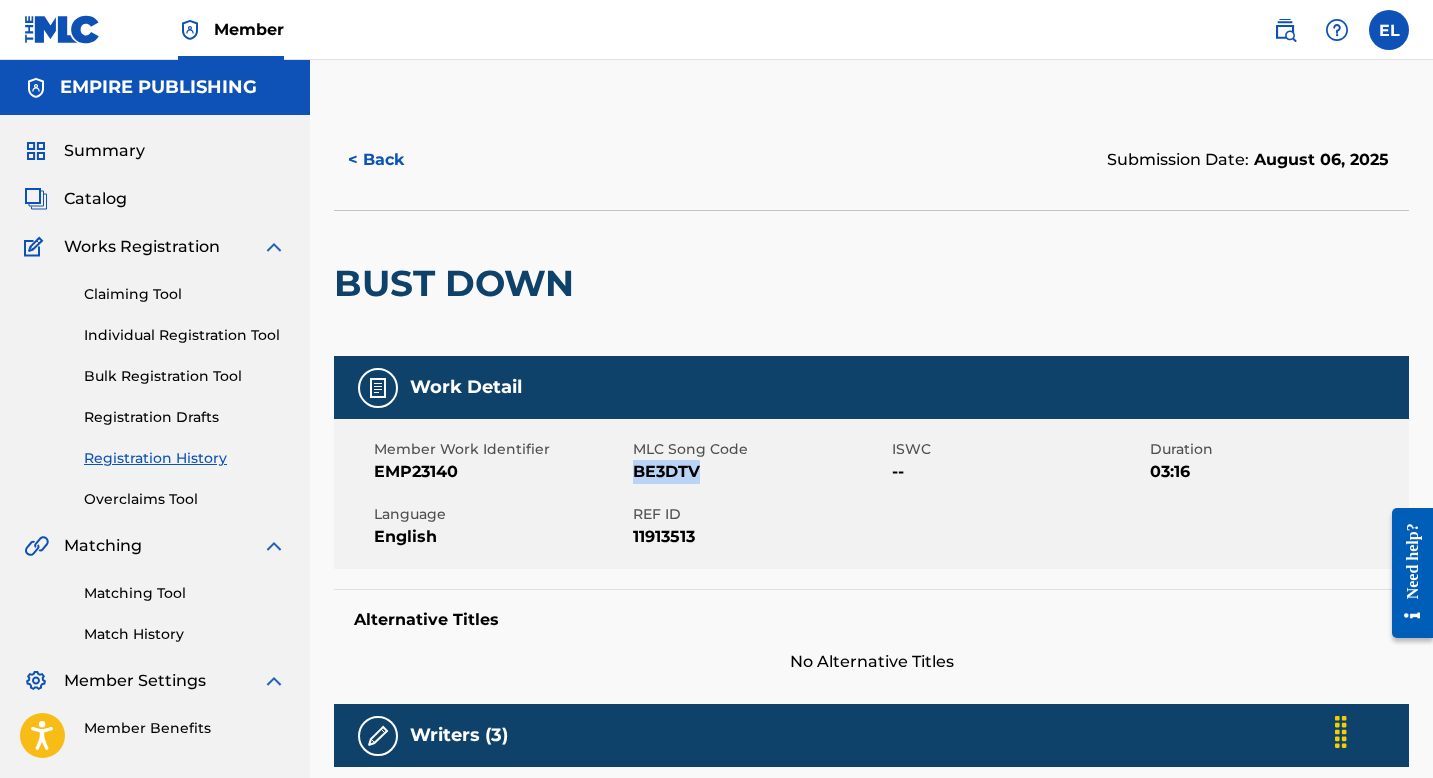 click on "BE3DTV" at bounding box center (760, 472) 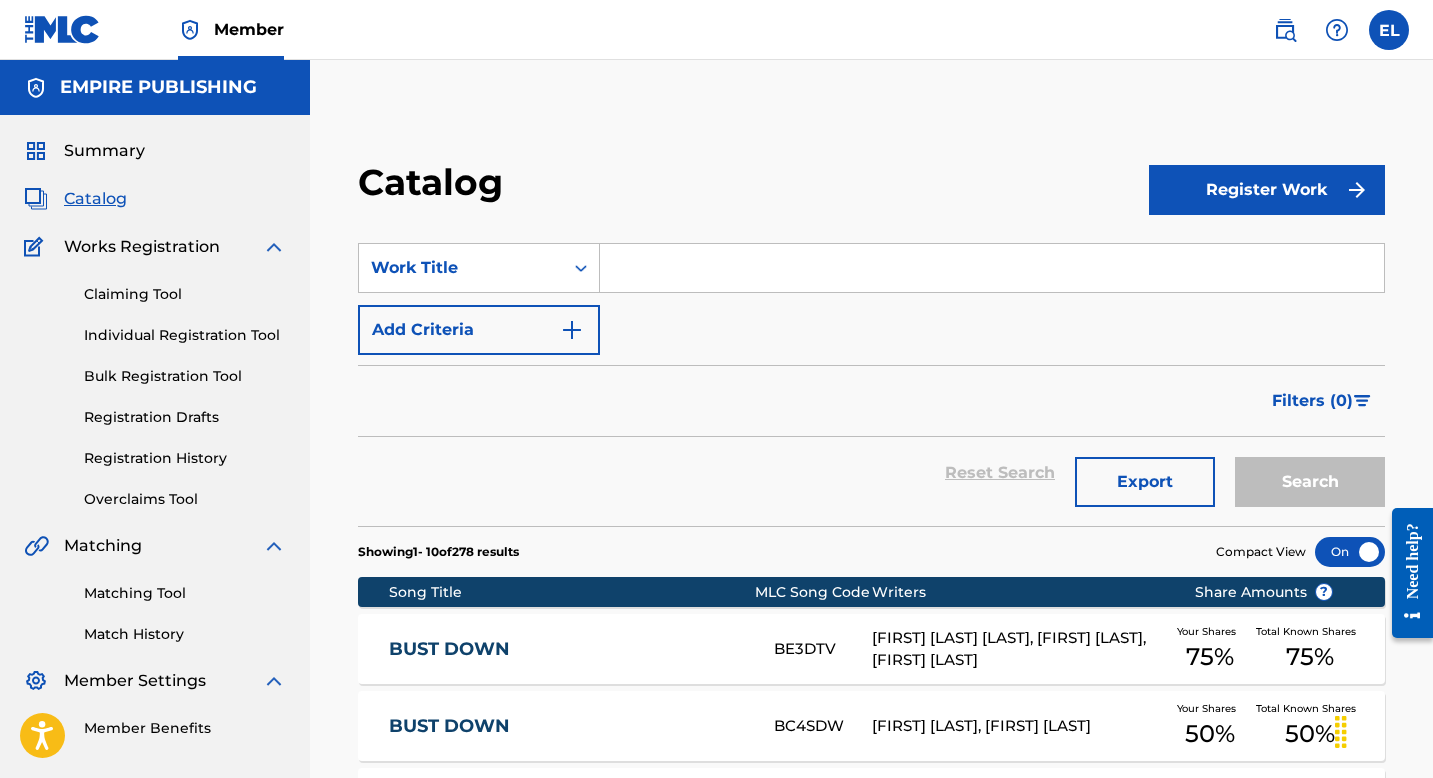 click at bounding box center (992, 268) 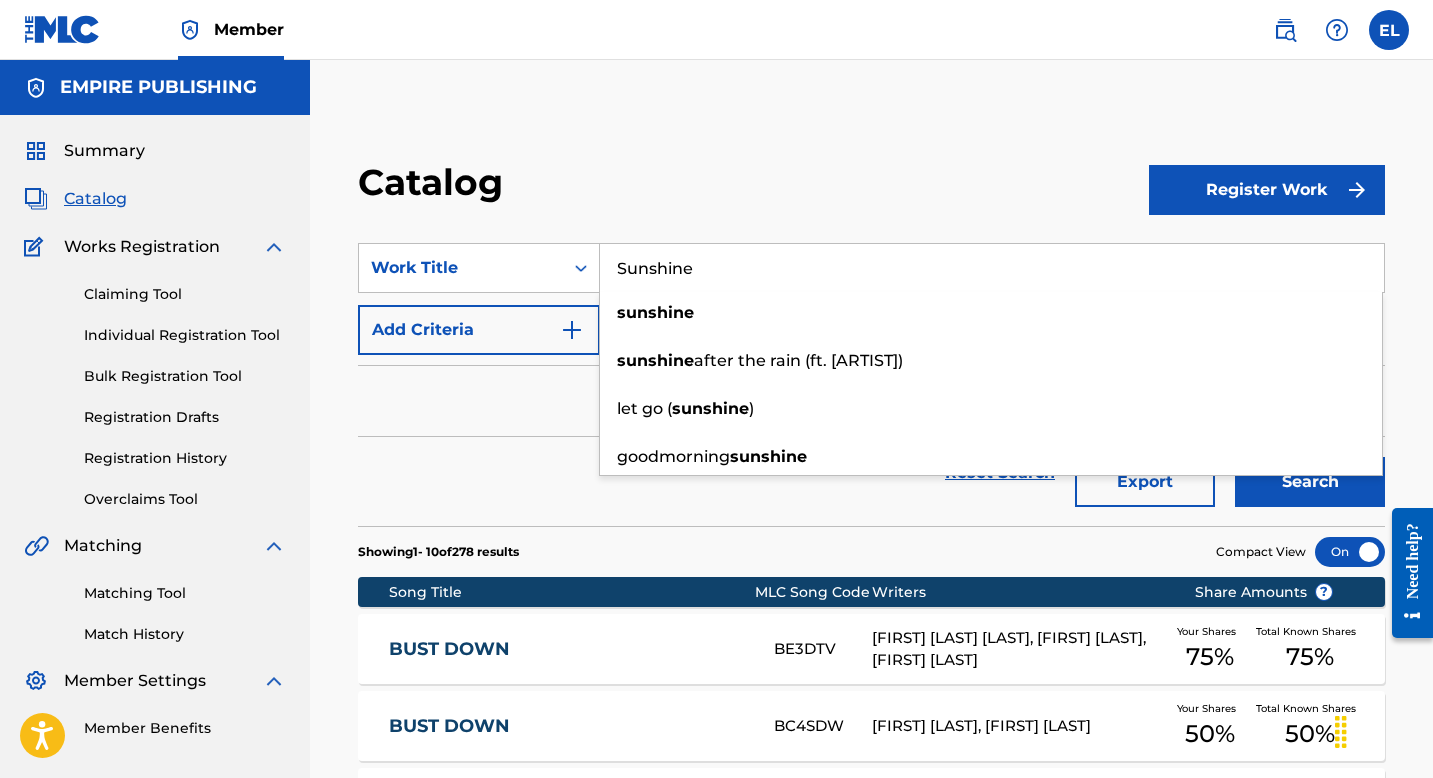 type on "Sunshine" 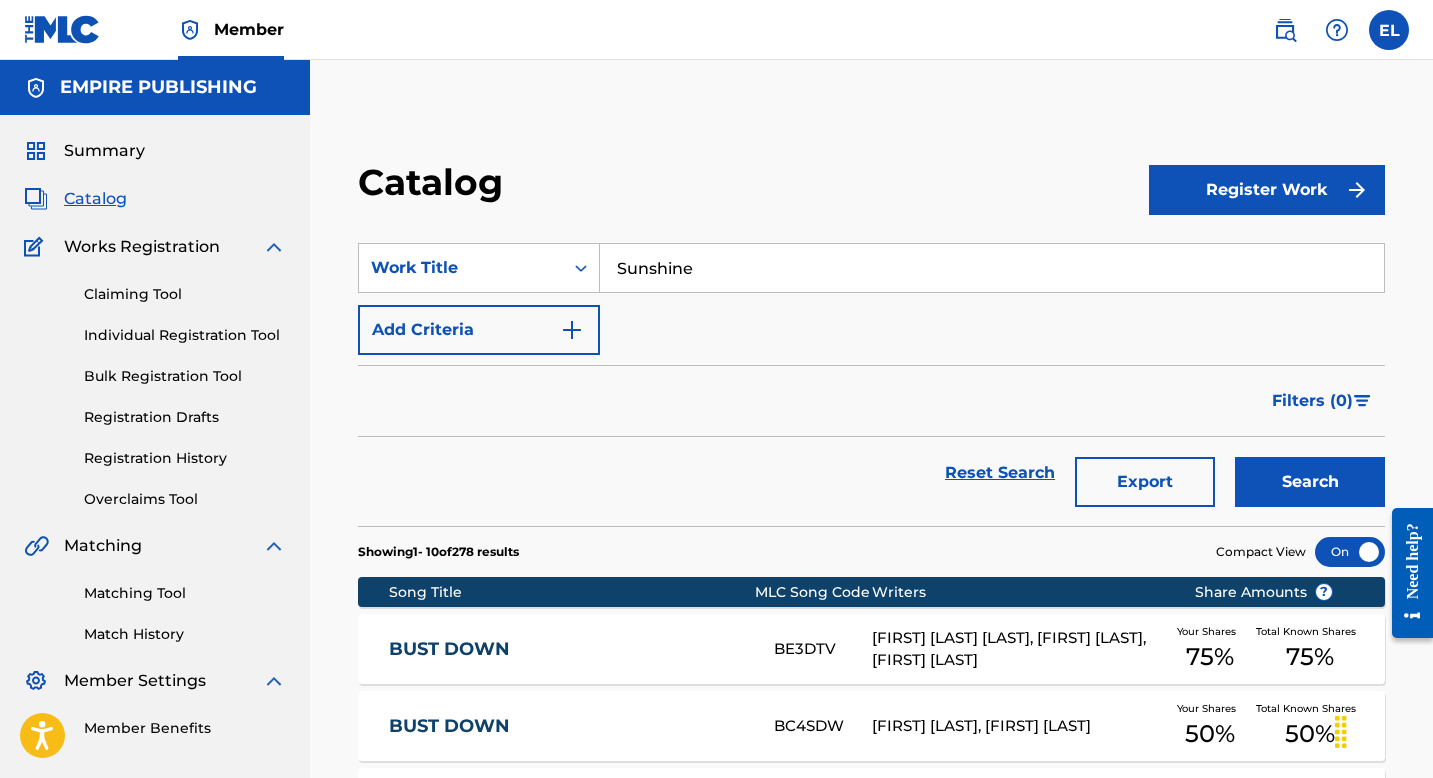 drag, startPoint x: 466, startPoint y: 453, endPoint x: 735, endPoint y: 478, distance: 270.1592 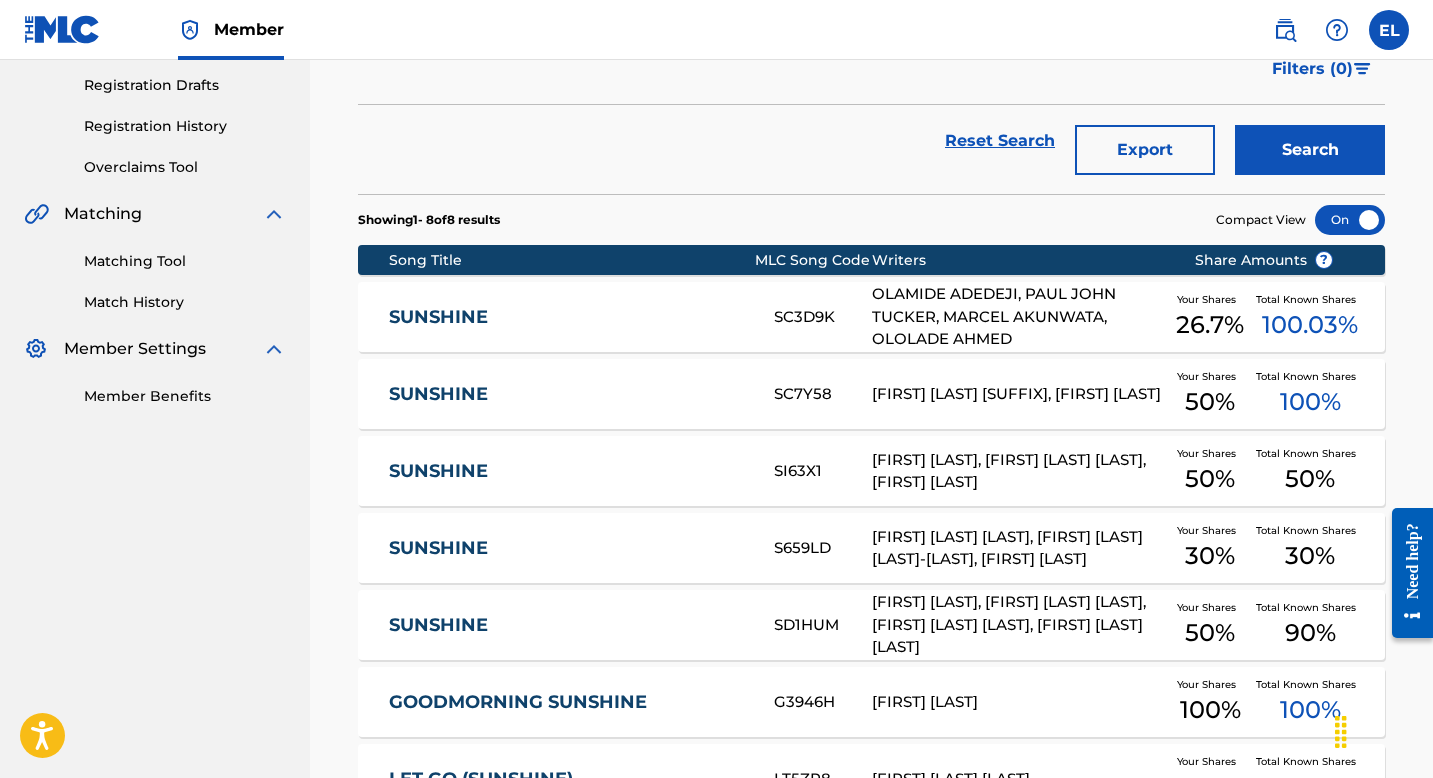 scroll, scrollTop: 344, scrollLeft: 0, axis: vertical 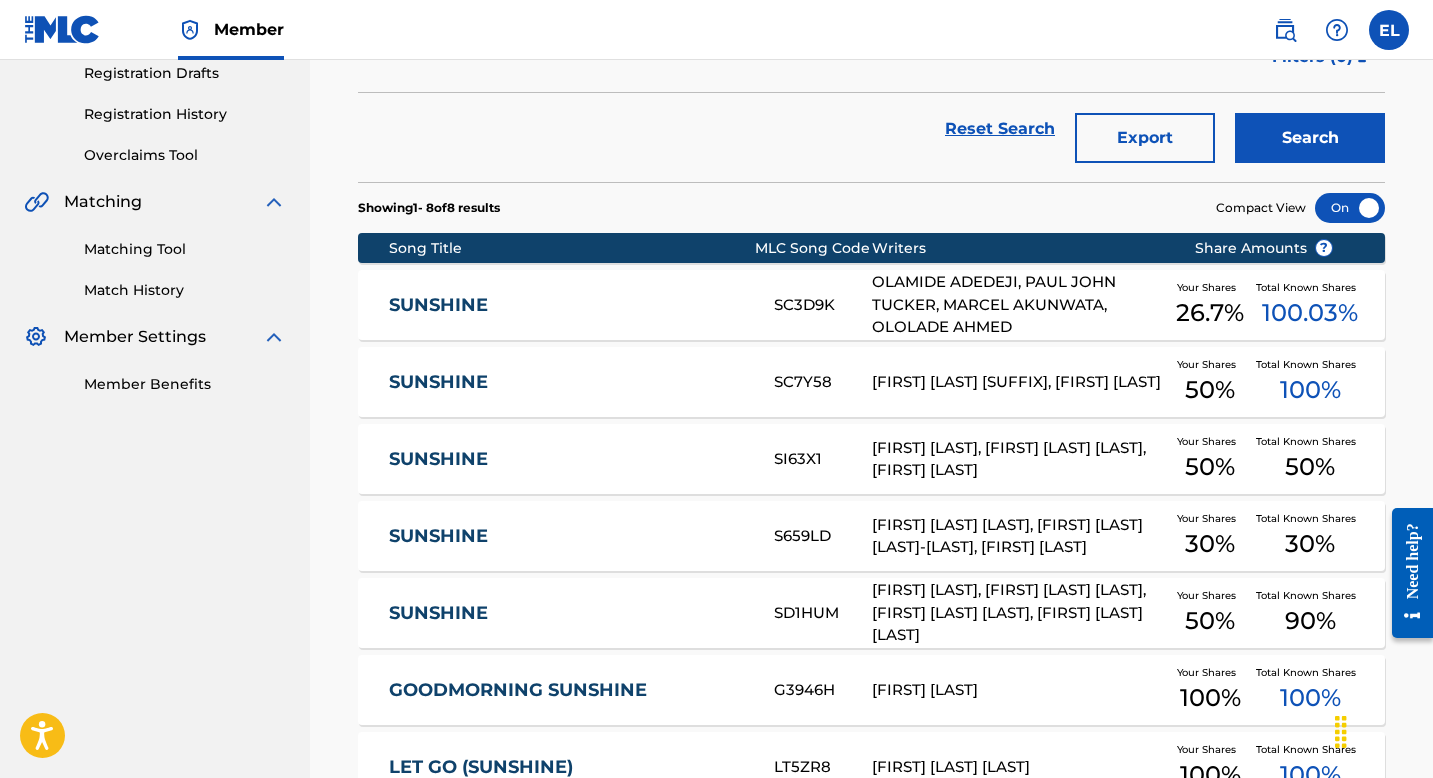 click on "SUNSHINE" at bounding box center [568, 305] 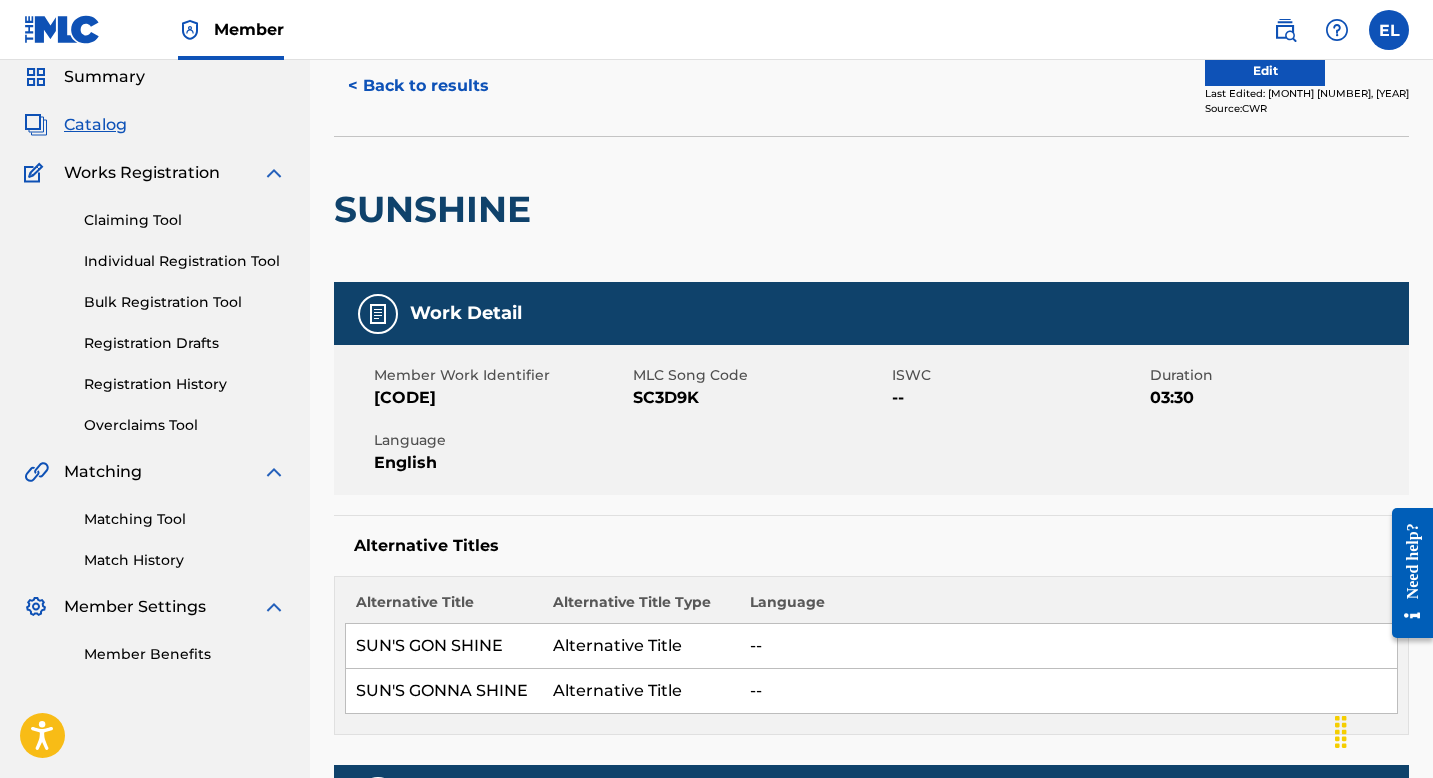 scroll, scrollTop: 0, scrollLeft: 0, axis: both 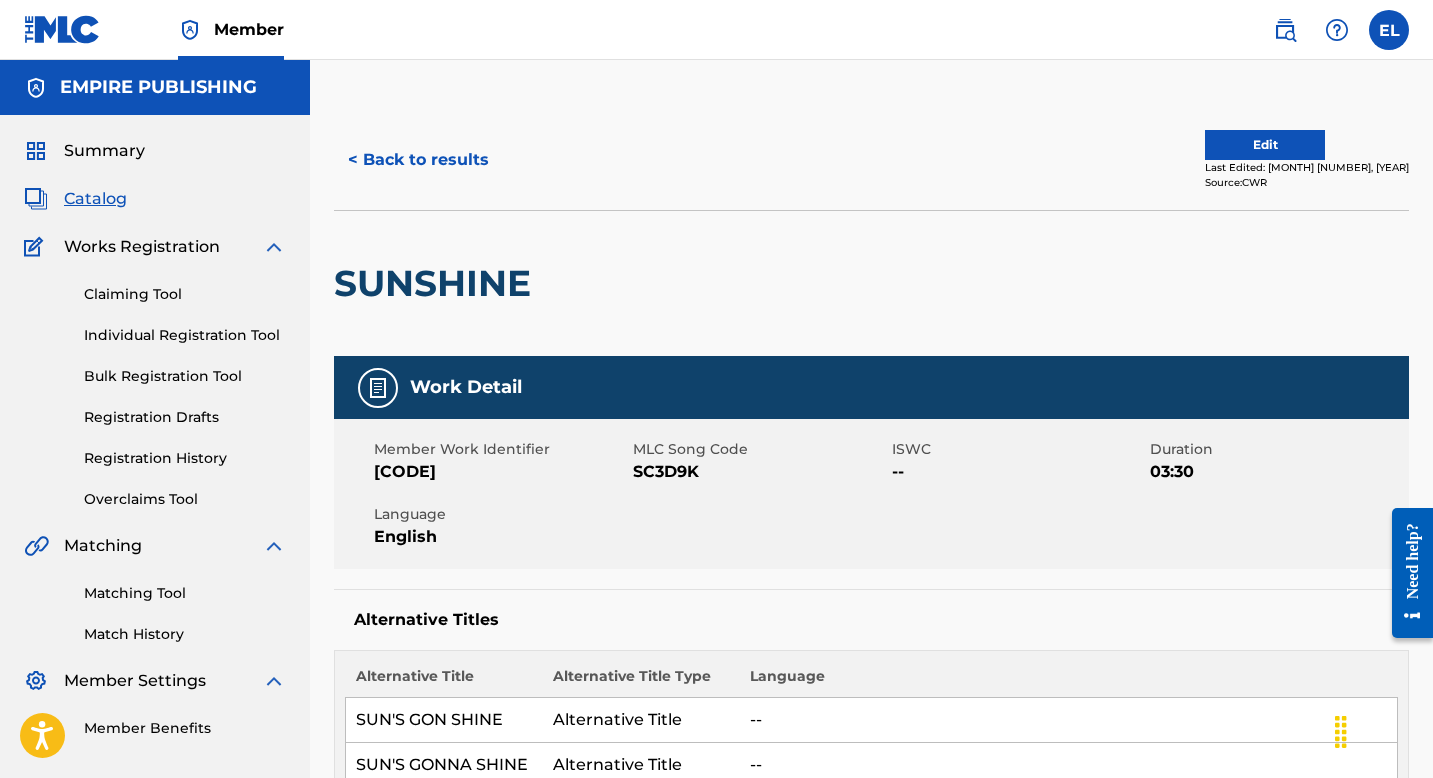 click on "Edit" at bounding box center [1265, 145] 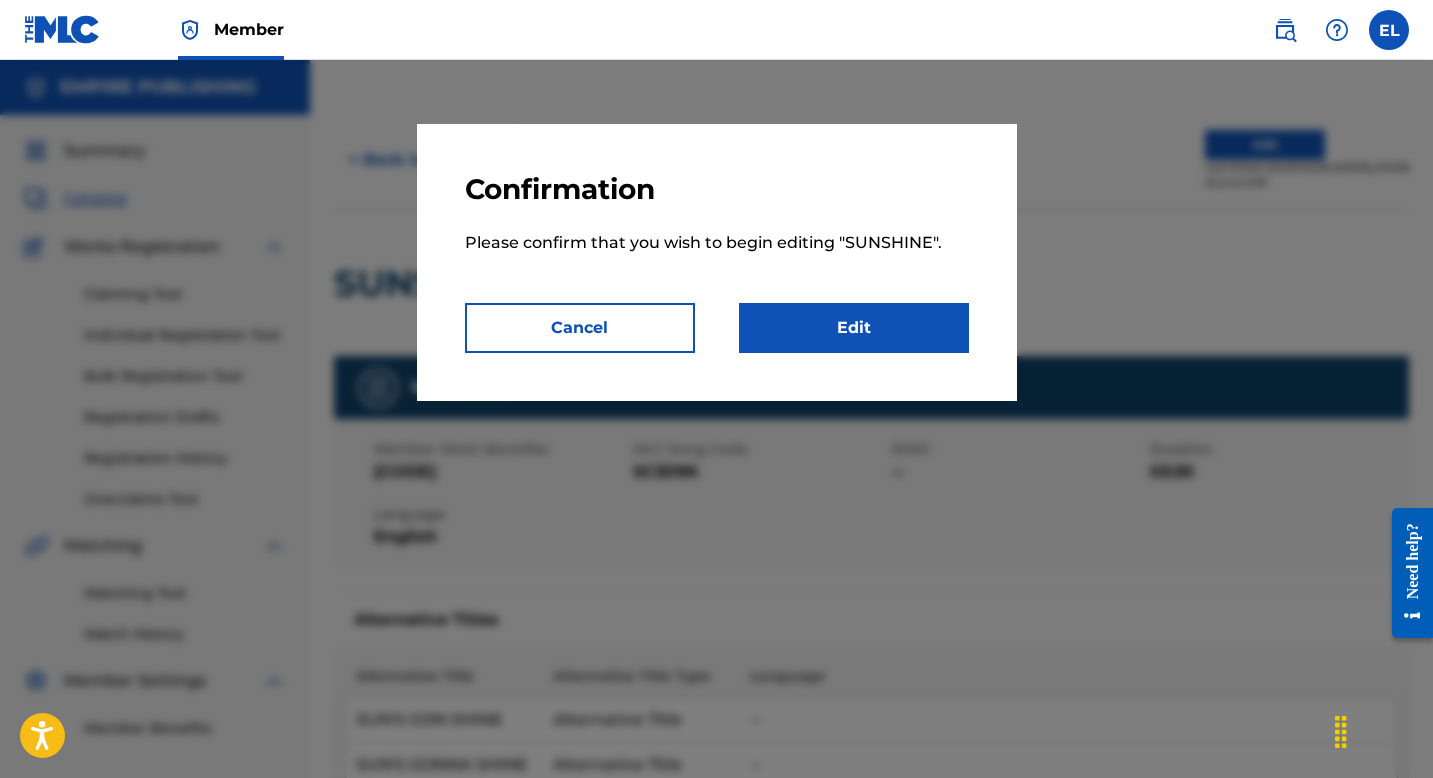 click on "Edit" at bounding box center (854, 328) 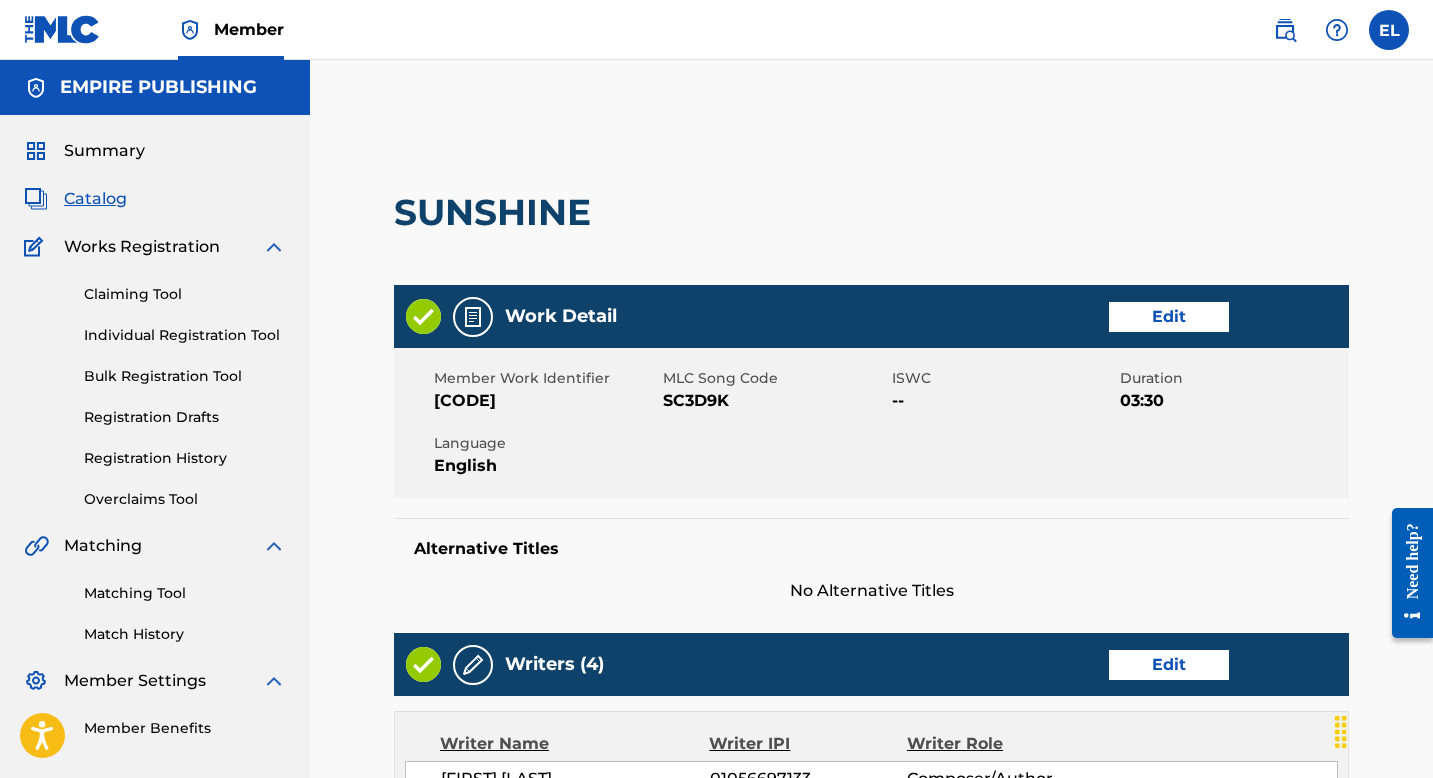 click on "Edit" at bounding box center (1169, 317) 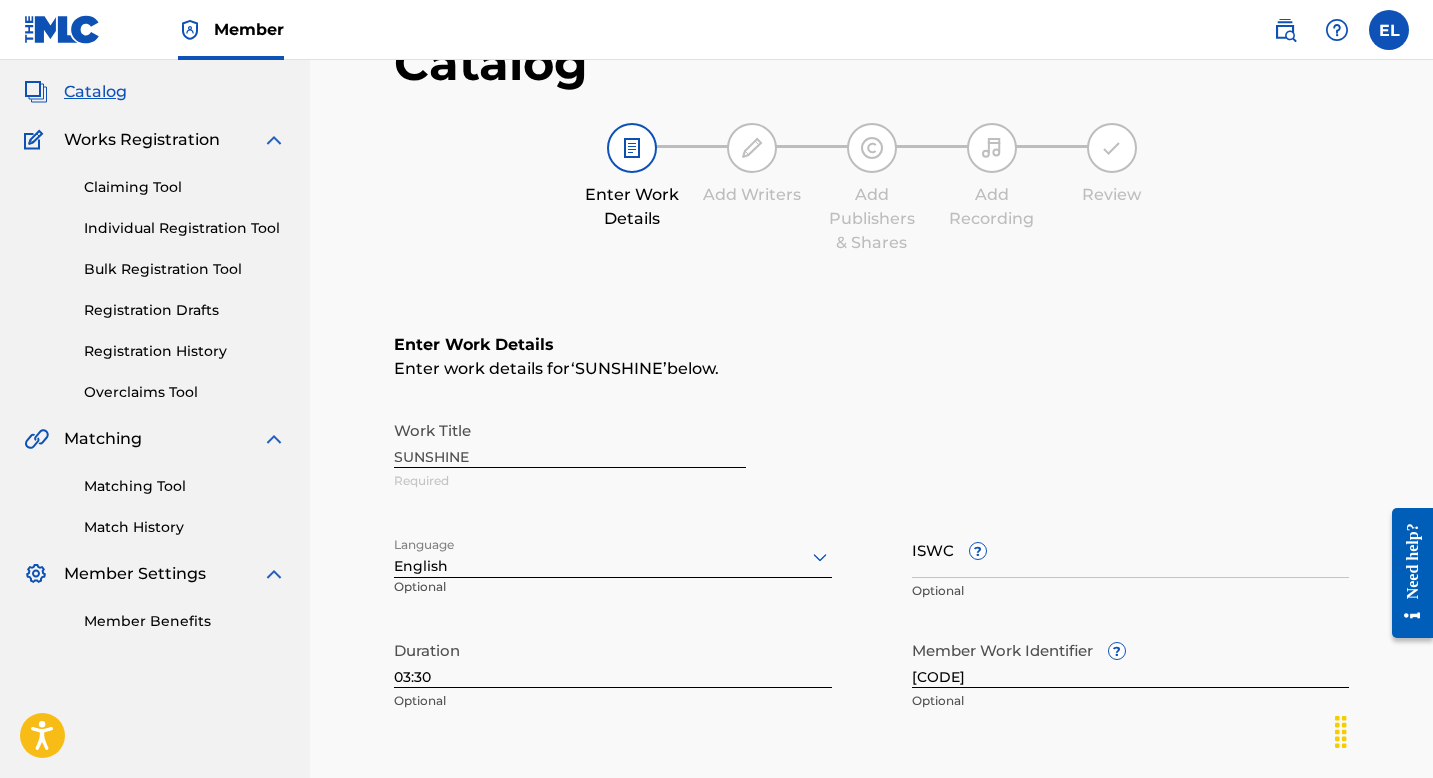 scroll, scrollTop: 369, scrollLeft: 0, axis: vertical 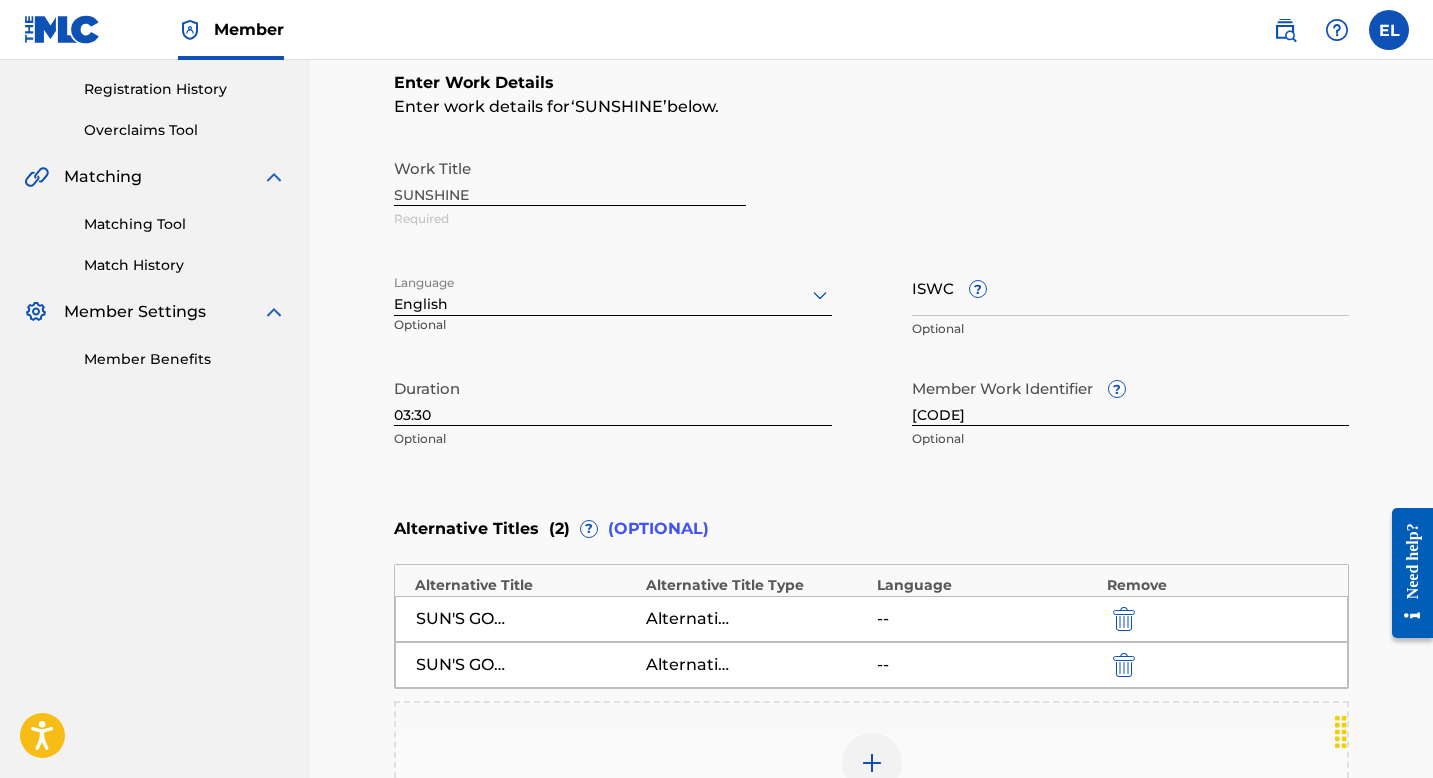 click on "Optional" at bounding box center (1131, 329) 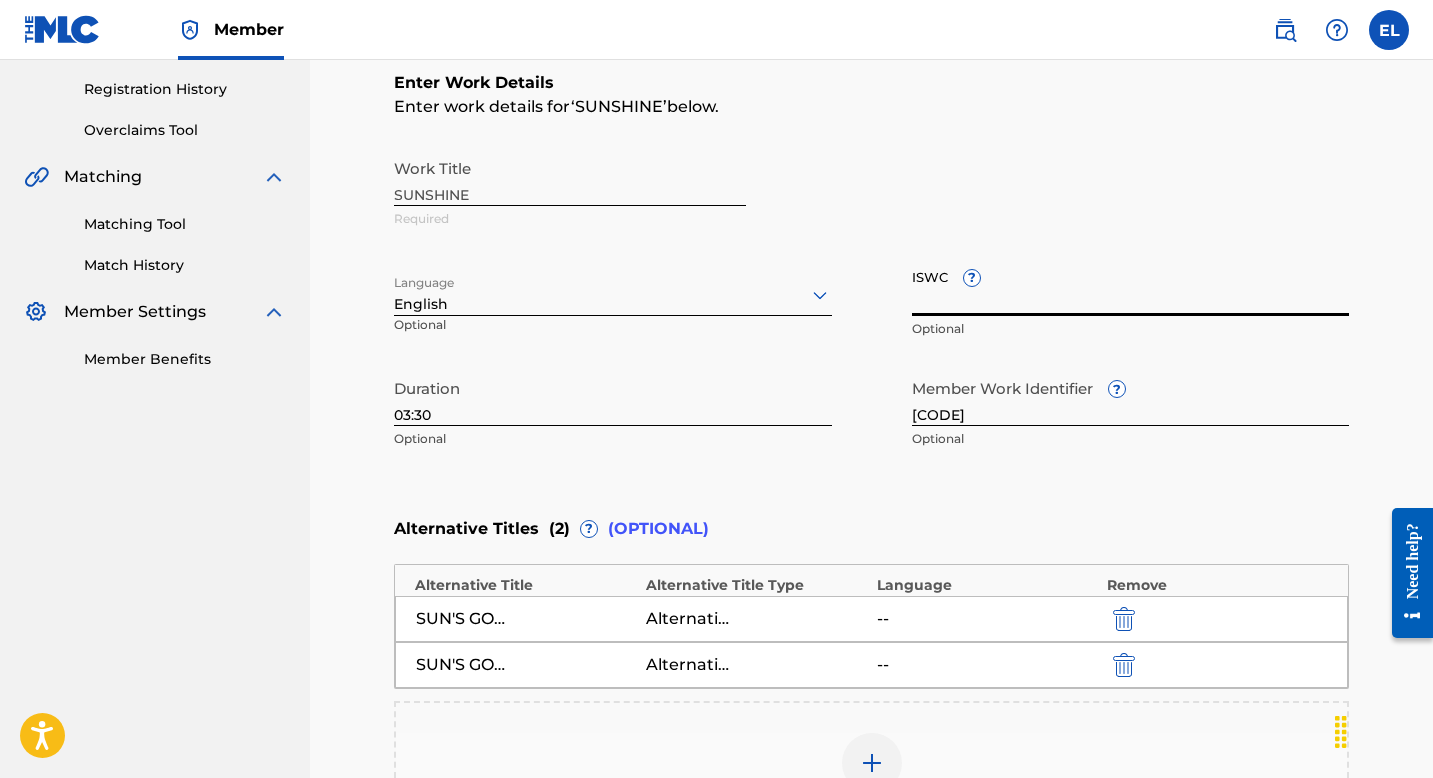 click on "ISWC   ?" at bounding box center (1131, 287) 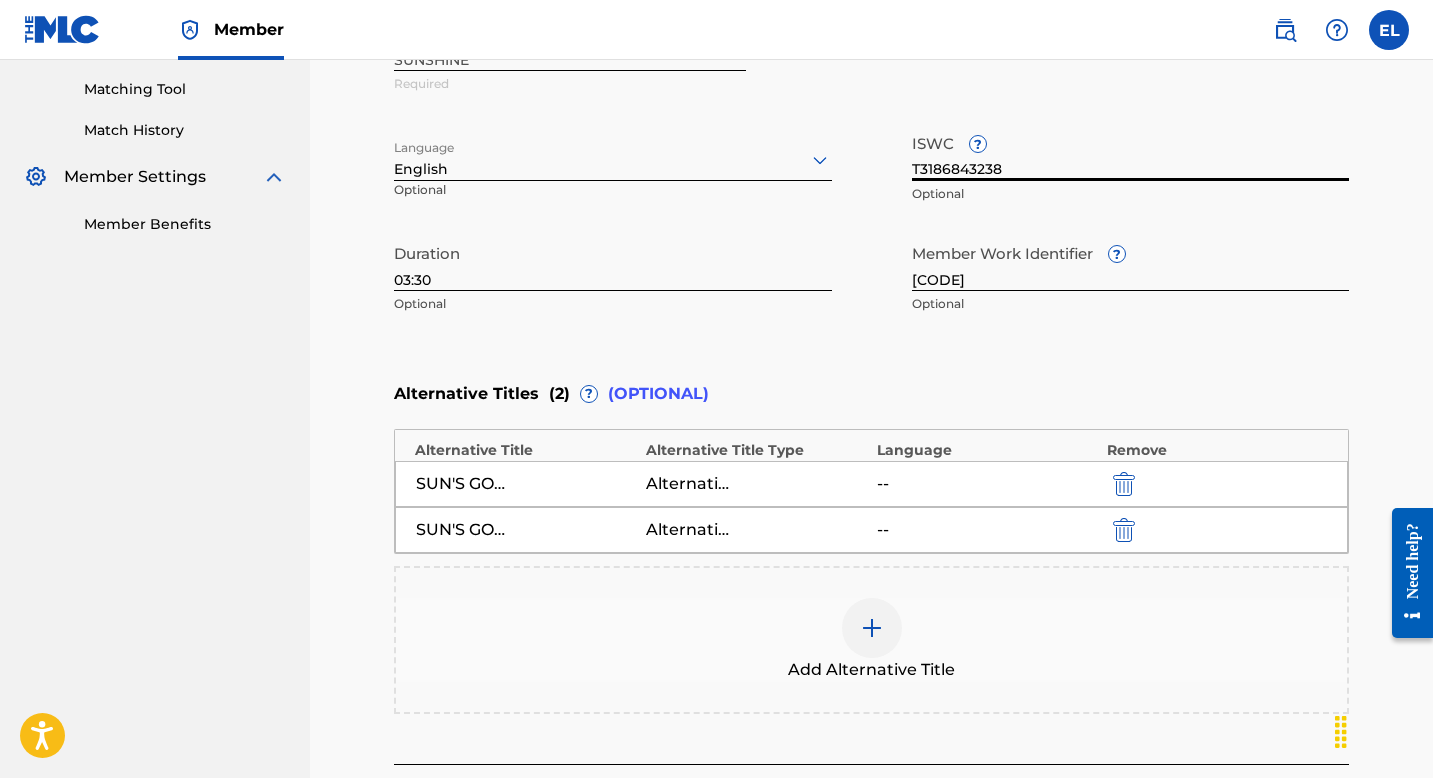 scroll, scrollTop: 553, scrollLeft: 0, axis: vertical 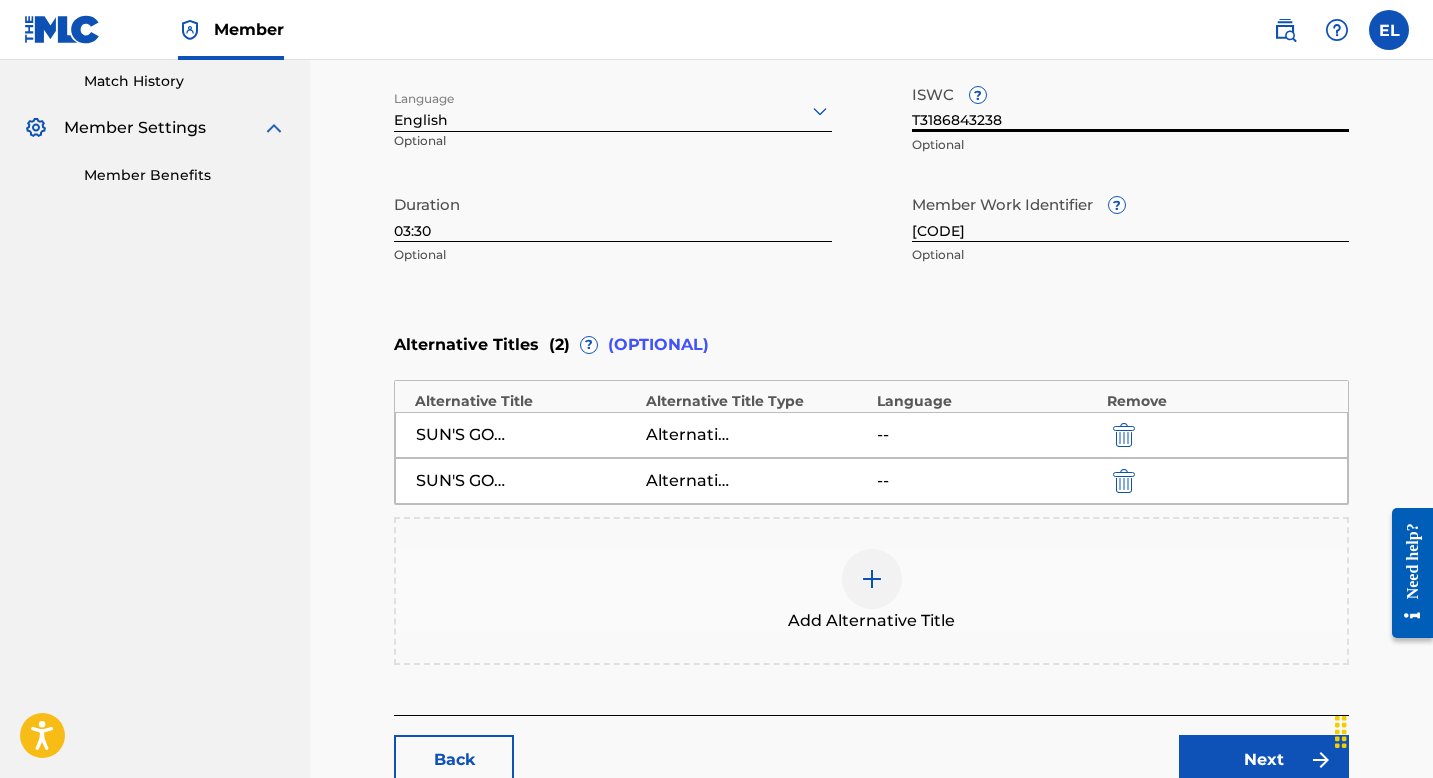 type on "T3186843238" 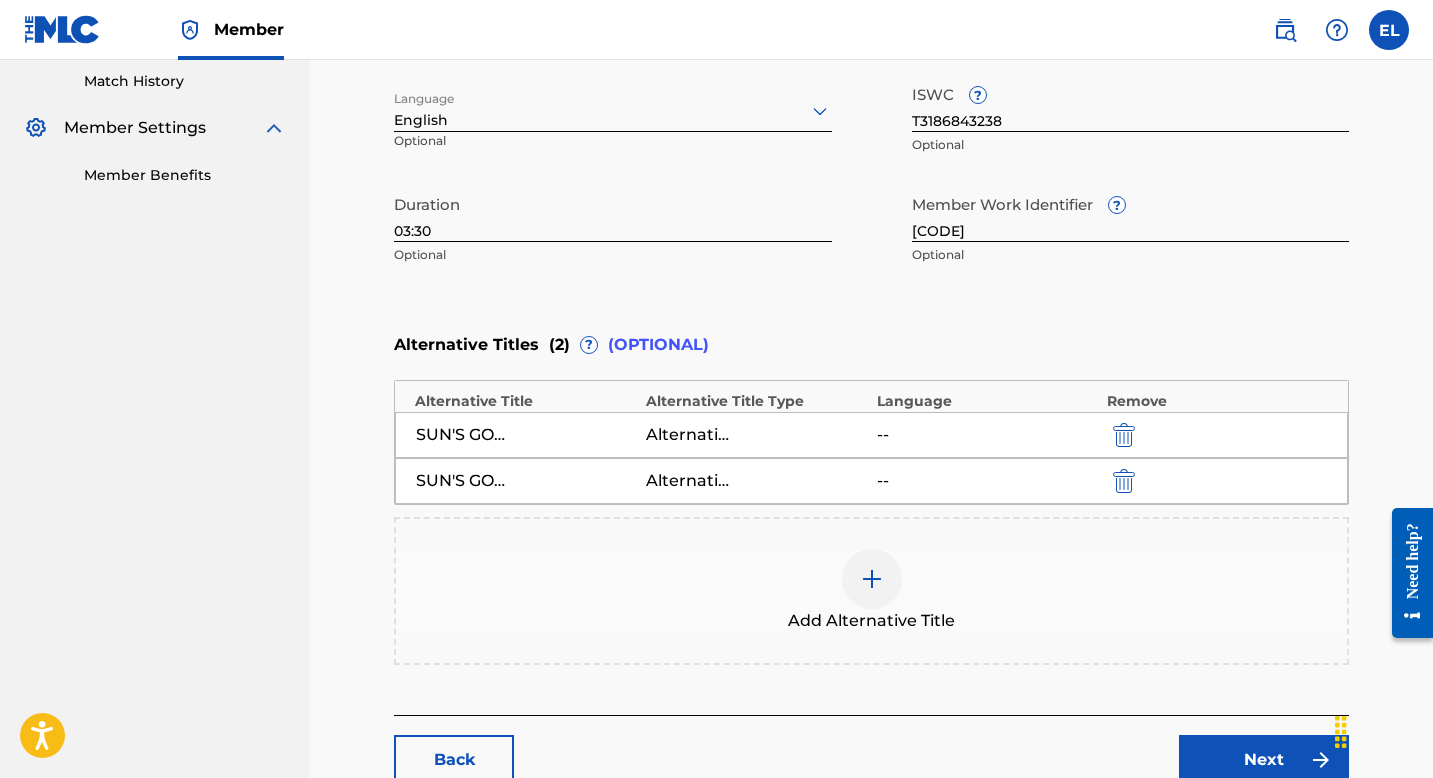 click on "Next" at bounding box center (1264, 760) 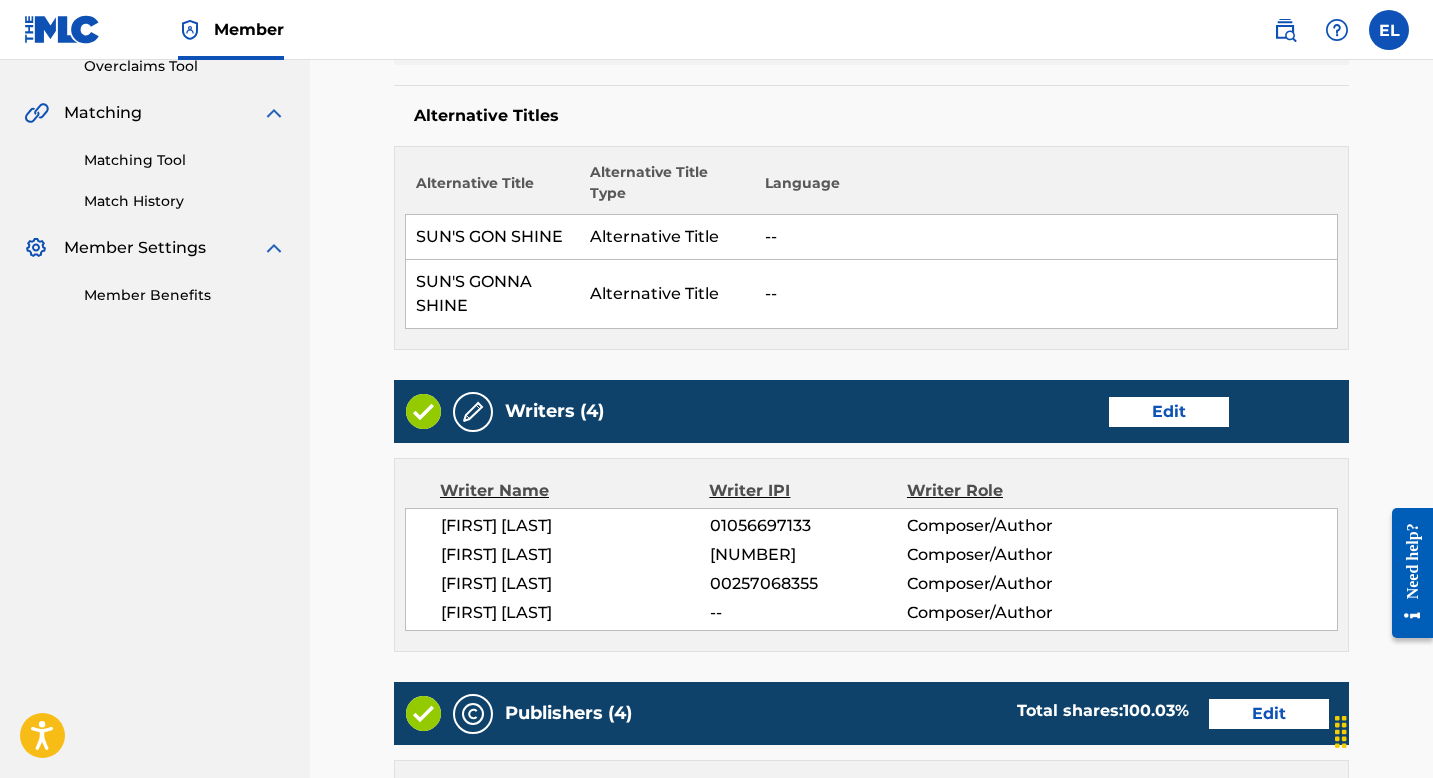 scroll, scrollTop: 569, scrollLeft: 0, axis: vertical 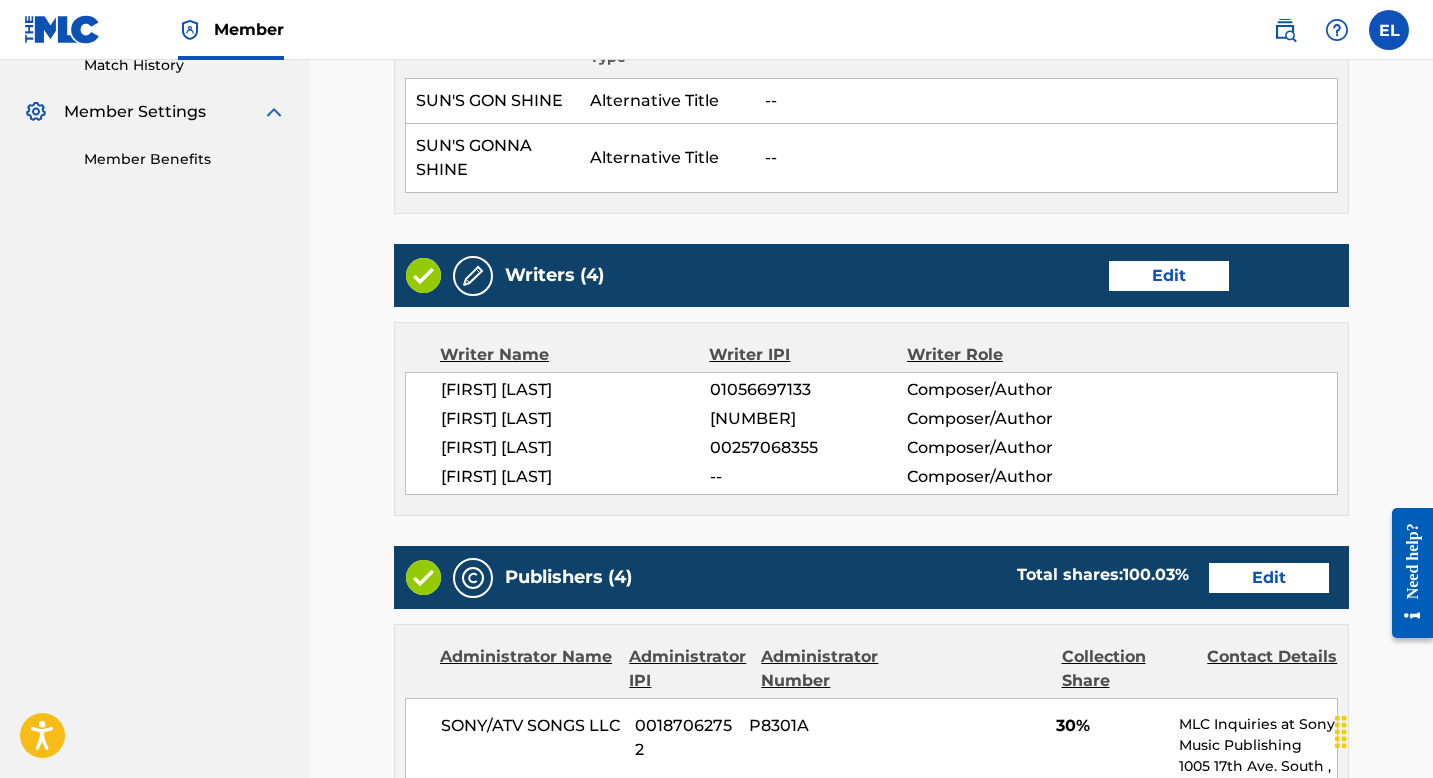click on "Edit" at bounding box center [1169, 276] 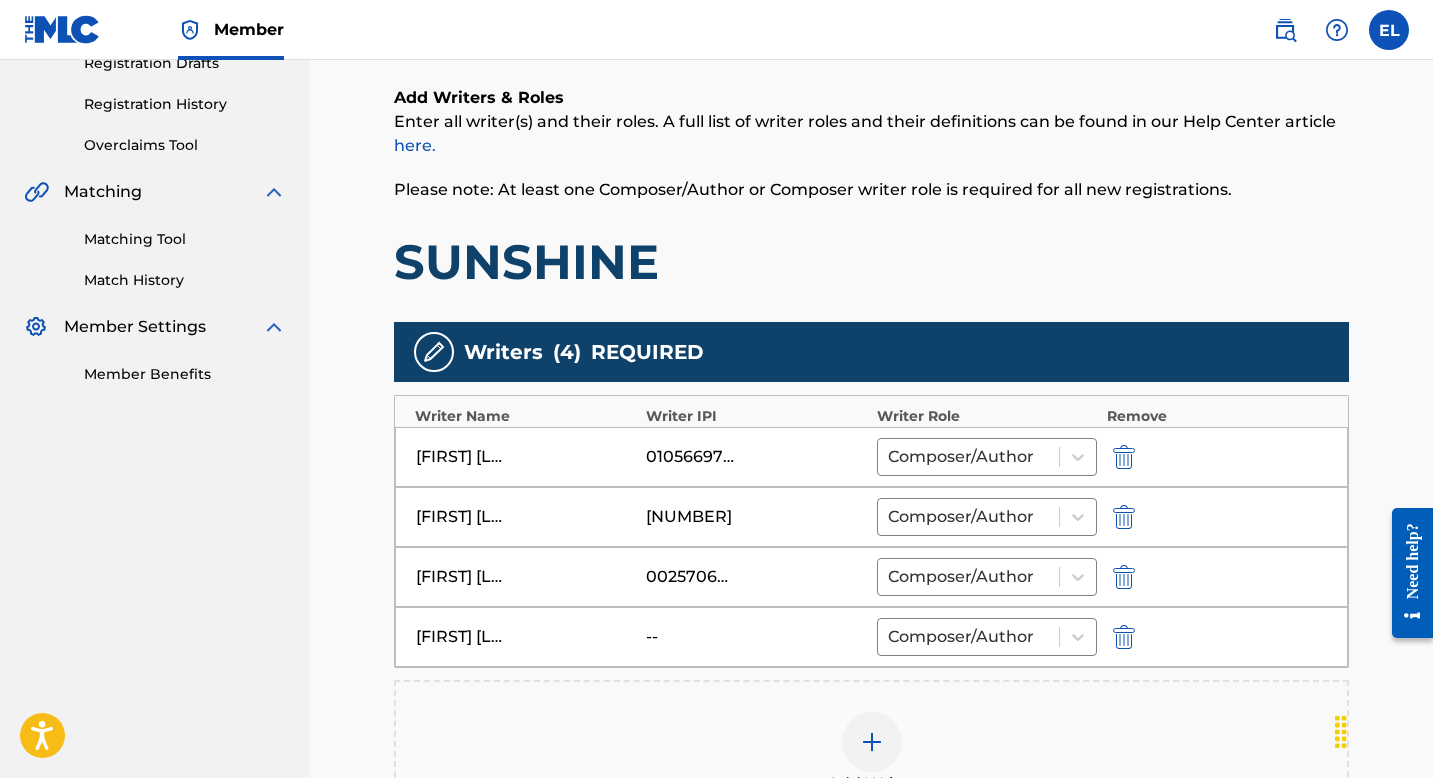 scroll, scrollTop: 669, scrollLeft: 0, axis: vertical 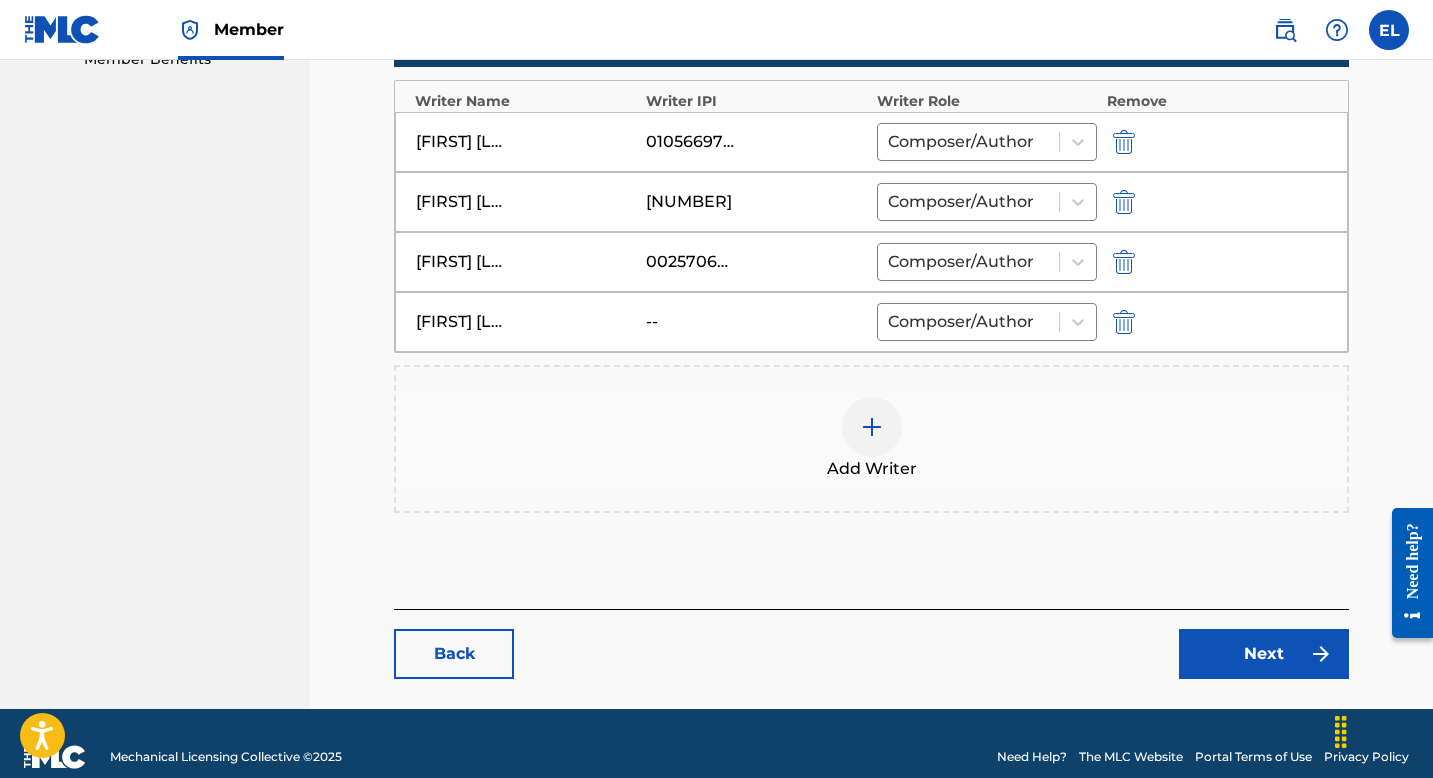 click at bounding box center [1124, 322] 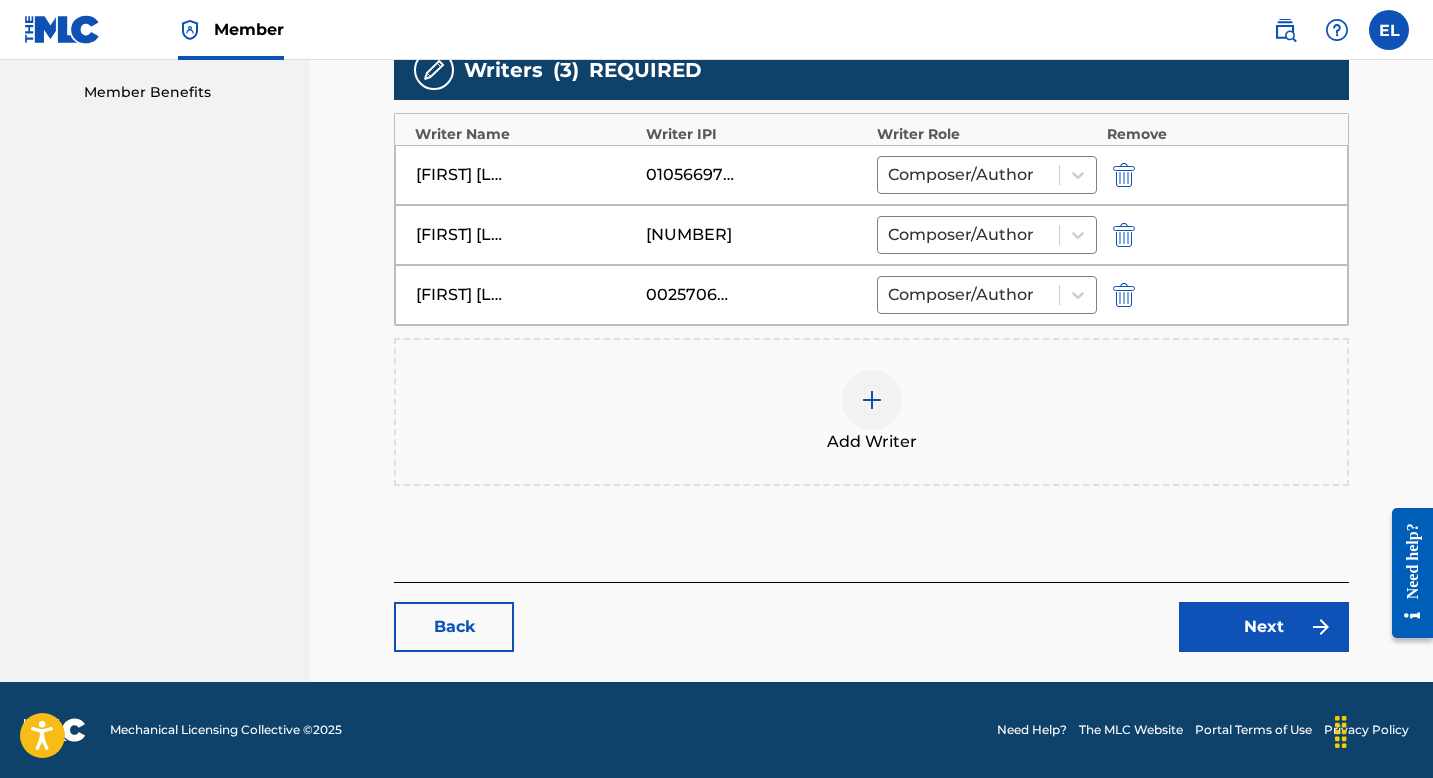 scroll, scrollTop: 636, scrollLeft: 0, axis: vertical 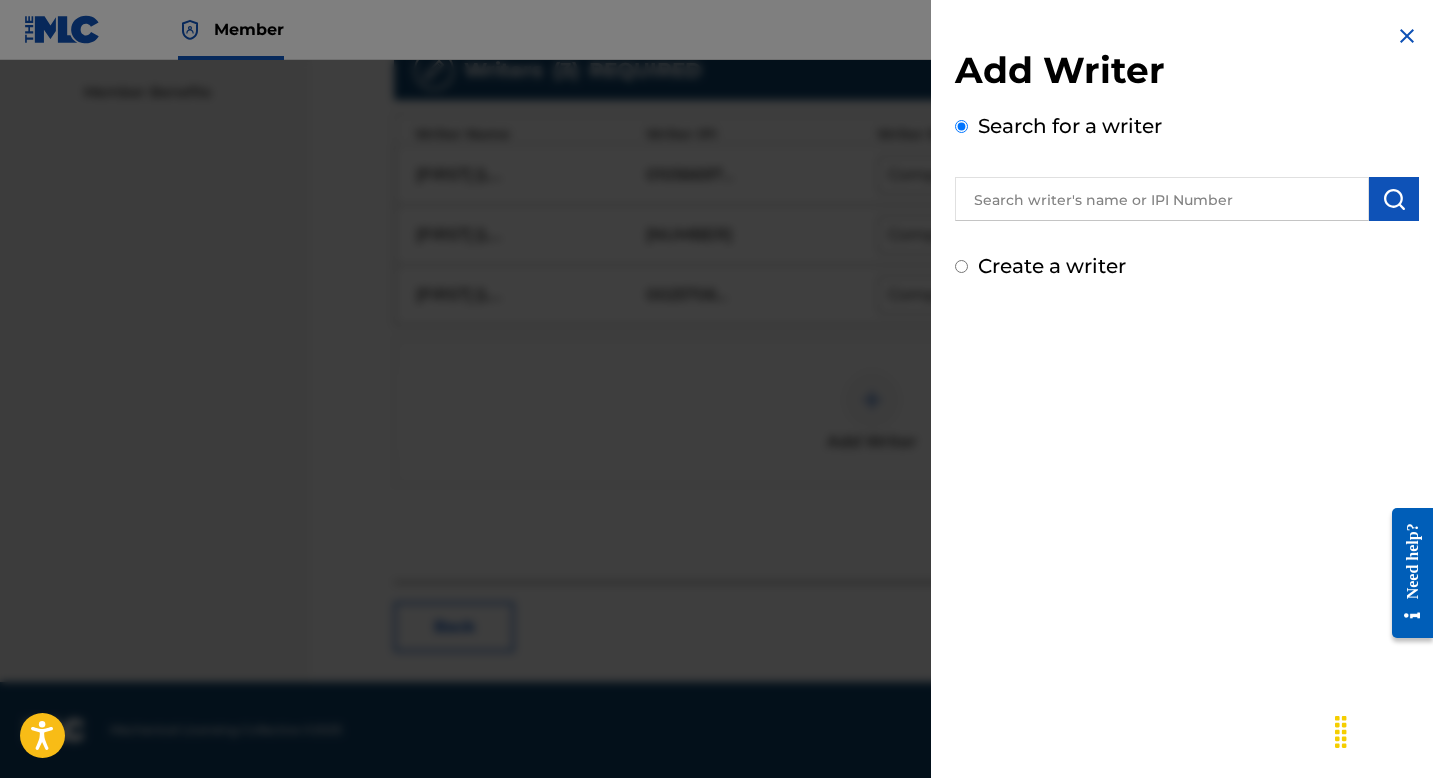 click at bounding box center (1162, 199) 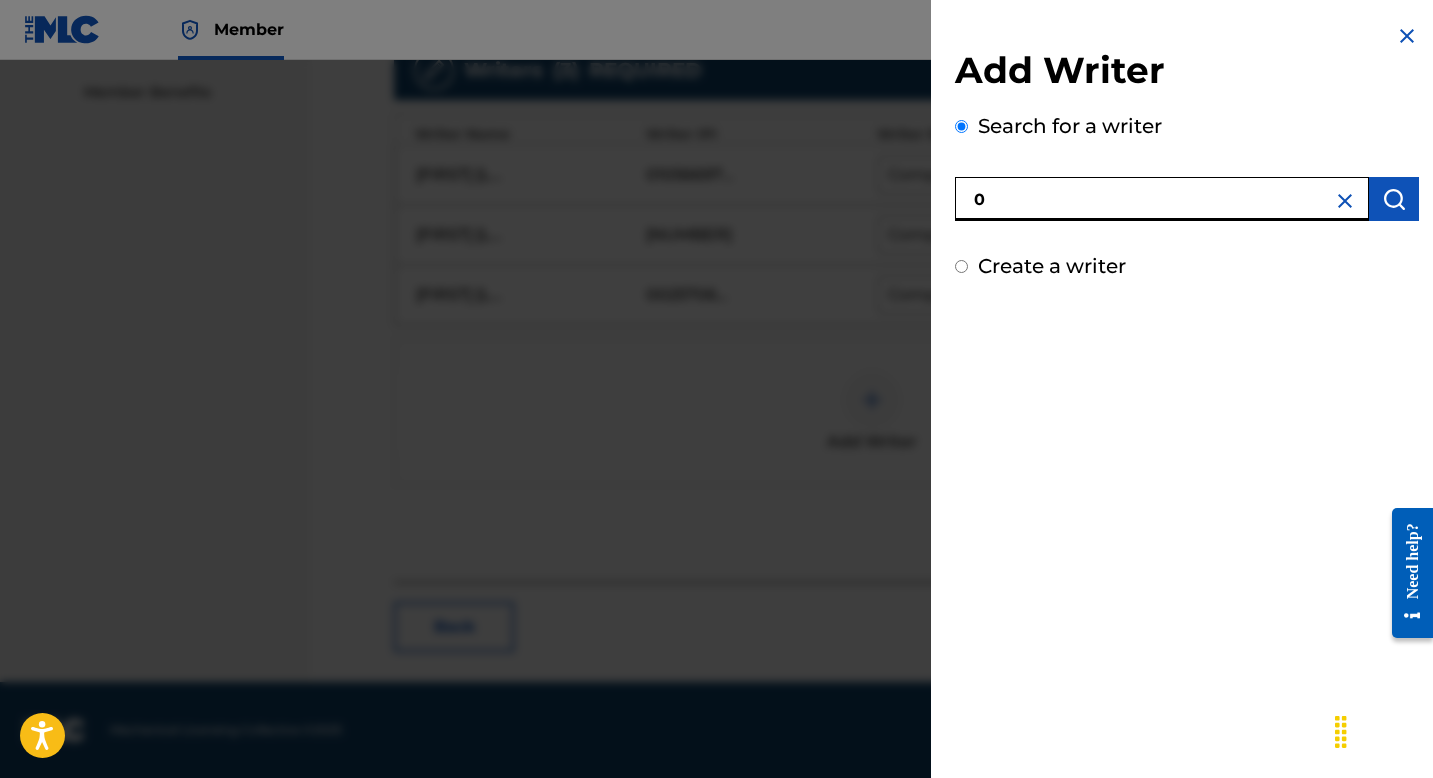 paste on "[NUMBER]" 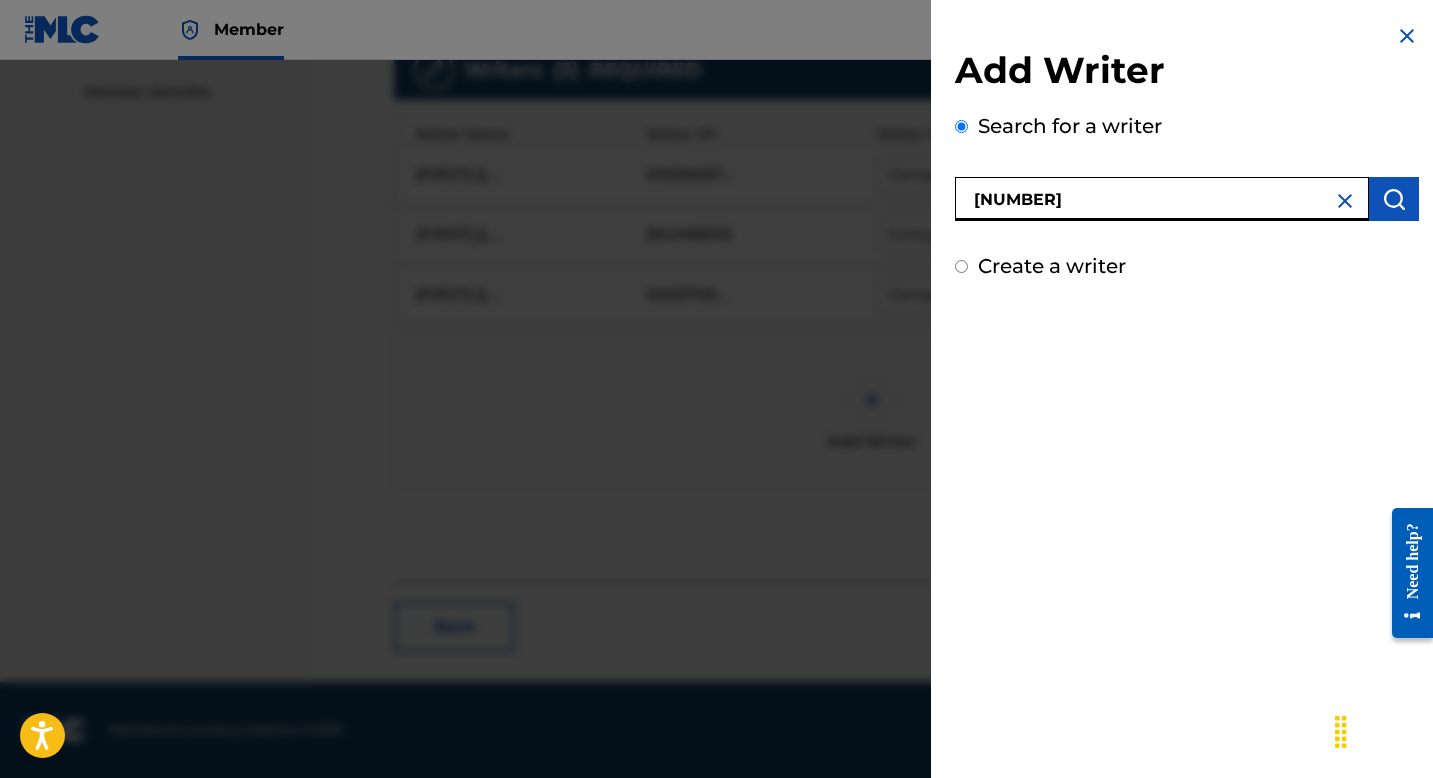 type on "[NUMBER]" 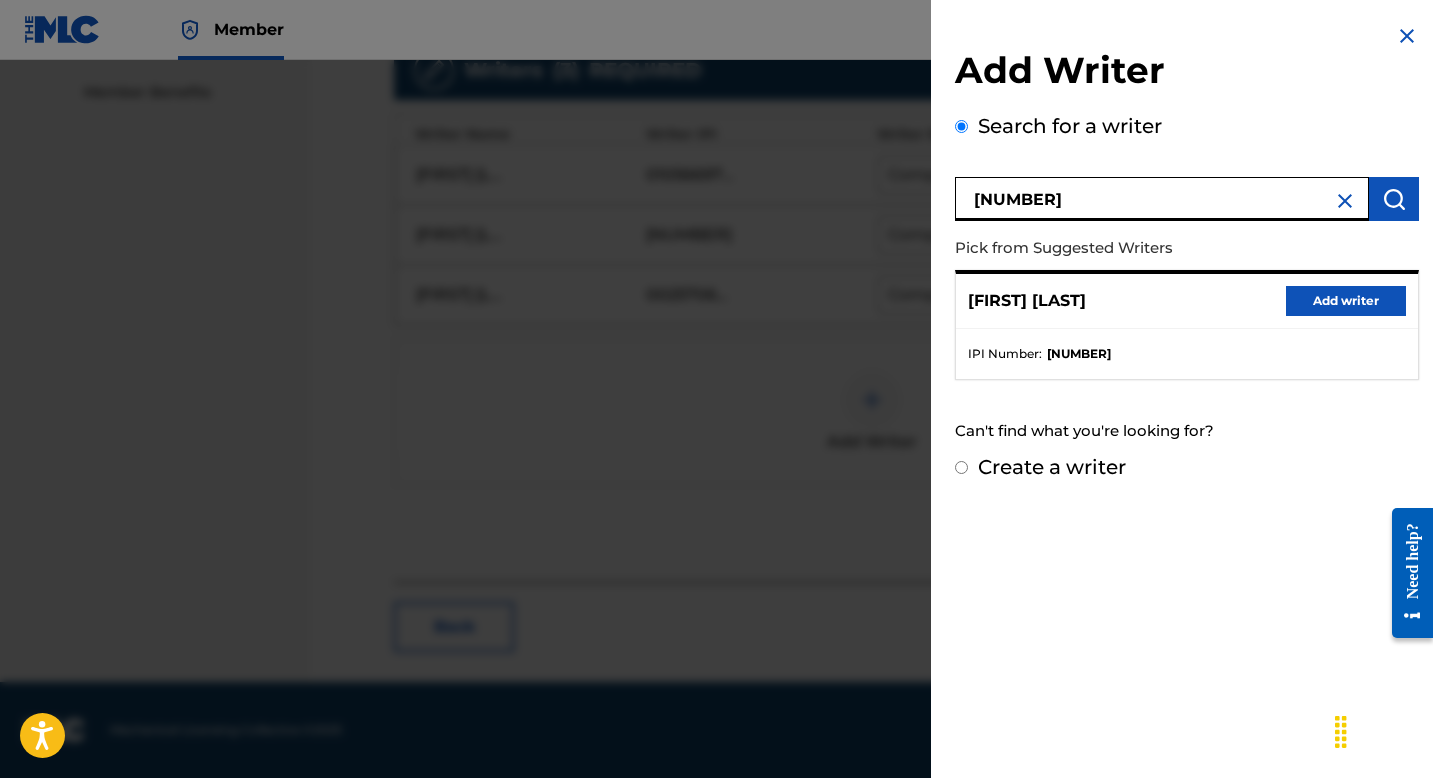 drag, startPoint x: 1340, startPoint y: 300, endPoint x: 1333, endPoint y: 291, distance: 11.401754 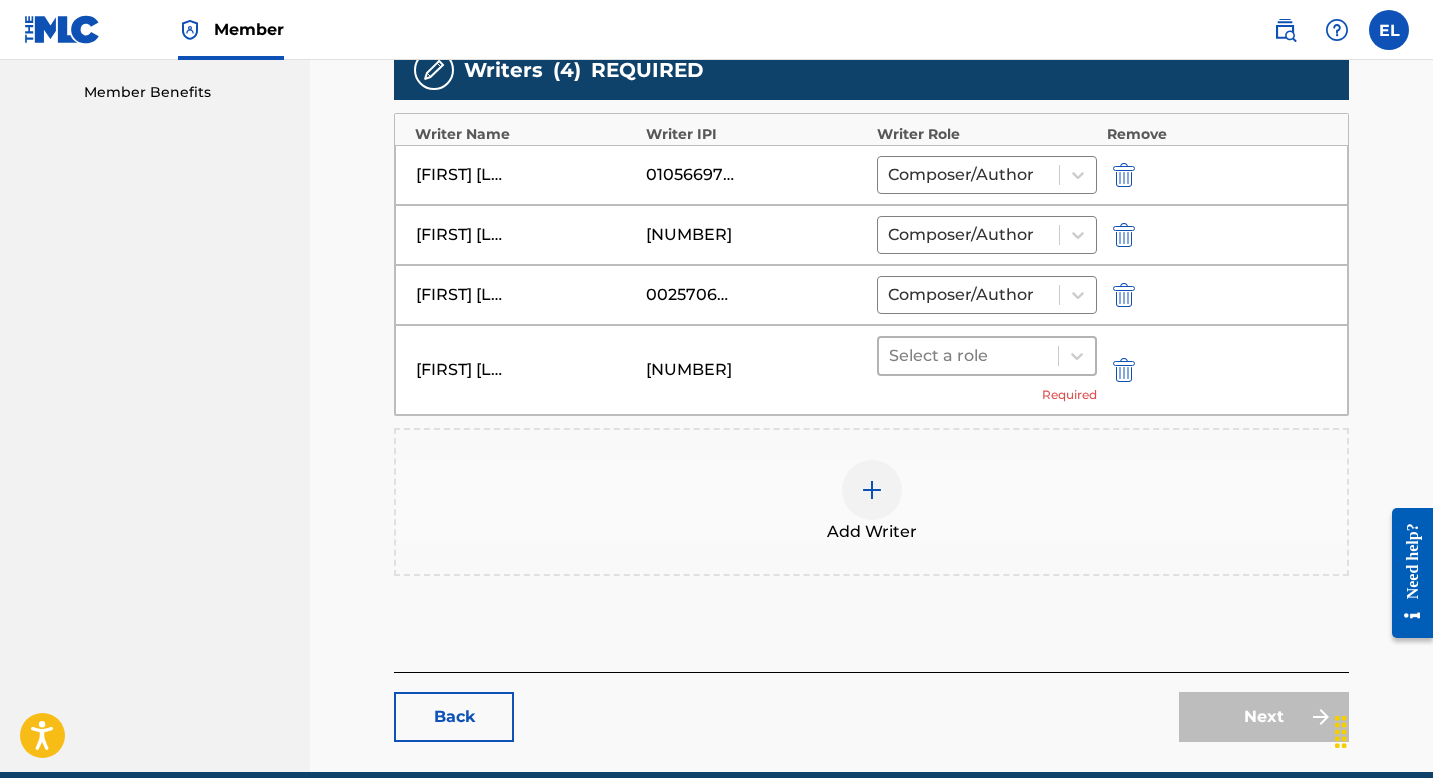 click at bounding box center (968, 356) 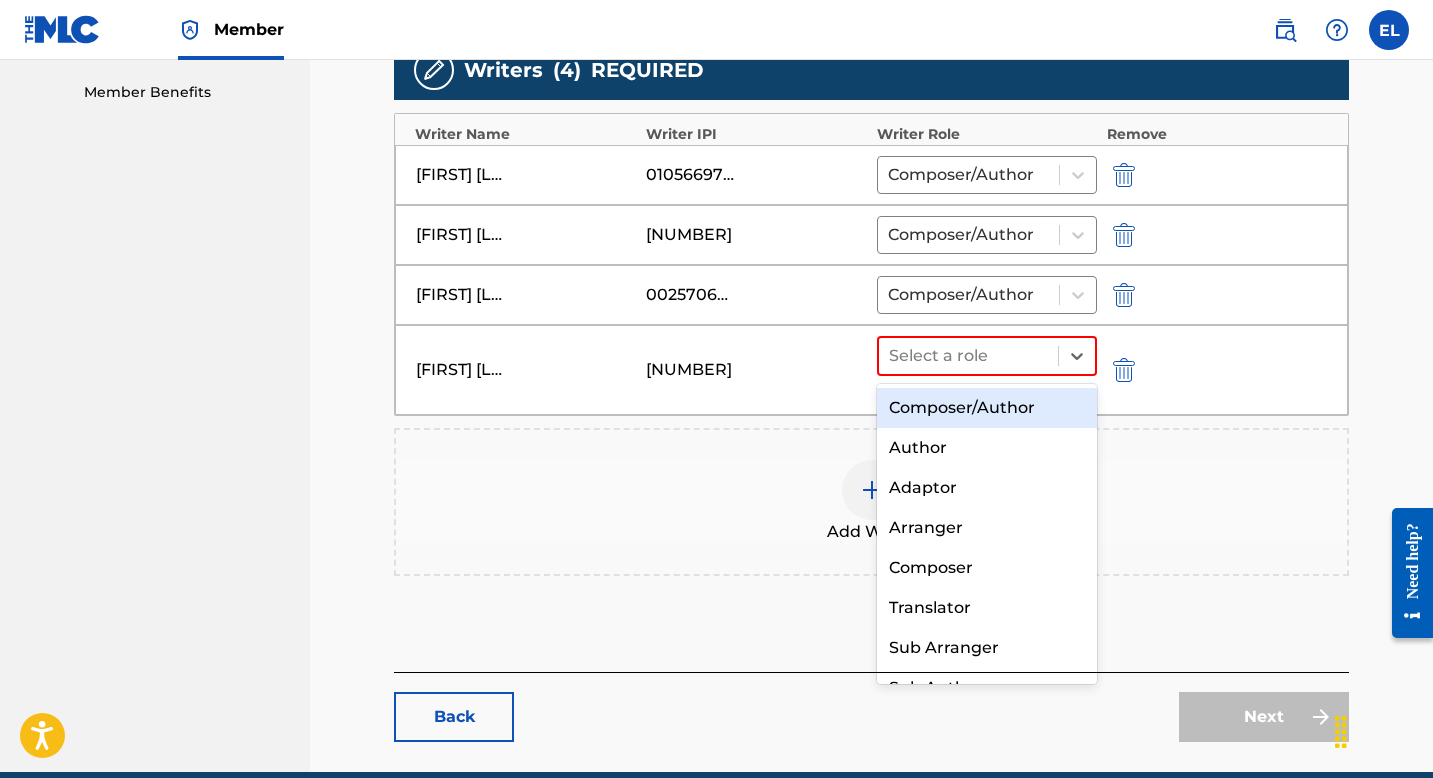 click on "Composer/Author" at bounding box center [987, 408] 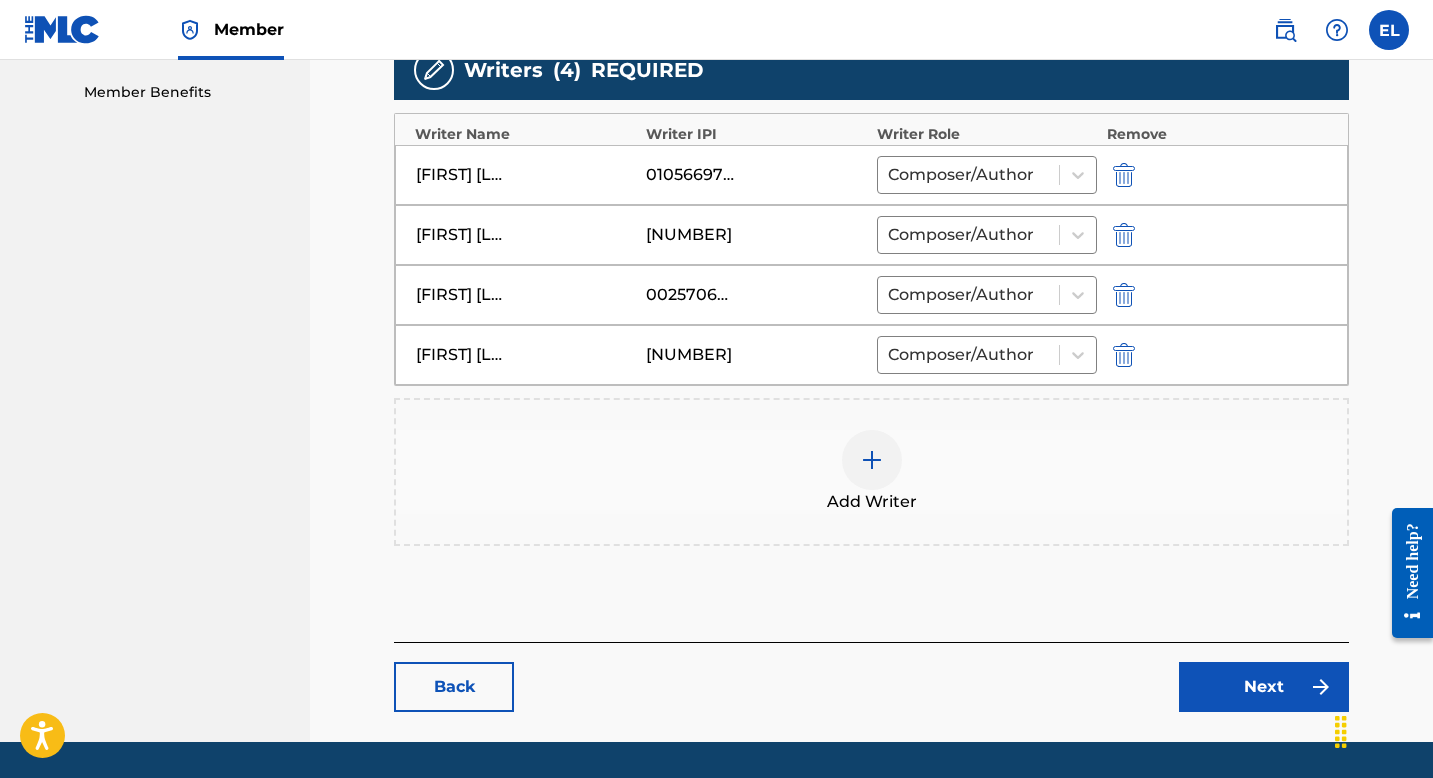 click on "Next" at bounding box center [1264, 687] 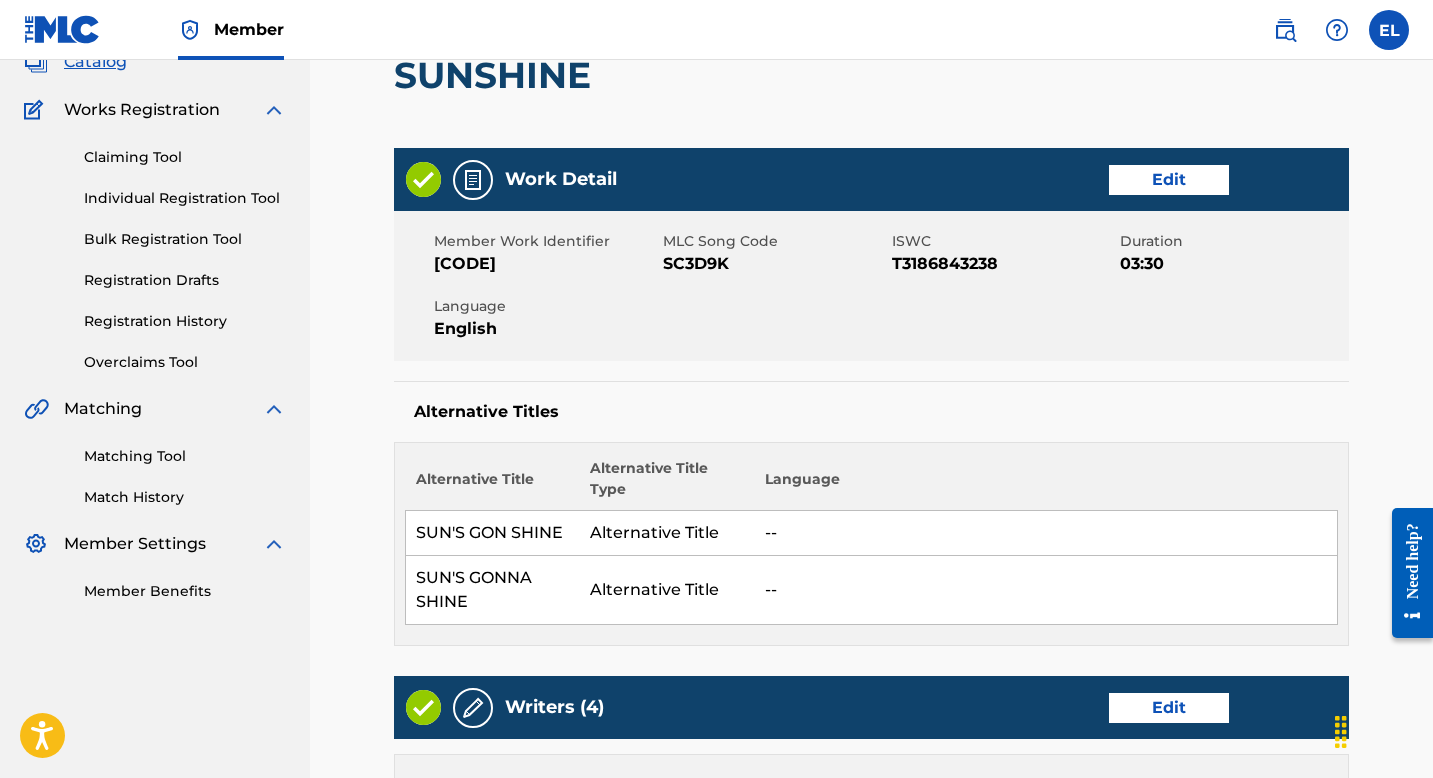 scroll, scrollTop: 0, scrollLeft: 0, axis: both 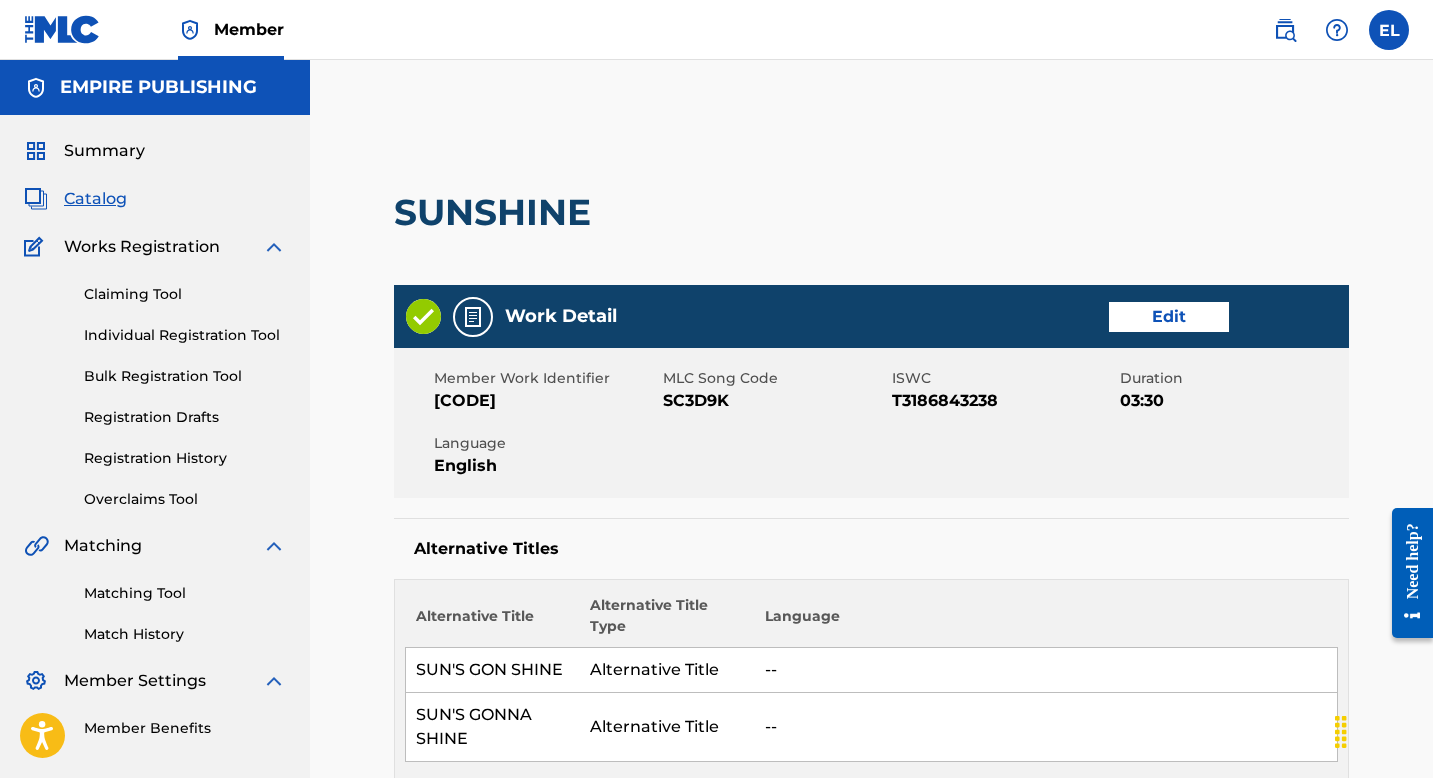 click on "SC3D9K" at bounding box center [775, 401] 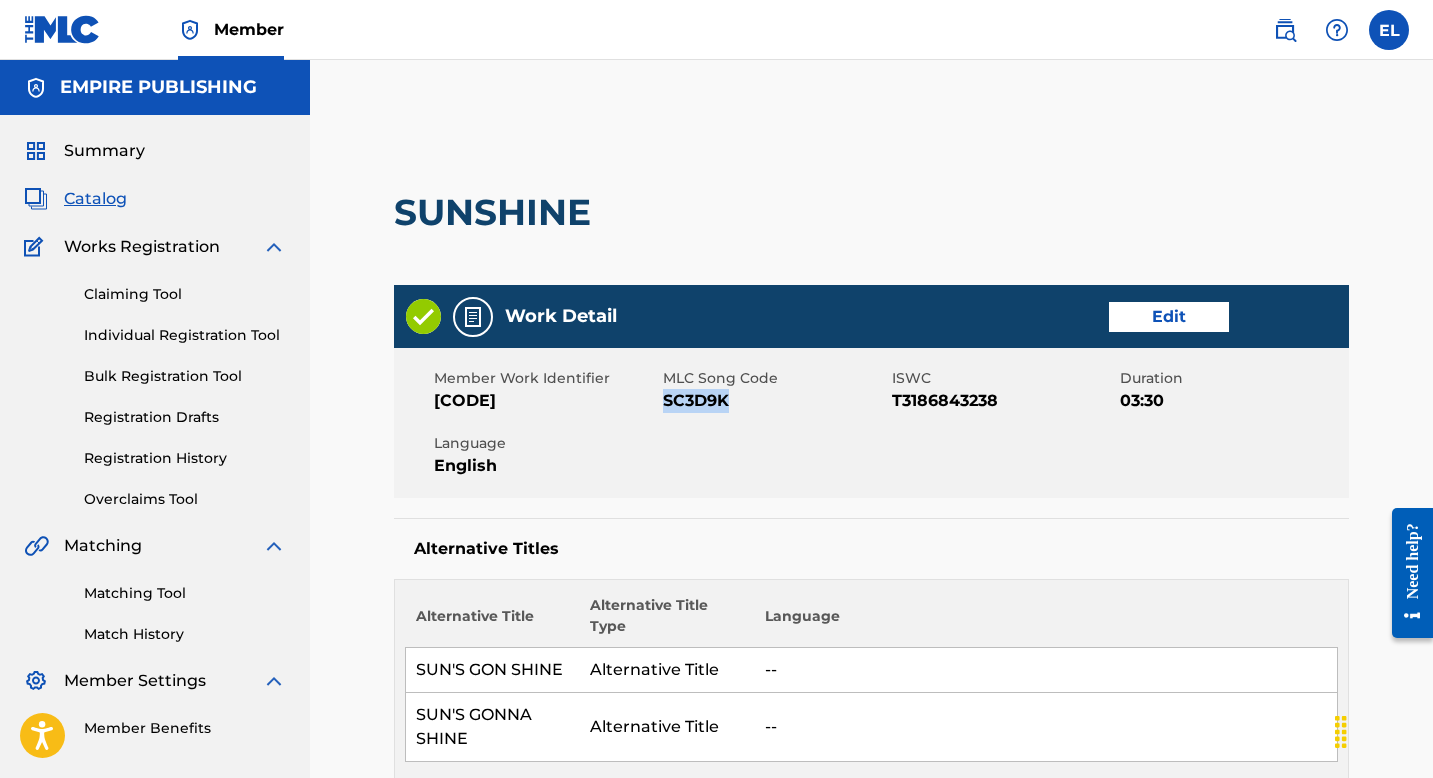click on "SC3D9K" at bounding box center (775, 401) 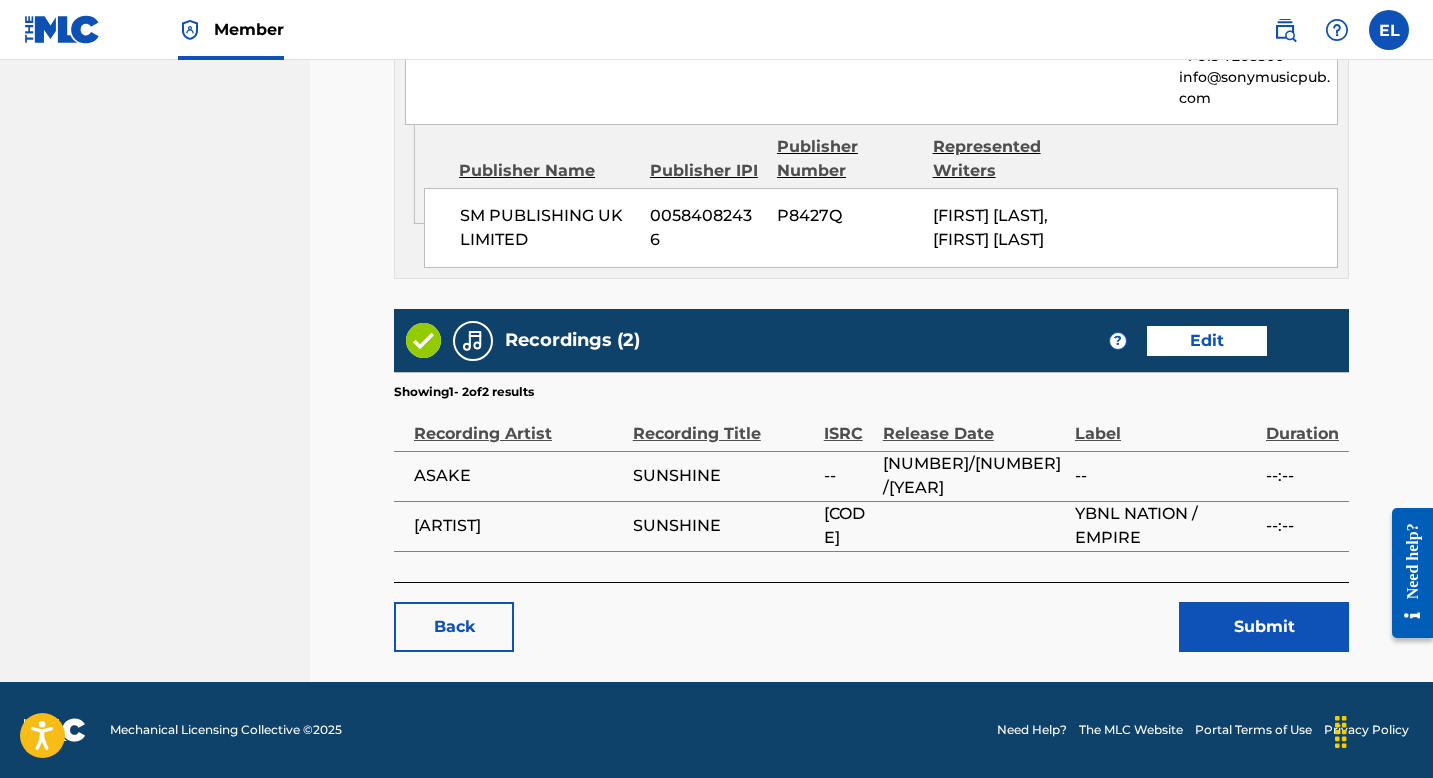 scroll, scrollTop: 2730, scrollLeft: 0, axis: vertical 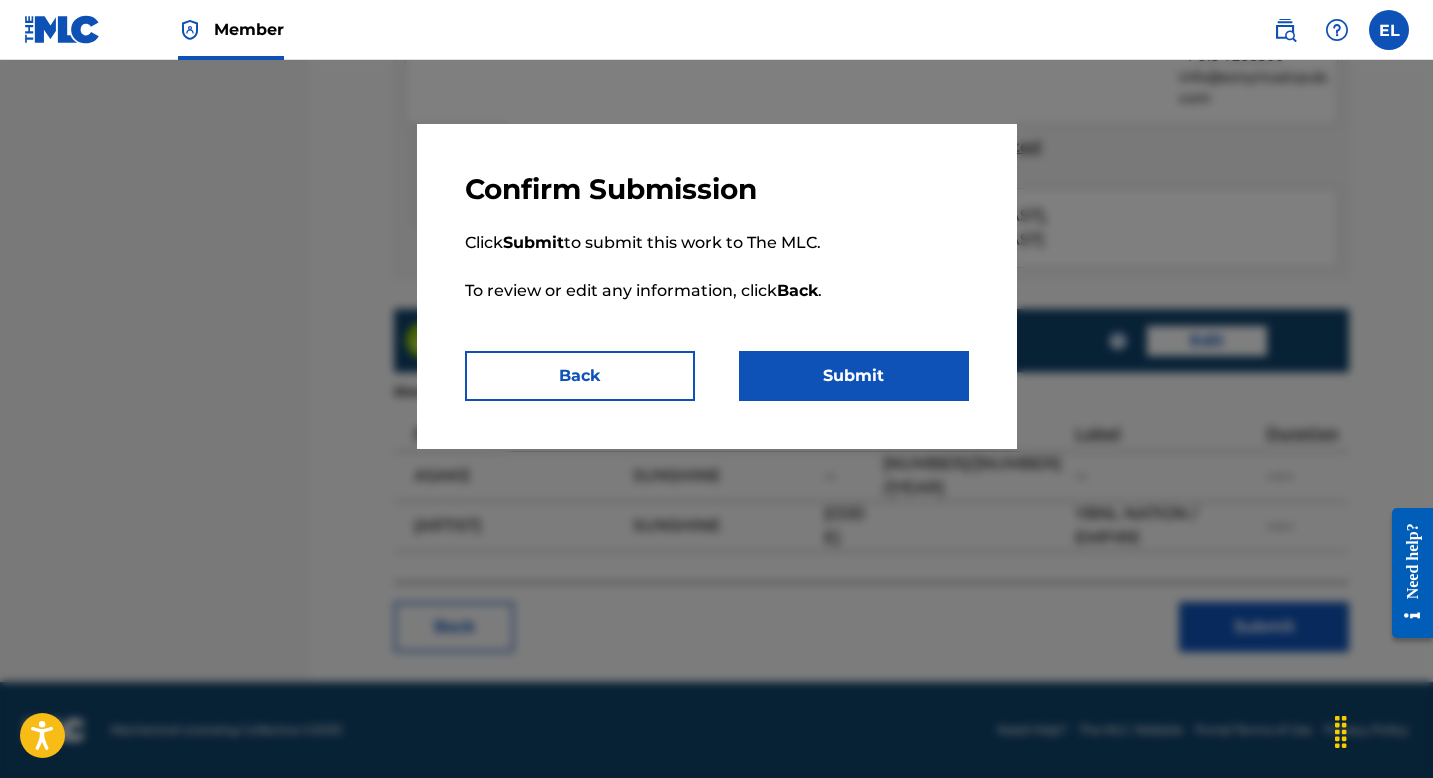 click on "Submit" at bounding box center (854, 376) 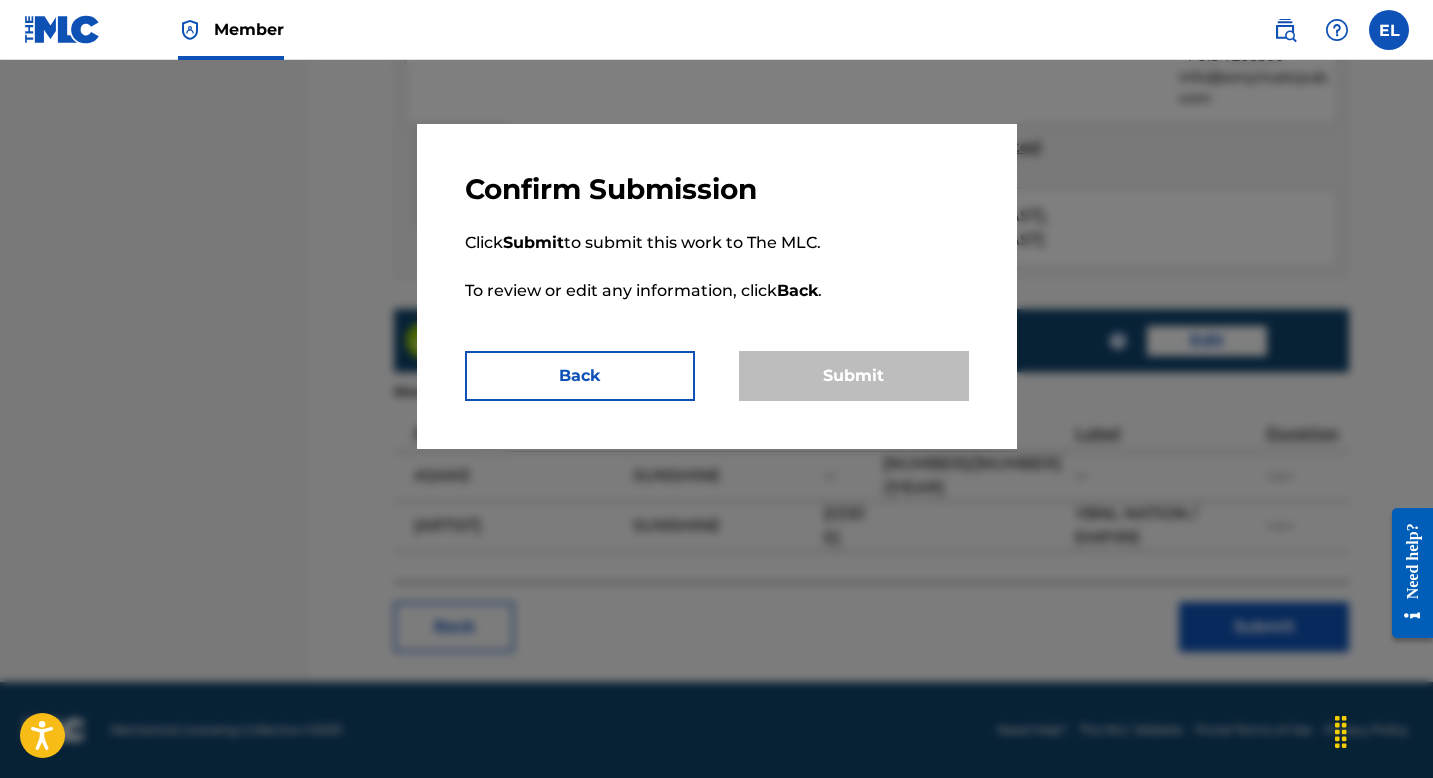 scroll, scrollTop: 0, scrollLeft: 0, axis: both 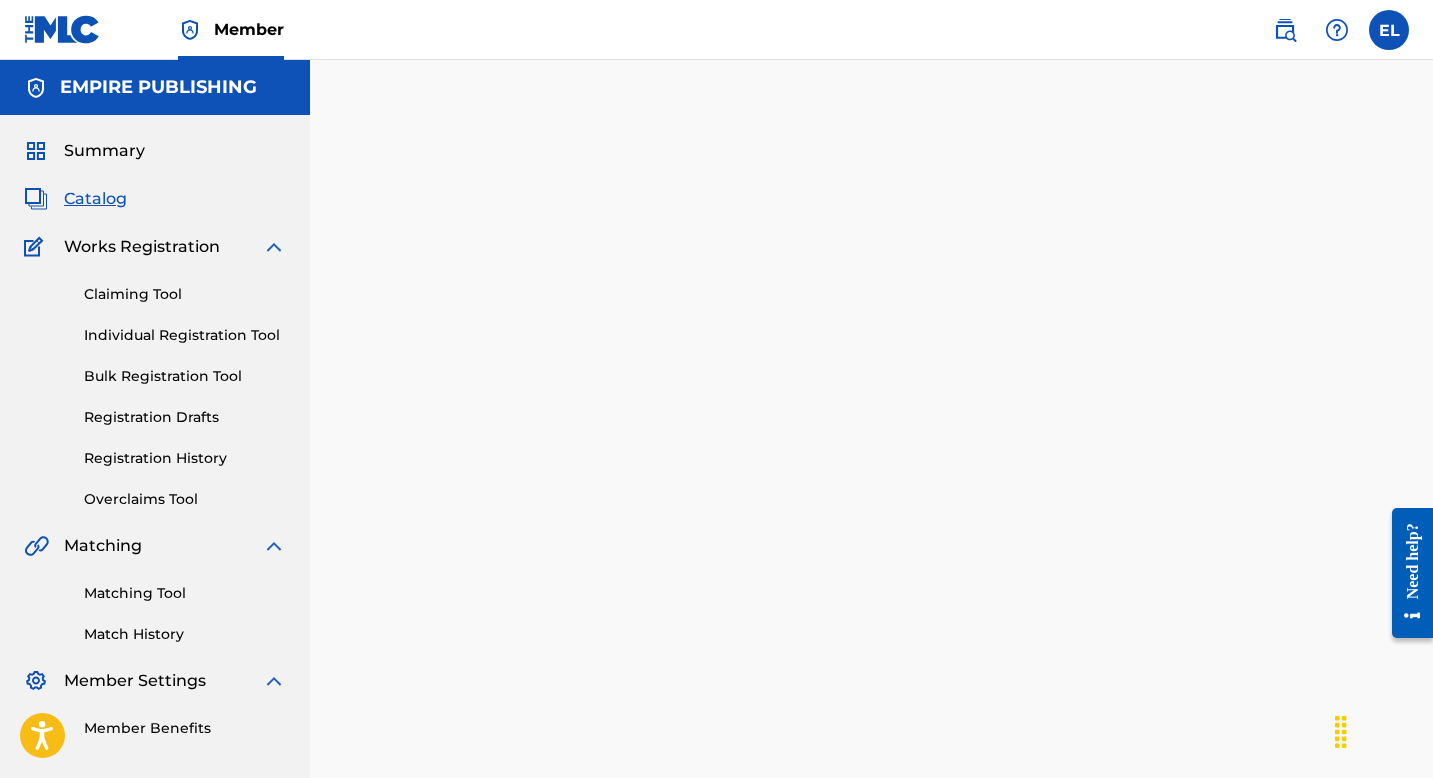 click on "Catalog" at bounding box center [95, 199] 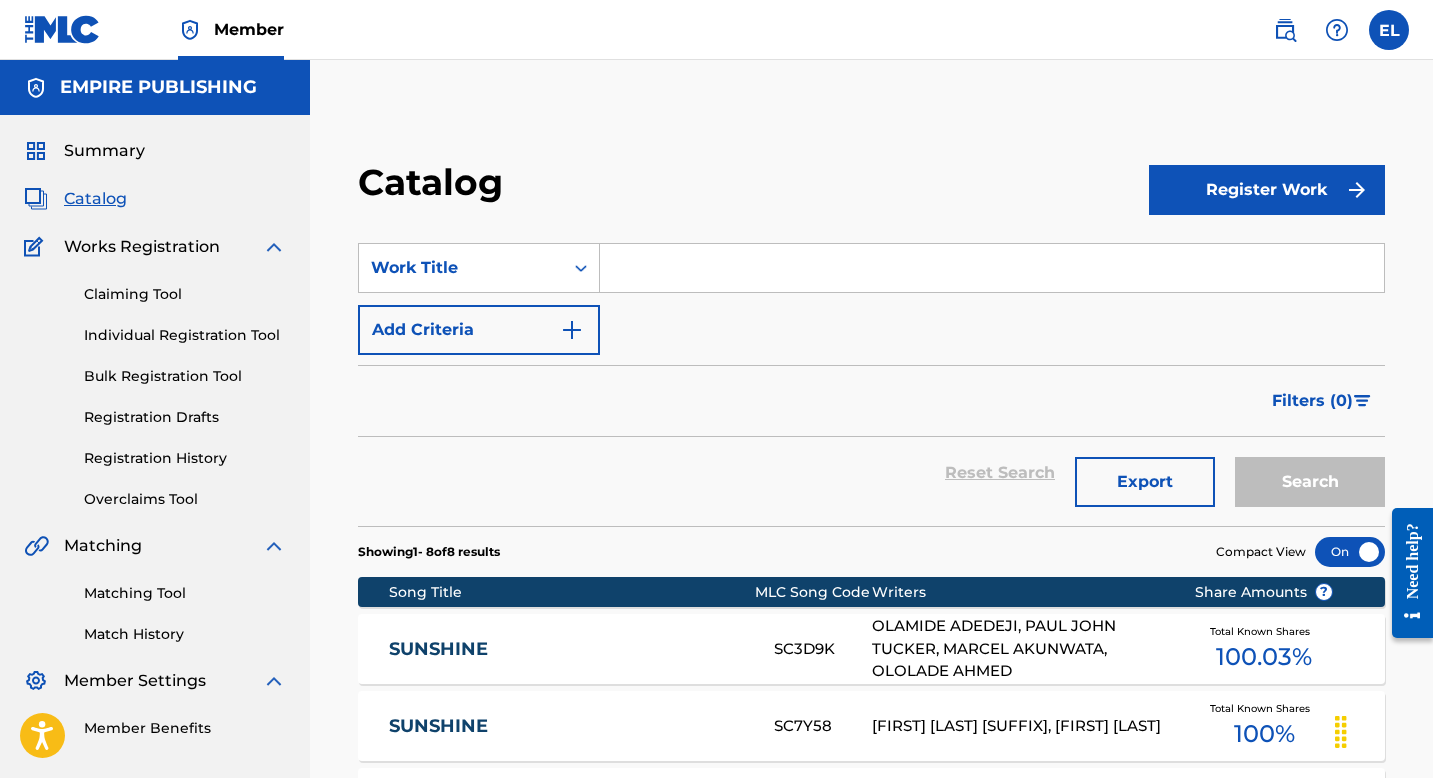 click at bounding box center (992, 268) 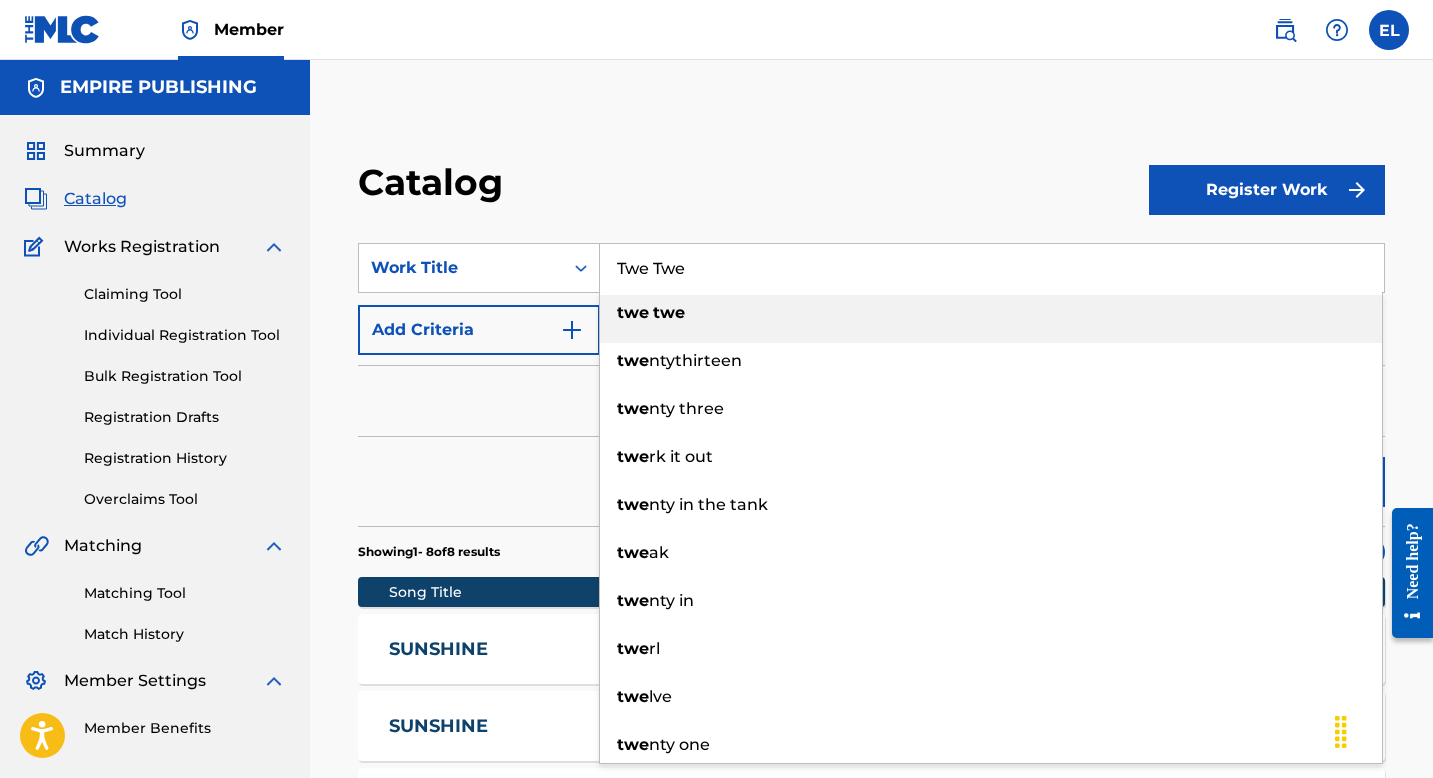 type on "Twe Twe" 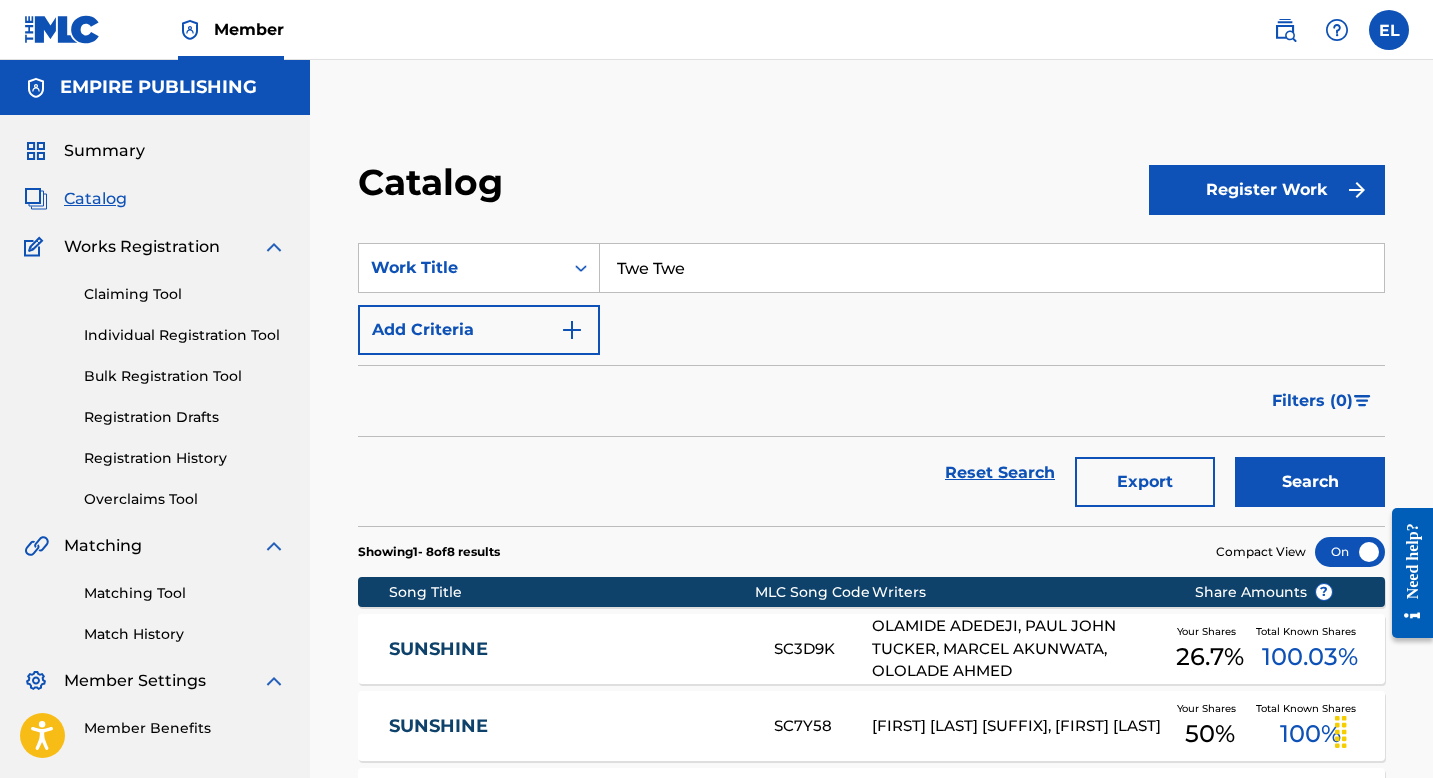 drag, startPoint x: 789, startPoint y: 47, endPoint x: 807, endPoint y: 73, distance: 31.622776 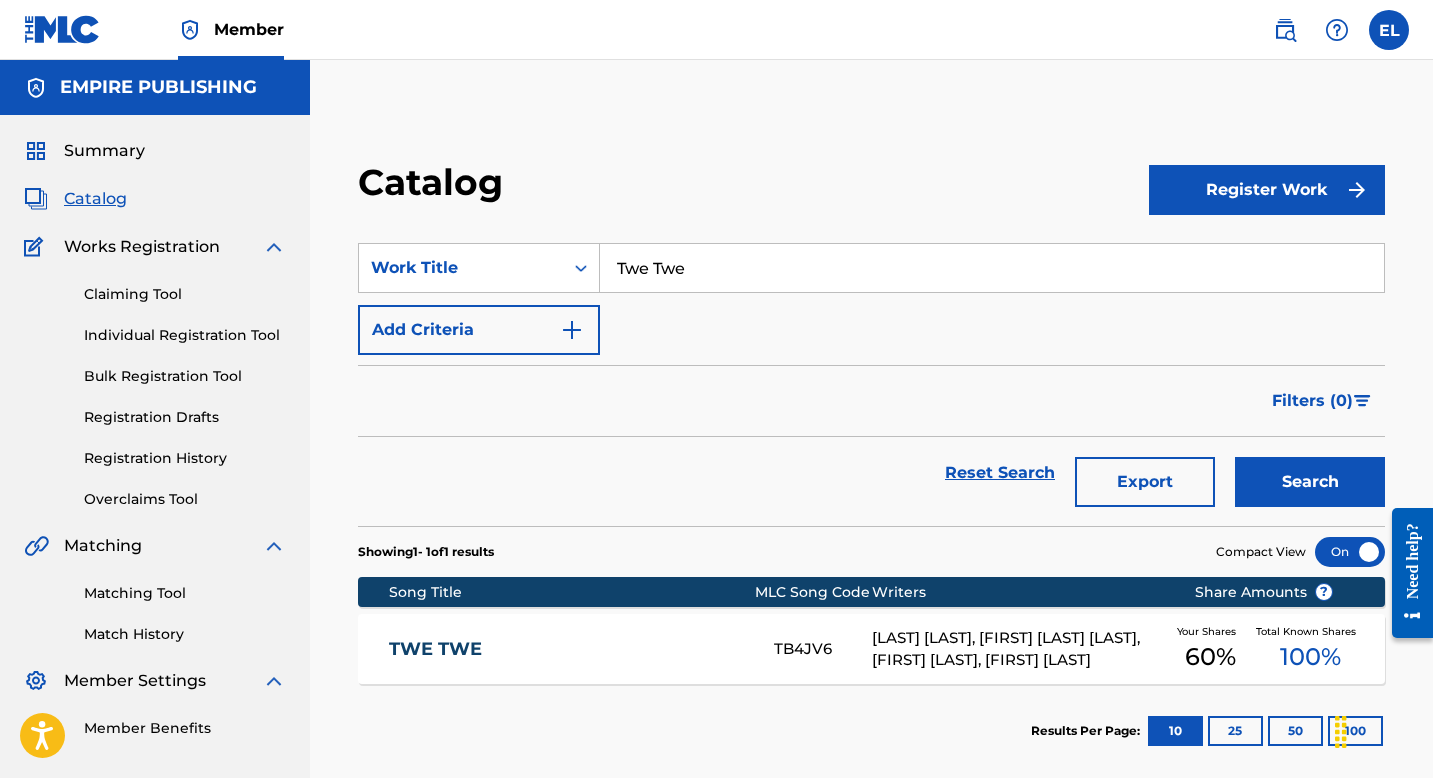 click on "TWE TWE" at bounding box center [568, 649] 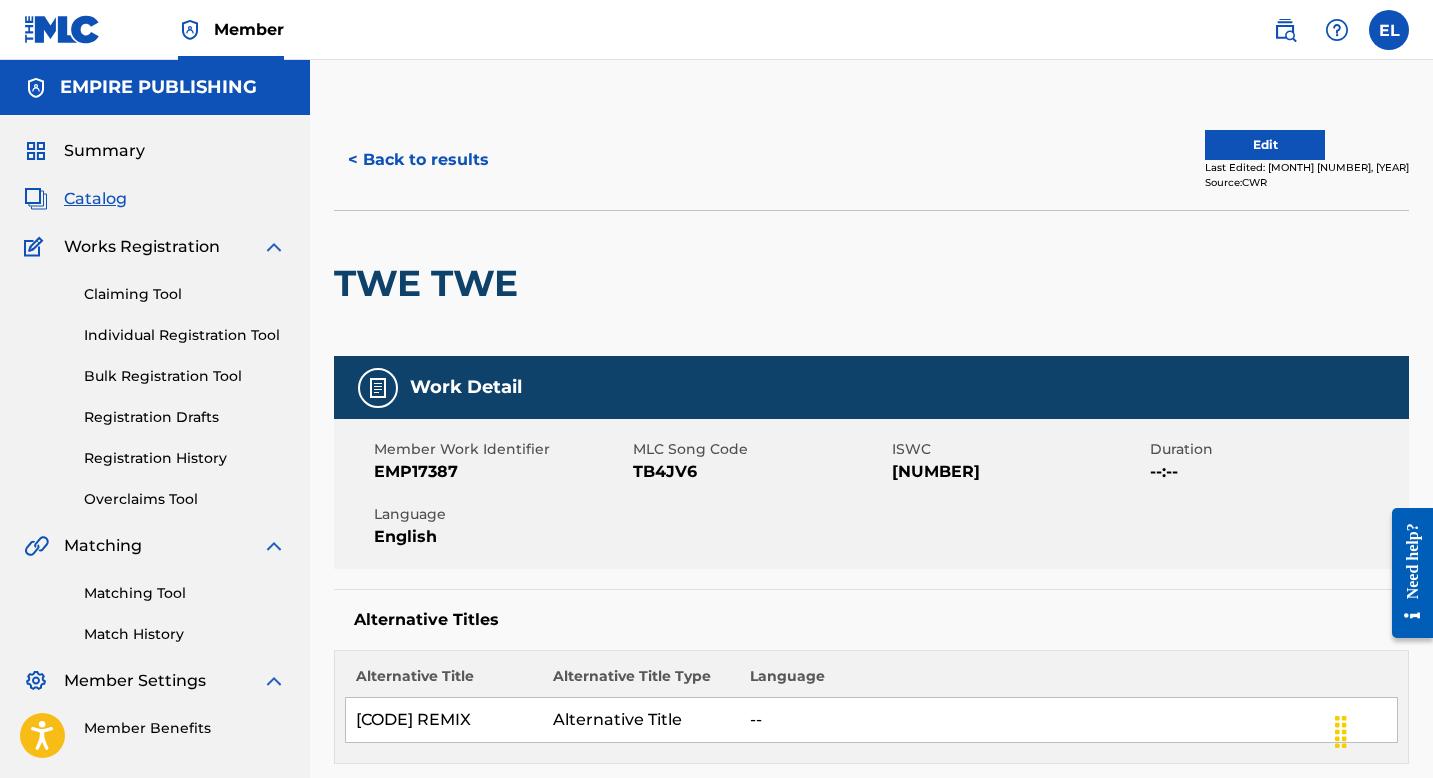 click on "[NUMBER]" at bounding box center (1019, 472) 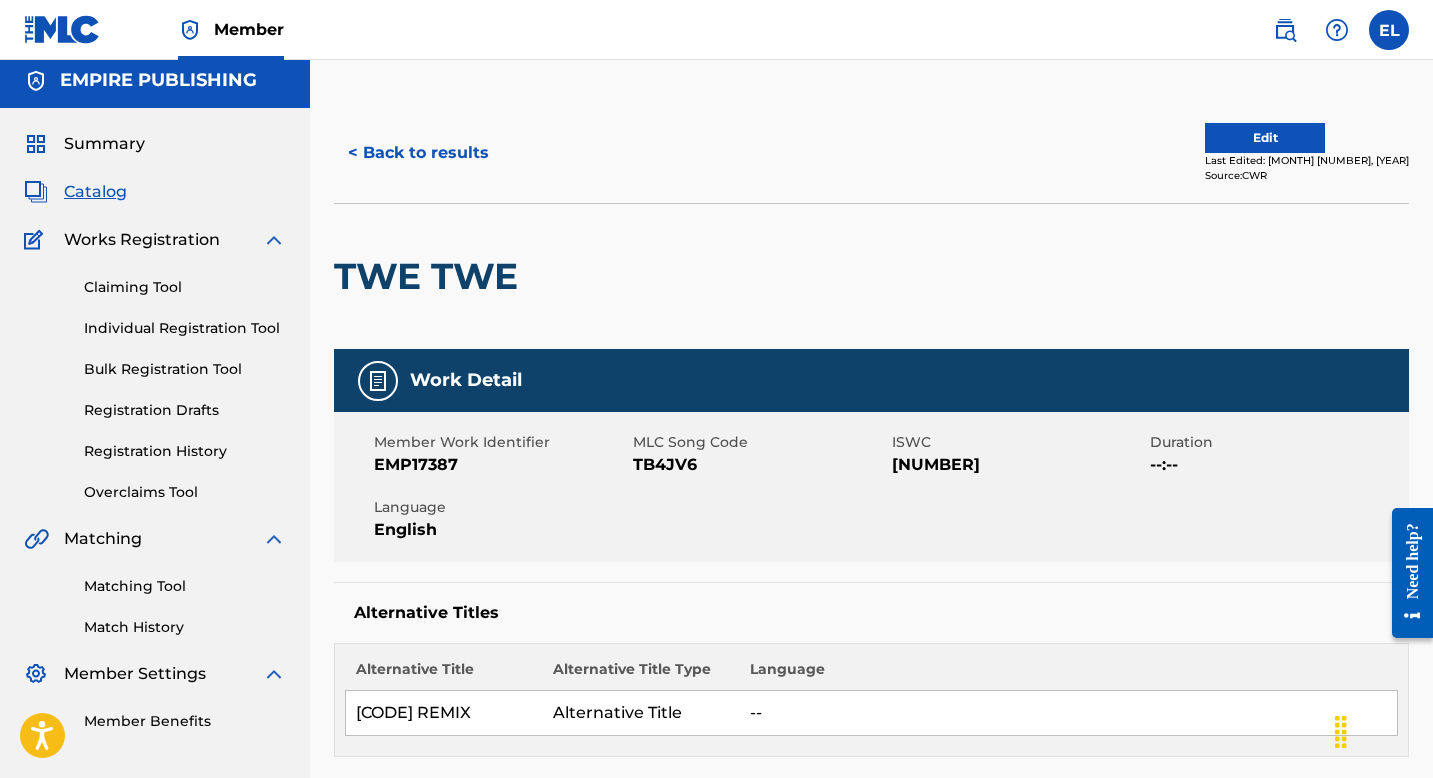 scroll, scrollTop: 8, scrollLeft: 0, axis: vertical 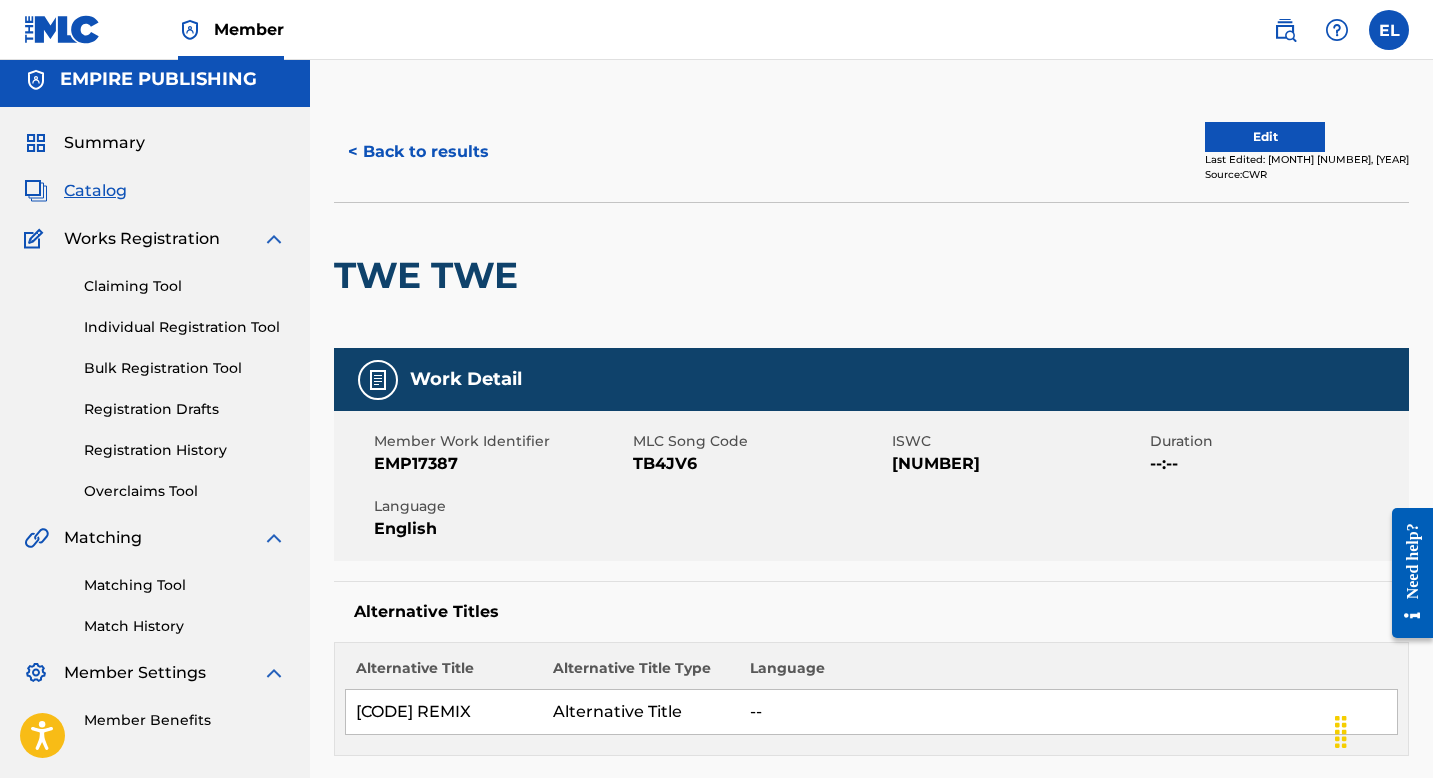 click on "Edit" at bounding box center [1265, 137] 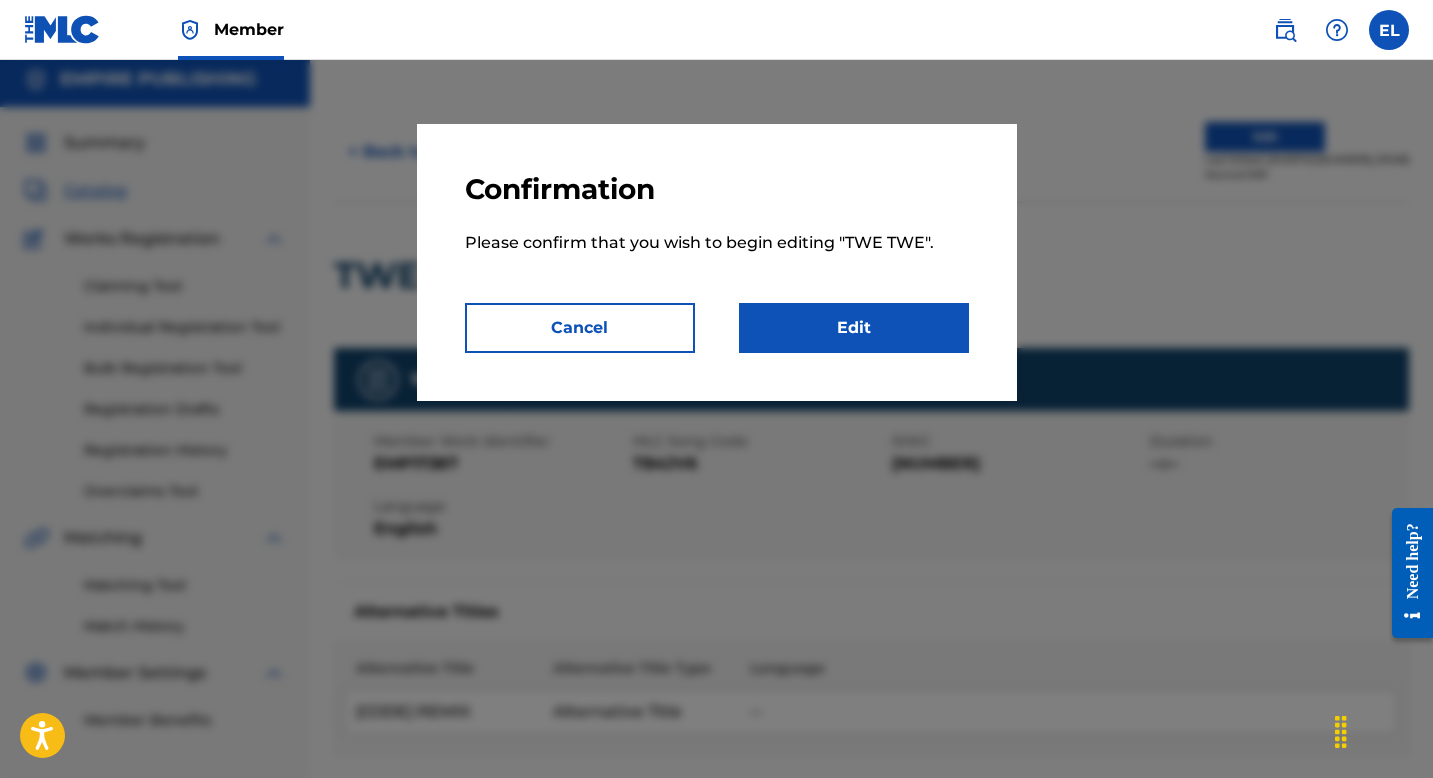 click on "Edit" at bounding box center (854, 328) 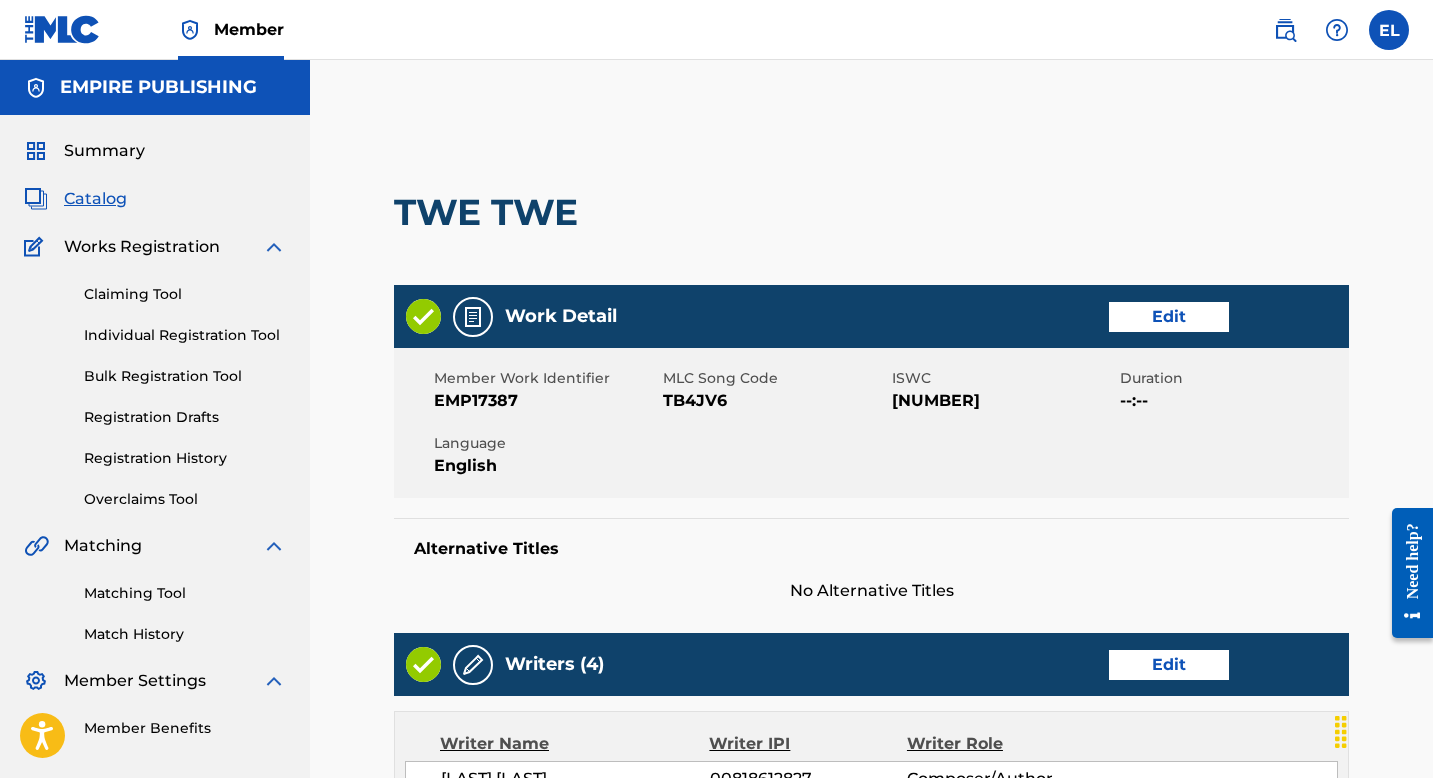 click on "Edit" at bounding box center [1169, 317] 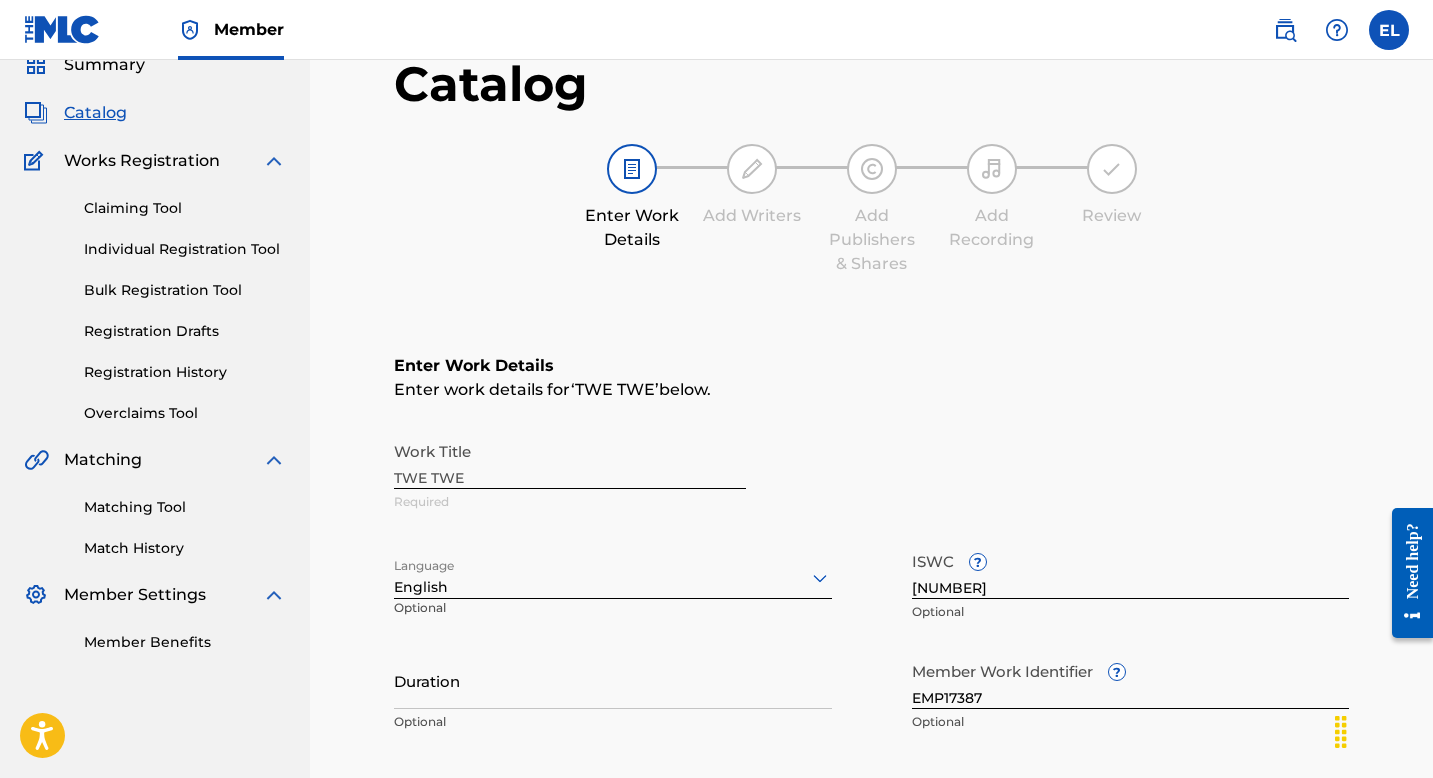 scroll, scrollTop: 174, scrollLeft: 0, axis: vertical 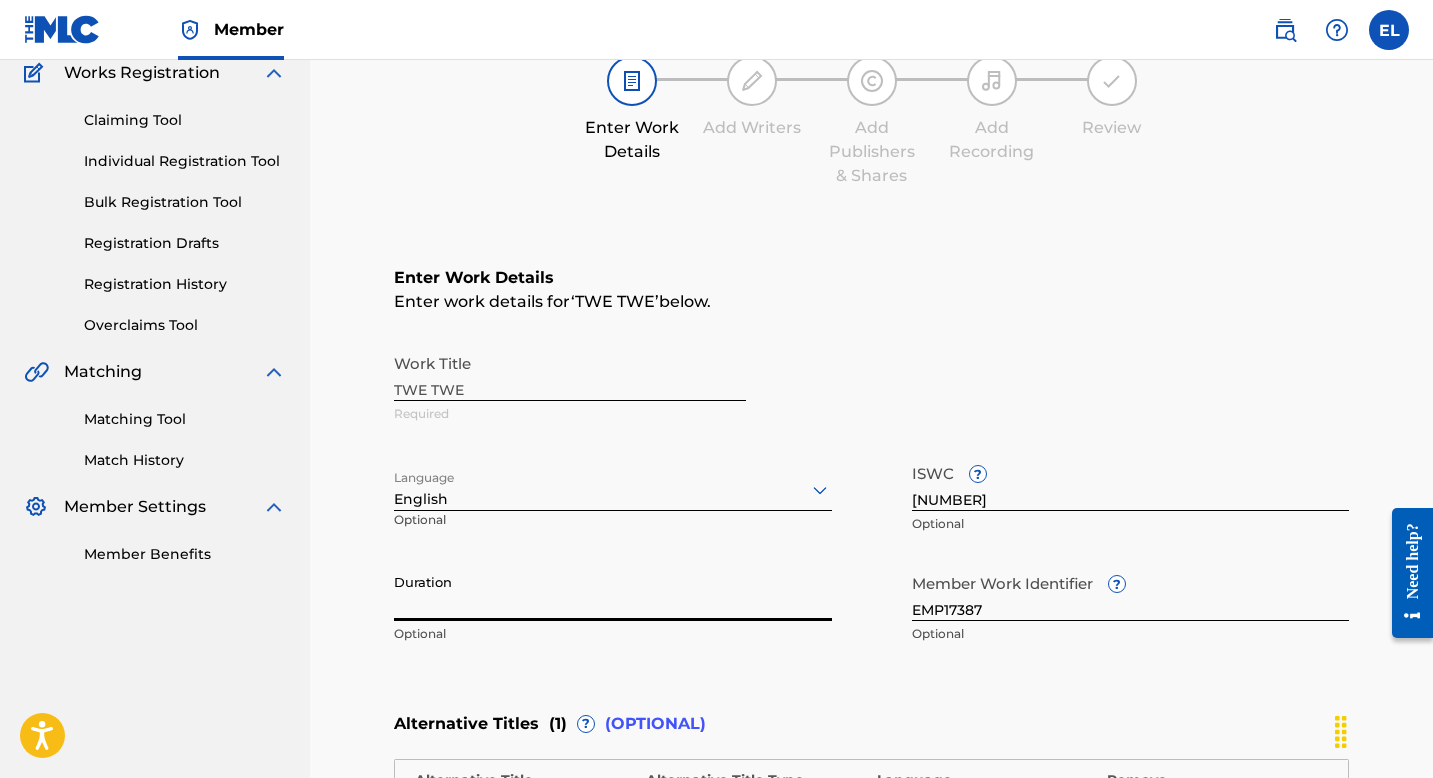 click on "Duration" at bounding box center (613, 592) 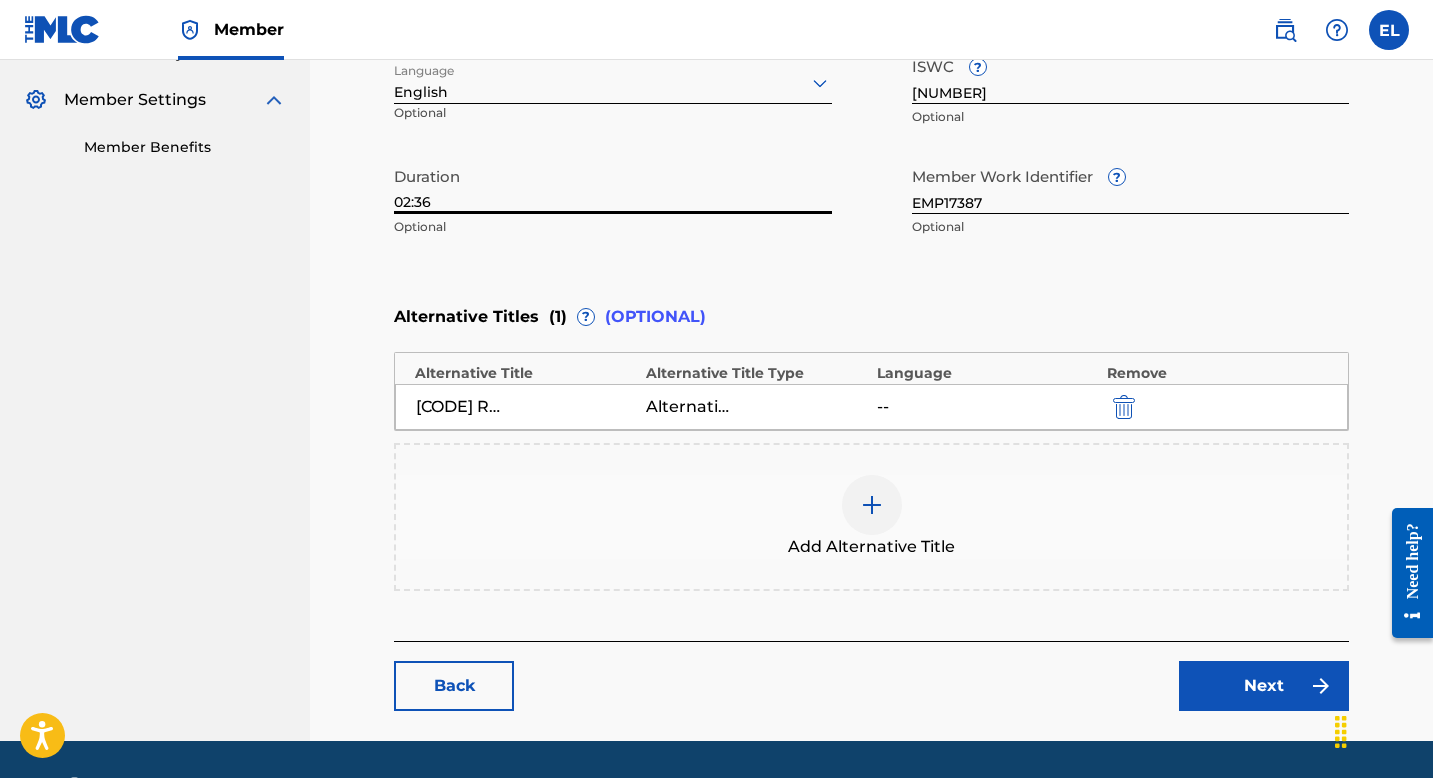 scroll, scrollTop: 640, scrollLeft: 0, axis: vertical 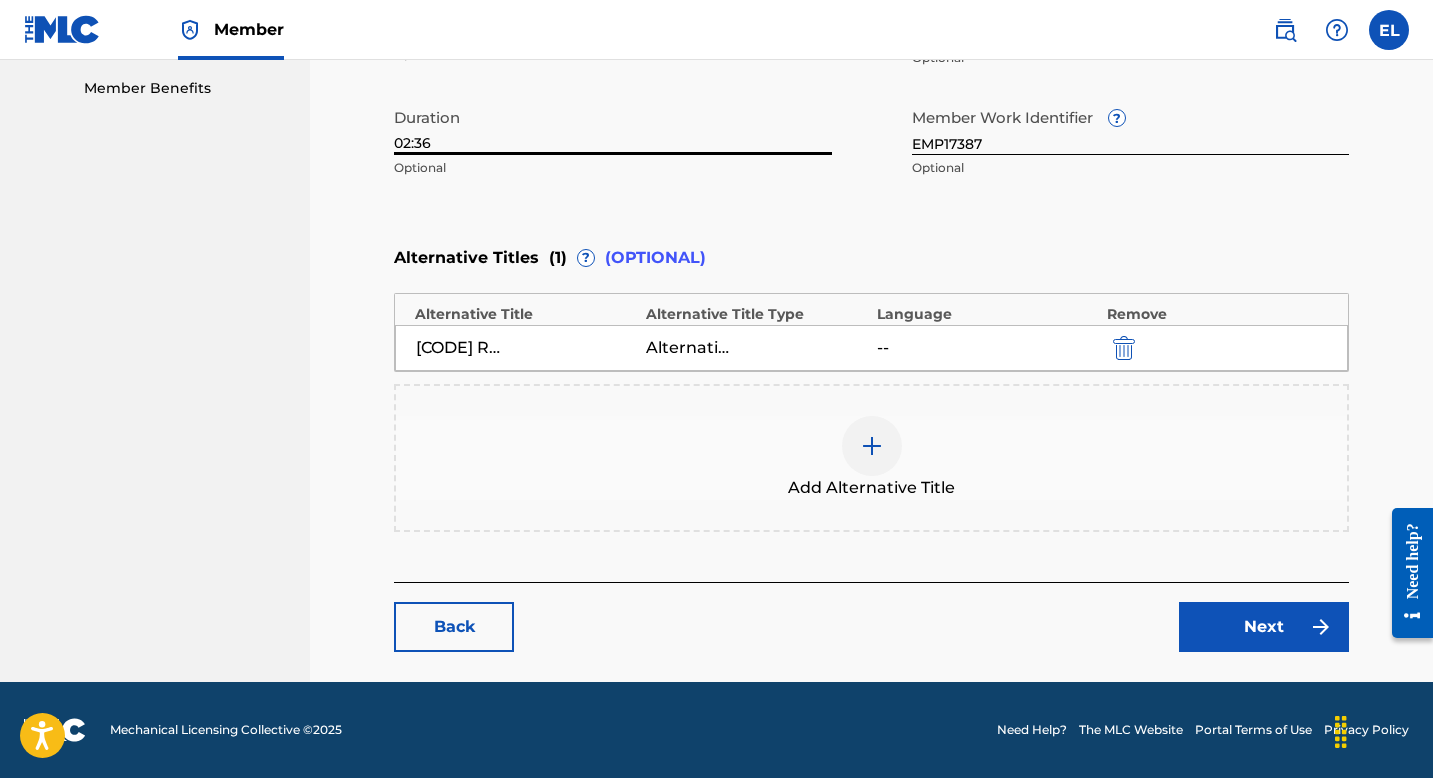 type on "02:36" 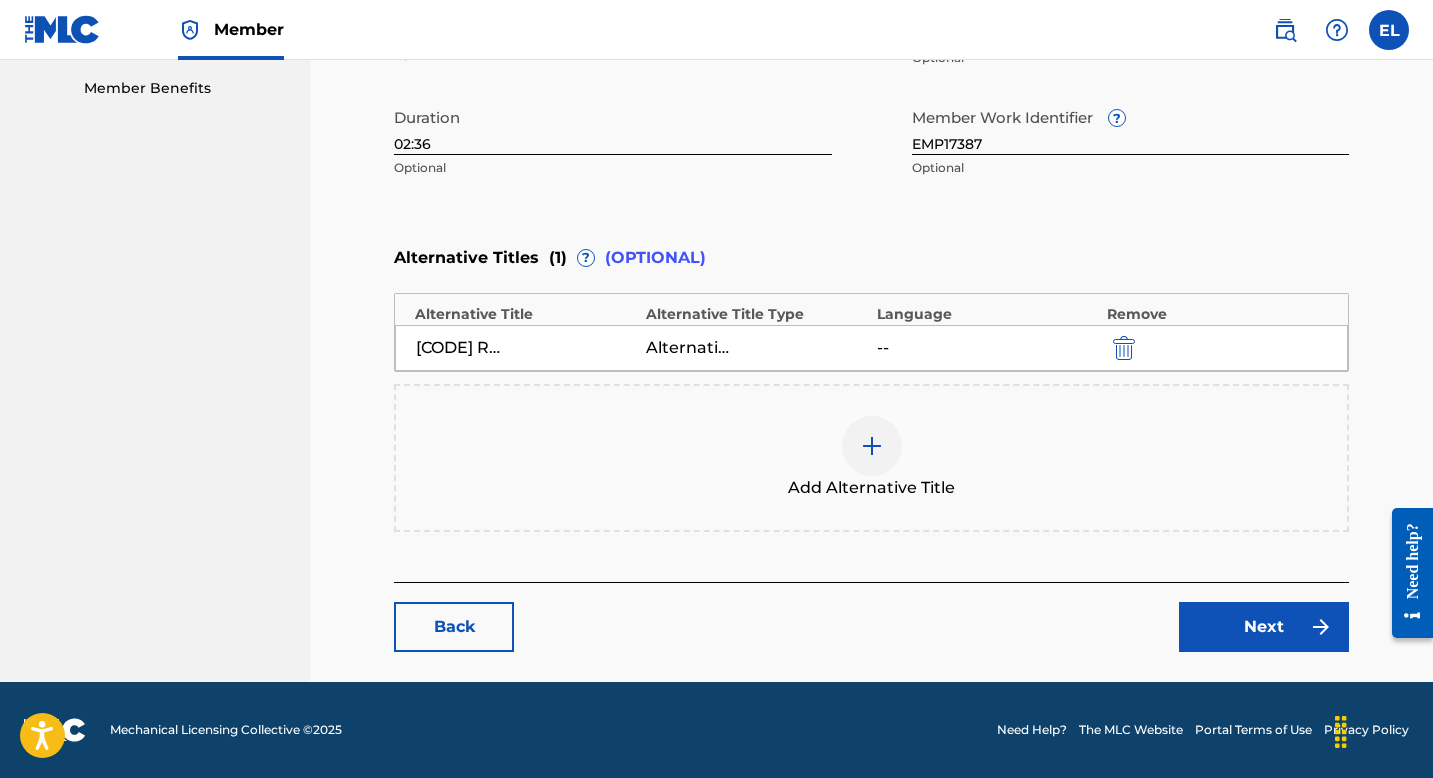 click on "Next" at bounding box center [1264, 627] 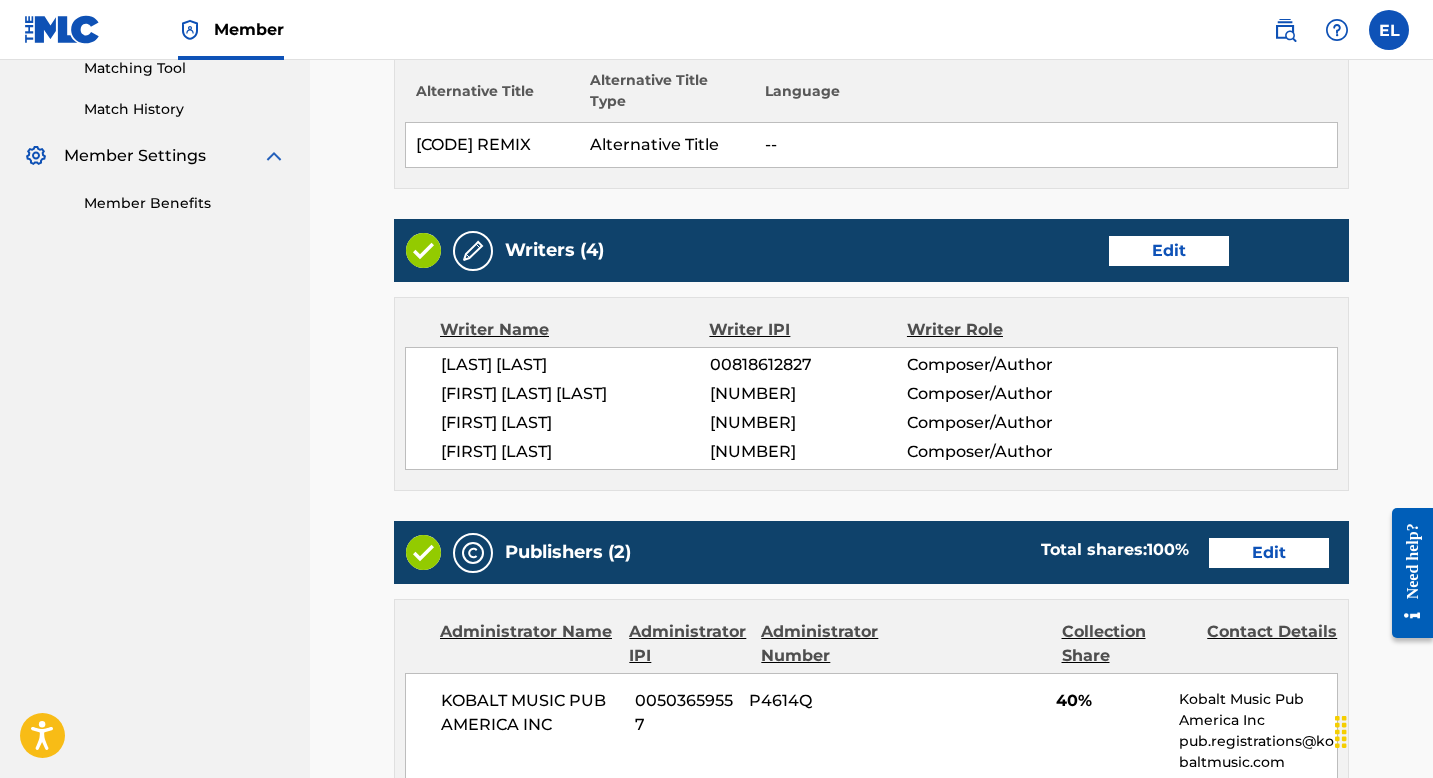 scroll, scrollTop: 600, scrollLeft: 0, axis: vertical 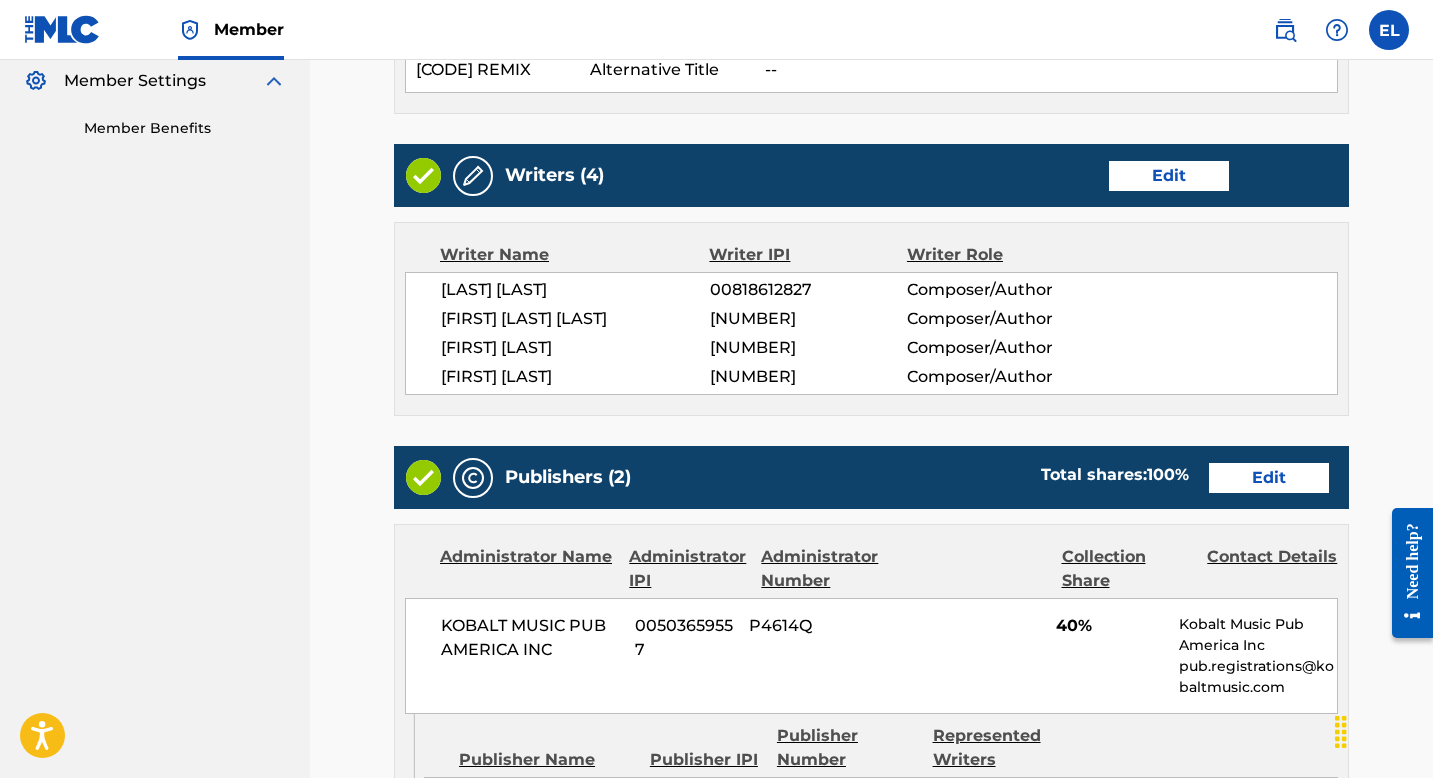 click on "Edit" at bounding box center (1269, 478) 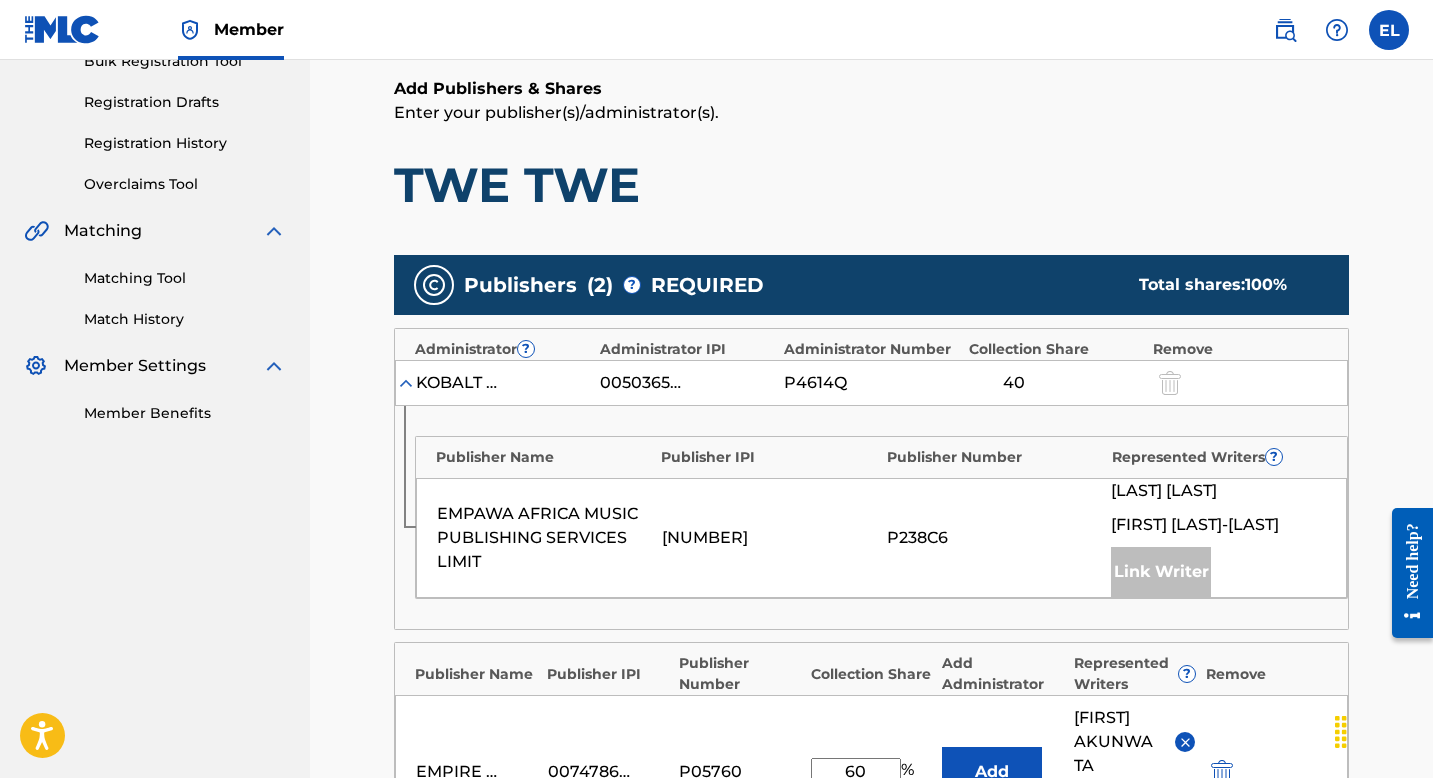 scroll, scrollTop: 671, scrollLeft: 0, axis: vertical 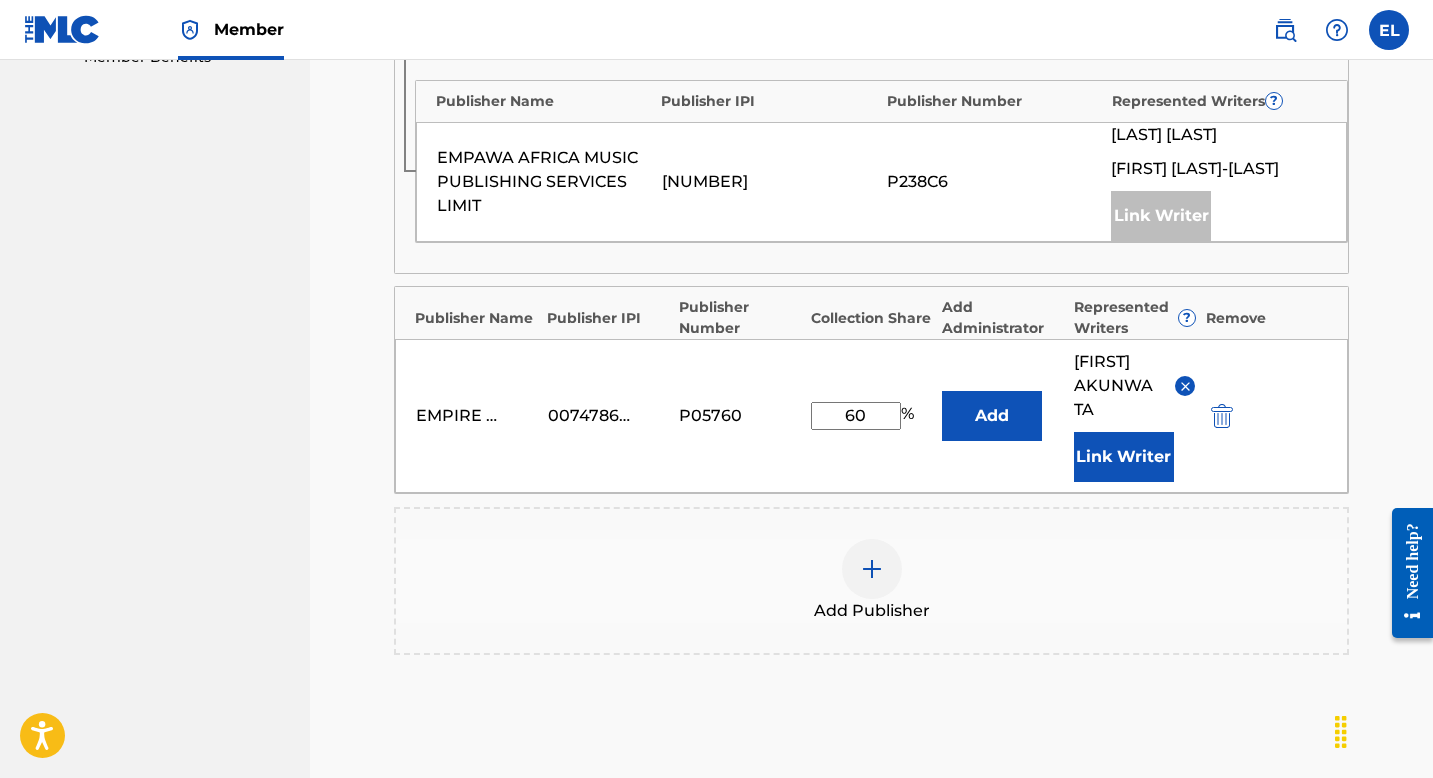 click on "Link Writer" at bounding box center (1124, 457) 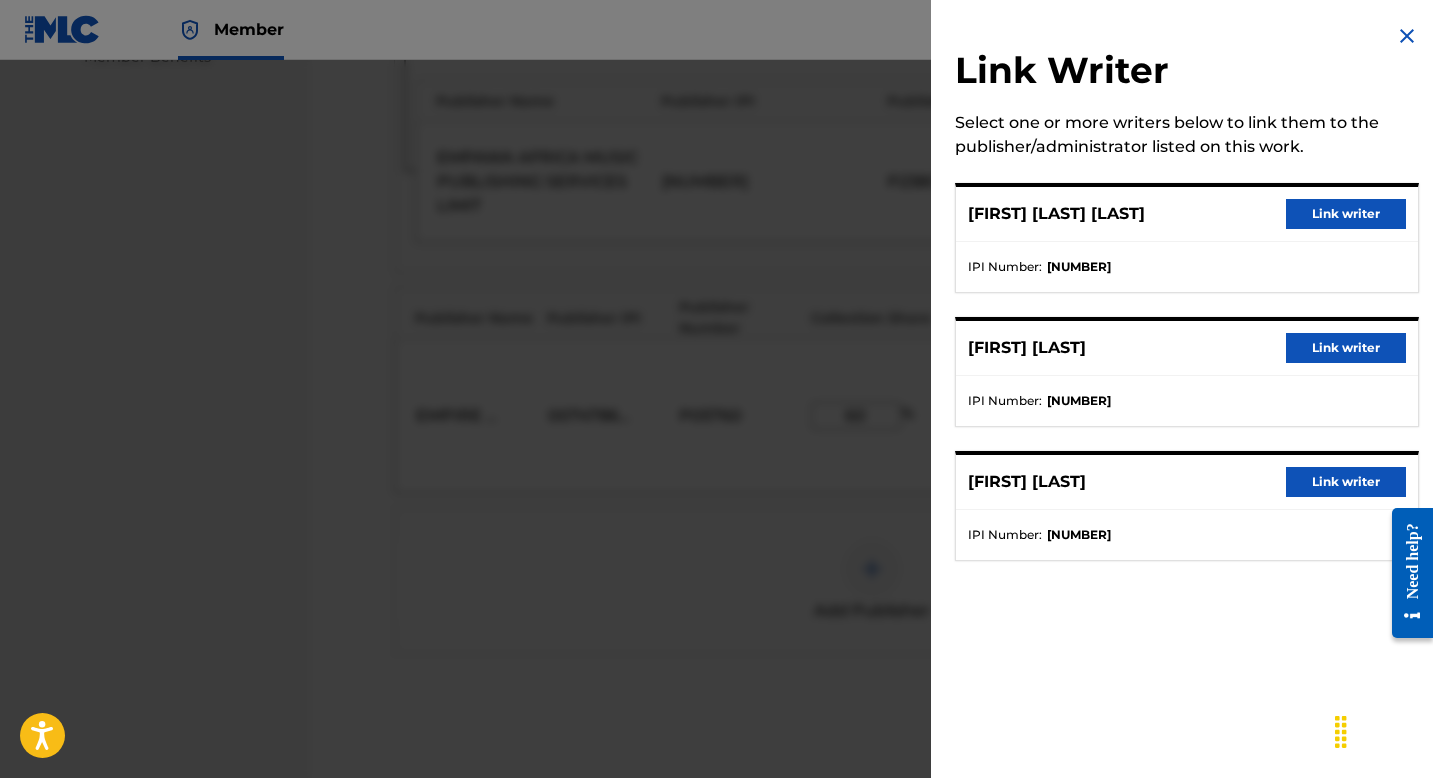 click at bounding box center (716, 449) 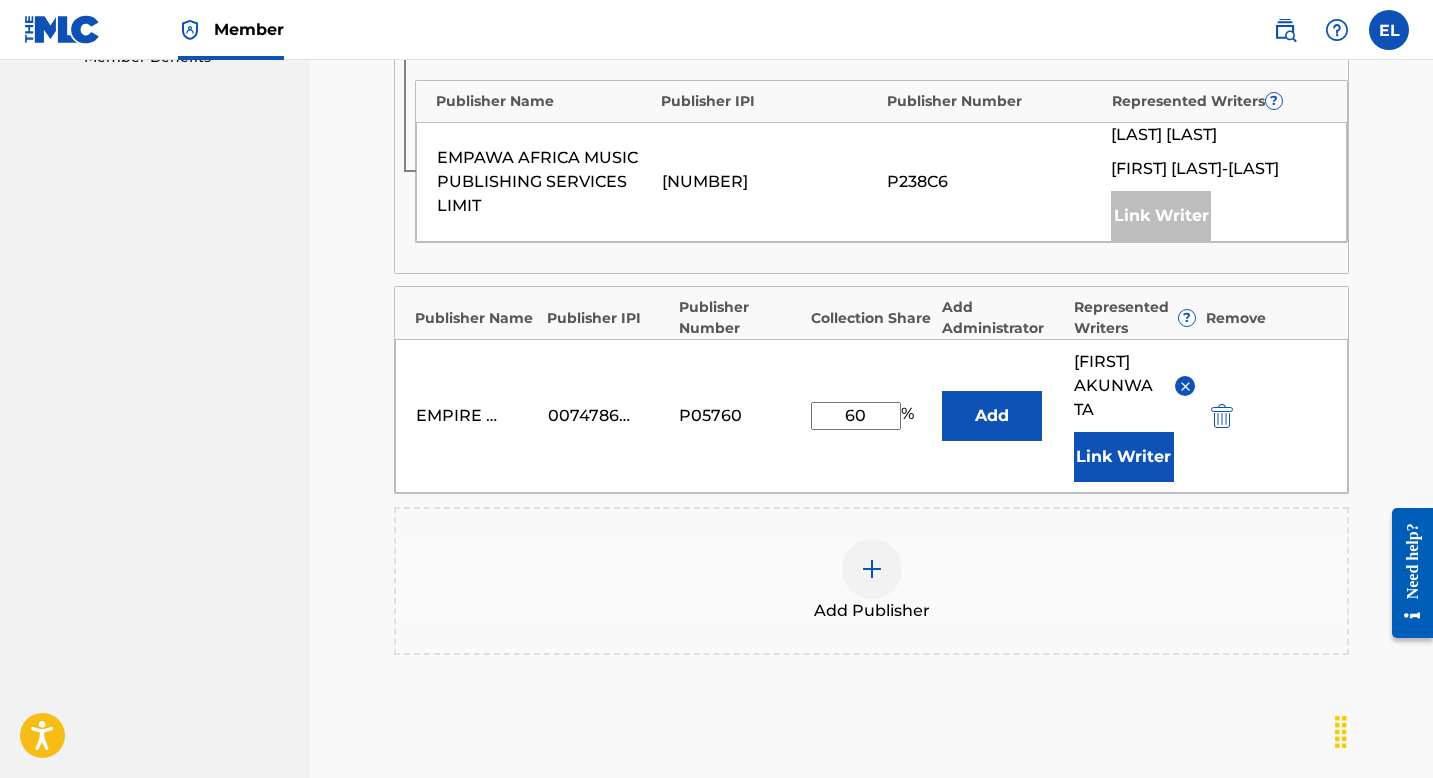 click at bounding box center [1185, 386] 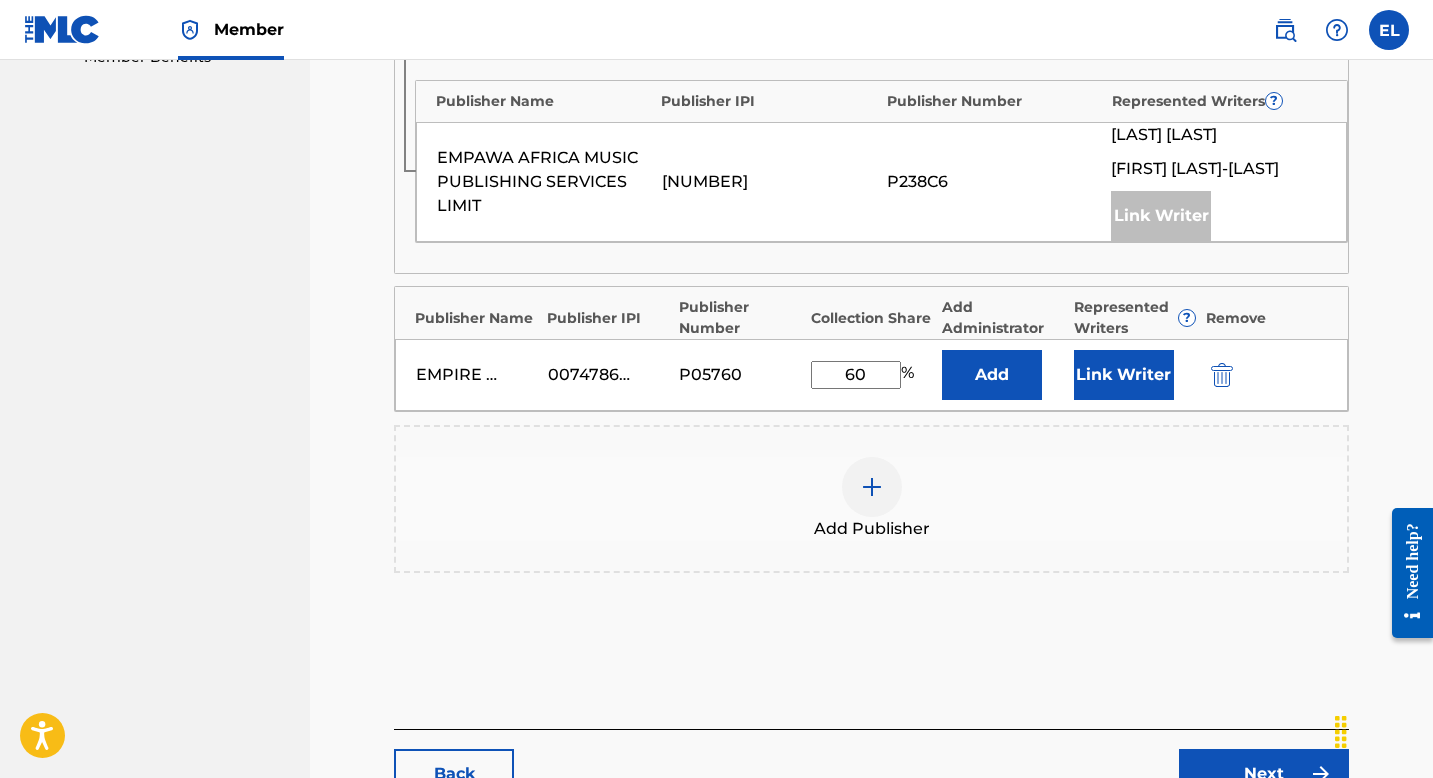 click on "Link Writer" at bounding box center [1124, 375] 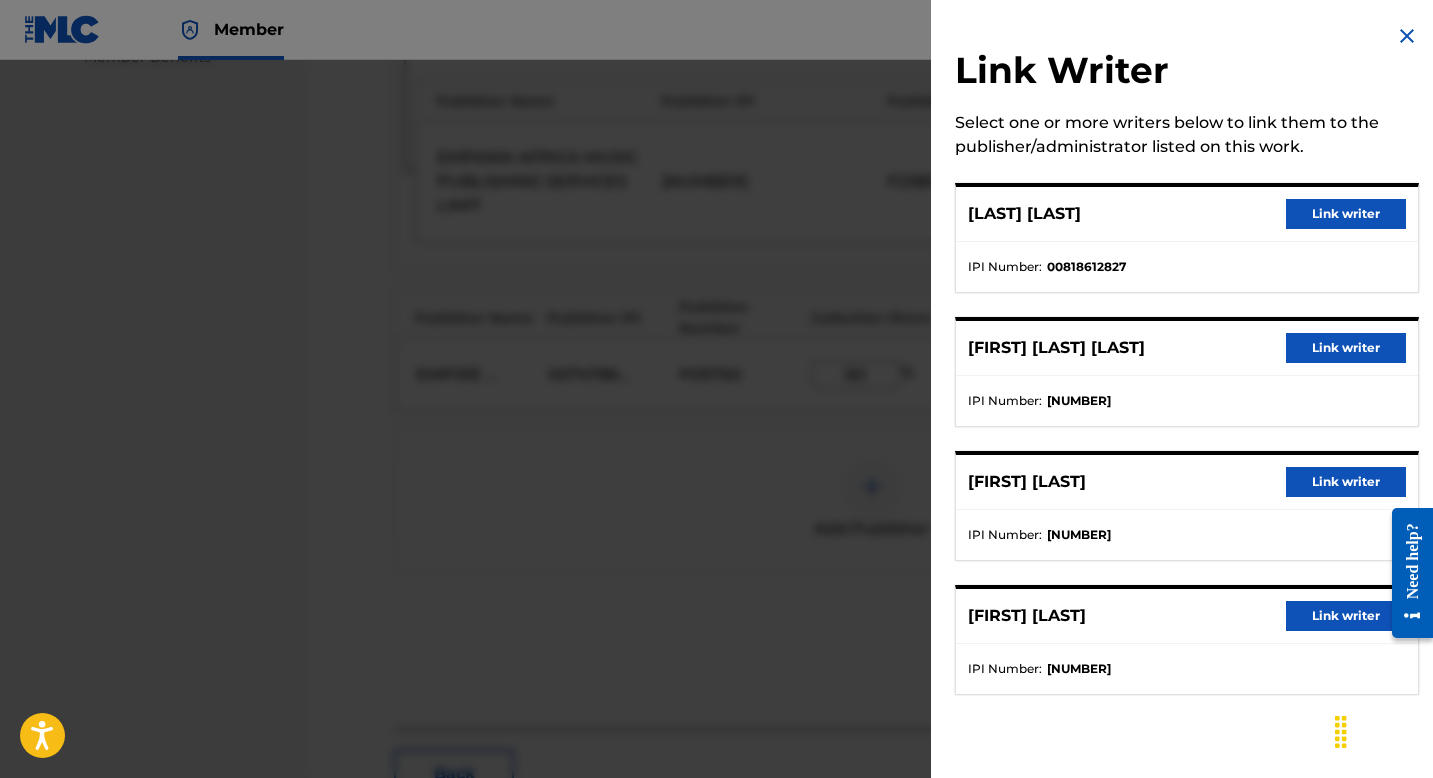 click on "Link writer" at bounding box center [1346, 482] 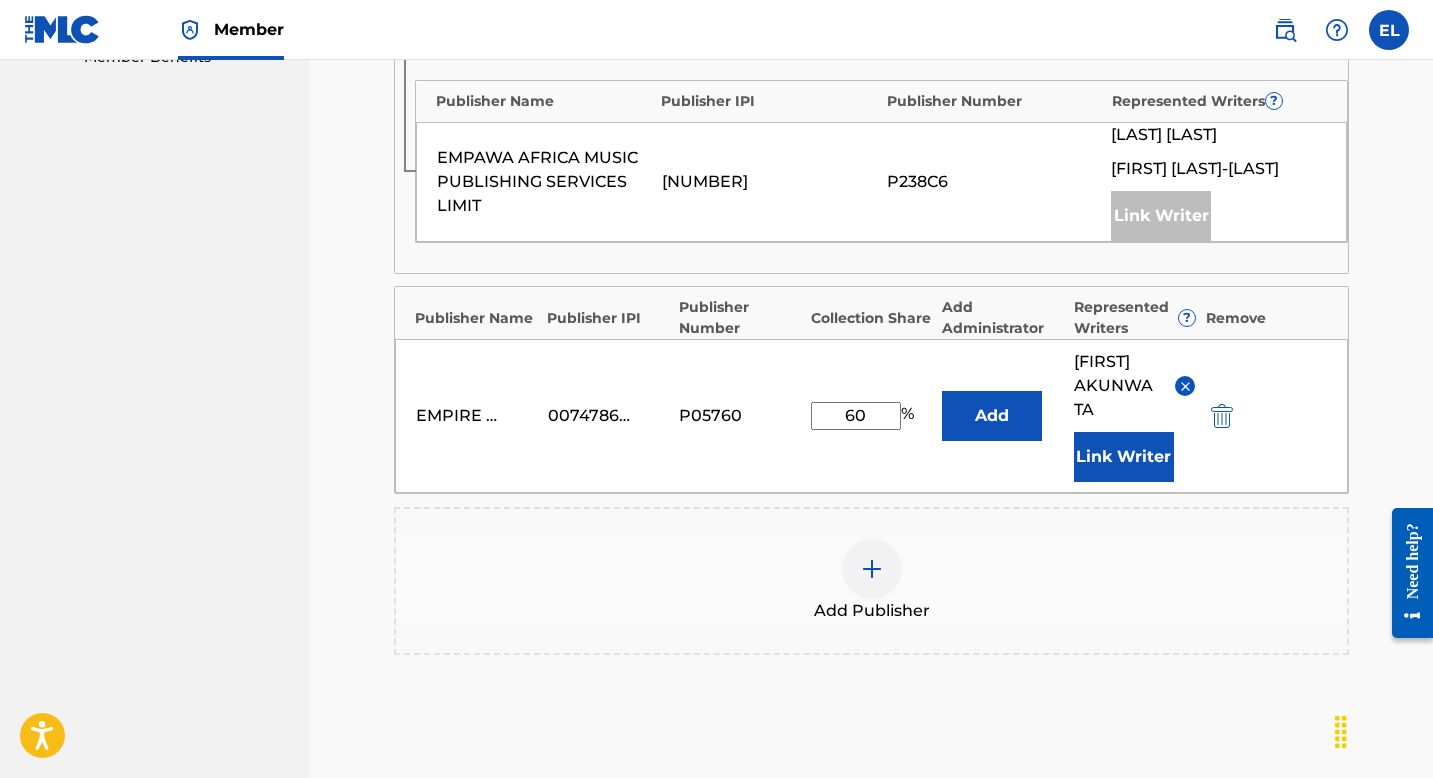 click on "Link Writer" at bounding box center (1124, 457) 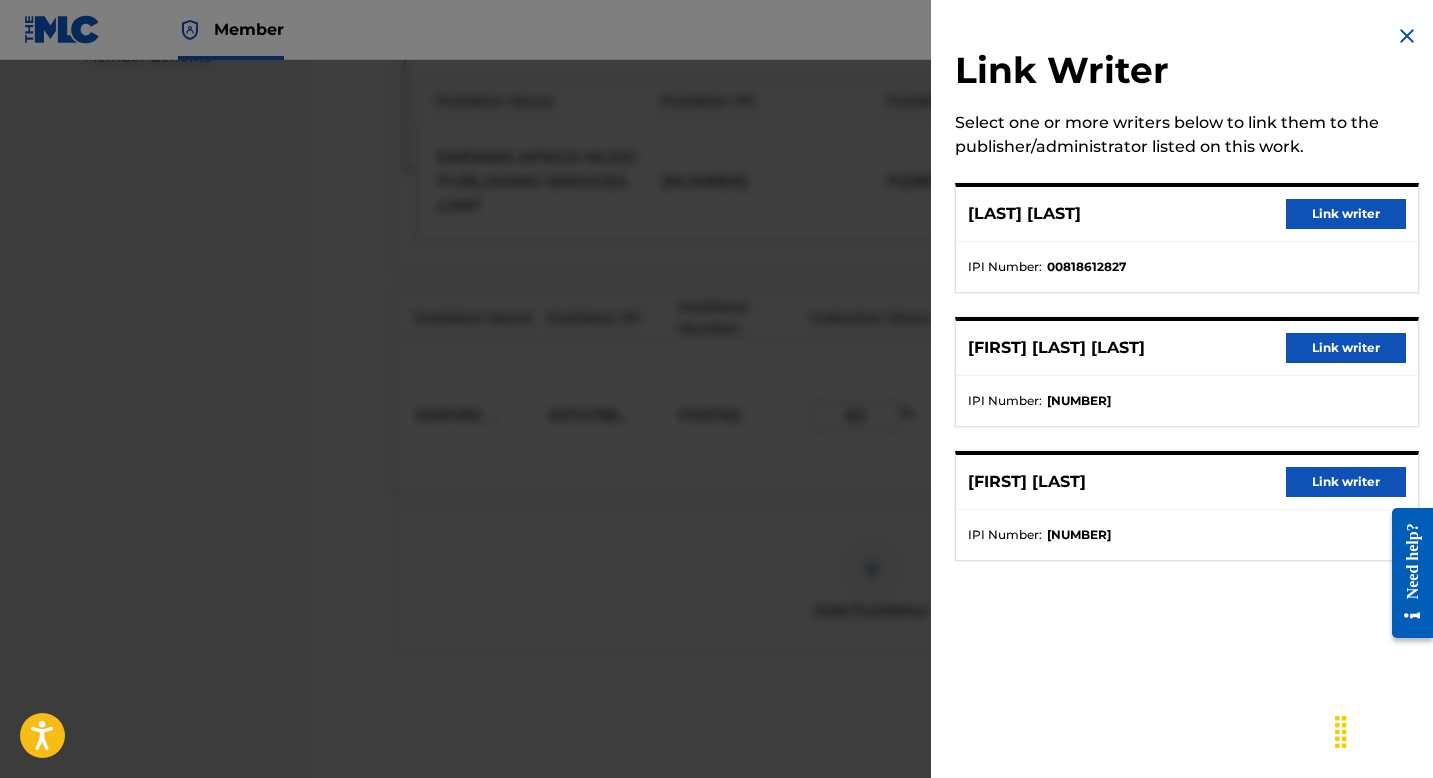 click on "Link writer" at bounding box center (1346, 214) 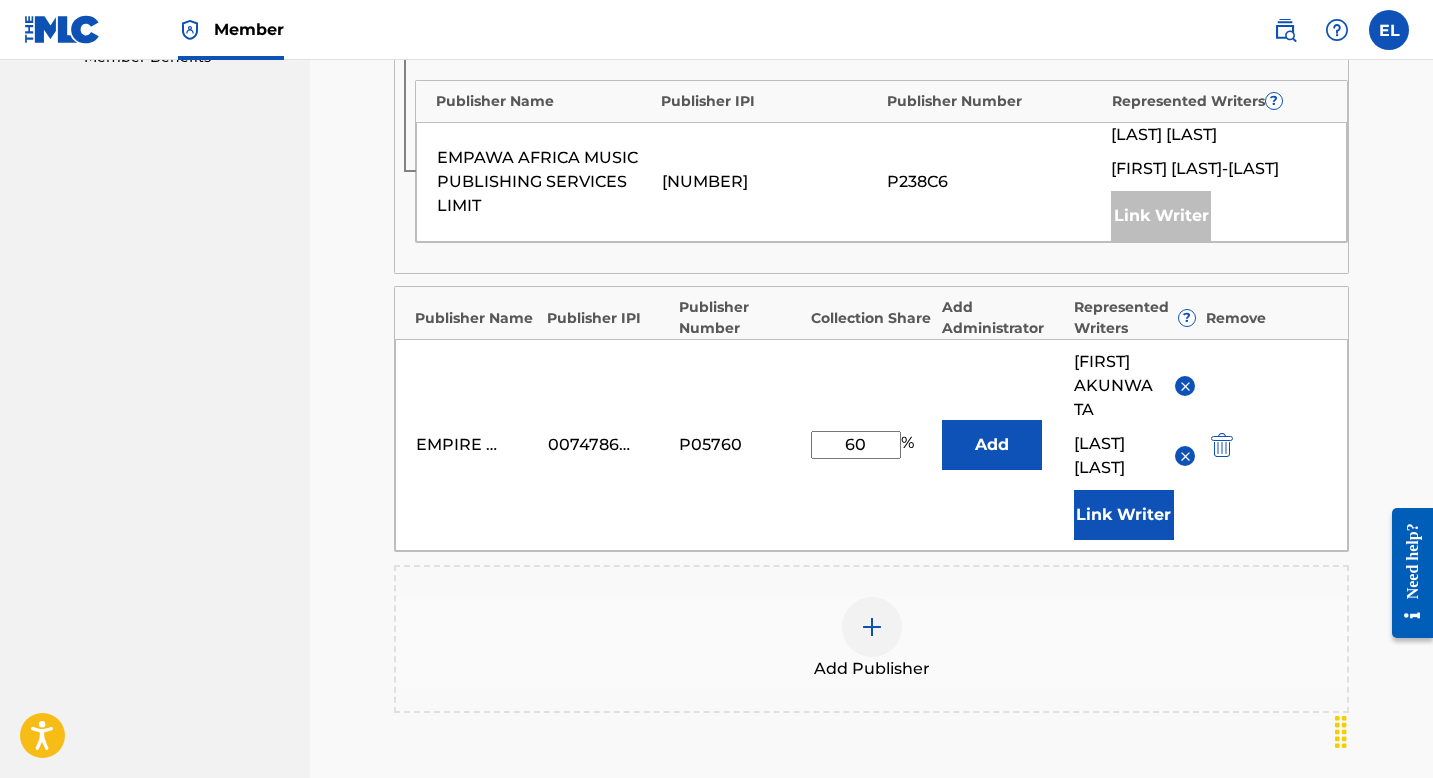 click on "Link Writer" at bounding box center [1124, 515] 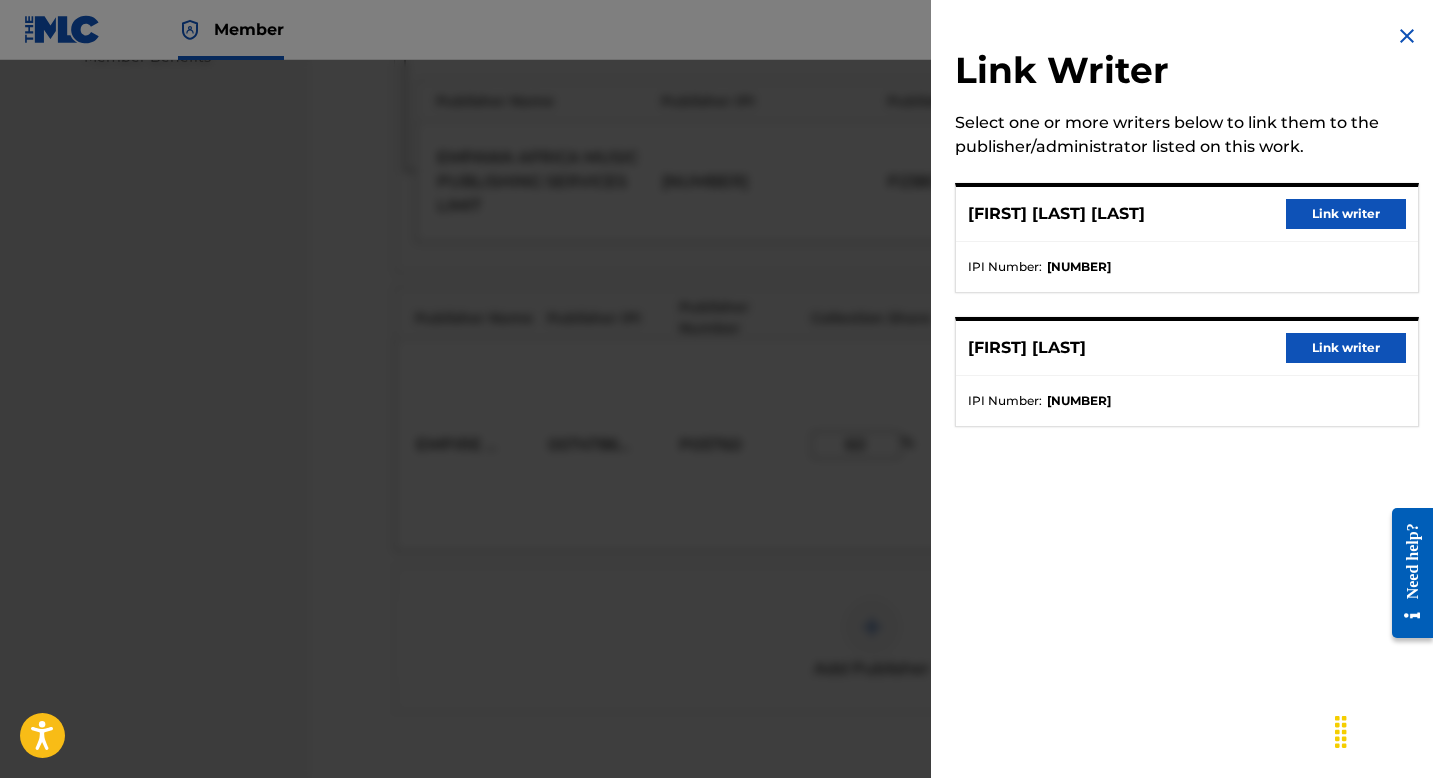 click on "Link writer" at bounding box center [1346, 214] 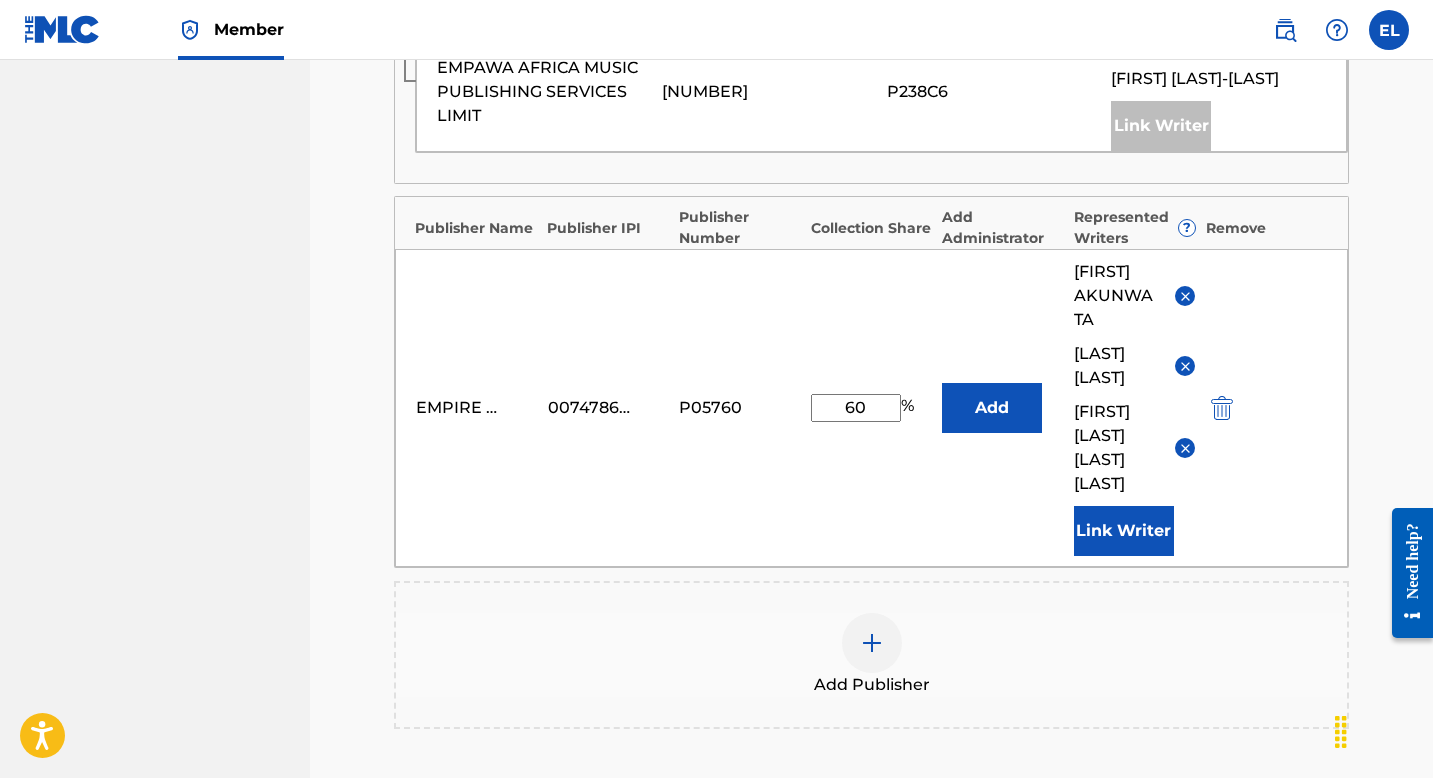 scroll, scrollTop: 1057, scrollLeft: 0, axis: vertical 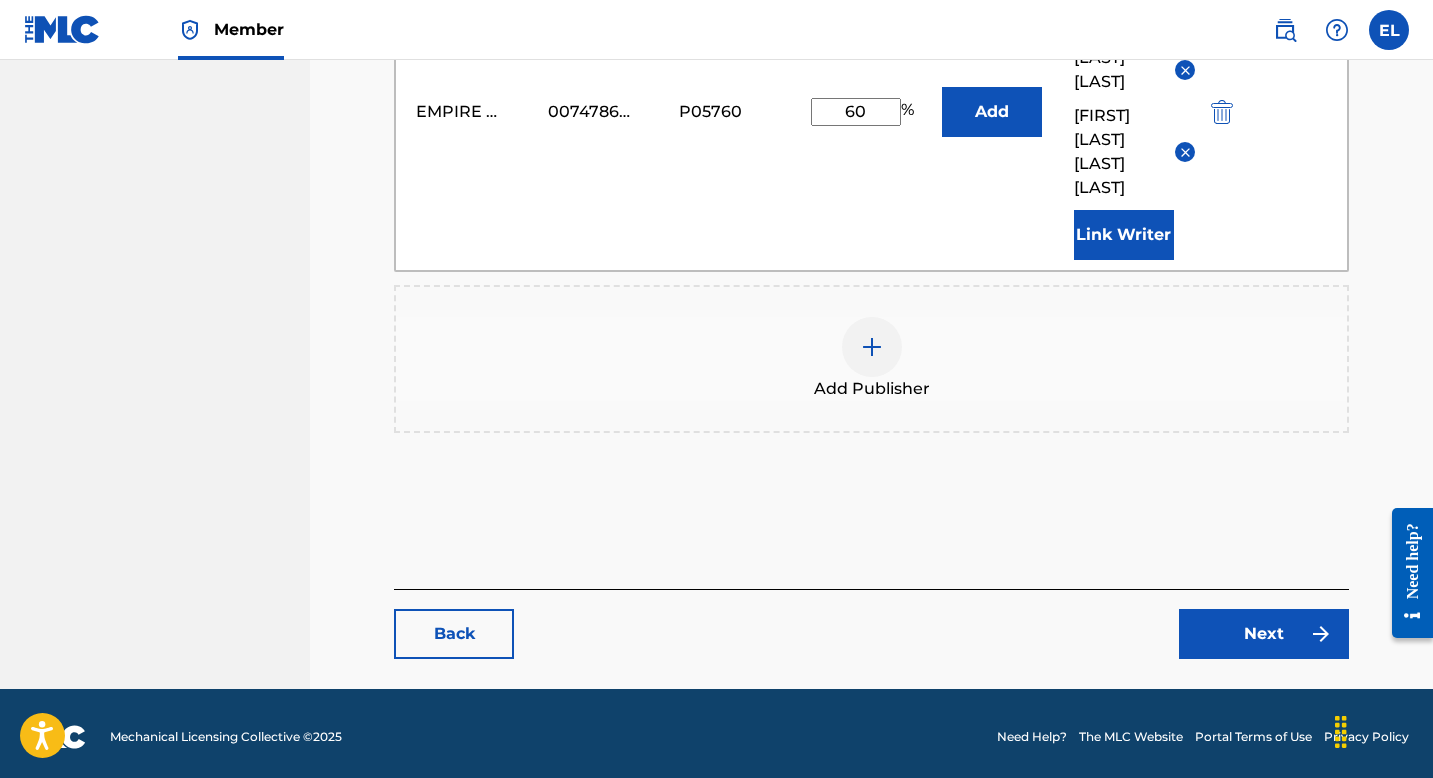 click on "Next" at bounding box center (1264, 634) 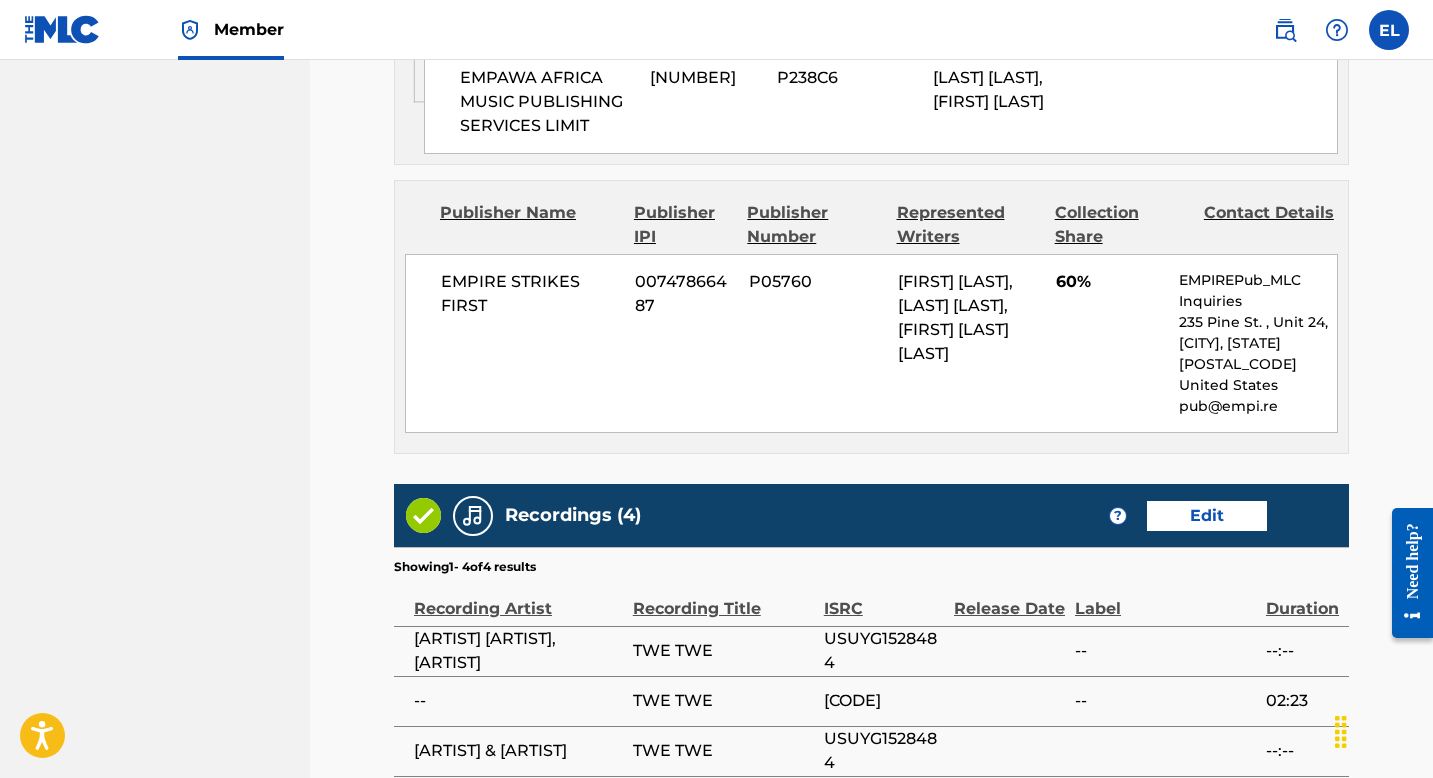 scroll, scrollTop: 1621, scrollLeft: 0, axis: vertical 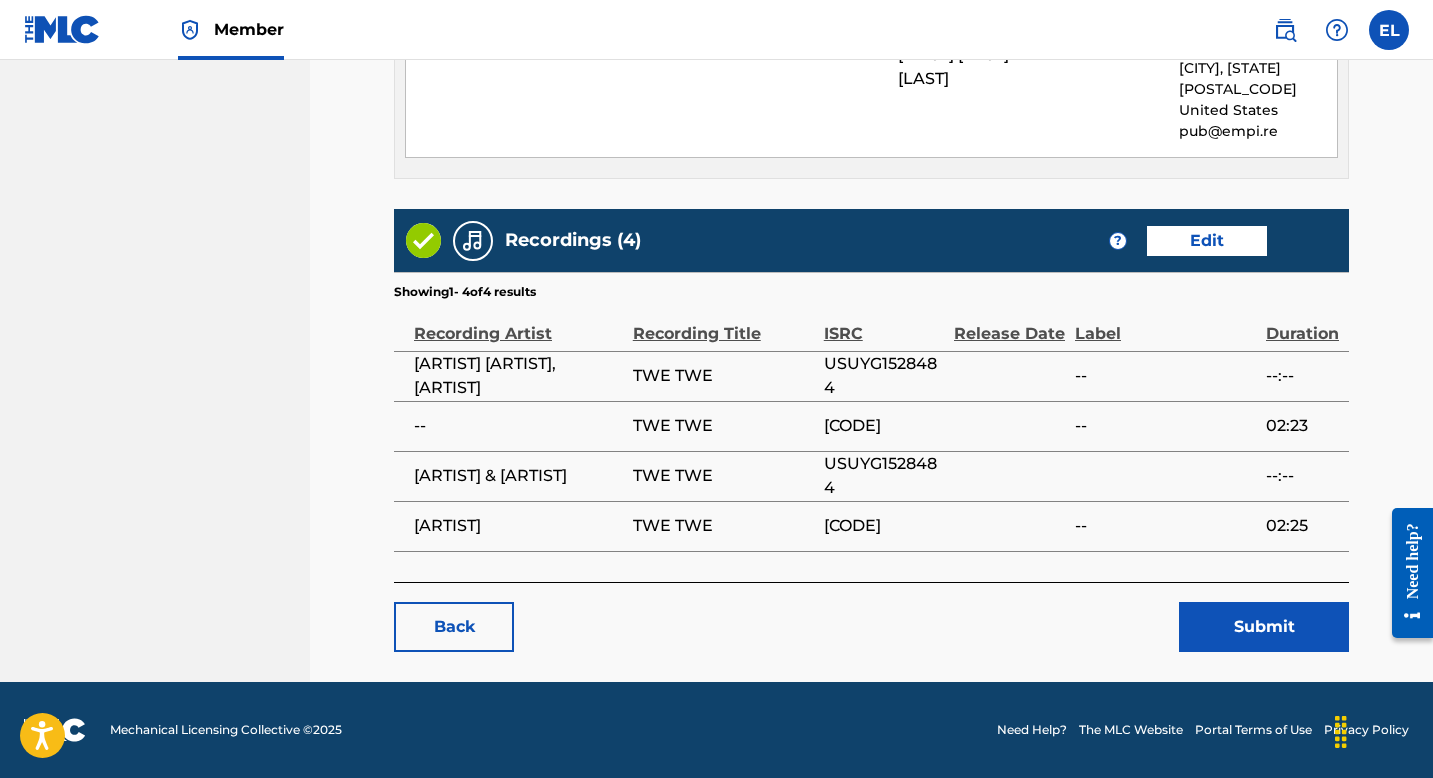 click on "Submit" at bounding box center (1264, 627) 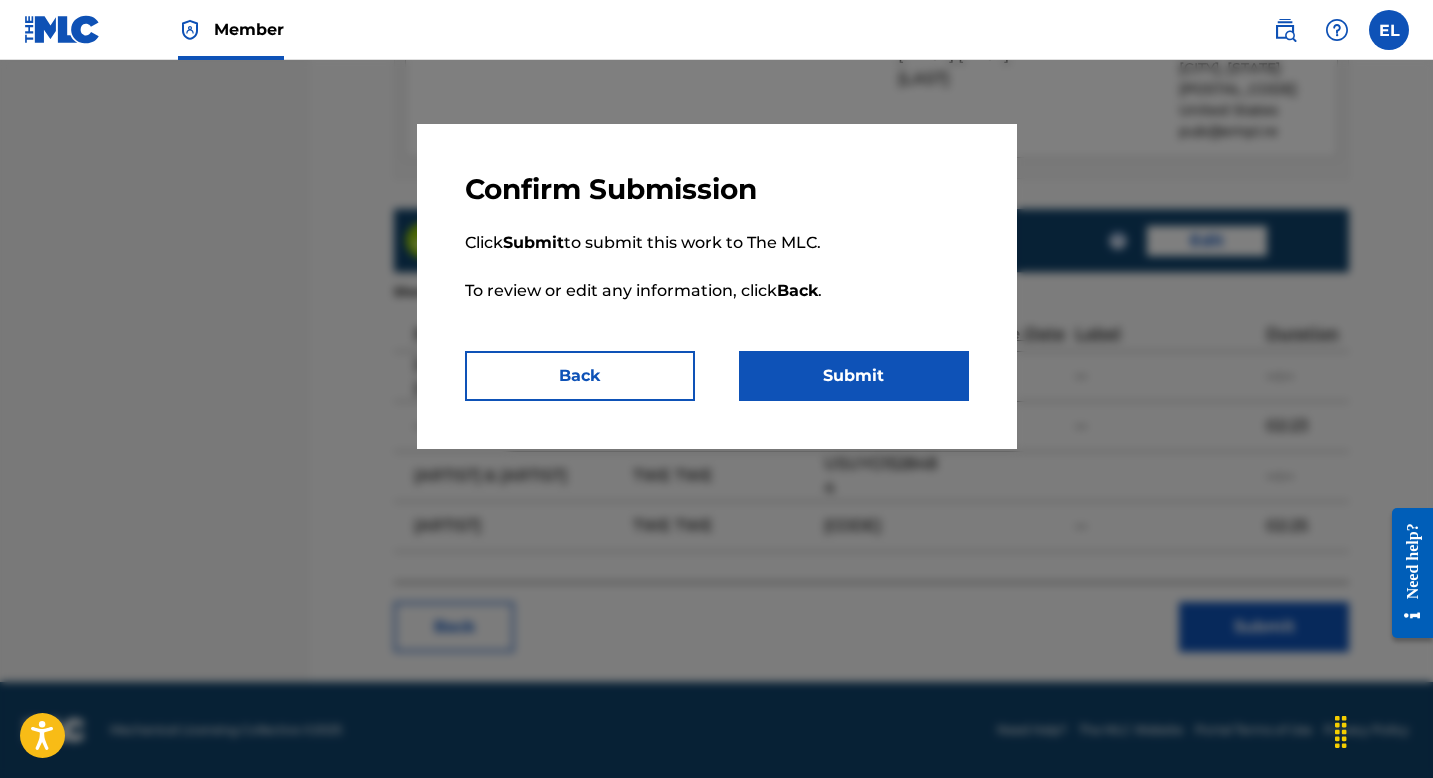 click on "Submit" at bounding box center (854, 376) 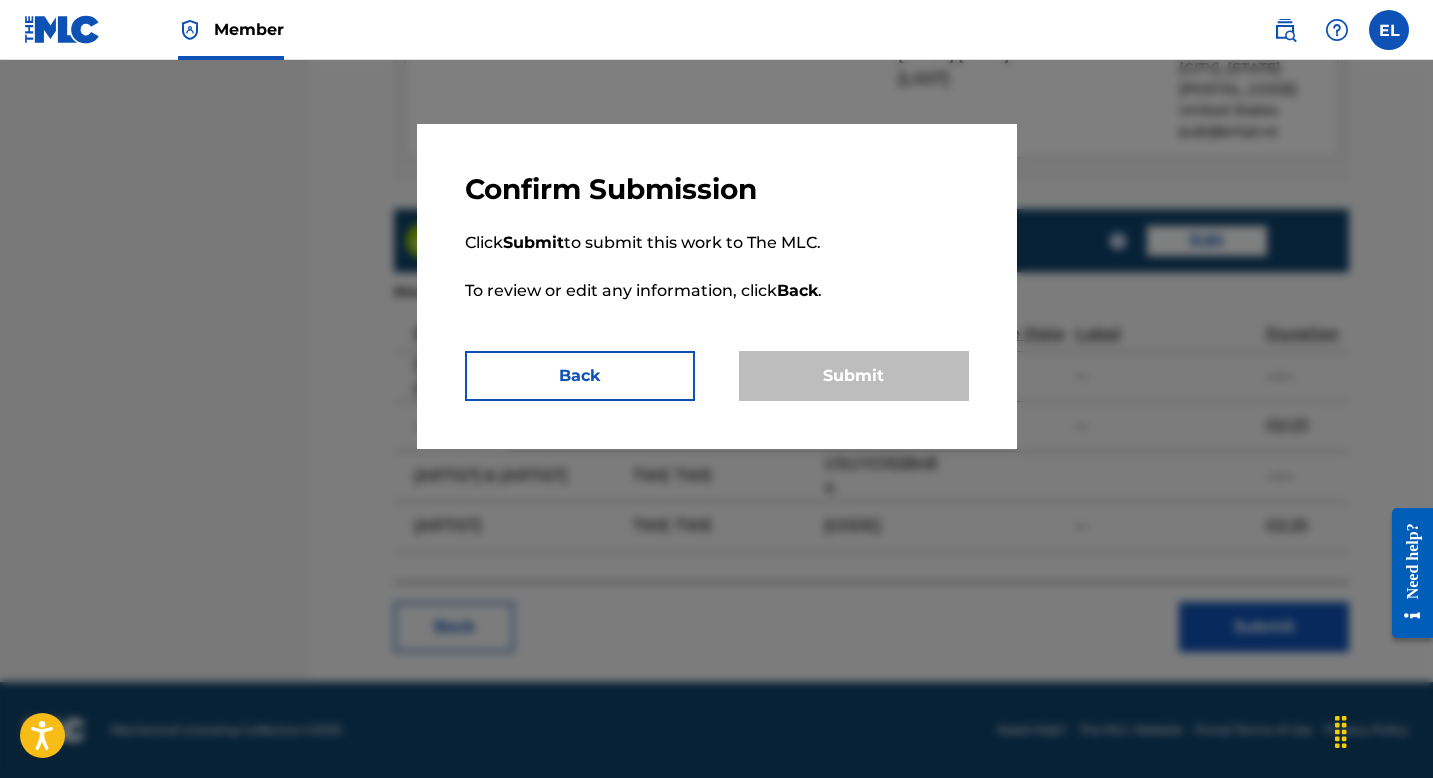 scroll, scrollTop: 0, scrollLeft: 0, axis: both 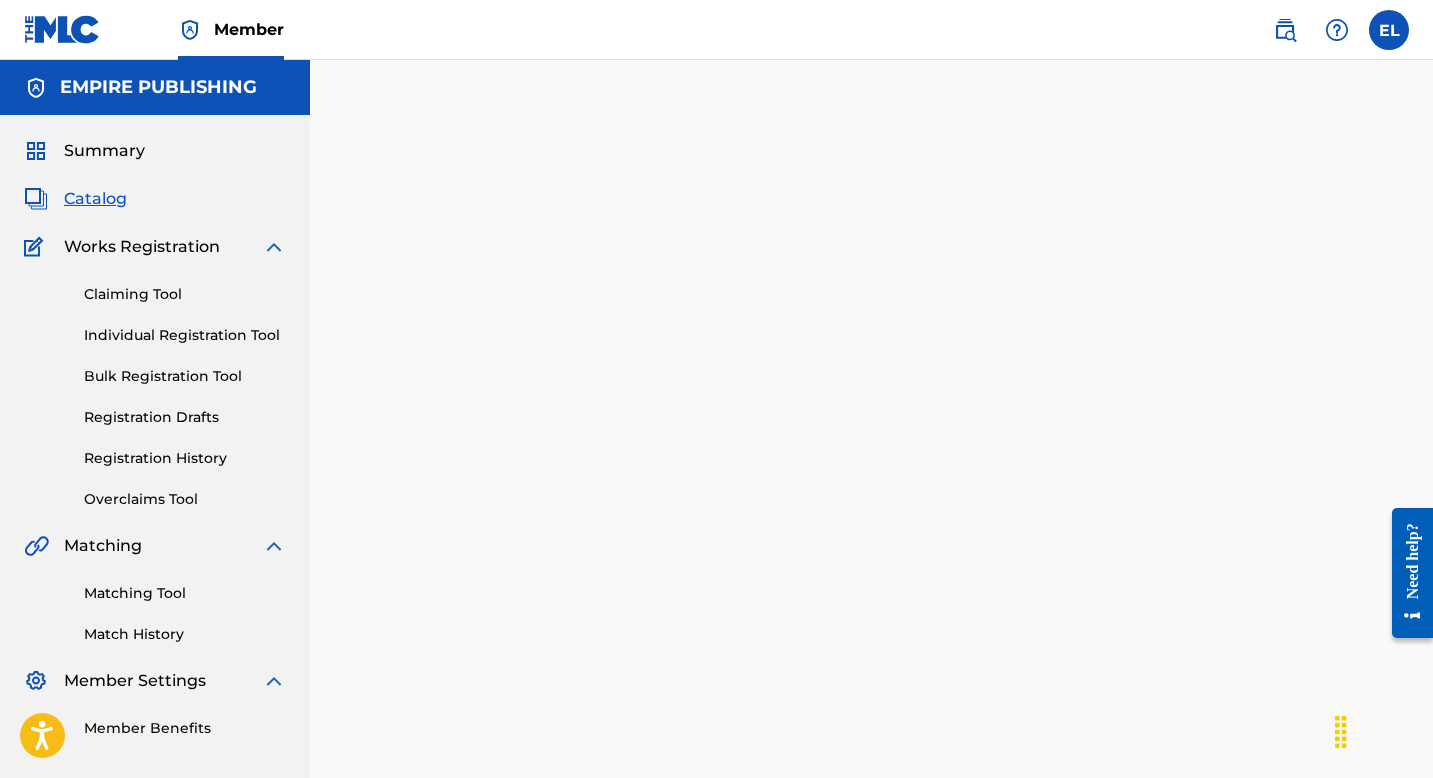 click on "Registration History" at bounding box center [185, 458] 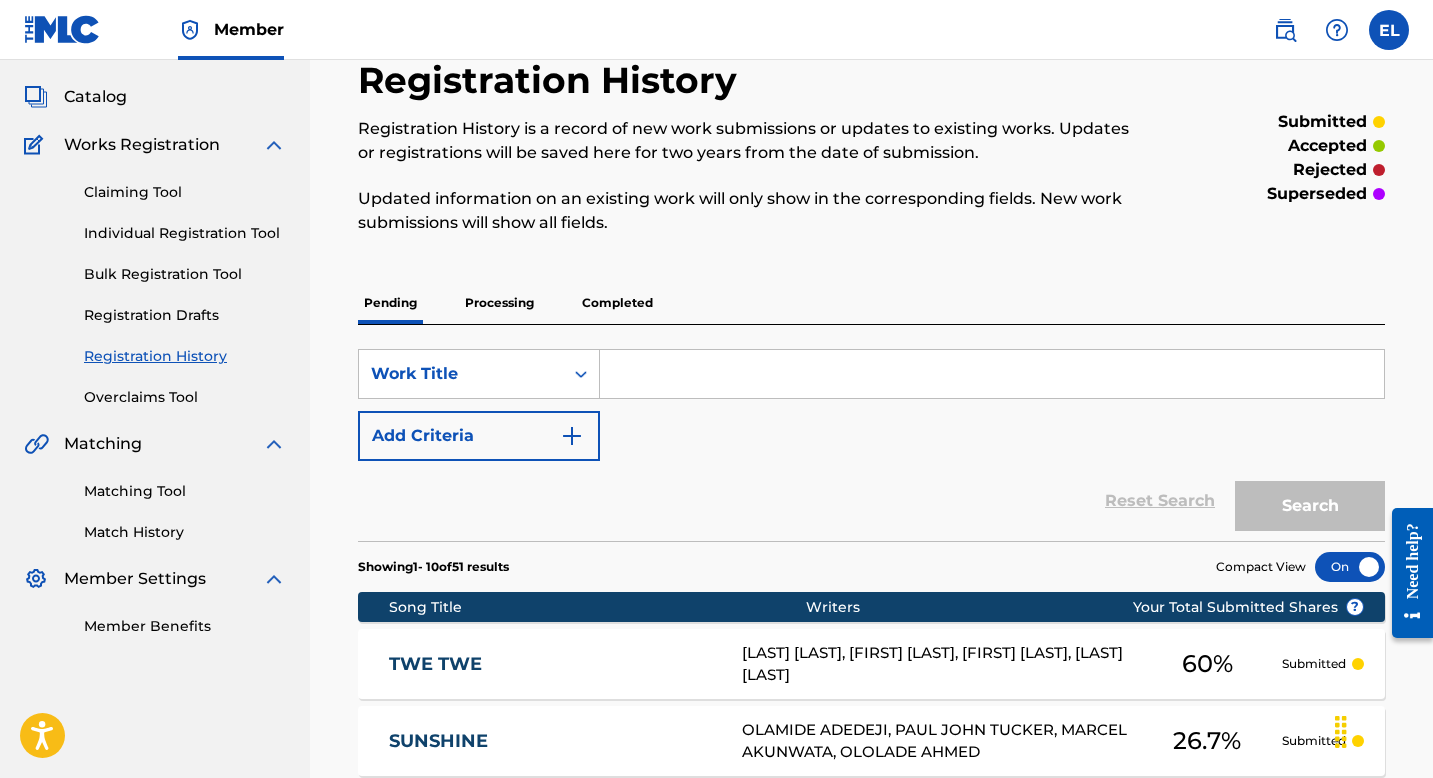 scroll, scrollTop: 188, scrollLeft: 0, axis: vertical 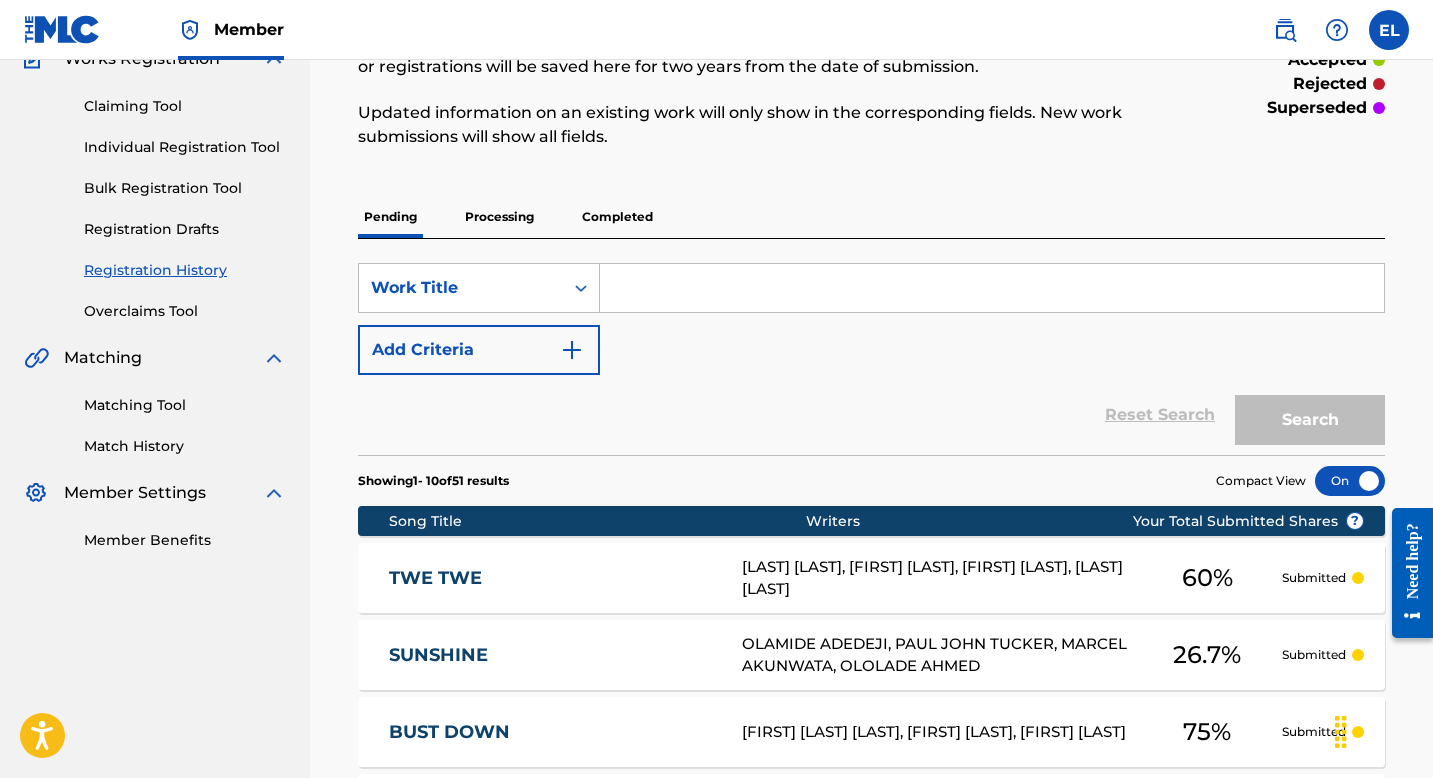 click on "[CODE] [CODE] [FIRST] [LAST], [FIRST] [LAST], [FIRST] [LAST], [LAST] [LAST] [PERCENT] Submitted" at bounding box center [871, 578] 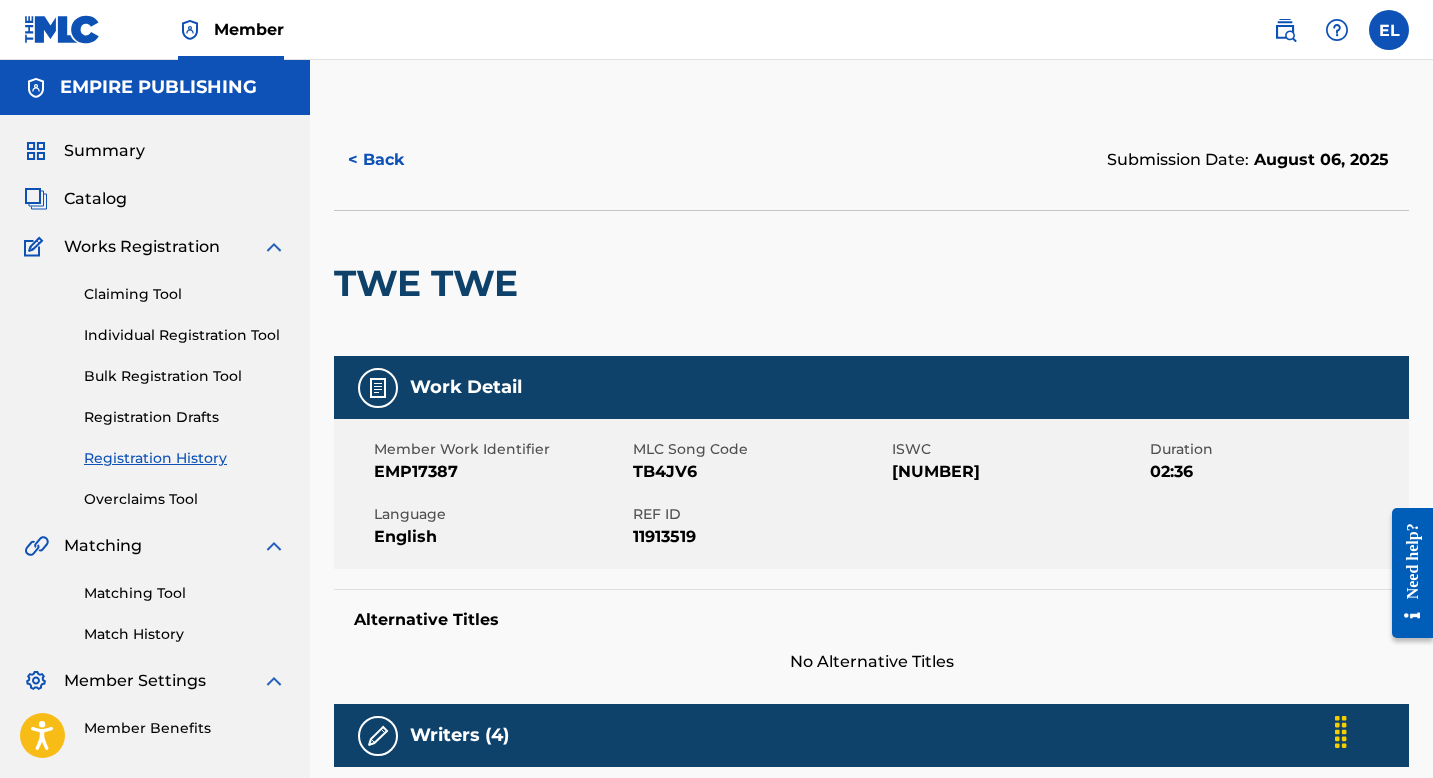 click on "TB4JV6" at bounding box center [760, 472] 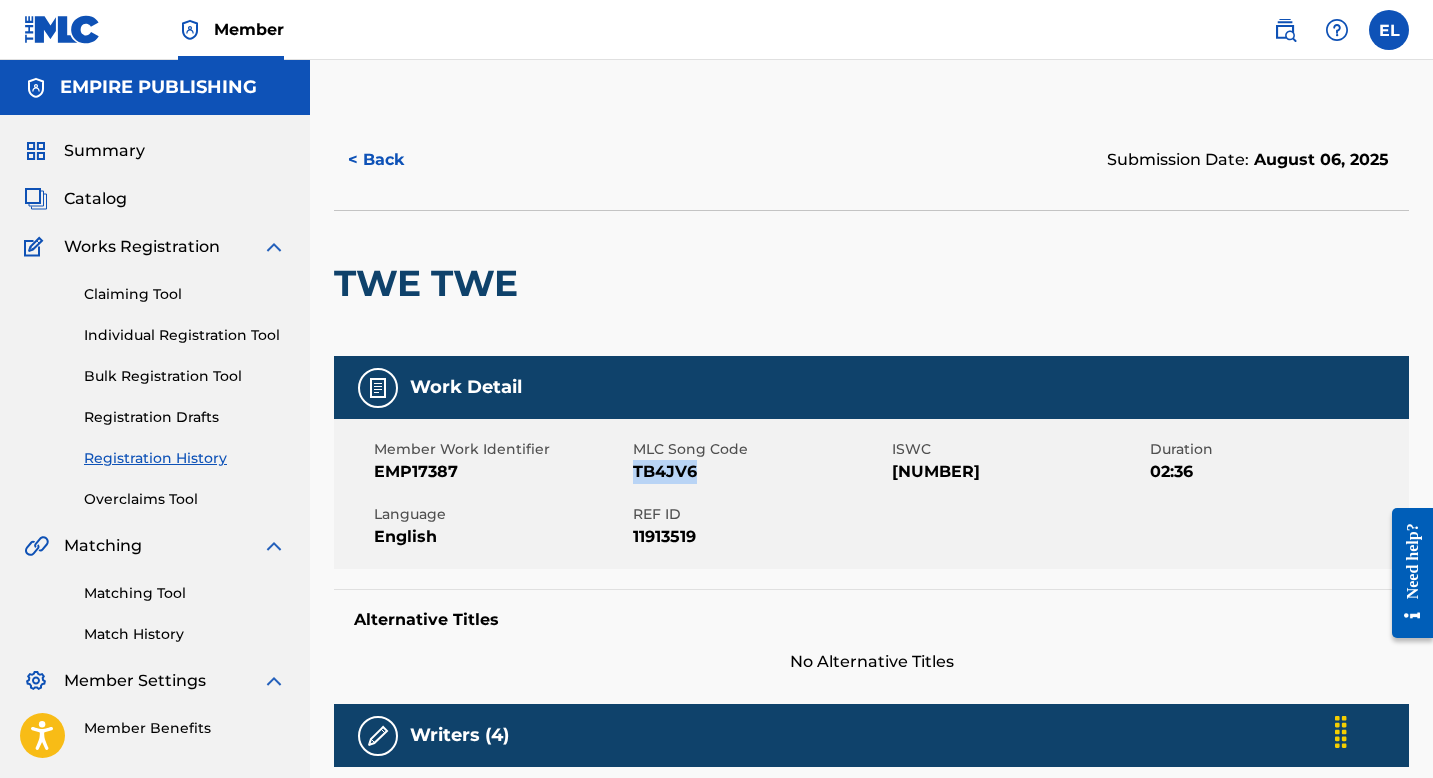 click on "TB4JV6" at bounding box center (760, 472) 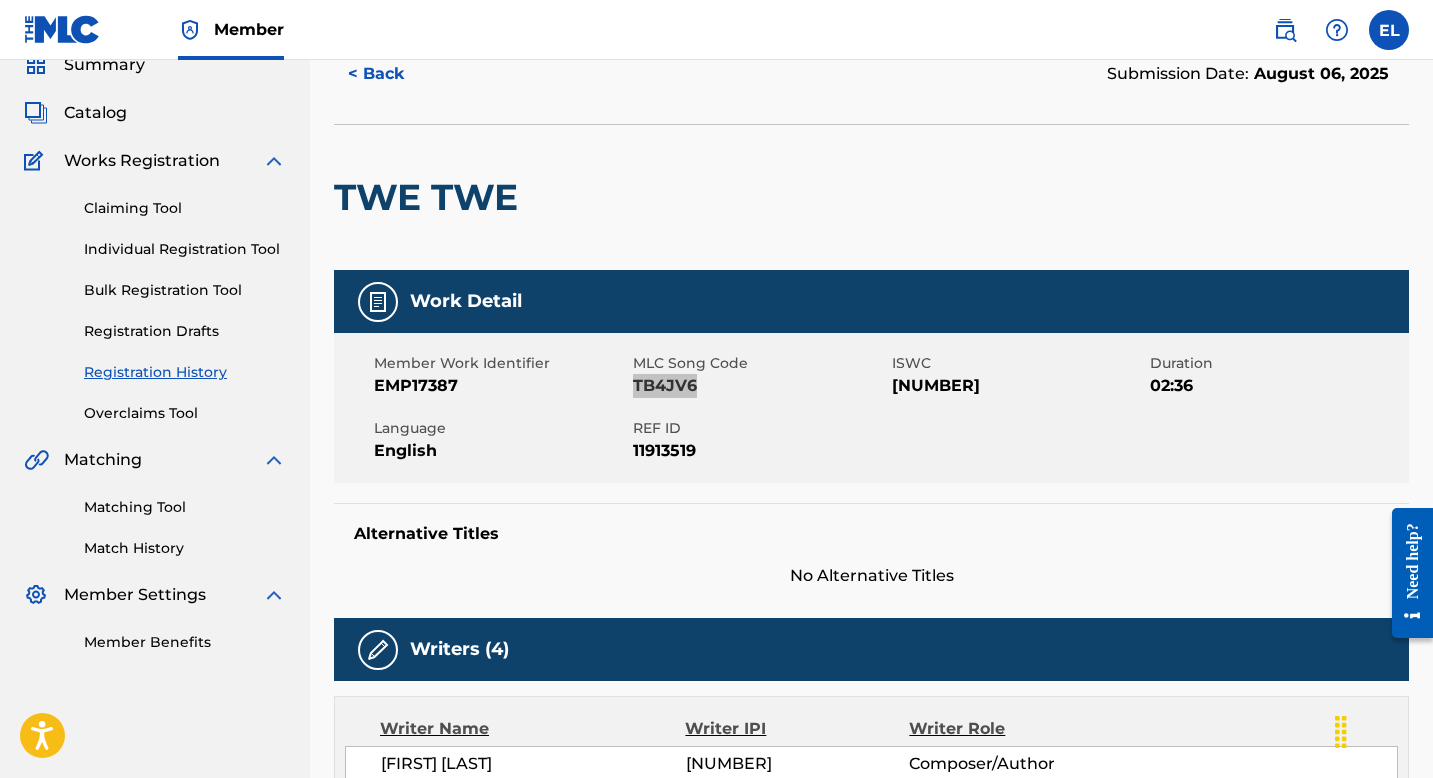 scroll, scrollTop: 0, scrollLeft: 0, axis: both 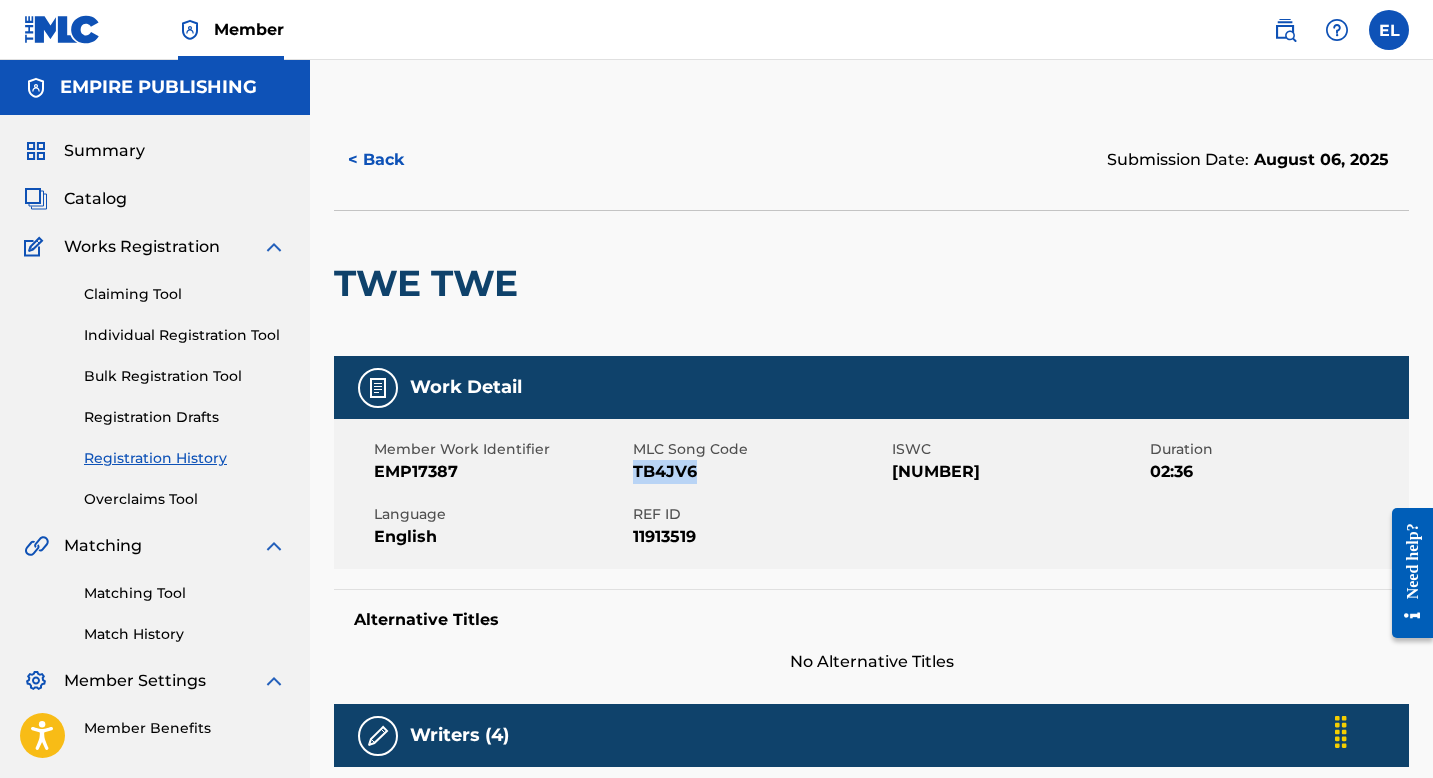 click on "TB4JV6" at bounding box center (760, 472) 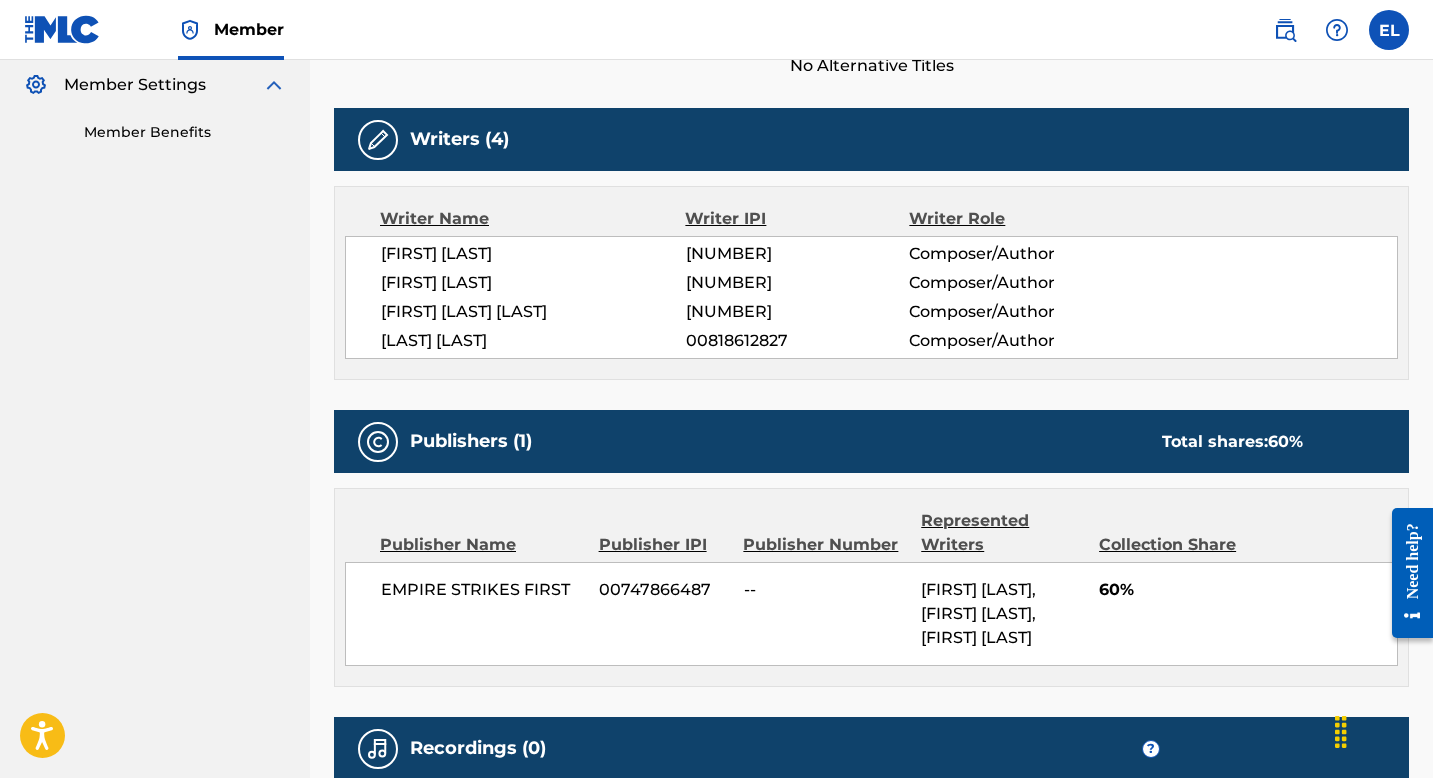 scroll, scrollTop: 0, scrollLeft: 0, axis: both 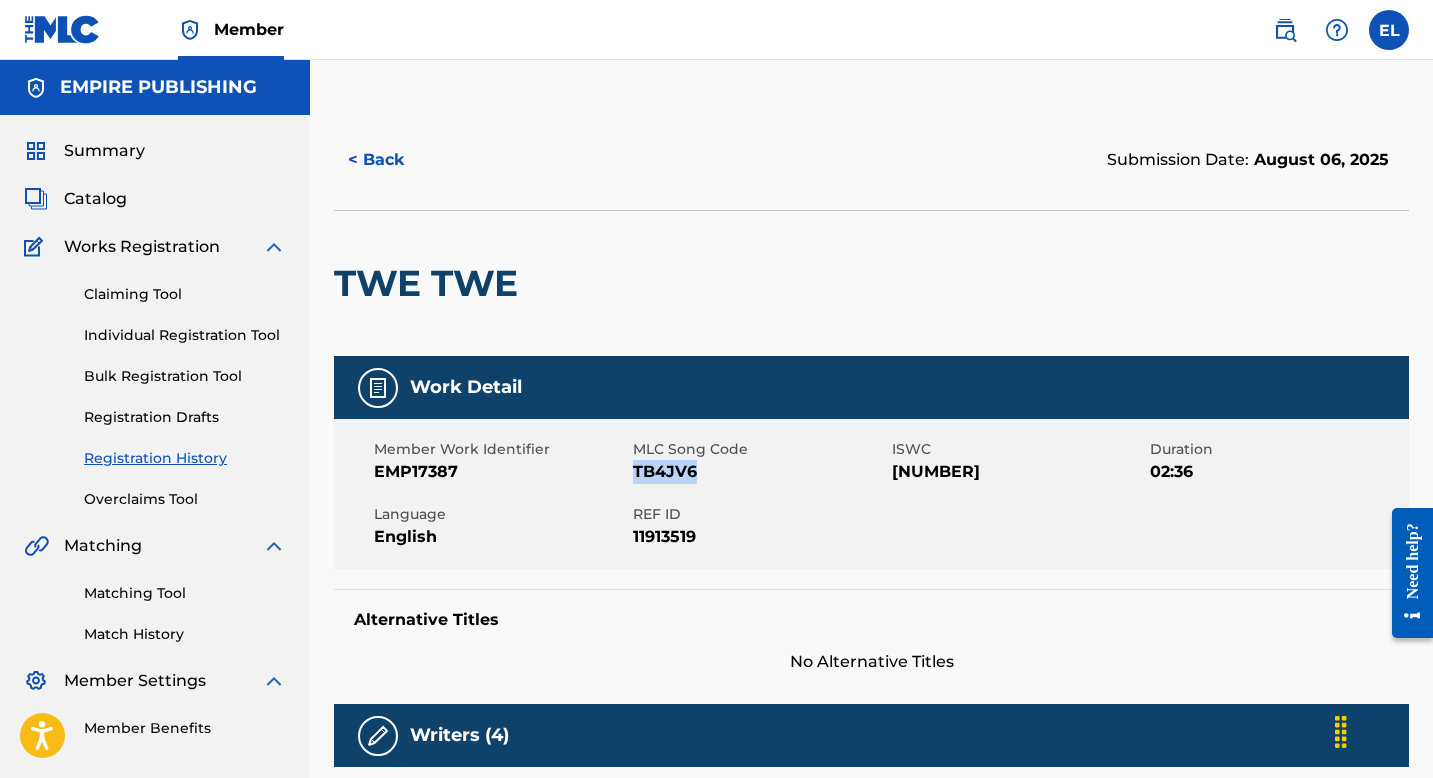 click on "TB4JV6" at bounding box center (760, 472) 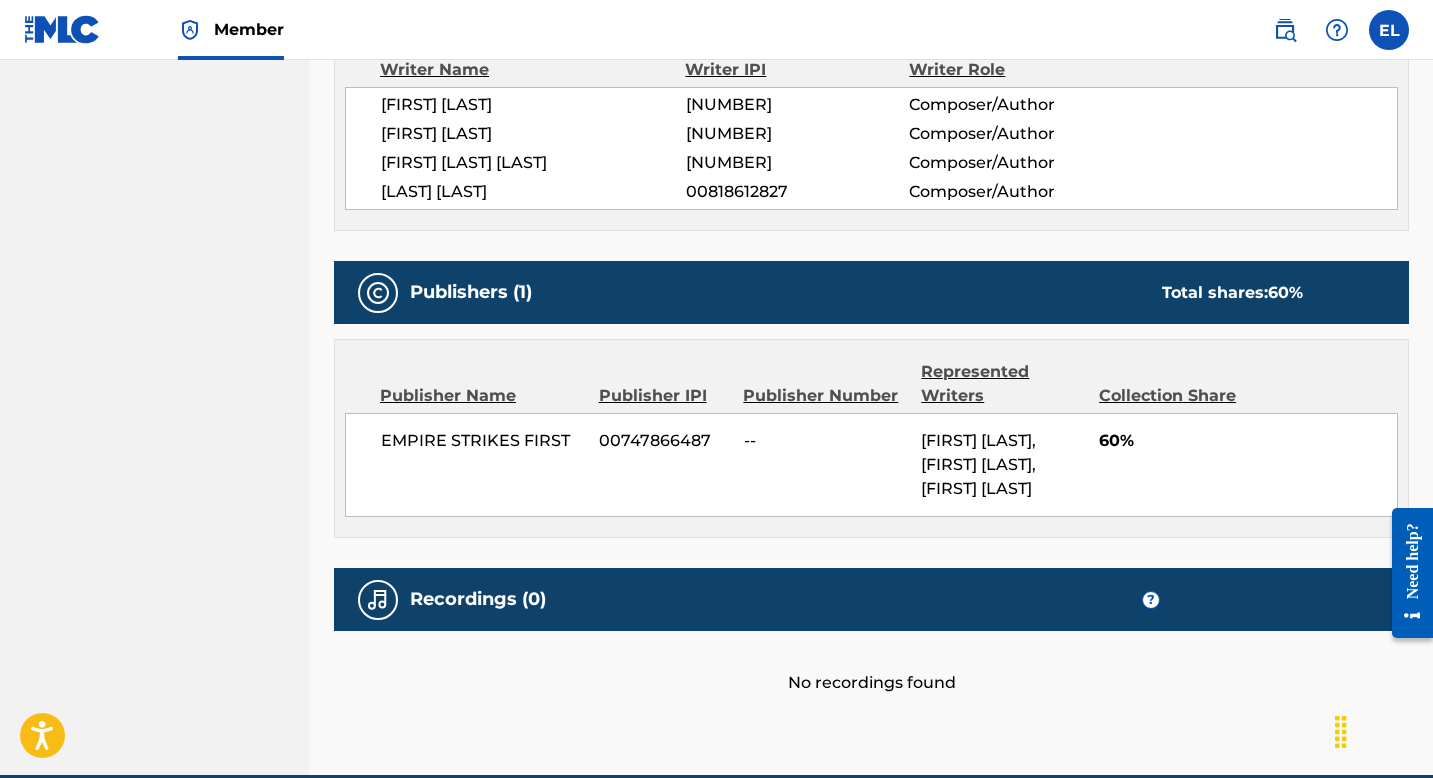 scroll, scrollTop: 0, scrollLeft: 0, axis: both 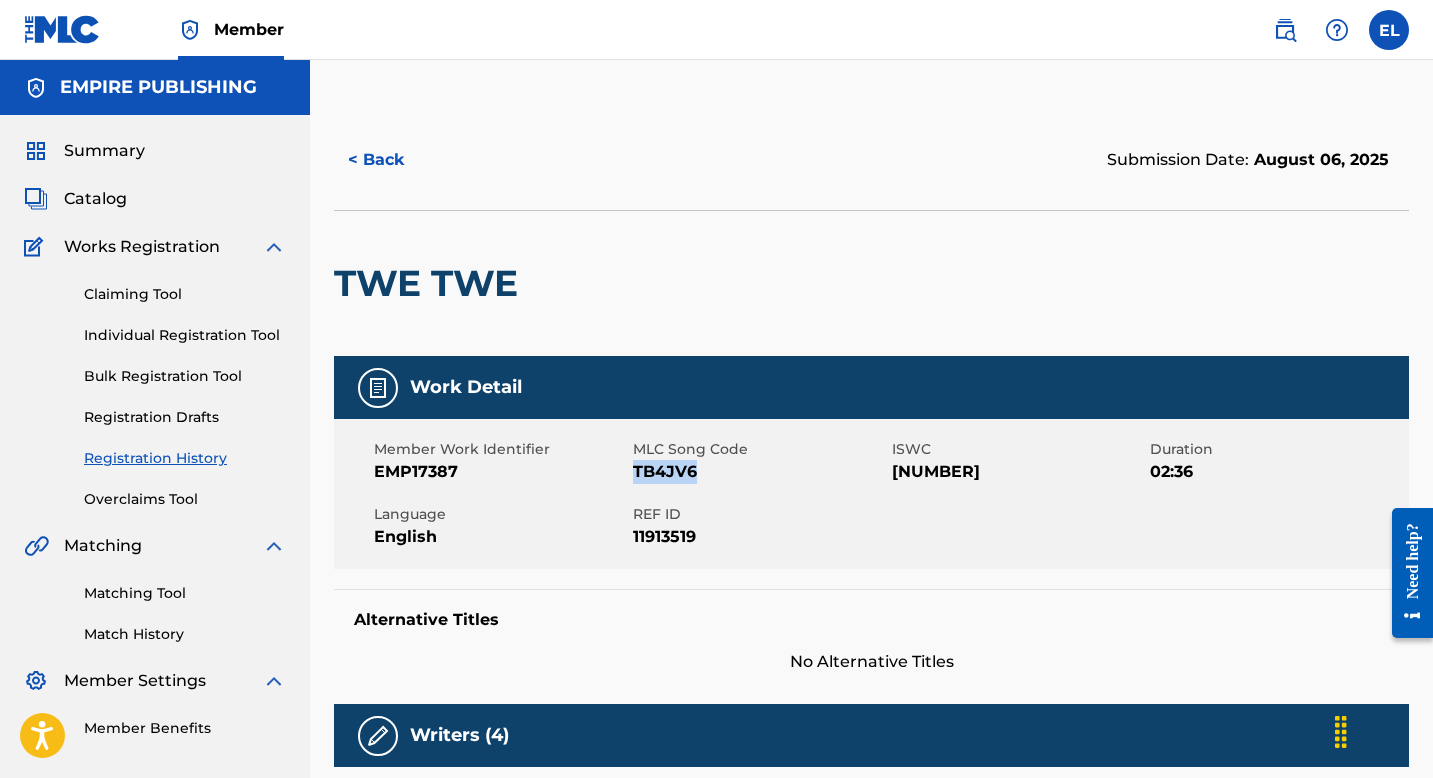 click on "Catalog" at bounding box center [75, 199] 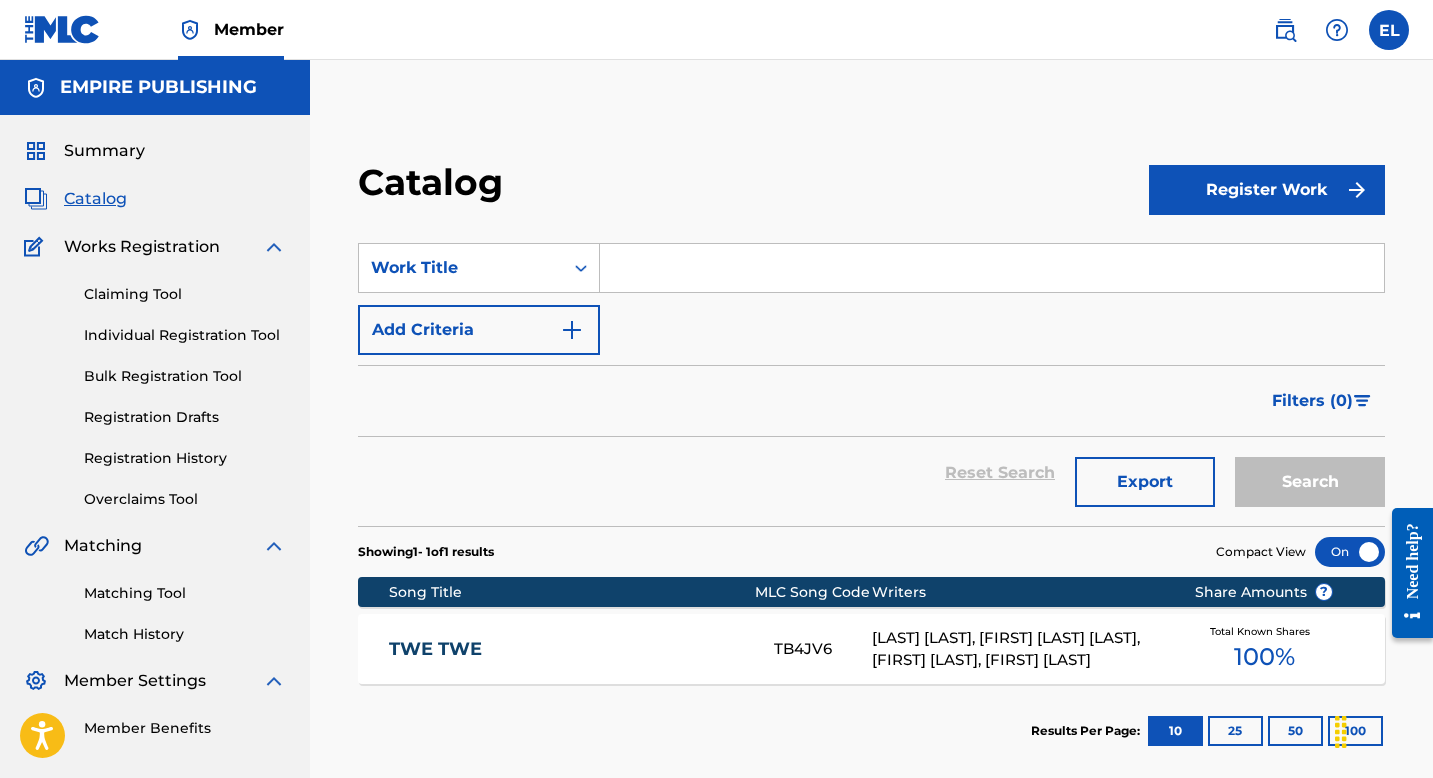 click at bounding box center (992, 268) 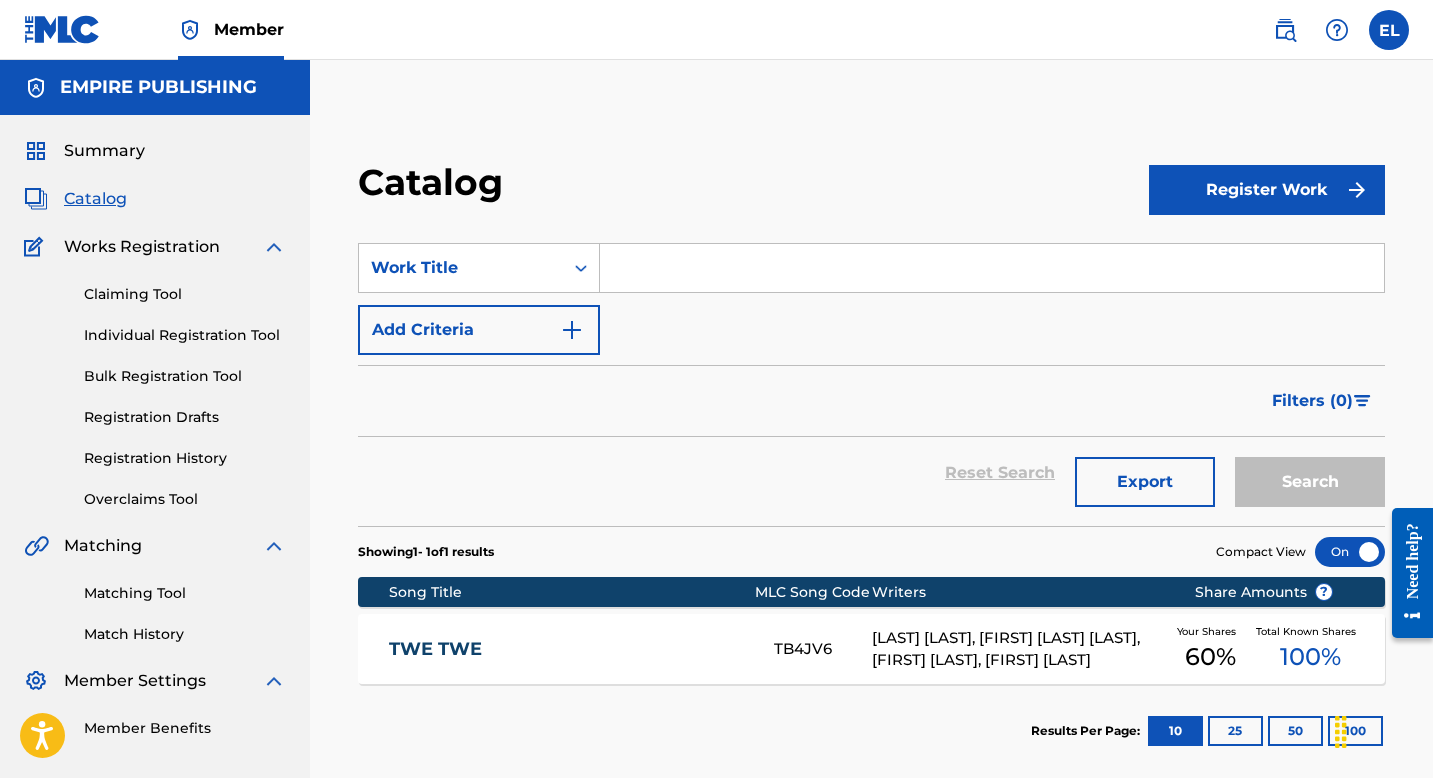 drag, startPoint x: 642, startPoint y: 265, endPoint x: 702, endPoint y: 292, distance: 65.795135 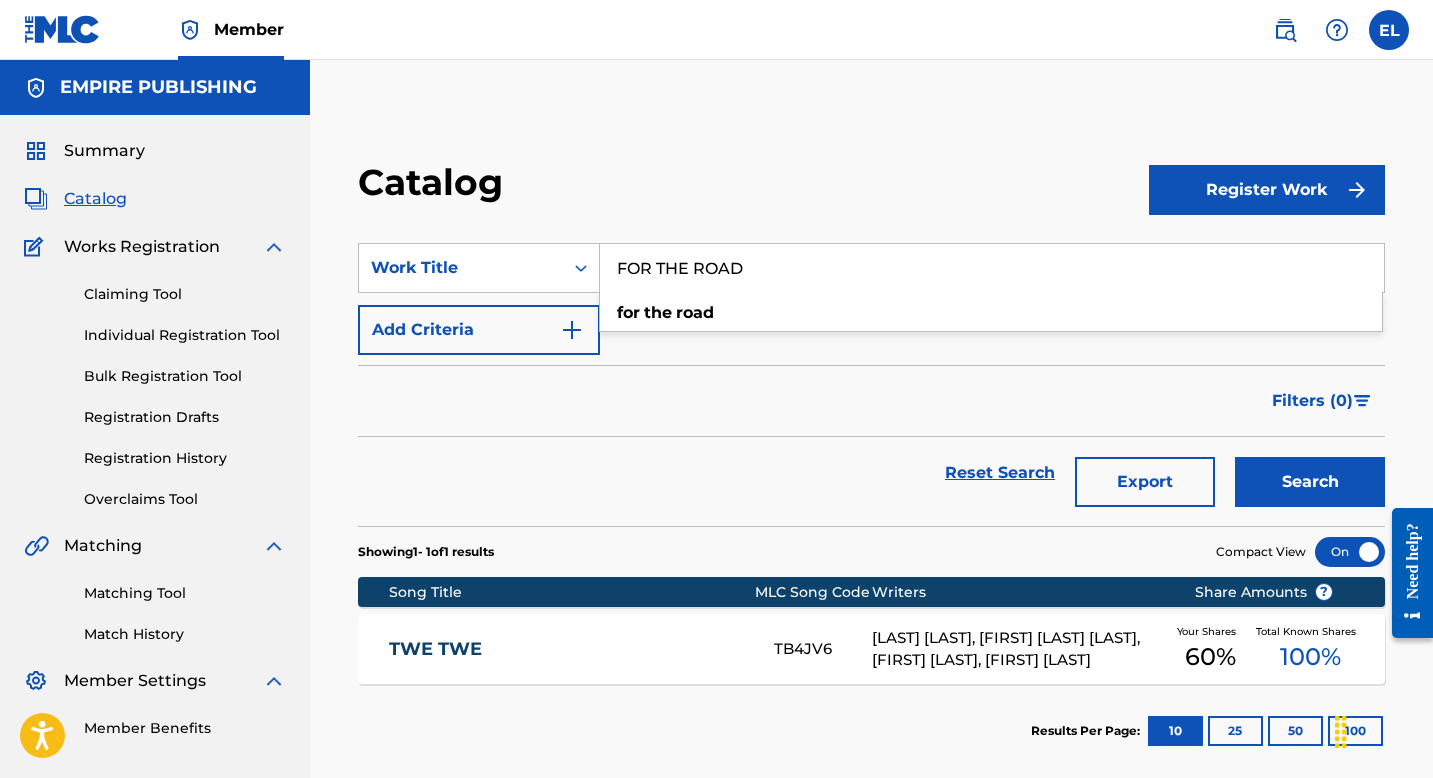 type on "FOR THE ROAD" 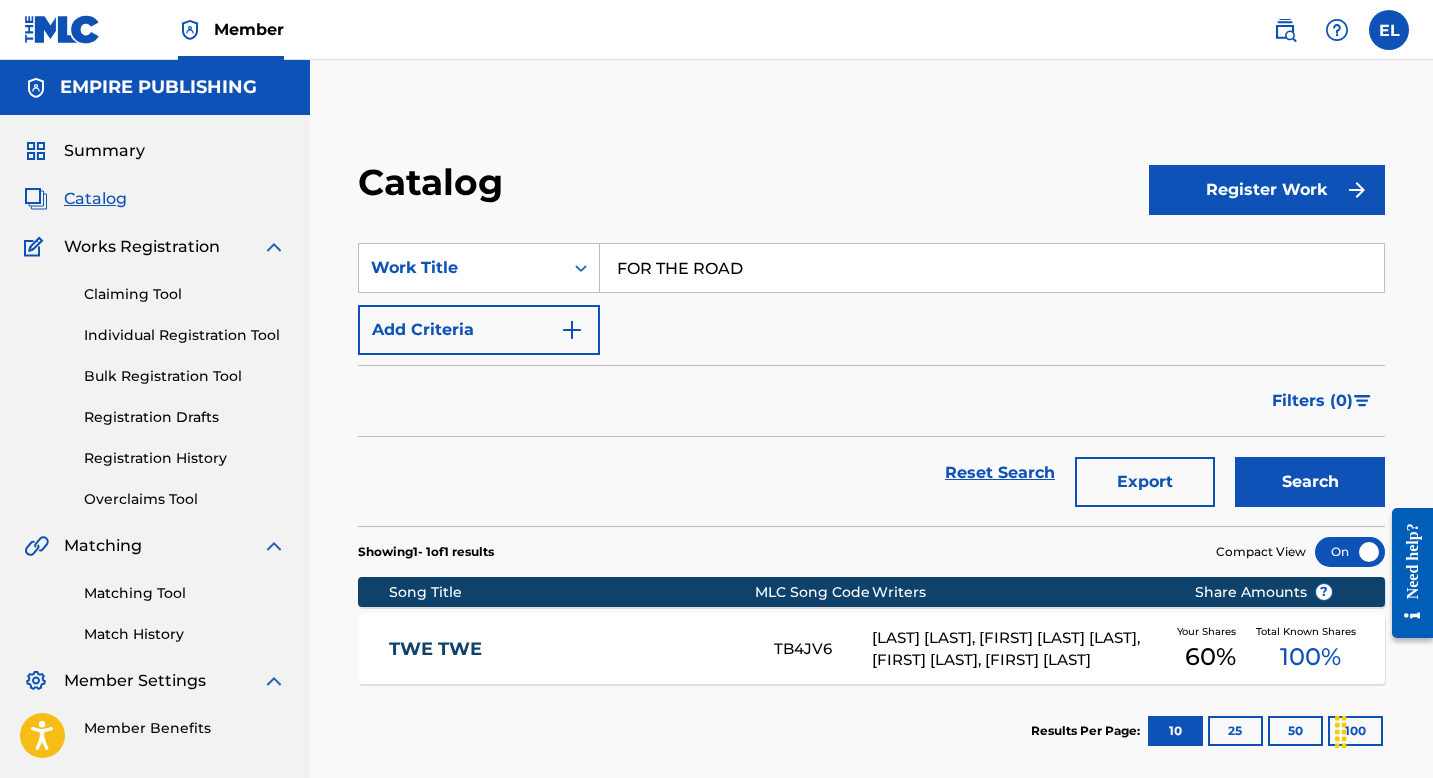 click on "Search" at bounding box center [1310, 482] 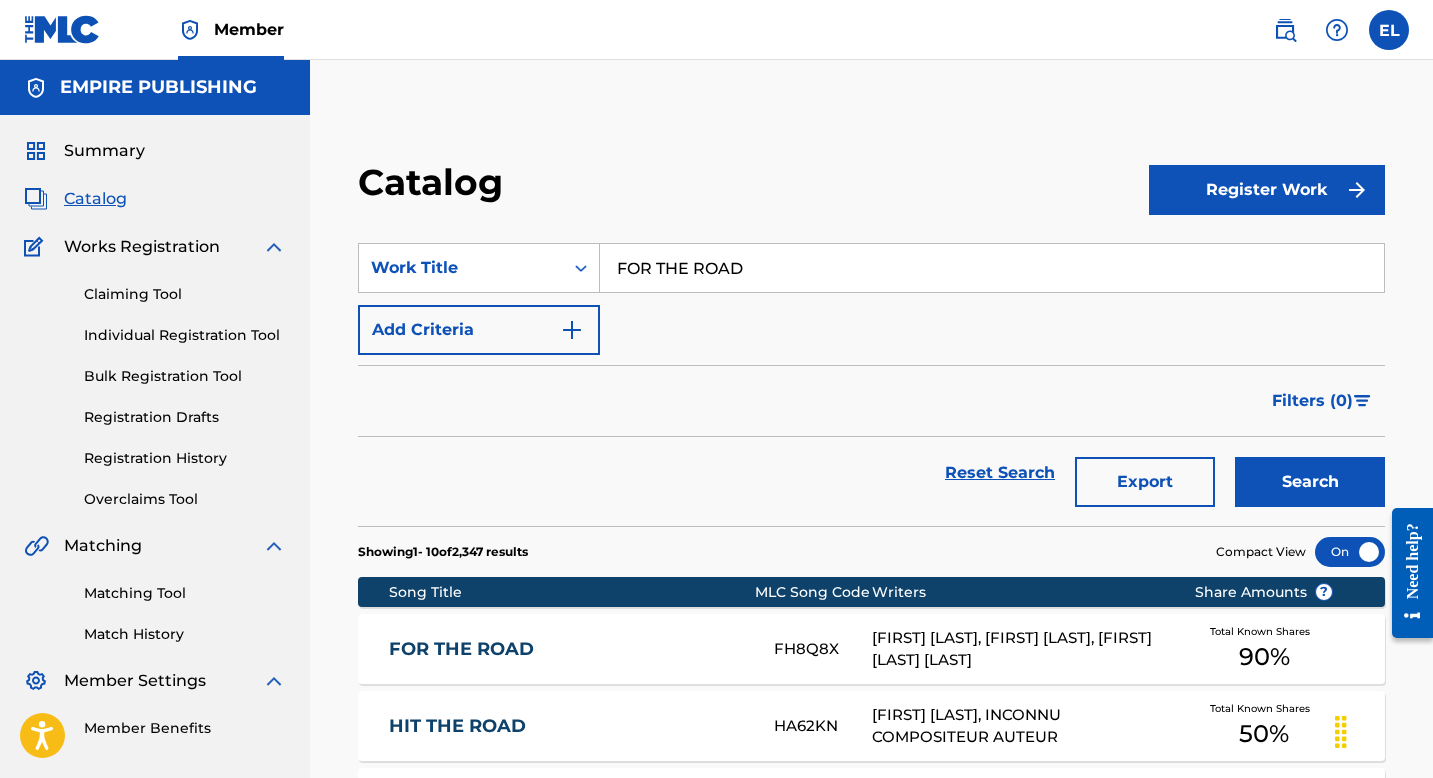 scroll, scrollTop: 255, scrollLeft: 0, axis: vertical 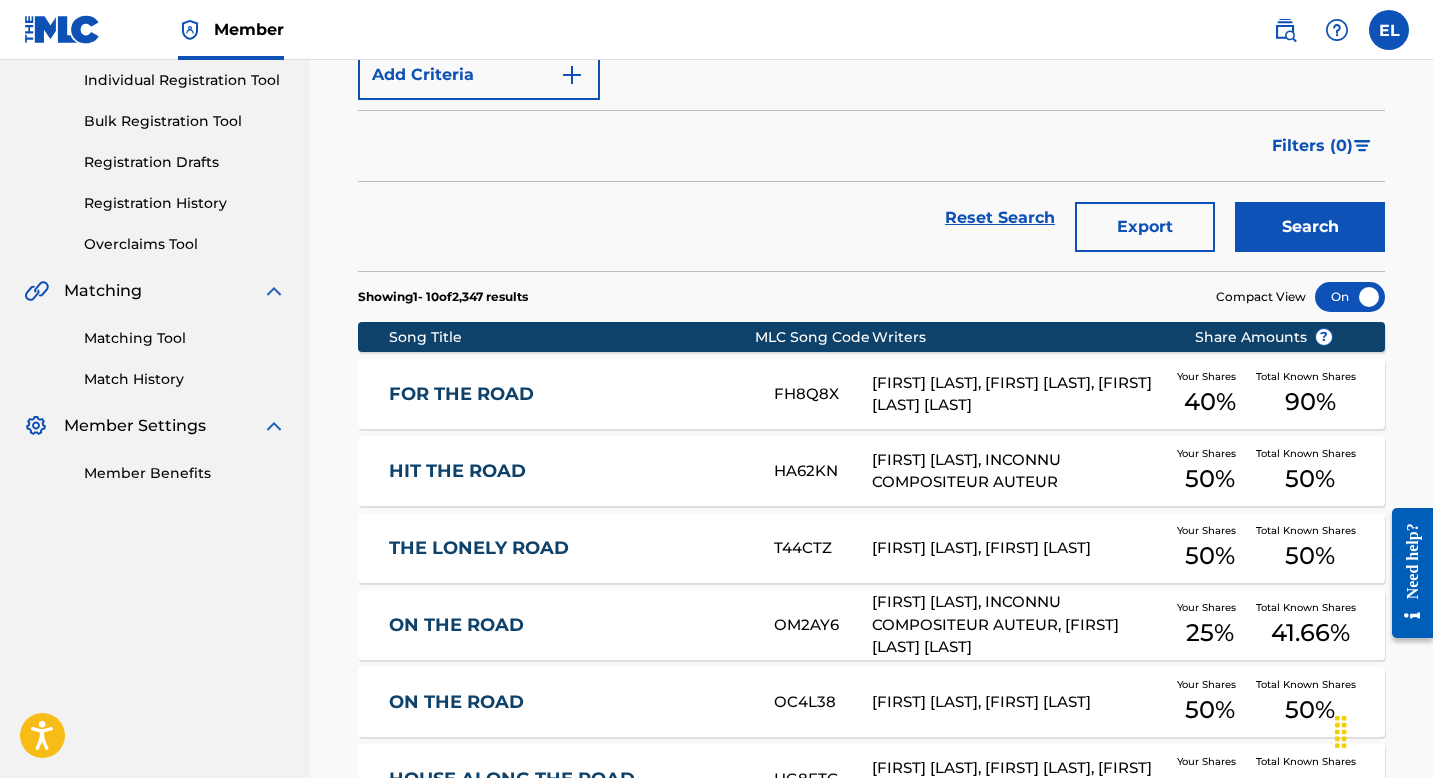 click on "FOR THE ROAD" at bounding box center [568, 394] 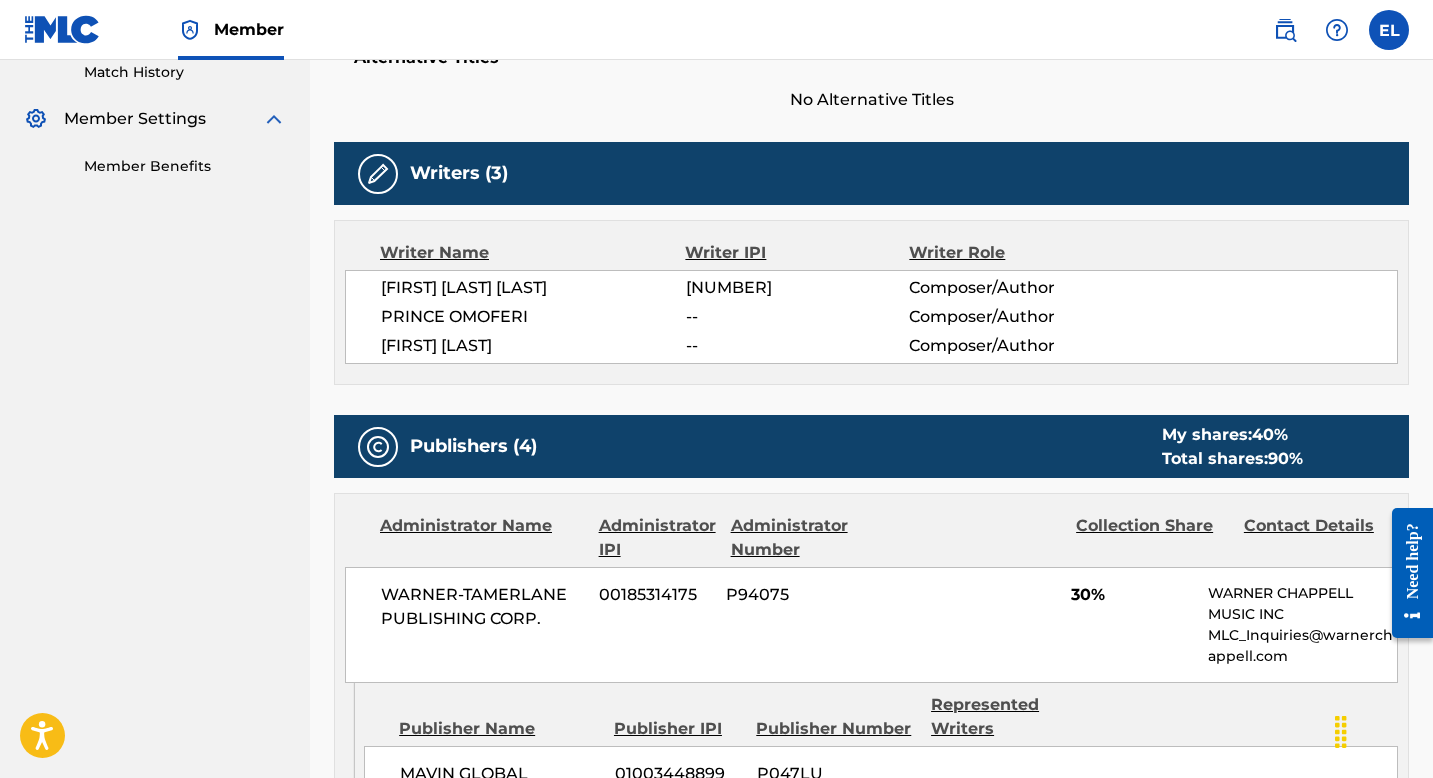 scroll, scrollTop: 0, scrollLeft: 0, axis: both 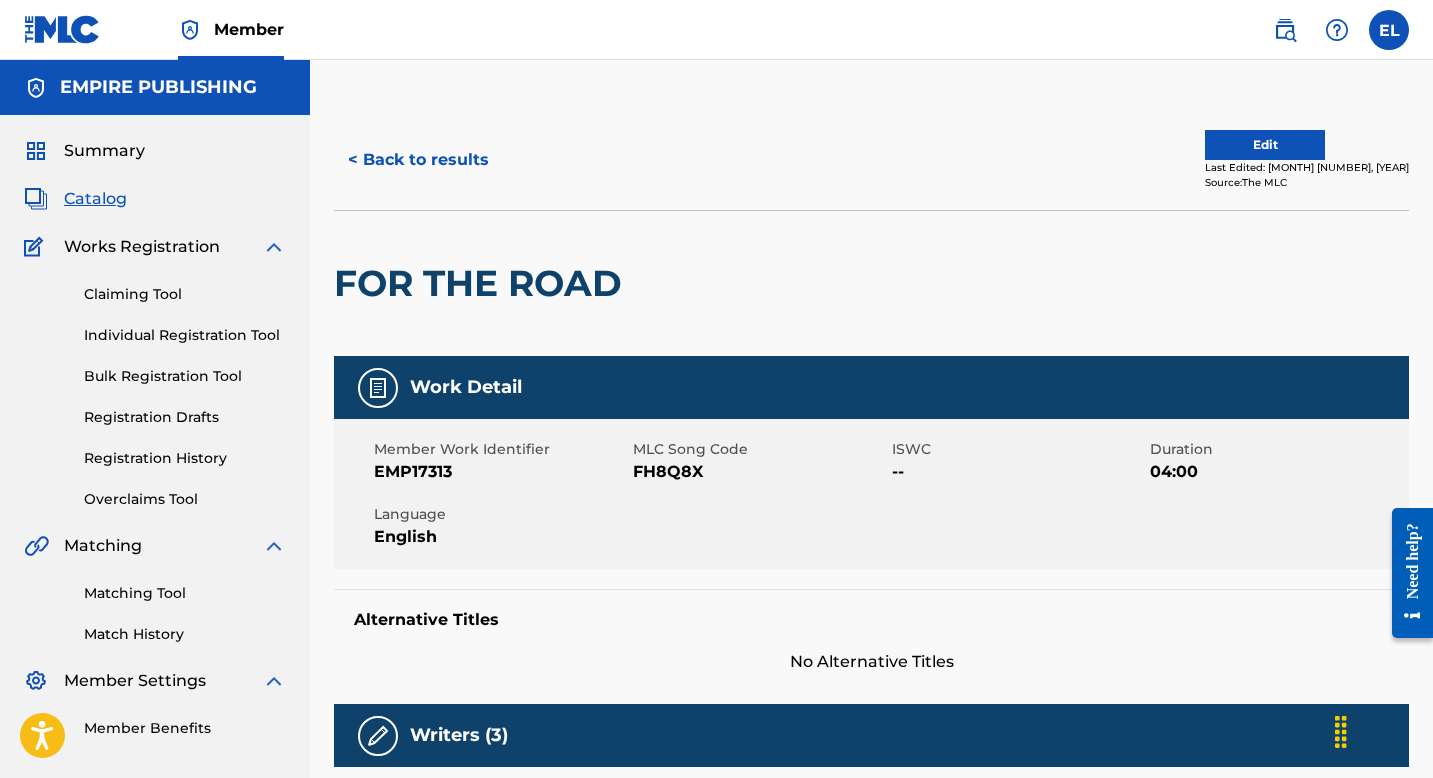 click on "Edit" at bounding box center [1265, 145] 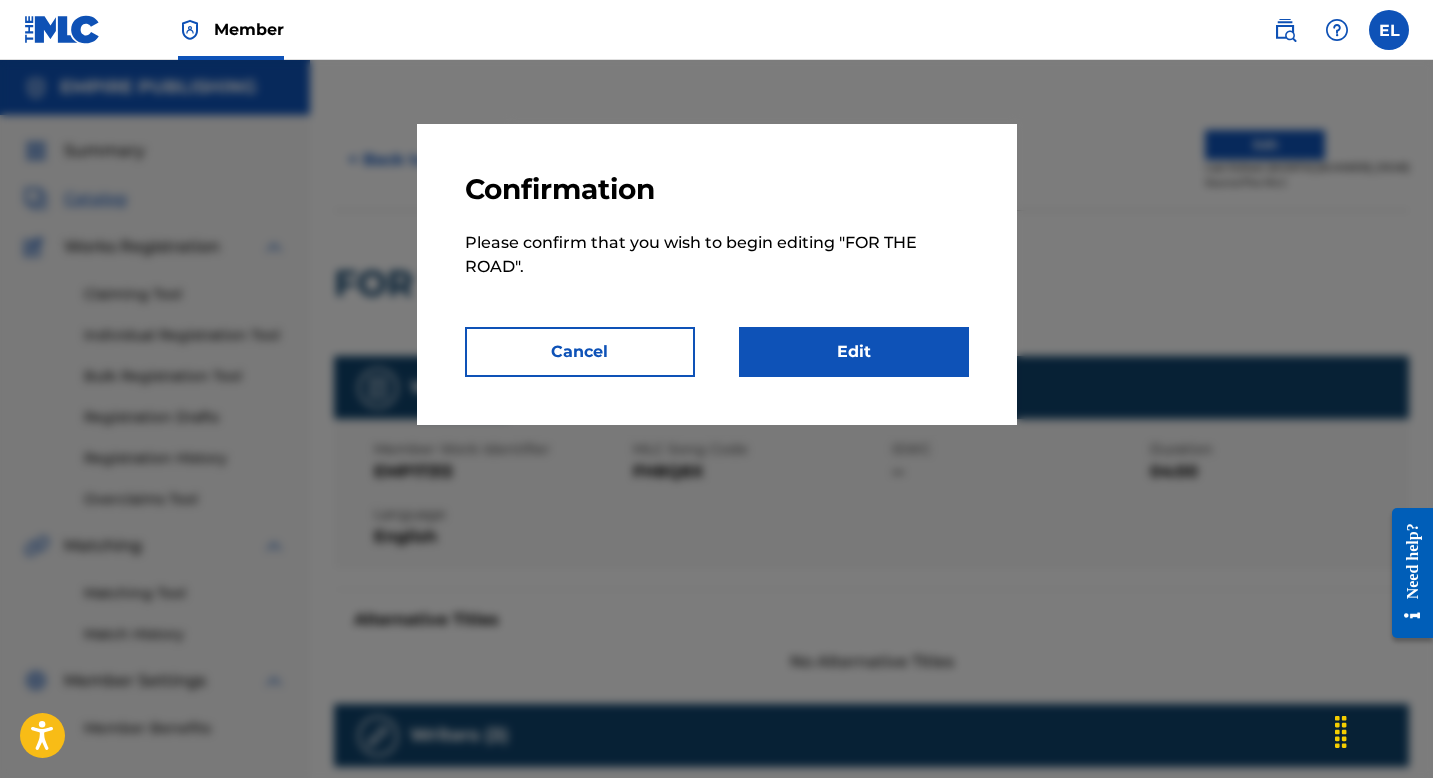 click on "Edit" at bounding box center [854, 352] 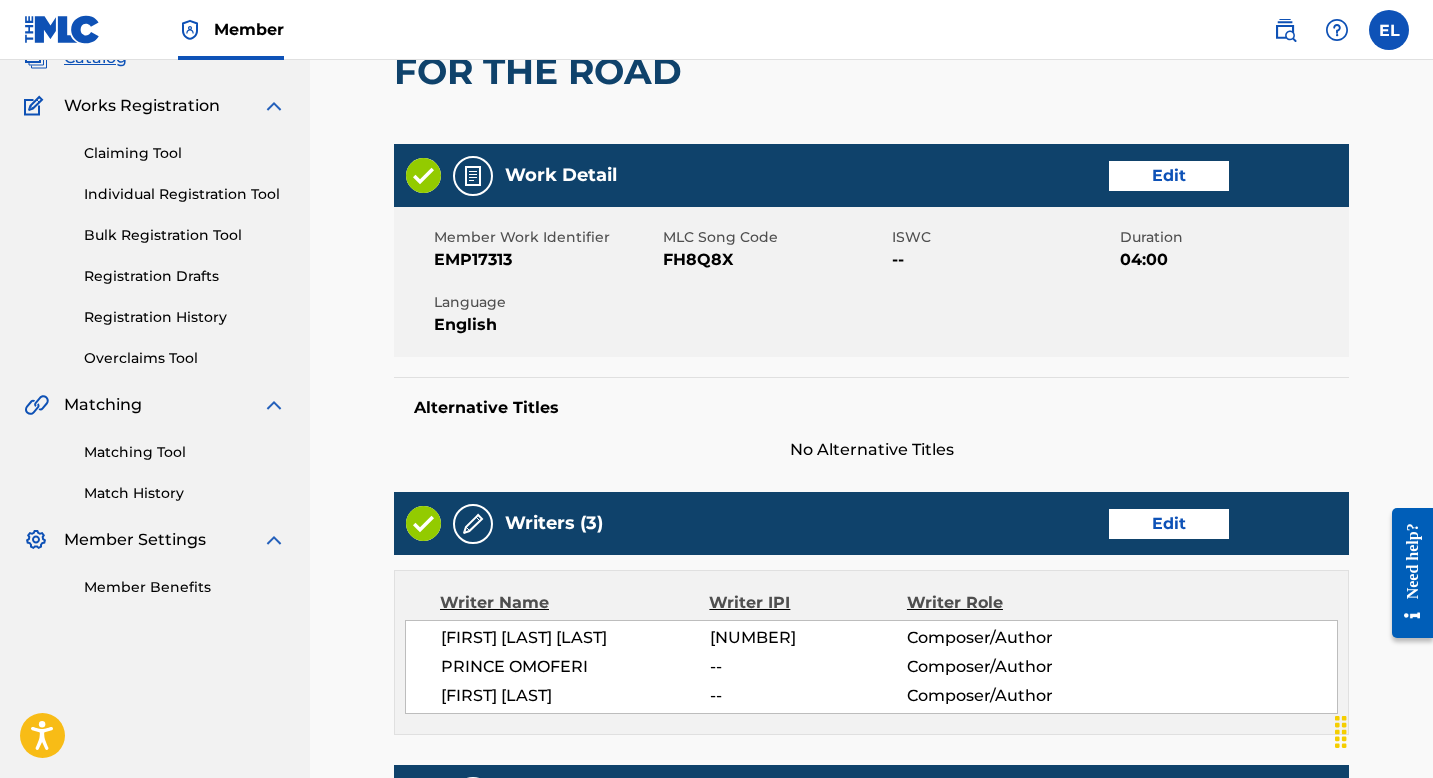 scroll, scrollTop: 124, scrollLeft: 0, axis: vertical 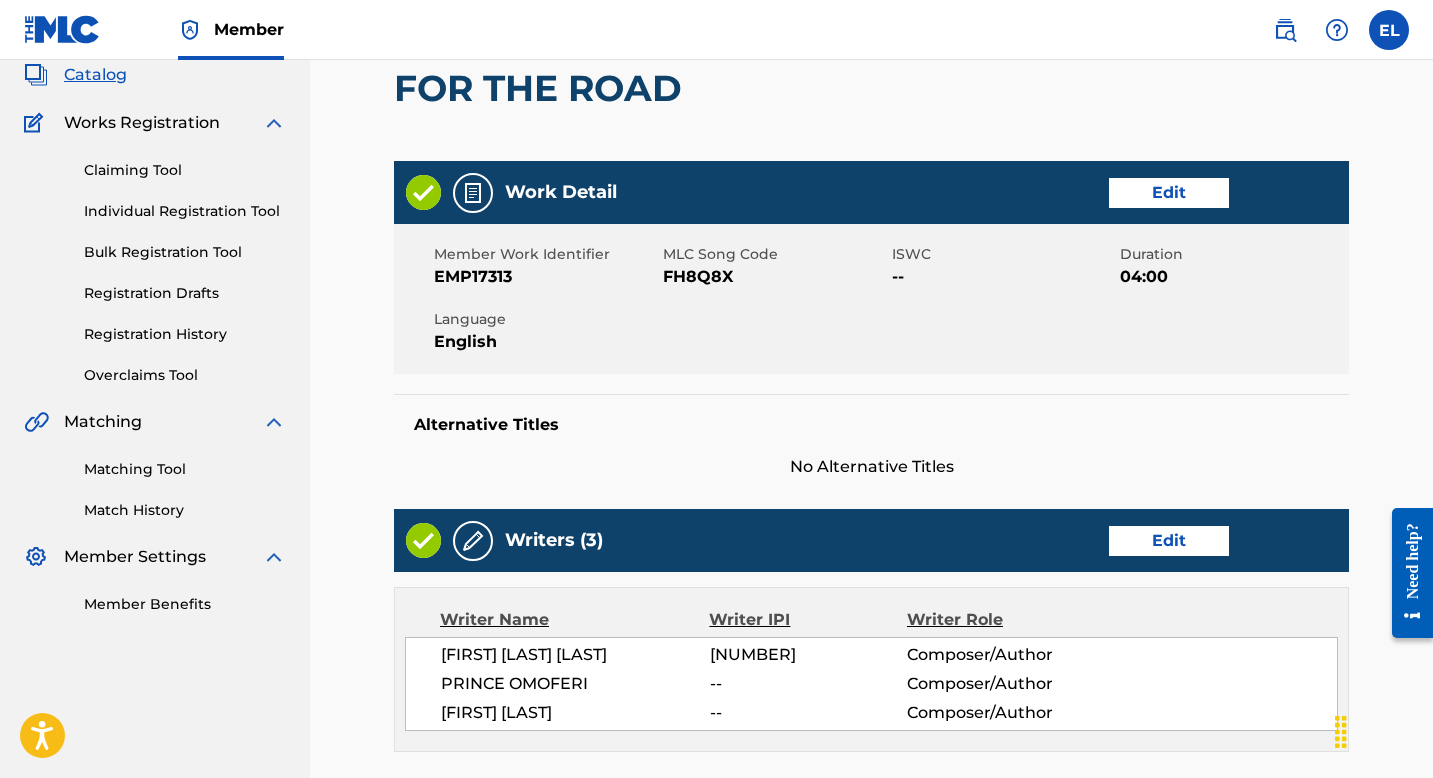 click on "Edit" at bounding box center (1169, 193) 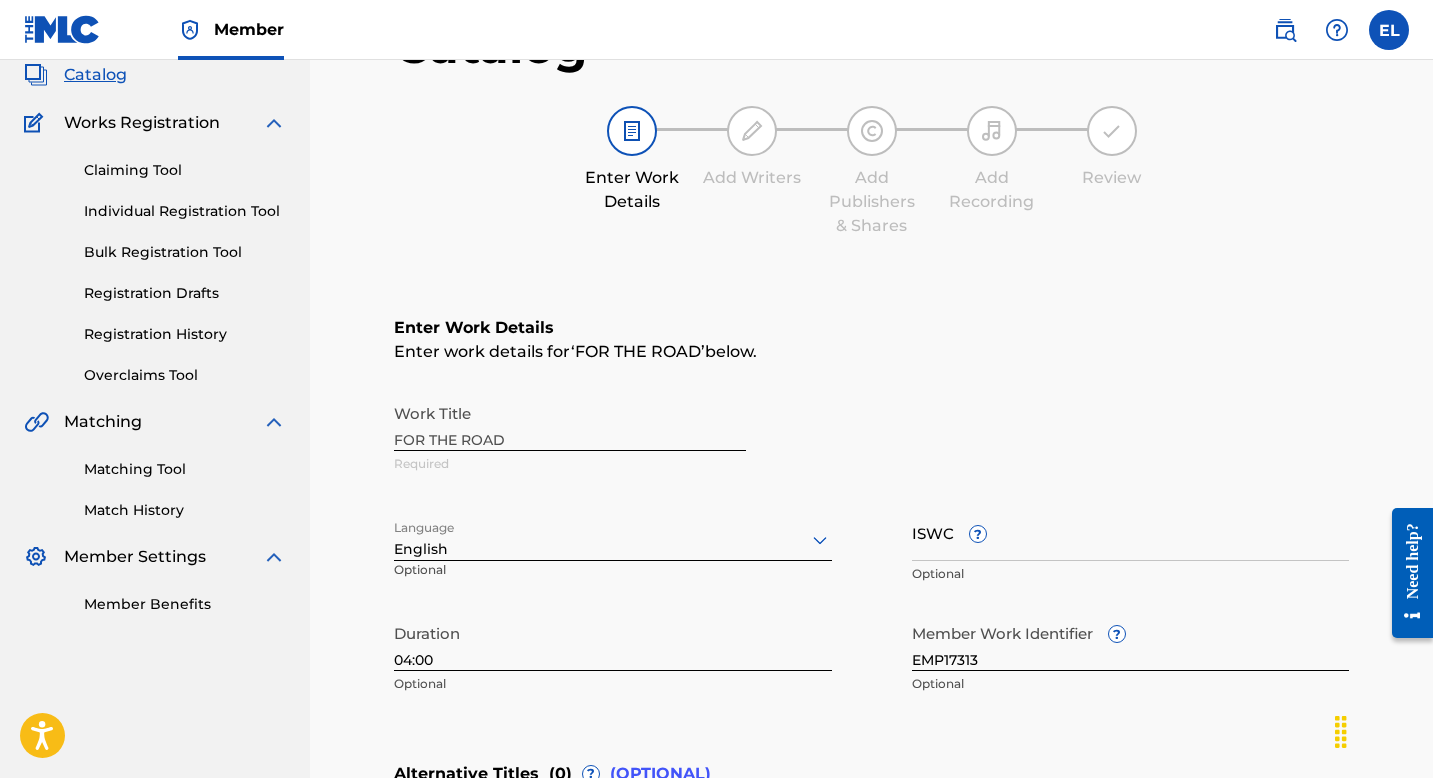 scroll, scrollTop: 0, scrollLeft: 0, axis: both 